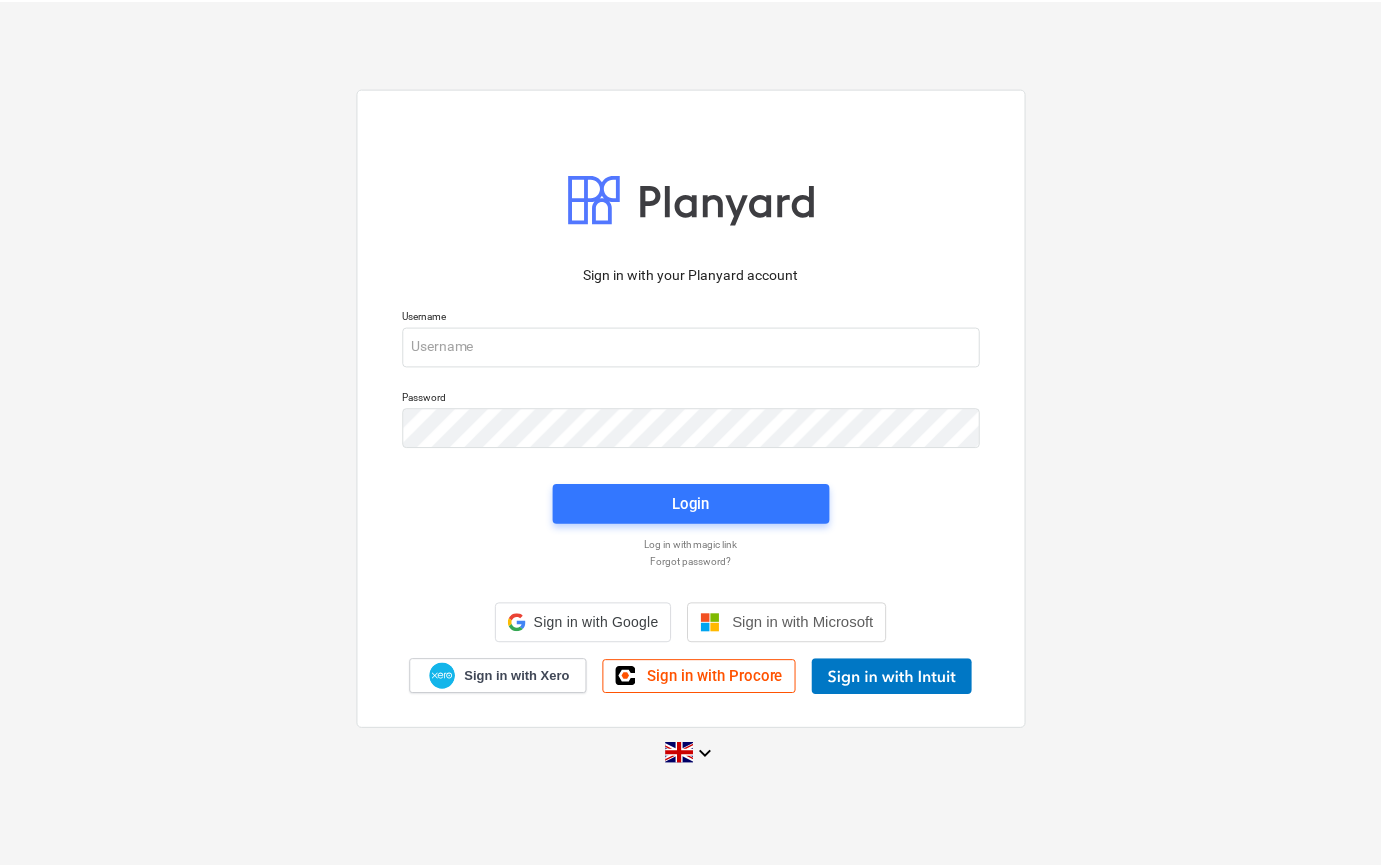 scroll, scrollTop: 0, scrollLeft: 0, axis: both 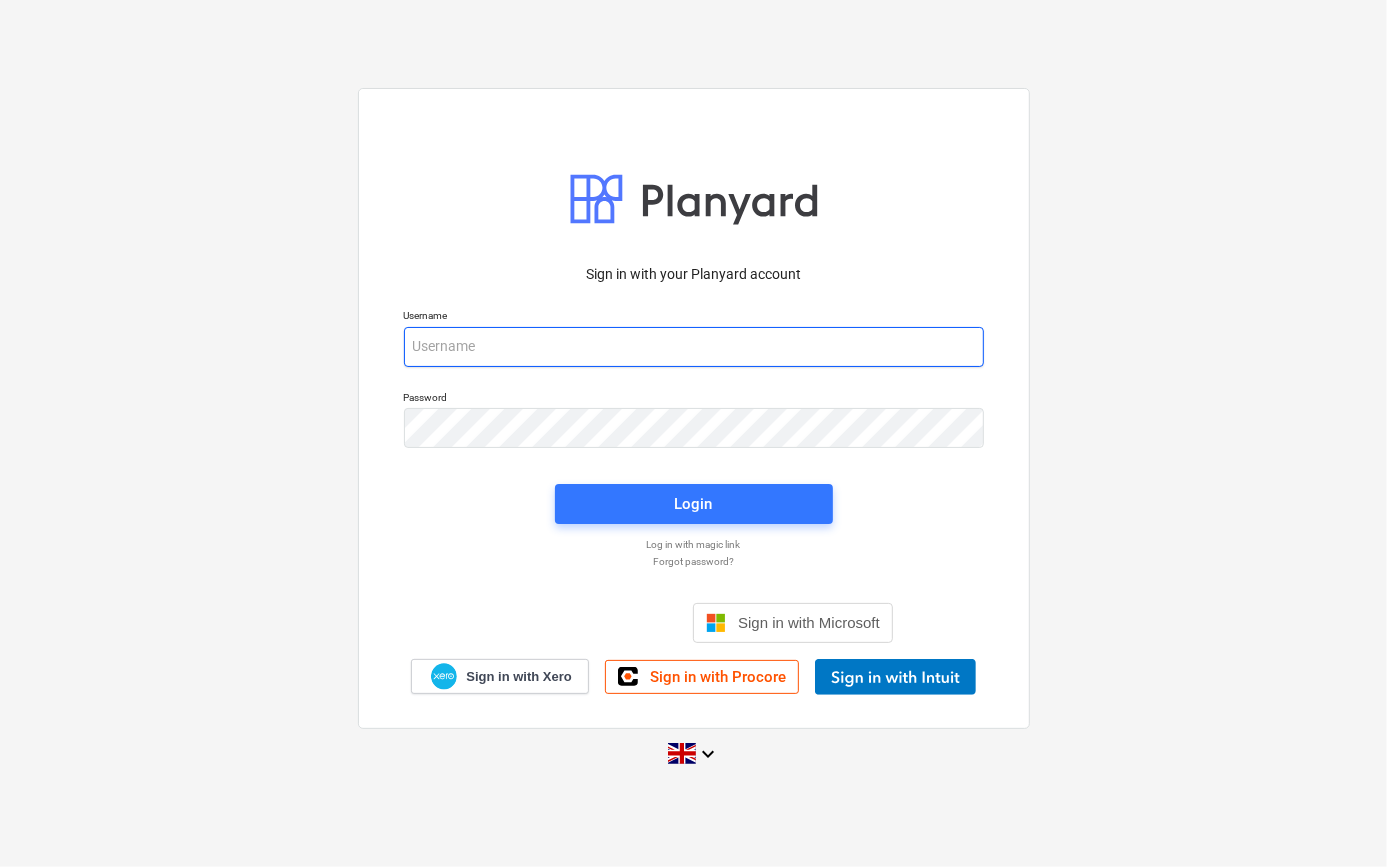 click at bounding box center [694, 347] 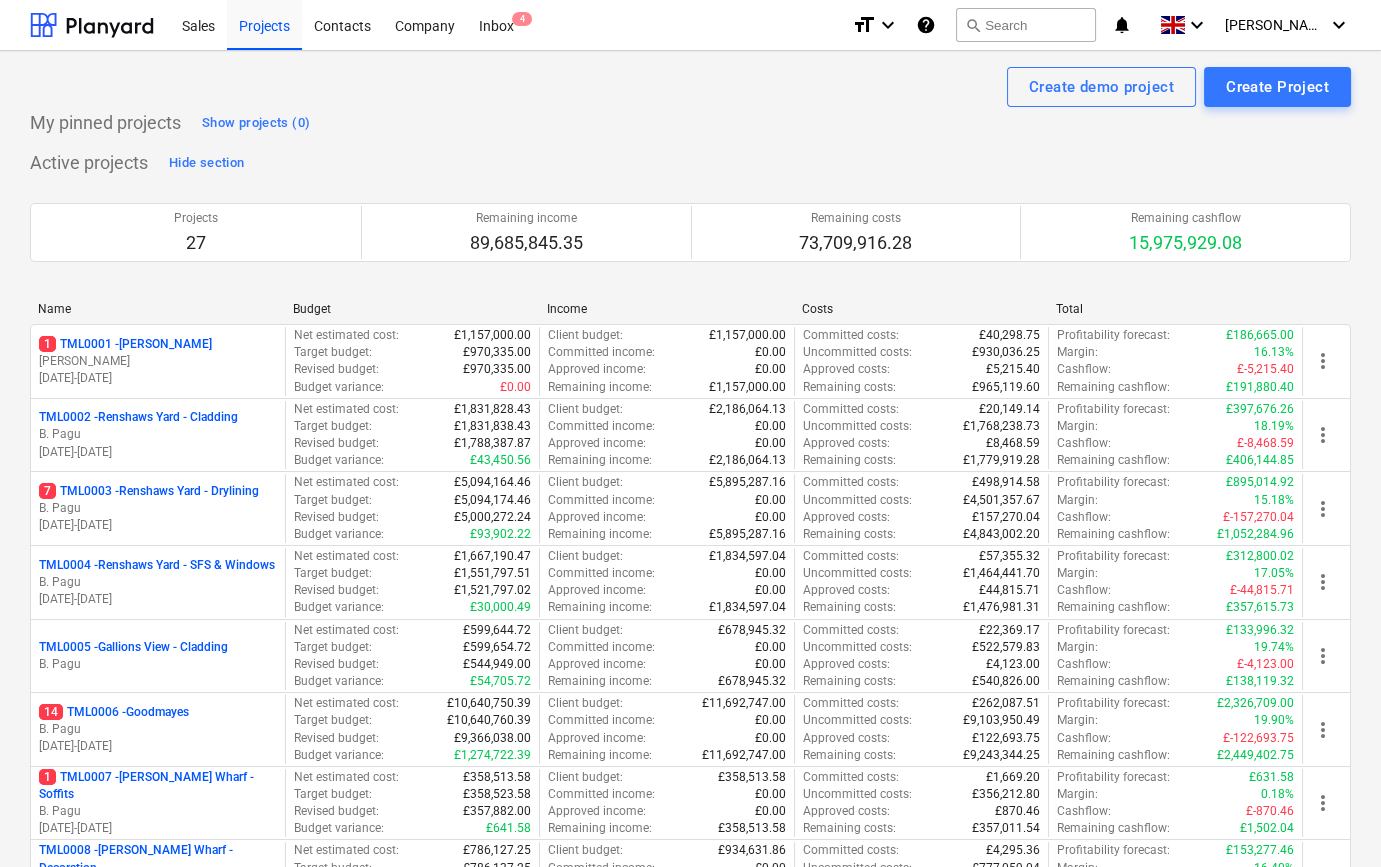 click on "B. Pagu" at bounding box center (158, 508) 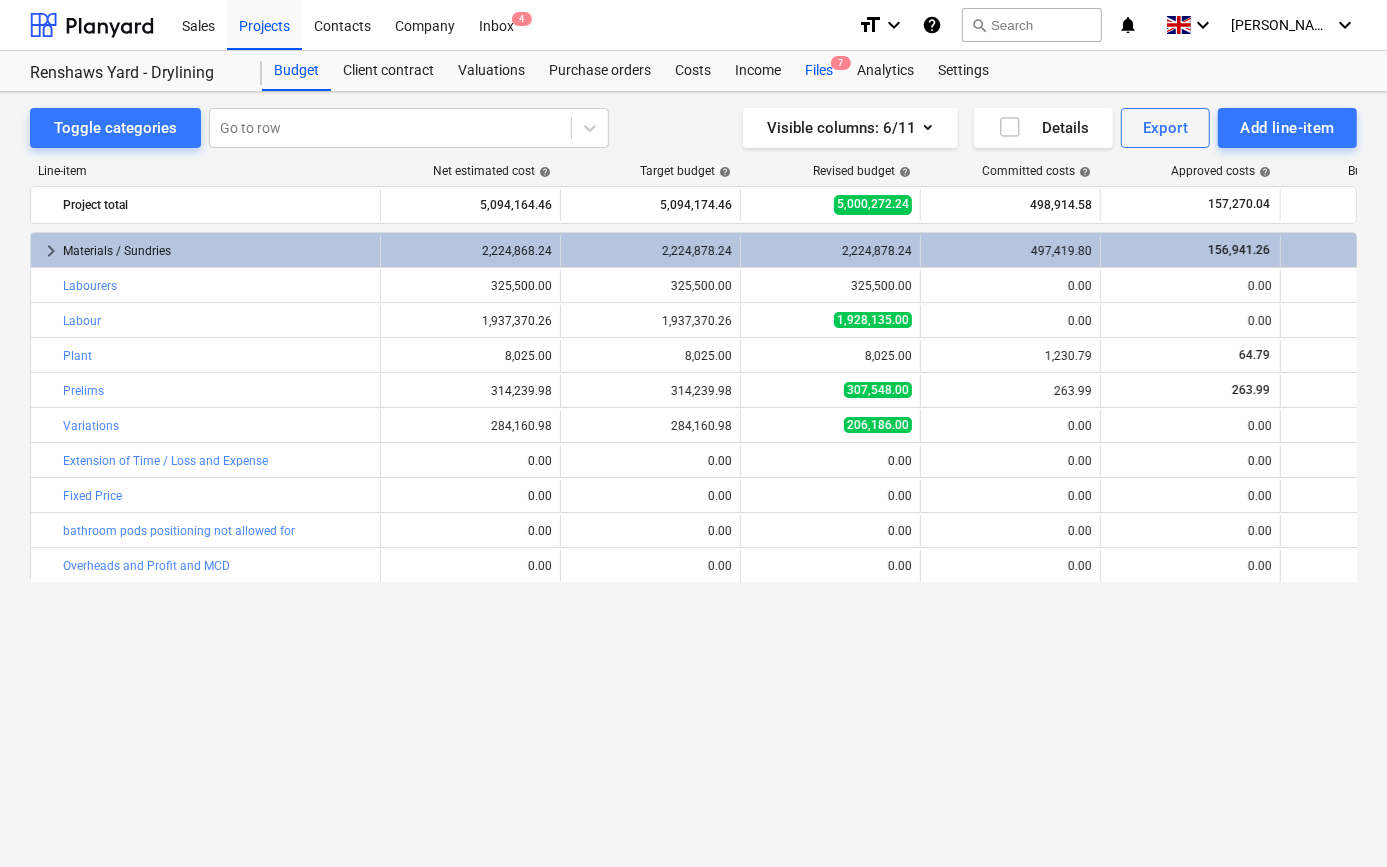 click on "Files 7" at bounding box center (819, 71) 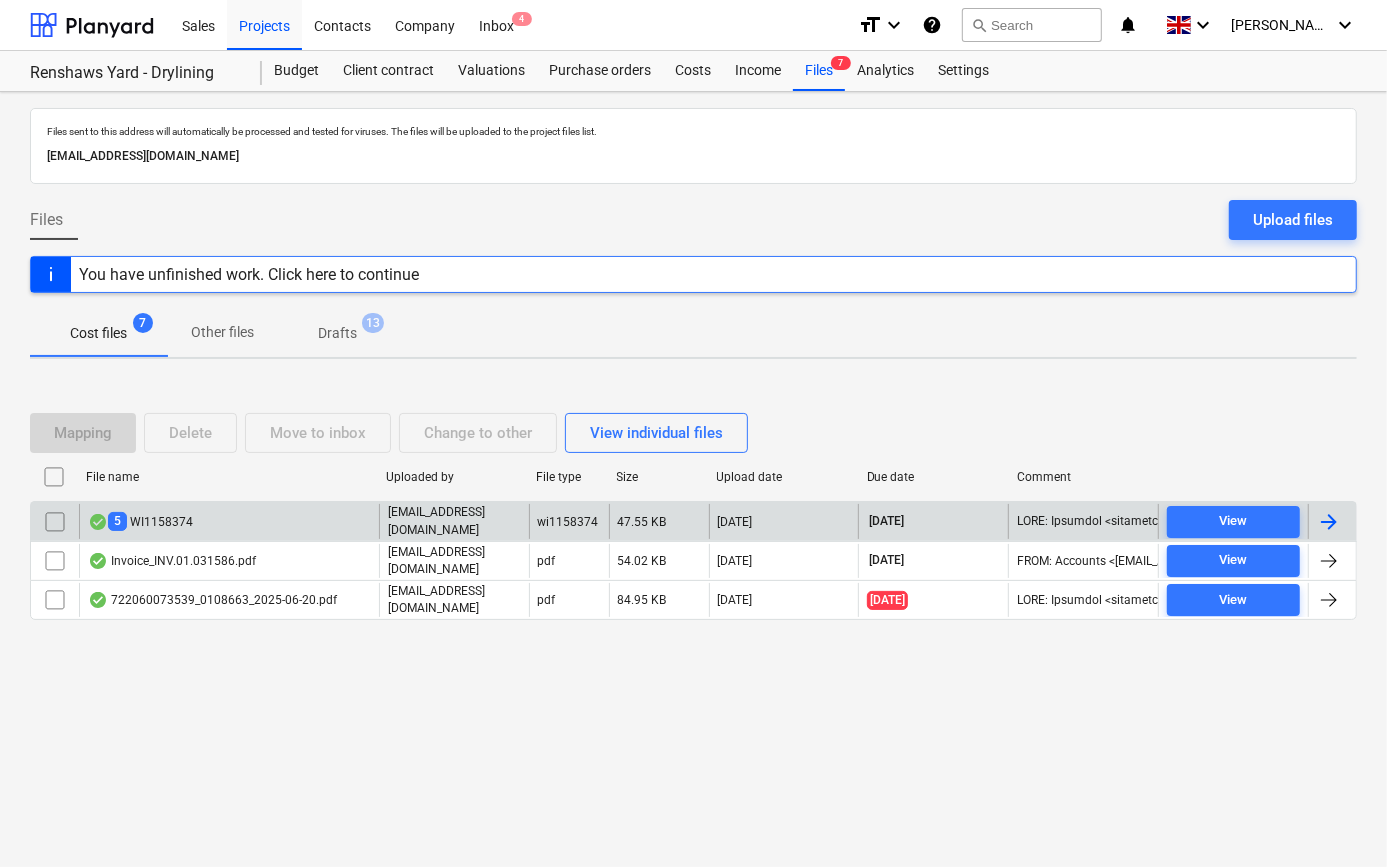click at bounding box center [1329, 522] 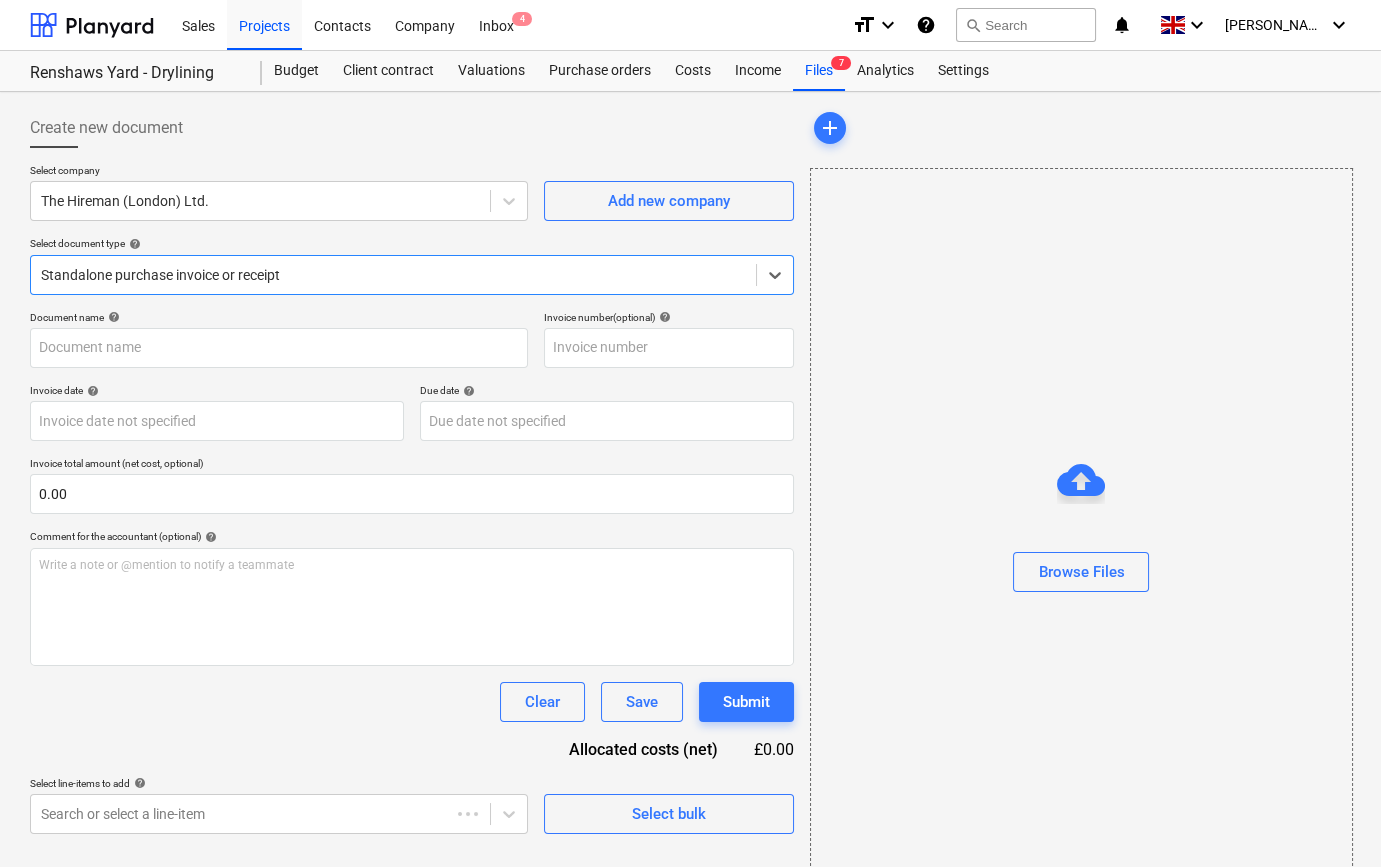 type on "WI1158374" 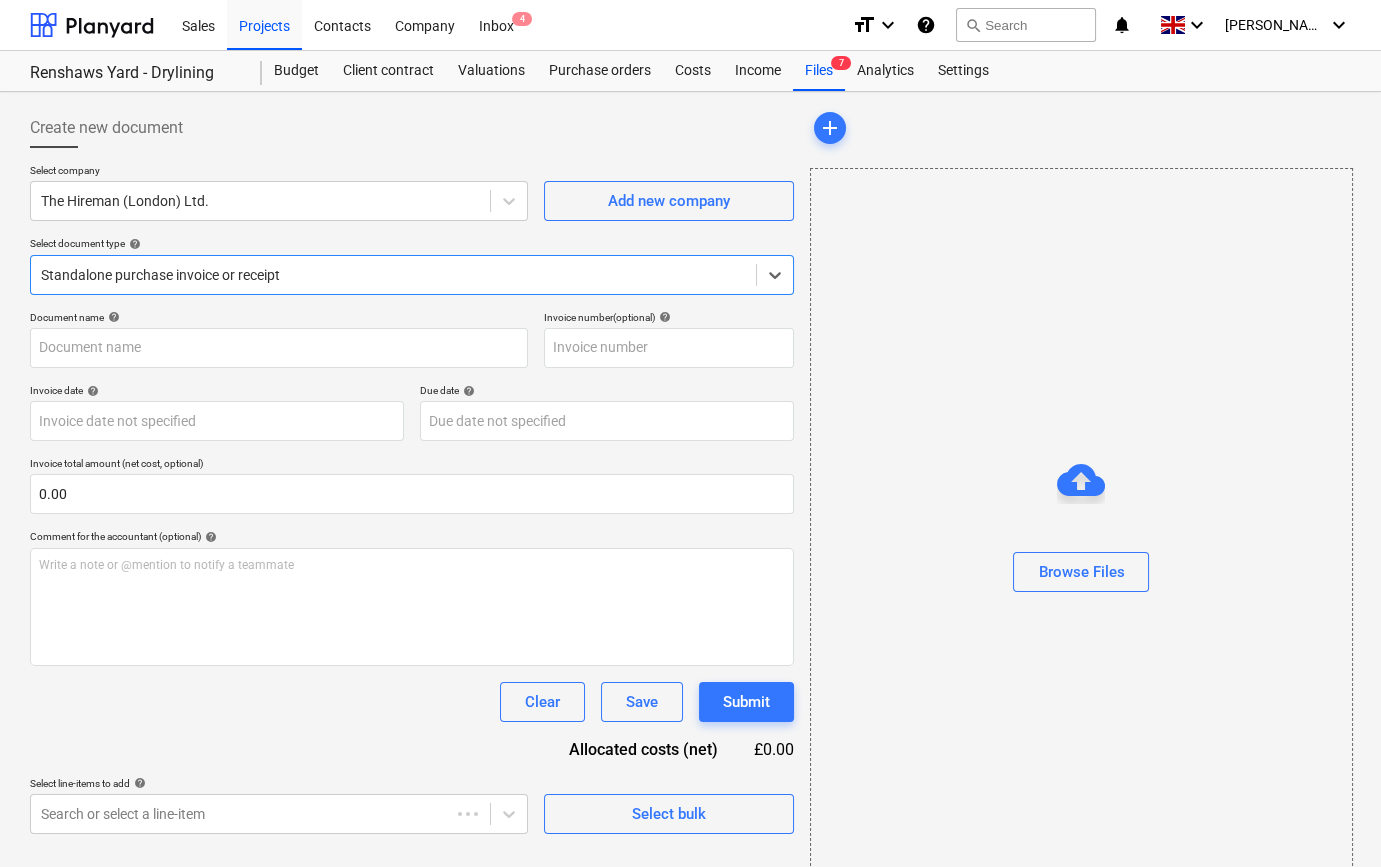 type on "WI1158374" 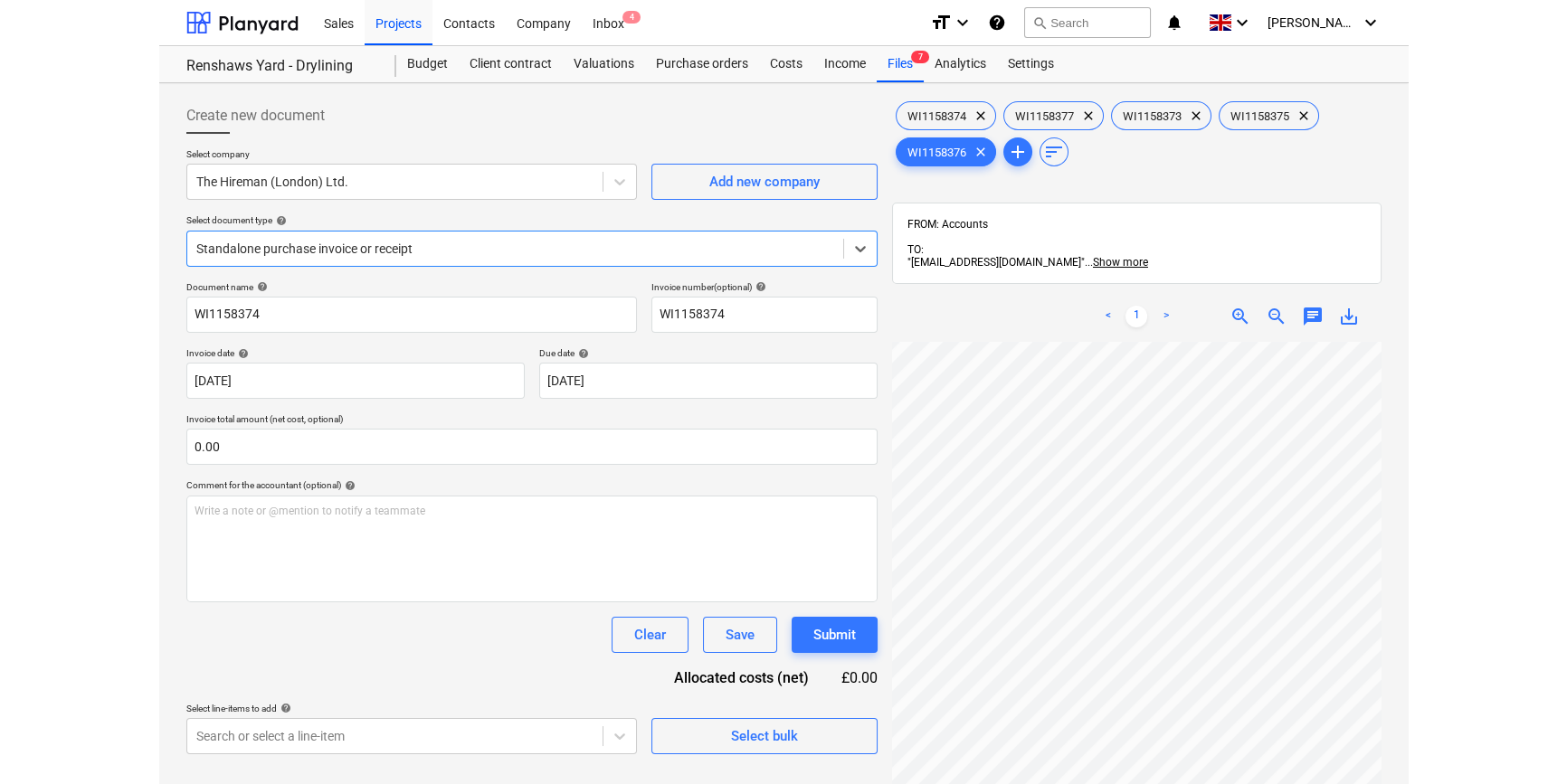 scroll, scrollTop: 164, scrollLeft: 0, axis: vertical 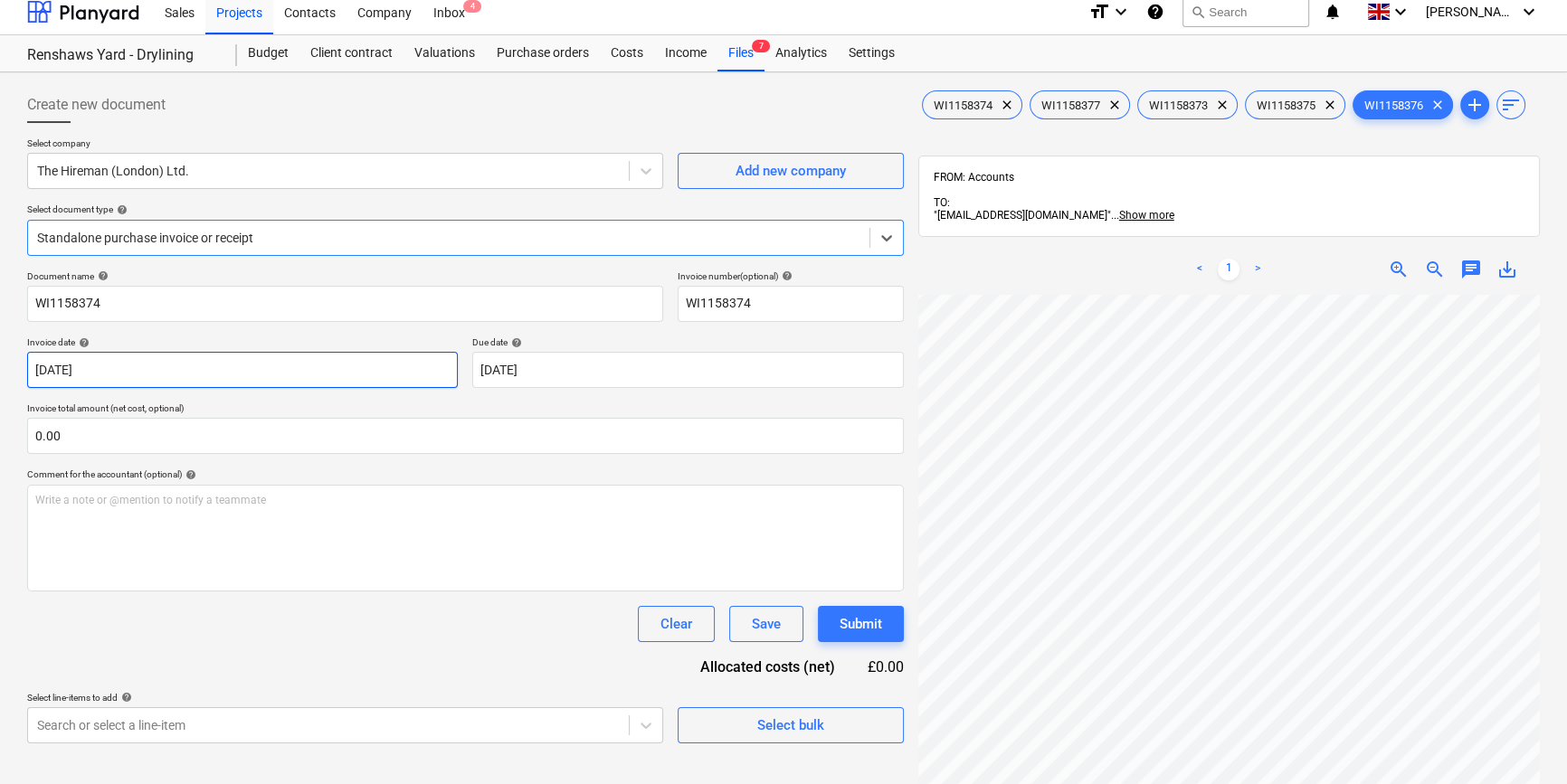click on "Sales Projects Contacts Company Inbox 4 format_size keyboard_arrow_down help search Search notifications 0 keyboard_arrow_down [PERSON_NAME] keyboard_arrow_down Renshaws Yard -  Drylining Budget Client contract Valuations Purchase orders Costs Income Files 7 Analytics Settings Create new document Select company The Hireman ([GEOGRAPHIC_DATA]) Ltd.   Add new company Select document type help option Standalone purchase invoice or receipt, selected.   Select is focused ,type to refine list, press Down to open the menu,  Standalone purchase invoice or receipt Document name help WI1158374 Invoice number  (optional) help WI1158374 Invoice date help [DATE] [DATE] Press the down arrow key to interact with the calendar and
select a date. Press the question mark key to get the keyboard shortcuts for changing dates. Due date help [DATE] [DATE] Press the down arrow key to interact with the calendar and
select a date. Press the question mark key to get the keyboard shortcuts for changing dates. 0.00 help ﻿" at bounding box center [784, 381] 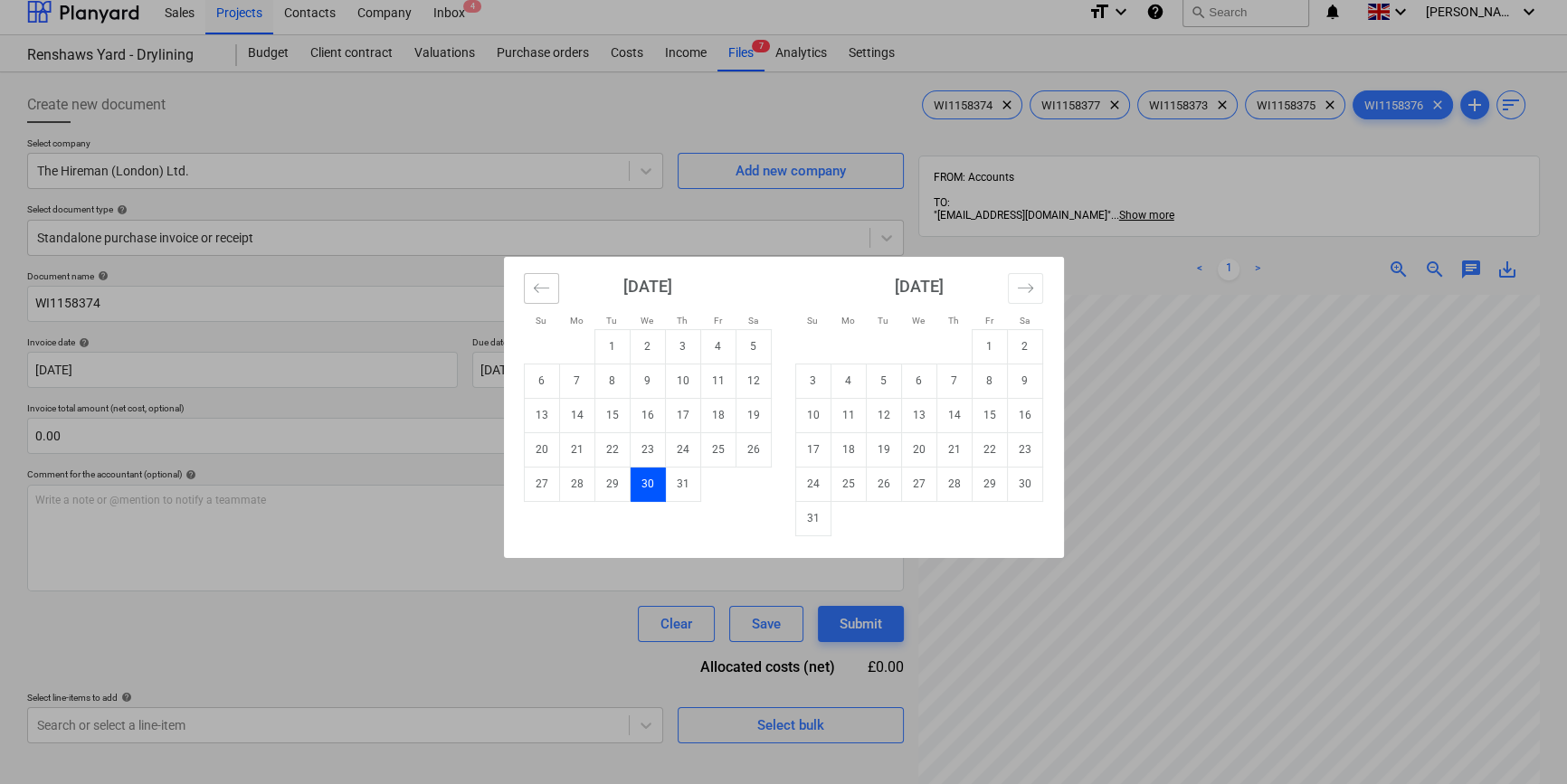 click 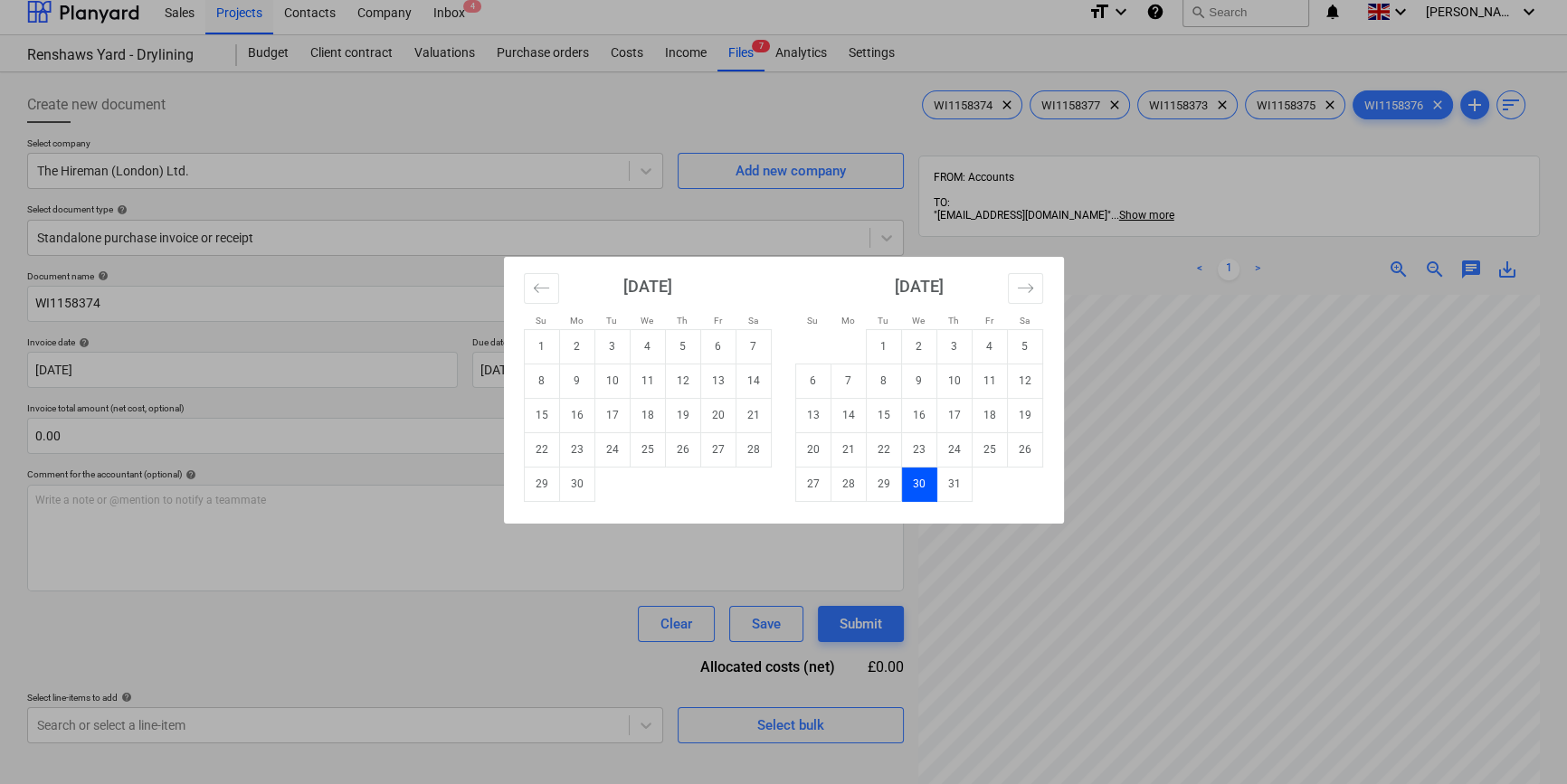 click on "30" at bounding box center [576, 484] 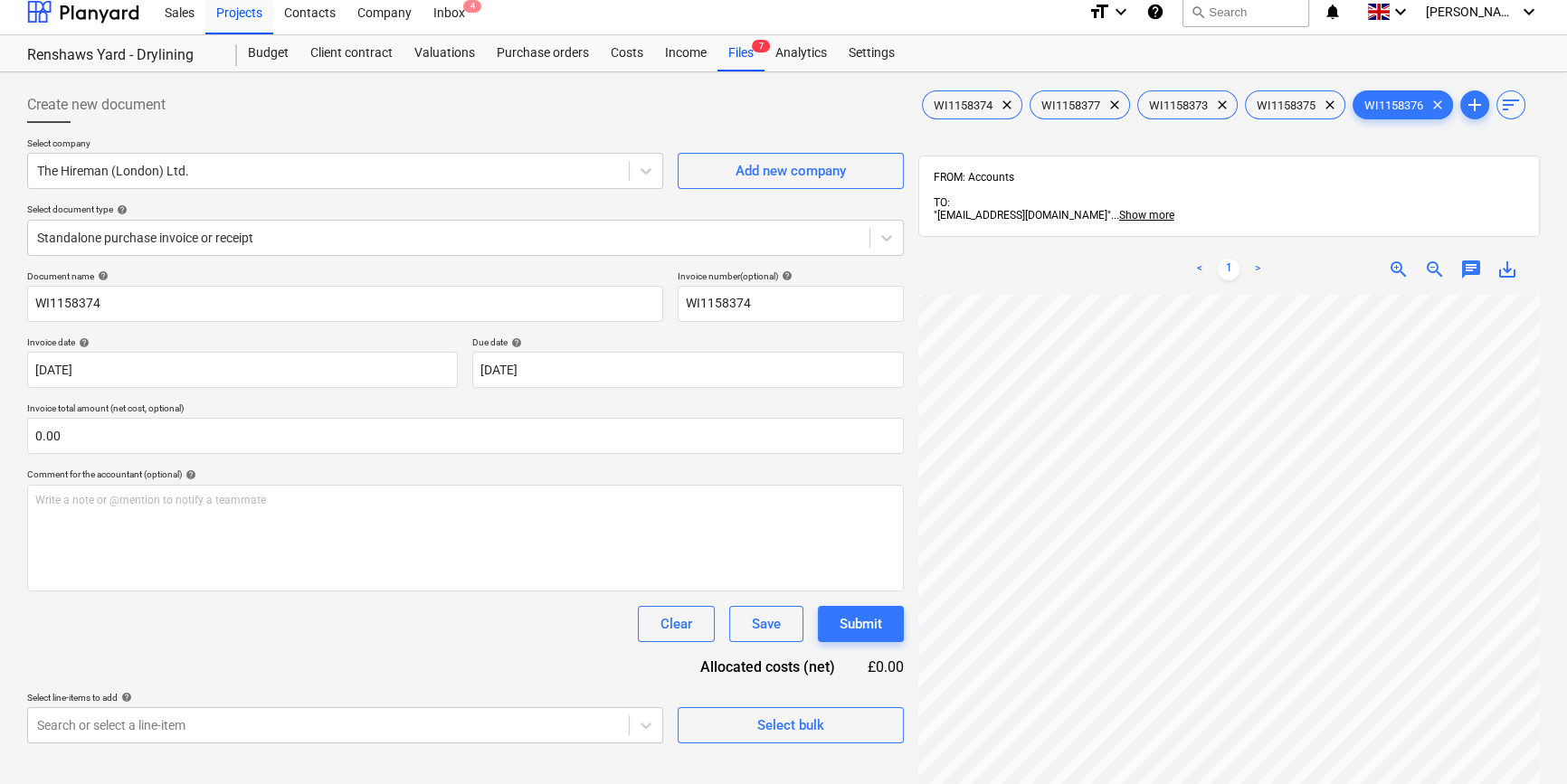click on "Clear Save Submit" at bounding box center (465, 624) 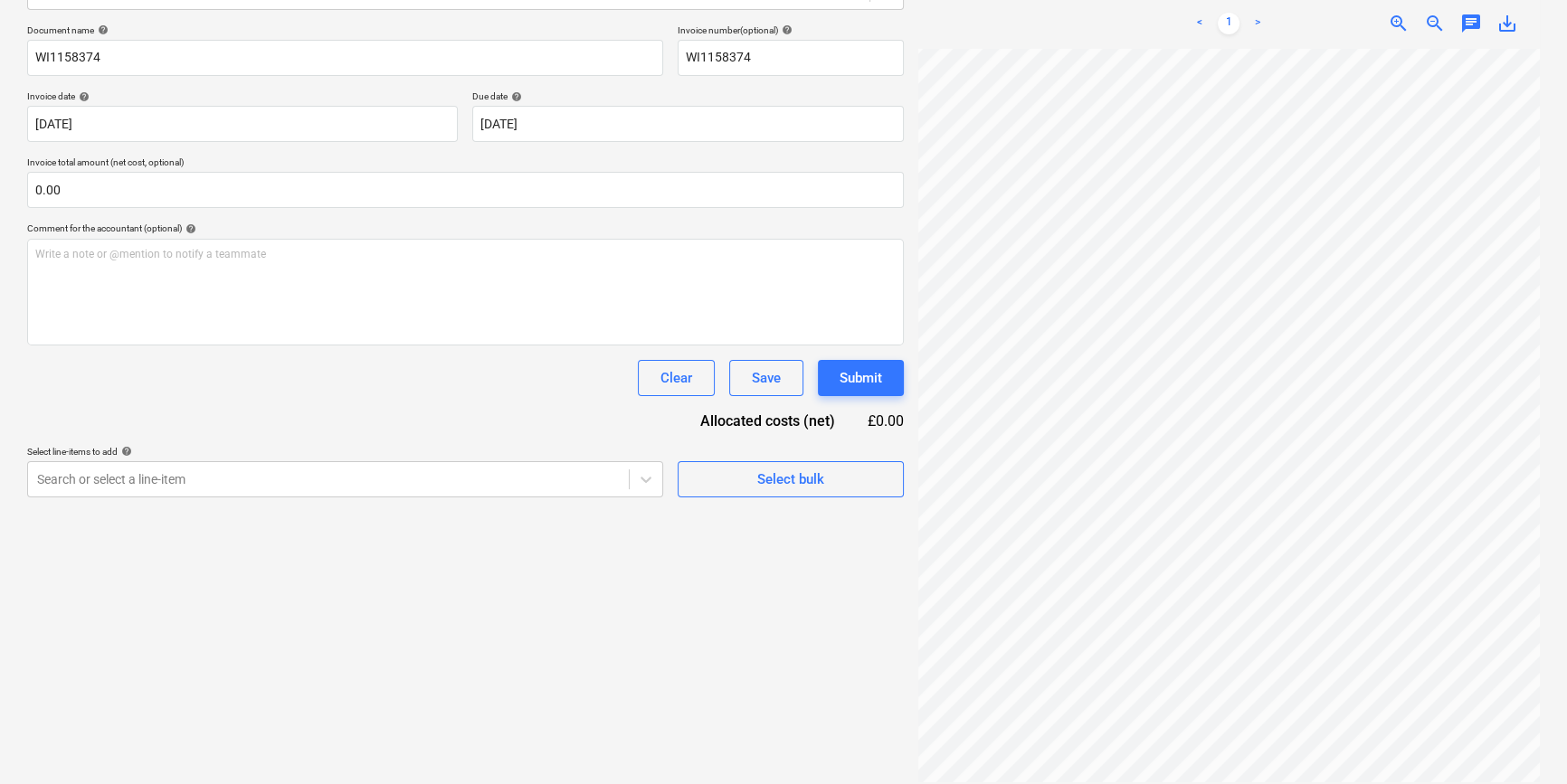 scroll, scrollTop: 258, scrollLeft: 0, axis: vertical 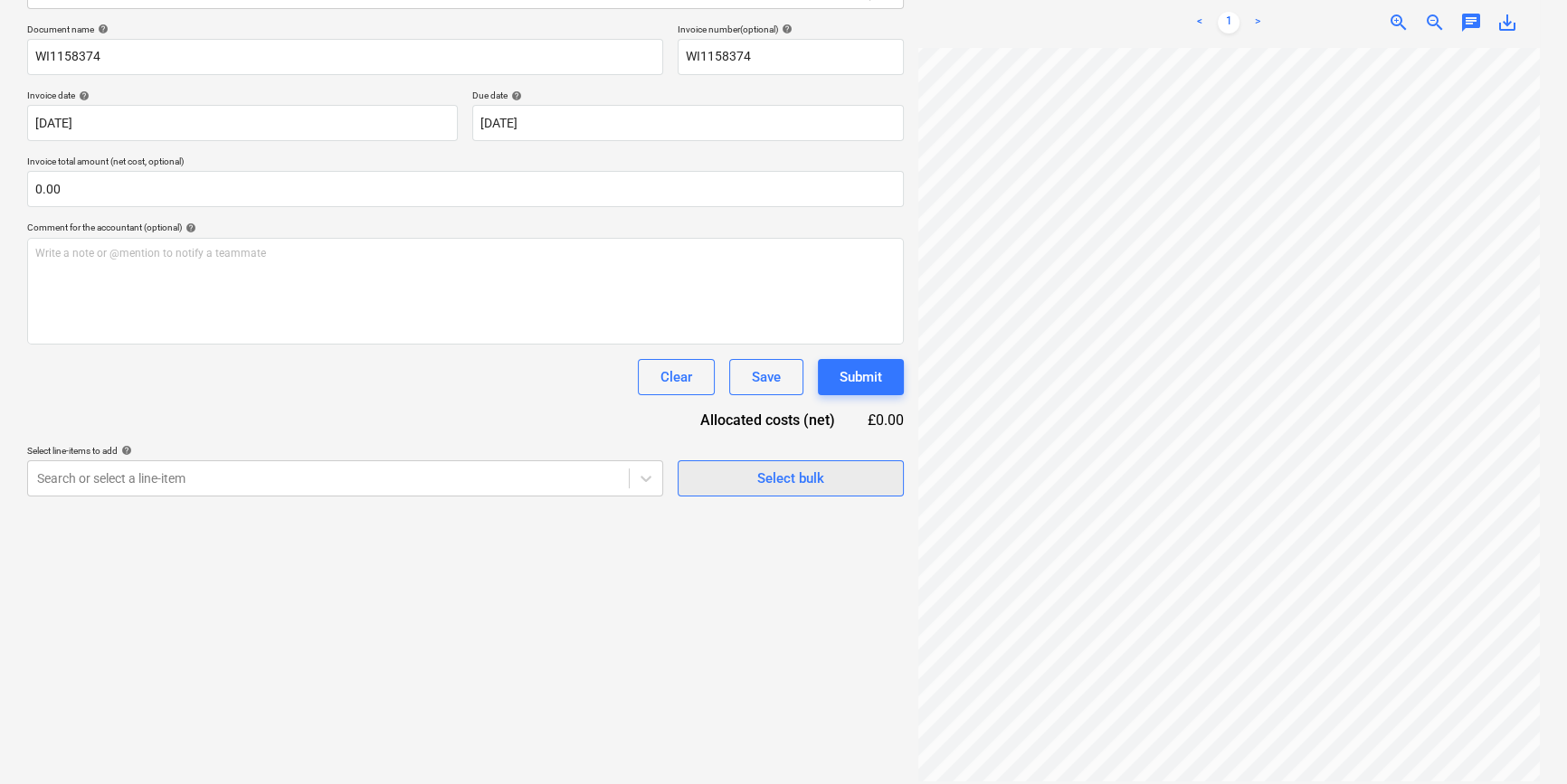 click on "Select bulk" at bounding box center (791, 478) 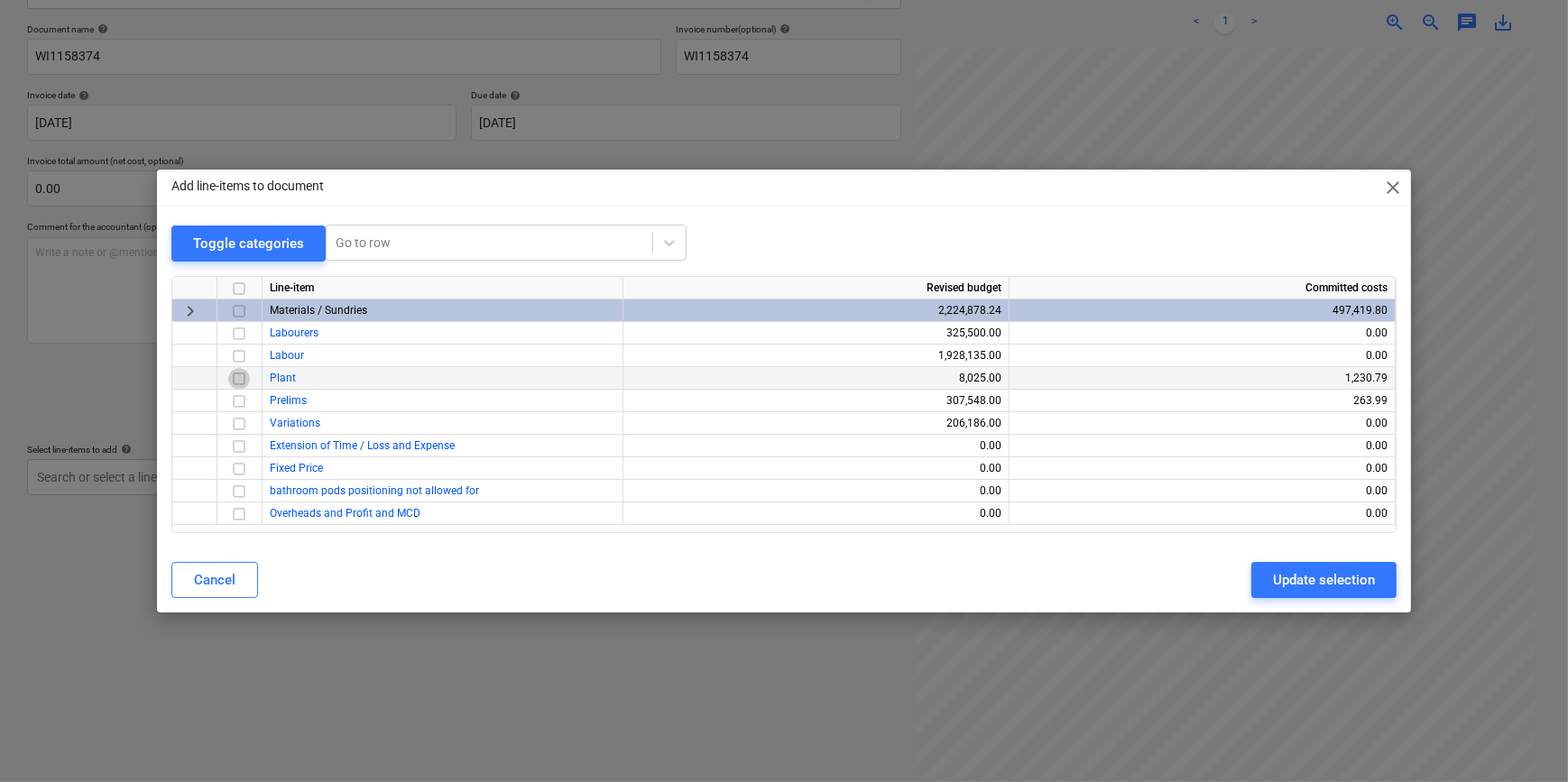 click at bounding box center [239, 379] 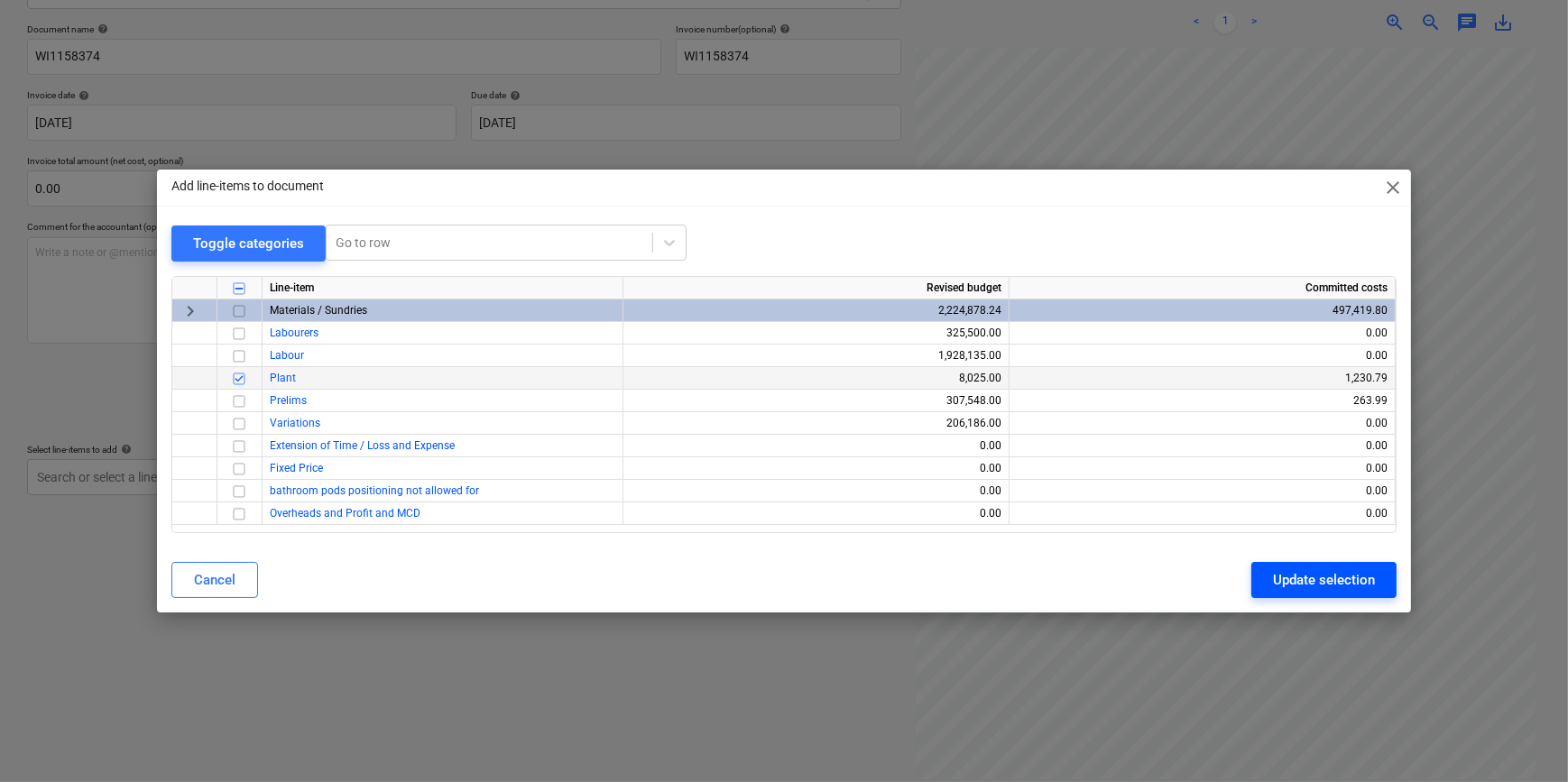 click on "Update selection" at bounding box center [1324, 580] 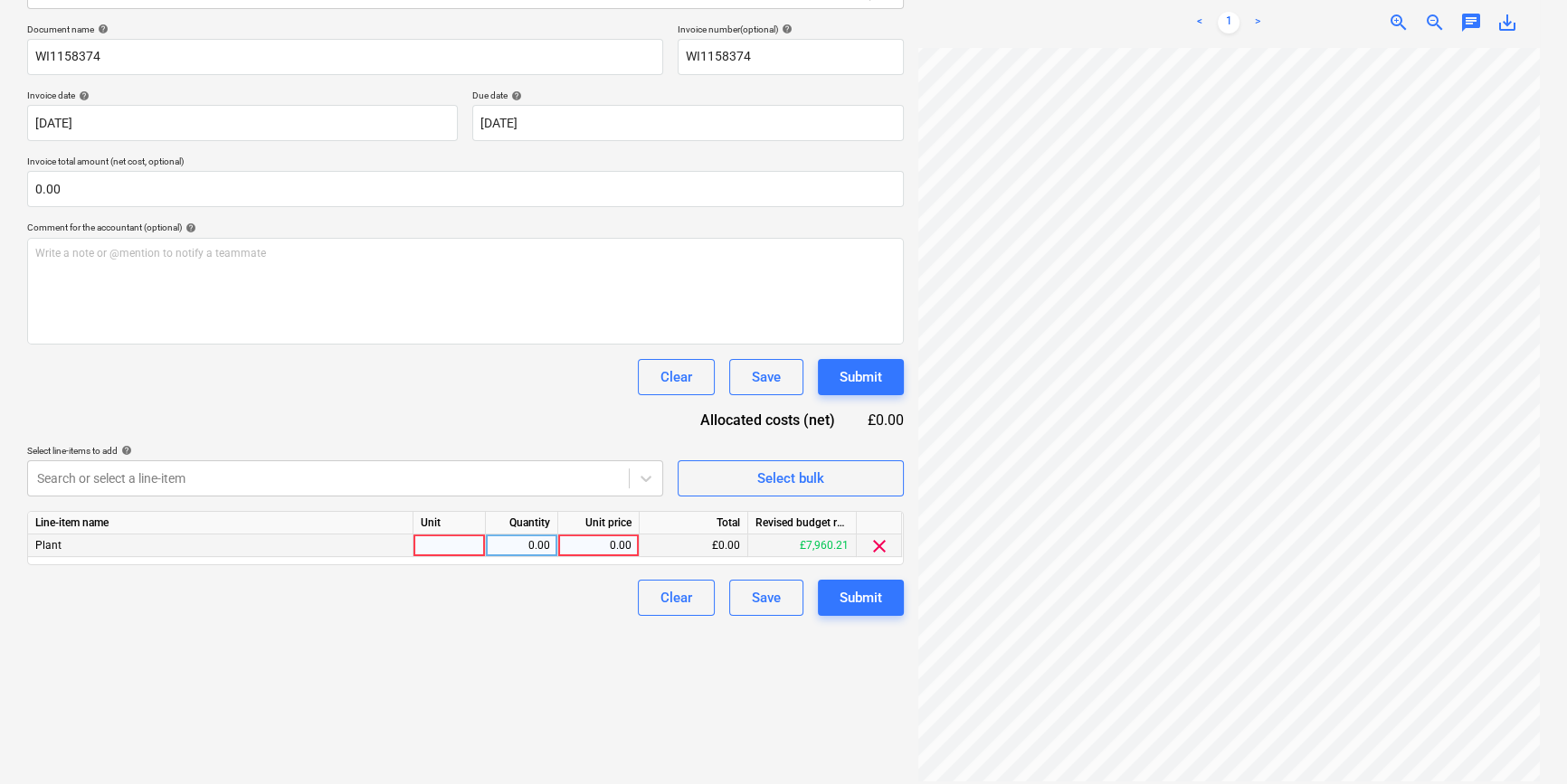 click at bounding box center [450, 545] 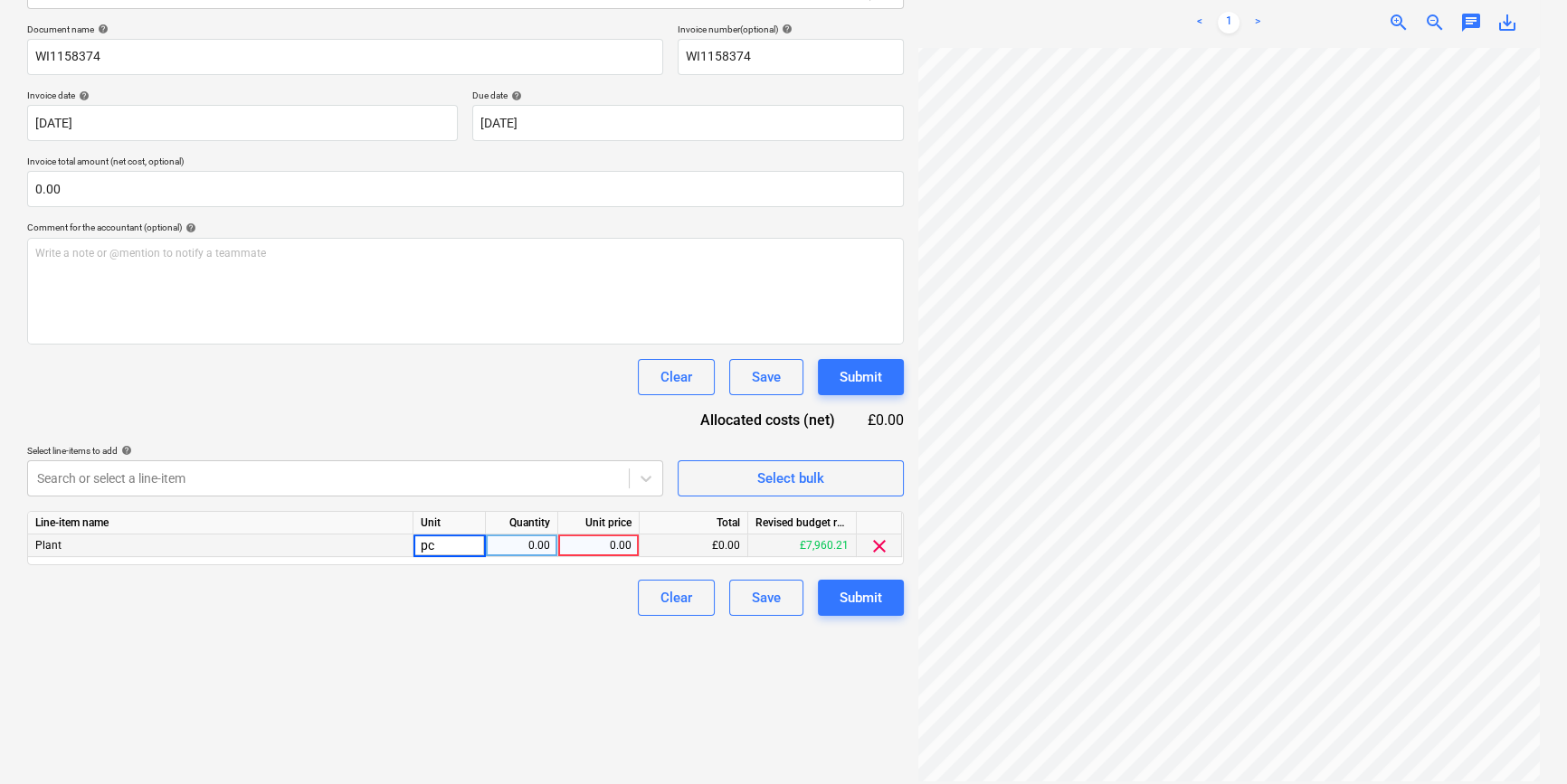 type on "pcs" 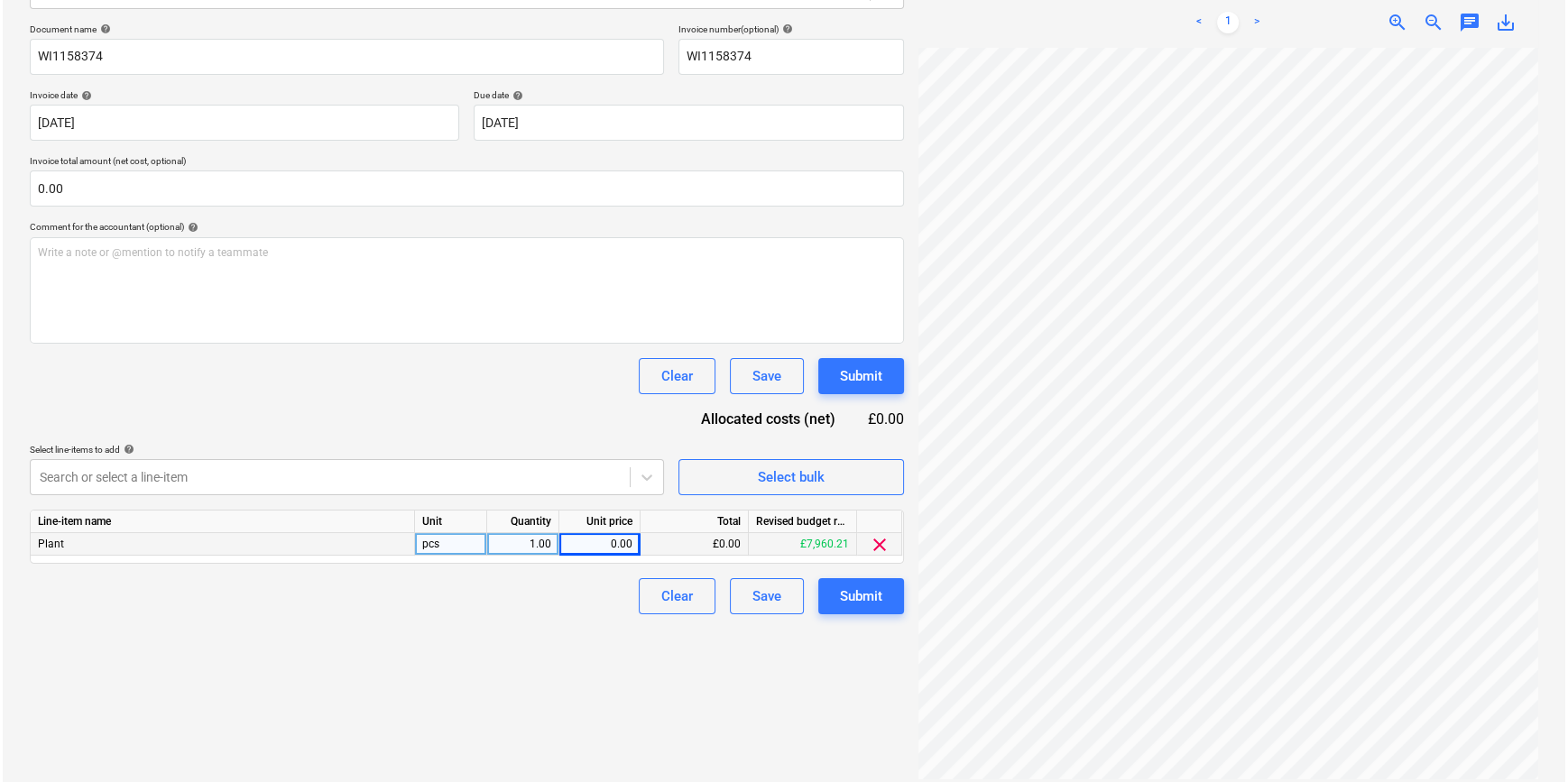 scroll, scrollTop: 280, scrollLeft: 195, axis: both 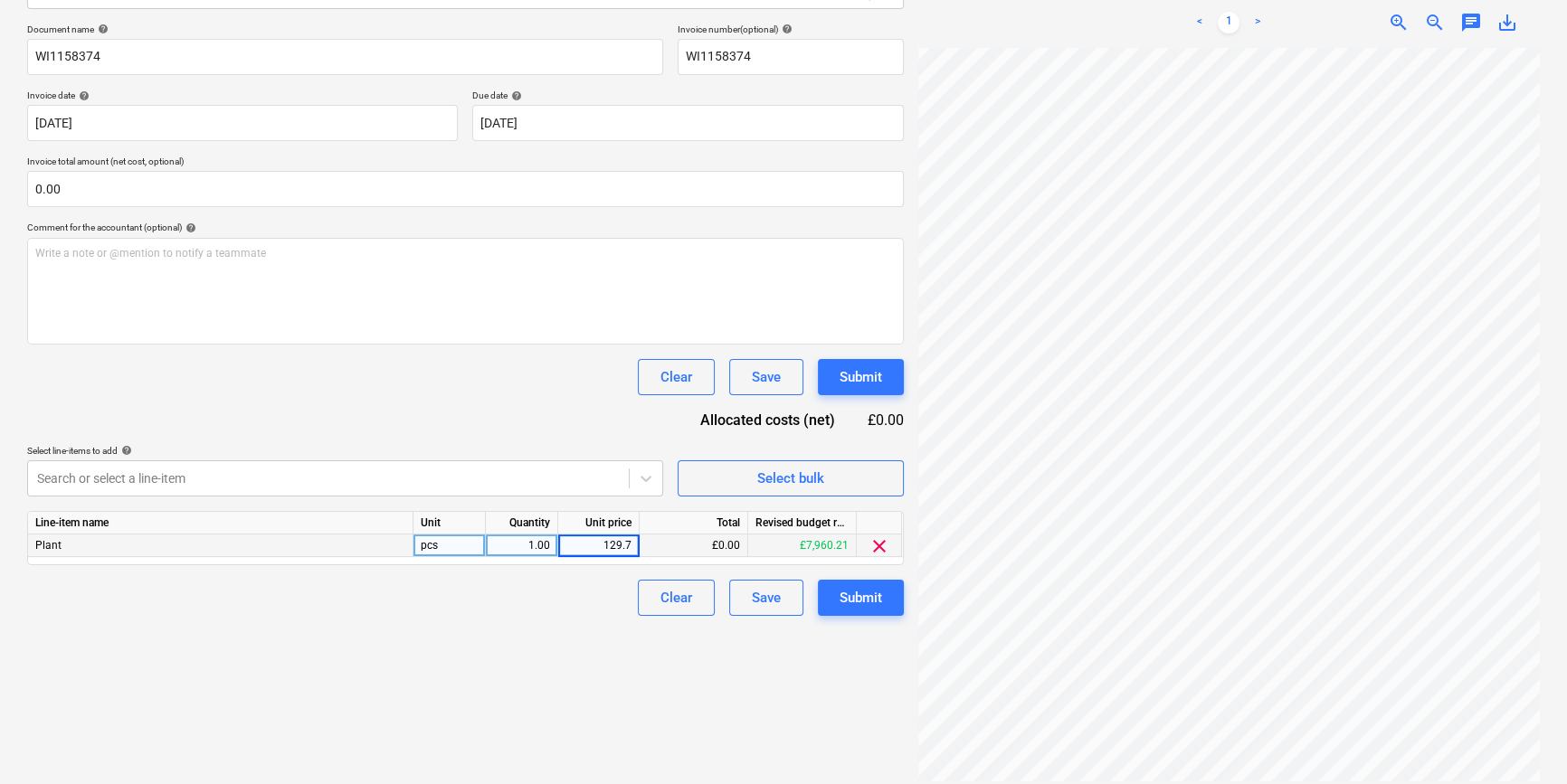 type on "129.78" 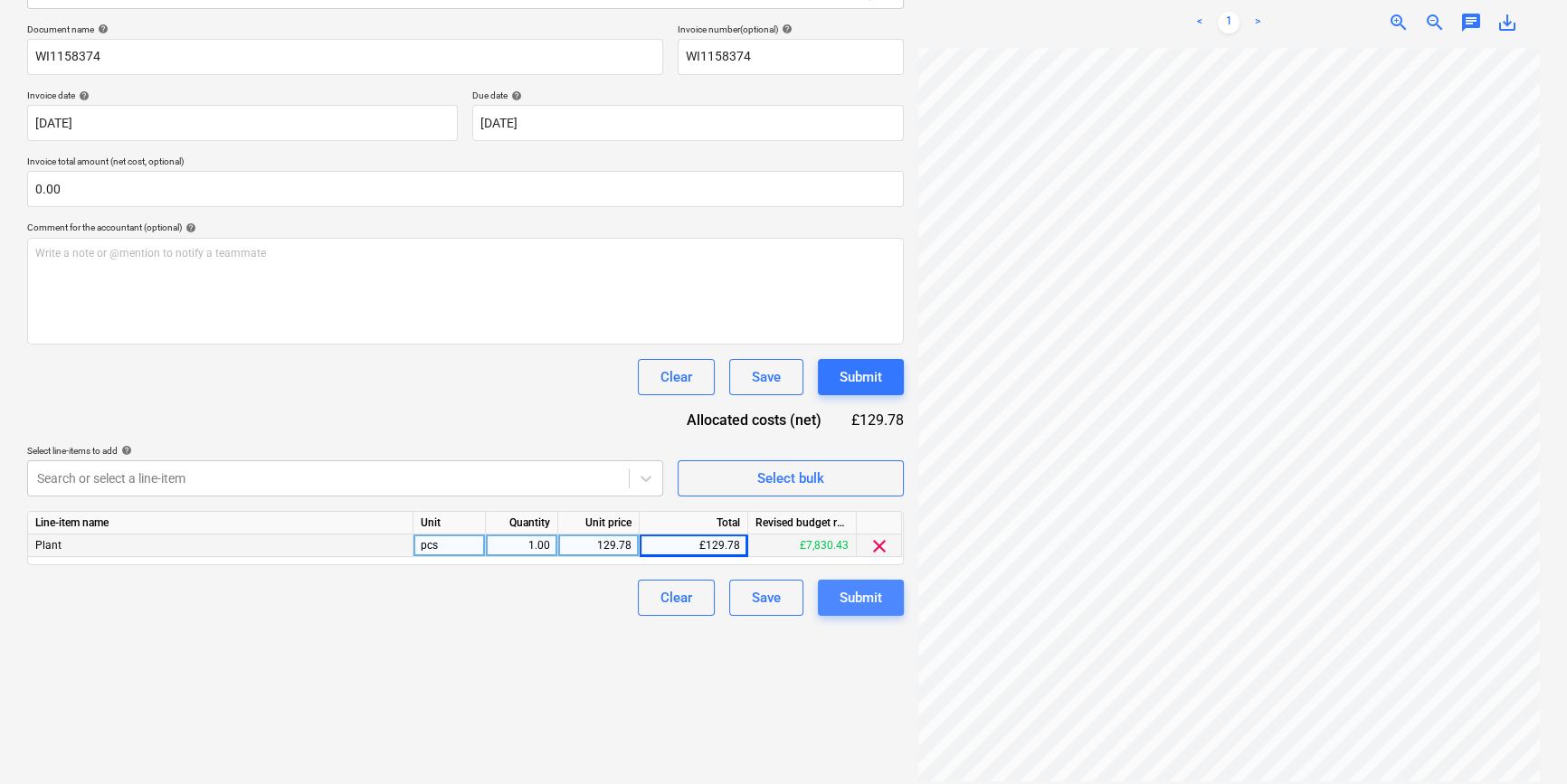 click on "Submit" at bounding box center [860, 598] 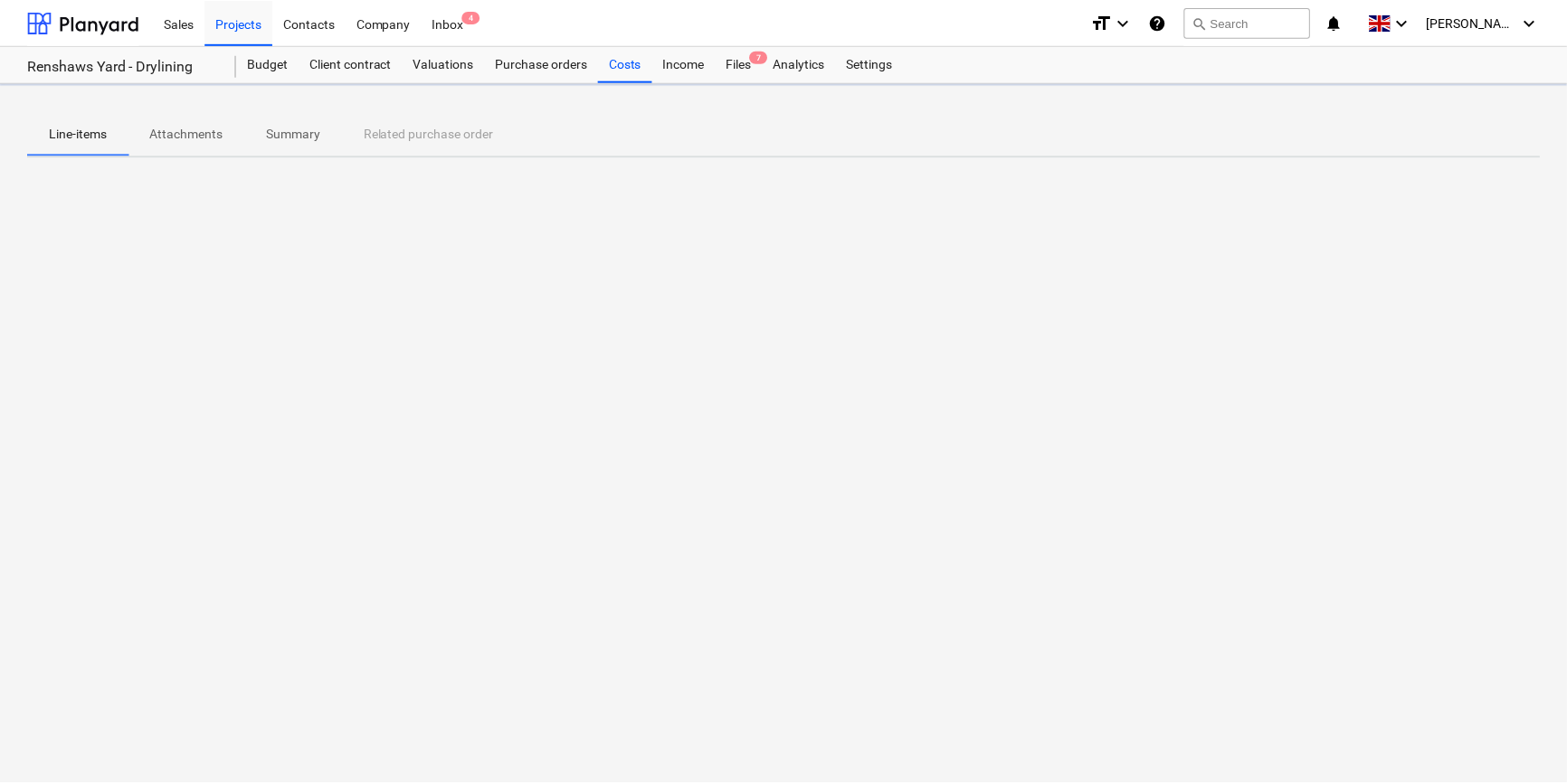 scroll, scrollTop: 0, scrollLeft: 0, axis: both 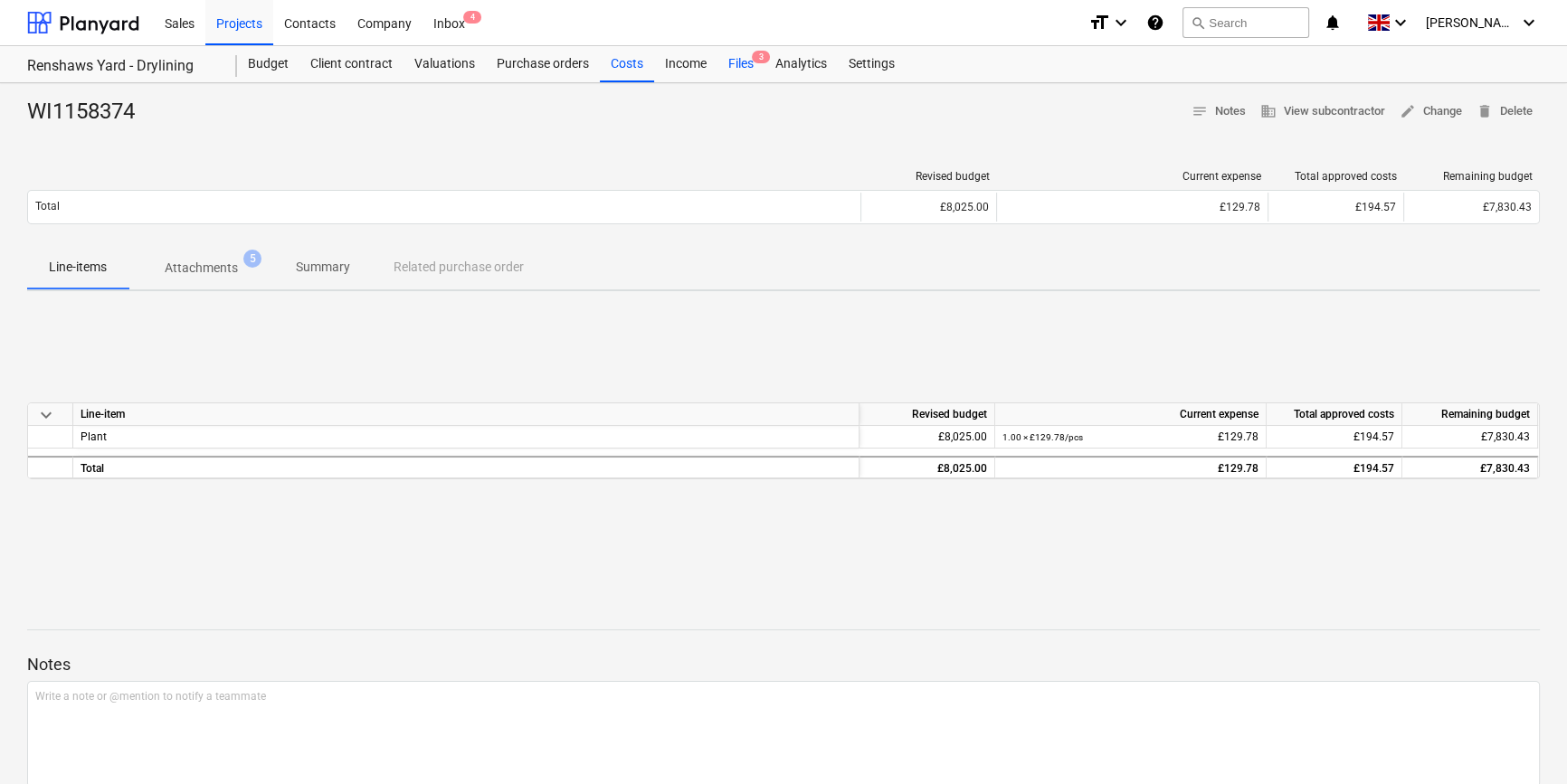 click on "Files 3" at bounding box center (741, 64) 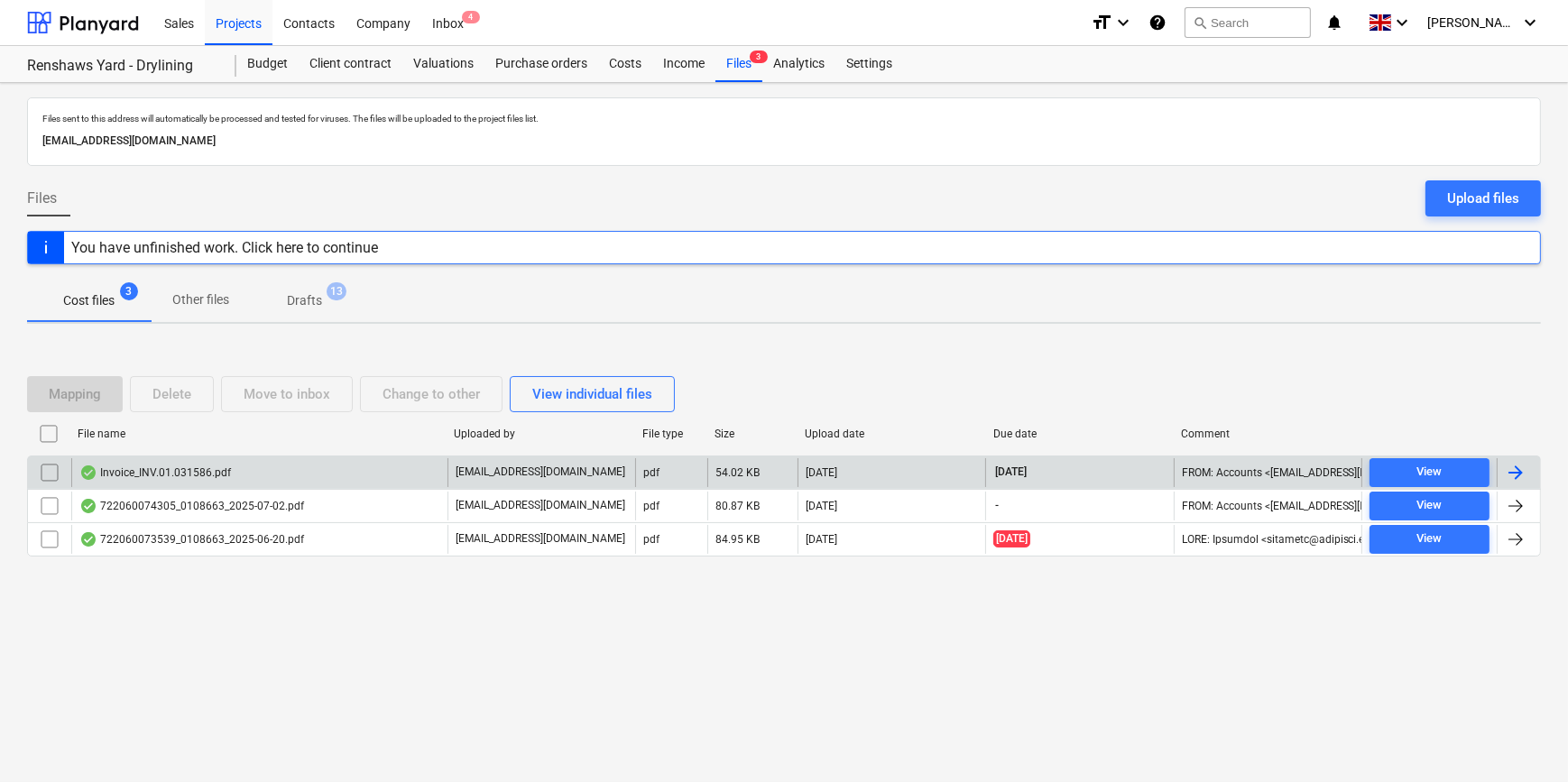 click at bounding box center (1516, 473) 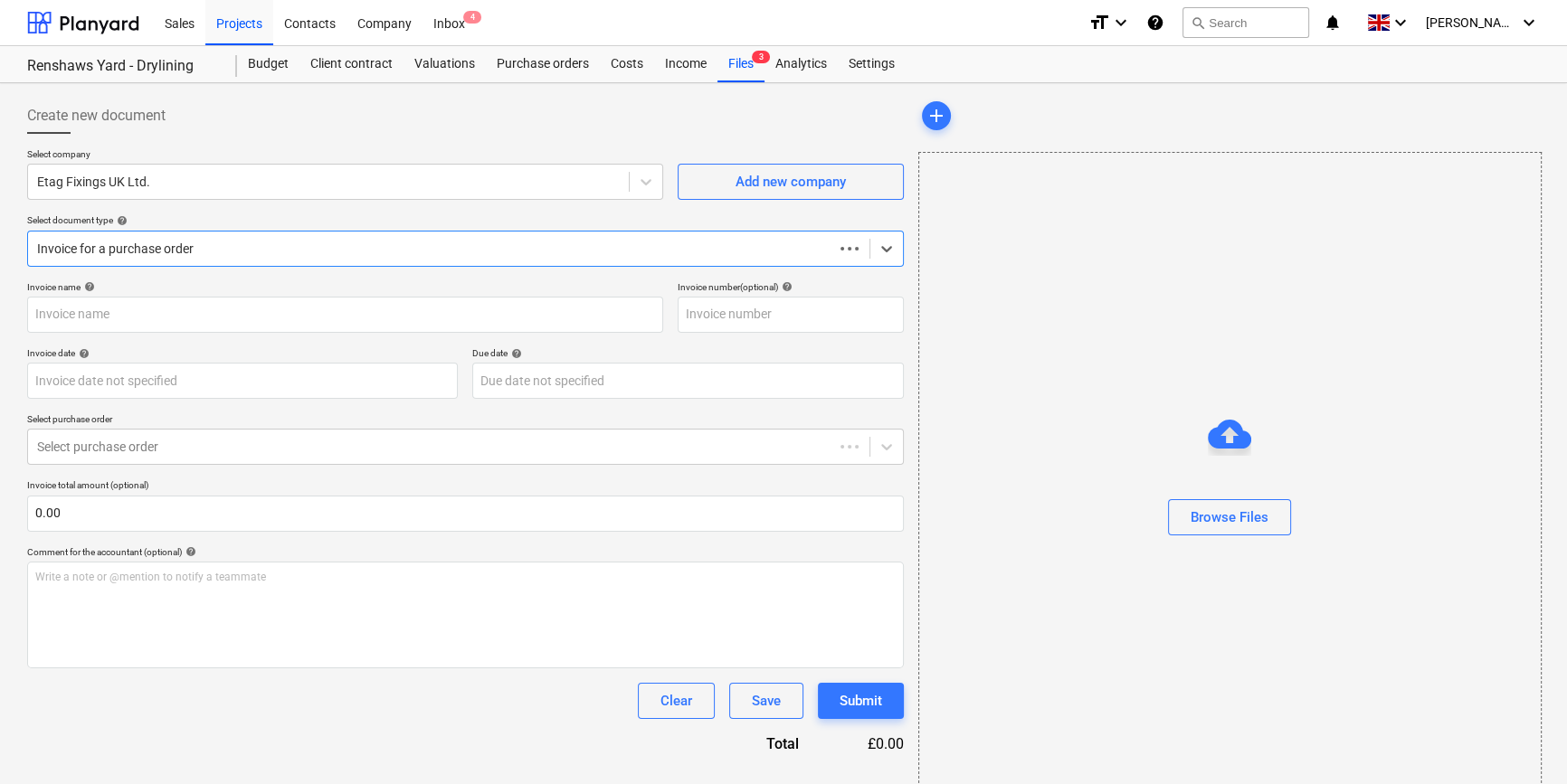 type on "[SWIFT_CODE]" 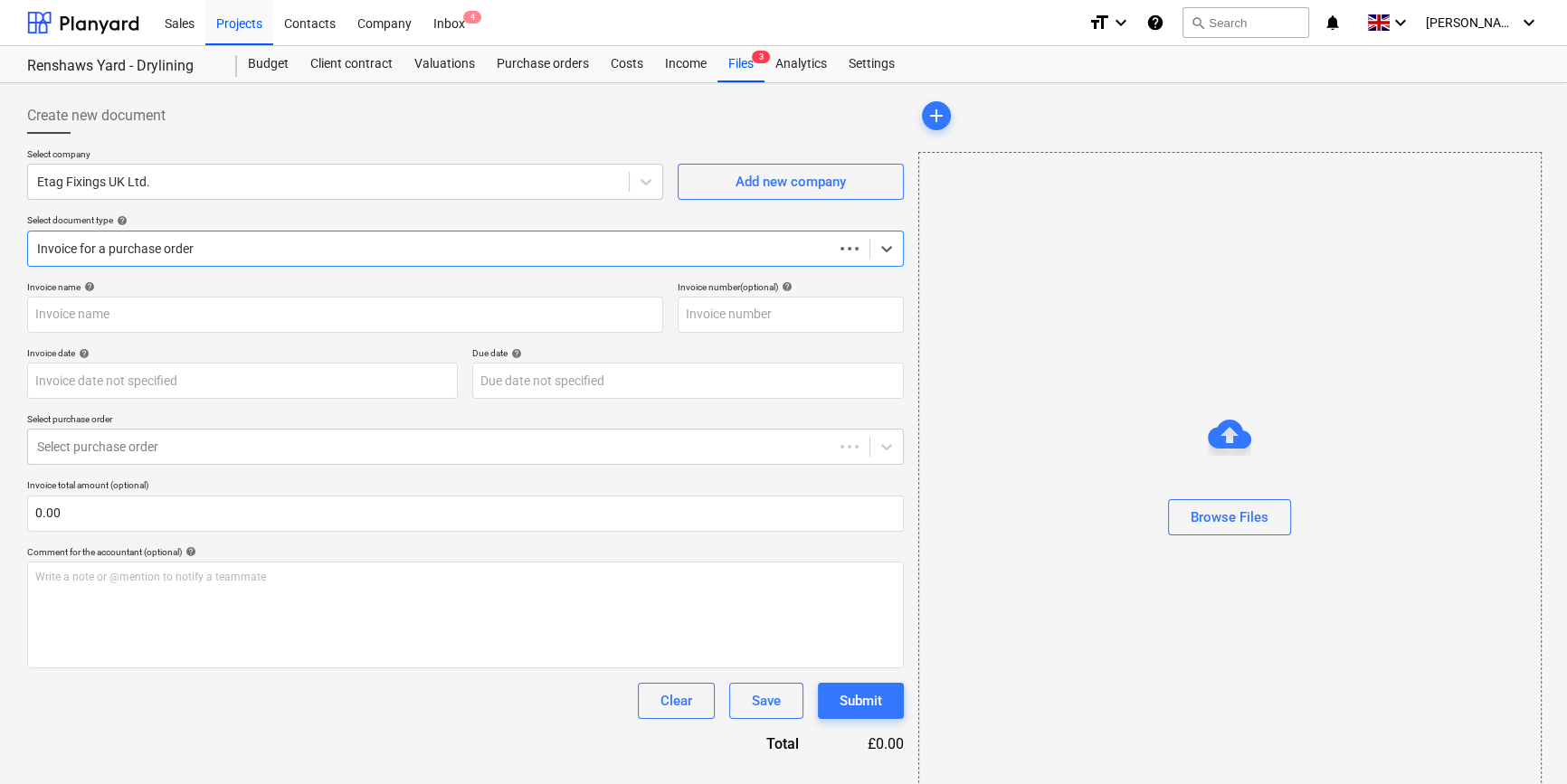 type on "[SWIFT_CODE]" 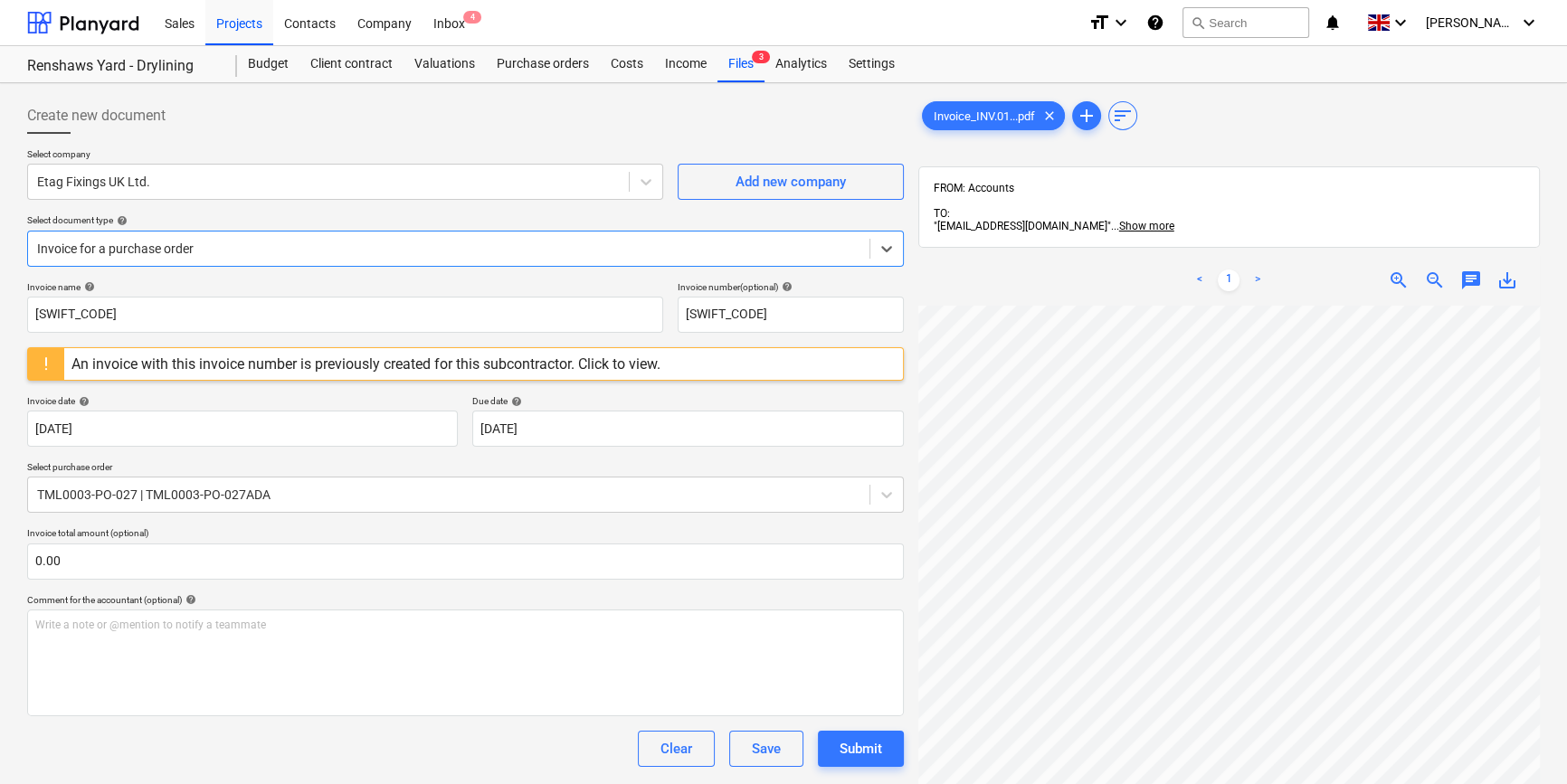 scroll, scrollTop: 0, scrollLeft: 0, axis: both 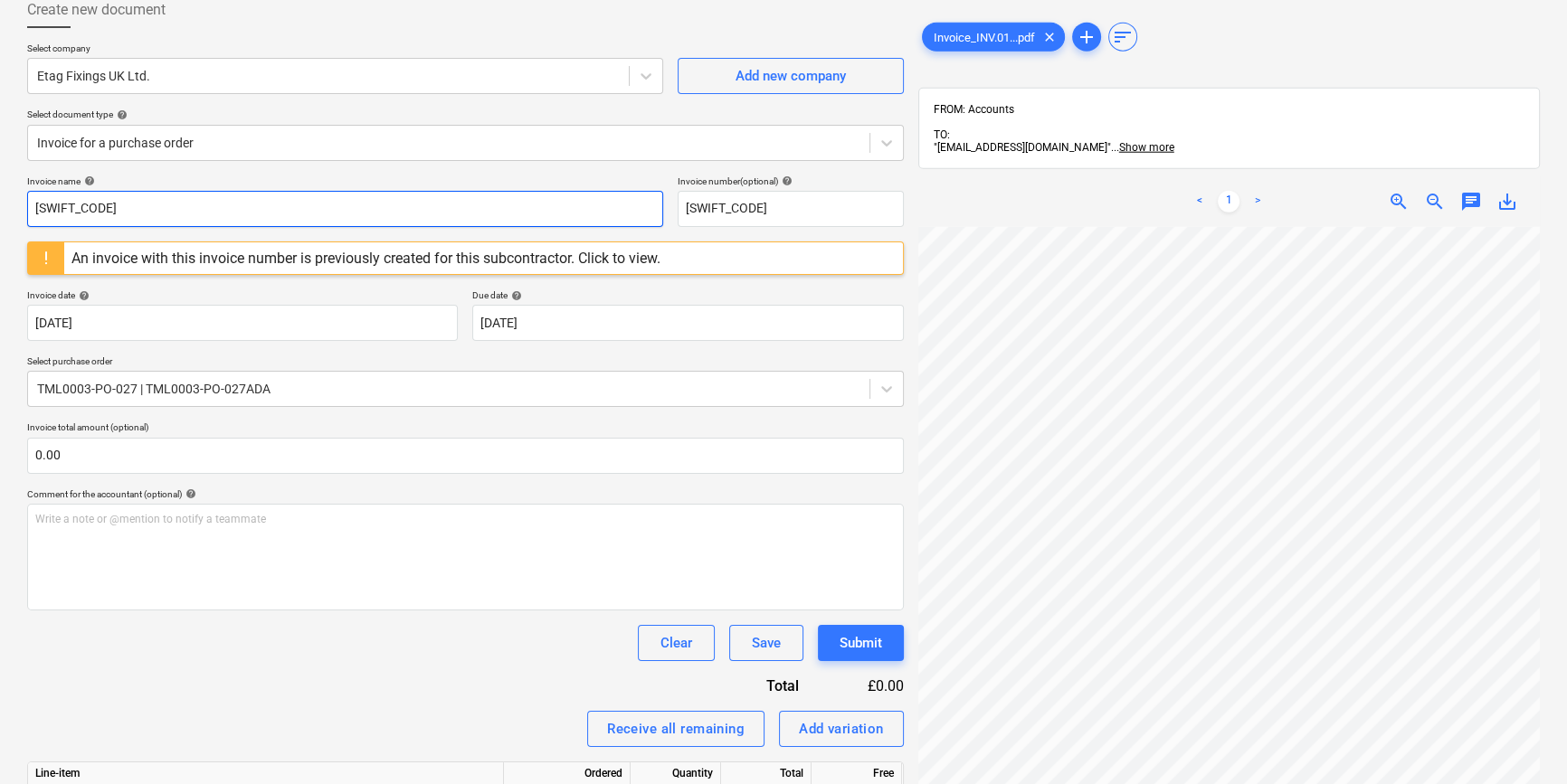 drag, startPoint x: 127, startPoint y: 206, endPoint x: 23, endPoint y: 208, distance: 104.01923 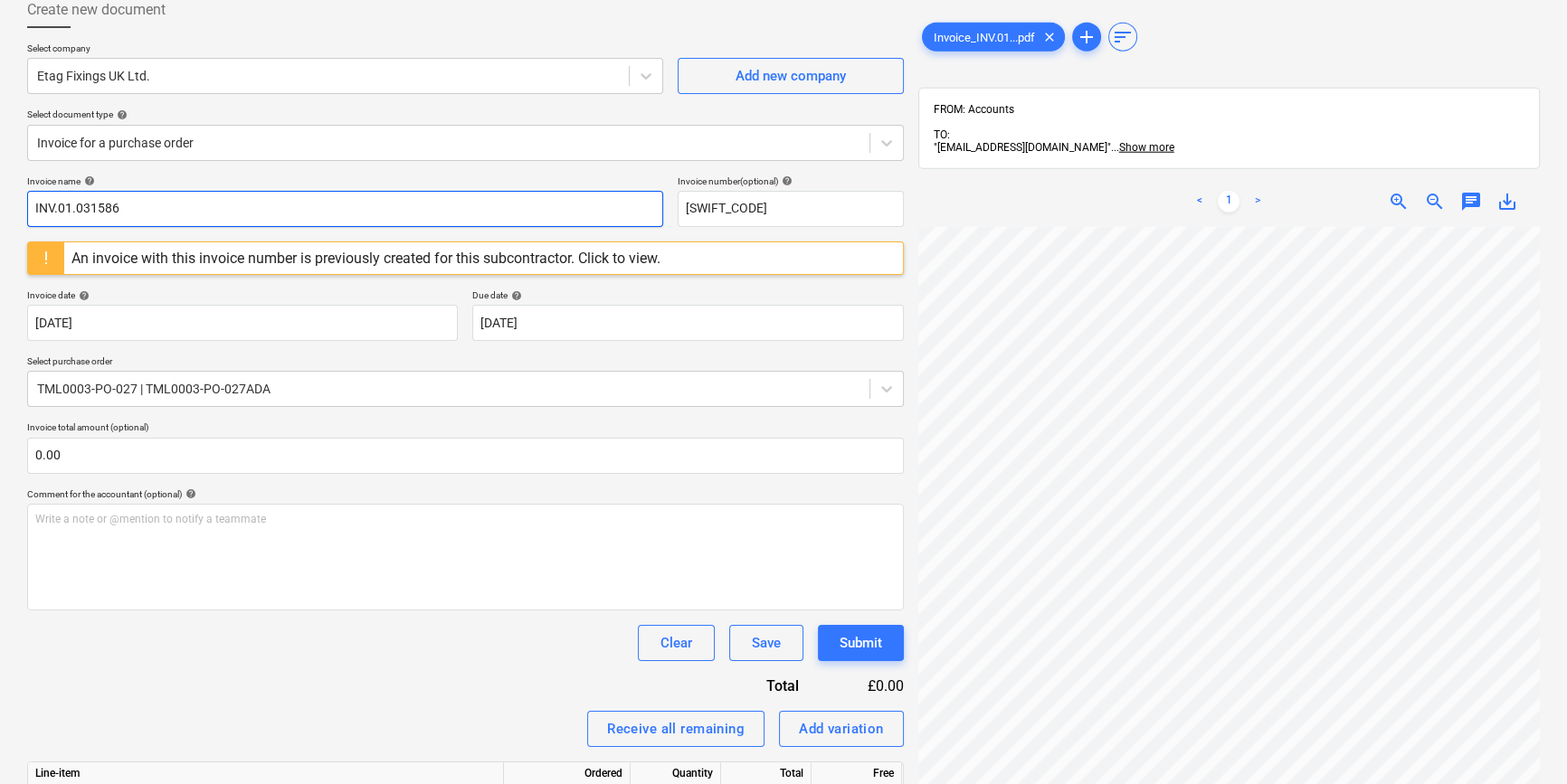 click on "INV.01.031586" at bounding box center (345, 209) 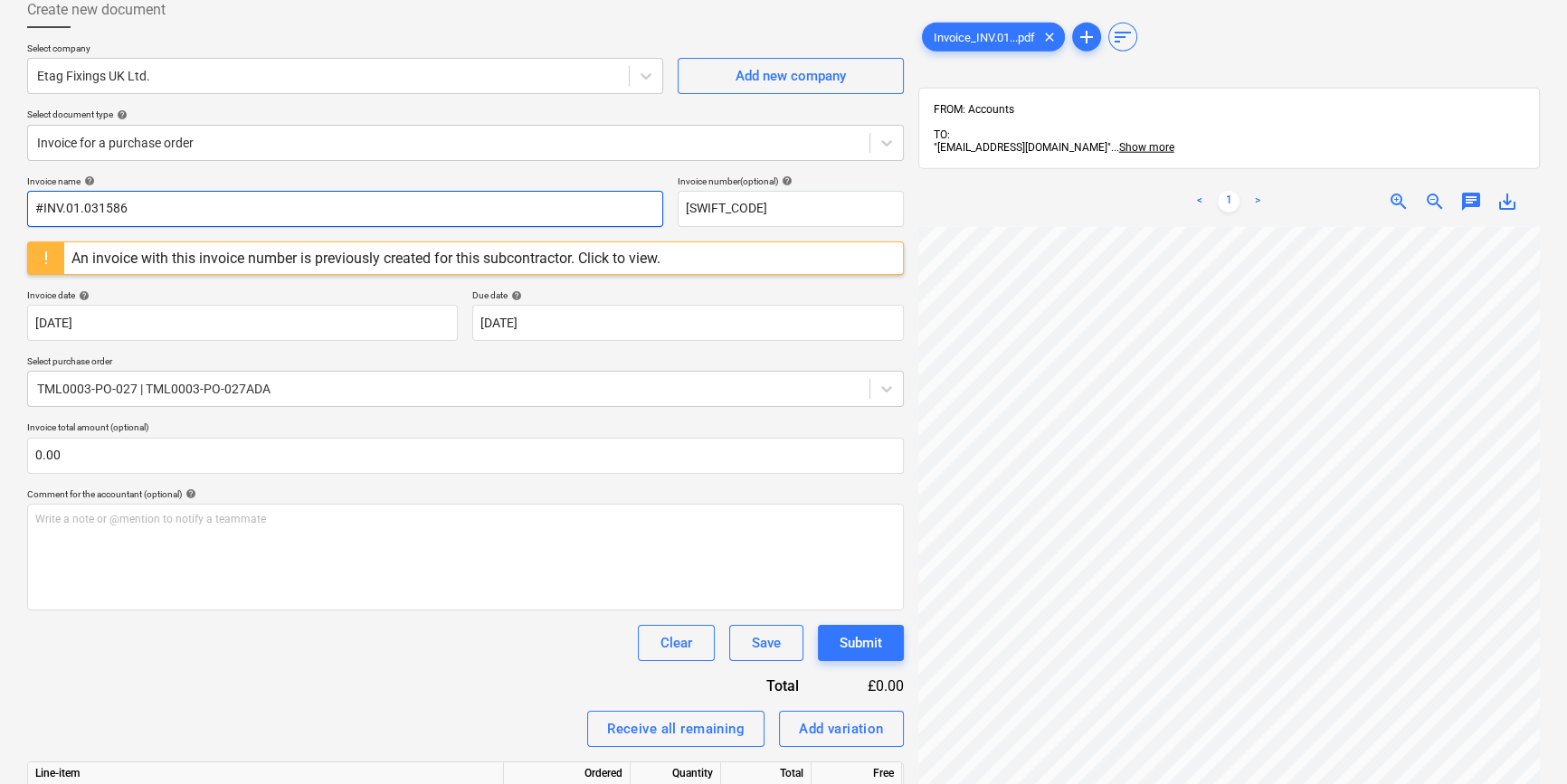 drag, startPoint x: 130, startPoint y: 209, endPoint x: 32, endPoint y: 209, distance: 98 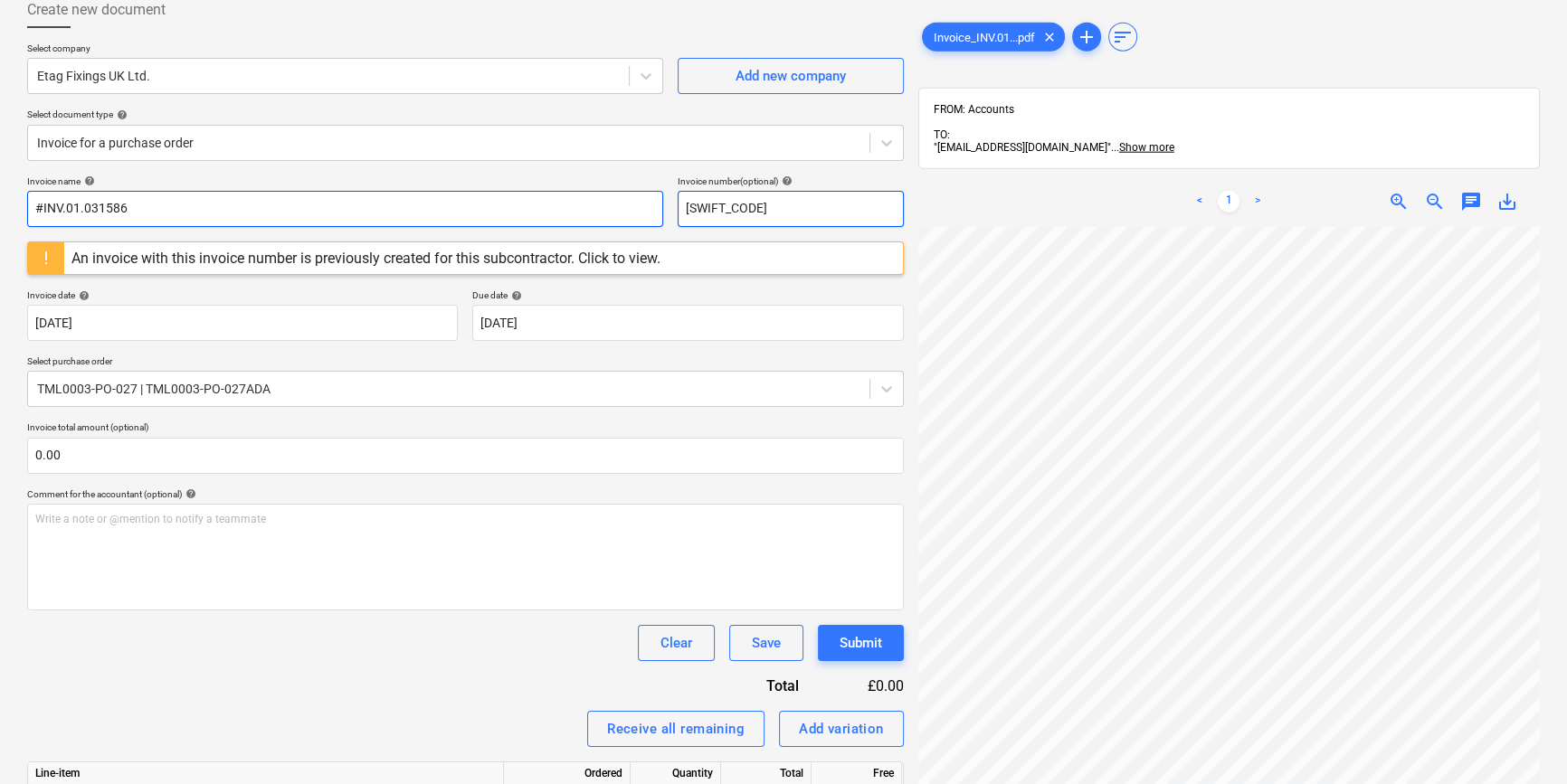 type on "#INV.01.031586" 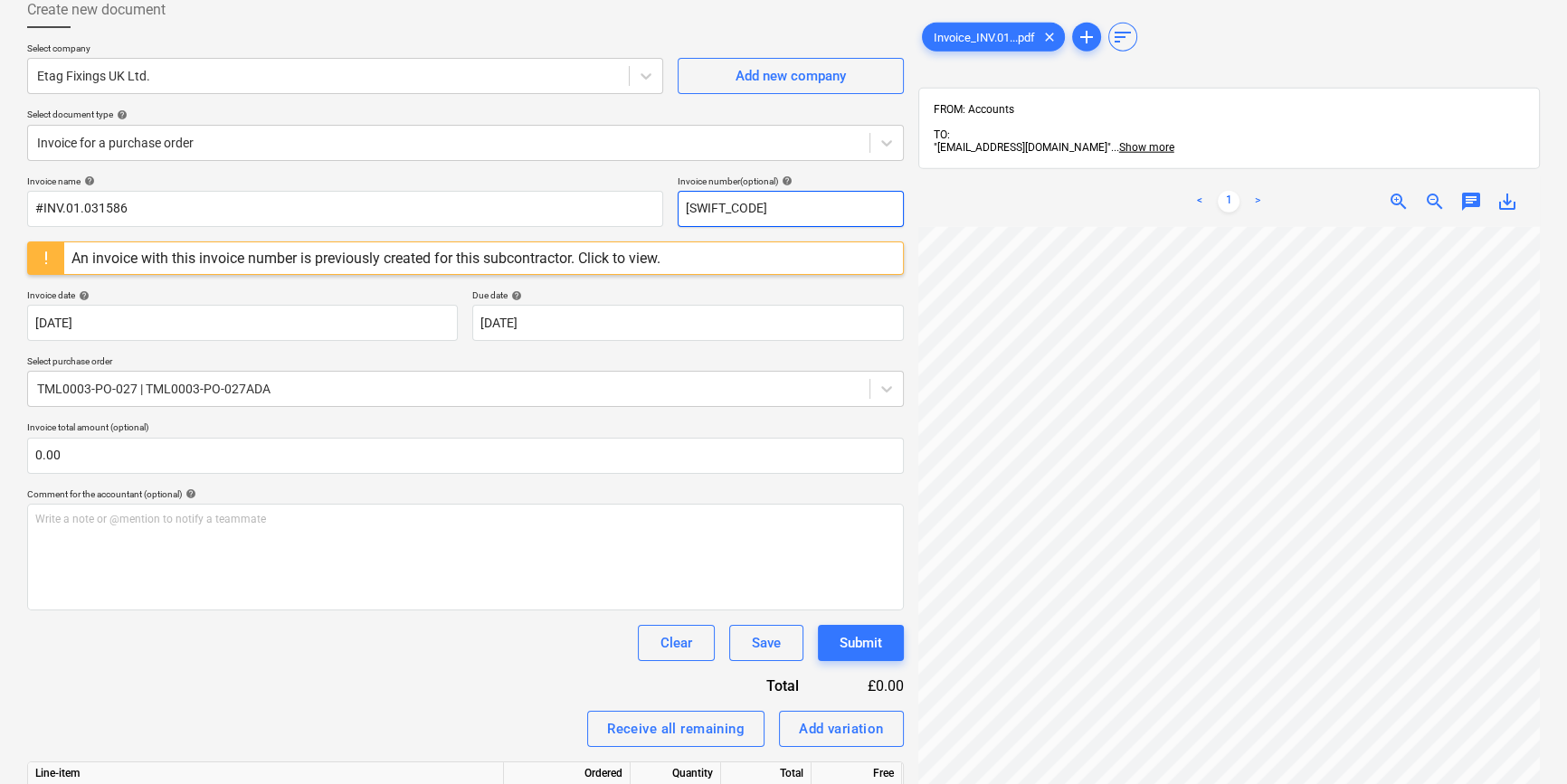 click on "[SWIFT_CODE]" at bounding box center (791, 209) 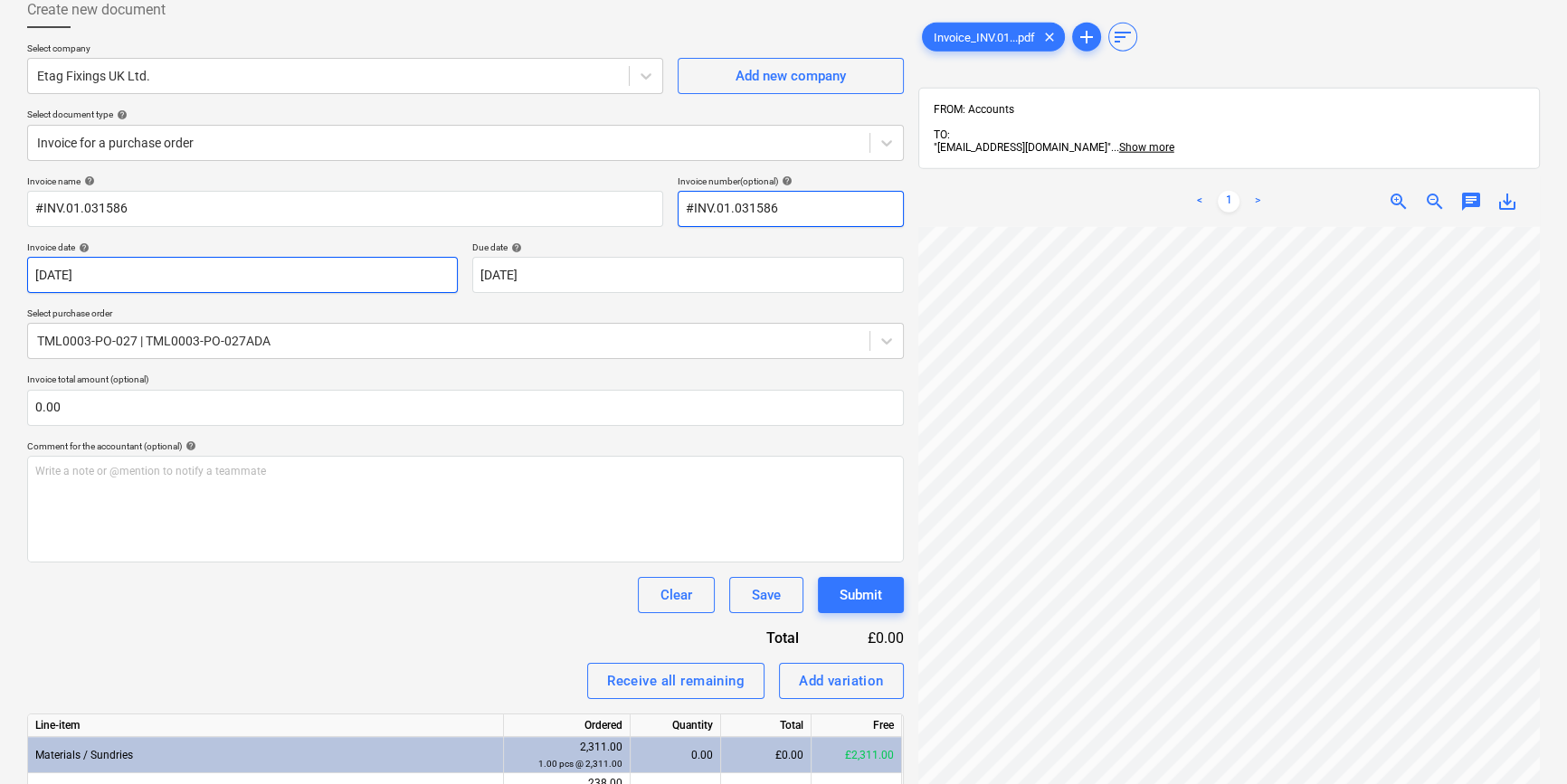 type on "#INV.01.031586" 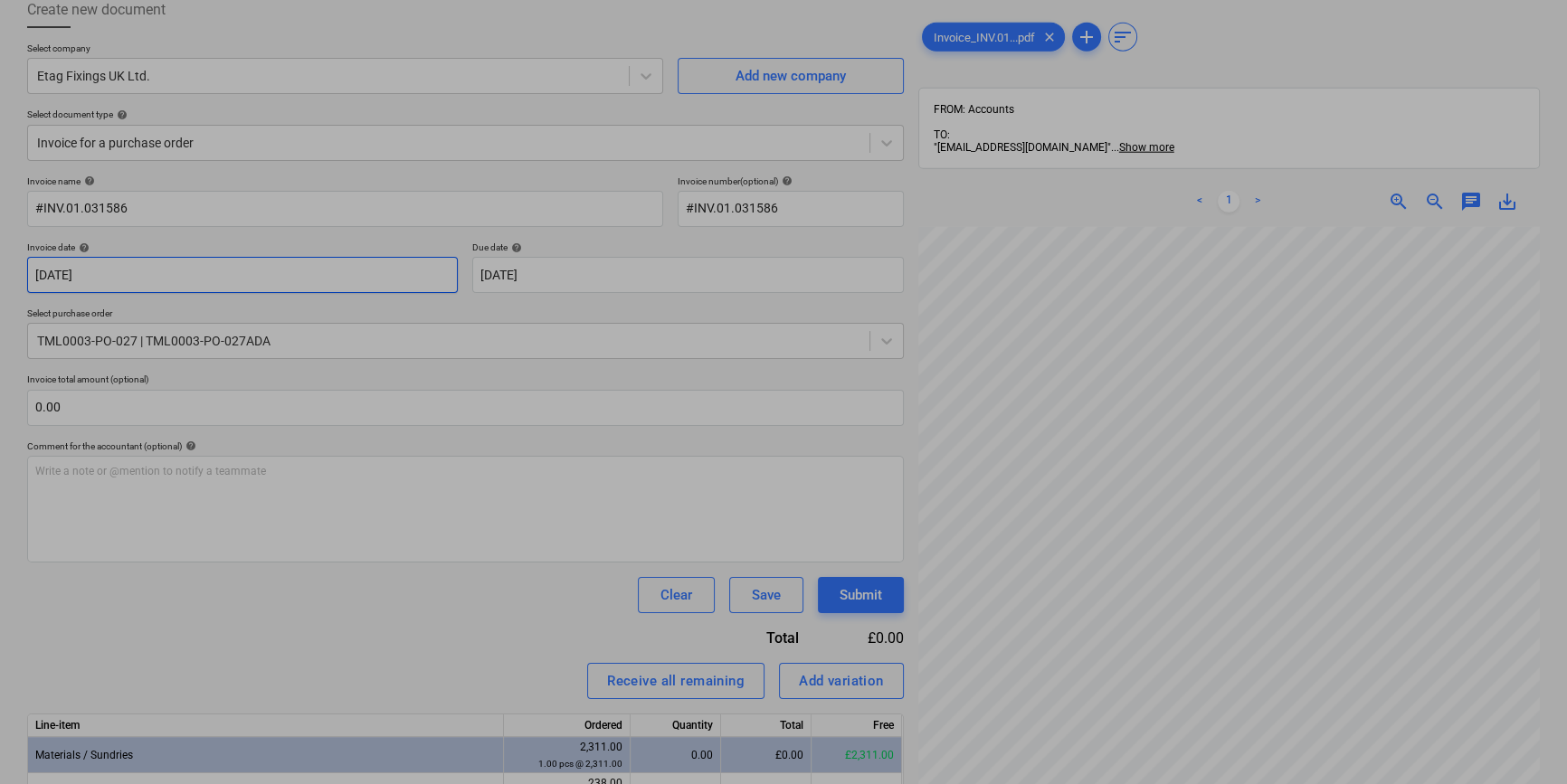 click on "Sales Projects Contacts Company Inbox 4 format_size keyboard_arrow_down help search Search notifications 0 keyboard_arrow_down [PERSON_NAME] keyboard_arrow_down Renshaws Yard -  Drylining Budget Client contract Valuations Purchase orders Costs Income Files 3 Analytics Settings Create new document Select company Etag Fixings UK Ltd.   Add new company Select document type help Invoice for a purchase order Invoice name help #INV.01.031586 Invoice number  (optional) help #INV.01.031586 Invoice date help [DATE] [DATE] Press the down arrow key to interact with the calendar and
select a date. Press the question mark key to get the keyboard shortcuts for changing dates. Due date help [DATE] [DATE] Press the down arrow key to interact with the calendar and
select a date. Press the question mark key to get the keyboard shortcuts for changing dates. Select purchase order TML0003-PO-027 | TML0003-PO-027ADA Invoice total amount (optional) 0.00 Comment for the accountant (optional) help ﻿ Clear <" at bounding box center (784, 286) 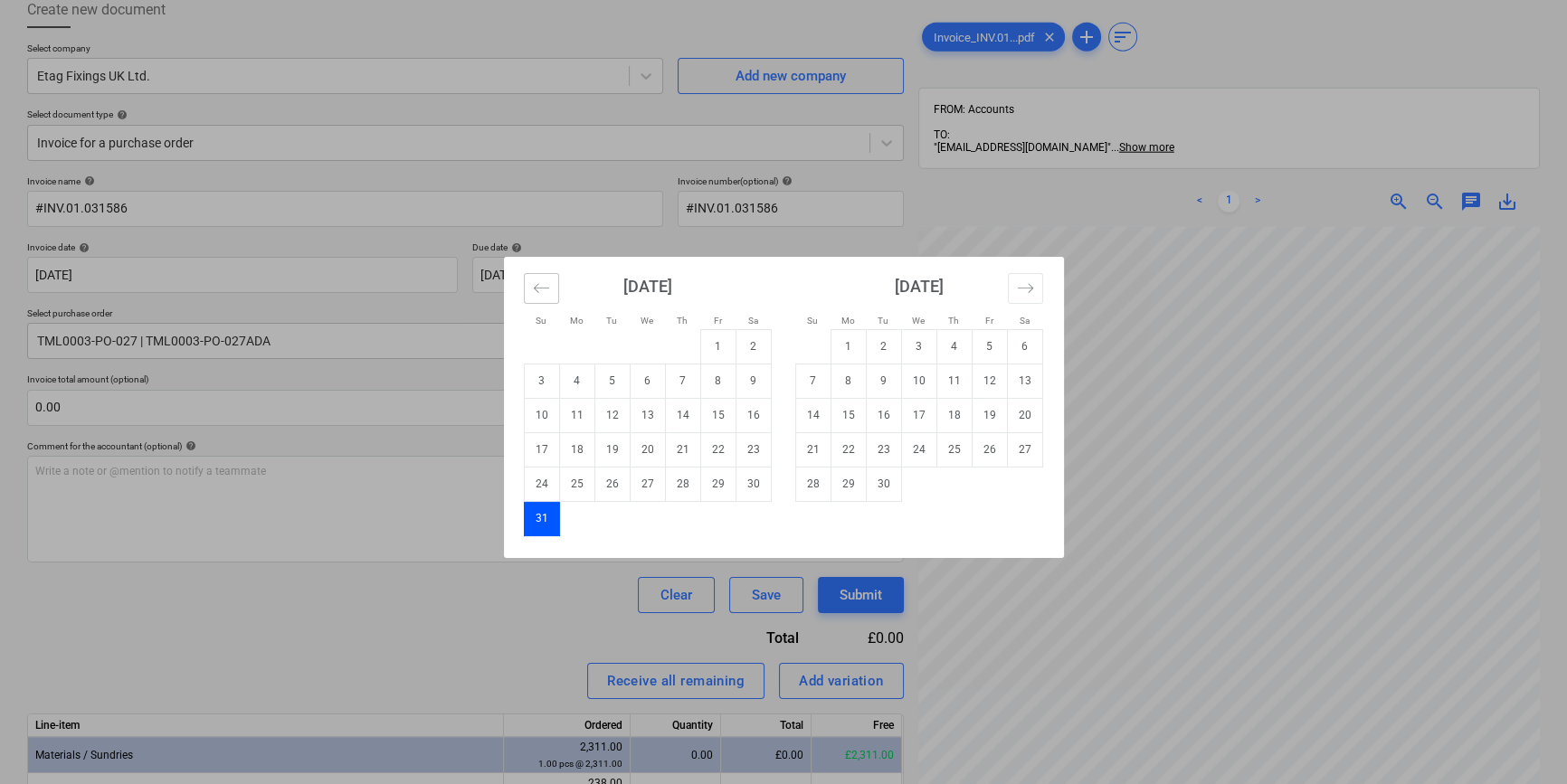 click 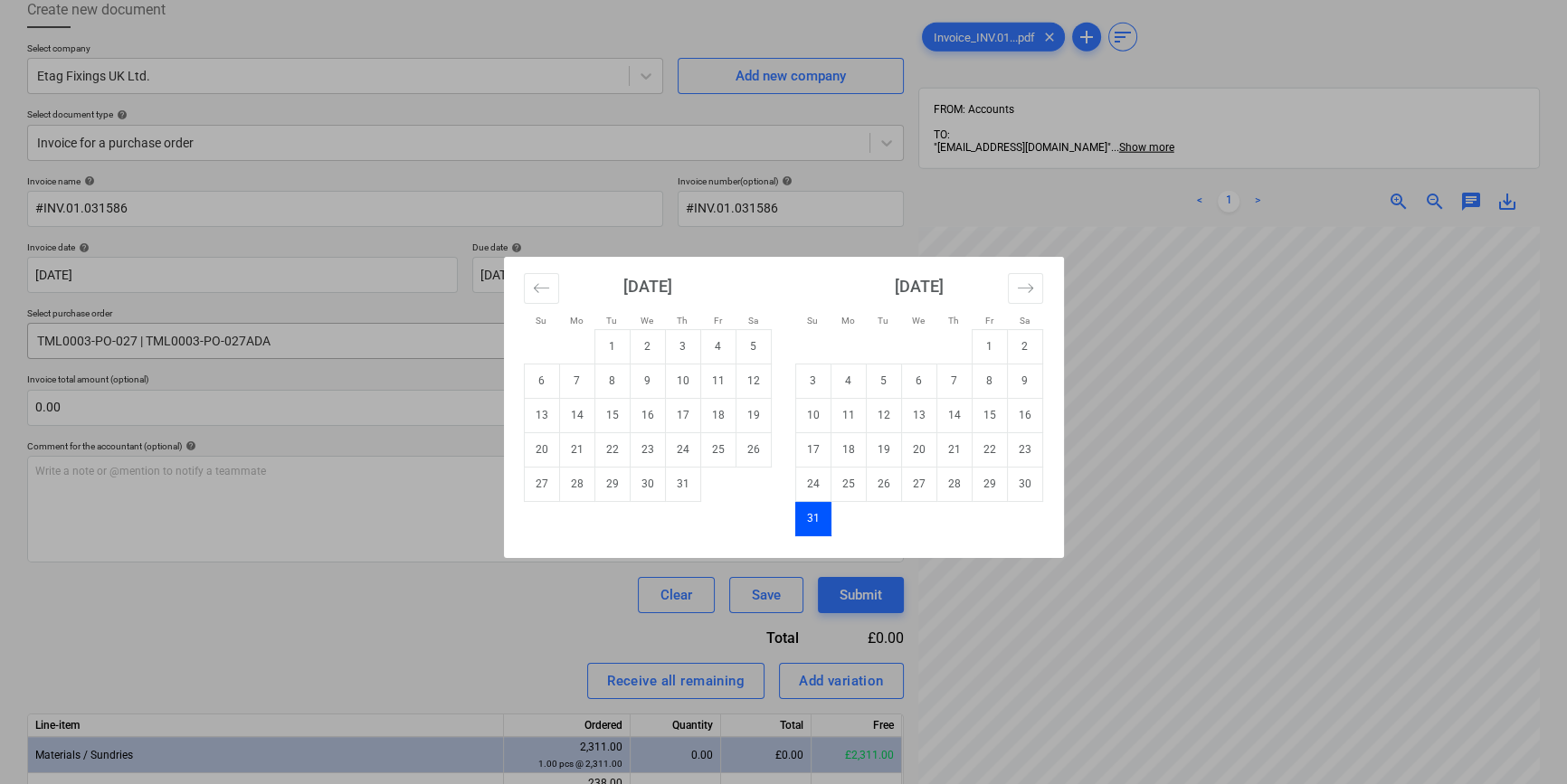 click on "1" at bounding box center [612, 346] 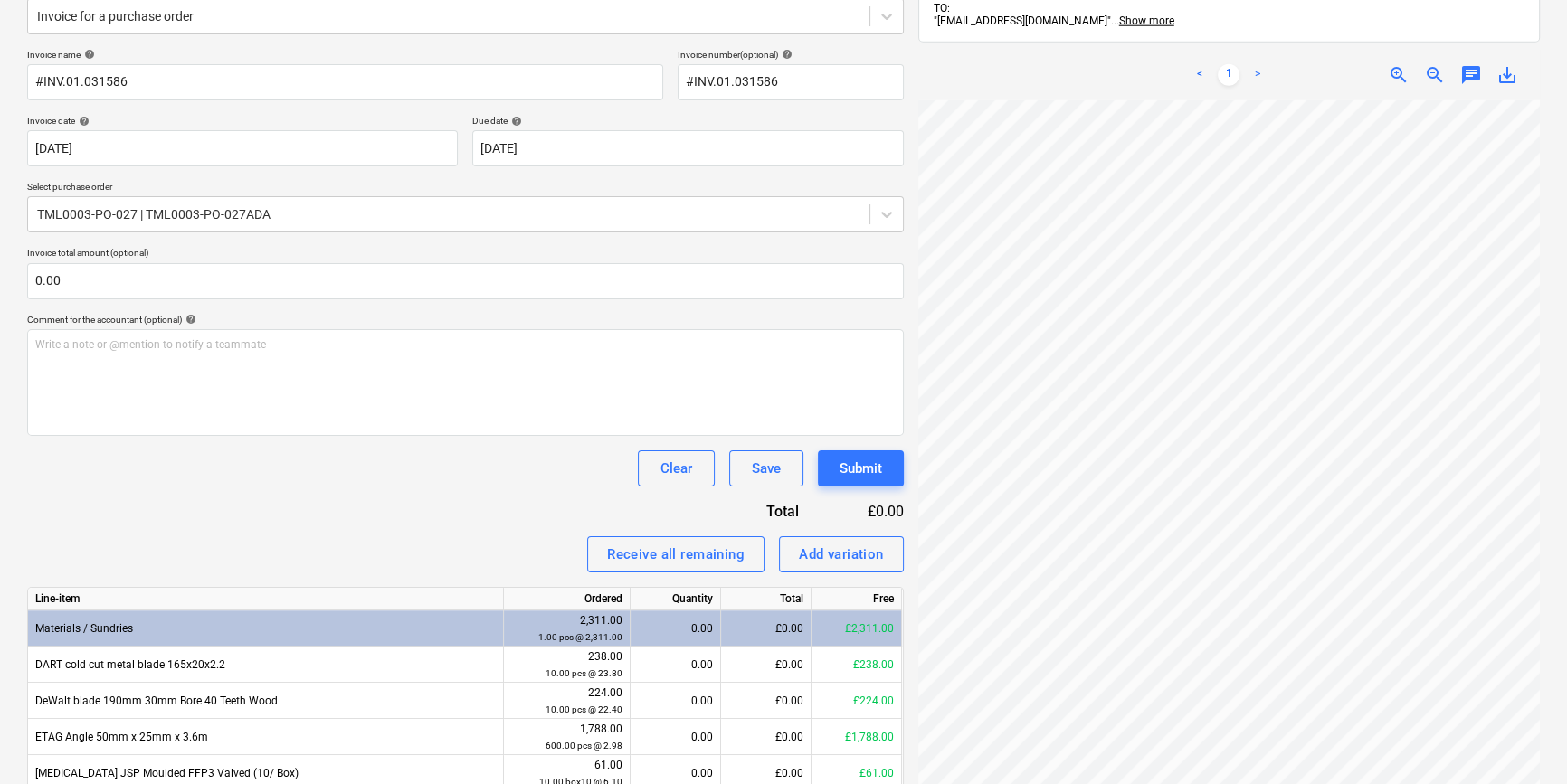 scroll, scrollTop: 270, scrollLeft: 0, axis: vertical 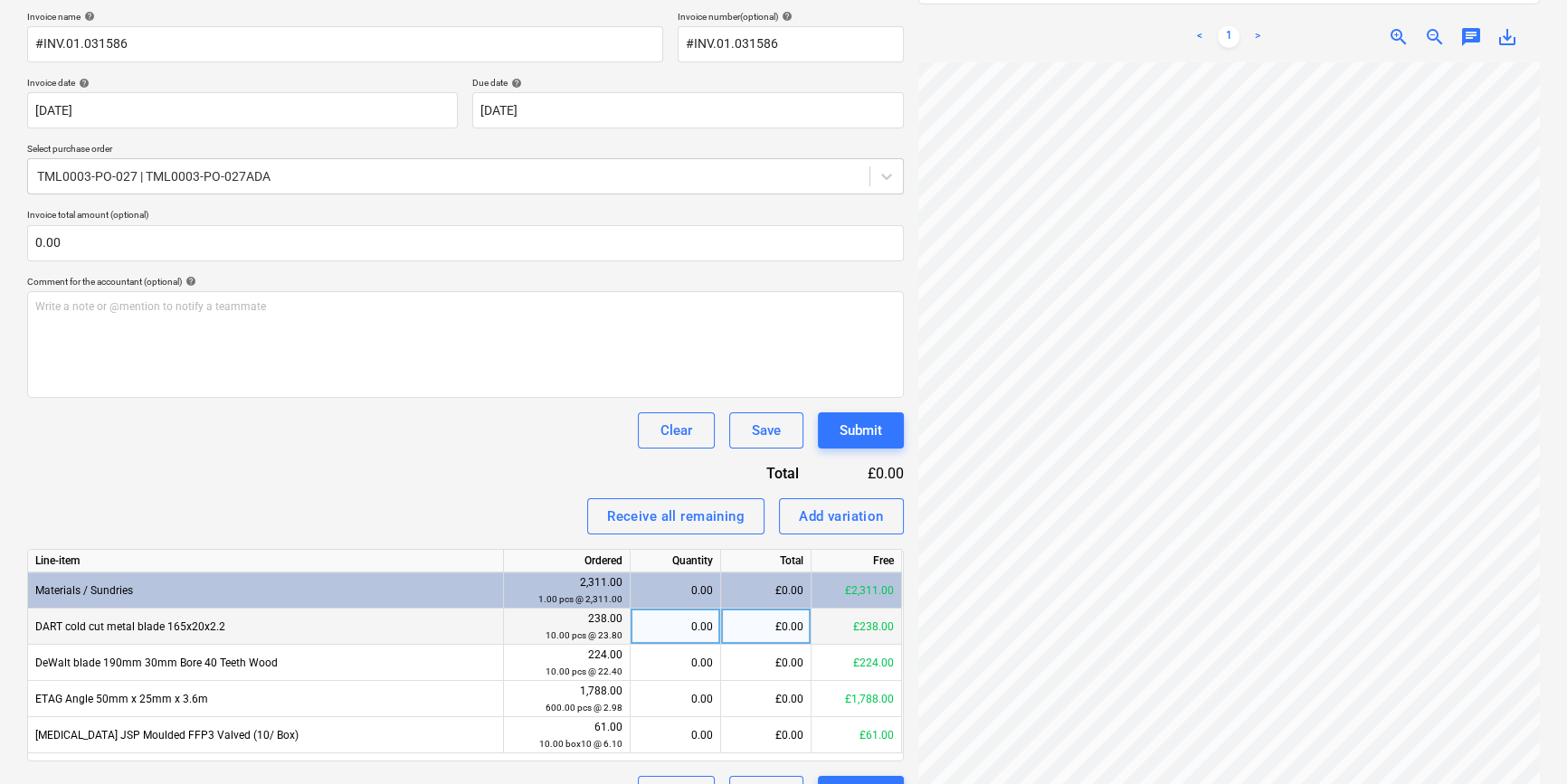 click on "0.00" at bounding box center (675, 627) 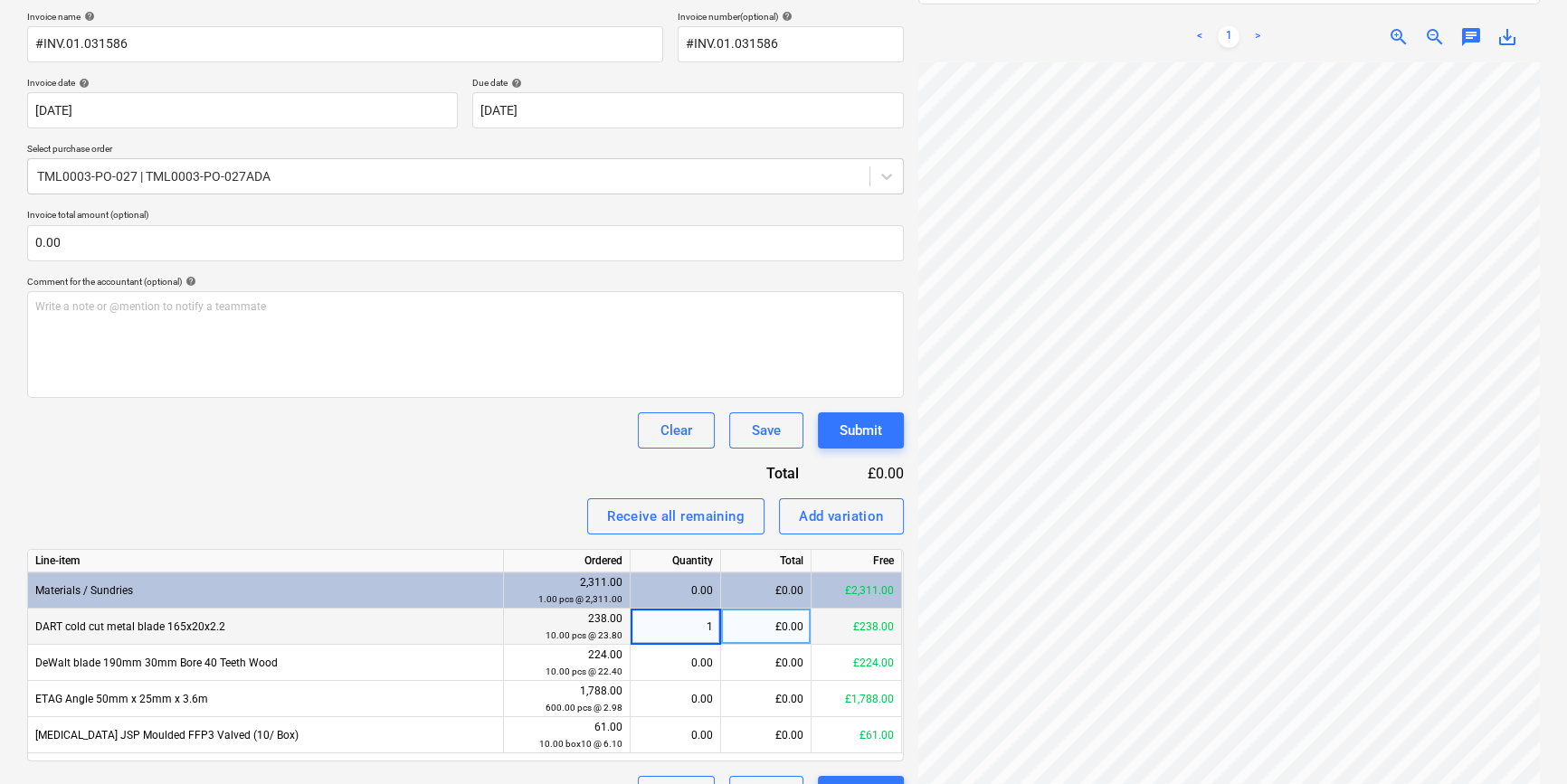 type on "10" 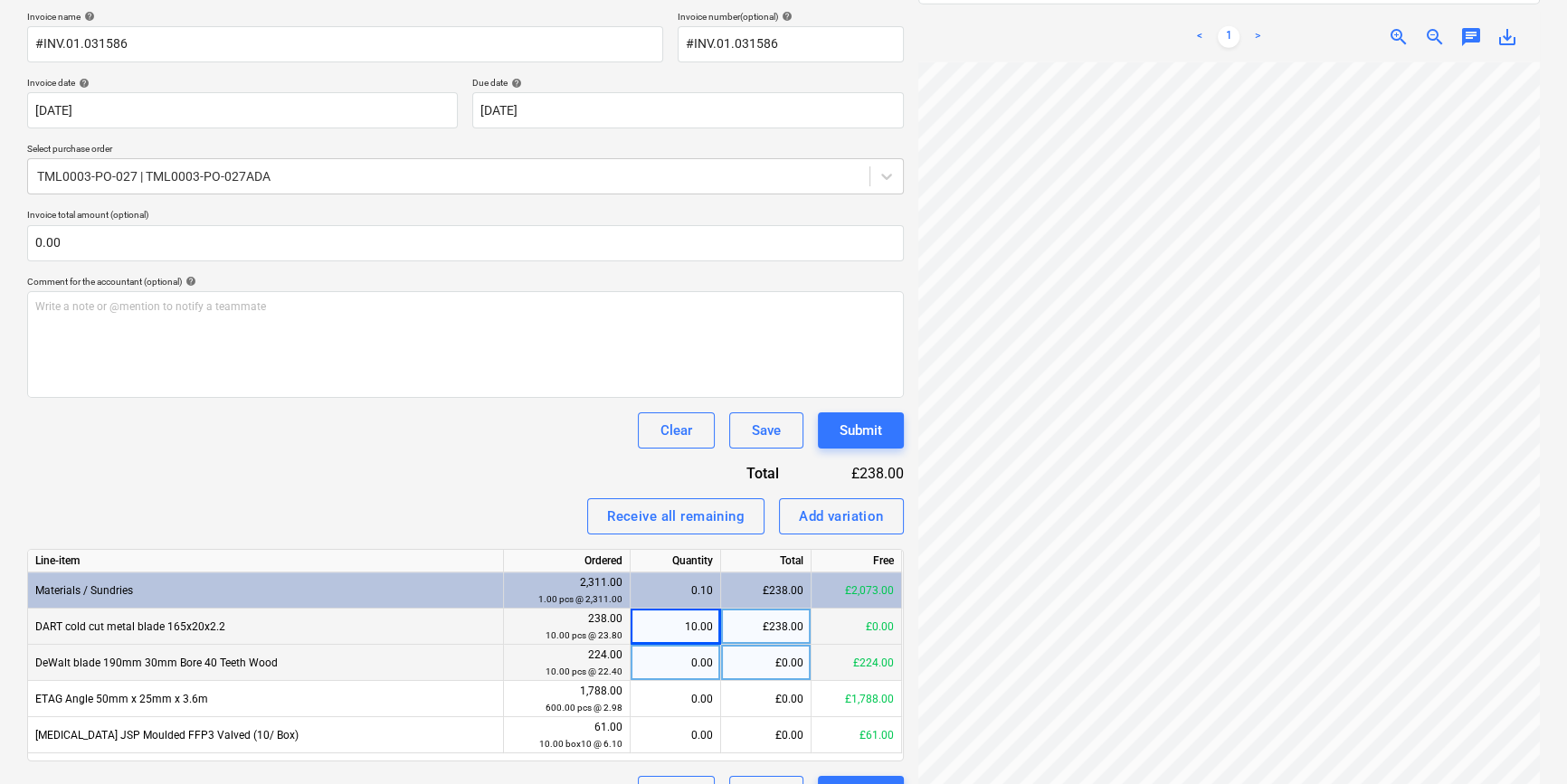 click on "0.00" at bounding box center [675, 663] 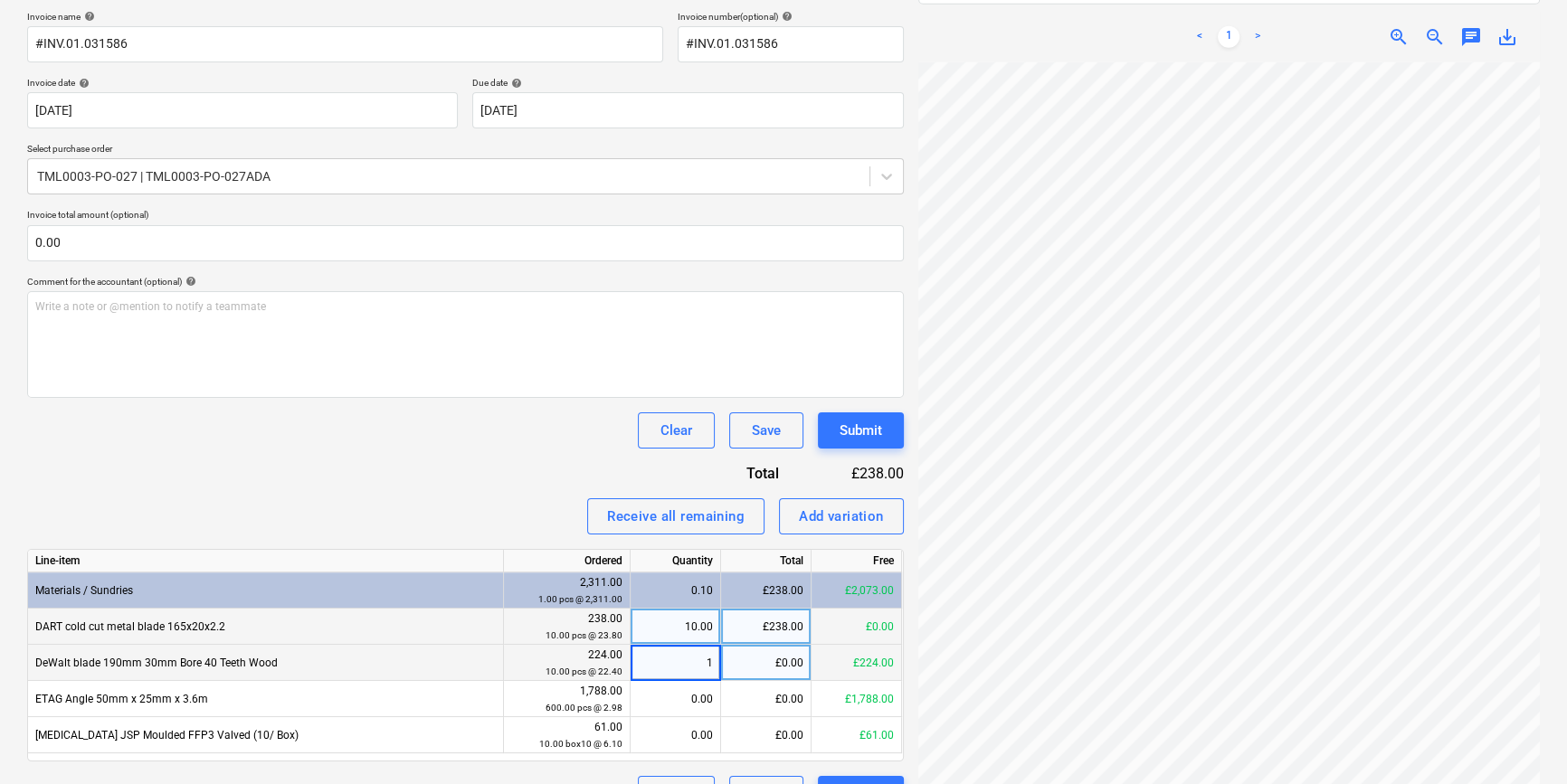 type on "10" 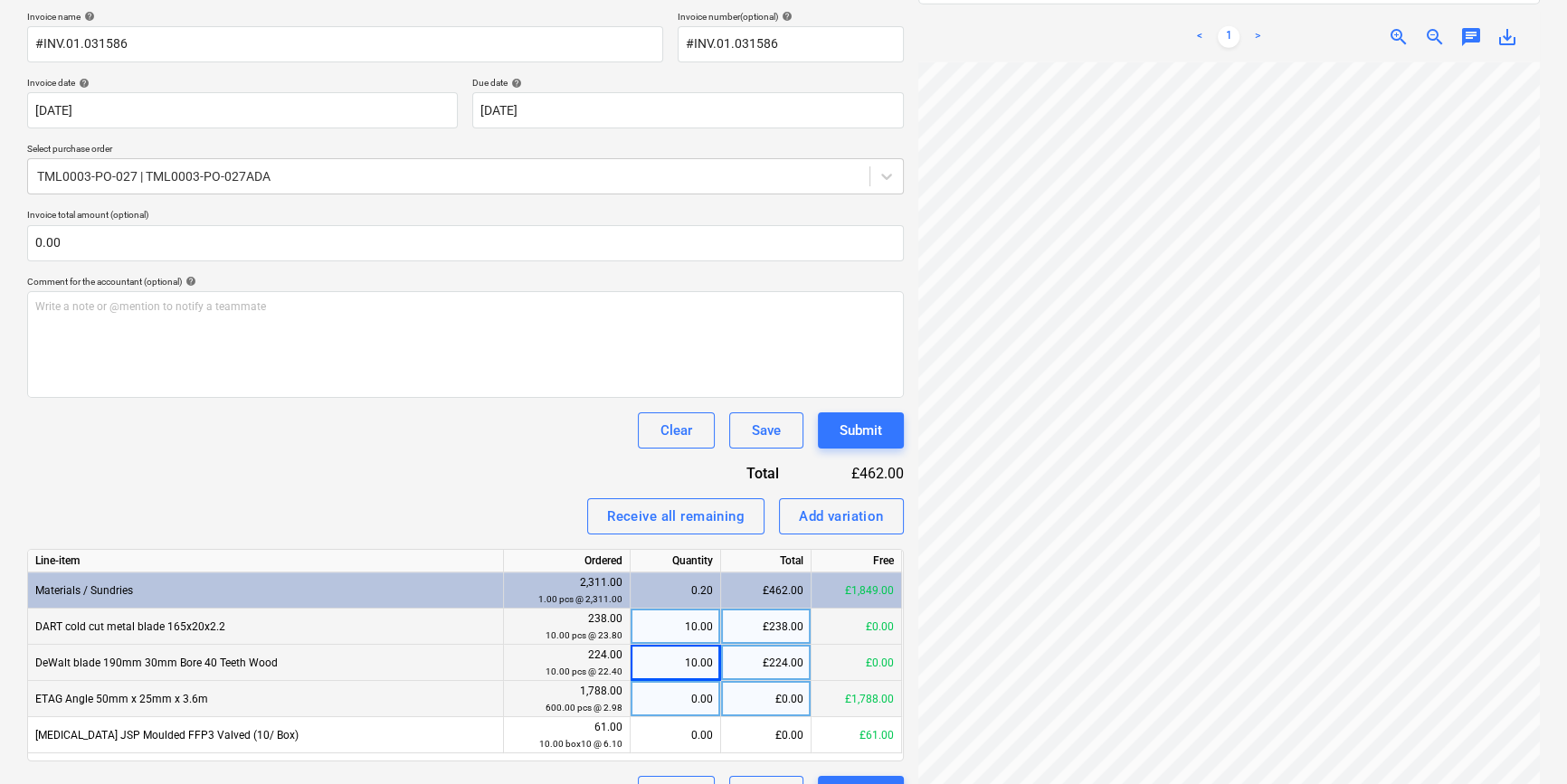 click on "0.00" at bounding box center [675, 699] 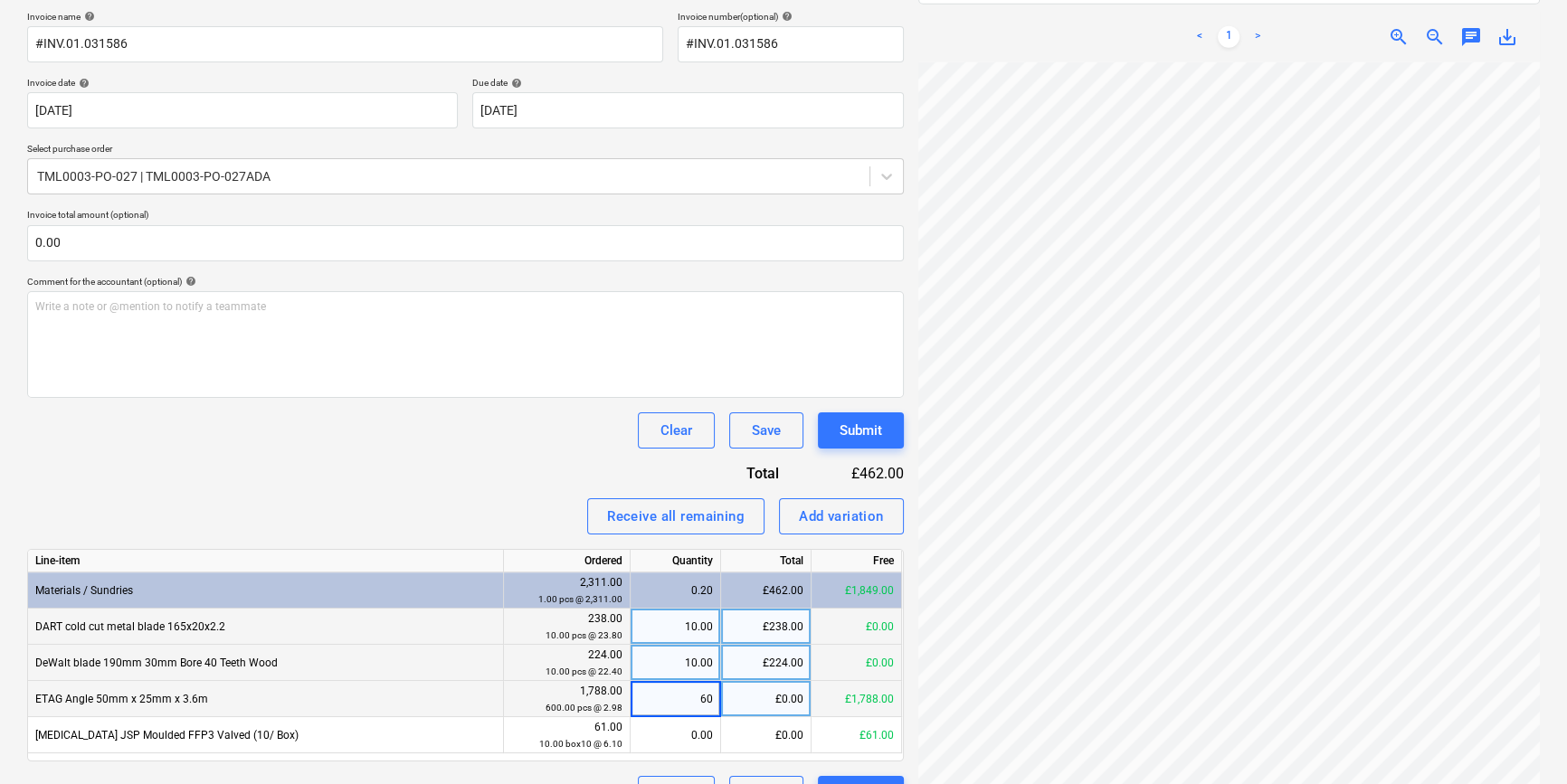 type on "600" 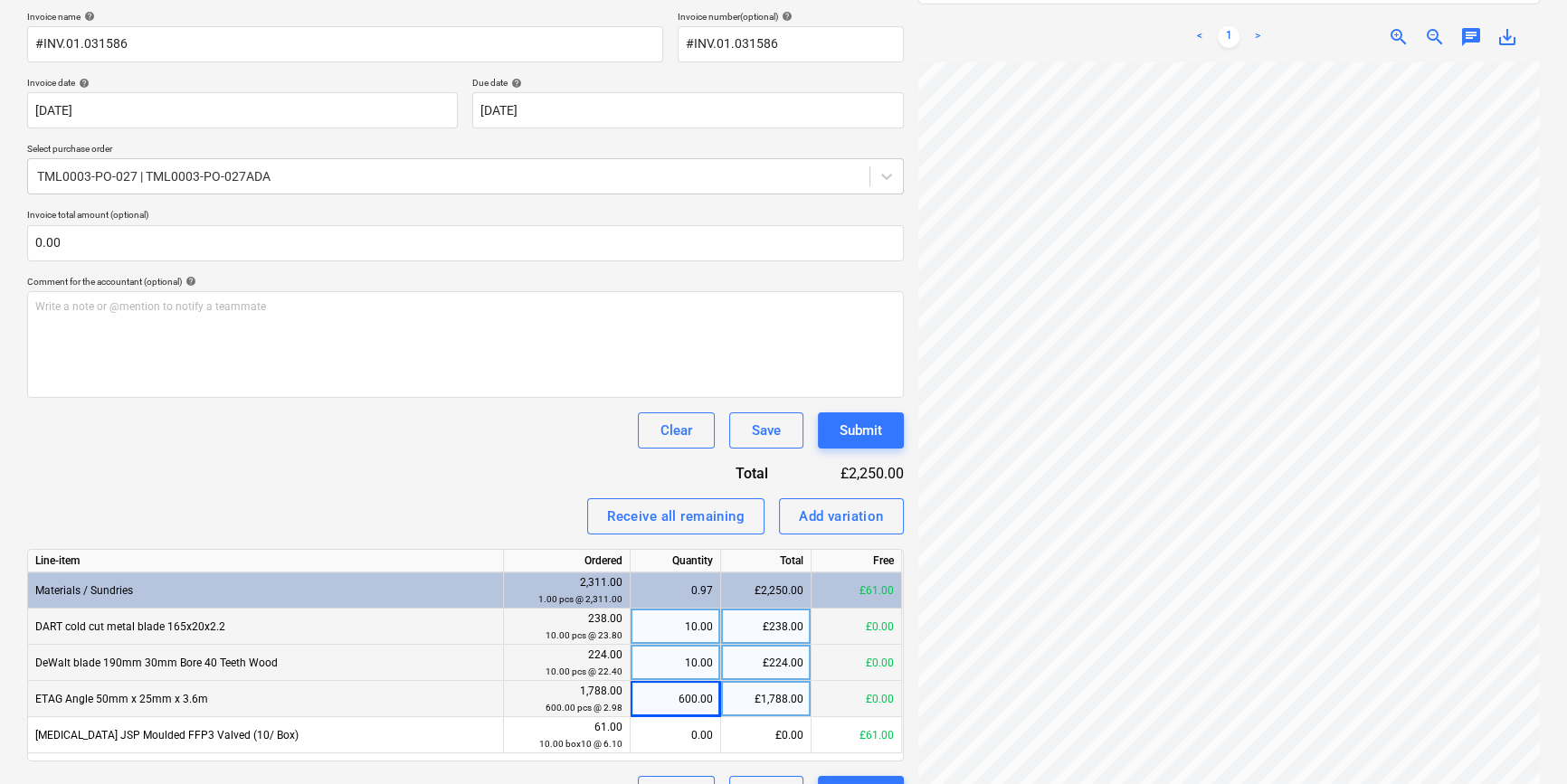 click on "Invoice name help #INV.01.031586 Invoice number  (optional) help #INV.01.031586 Invoice date help [DATE] 01.07.2025 Press the down arrow key to interact with the calendar and
select a date. Press the question mark key to get the keyboard shortcuts for changing dates. Due date help [DATE] [DATE] Press the down arrow key to interact with the calendar and
select a date. Press the question mark key to get the keyboard shortcuts for changing dates. Select purchase order TML0003-PO-027 | TML0003-PO-027ADA Invoice total amount (optional) 0.00 Comment for the accountant (optional) help Write a note or @mention to notify a teammate ﻿ Clear Save Submit Total £2,250.00 Receive all remaining Add variation Line-item Ordered Quantity Total Free  Materials / Sundries 2,311.00 1.00 pcs @ 2,311.00 0.97 £2,250.00 £61.00 DART cold cut metal blade 165x20x2.2 238.00 10.00 pcs @ 23.80 10.00 £238.00 £0.00  DeWalt blade 190mm 30mm Bore 40 Teeth Wood 224.00 10.00 pcs @ 22.40 10.00 £224.00 £0.00 1,788.00" at bounding box center [465, 411] 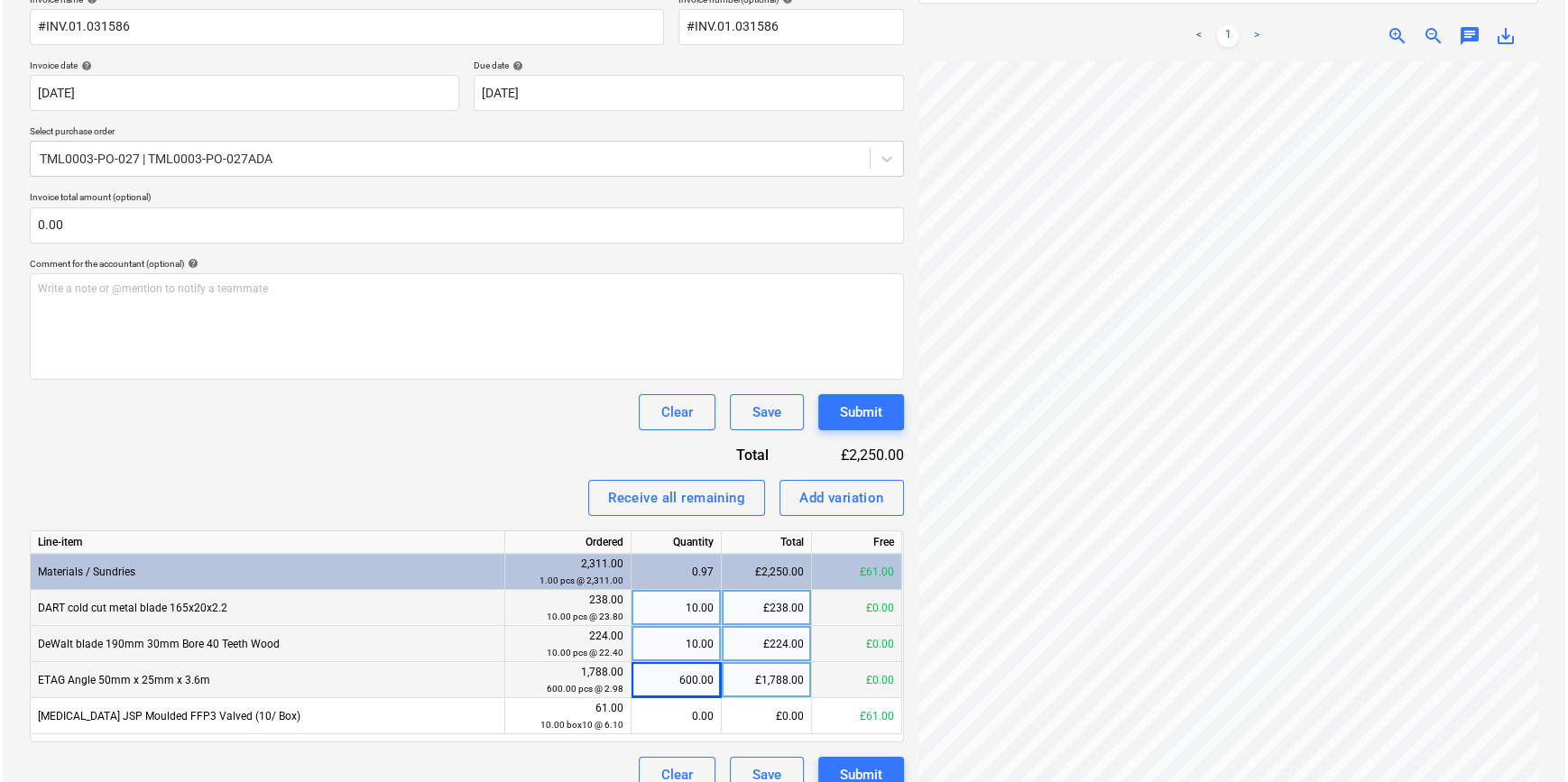 scroll, scrollTop: 311, scrollLeft: 0, axis: vertical 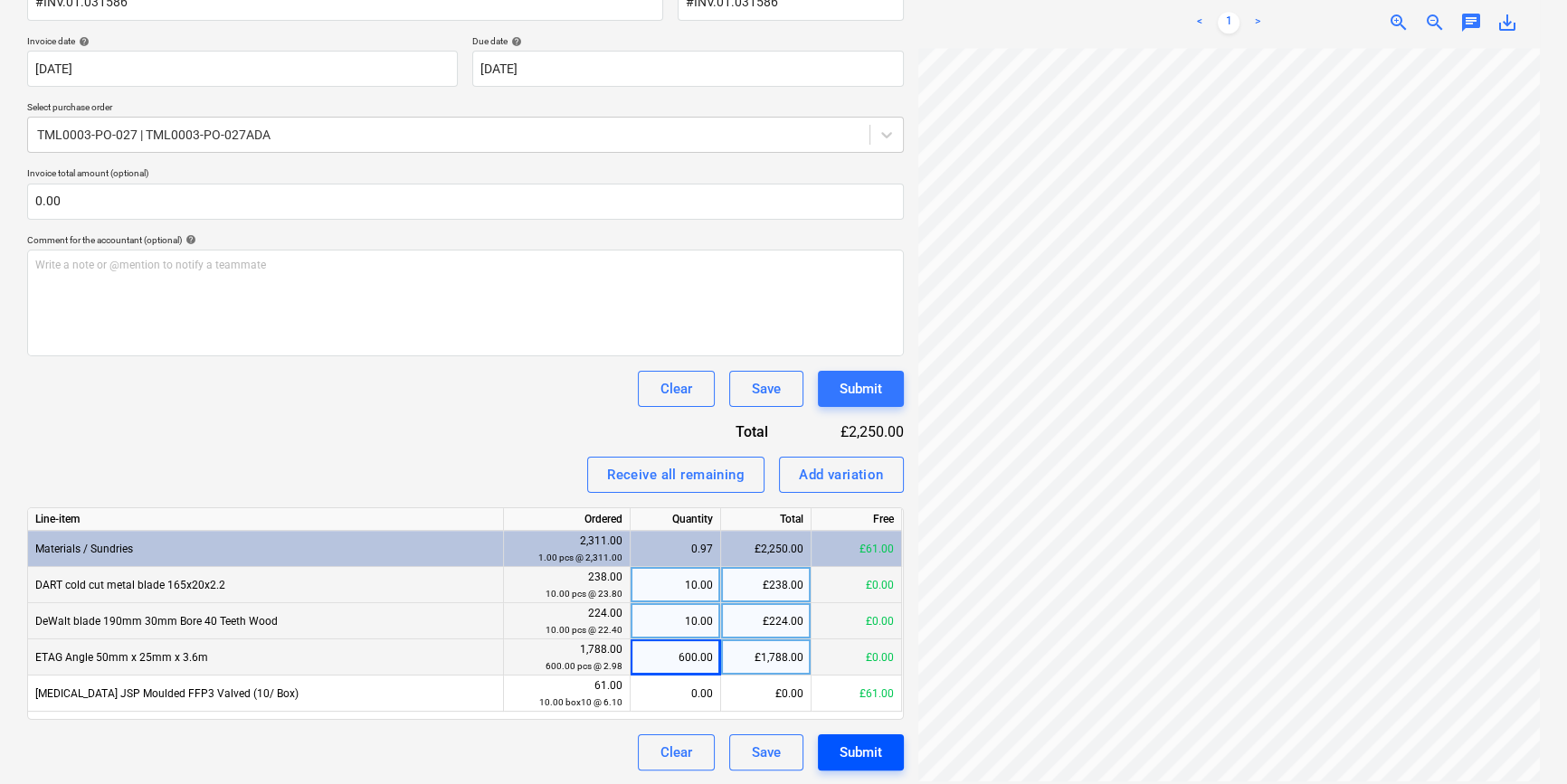 click on "Submit" at bounding box center [860, 752] 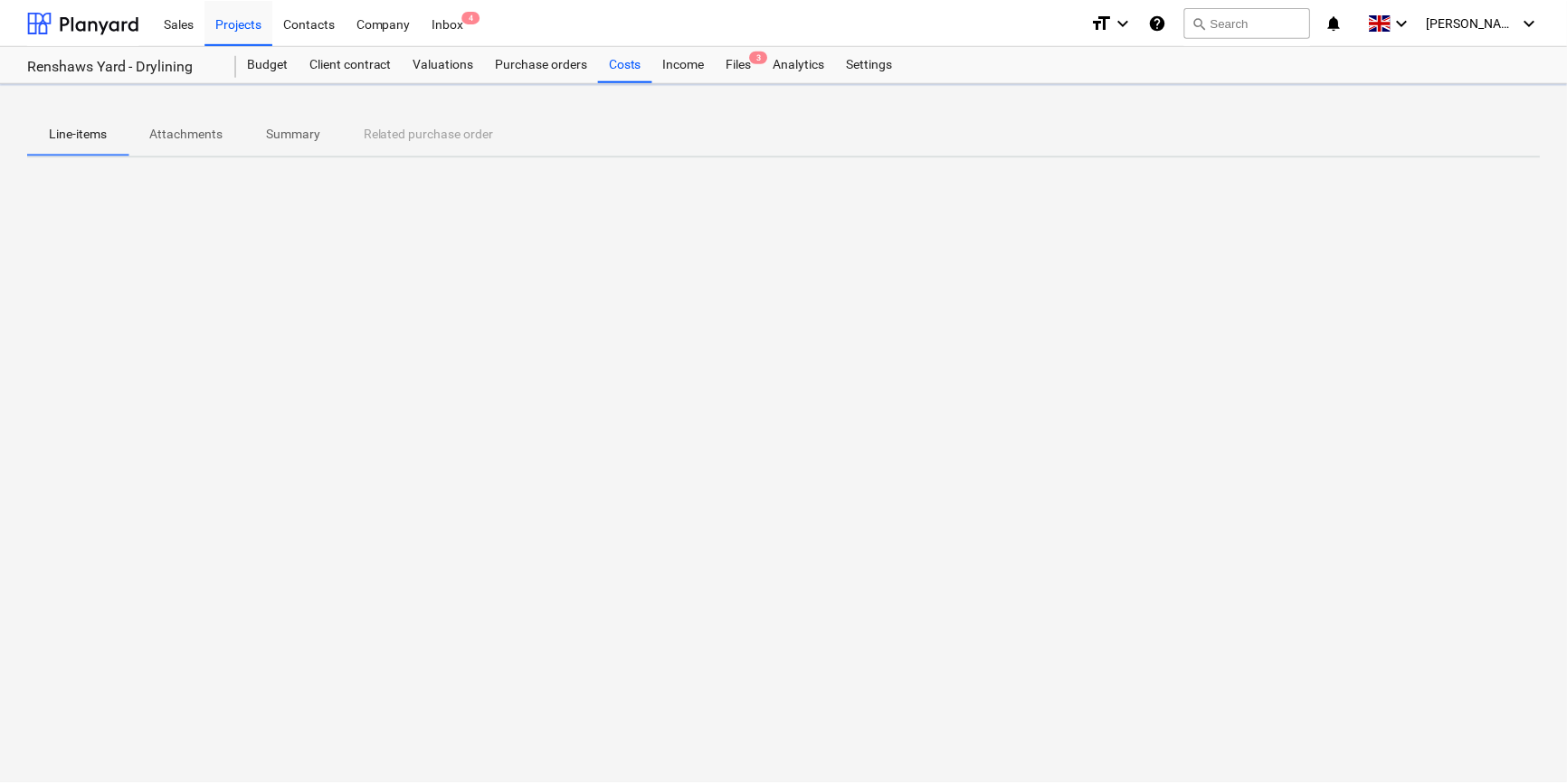 scroll, scrollTop: 0, scrollLeft: 0, axis: both 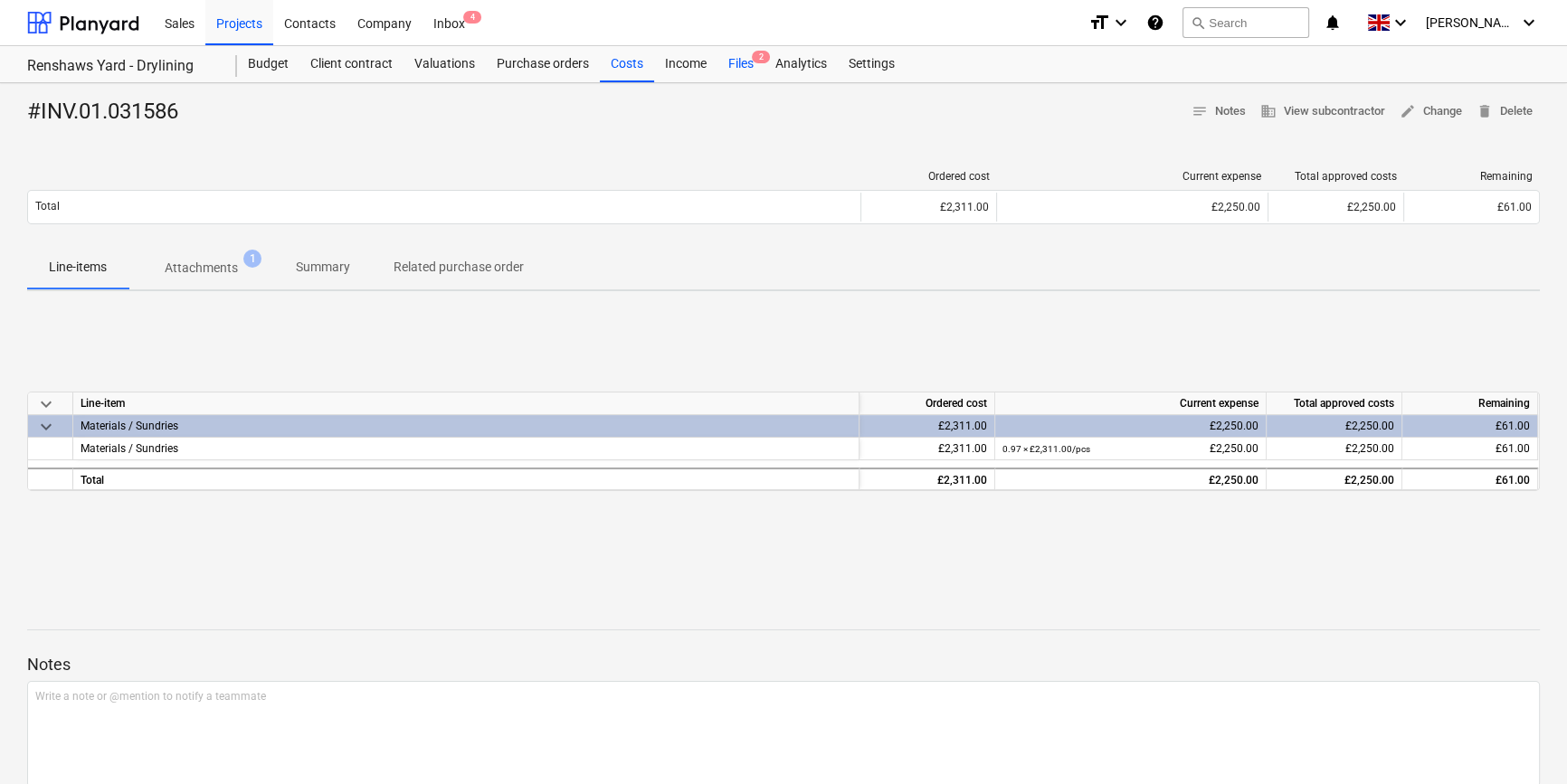 click on "Files 2" at bounding box center [741, 64] 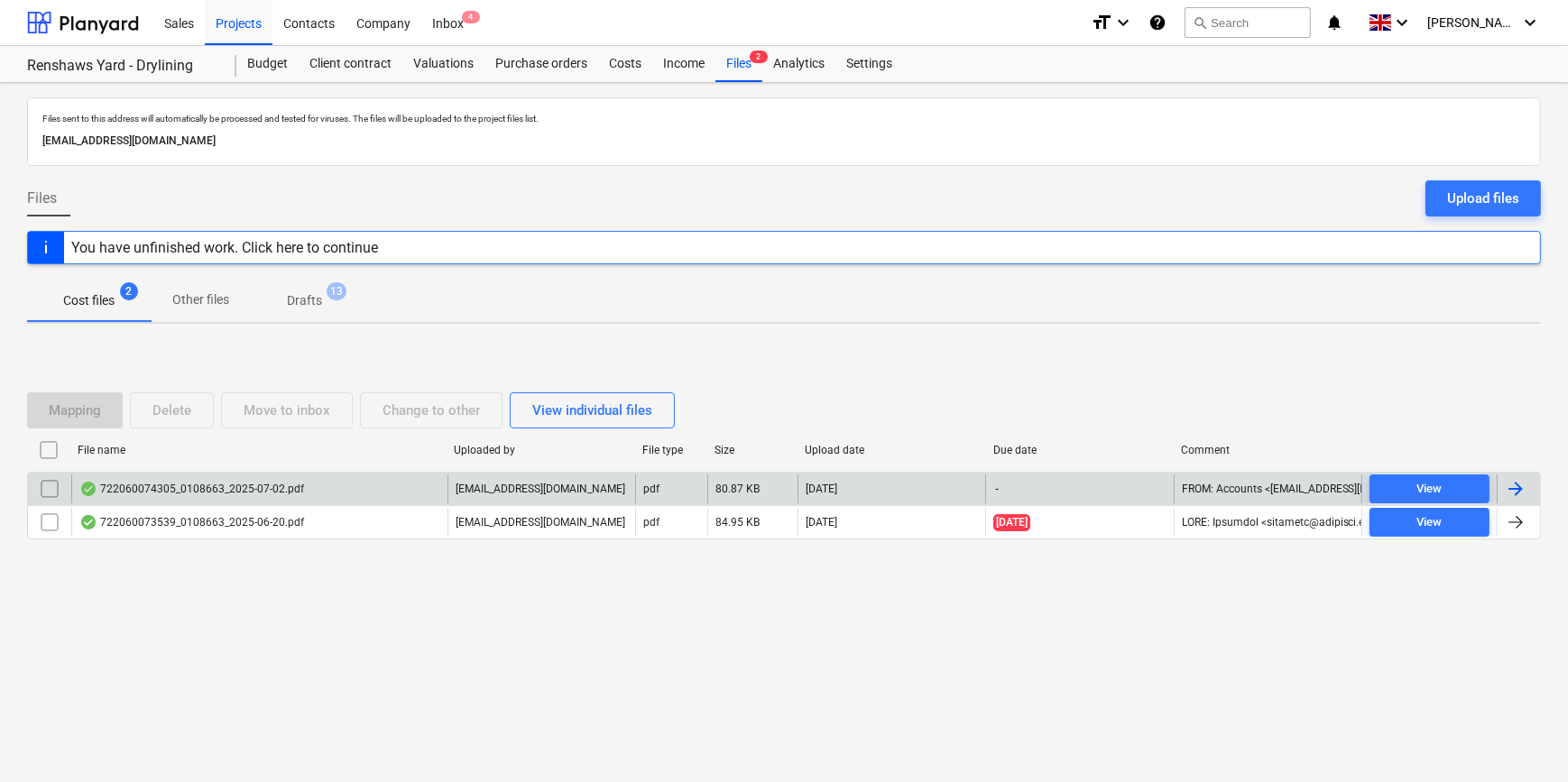 click at bounding box center (1516, 489) 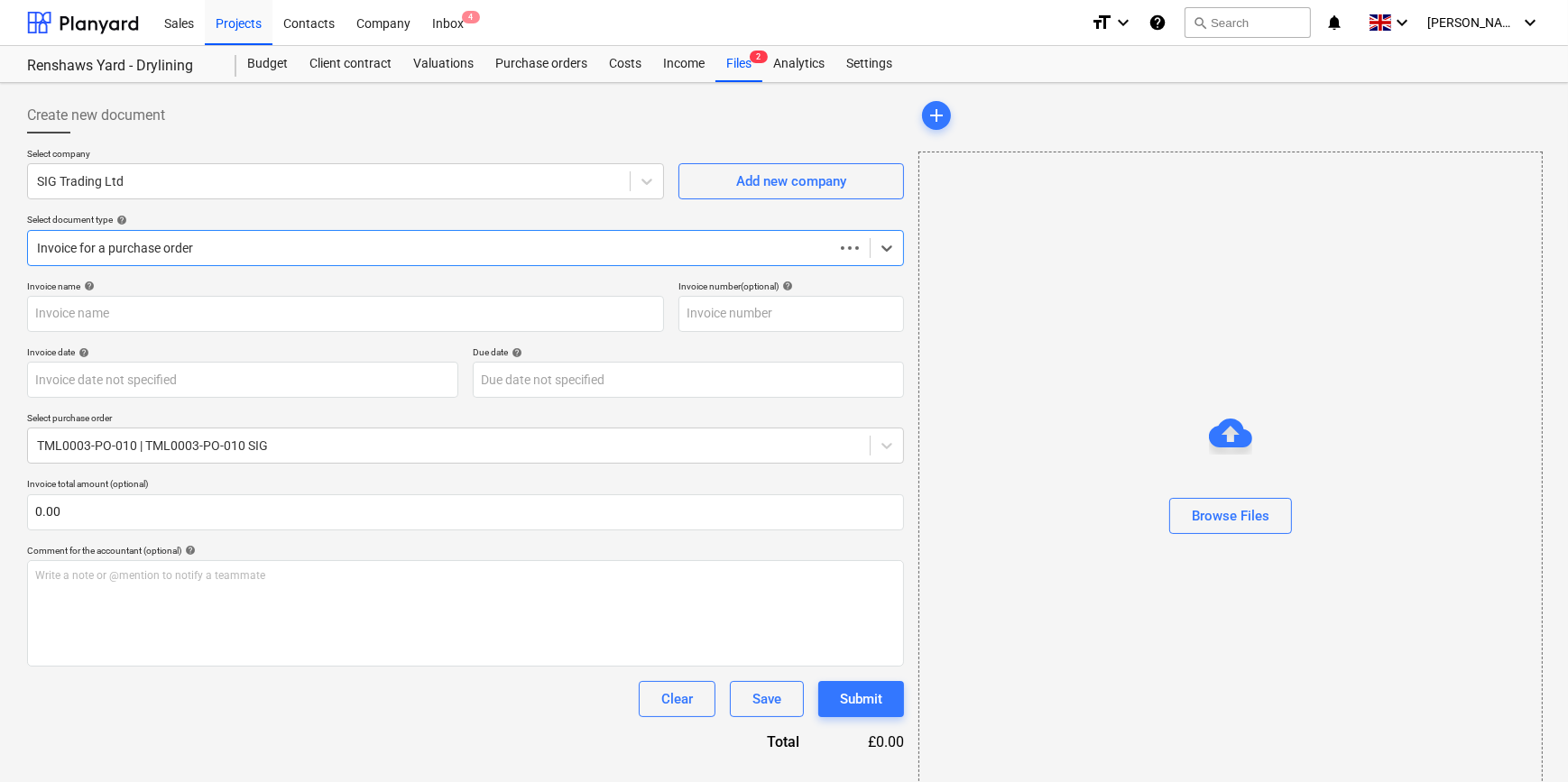 type on "722060074305" 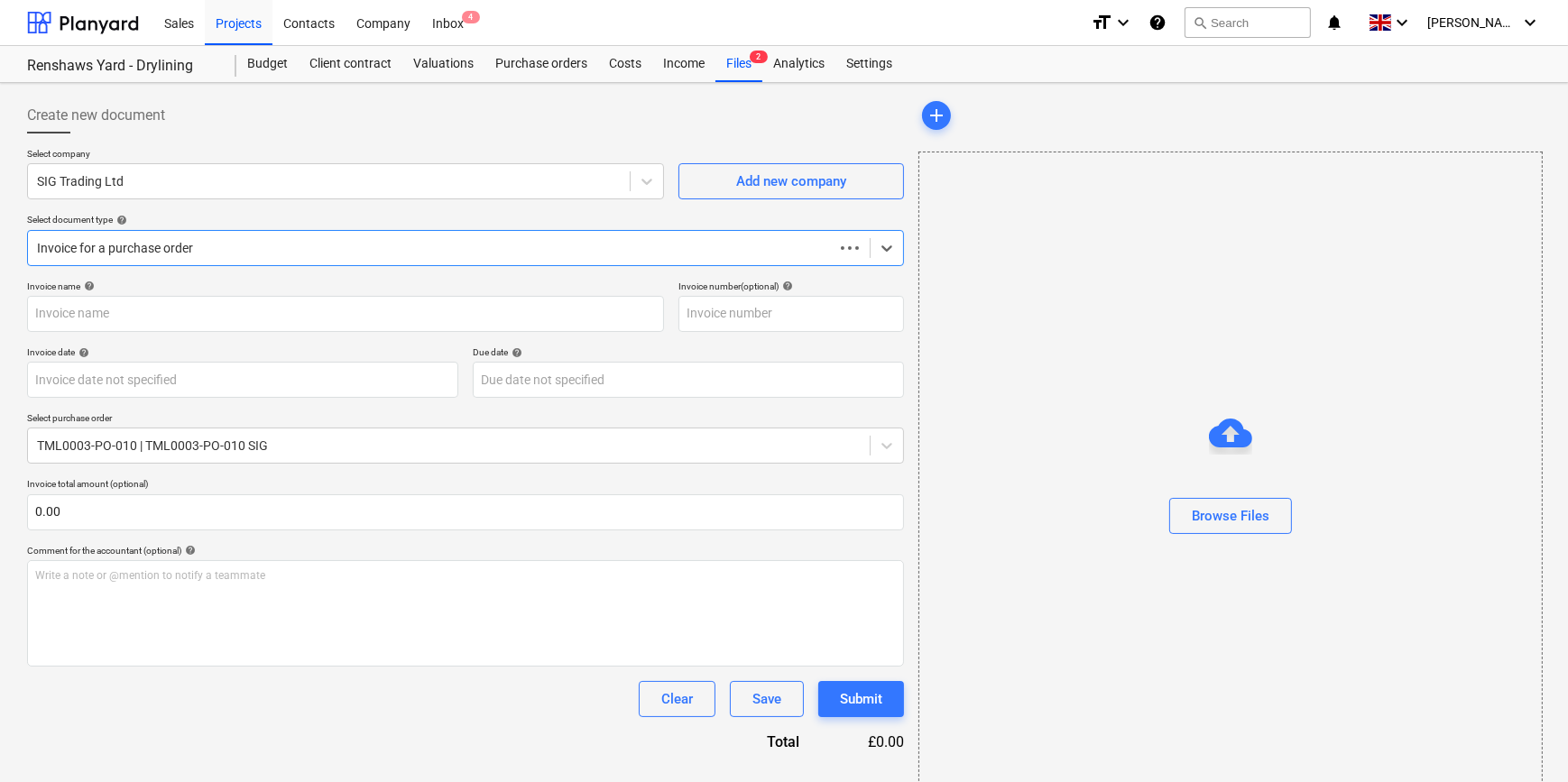 type on "722060074305" 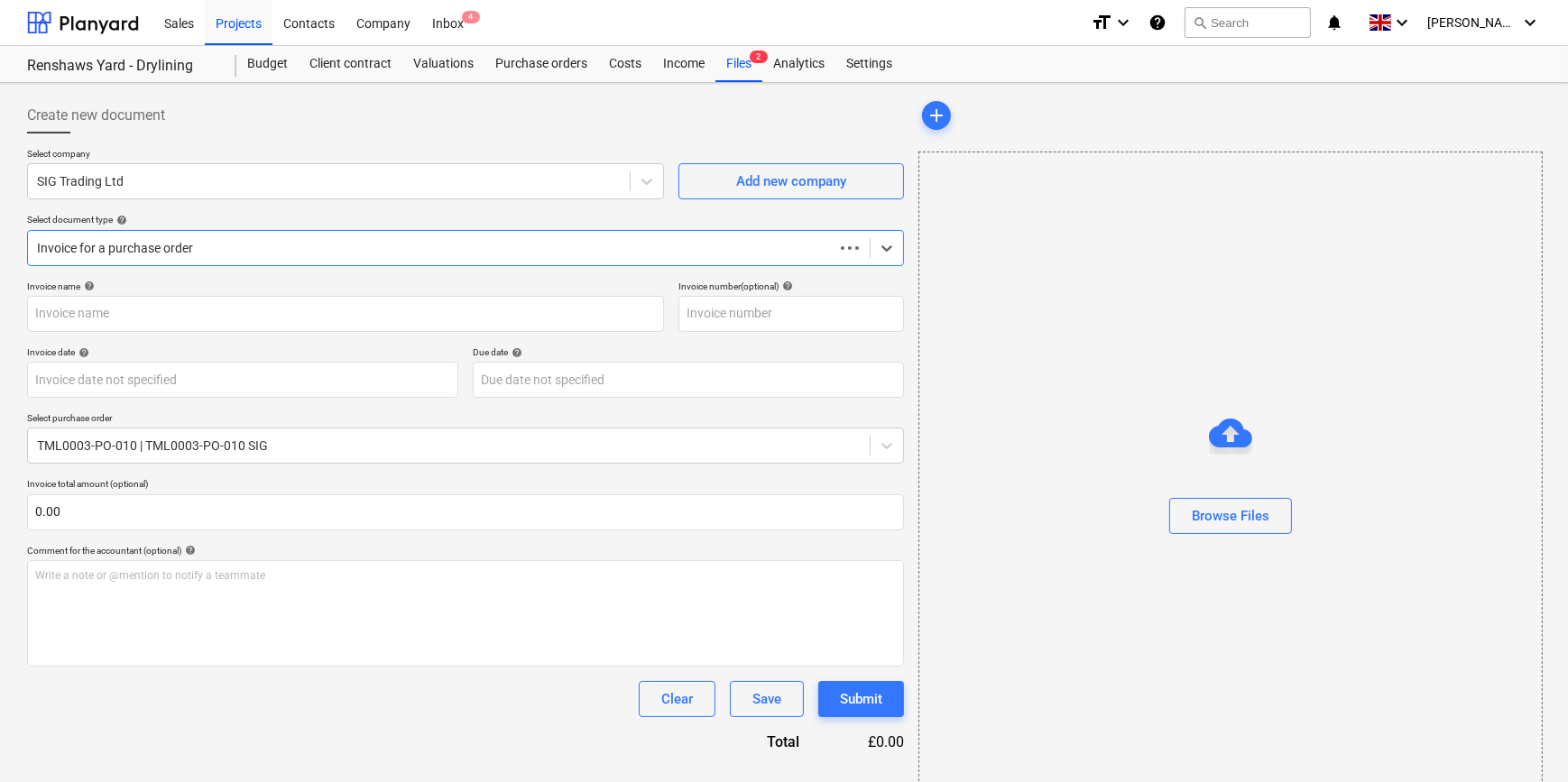 type on "[DATE]" 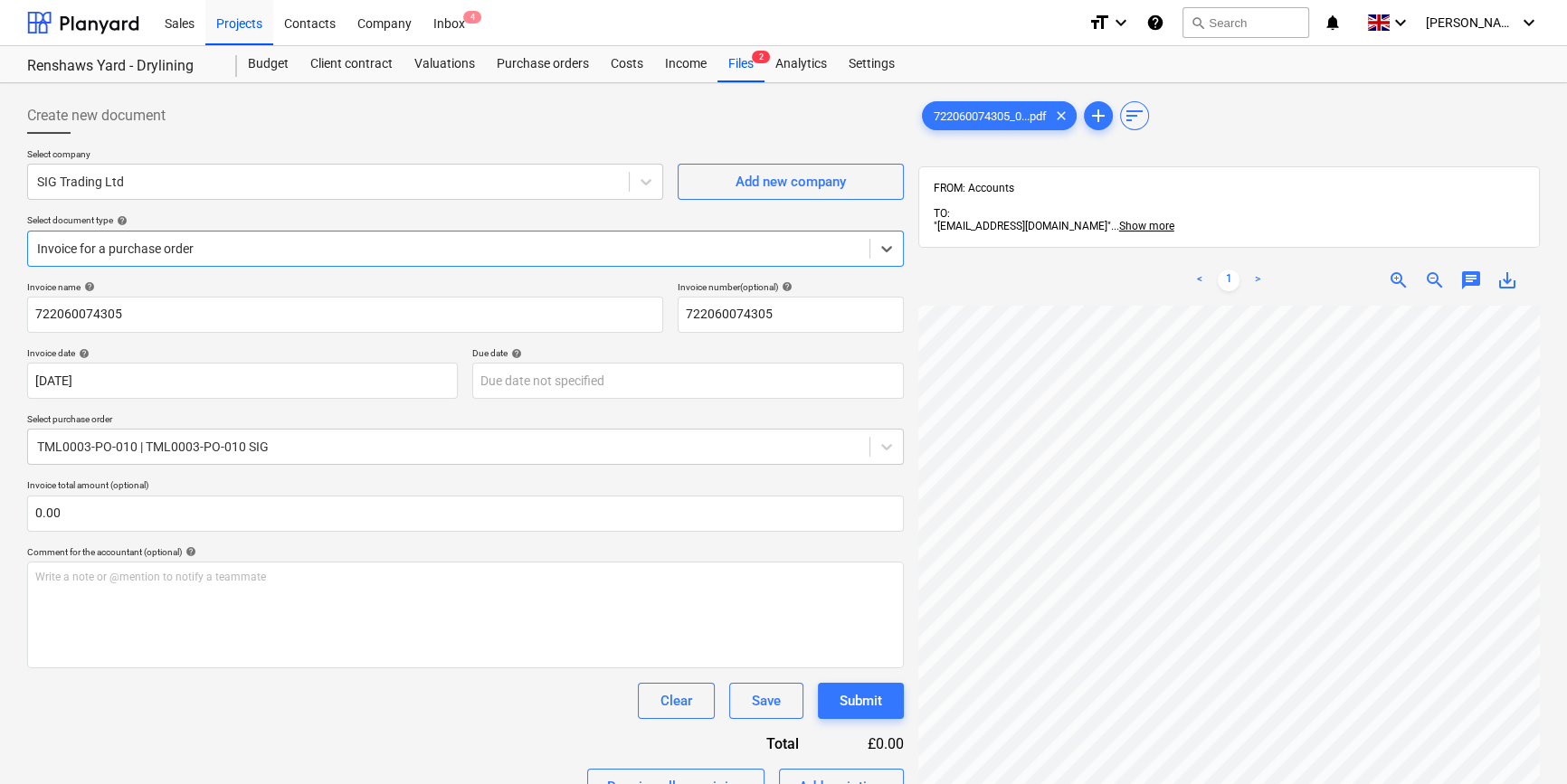 scroll, scrollTop: 164, scrollLeft: 0, axis: vertical 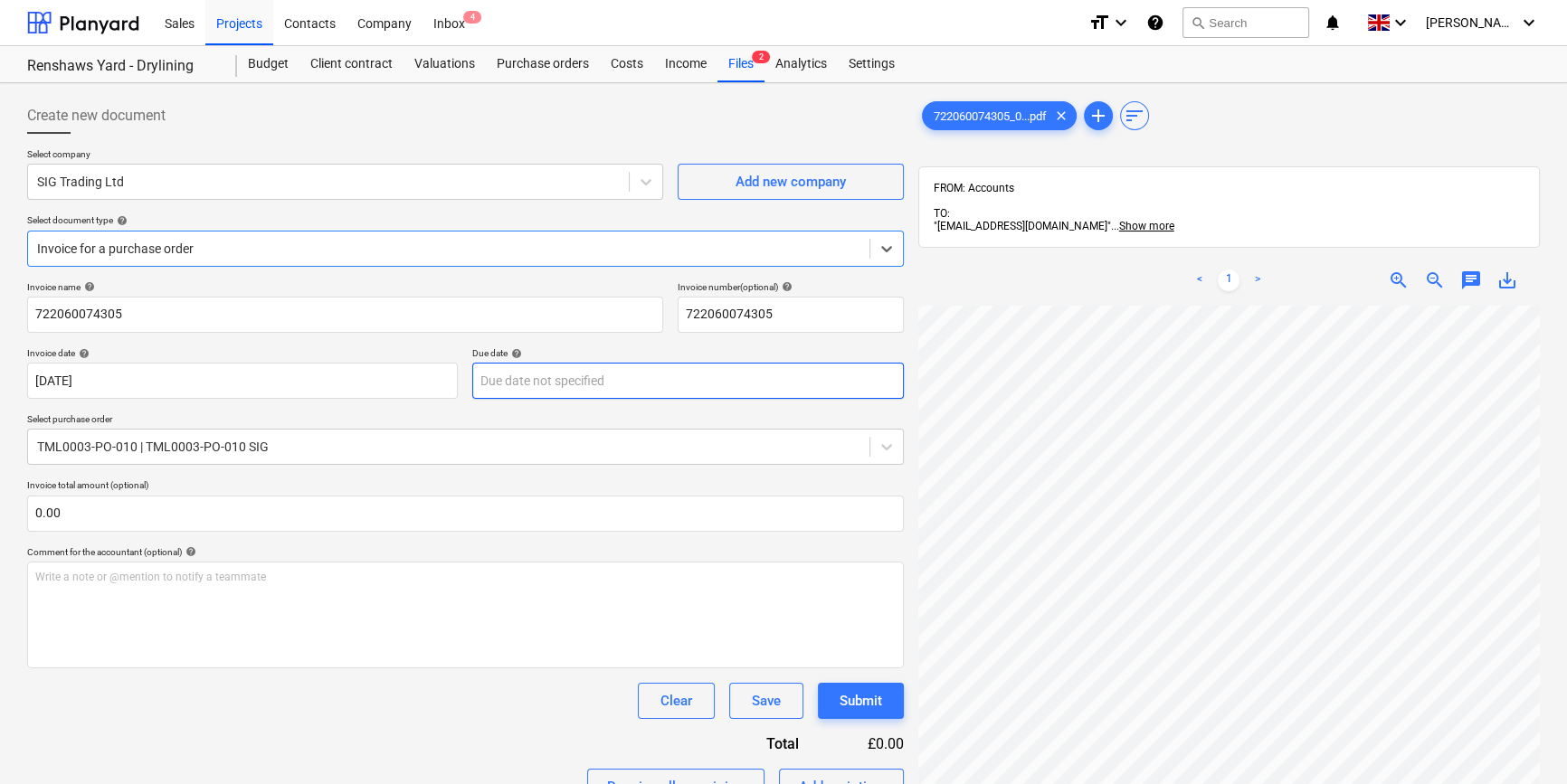 click on "Sales Projects Contacts Company Inbox 4 format_size keyboard_arrow_down help search Search notifications 0 keyboard_arrow_down [PERSON_NAME] keyboard_arrow_down Renshaws Yard -  Drylining Budget Client contract Valuations Purchase orders Costs Income Files 2 Analytics Settings Create new document Select company SIG Trading Ltd   Add new company Select document type help   Select is focused ,type to refine list, press Down to open the menu,  Invoice for a purchase order Invoice name help 722060074305 Invoice number  (optional) help 722060074305 Invoice date help [DATE] 02.07.2025 Press the down arrow key to interact with the calendar and
select a date. Press the question mark key to get the keyboard shortcuts for changing dates. Due date help Press the down arrow key to interact with the calendar and
select a date. Press the question mark key to get the keyboard shortcuts for changing dates. Select purchase order TML0003-PO-010 | TML0003-PO-010 SIG Invoice total amount (optional) 0.00 help ﻿ Save" at bounding box center (784, 392) 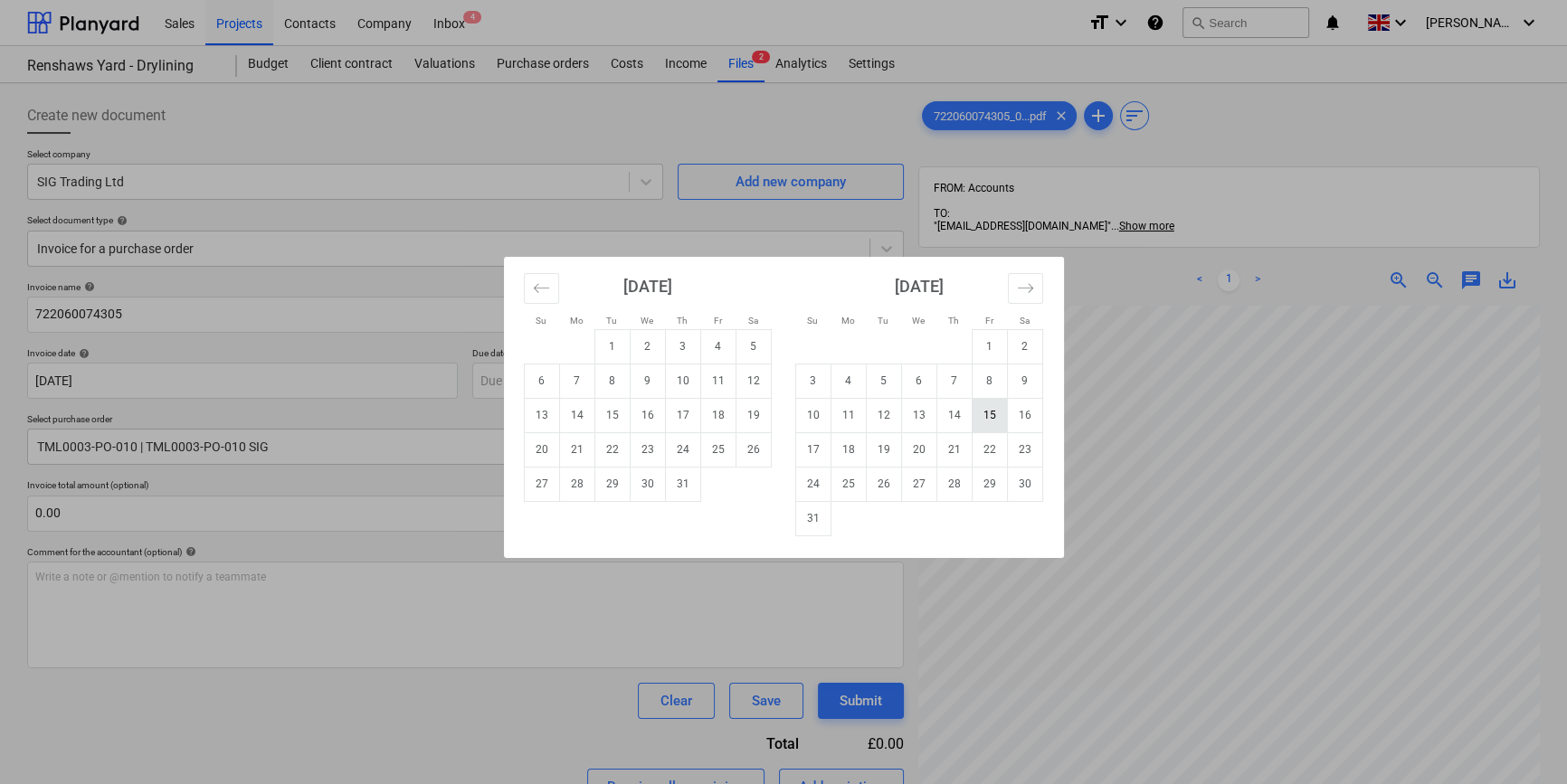 click on "15" at bounding box center (989, 415) 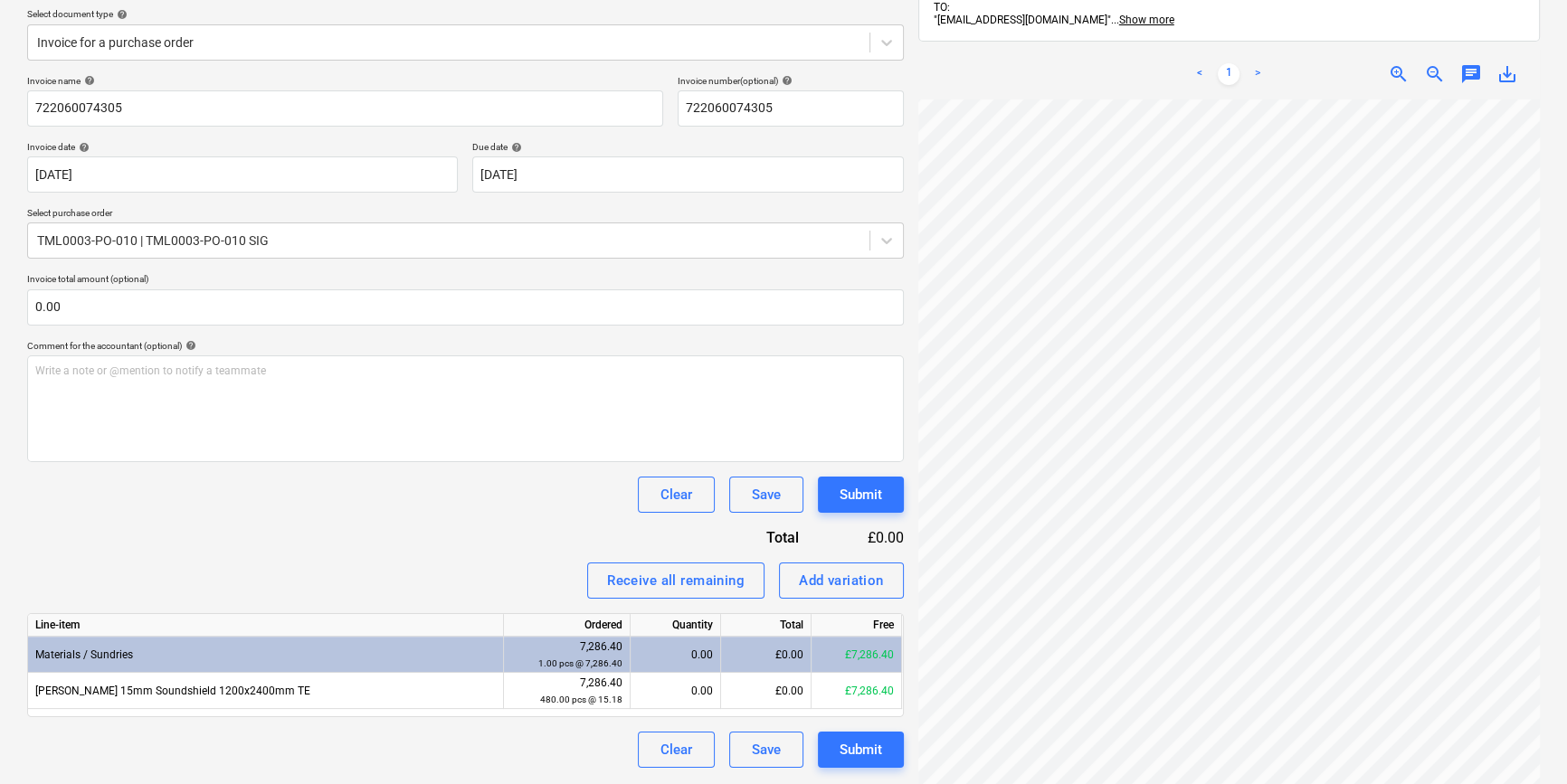 scroll, scrollTop: 246, scrollLeft: 0, axis: vertical 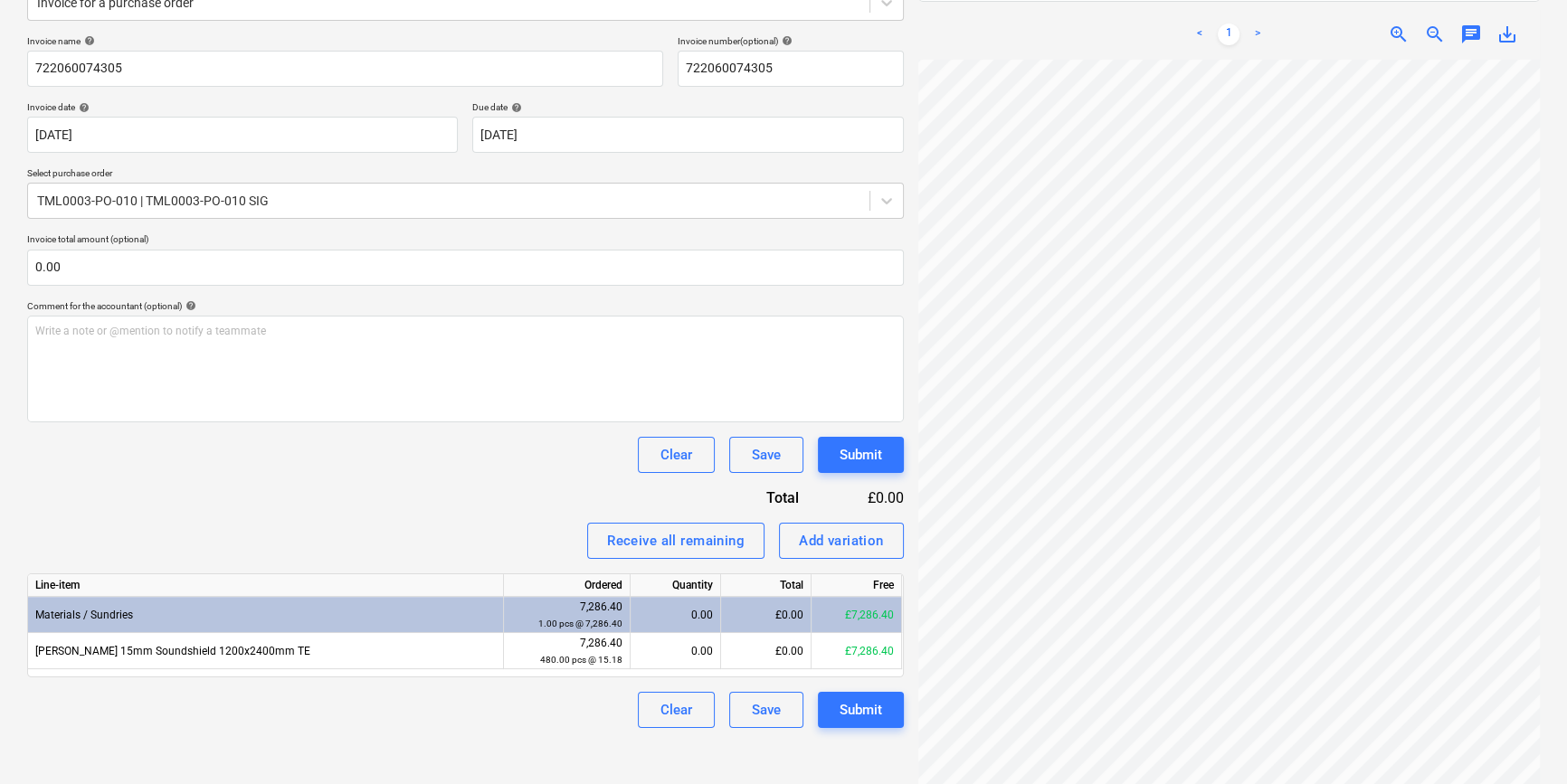 drag, startPoint x: 1144, startPoint y: 781, endPoint x: 1198, endPoint y: 783, distance: 54.03702 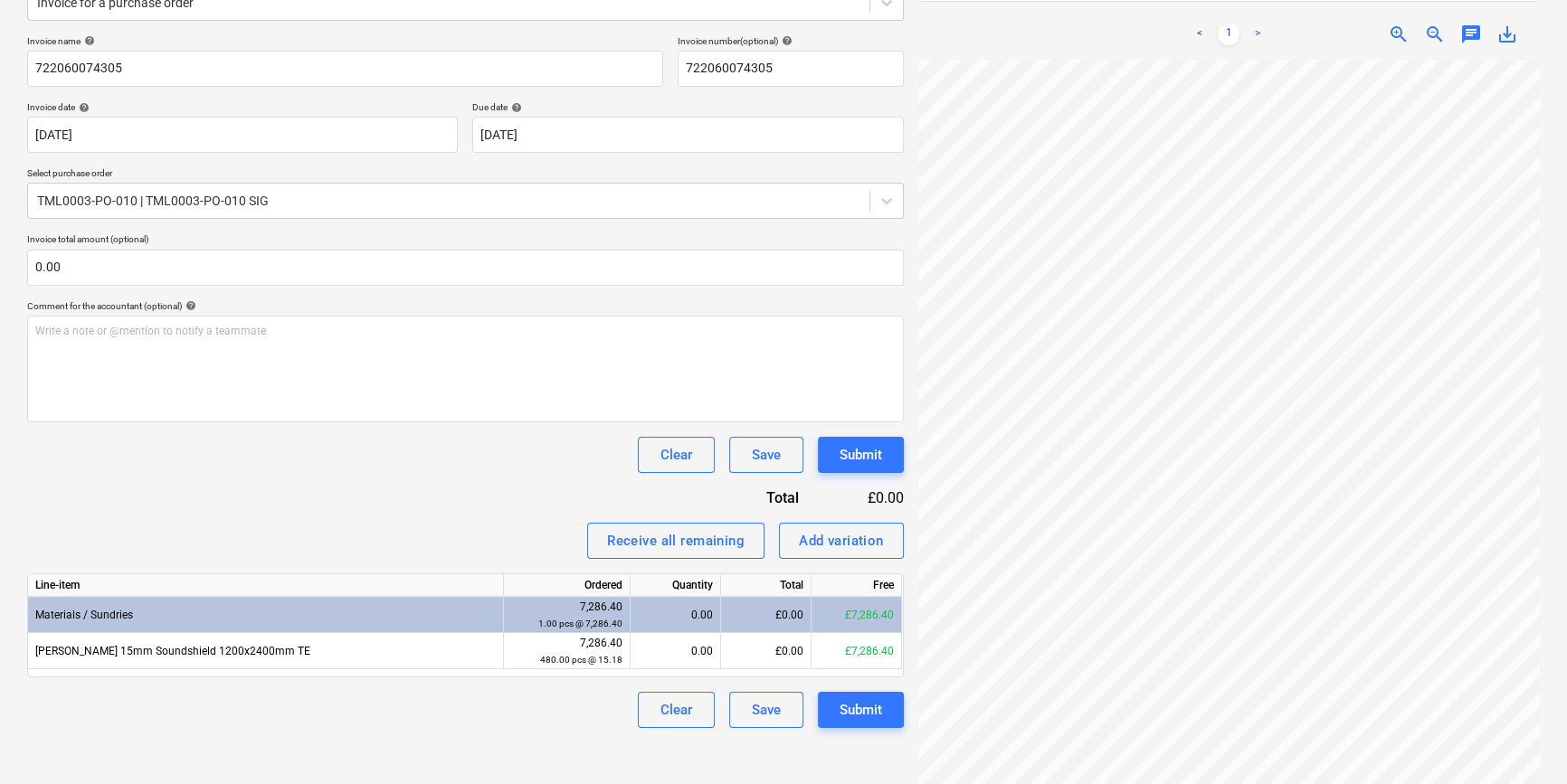 scroll, scrollTop: 164, scrollLeft: 147, axis: both 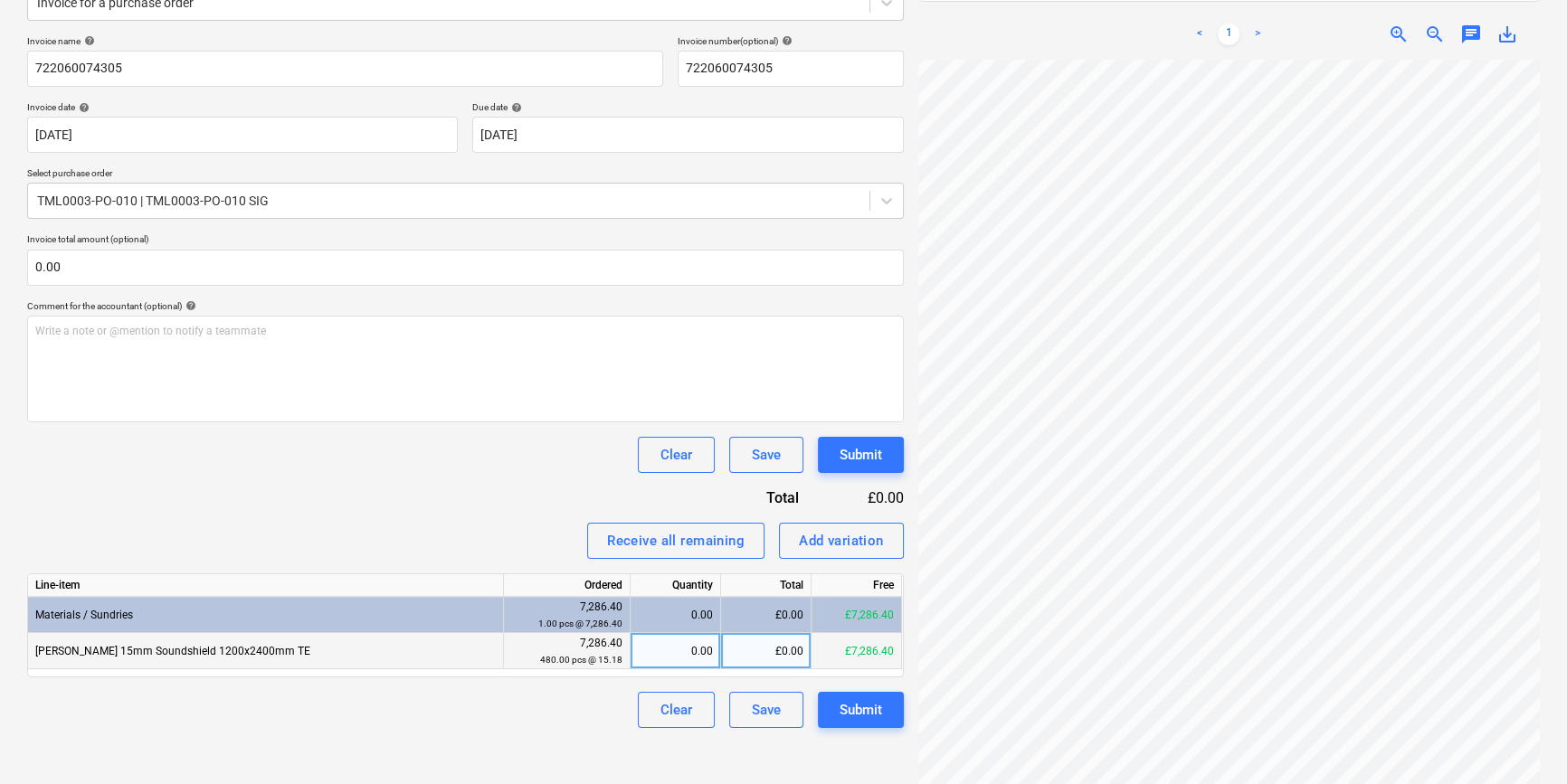 click on "0.00" at bounding box center (675, 651) 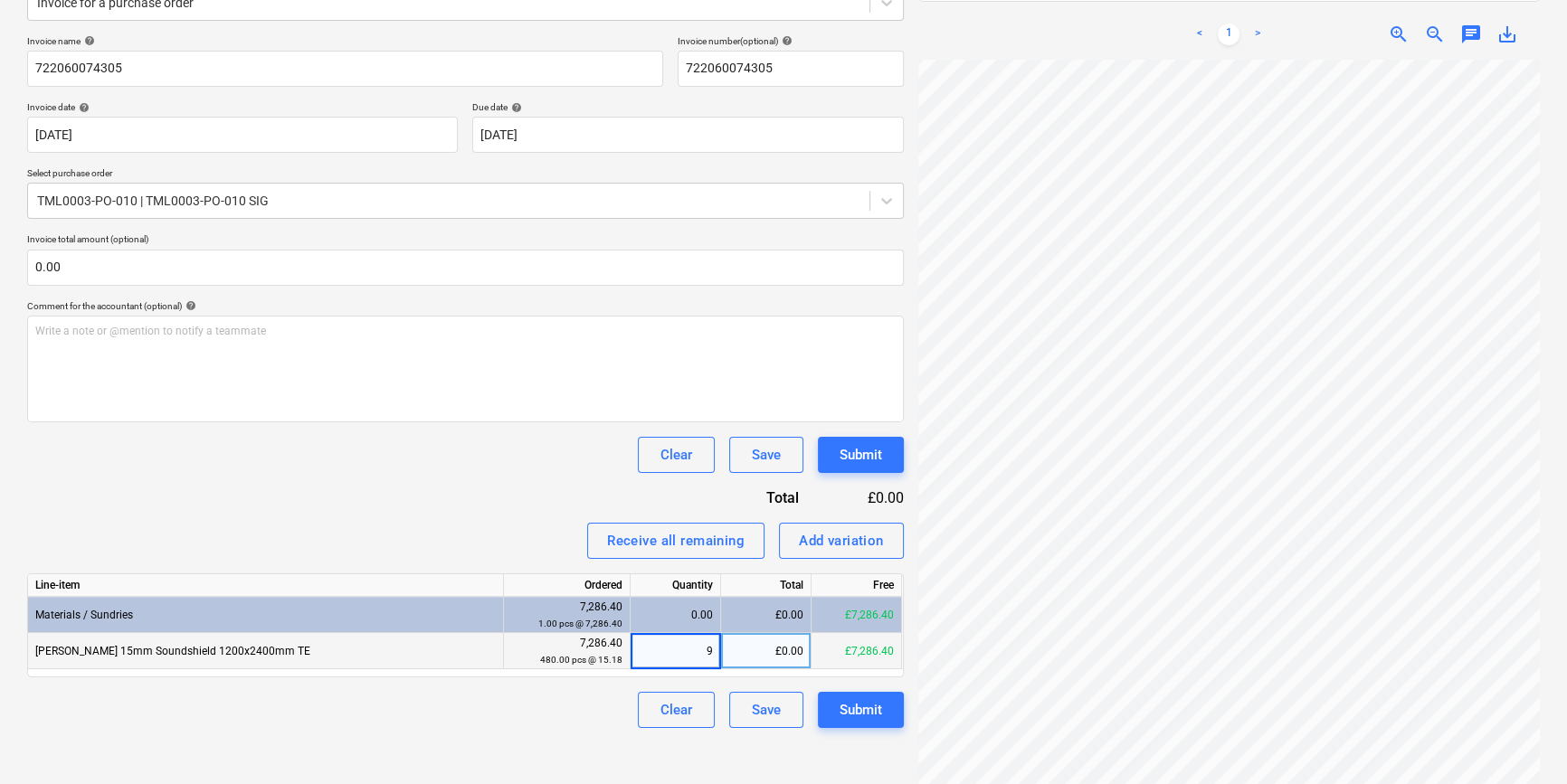 type on "96" 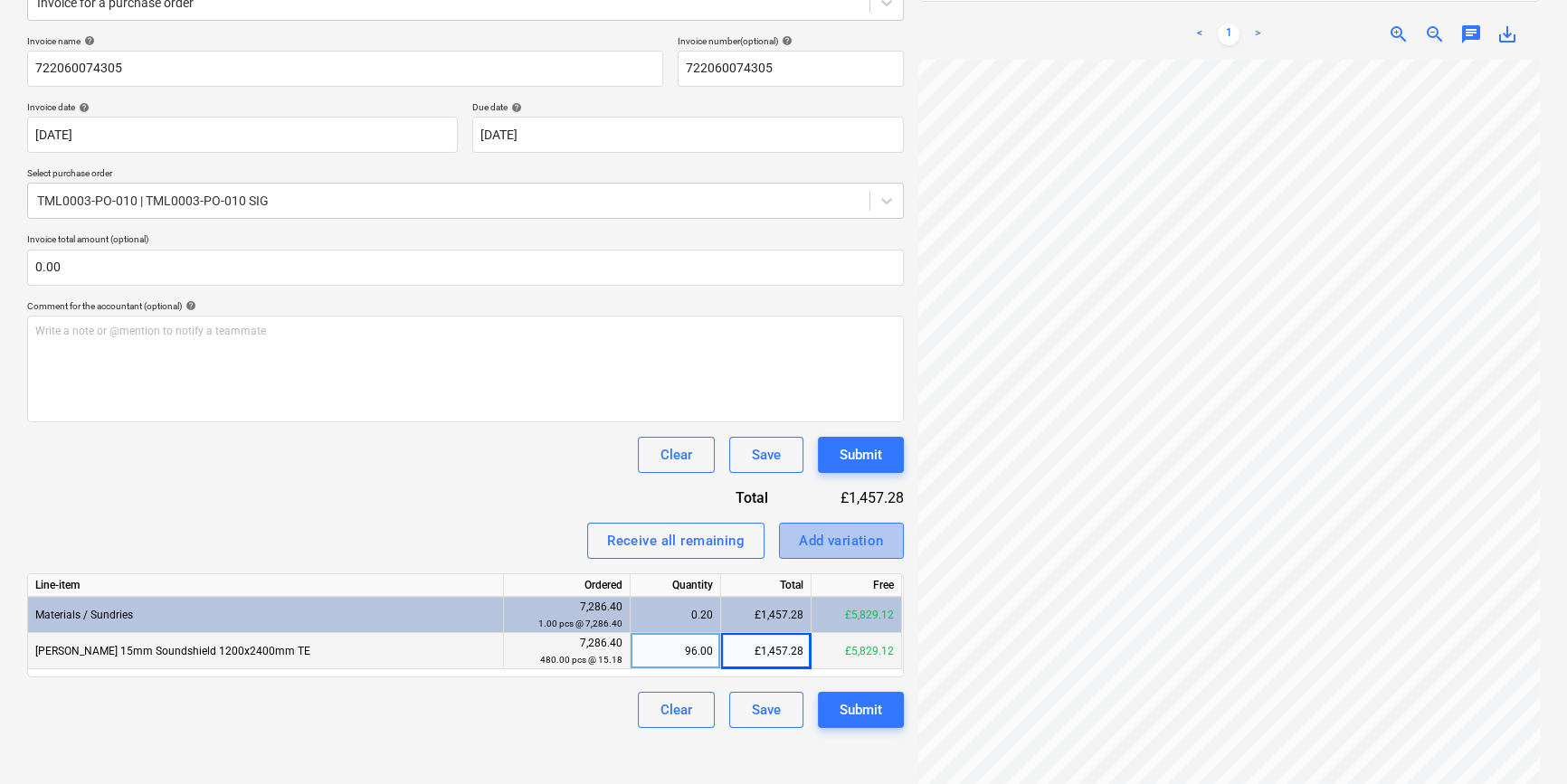 click on "Add variation" at bounding box center [841, 541] 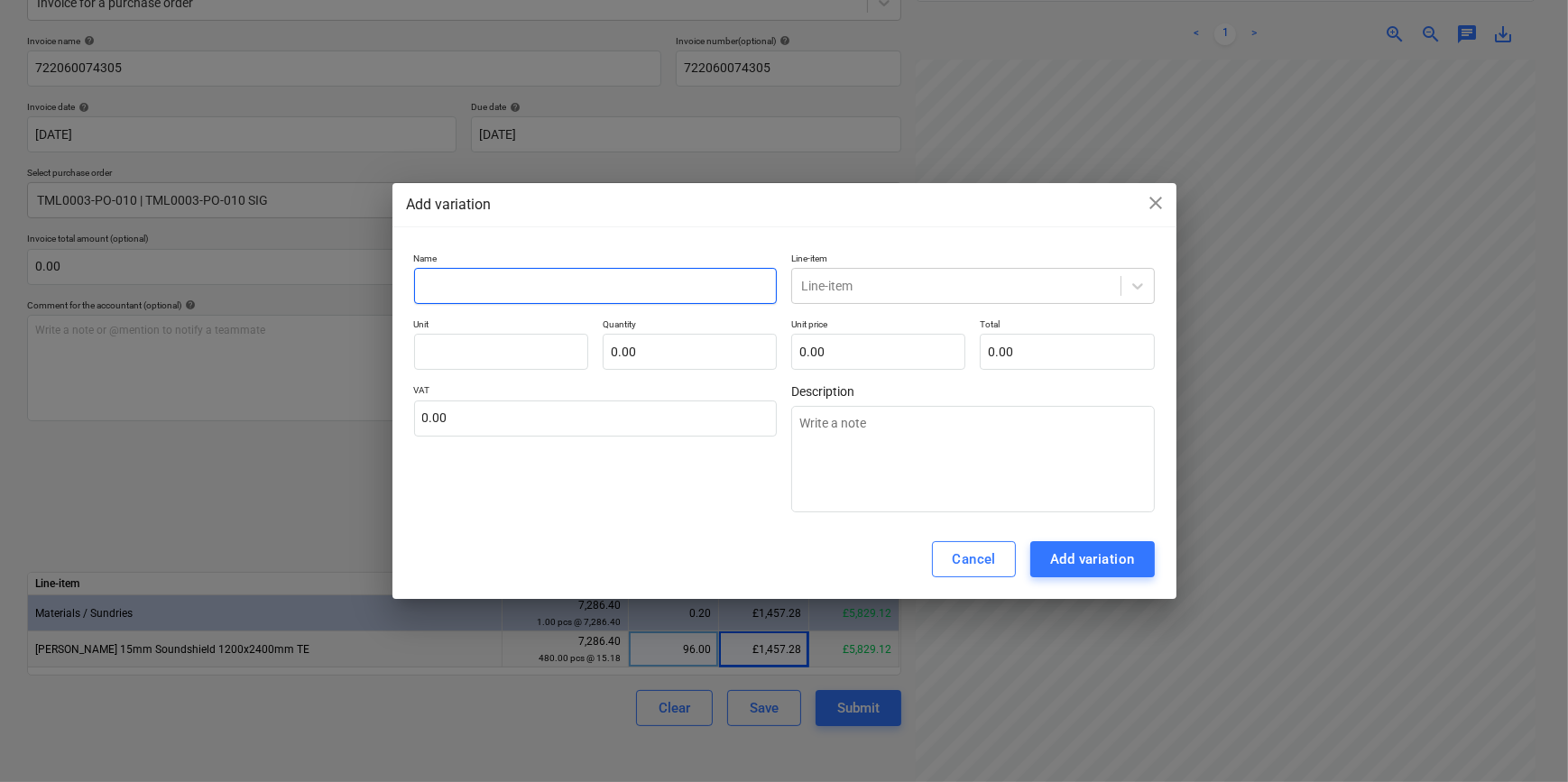 click at bounding box center [595, 286] 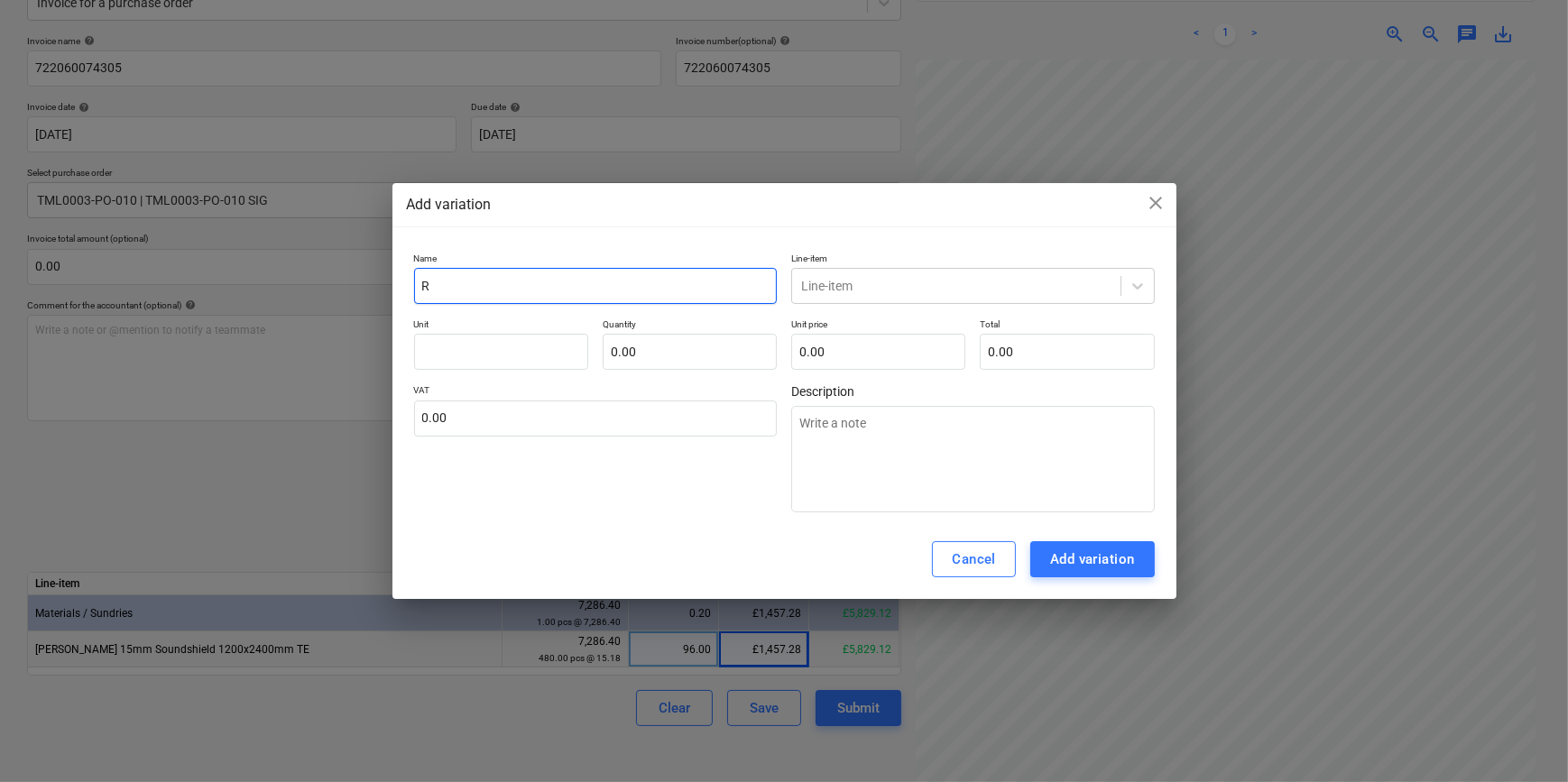 type on "Ro" 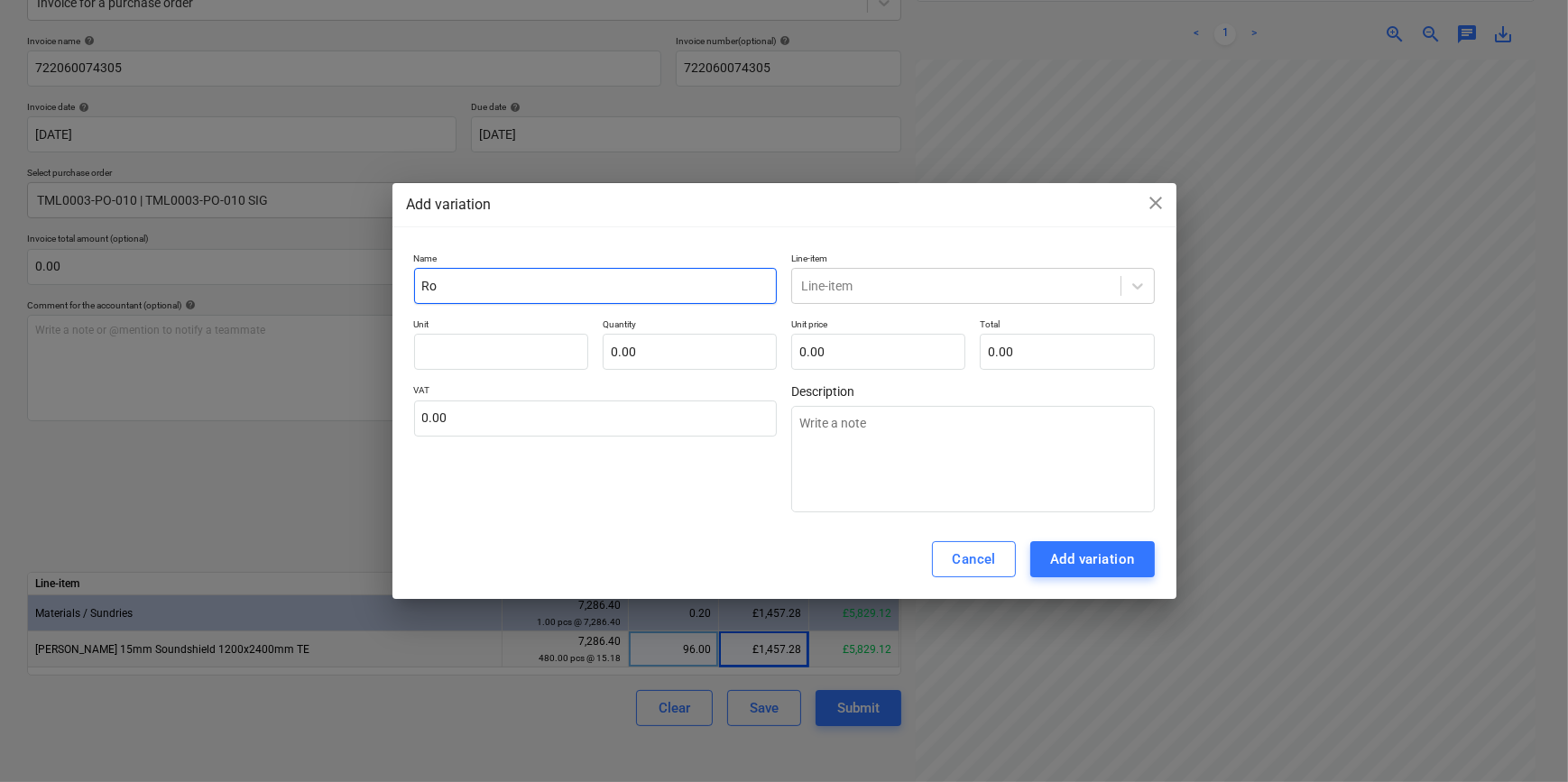 type on "Rou" 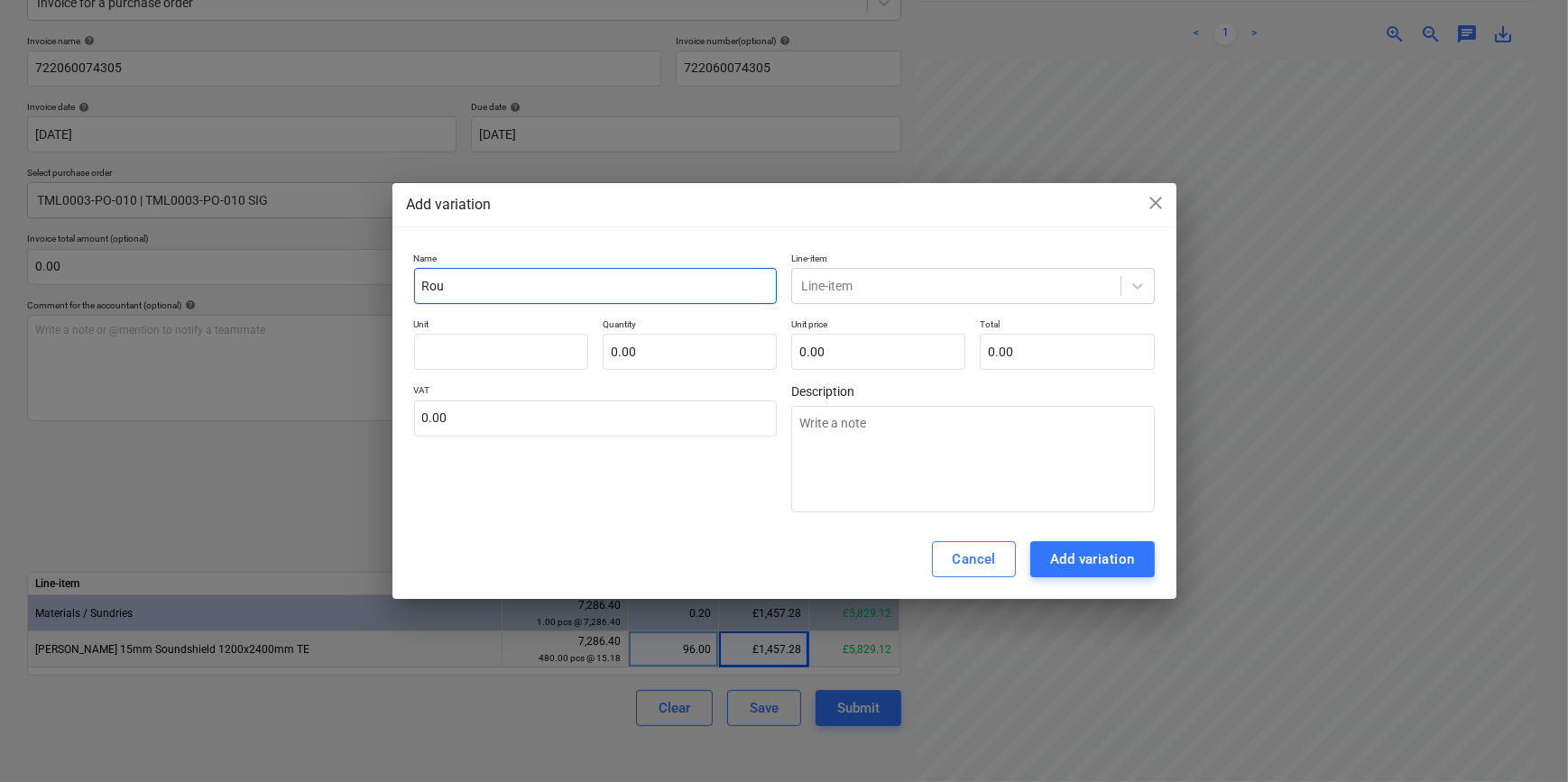 type on "Roun" 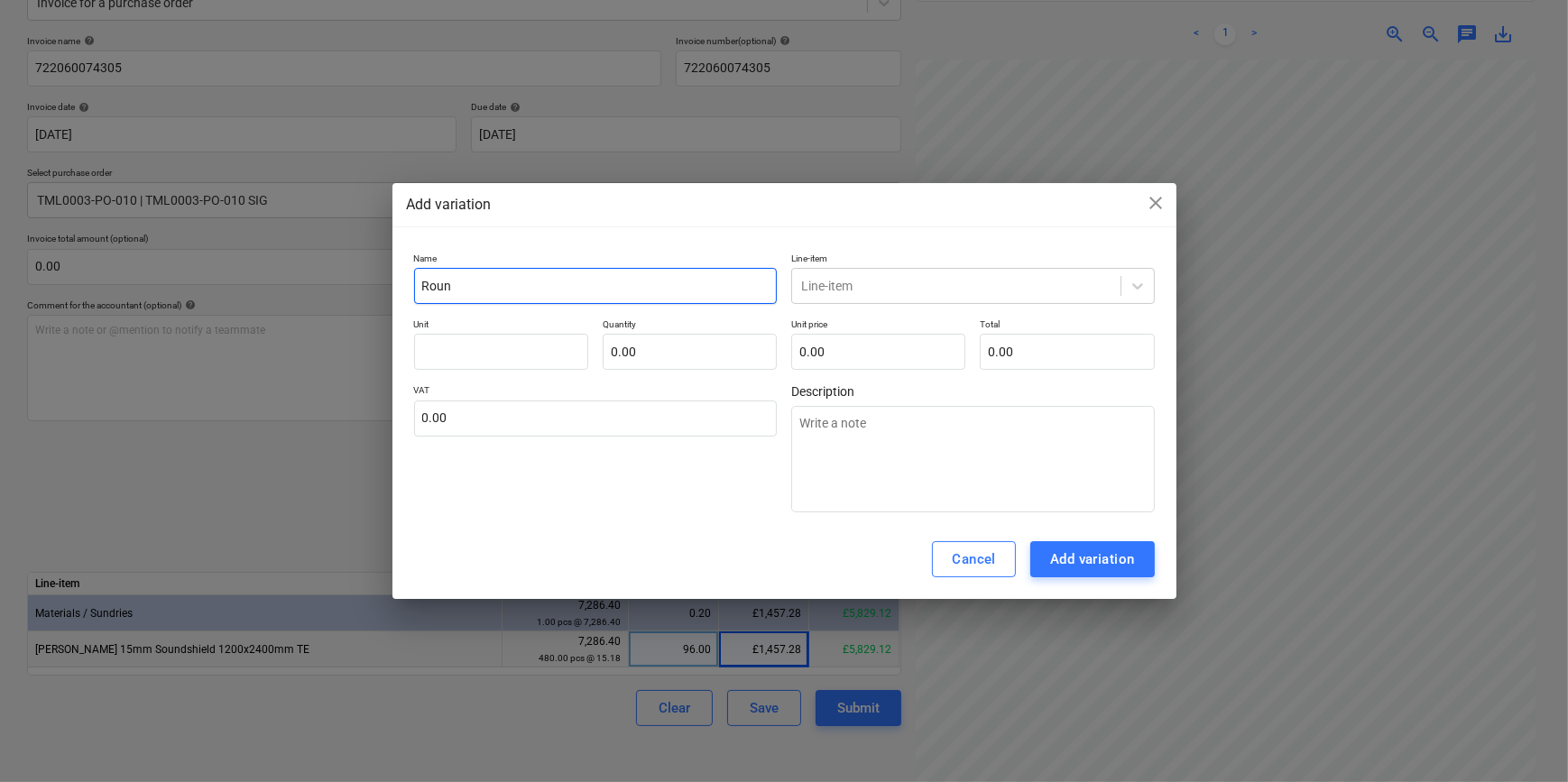 type on "Round" 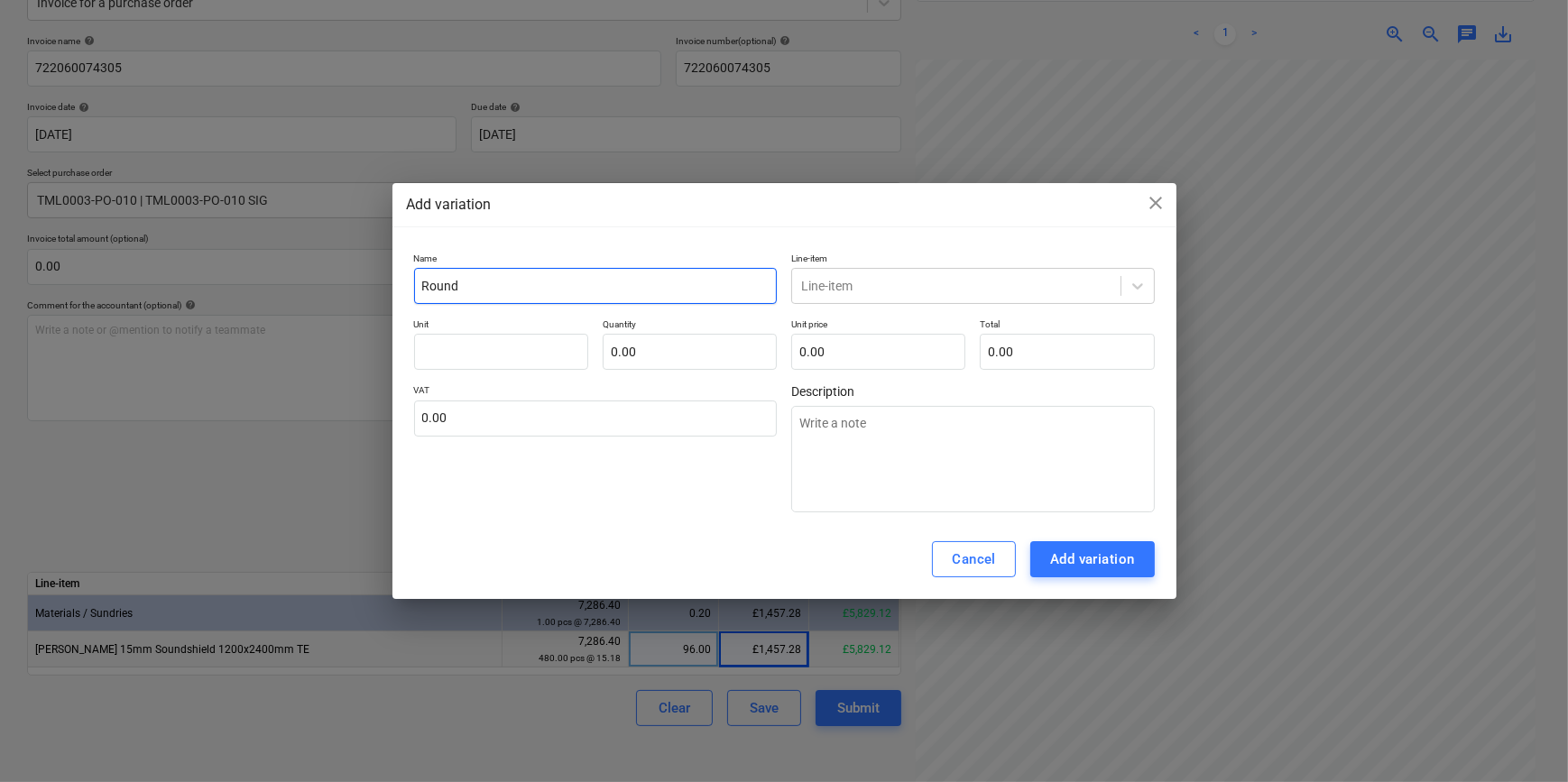 type on "Roundi" 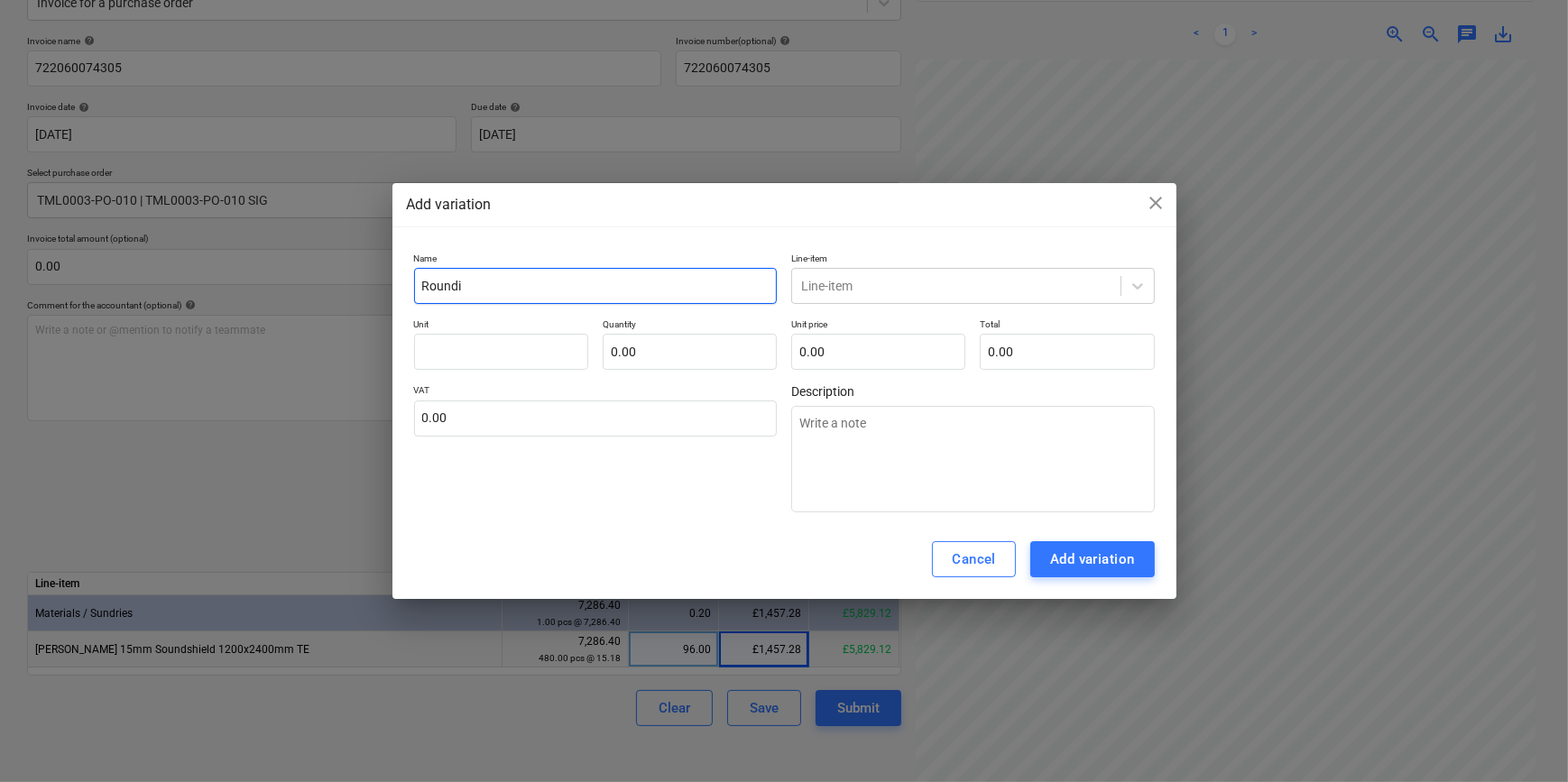 type on "Roundin" 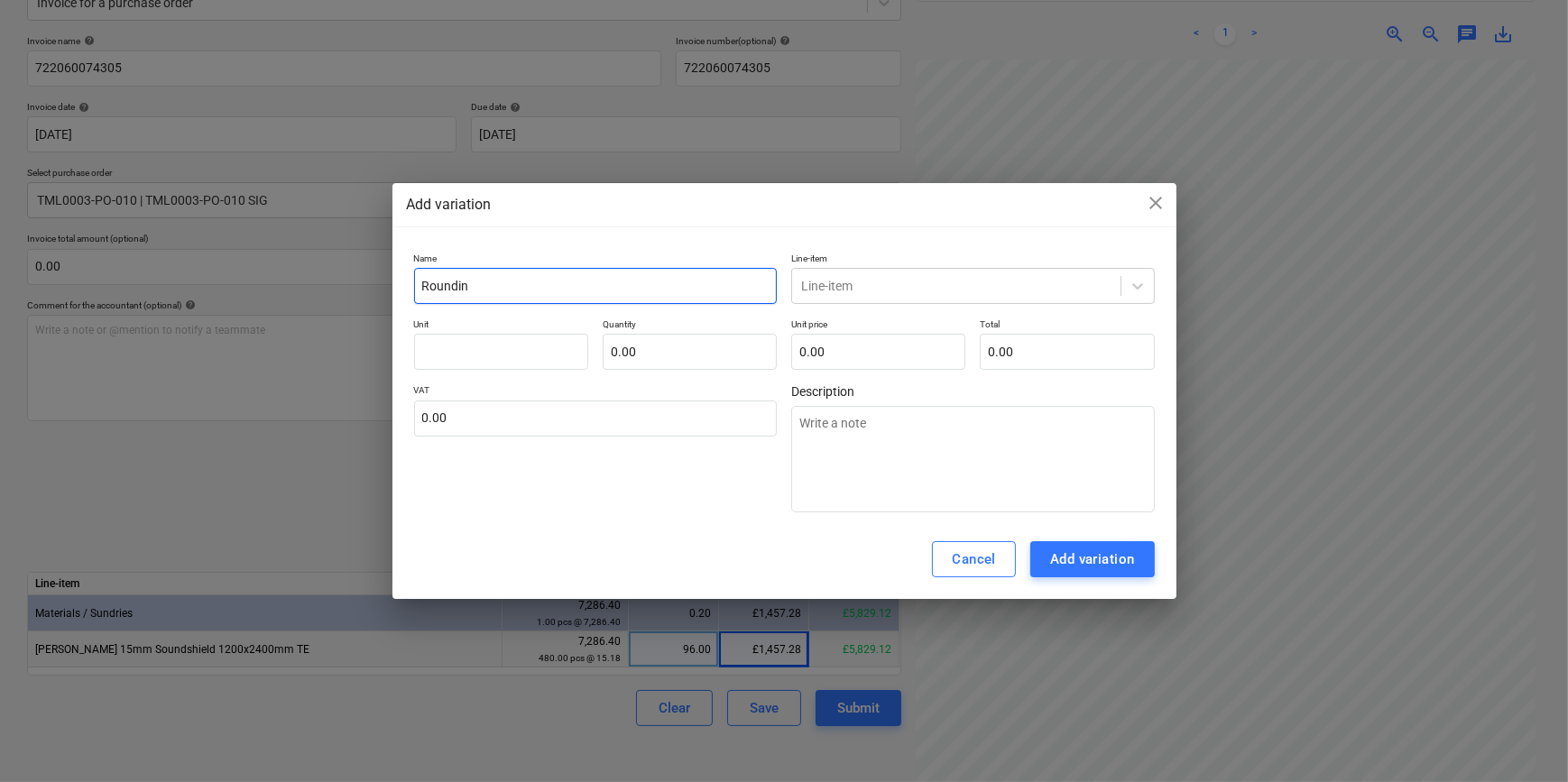 type on "Rounding" 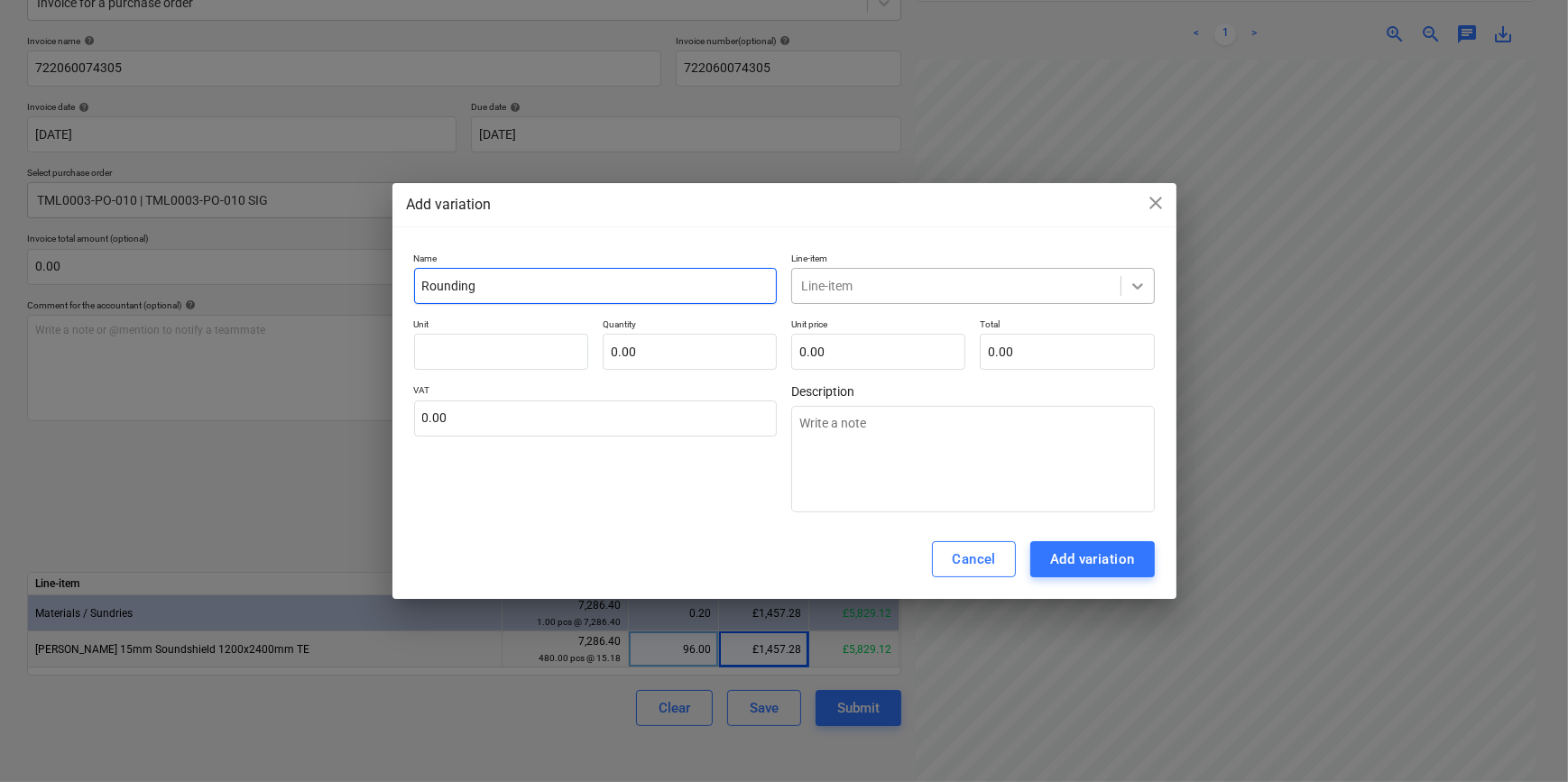 type on "Rounding" 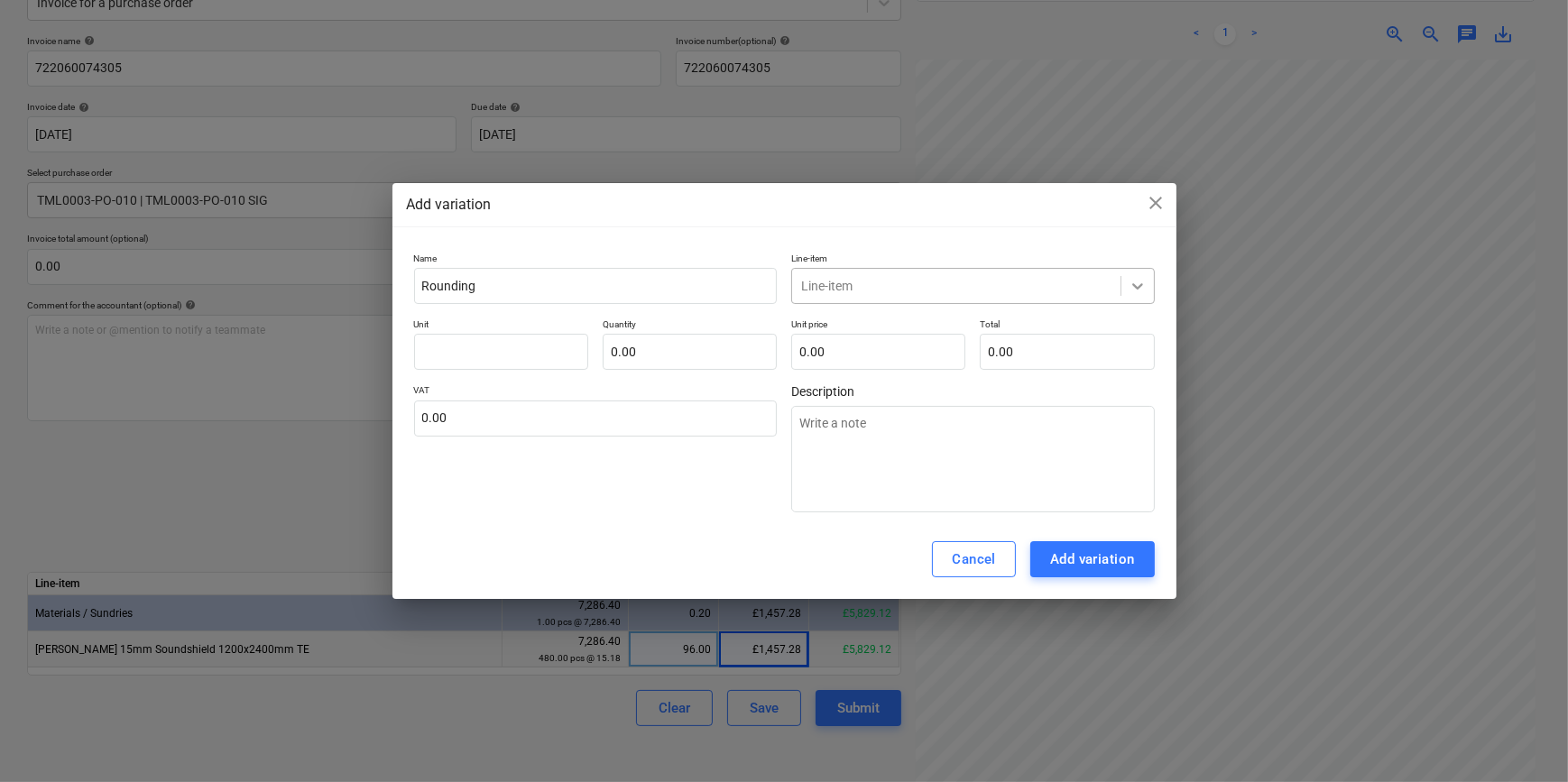 click 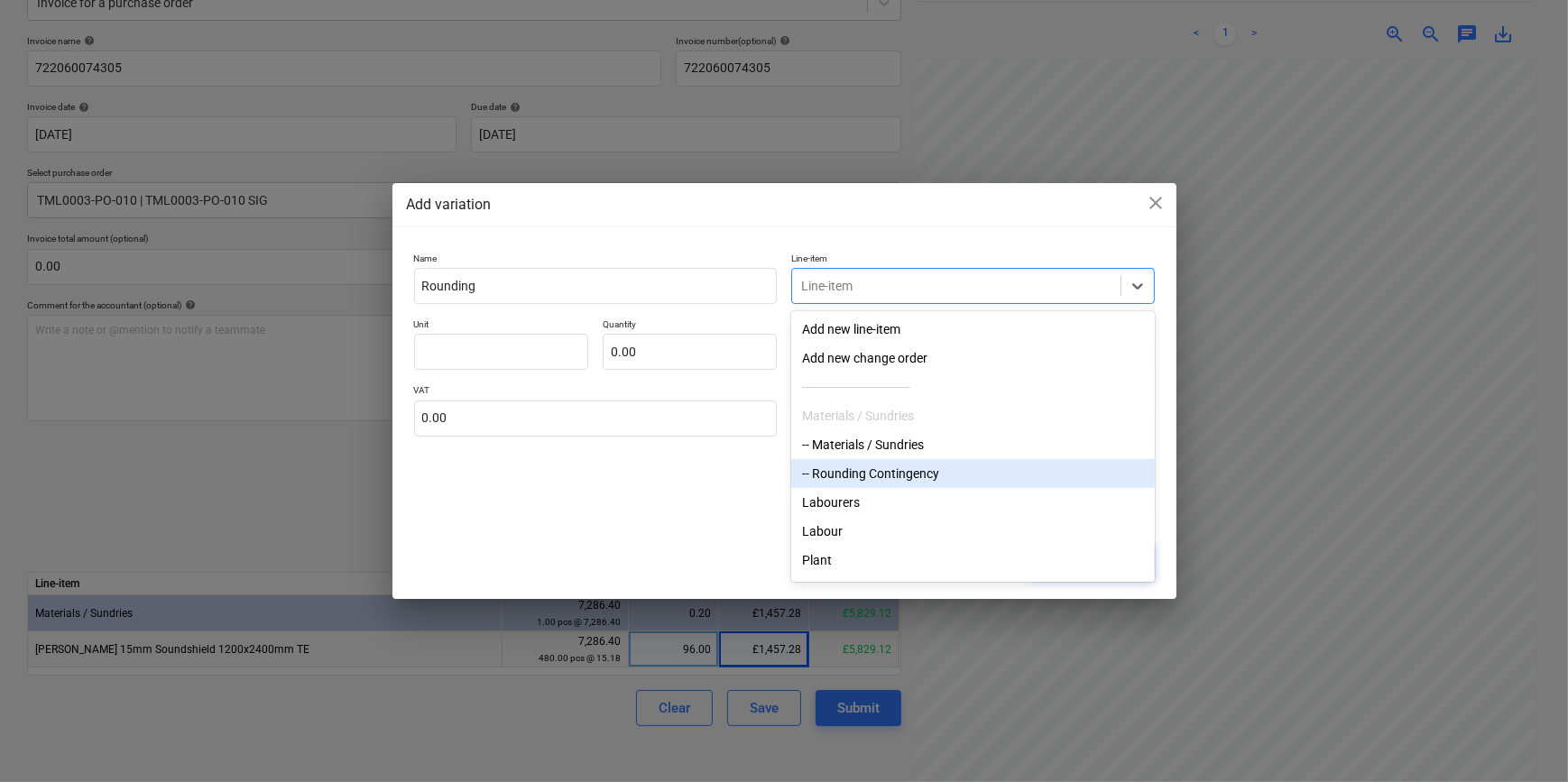 click on "--   Rounding Contingency" at bounding box center [973, 474] 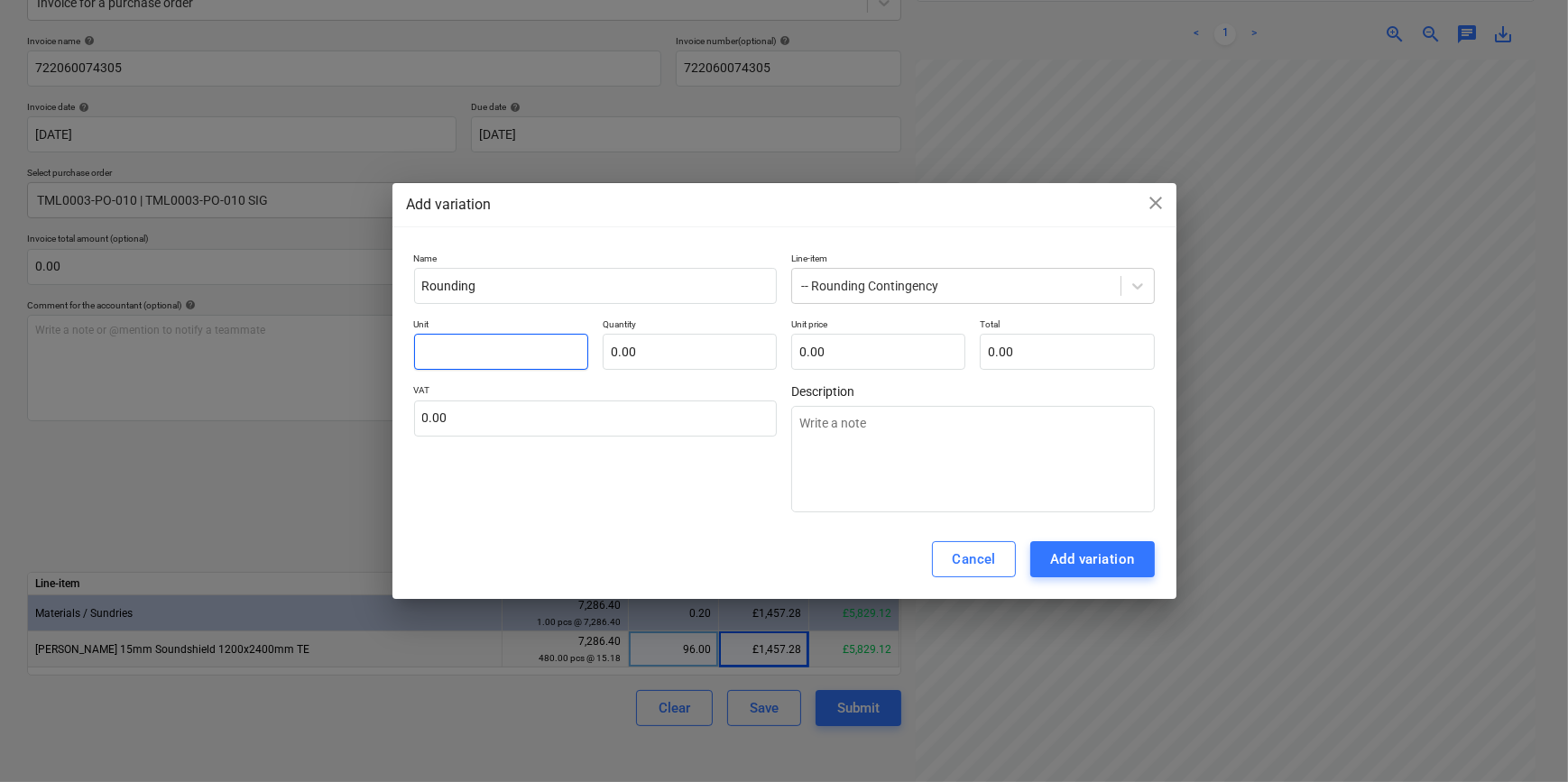 click at bounding box center (501, 352) 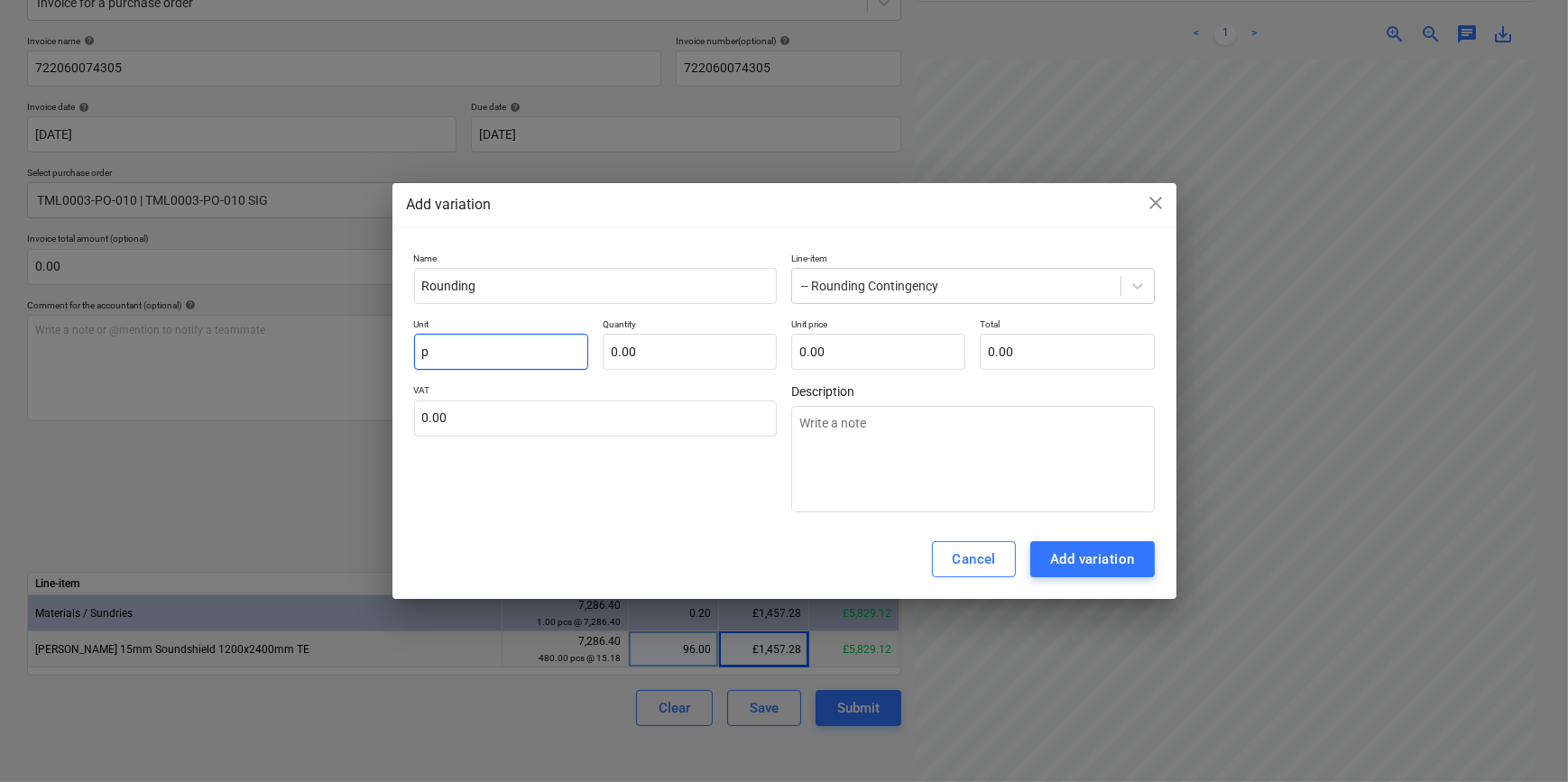 type on "pc" 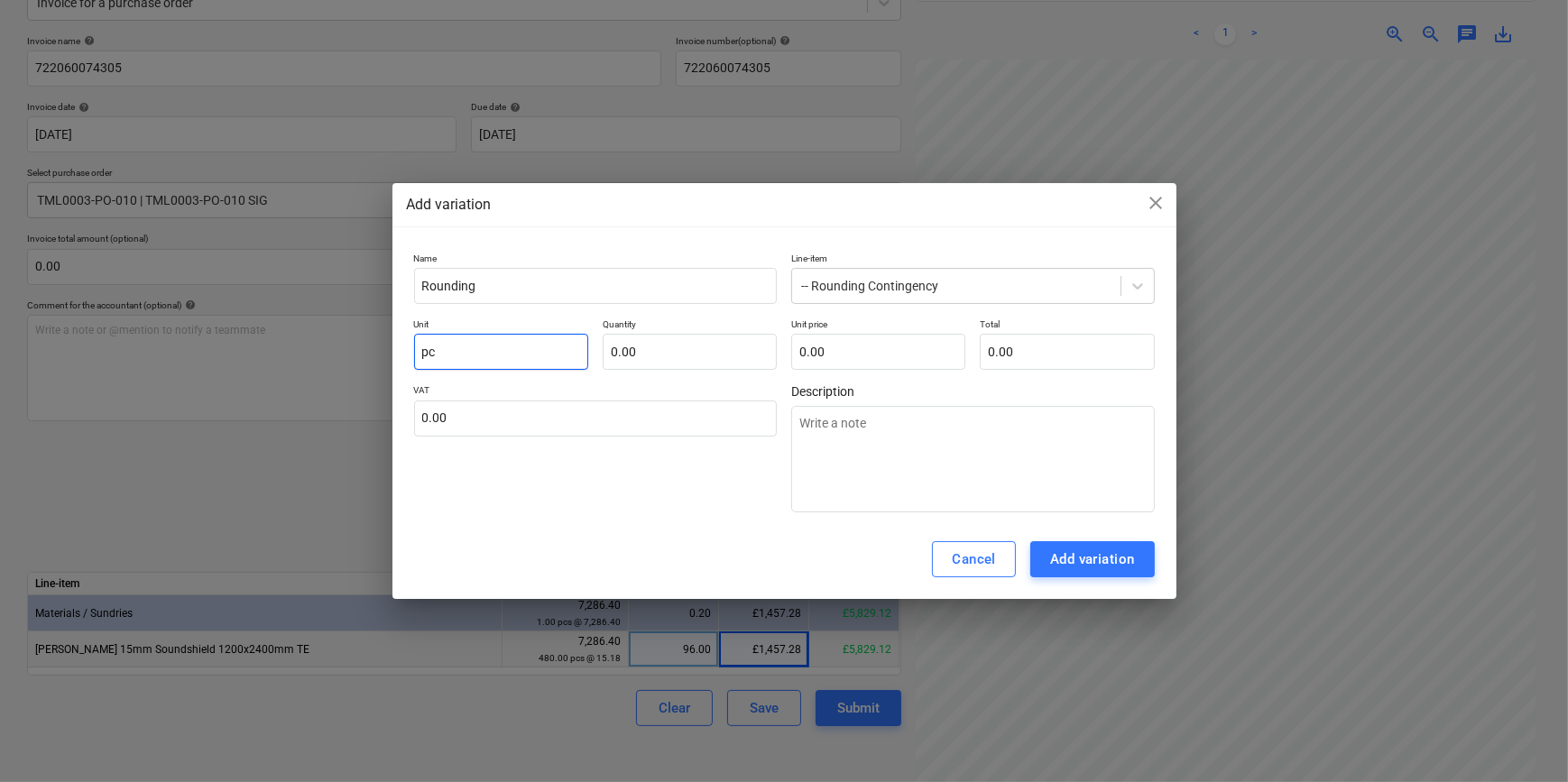 type on "pcs" 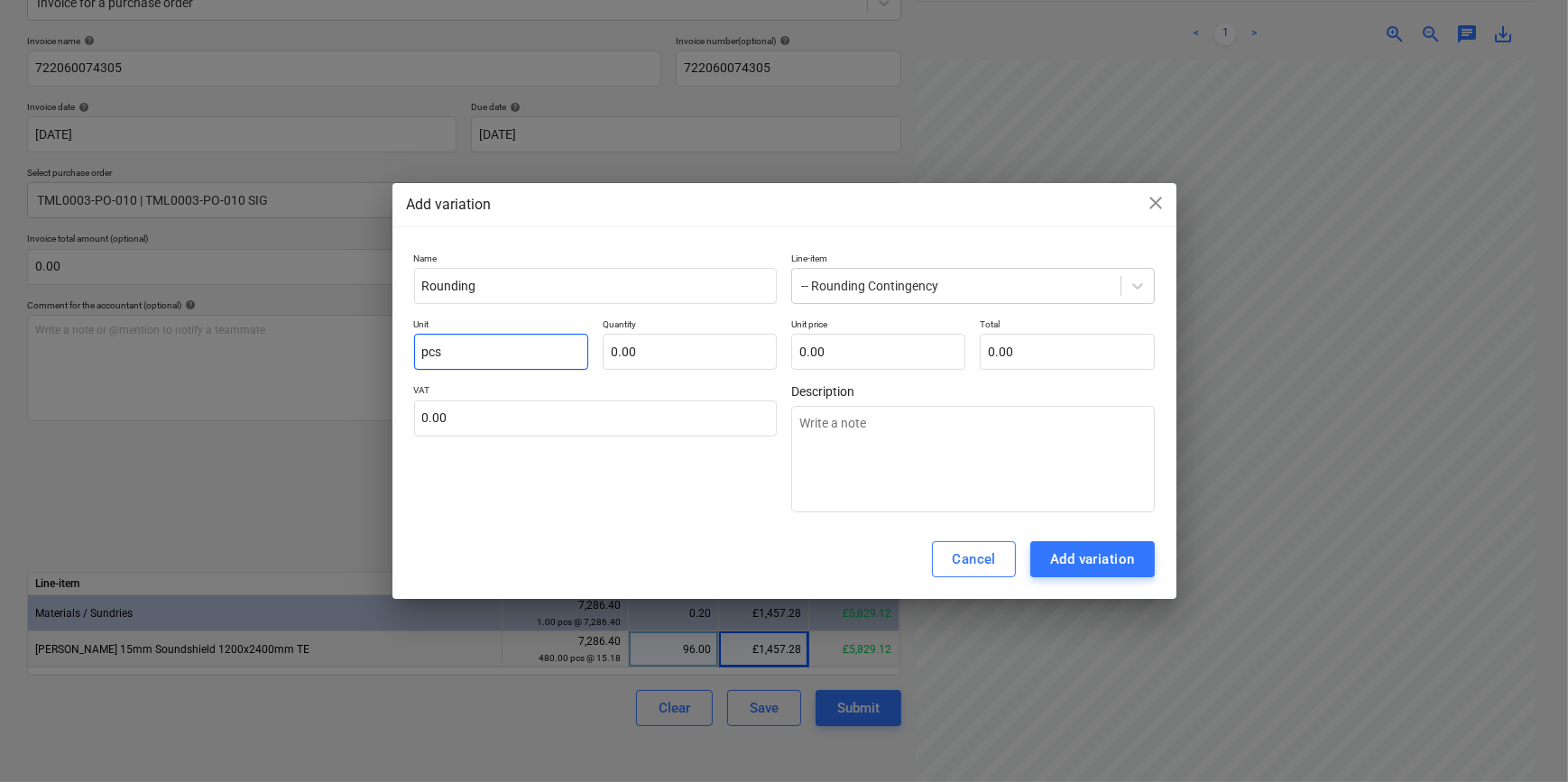 type on "pcs" 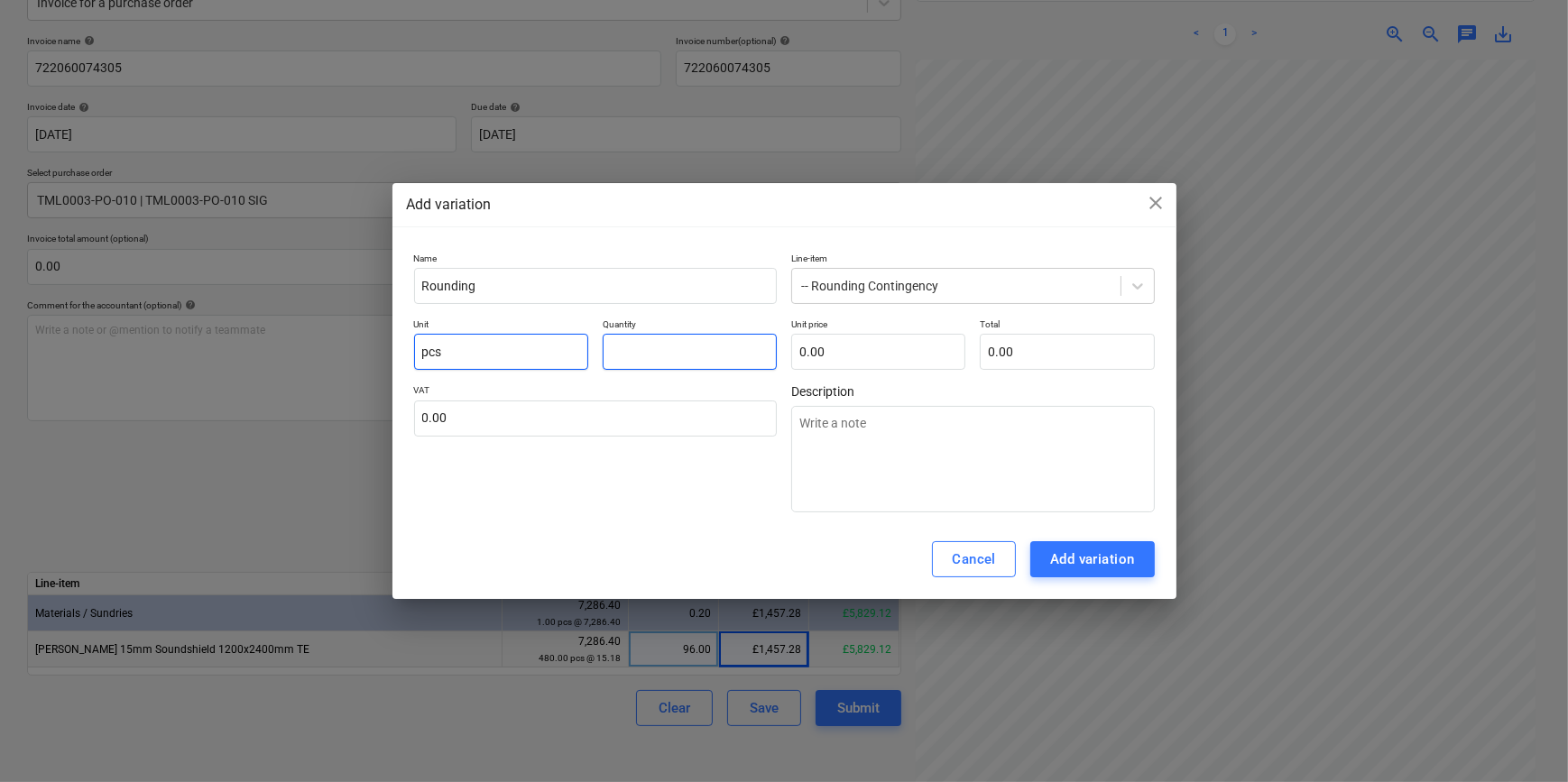 type on "1" 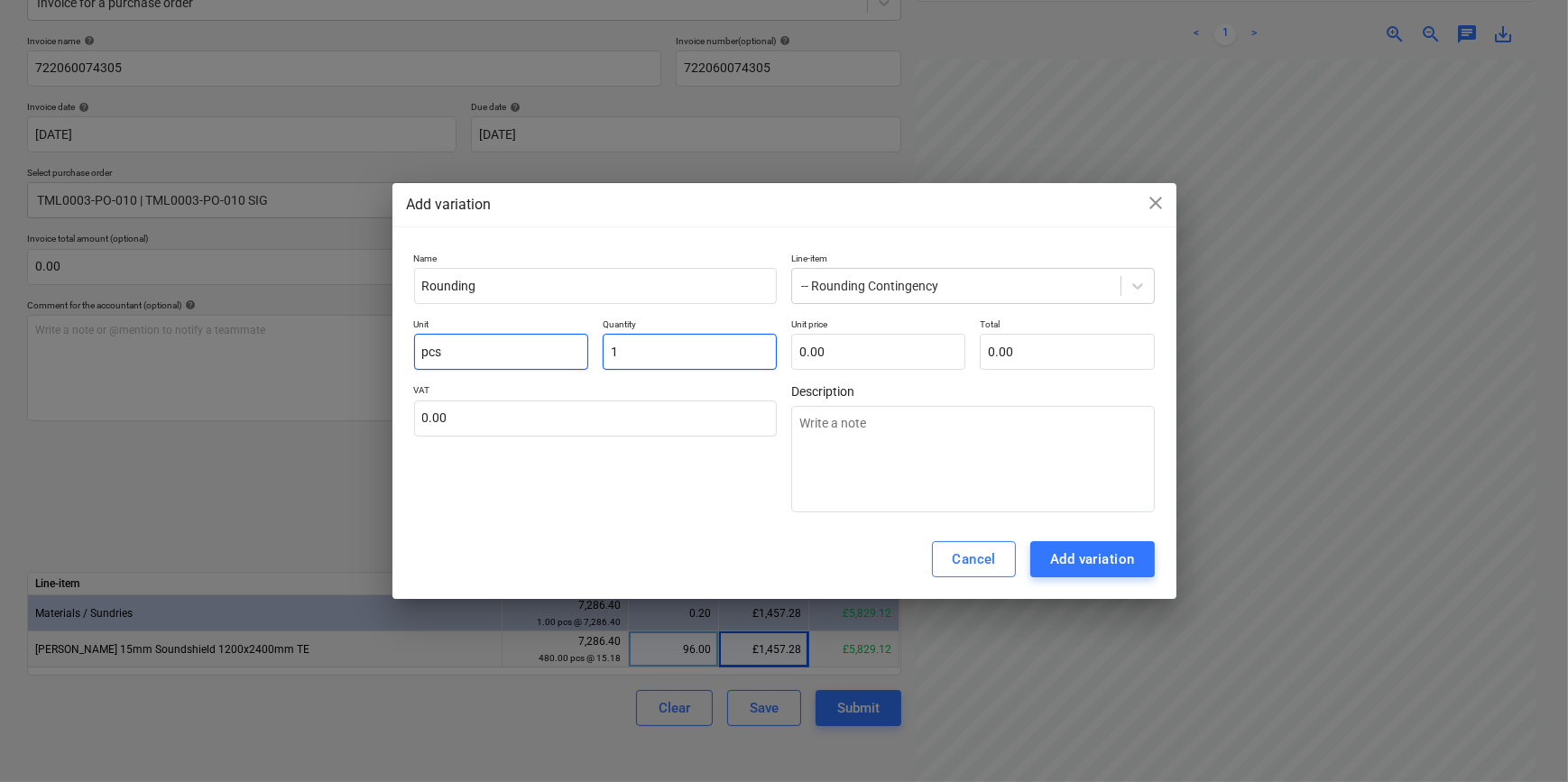 type on "1" 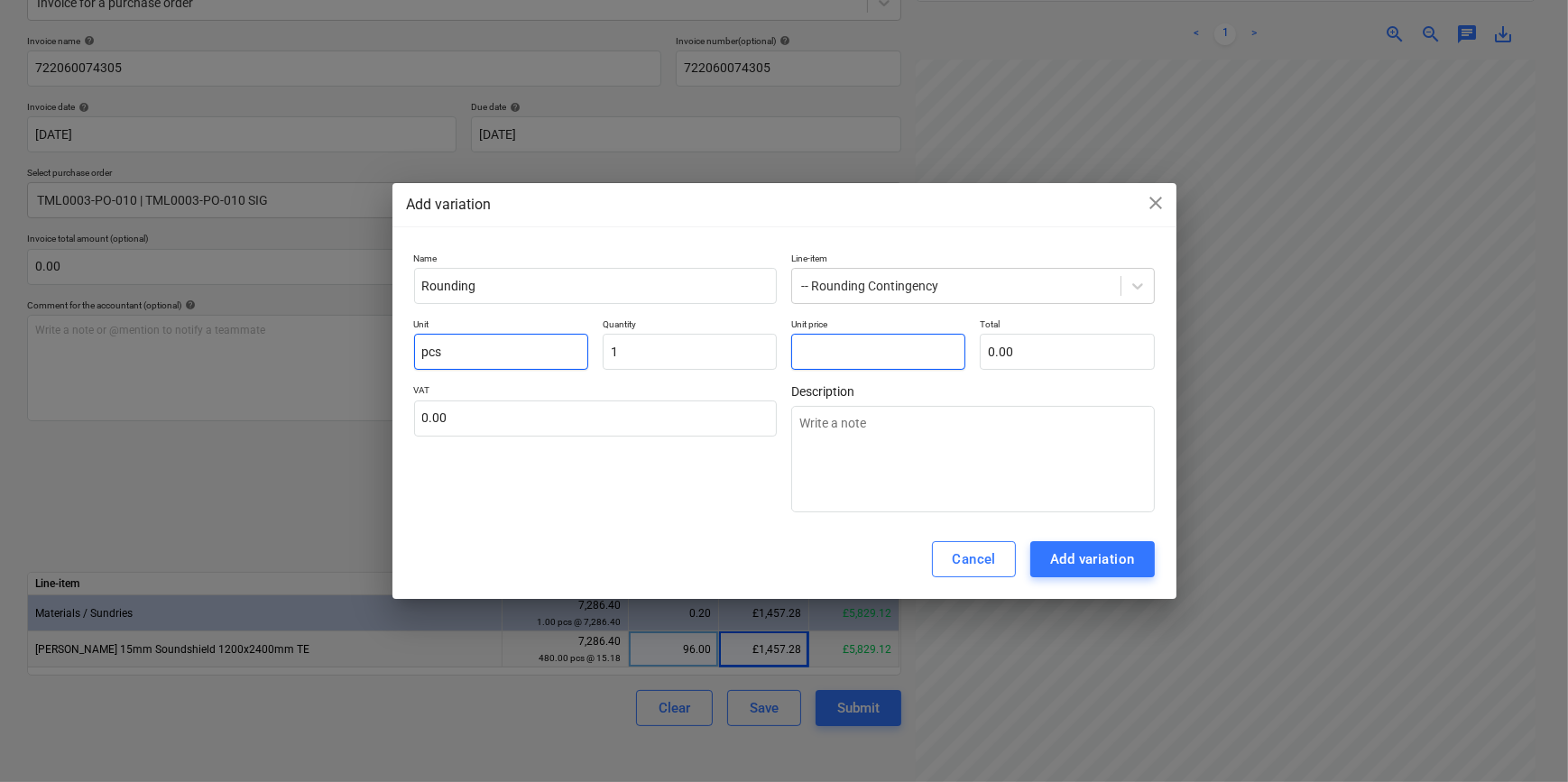 type on "." 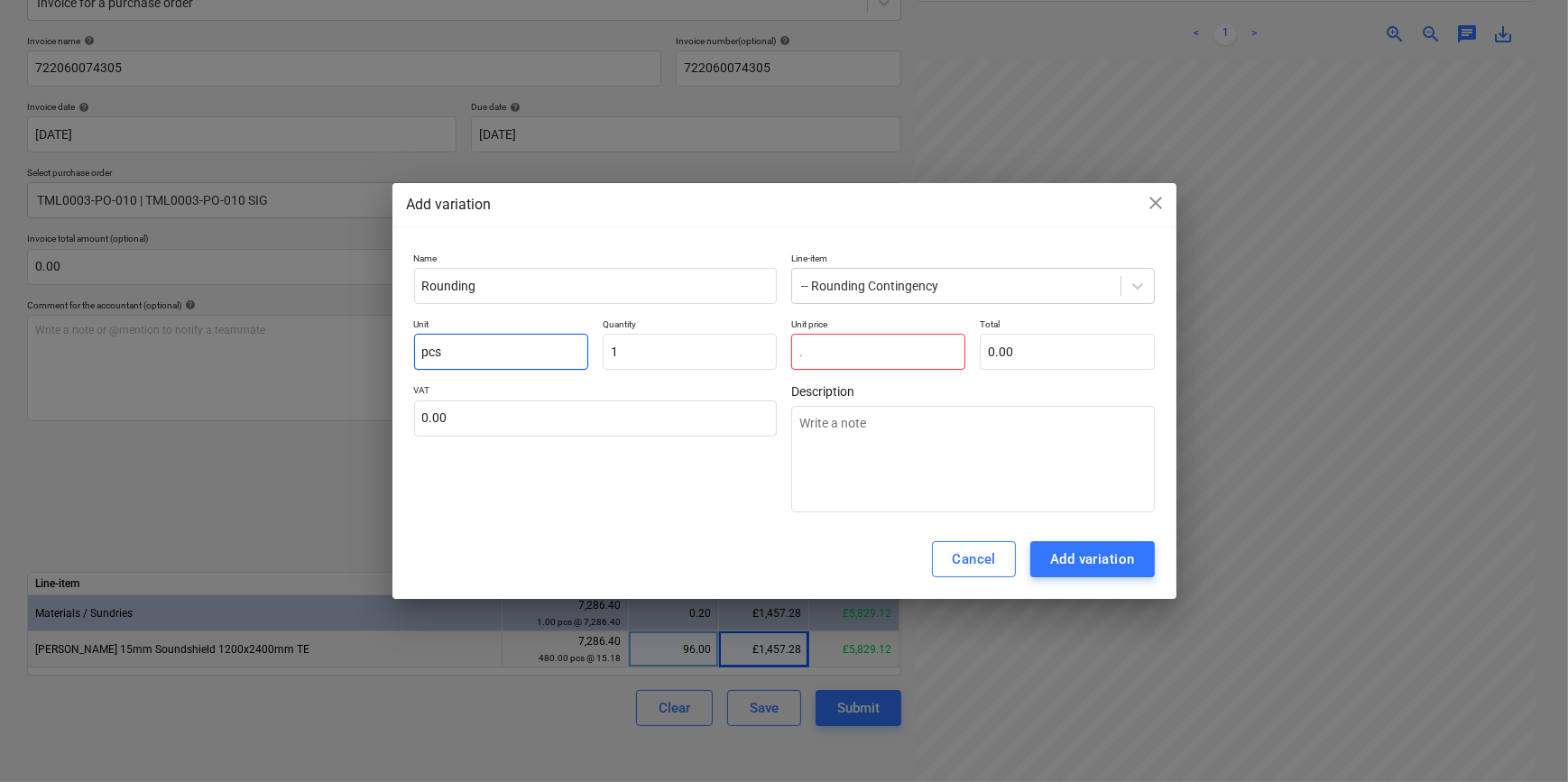 type on ".1" 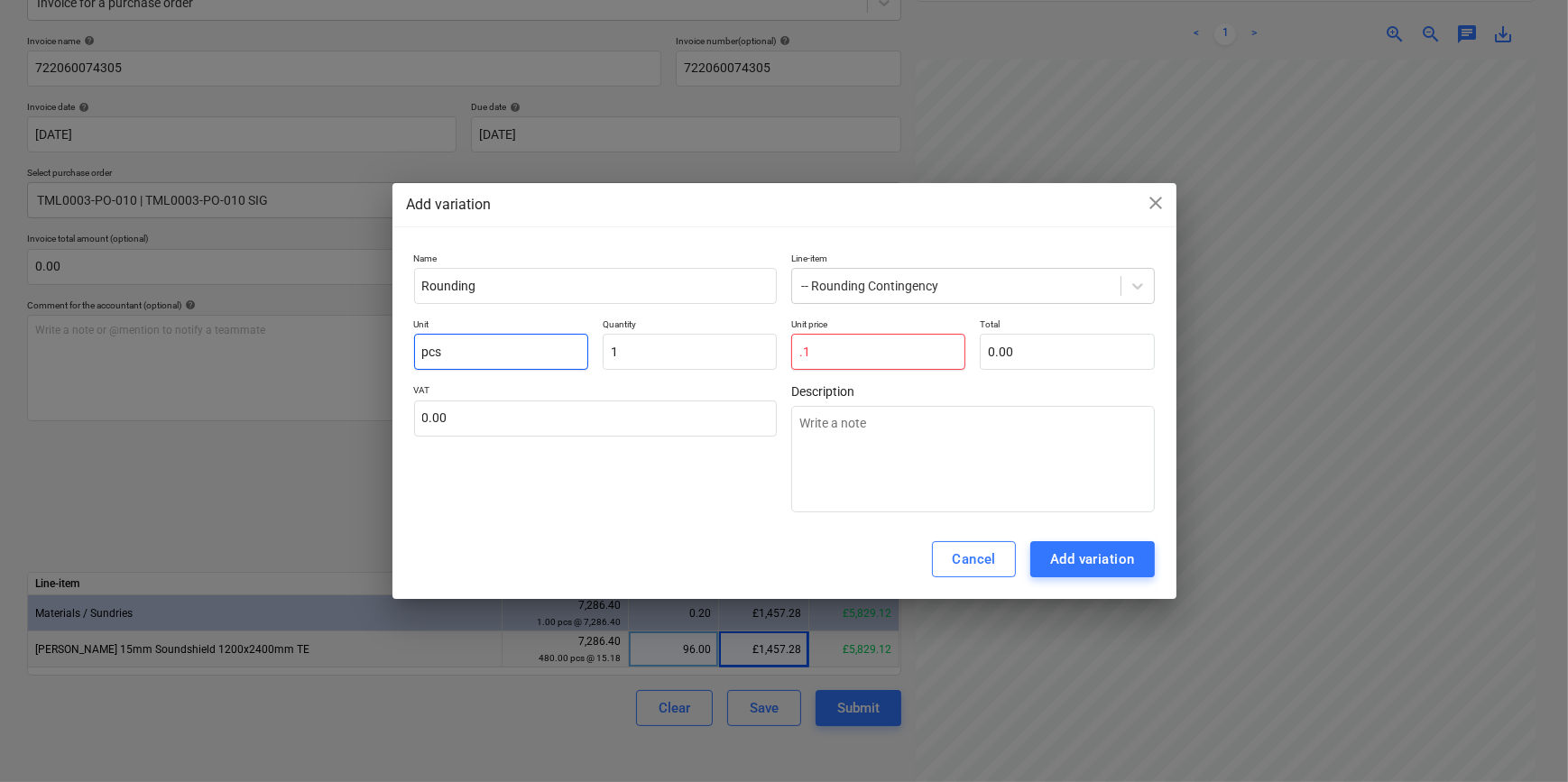 type on "0.10" 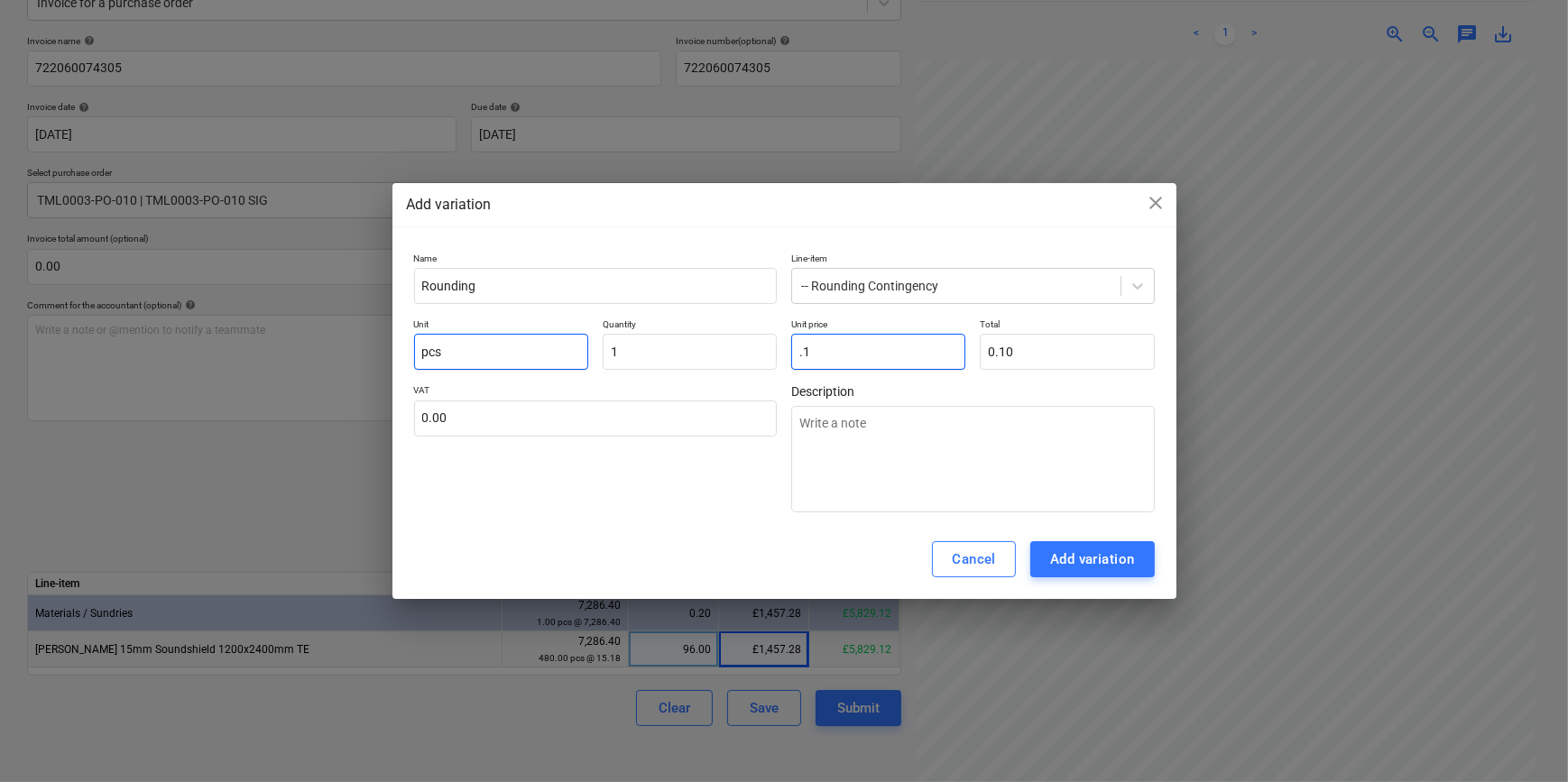 type on ".12" 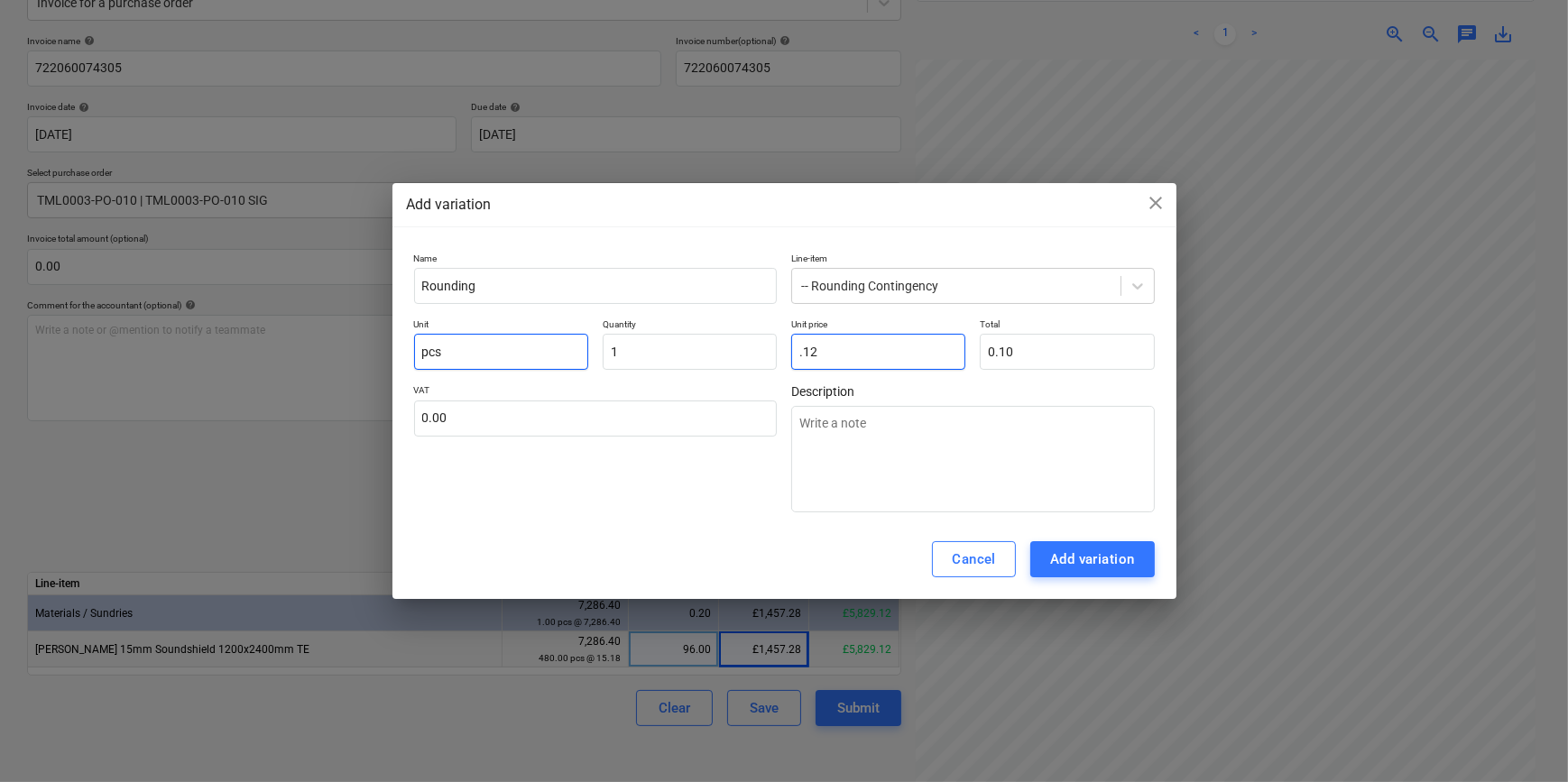 type on "0.12" 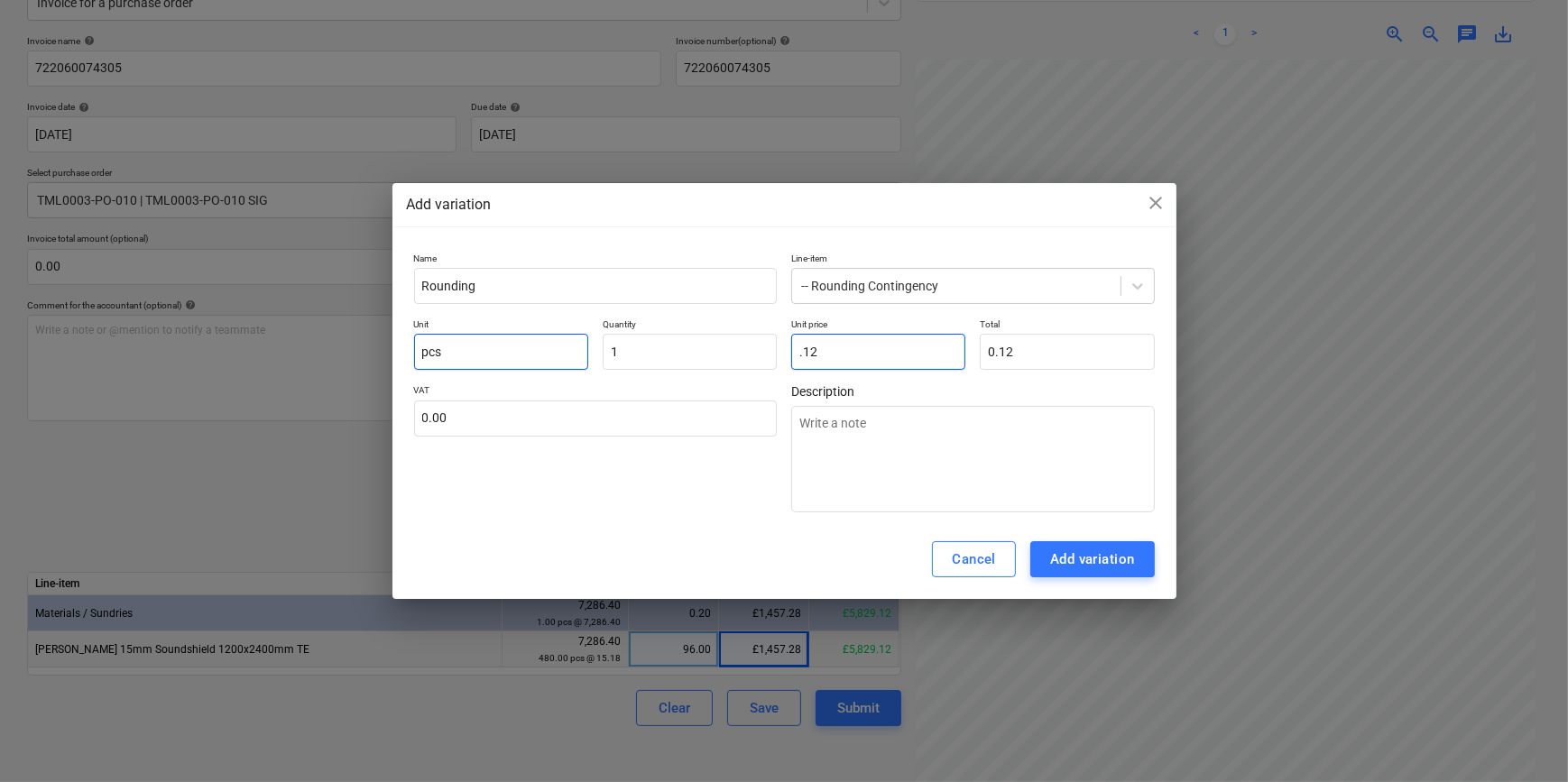 type on ".12" 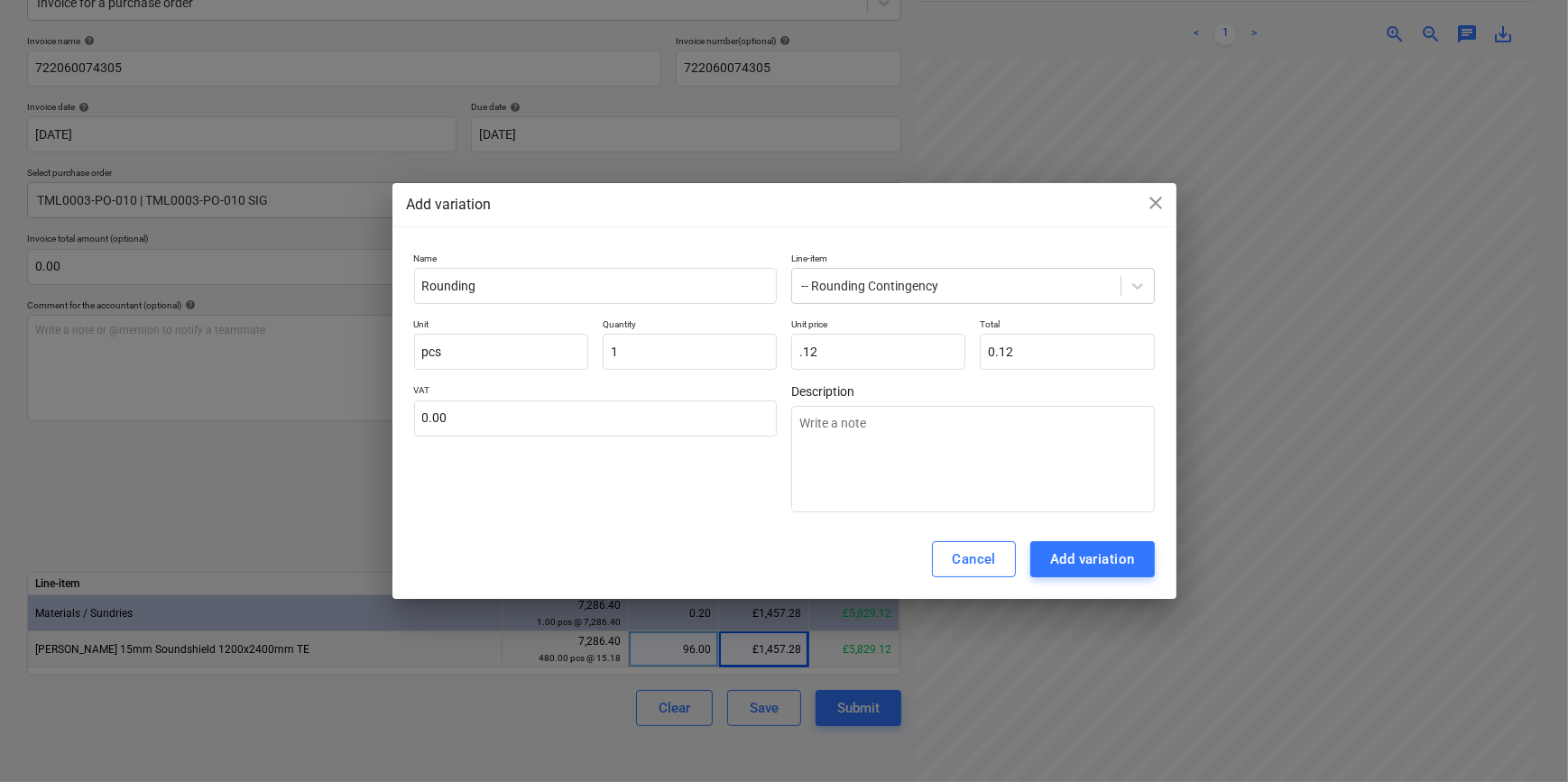 click on "Add variation" at bounding box center [1093, 559] 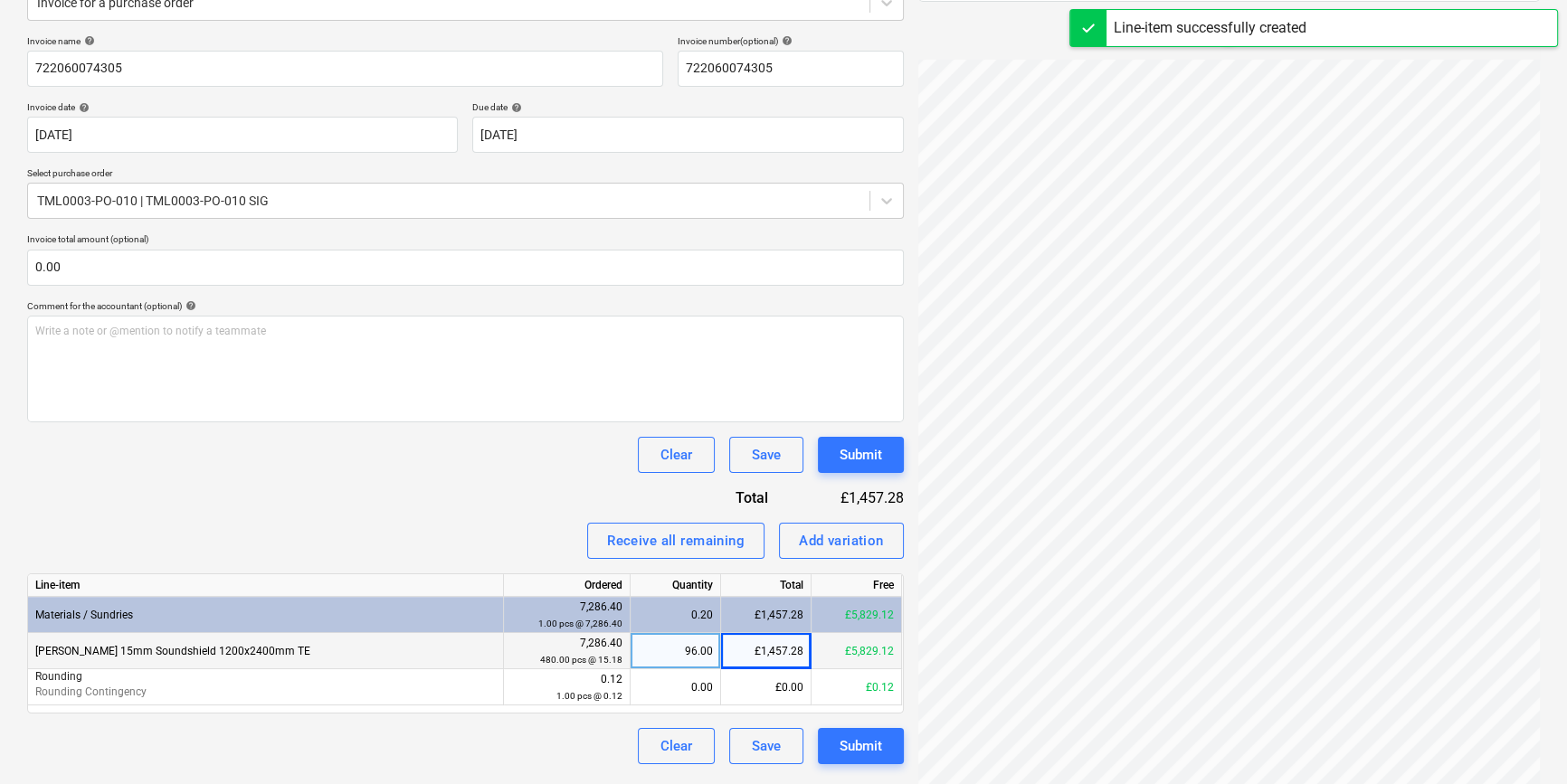 scroll, scrollTop: 246, scrollLeft: 147, axis: both 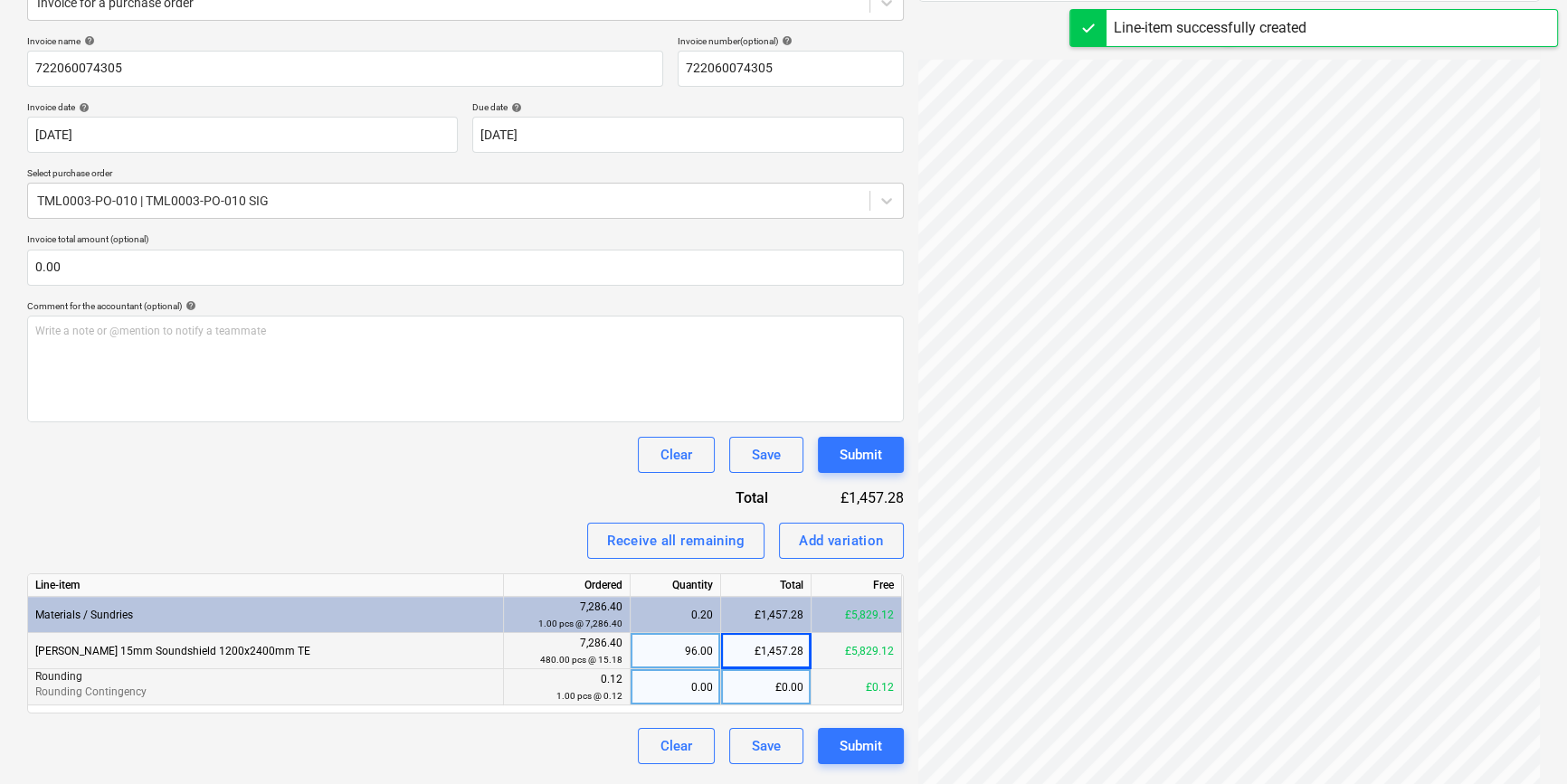click on "0.00" at bounding box center (675, 687) 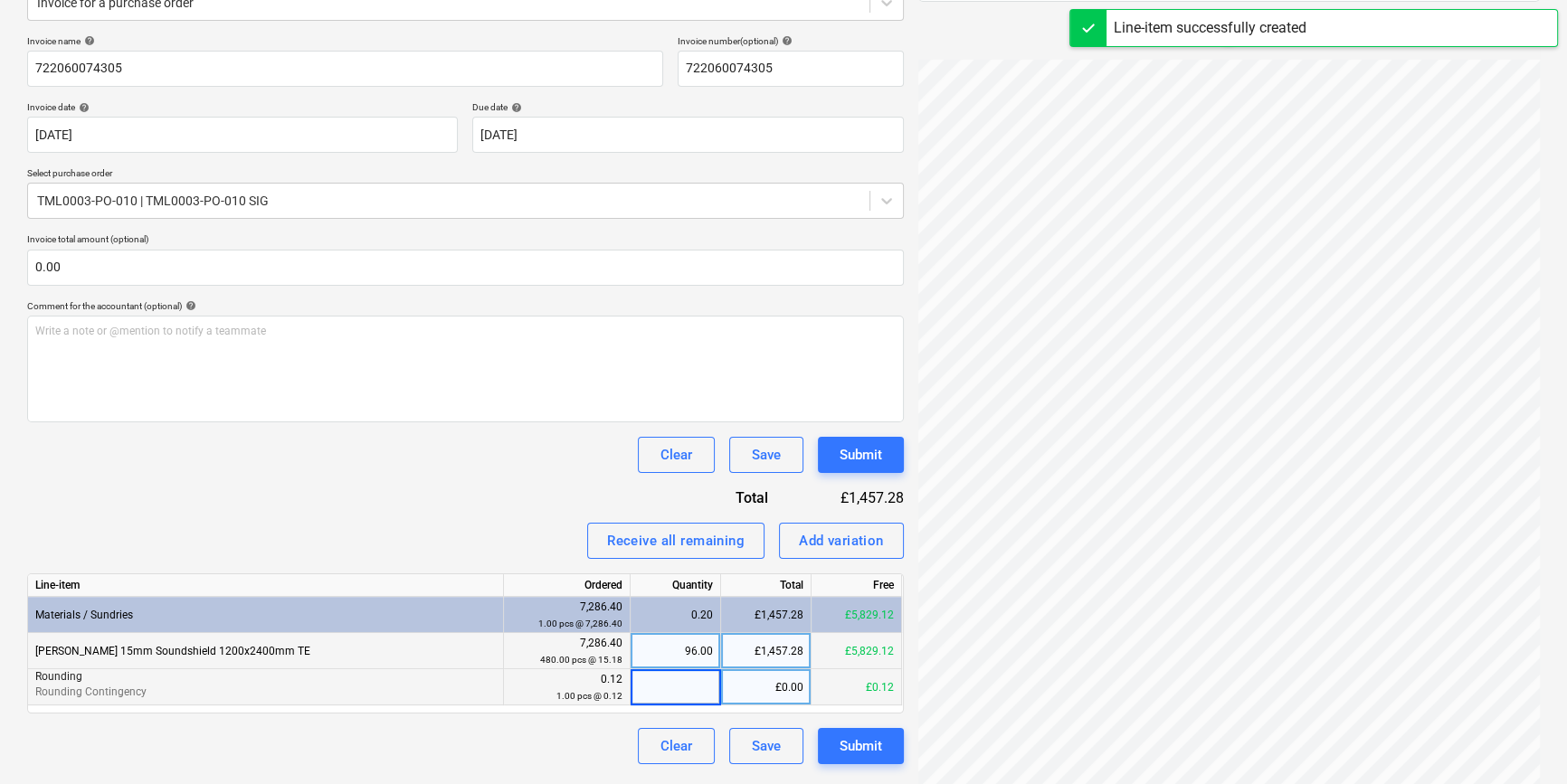 type on "1" 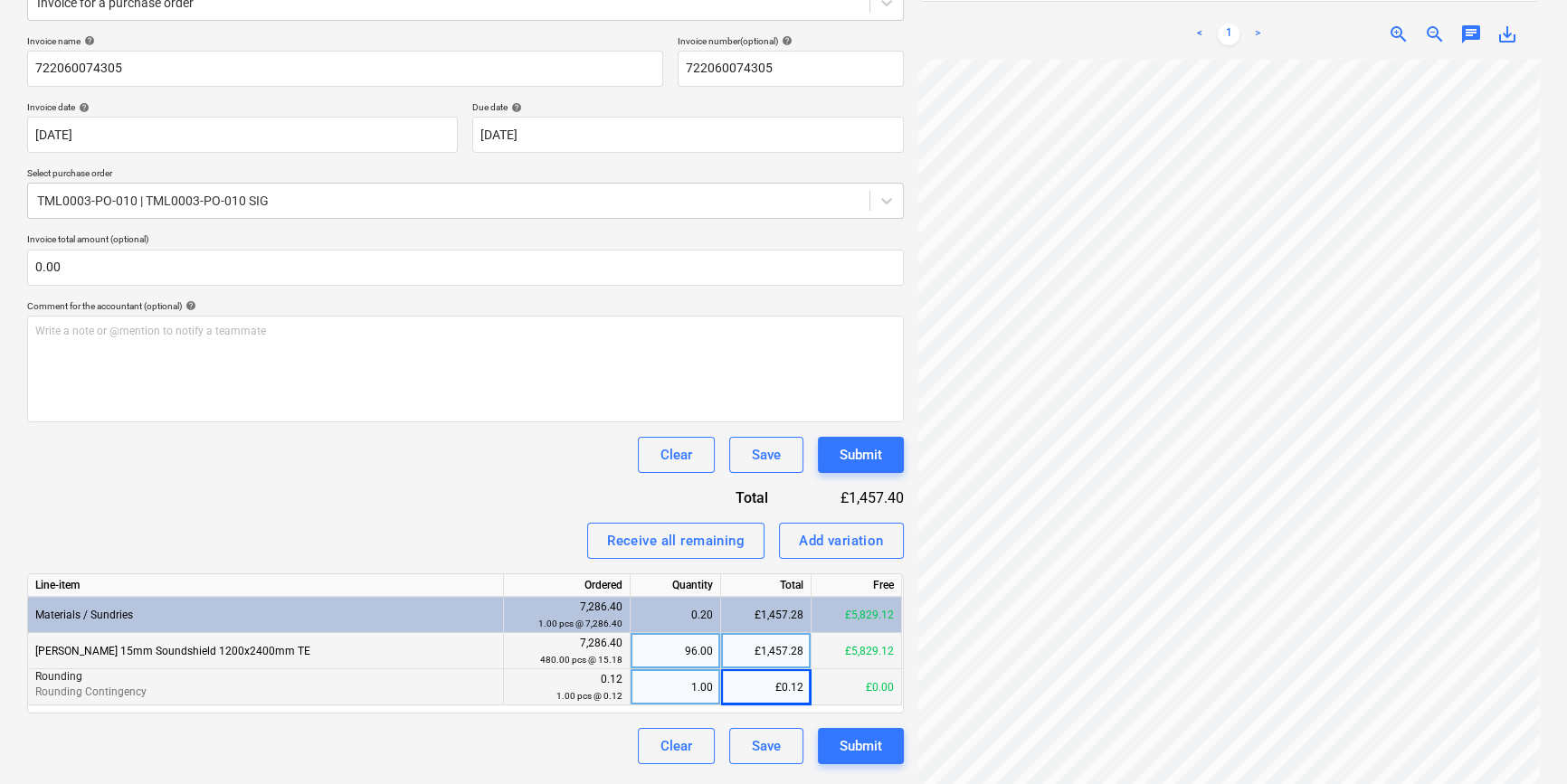 click on "1.00" at bounding box center [675, 687] 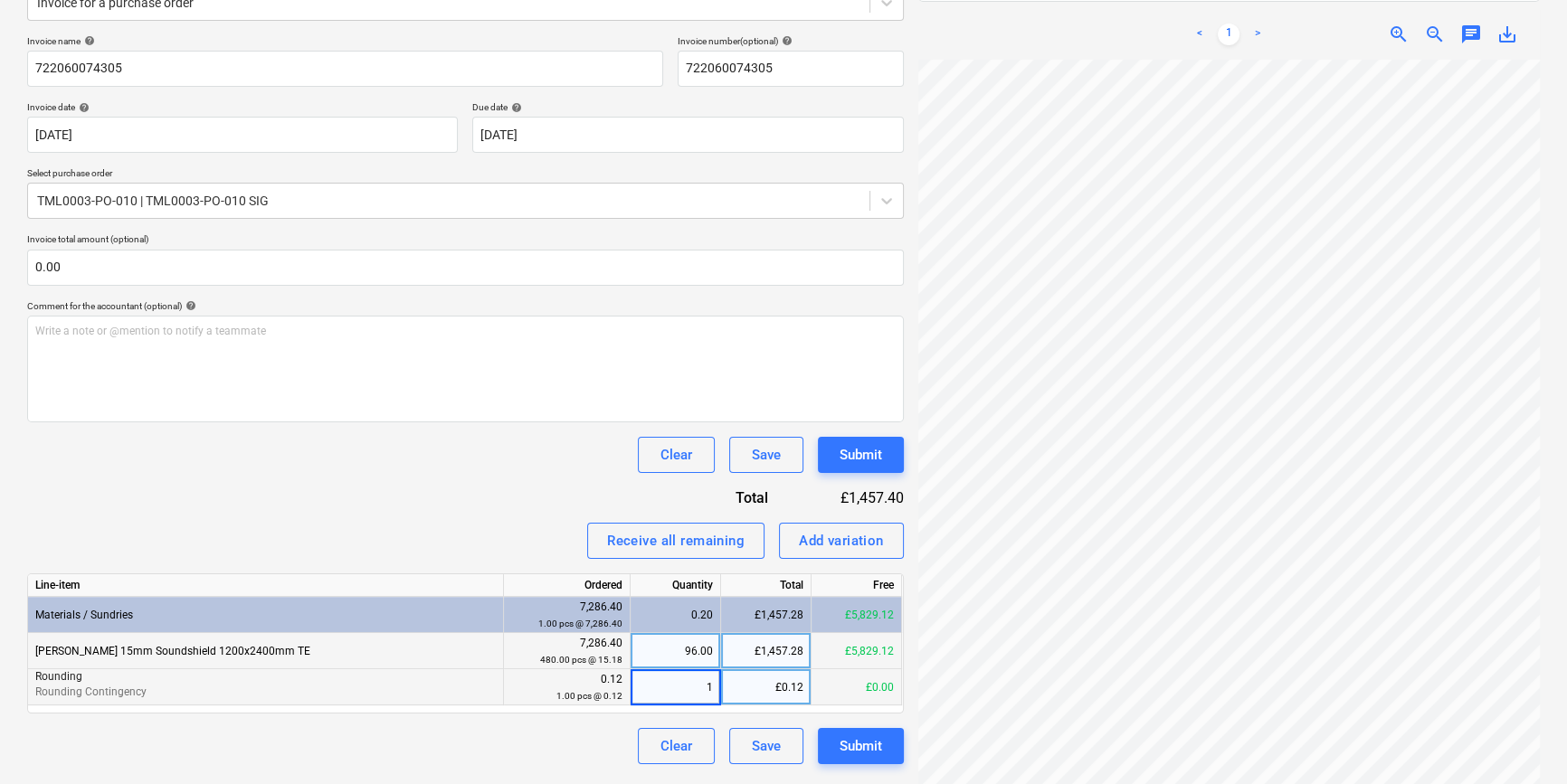 type on "0" 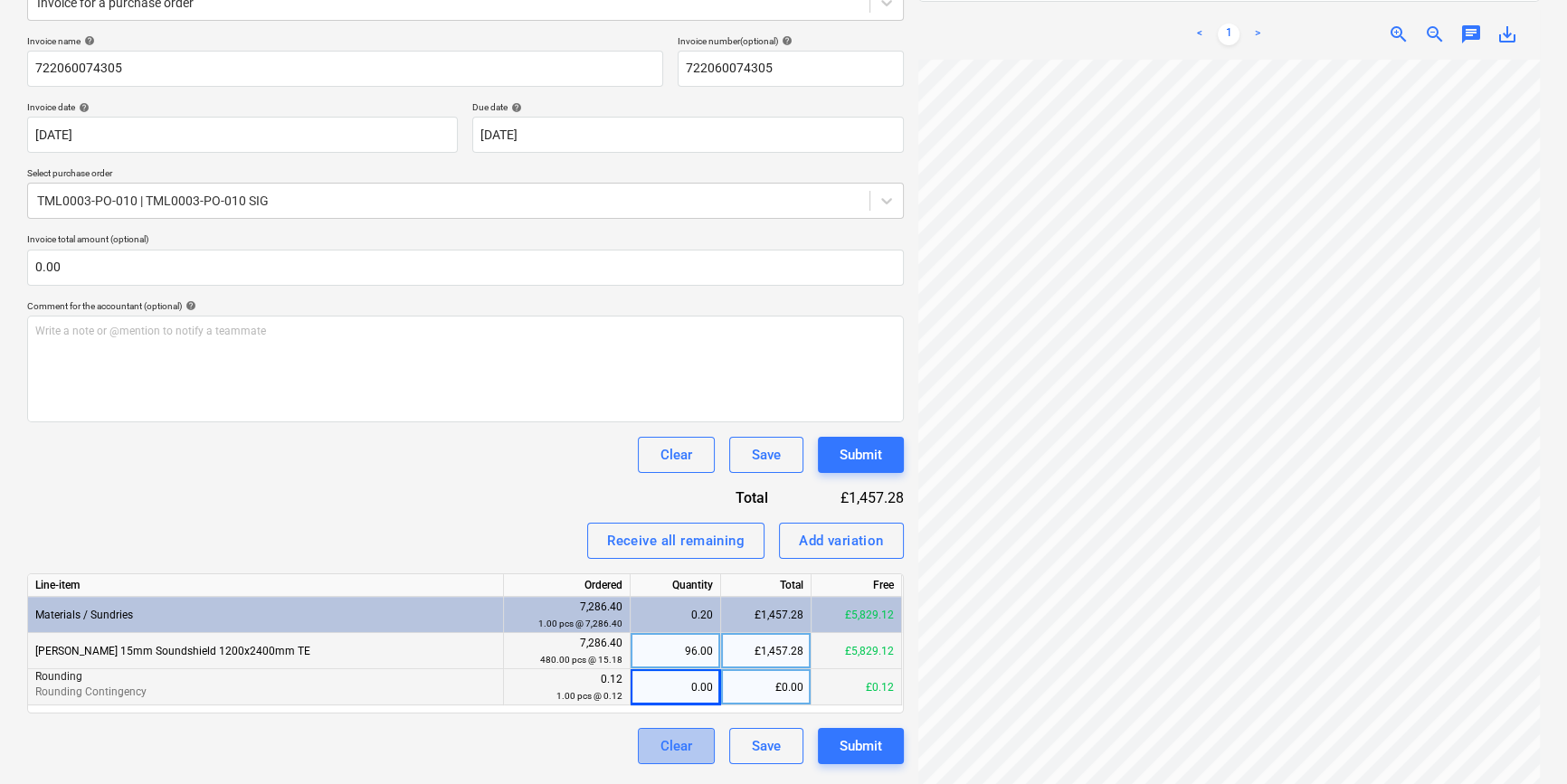 click on "Clear" at bounding box center [676, 746] 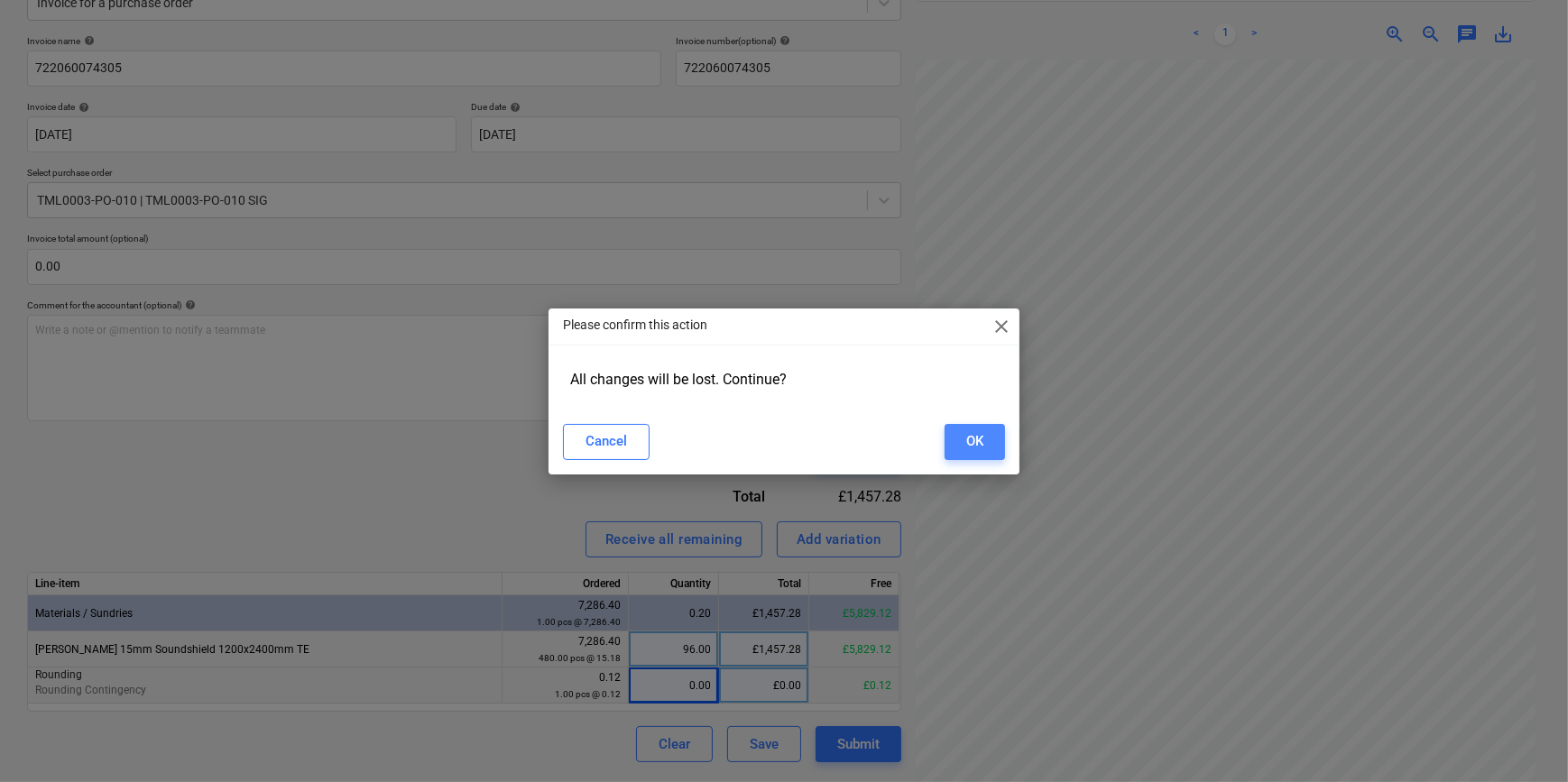 click on "OK" at bounding box center (974, 442) 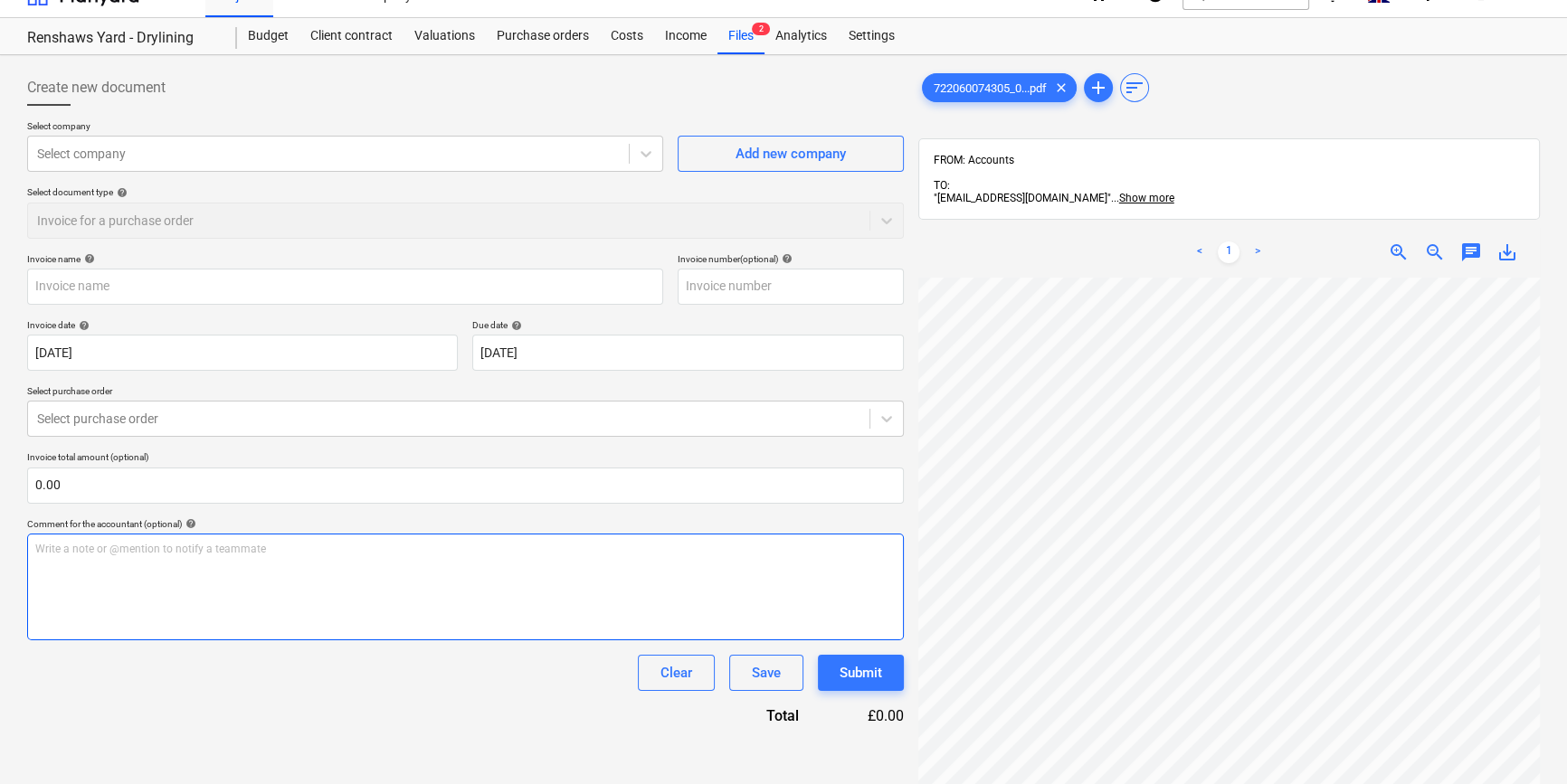 scroll, scrollTop: 0, scrollLeft: 0, axis: both 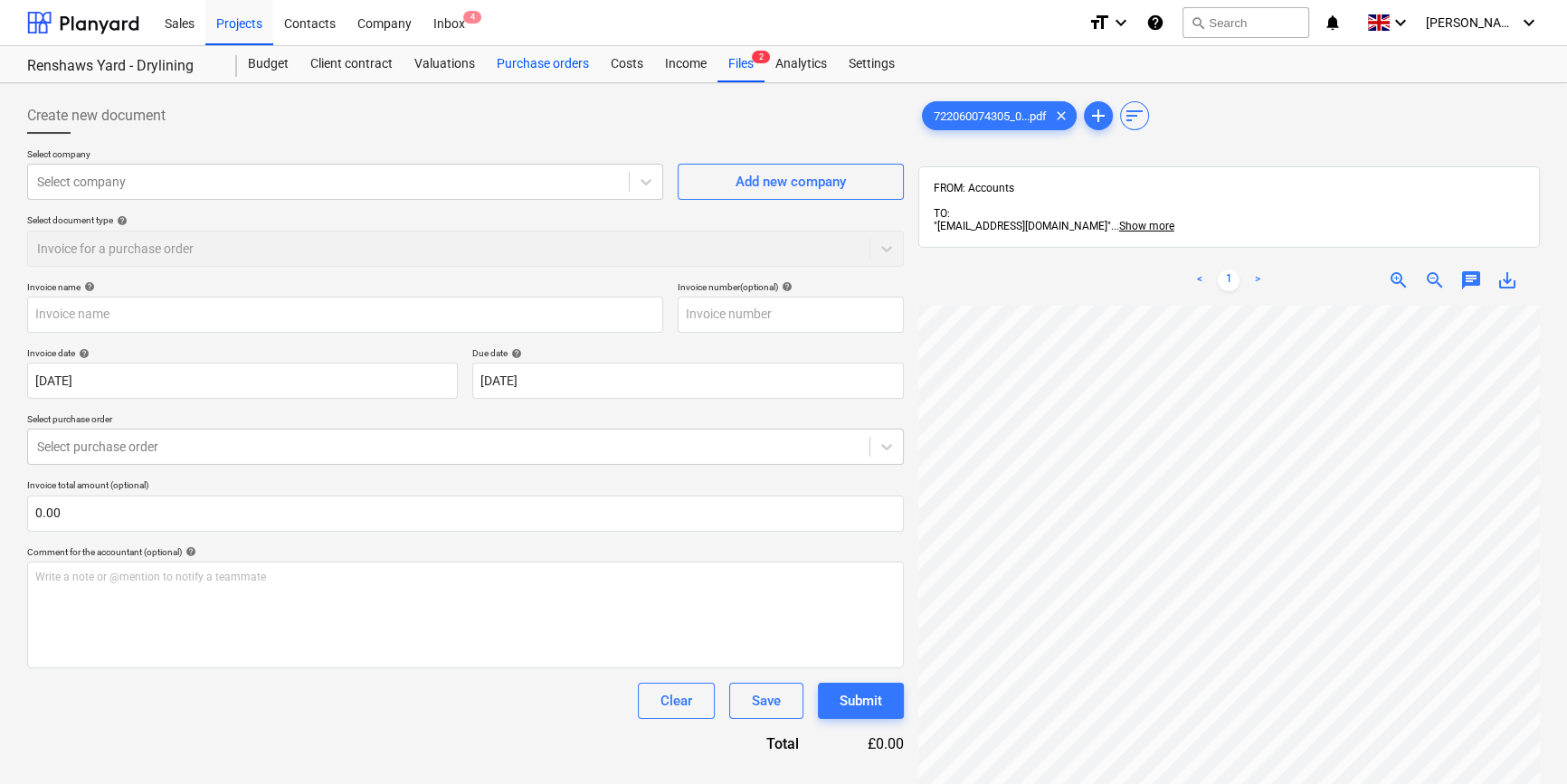 click on "Purchase orders" at bounding box center (543, 64) 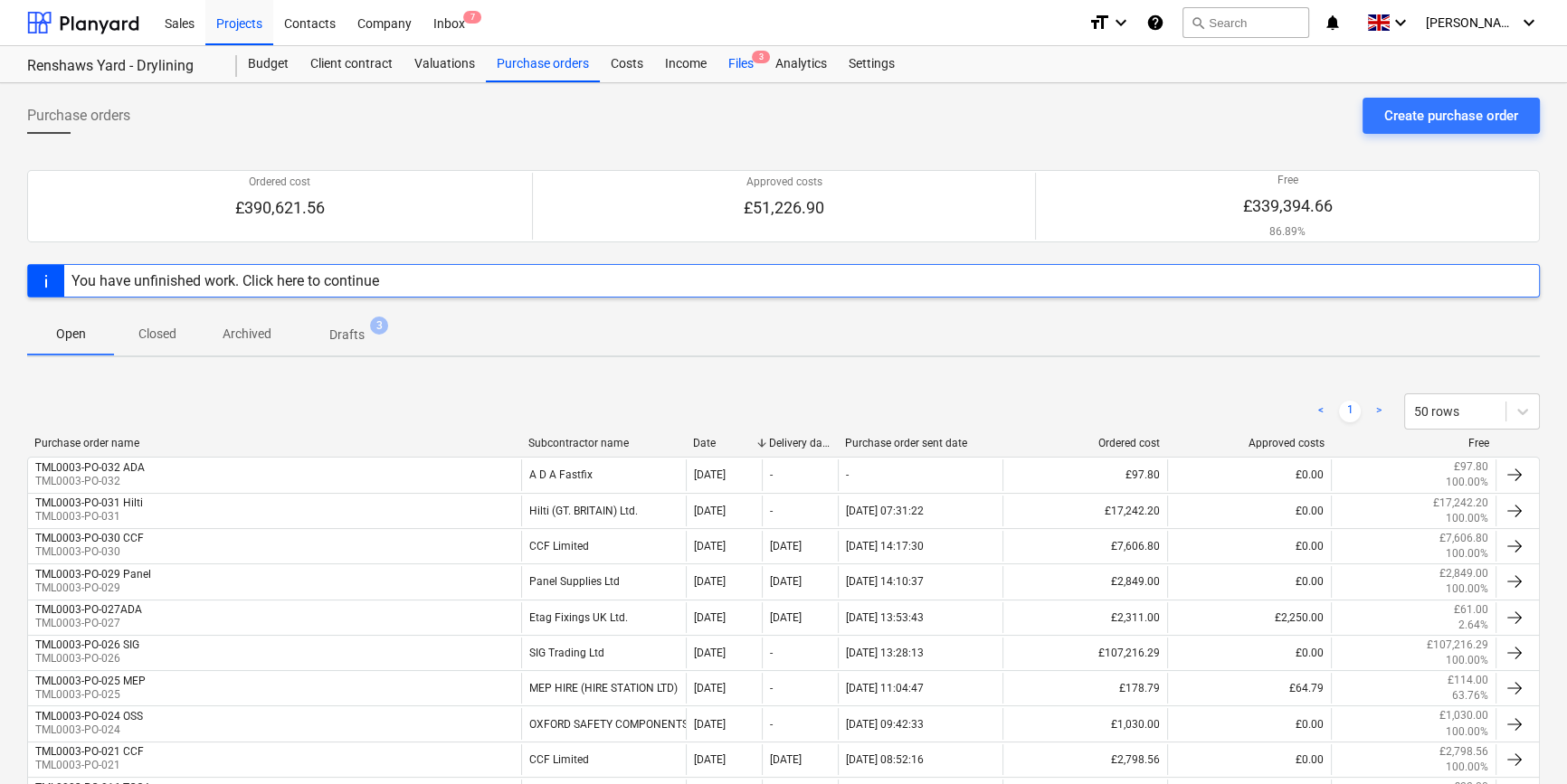 click on "Files 3" at bounding box center [741, 64] 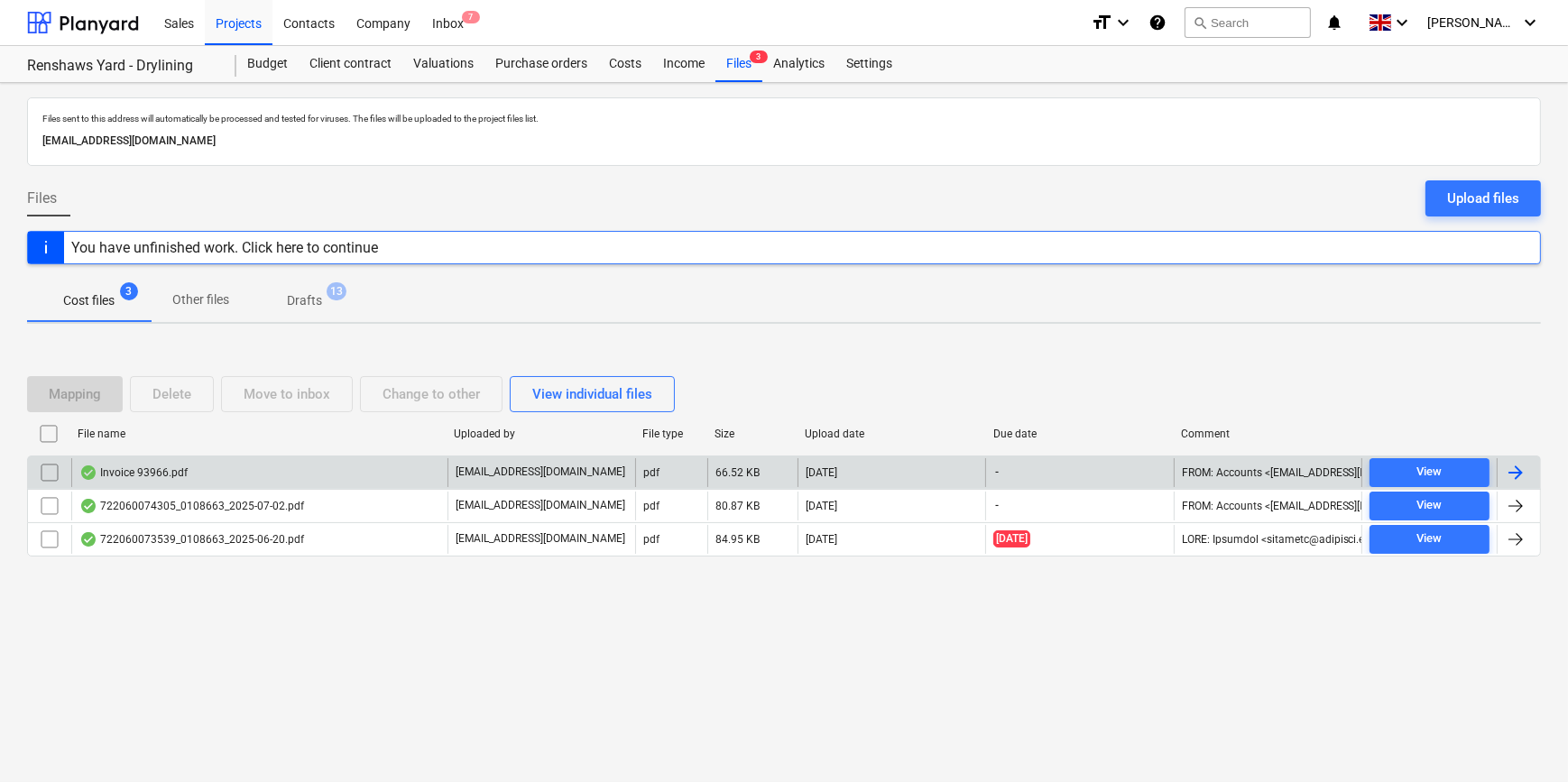 click at bounding box center (1516, 473) 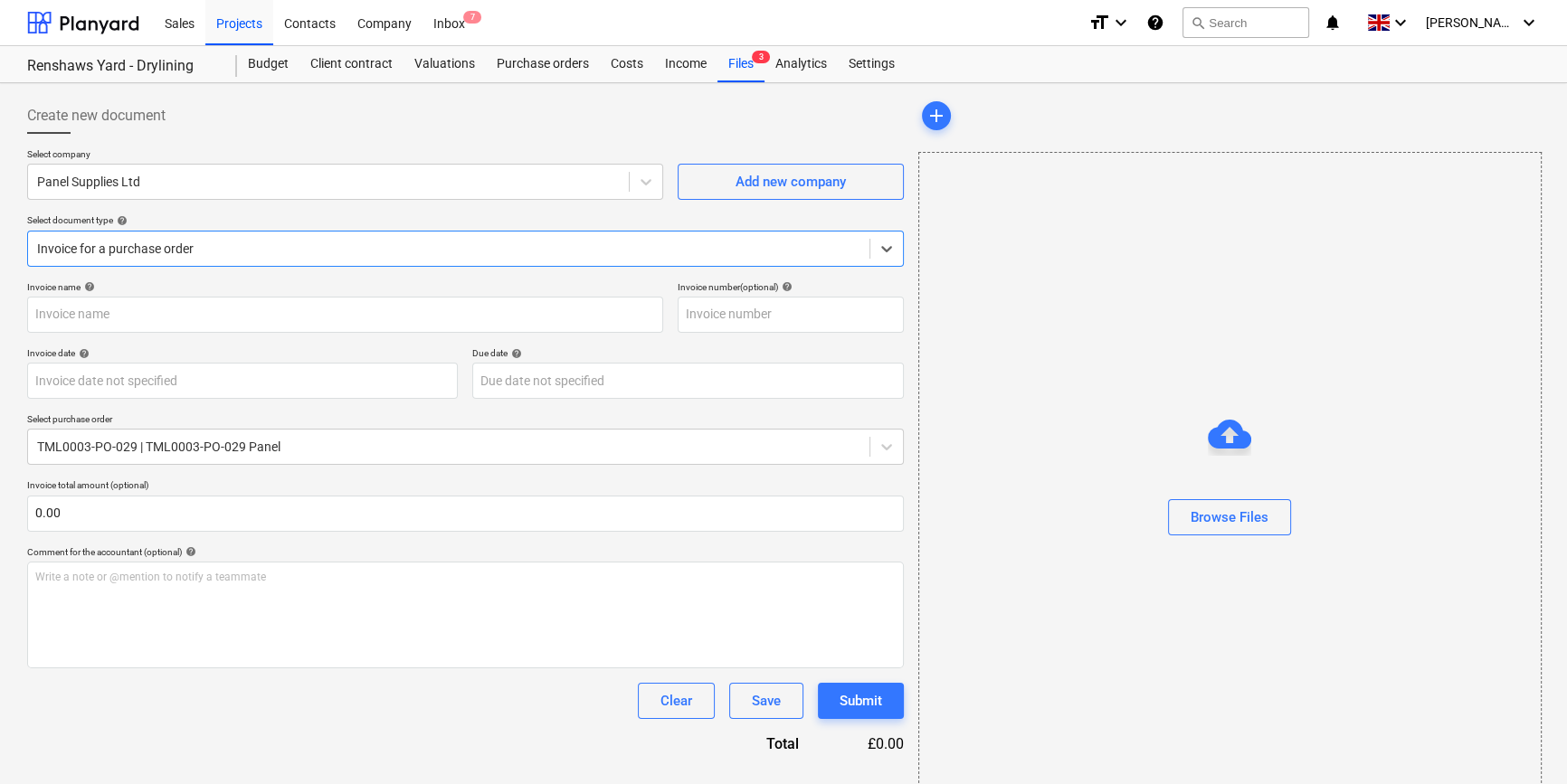 type on "93966" 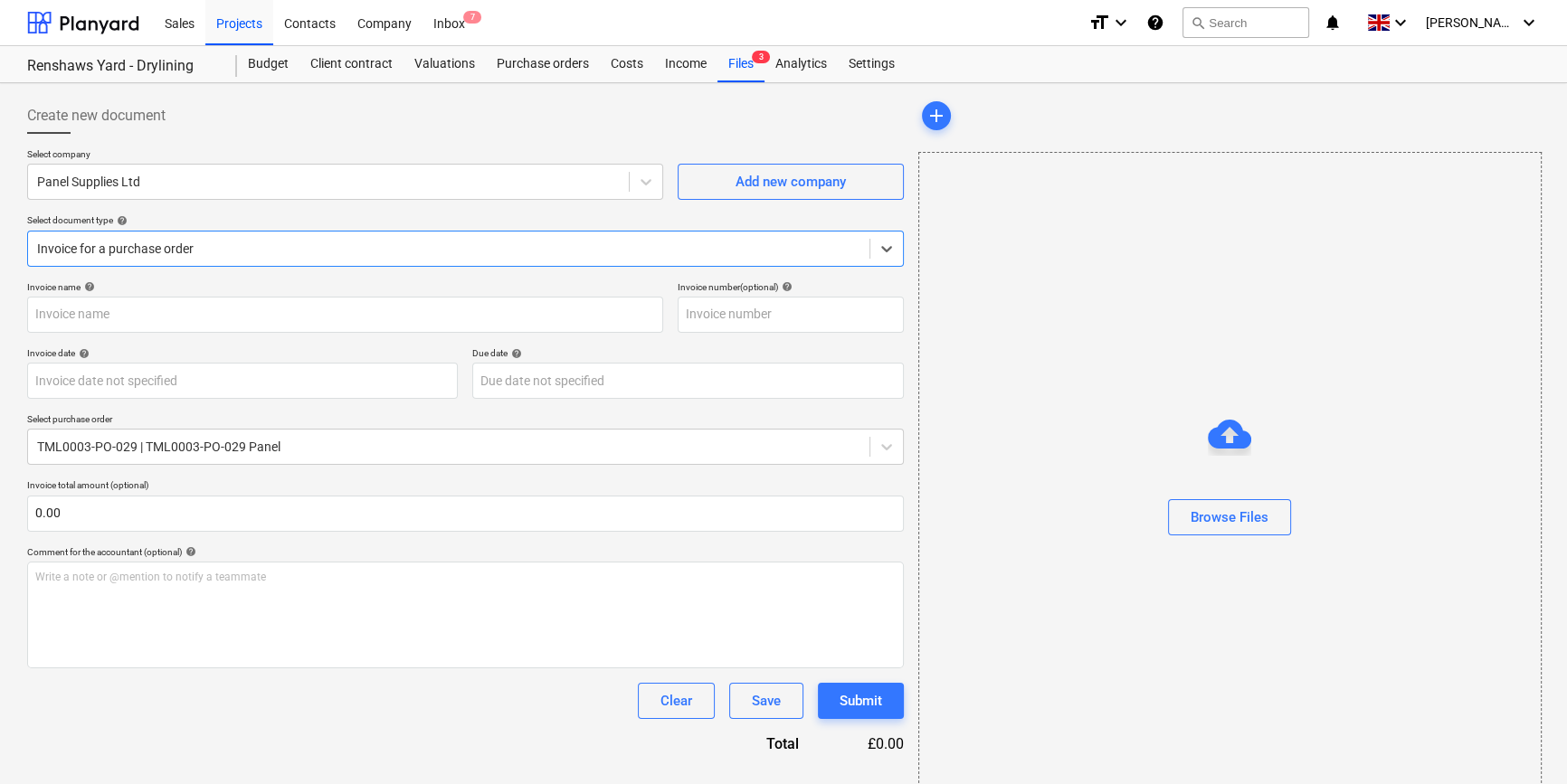 type on "93966" 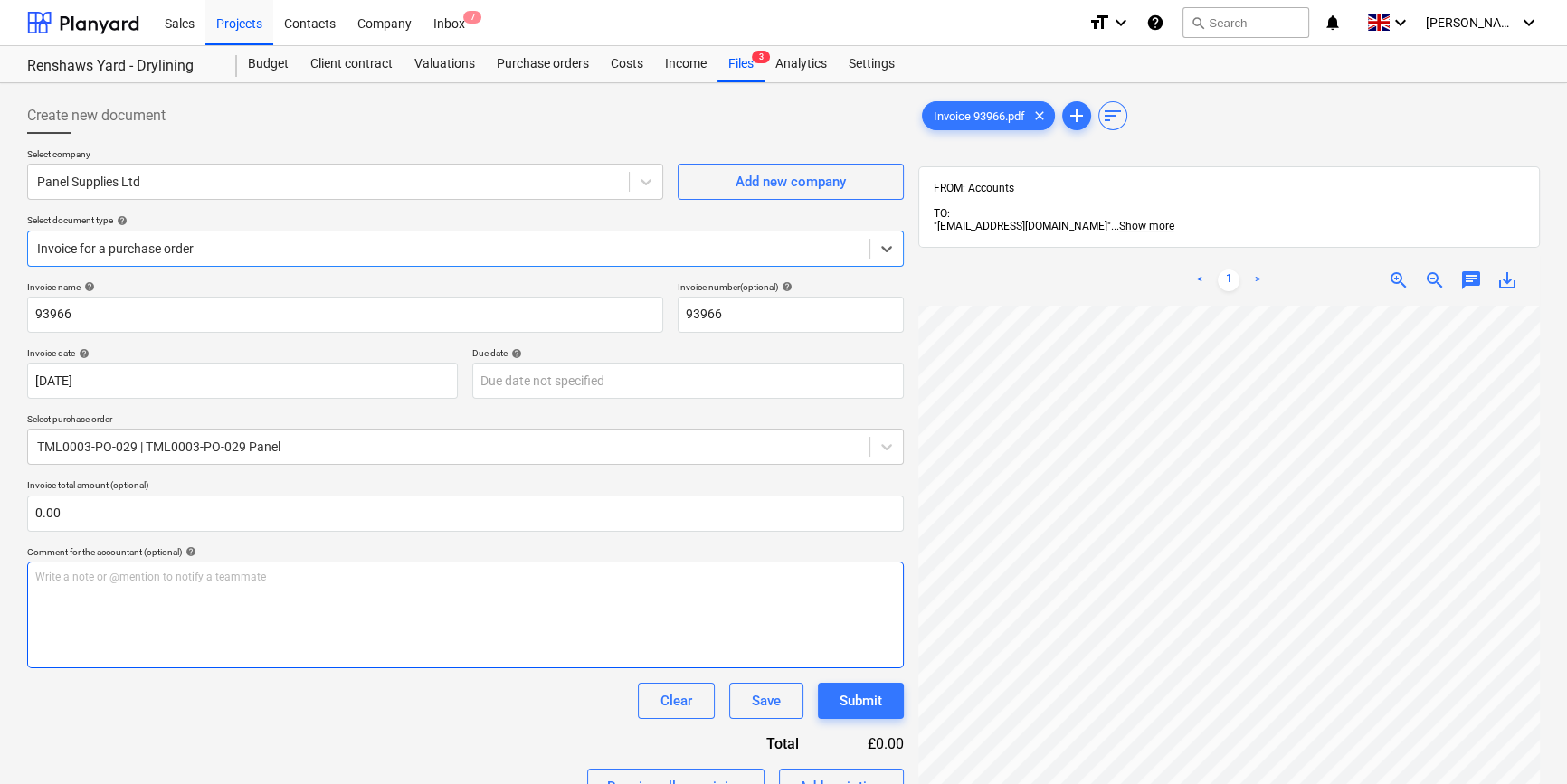 scroll, scrollTop: 164, scrollLeft: 0, axis: vertical 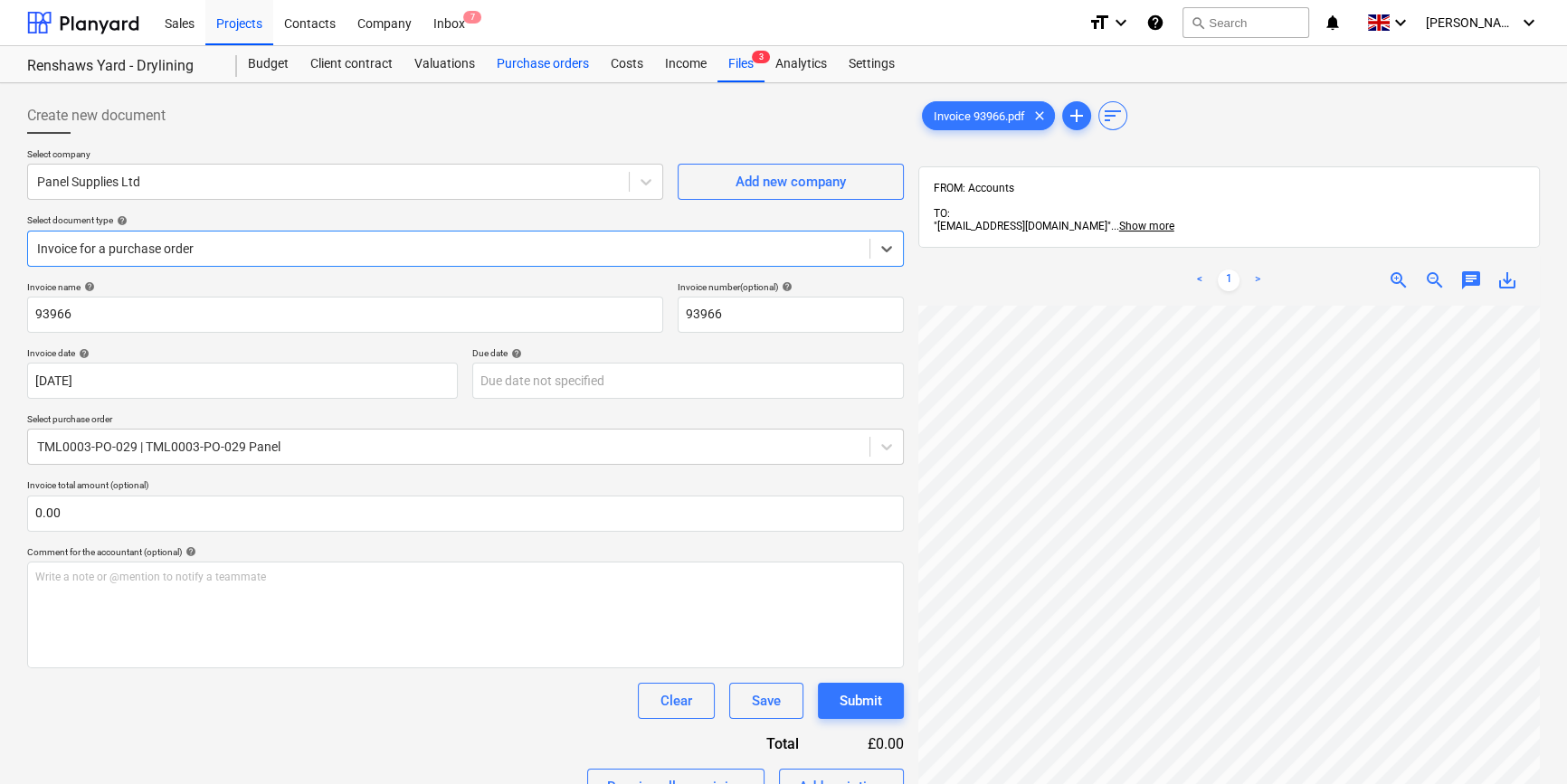 click on "Purchase orders" at bounding box center [543, 64] 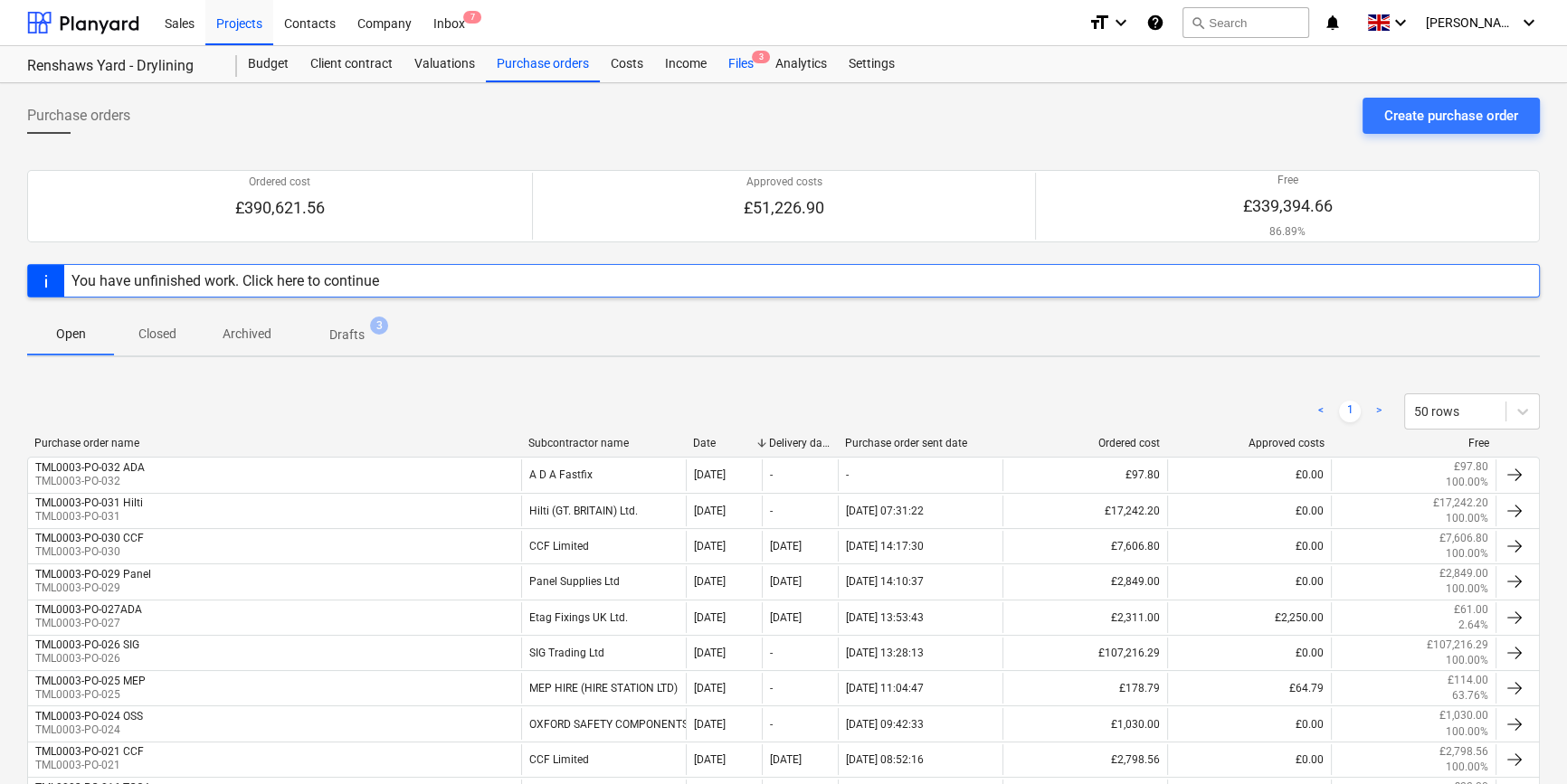click on "Files 3" at bounding box center [741, 64] 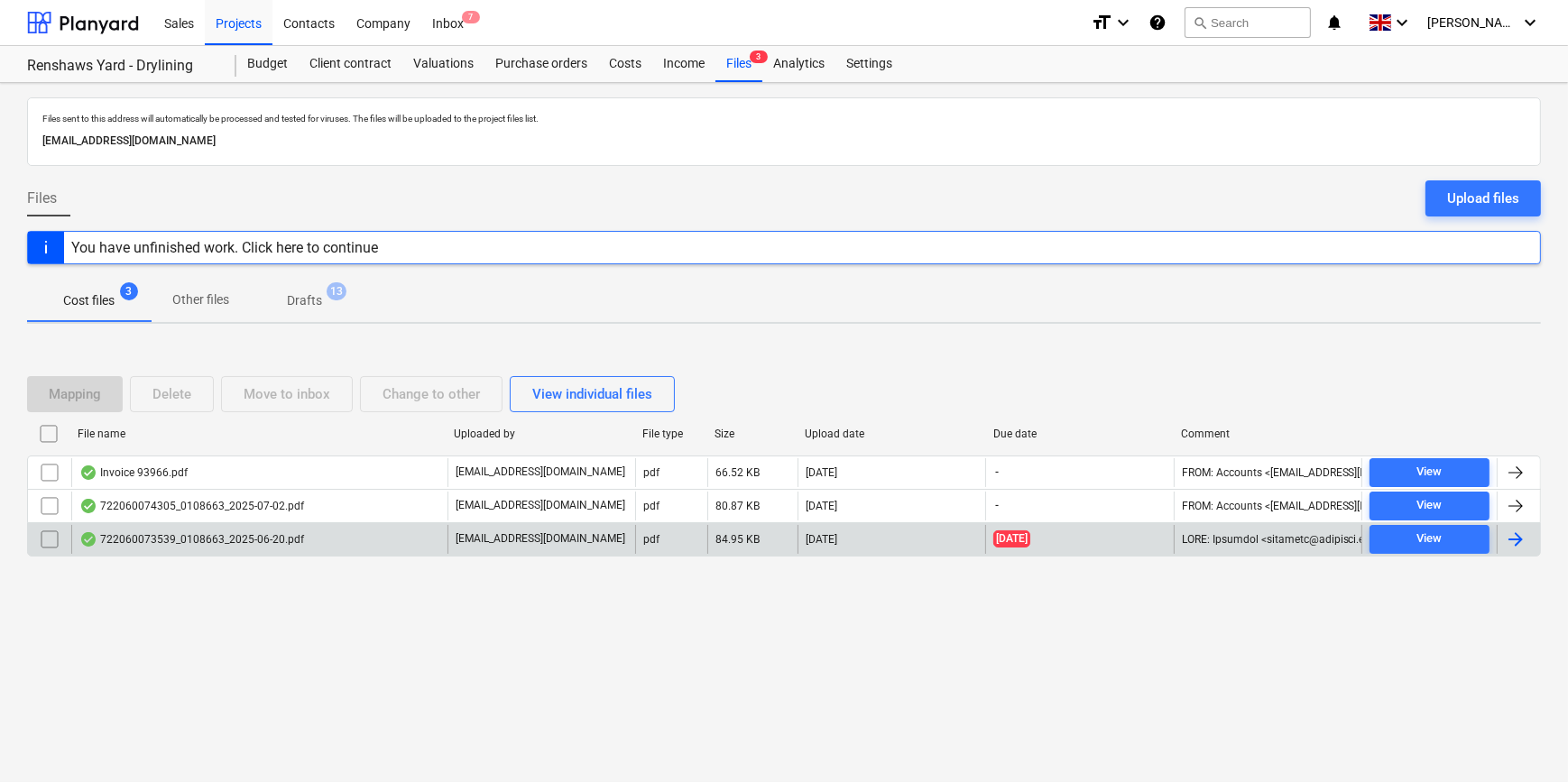 click at bounding box center (1516, 539) 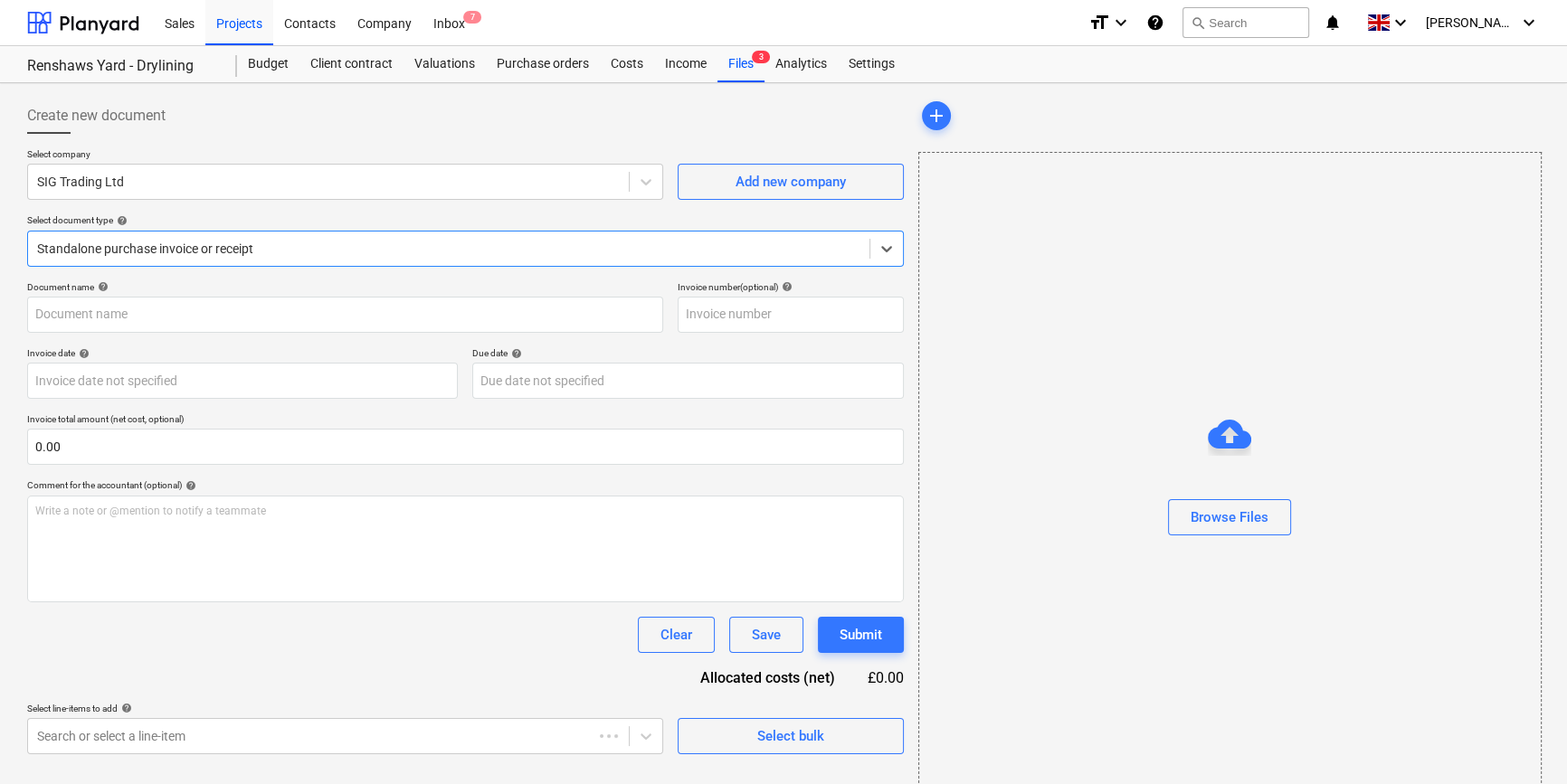 type on "722060073539" 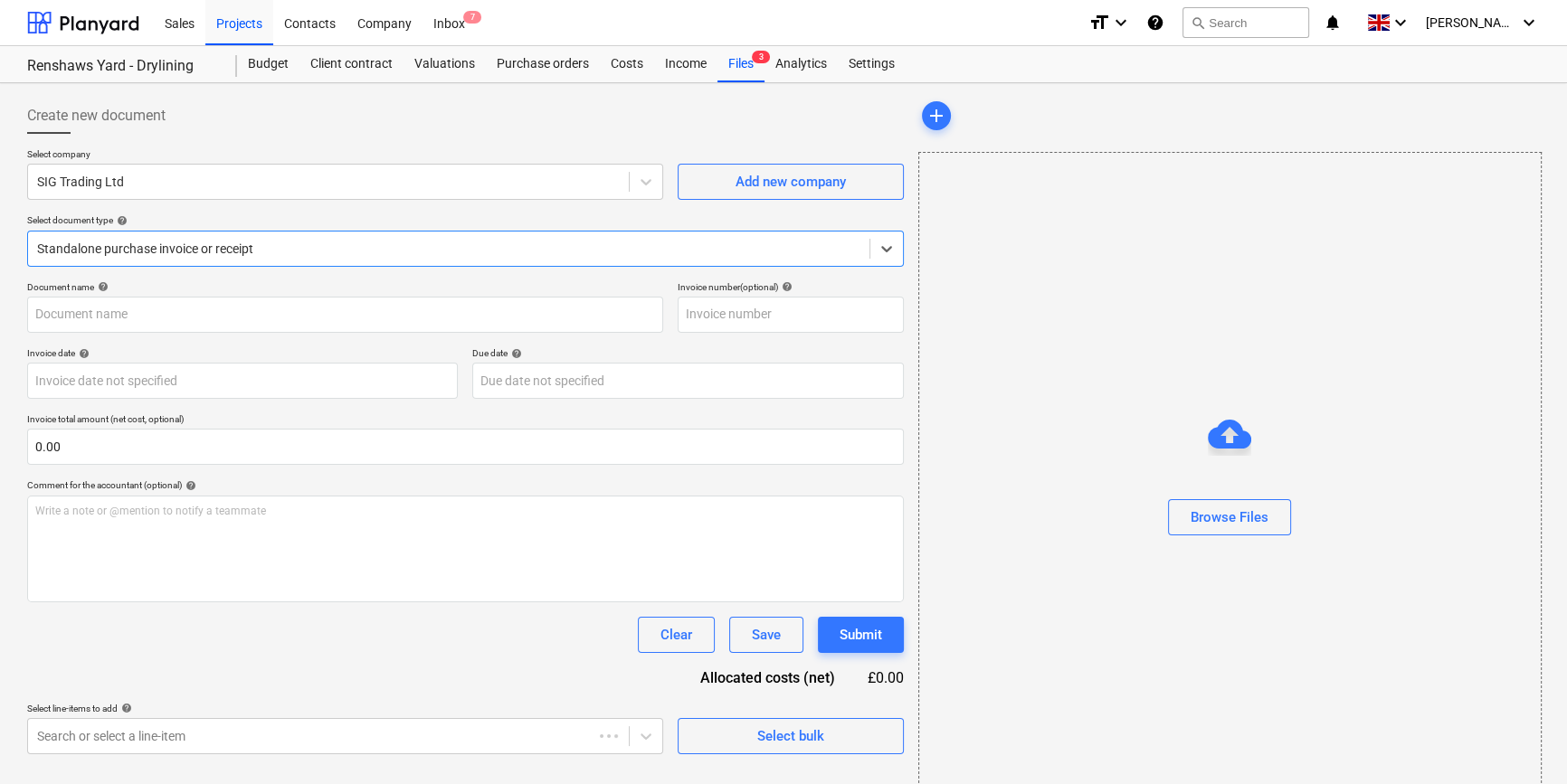 type on "722060073539" 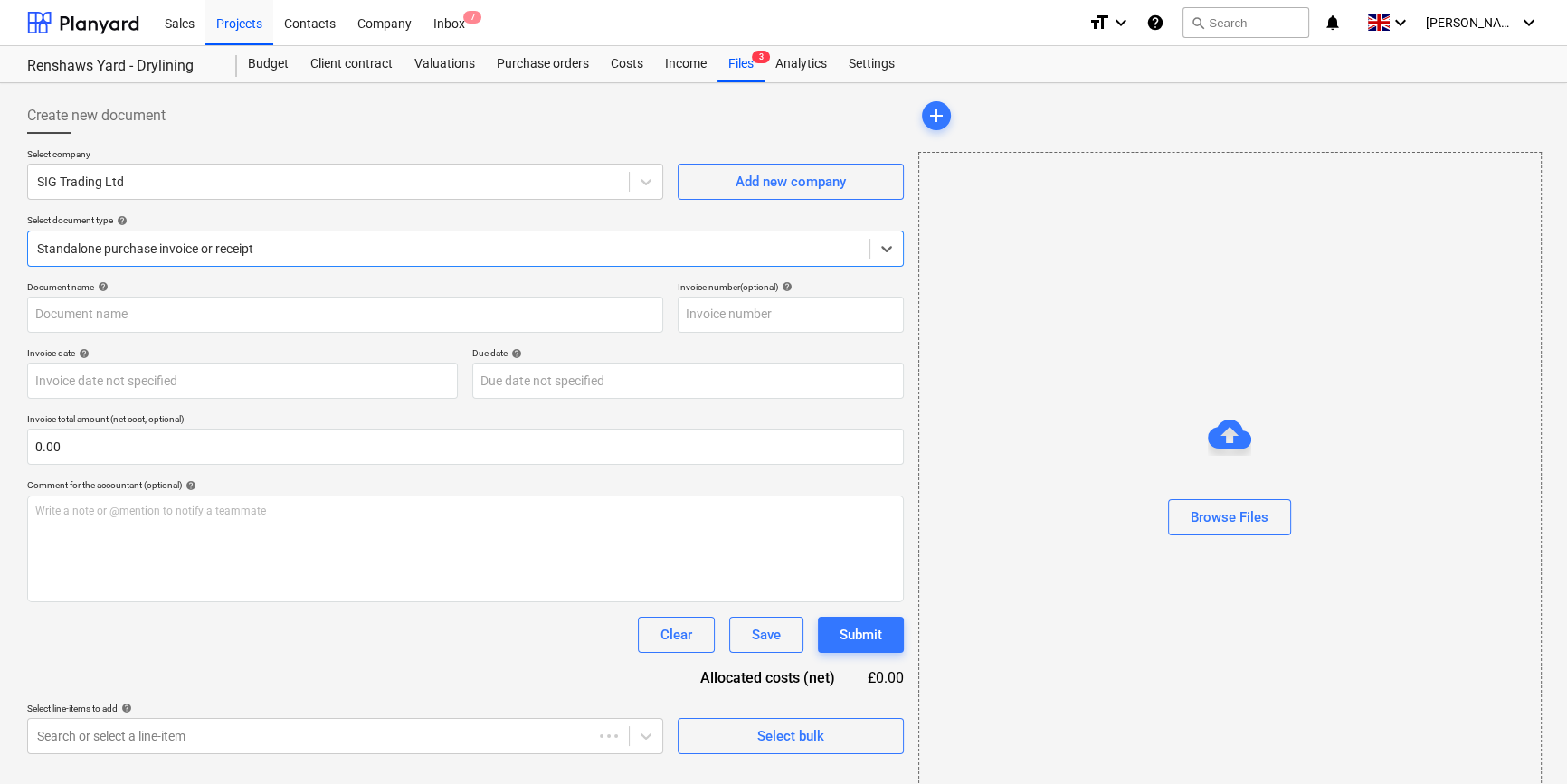 type on "[DATE]" 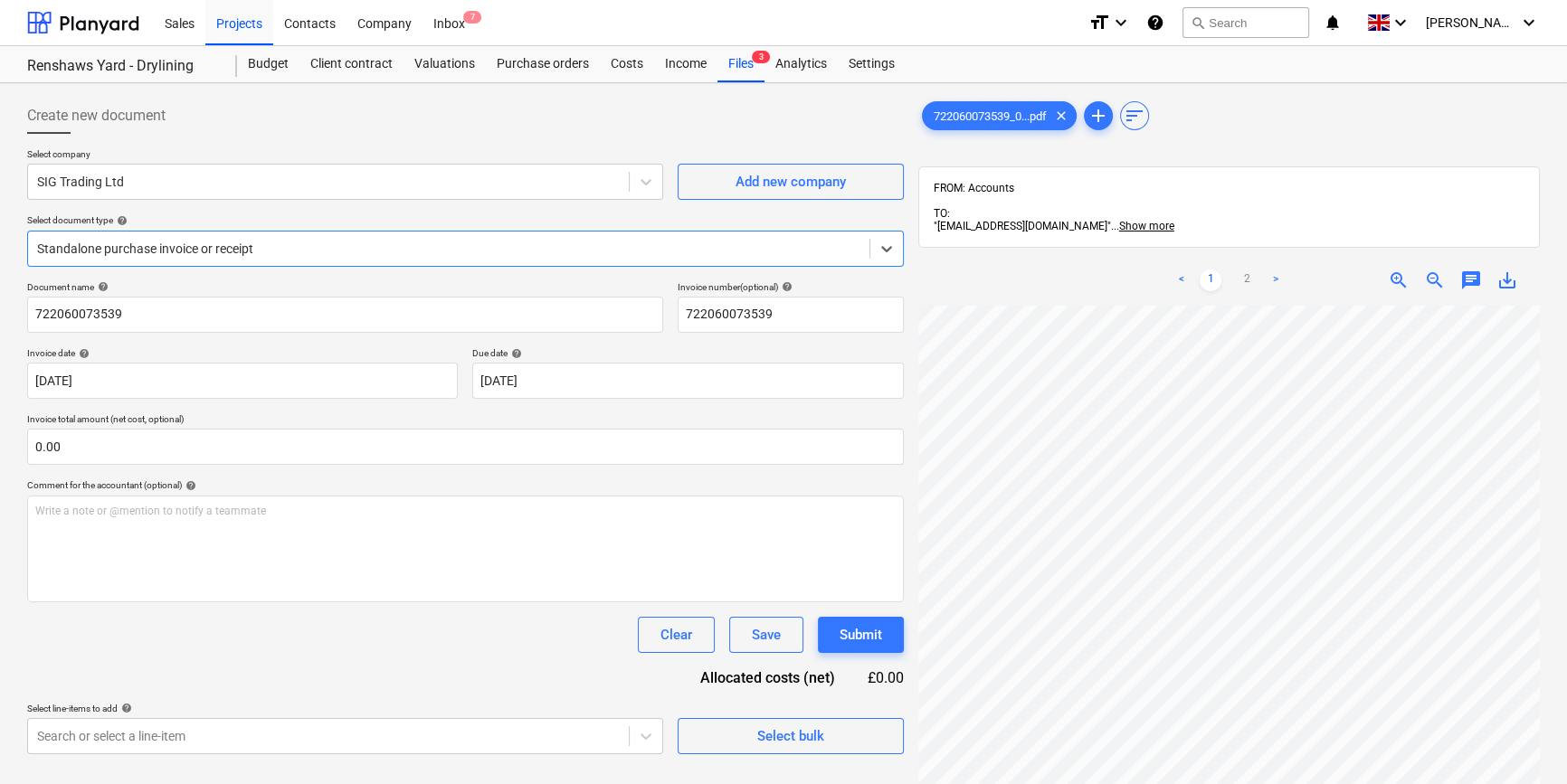 scroll, scrollTop: 421, scrollLeft: 0, axis: vertical 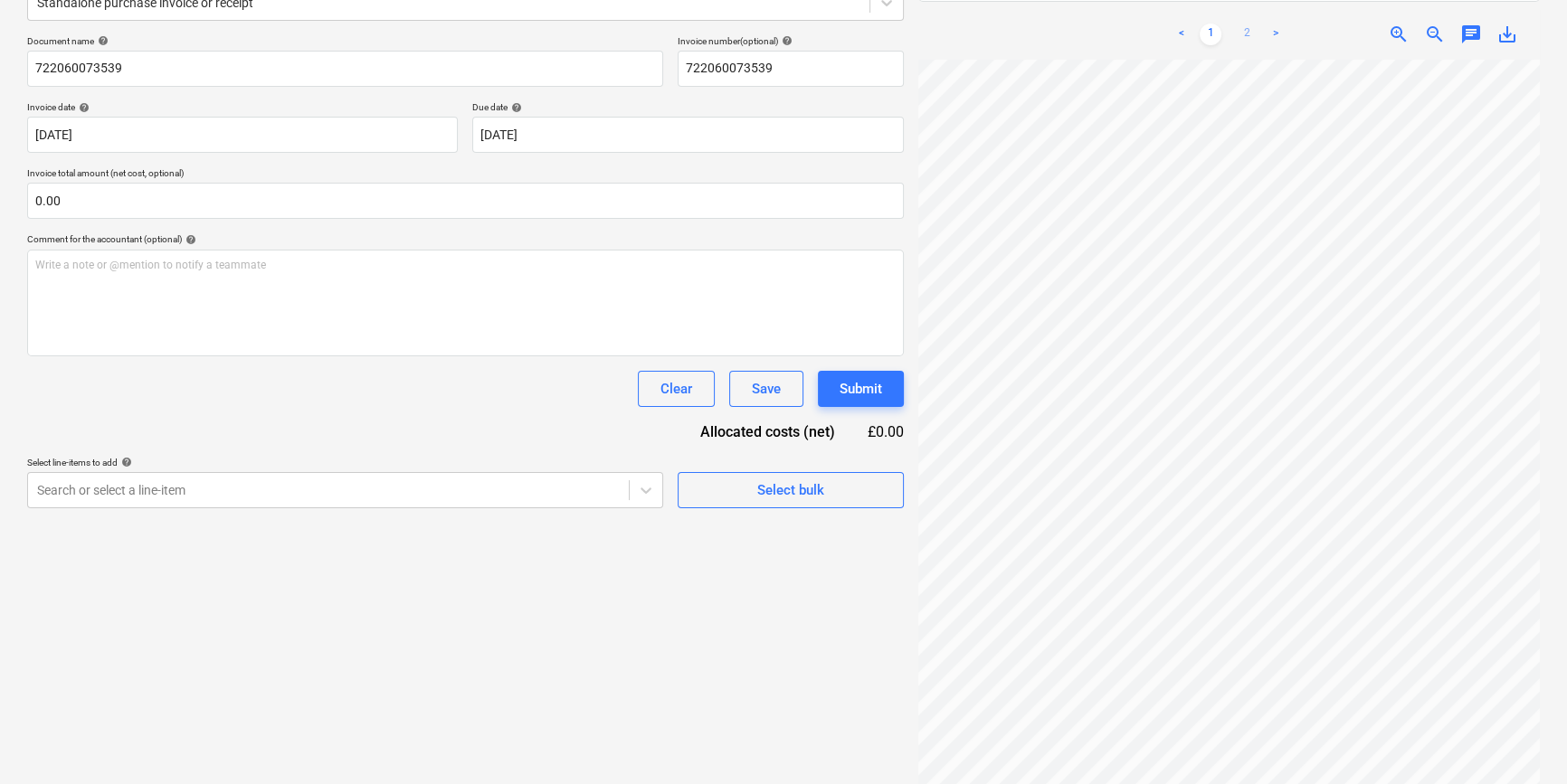 click on "2" at bounding box center [1247, 34] 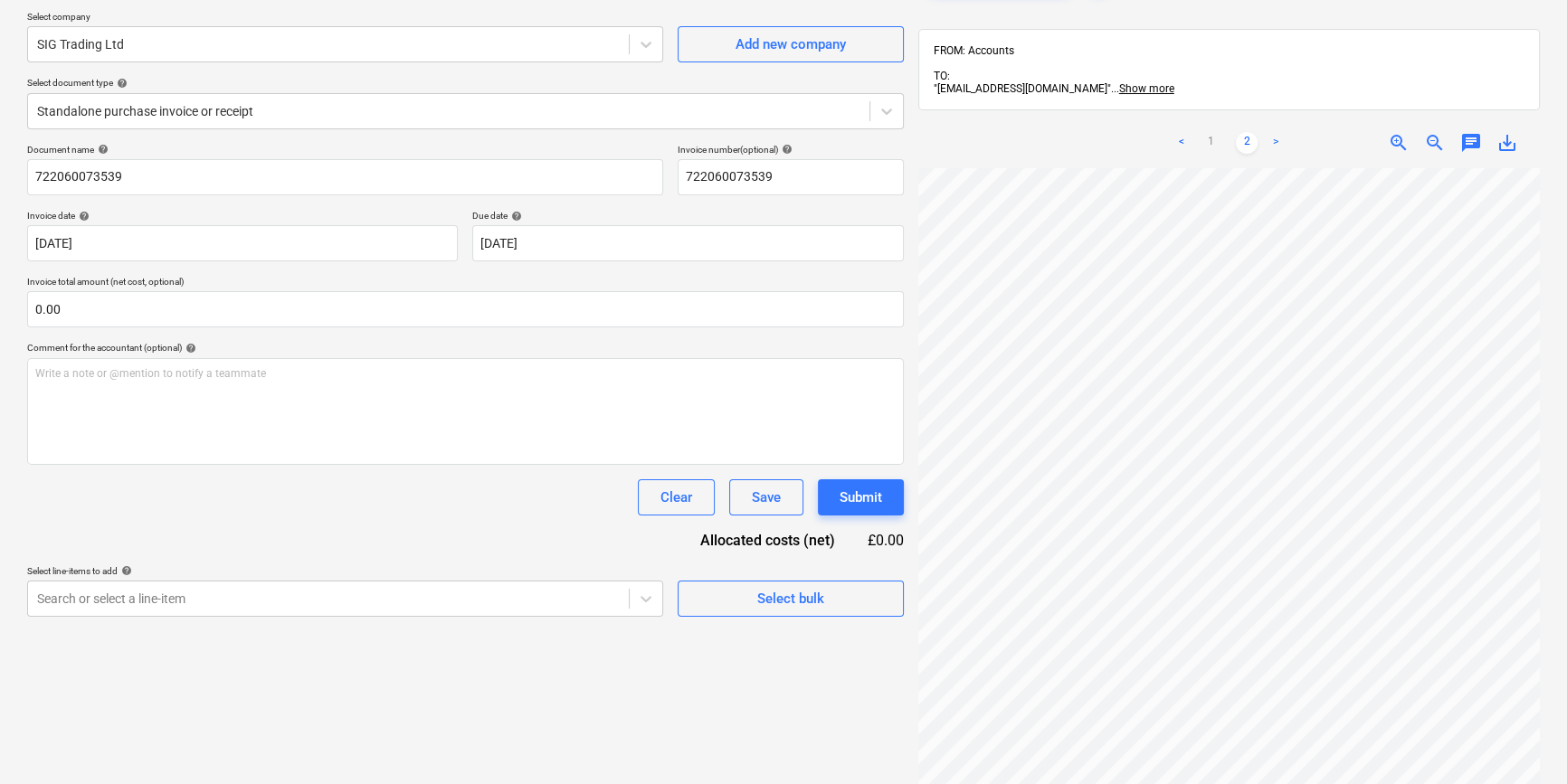 scroll, scrollTop: 175, scrollLeft: 0, axis: vertical 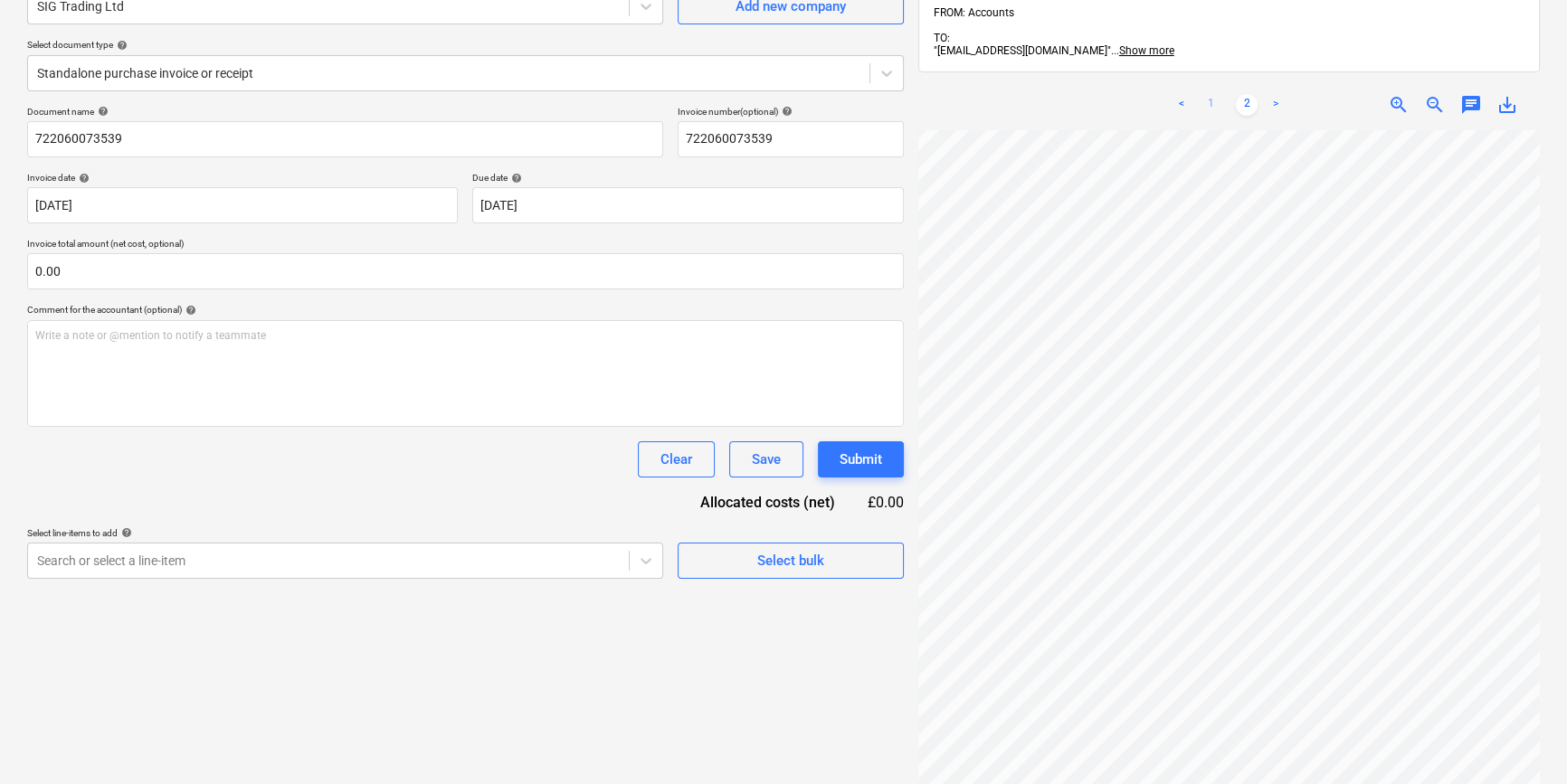 click on "1" at bounding box center [1211, 105] 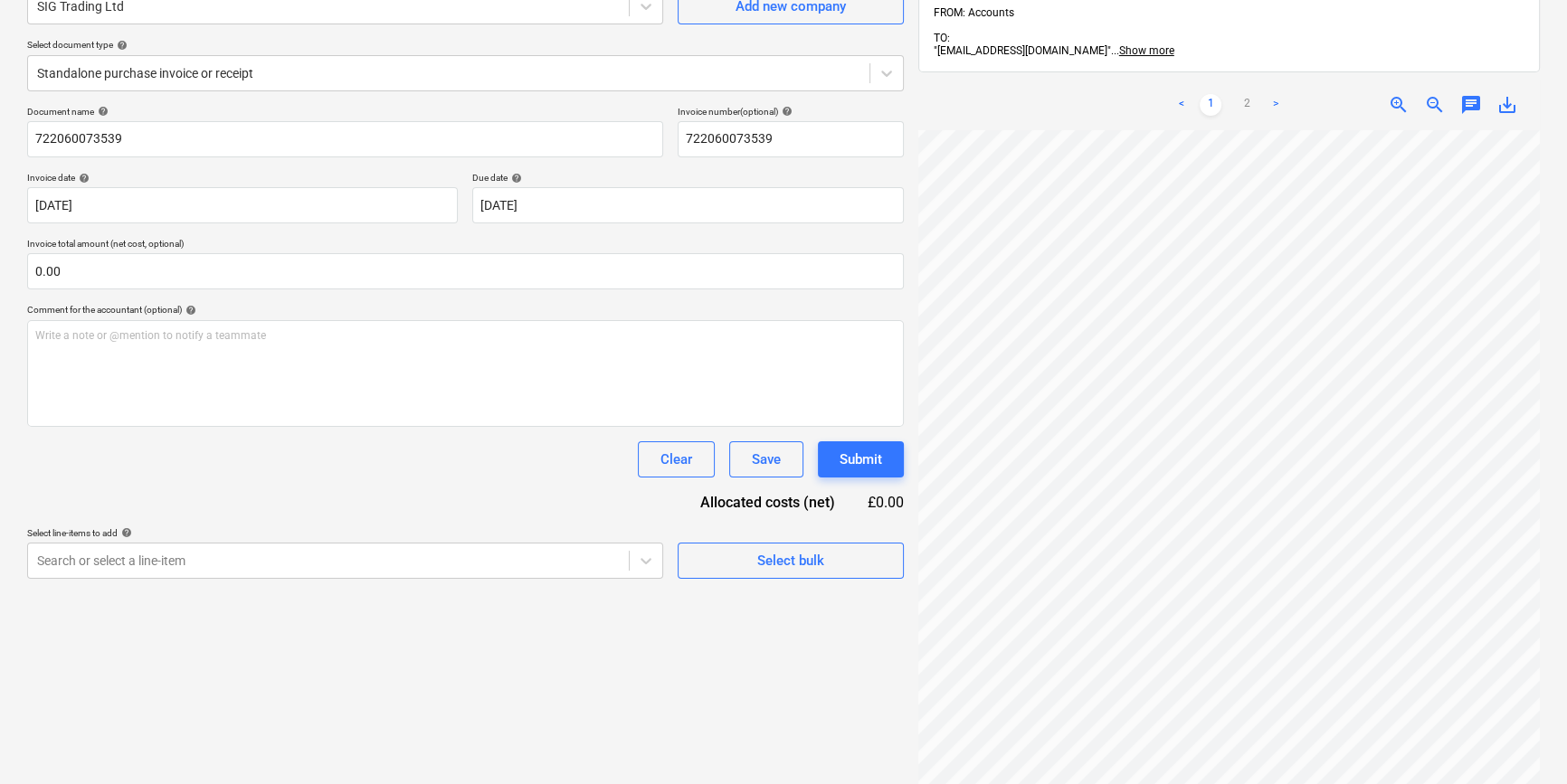 scroll, scrollTop: 257, scrollLeft: 195, axis: both 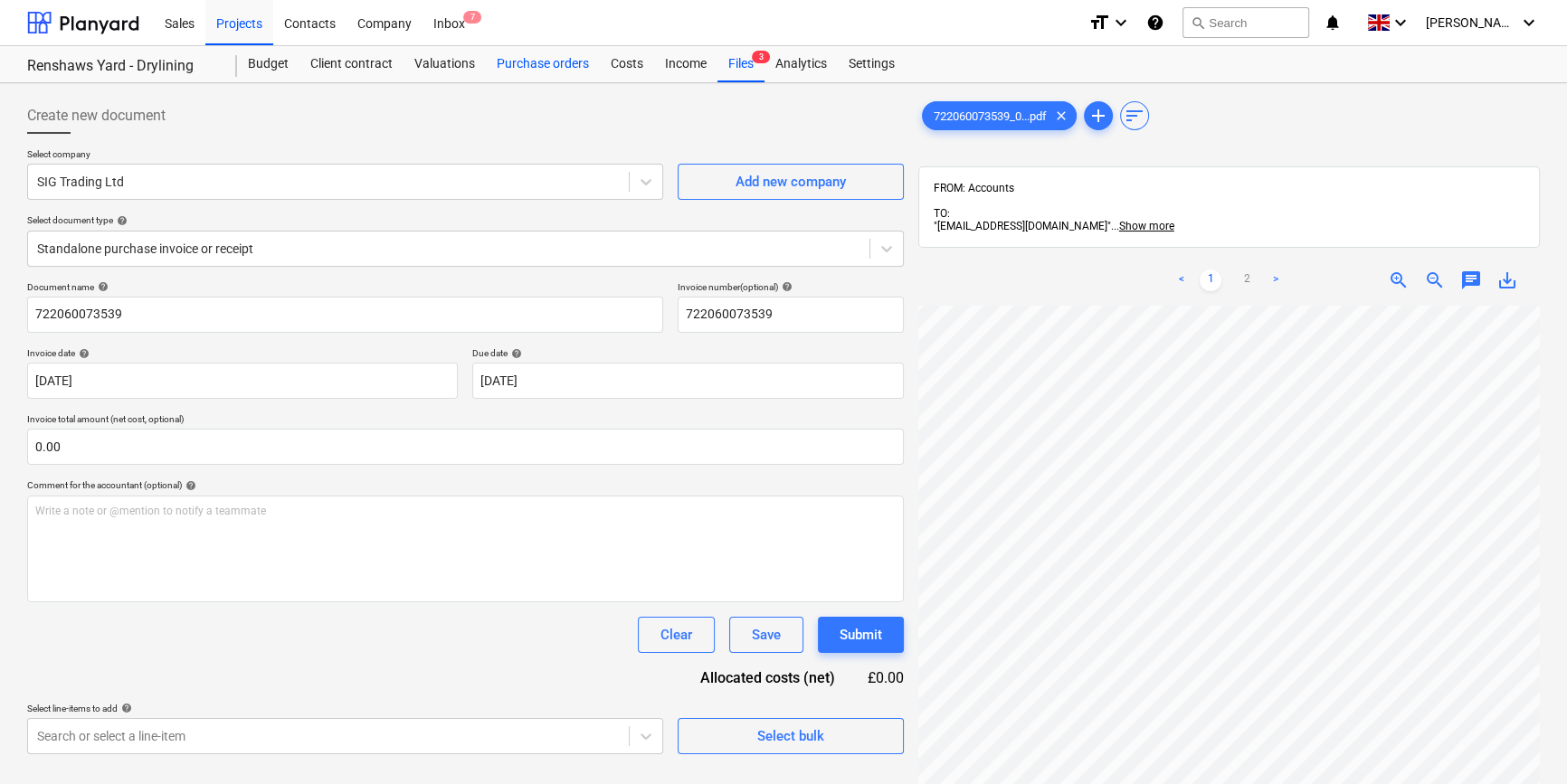 click on "Purchase orders" at bounding box center [543, 64] 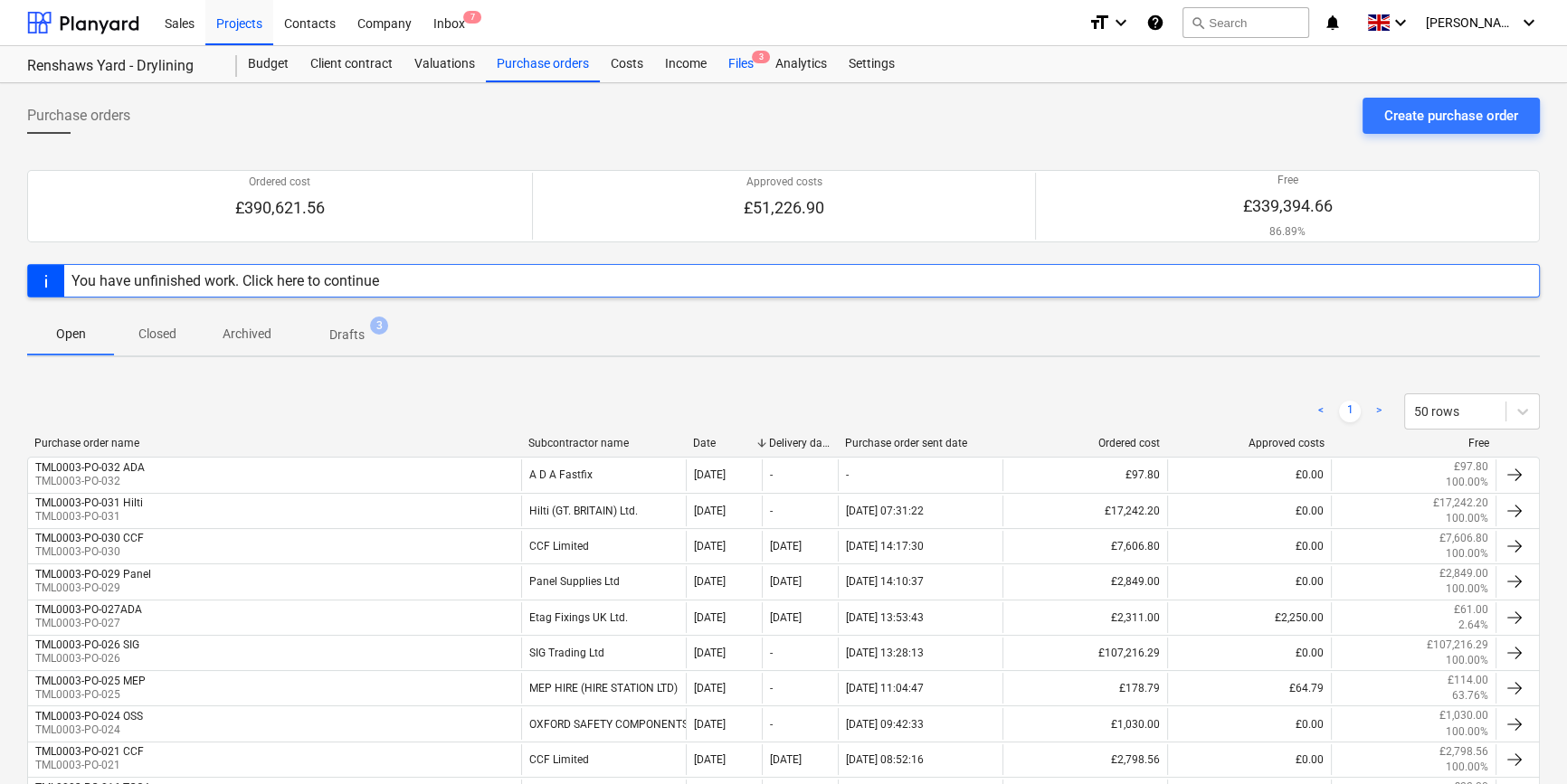 click on "Files 3" at bounding box center (741, 64) 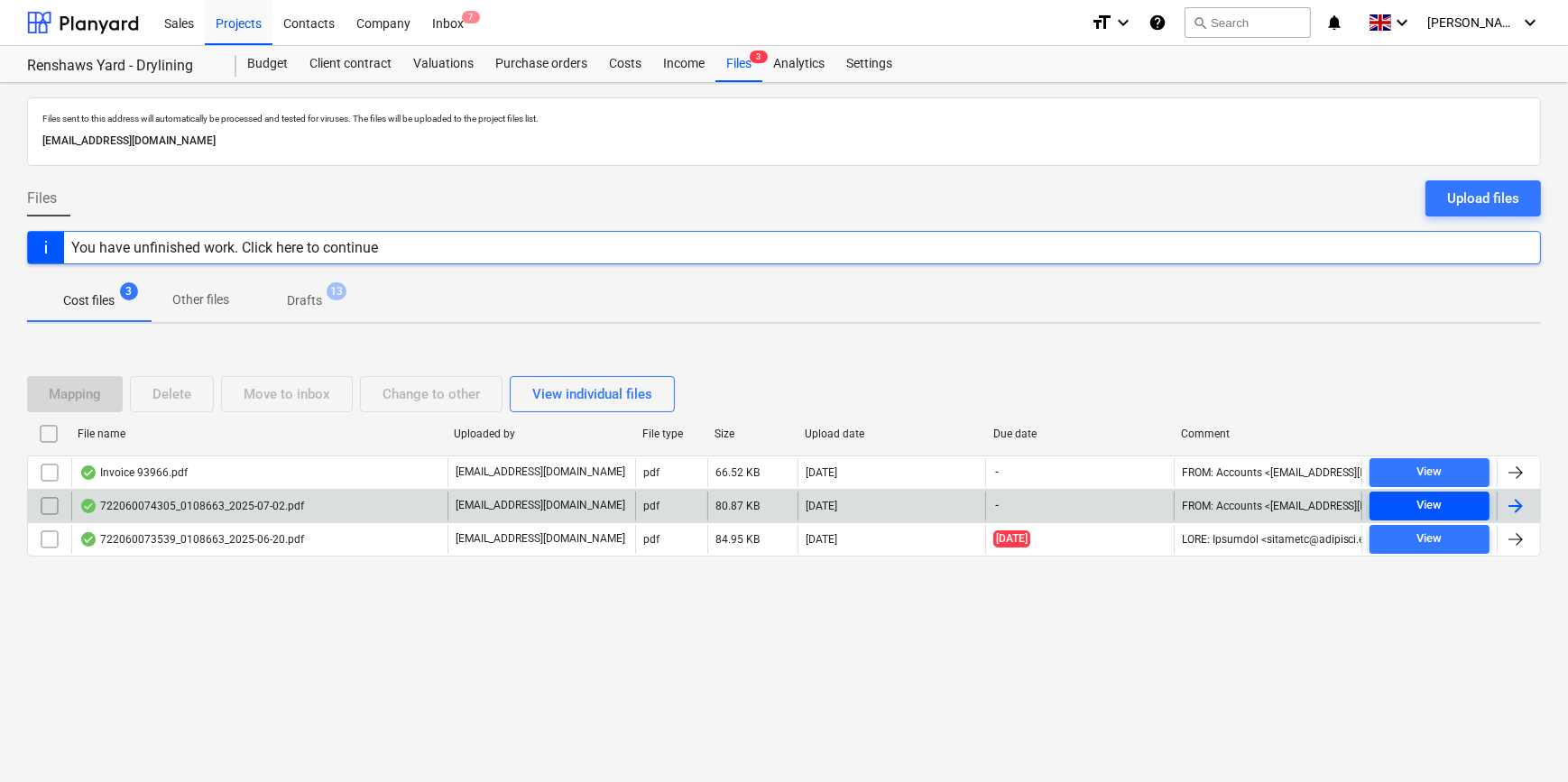 click on "View" at bounding box center (1429, 505) 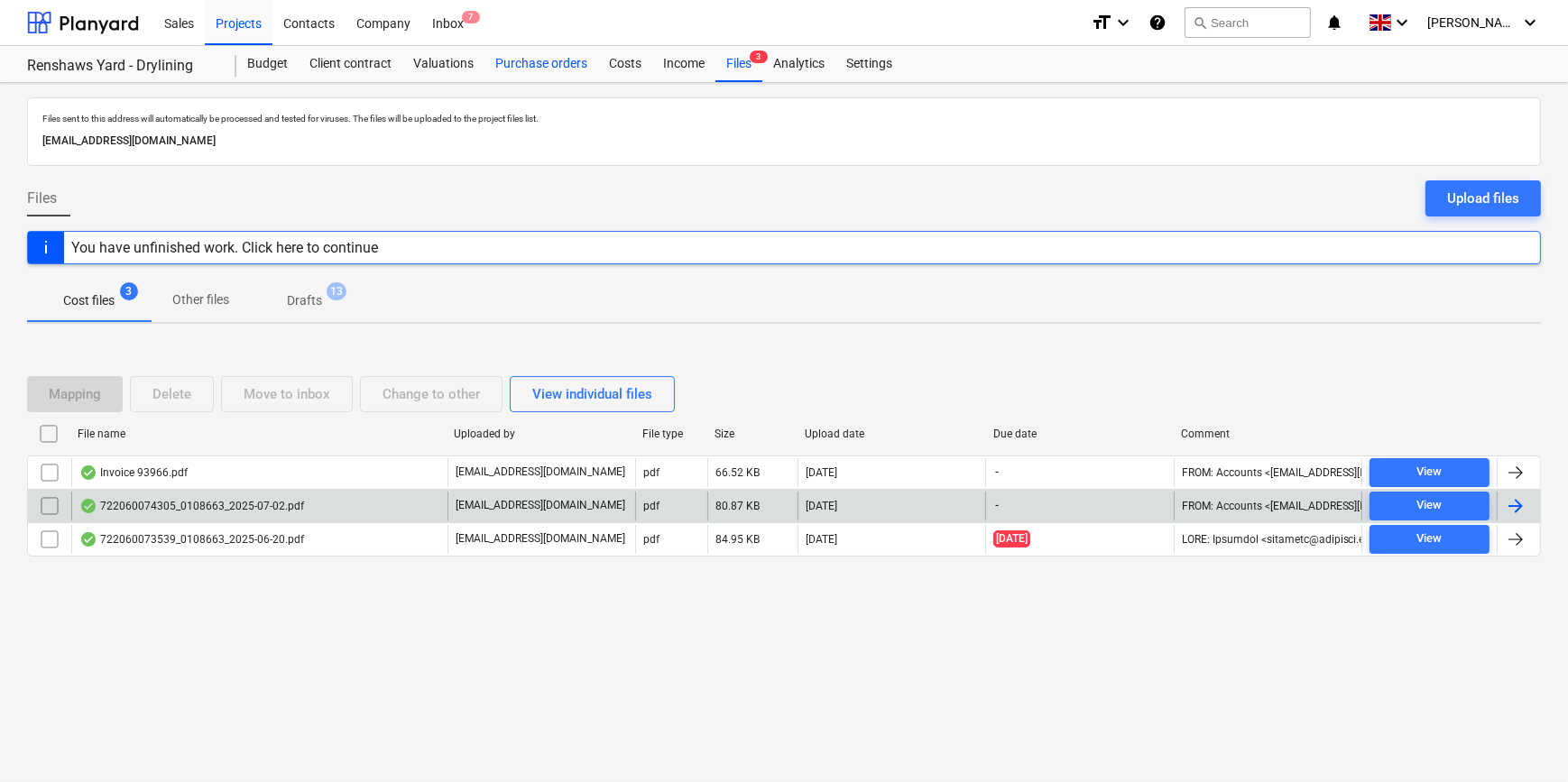 click on "Purchase orders" at bounding box center (541, 64) 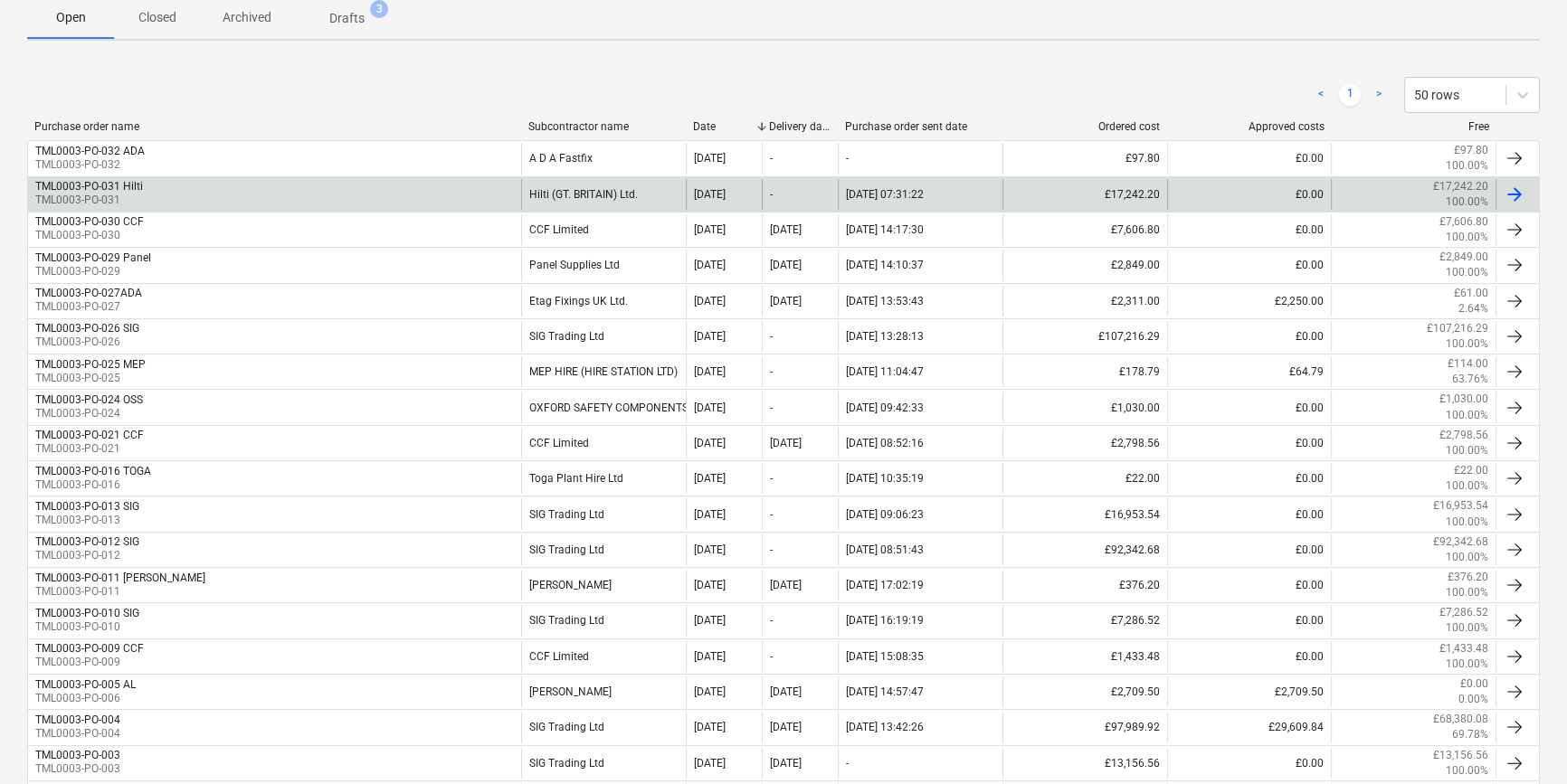 scroll, scrollTop: 328, scrollLeft: 0, axis: vertical 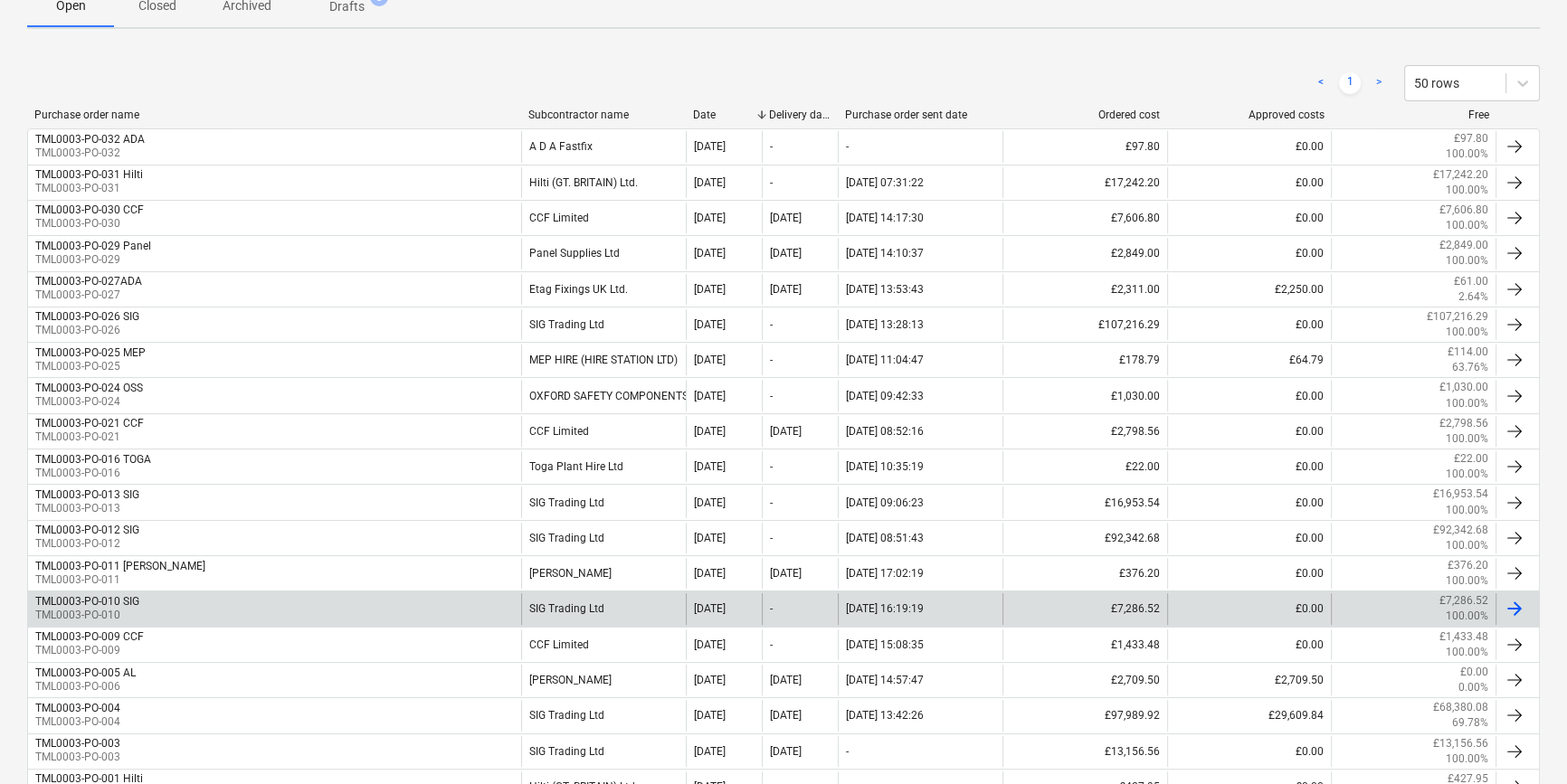 click at bounding box center [1515, 609] 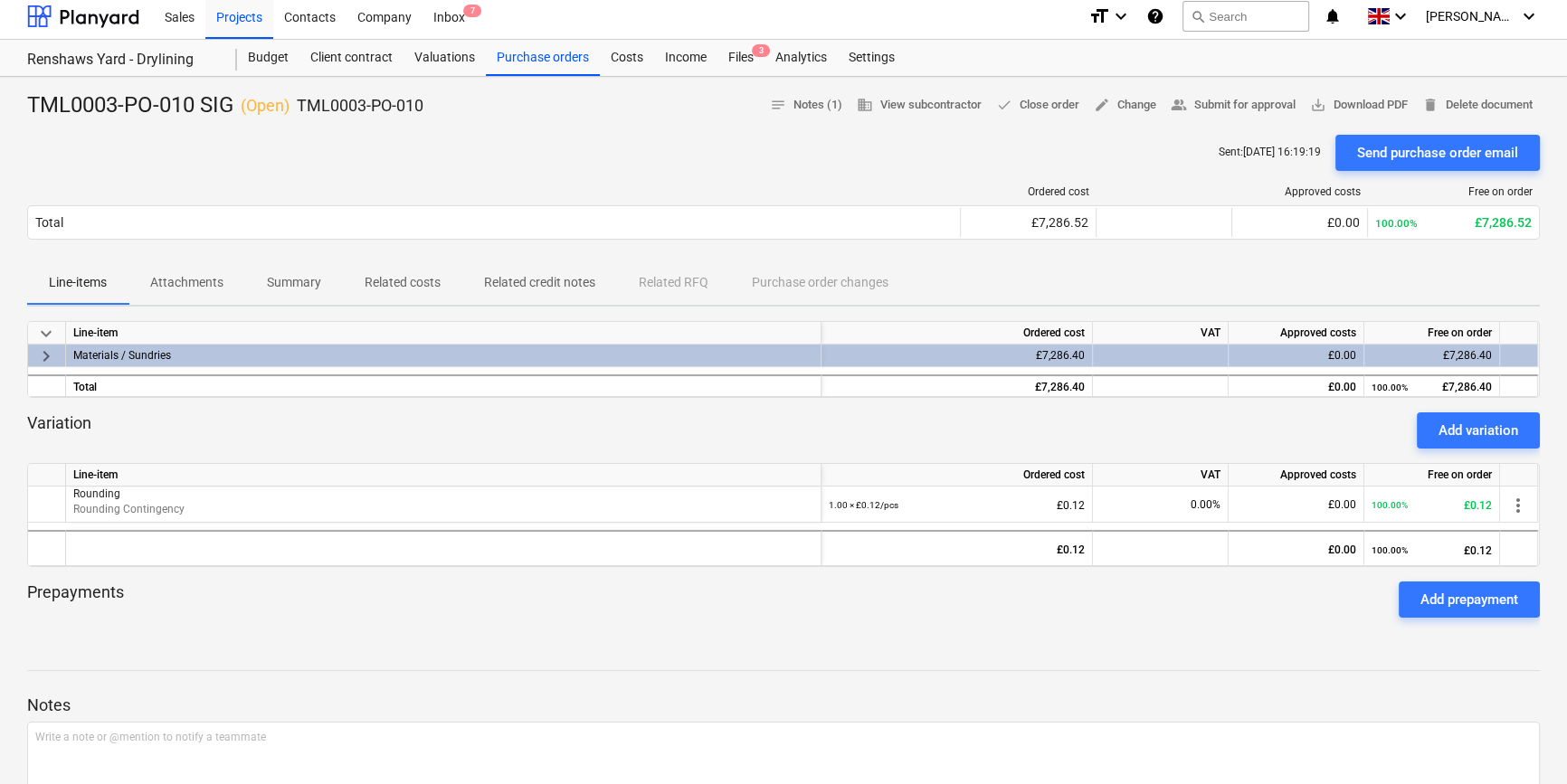 scroll, scrollTop: 0, scrollLeft: 0, axis: both 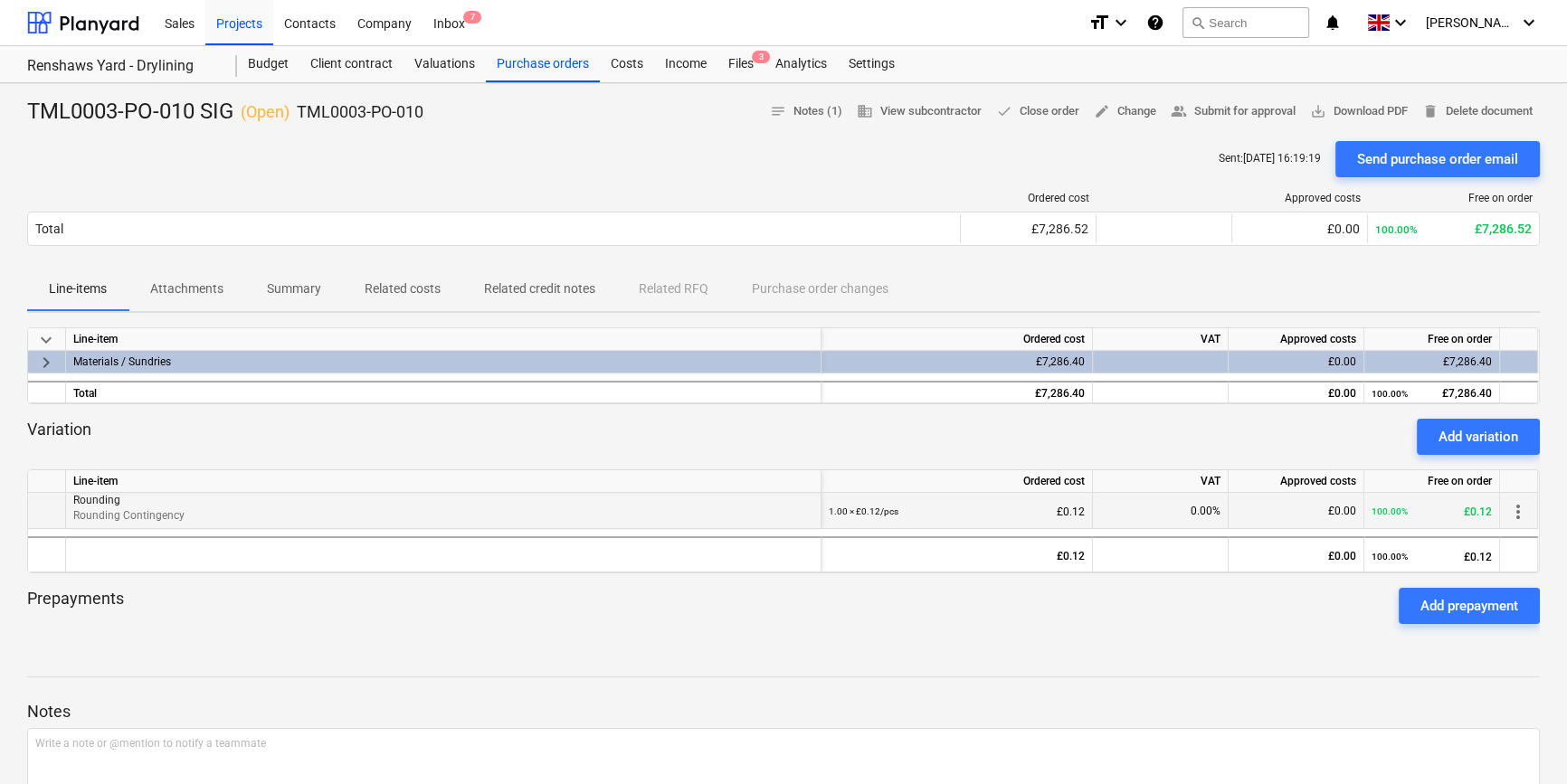 click on "more_vert" at bounding box center (1518, 512) 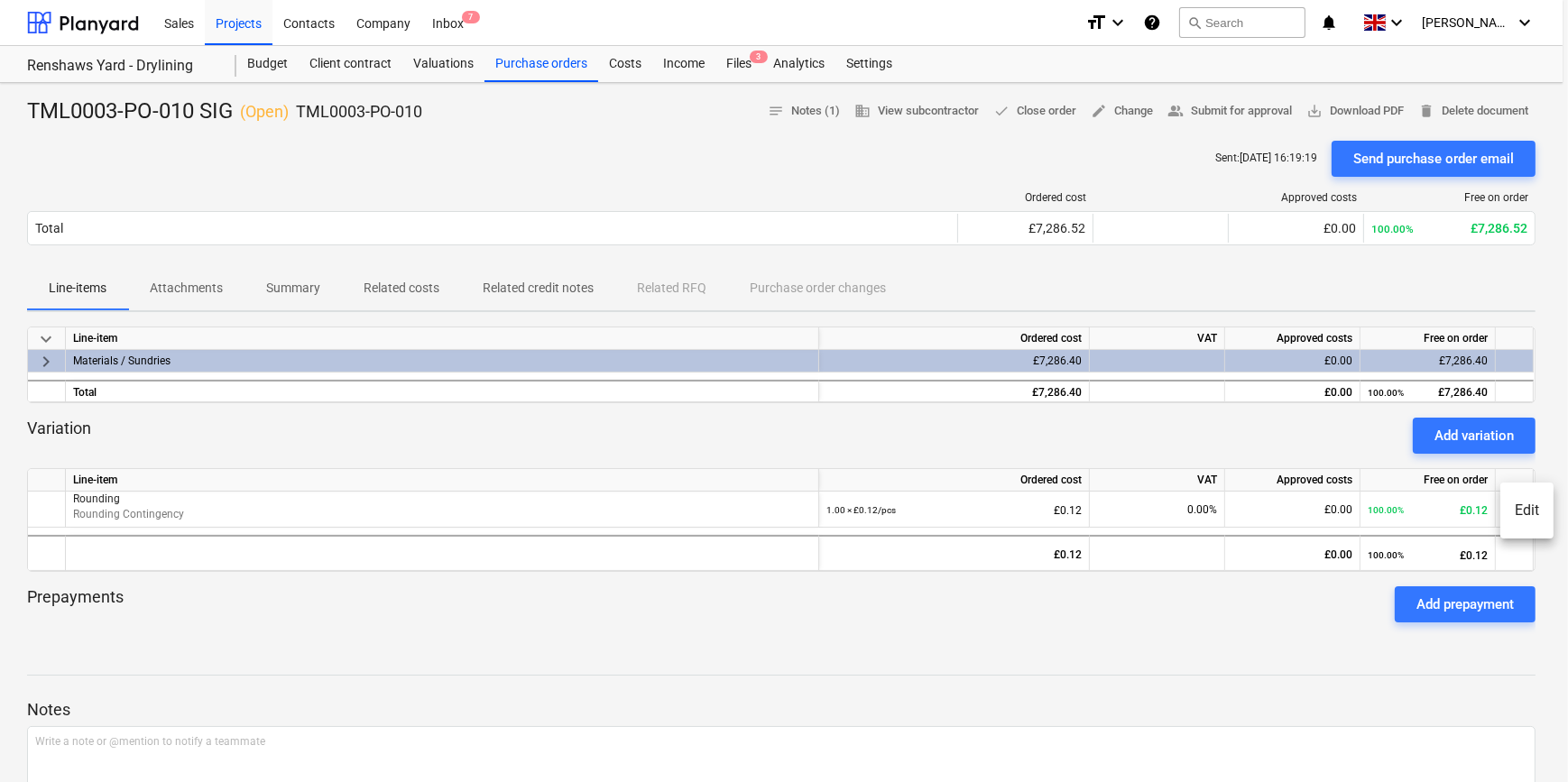 click on "Edit" at bounding box center [1526, 511] 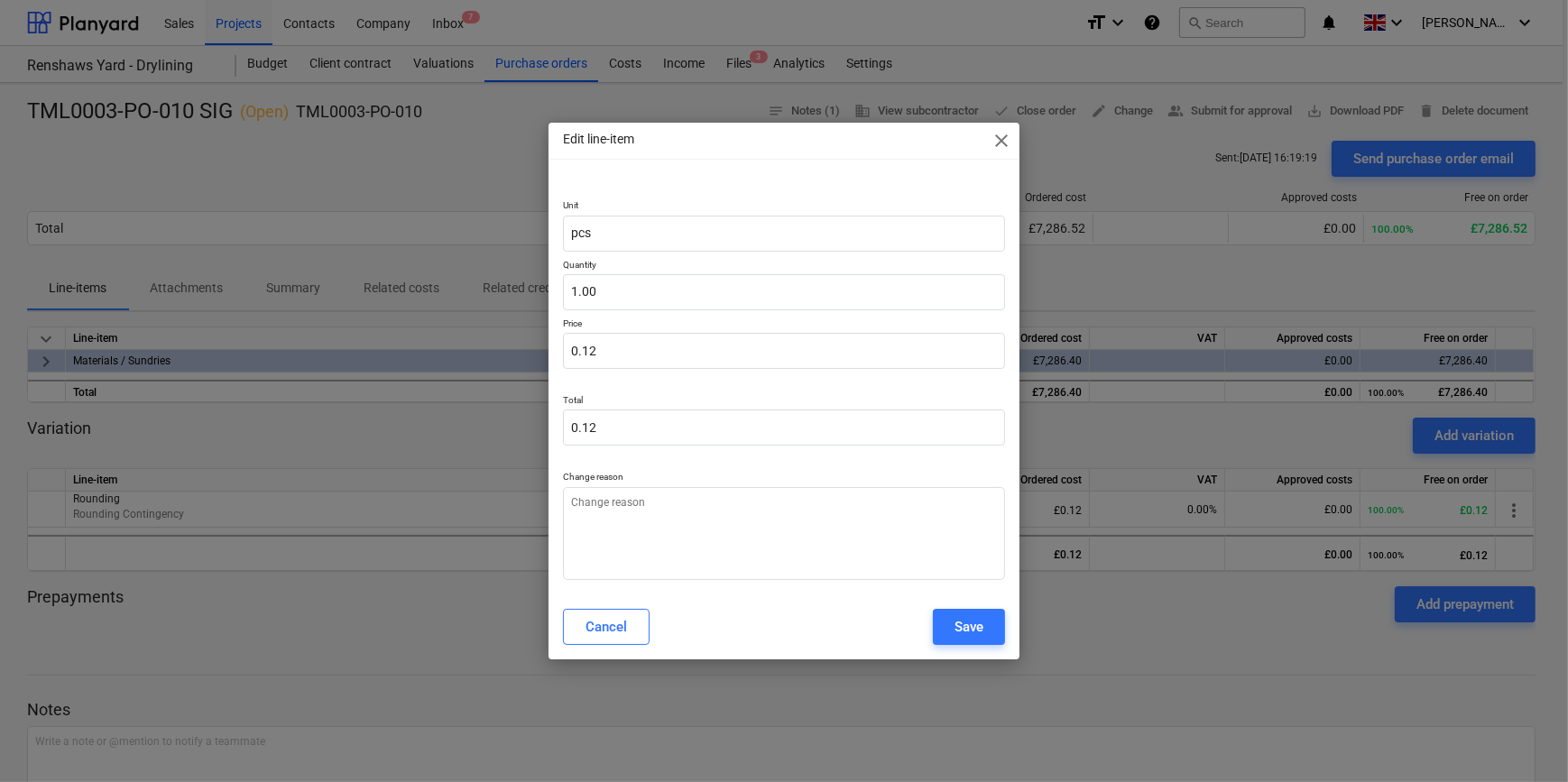 type on "x" 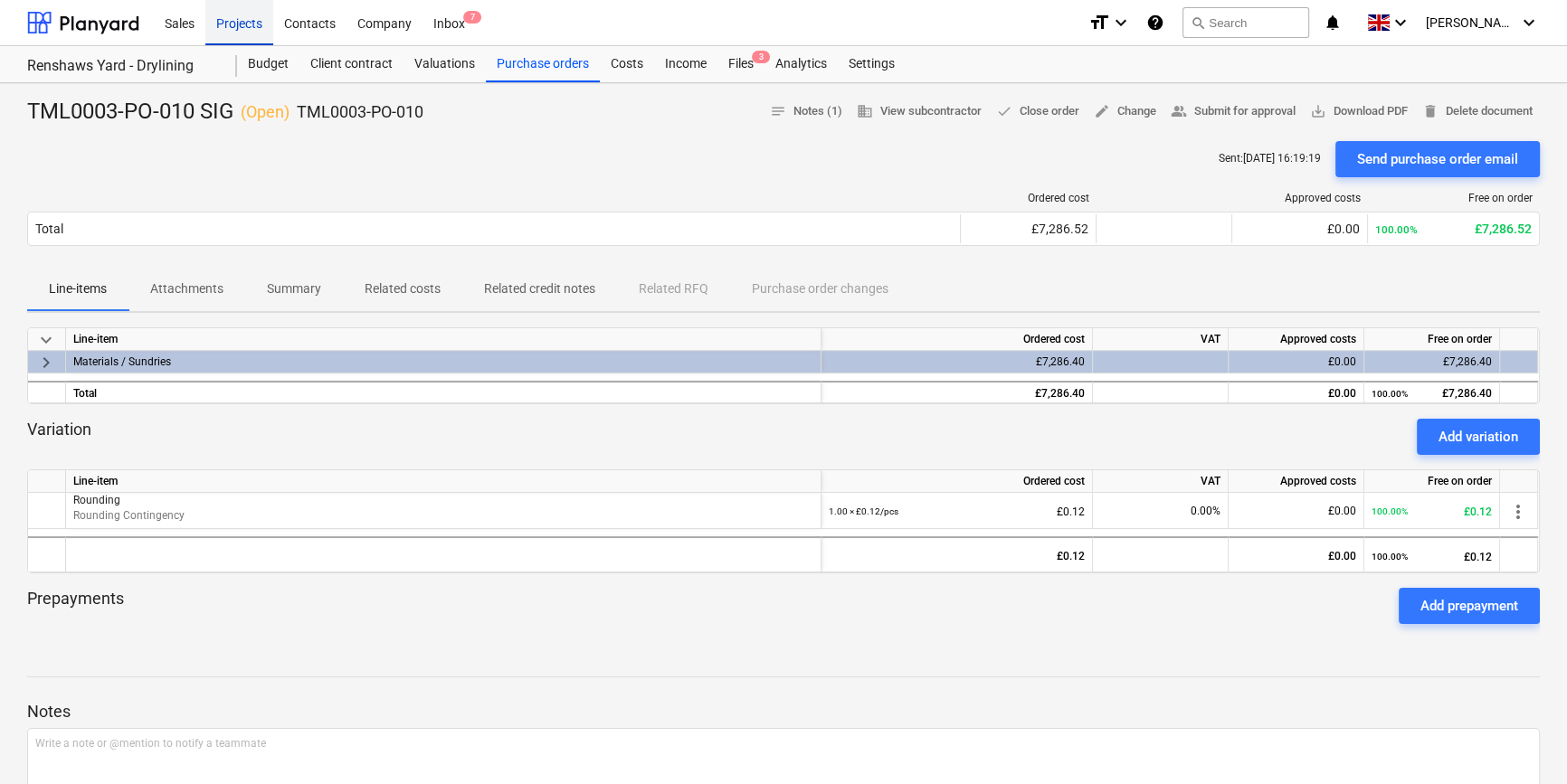 click on "Projects" at bounding box center (239, 22) 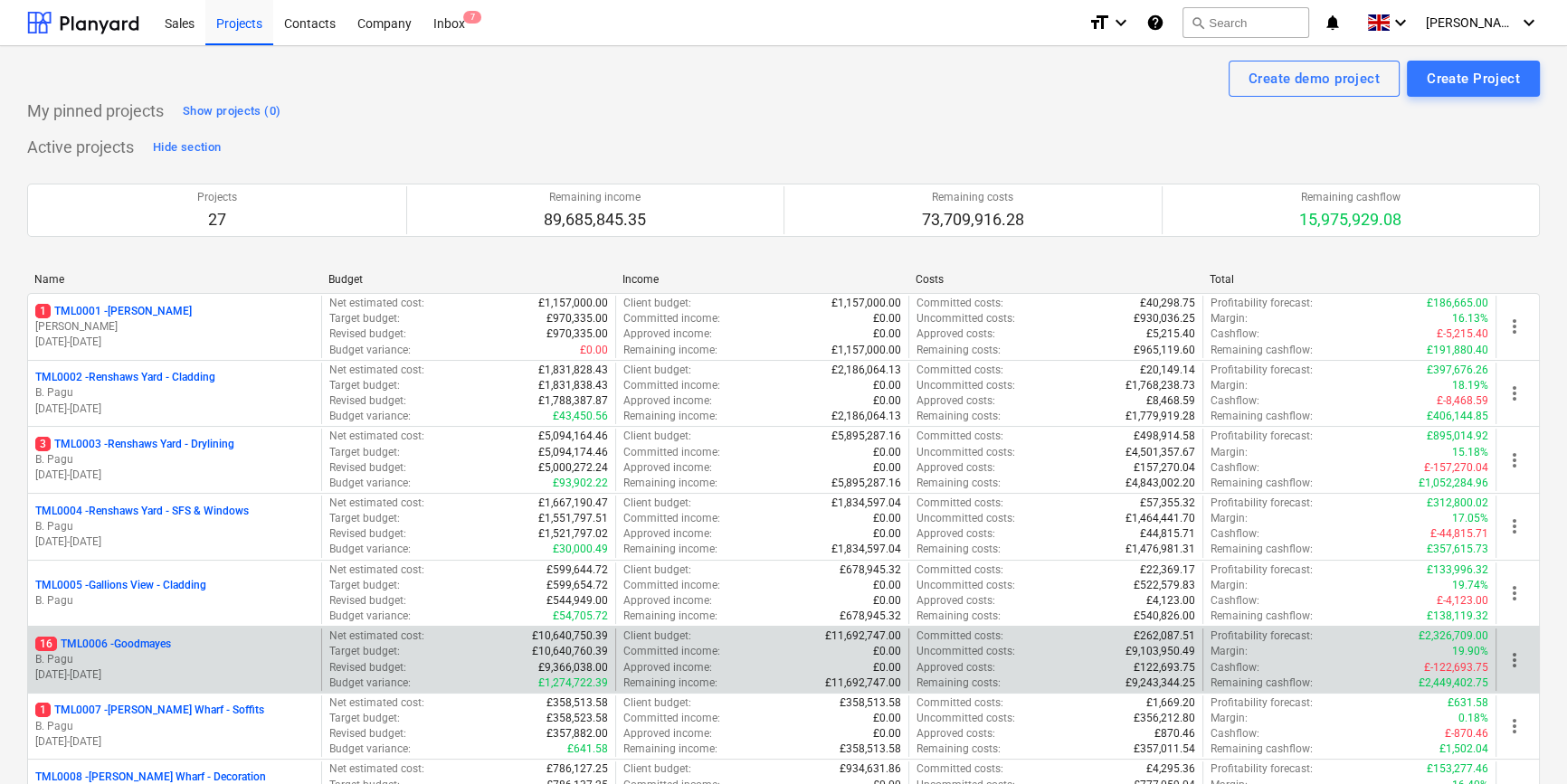 click on "B. Pagu" at bounding box center [175, 659] 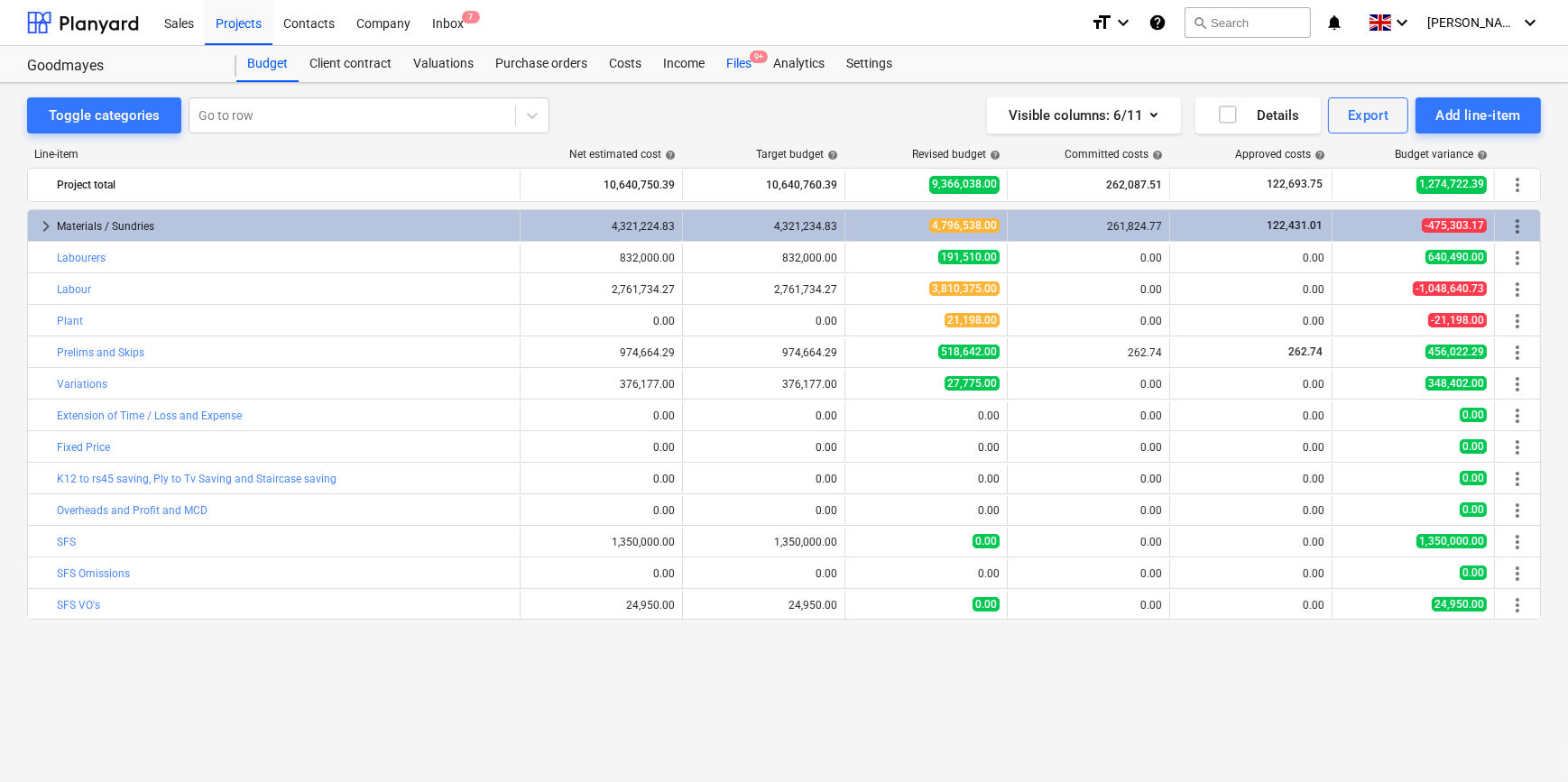 click on "Files 9+" at bounding box center [739, 64] 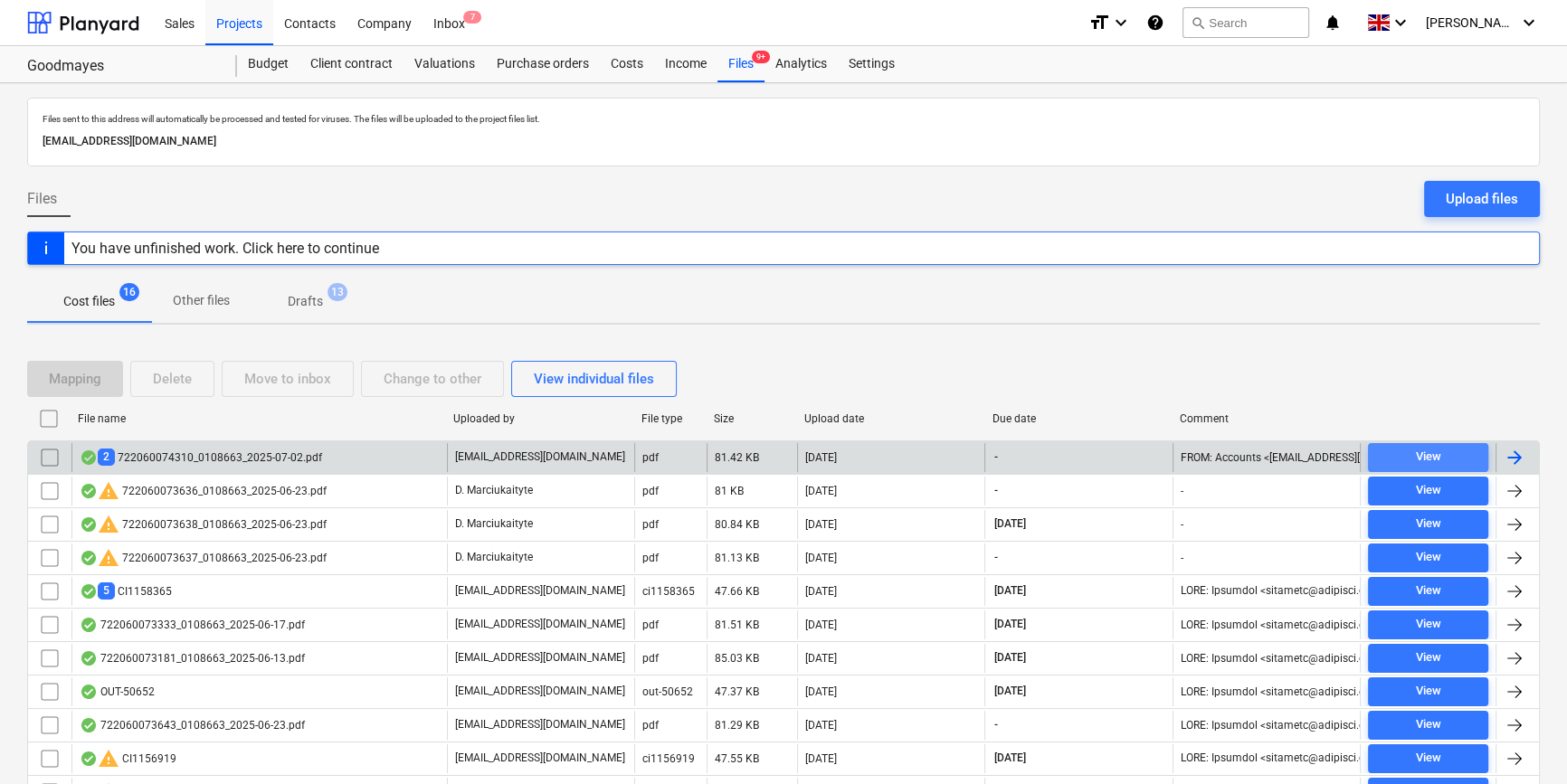 click on "View" at bounding box center [1428, 457] 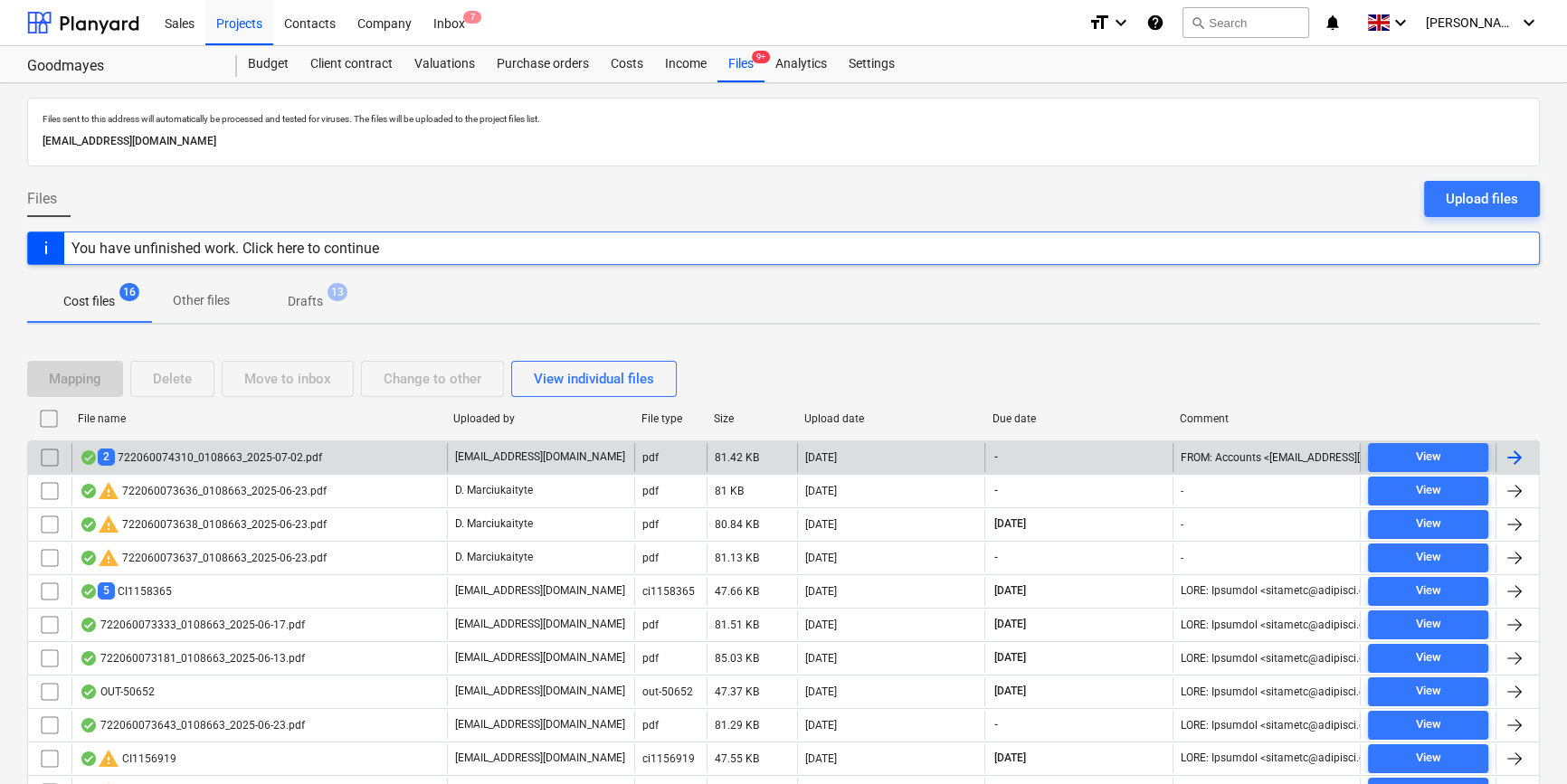 click at bounding box center (1515, 458) 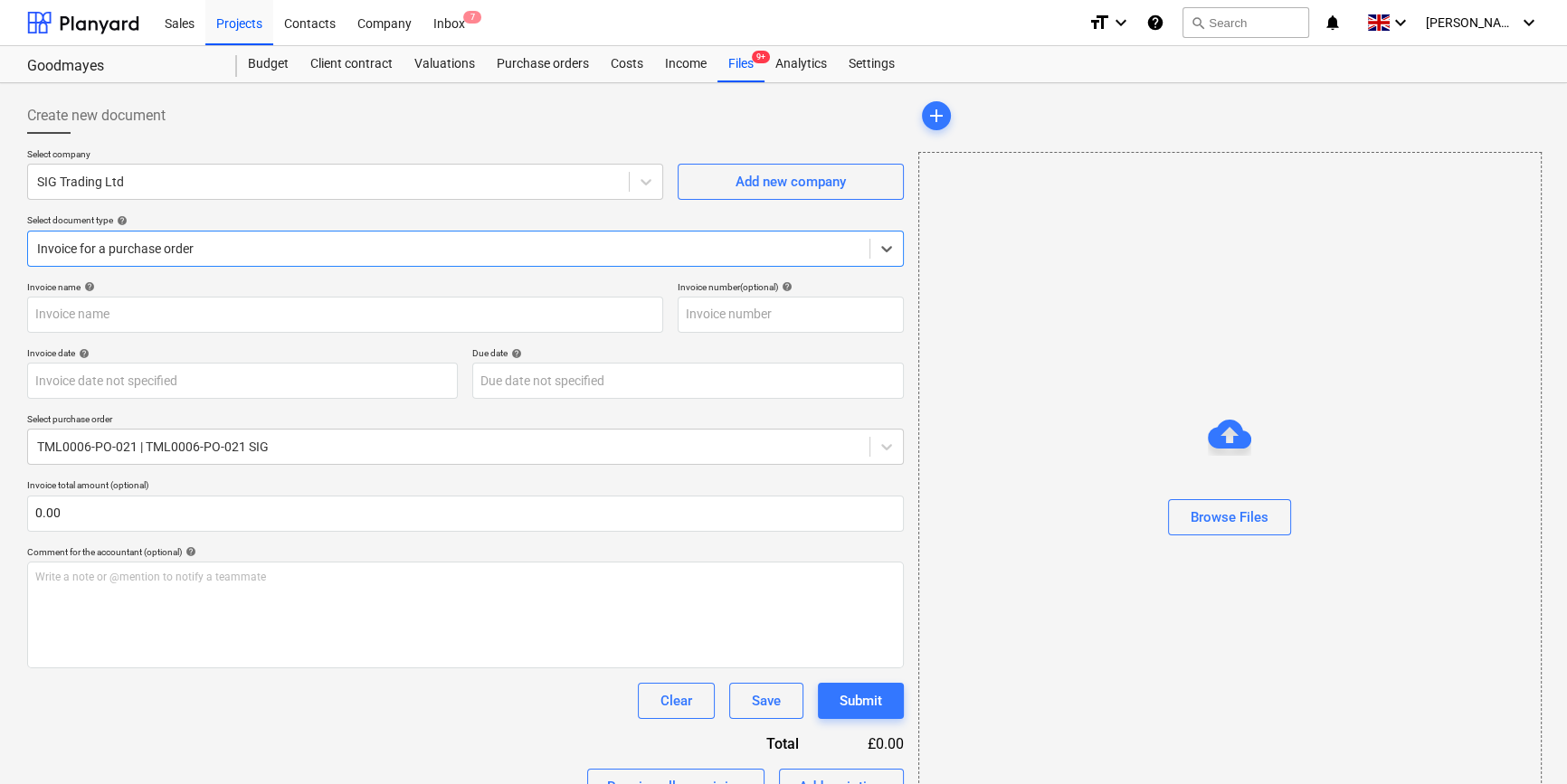 type on "722060074309" 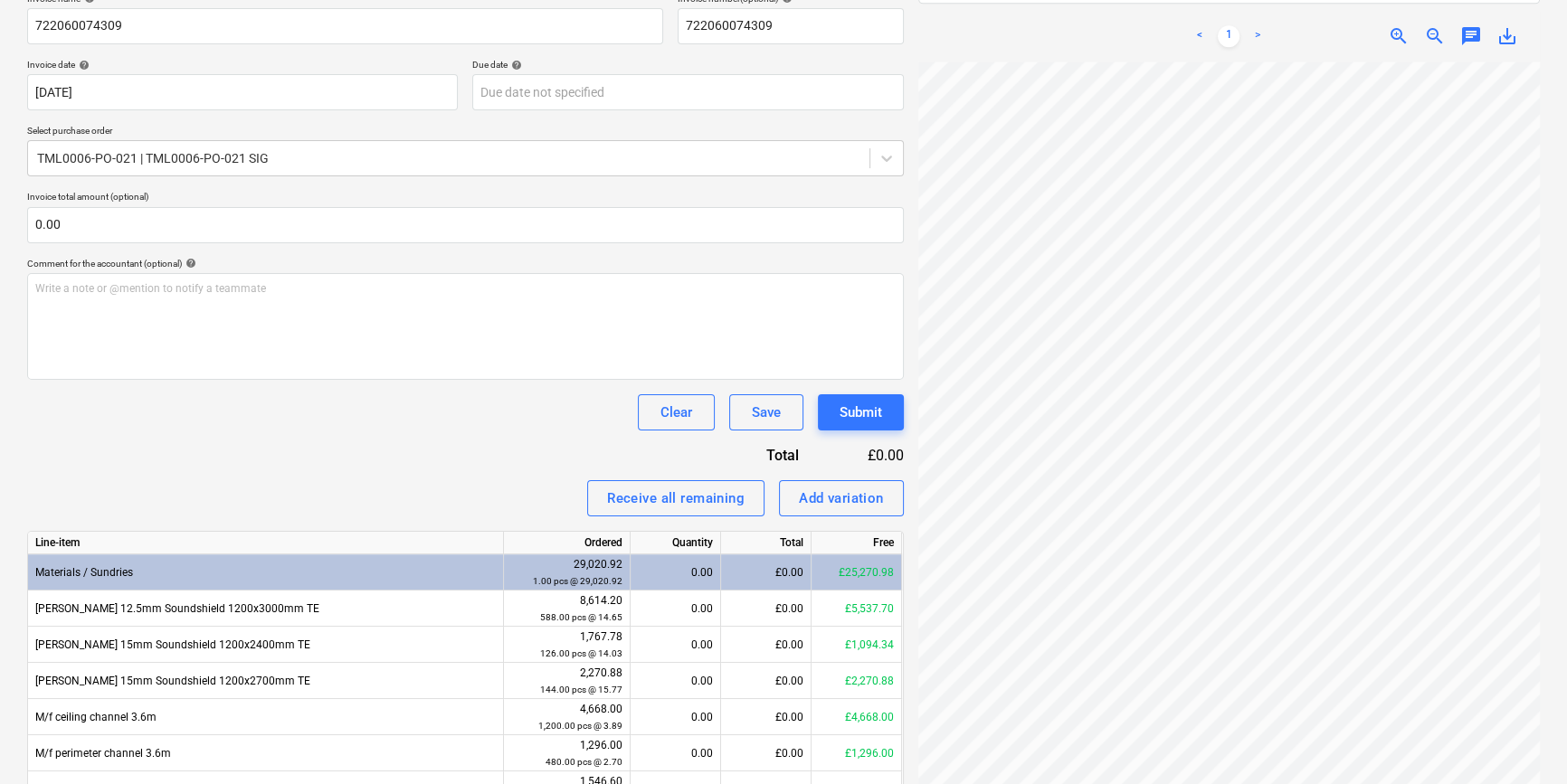 scroll, scrollTop: 328, scrollLeft: 0, axis: vertical 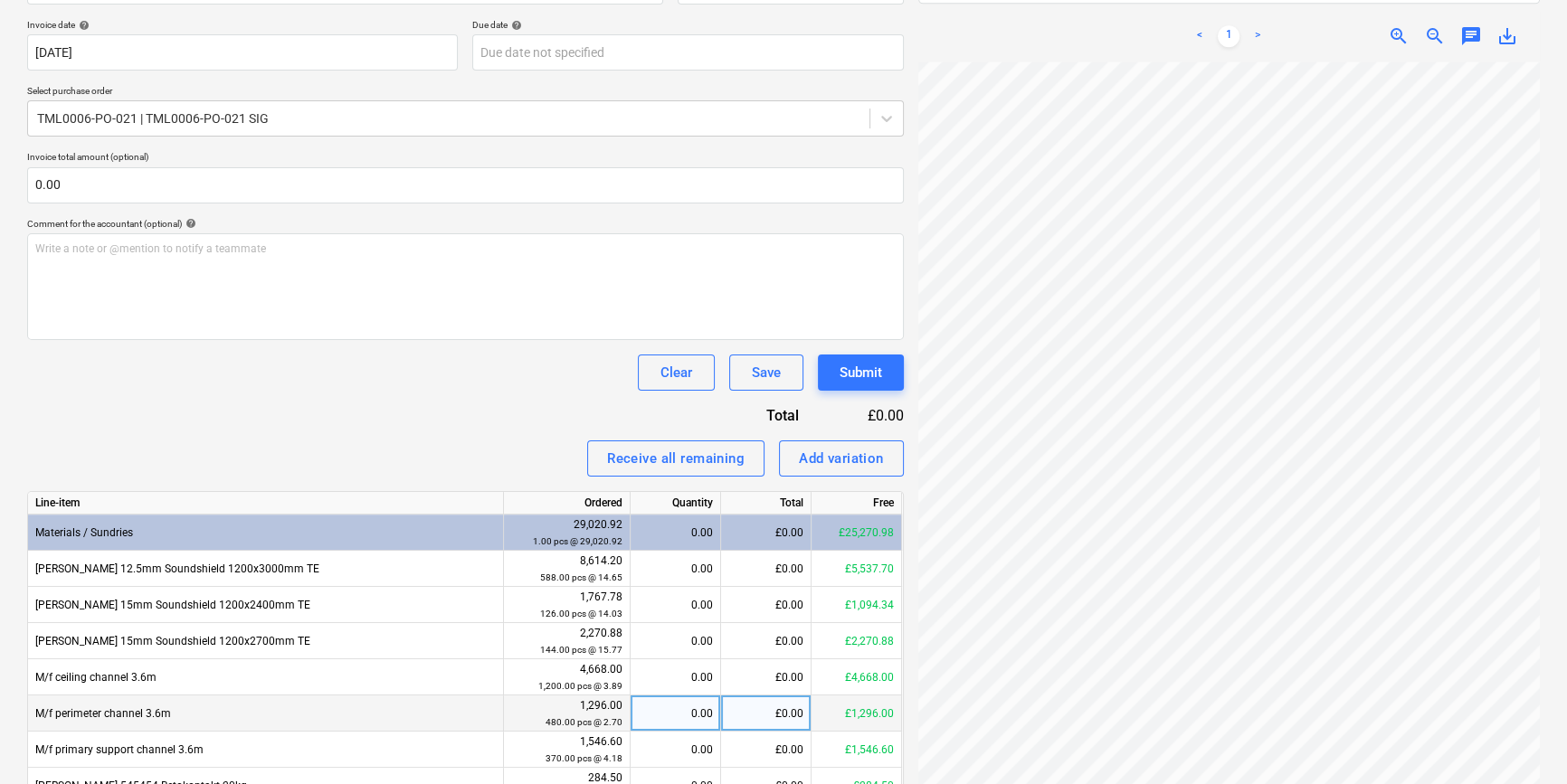 click on "0.00" at bounding box center [675, 713] 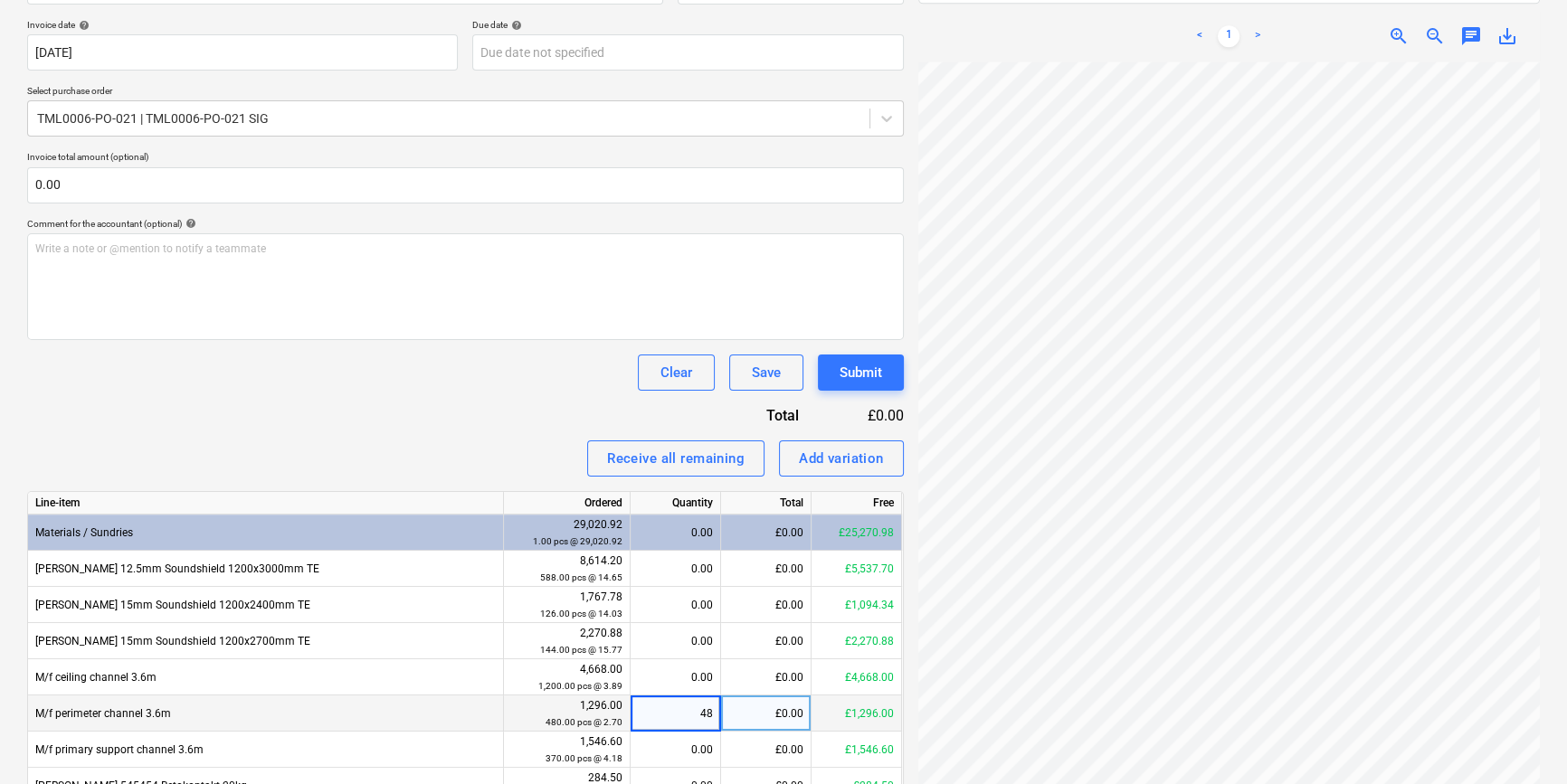 type on "480" 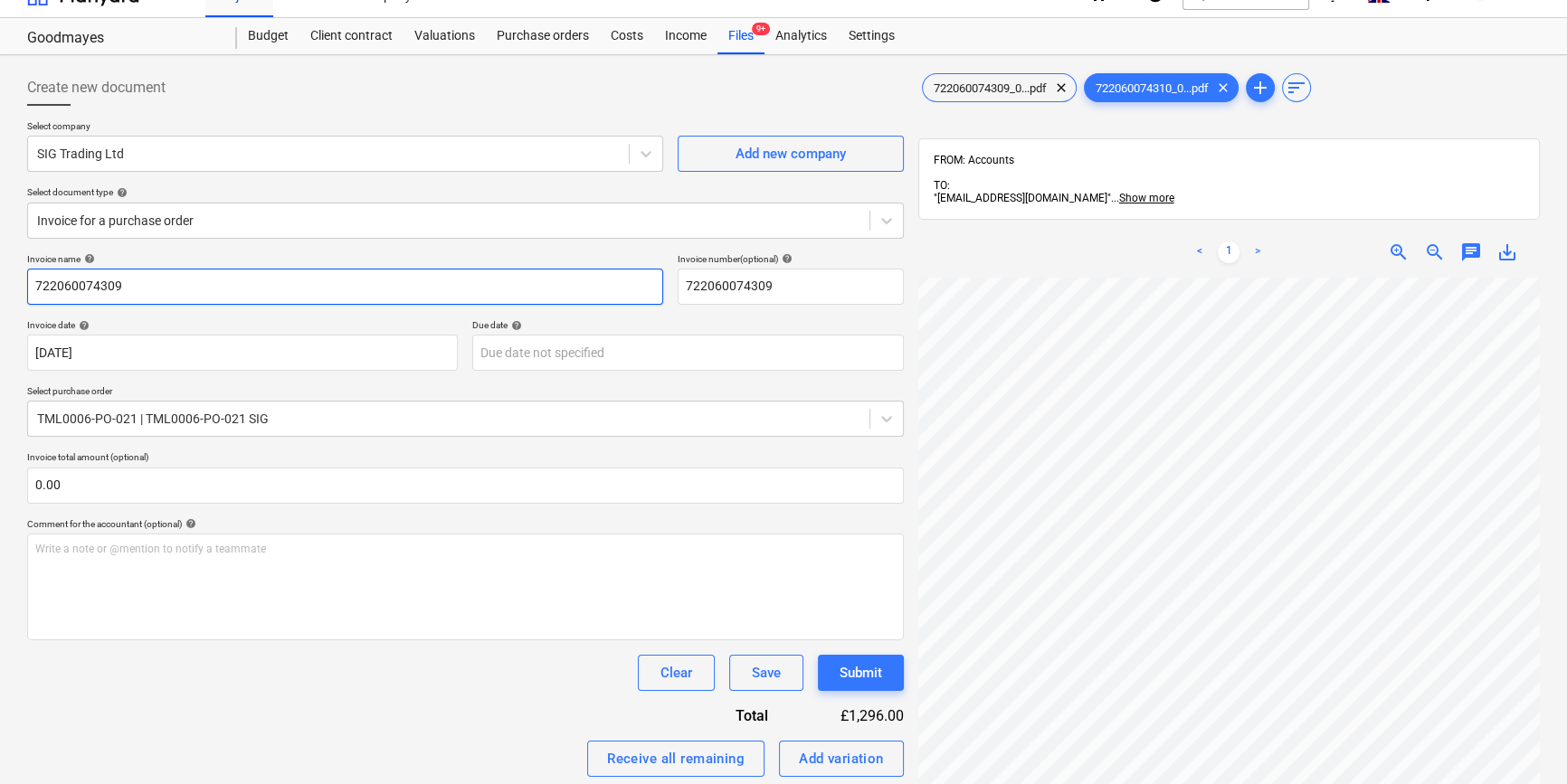scroll, scrollTop: 0, scrollLeft: 0, axis: both 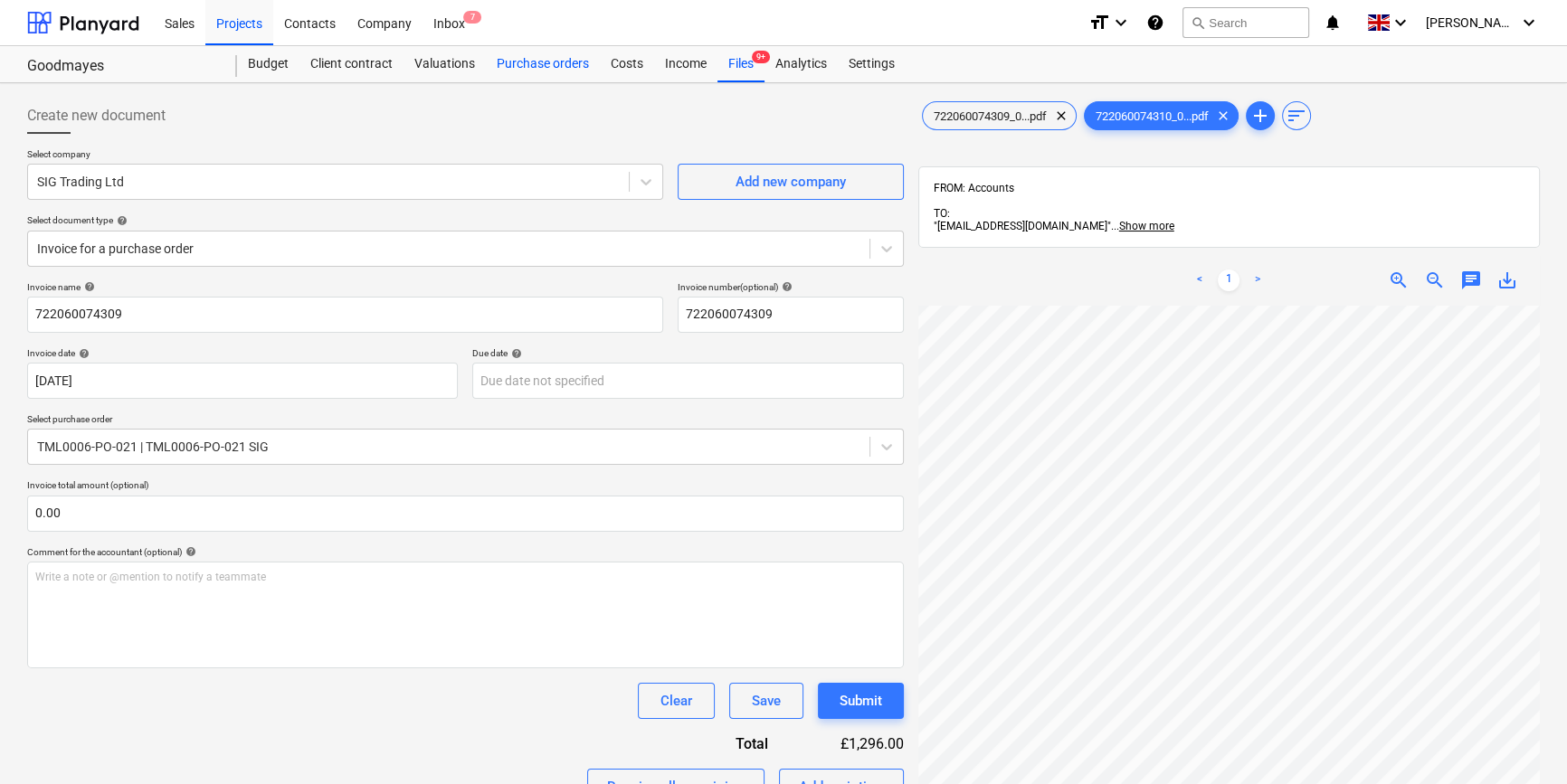 click on "Purchase orders" at bounding box center (543, 64) 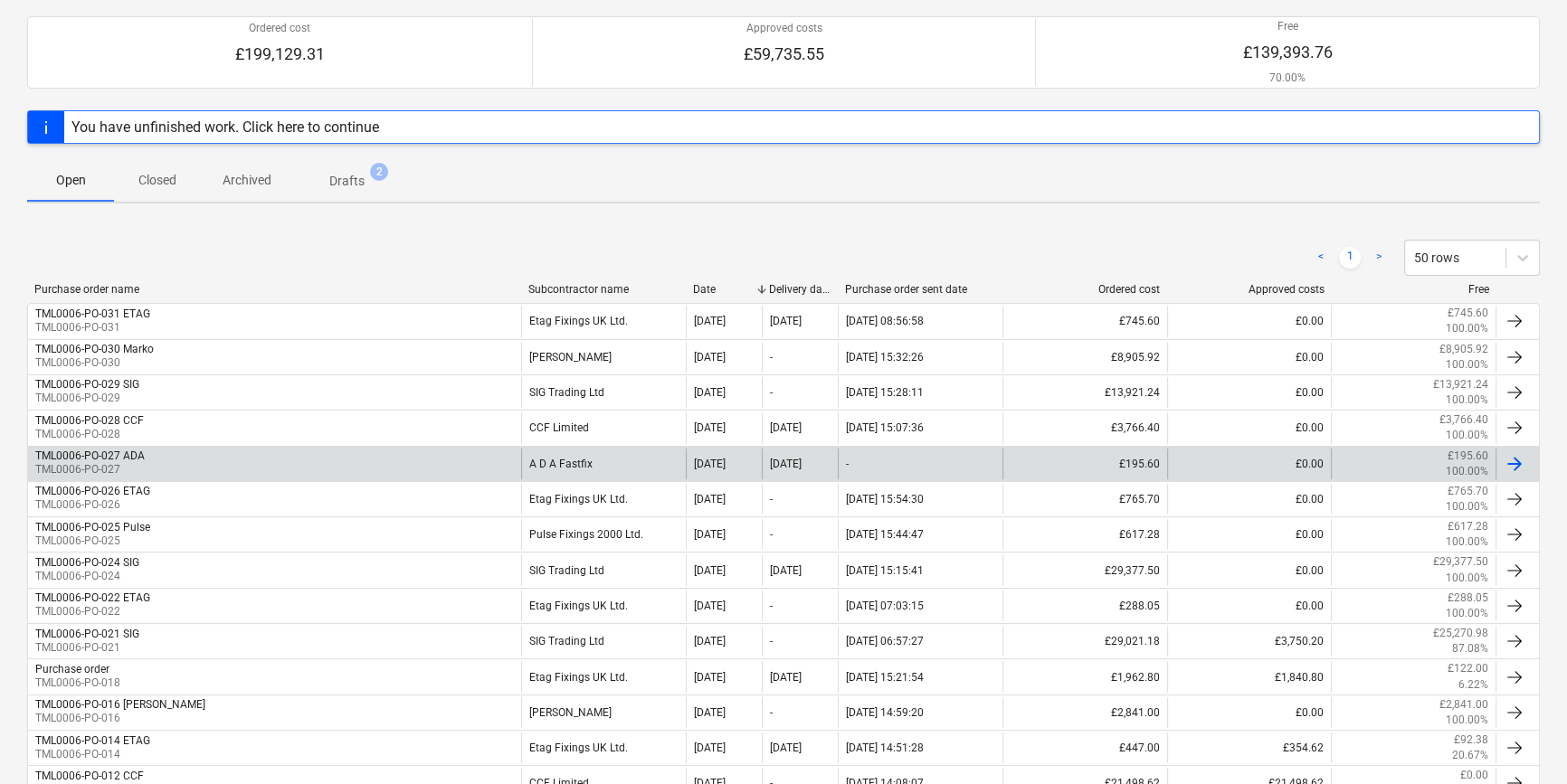 scroll, scrollTop: 164, scrollLeft: 0, axis: vertical 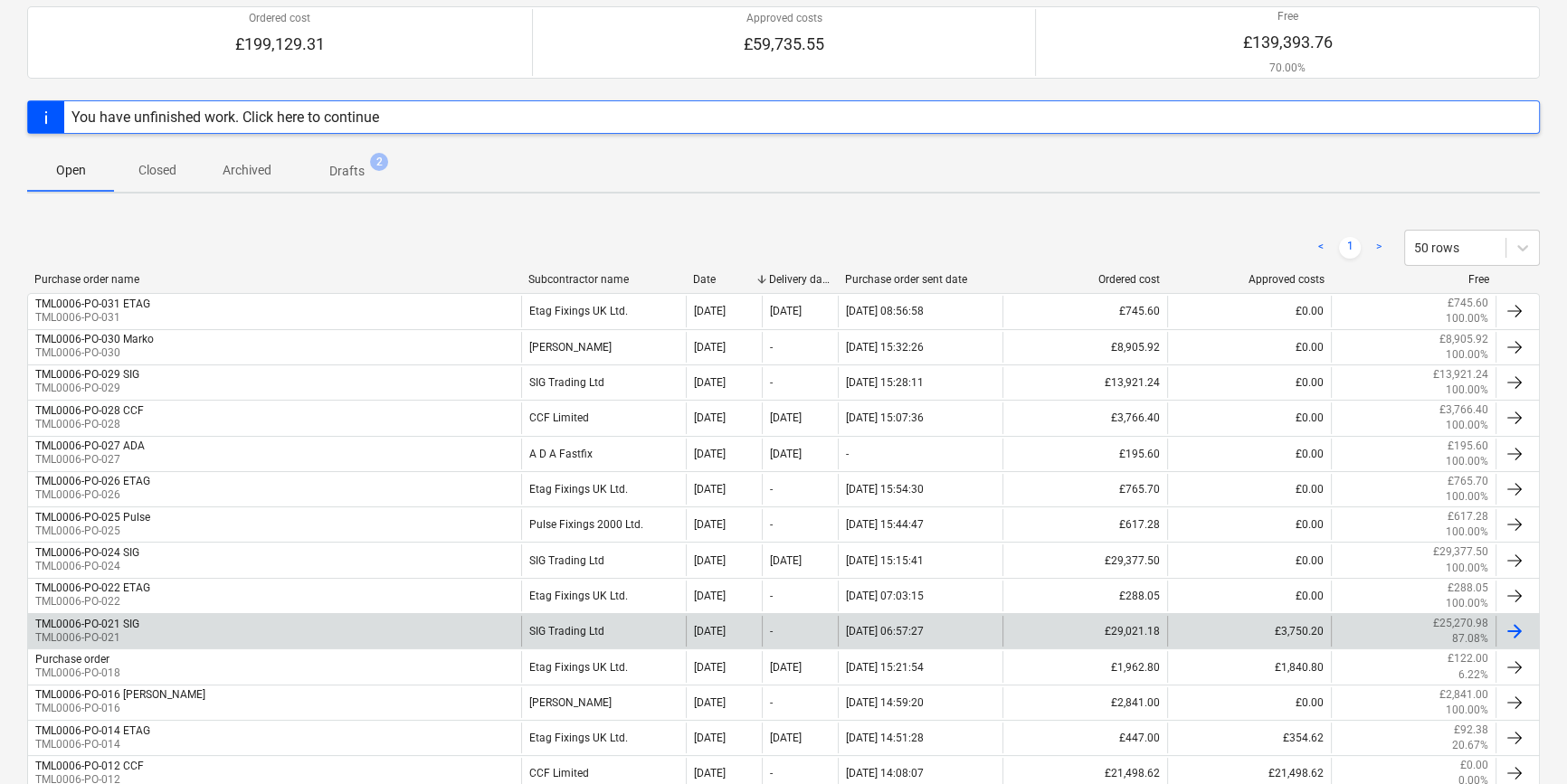 click at bounding box center (1515, 631) 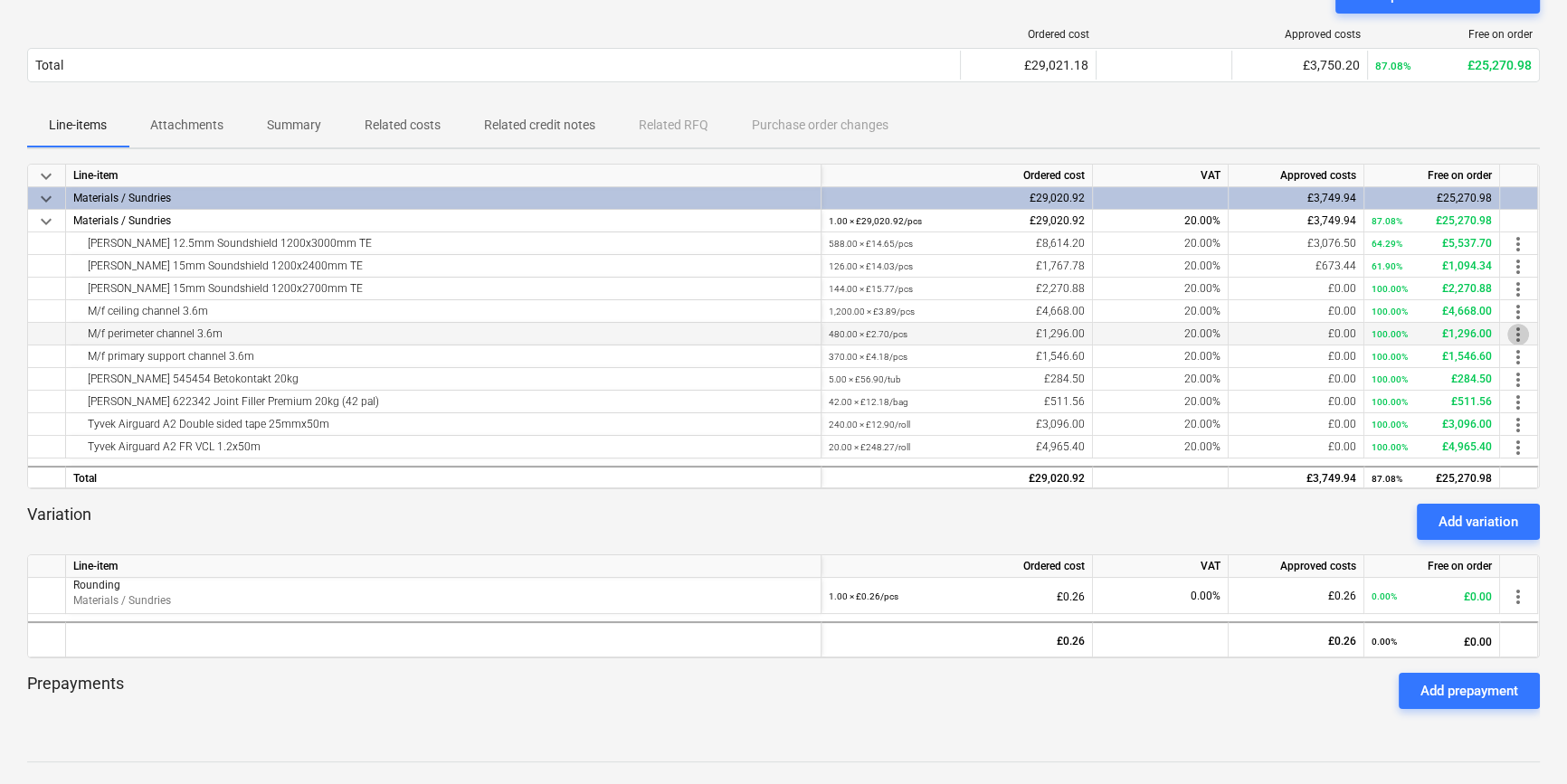 click on "more_vert" at bounding box center (1518, 335) 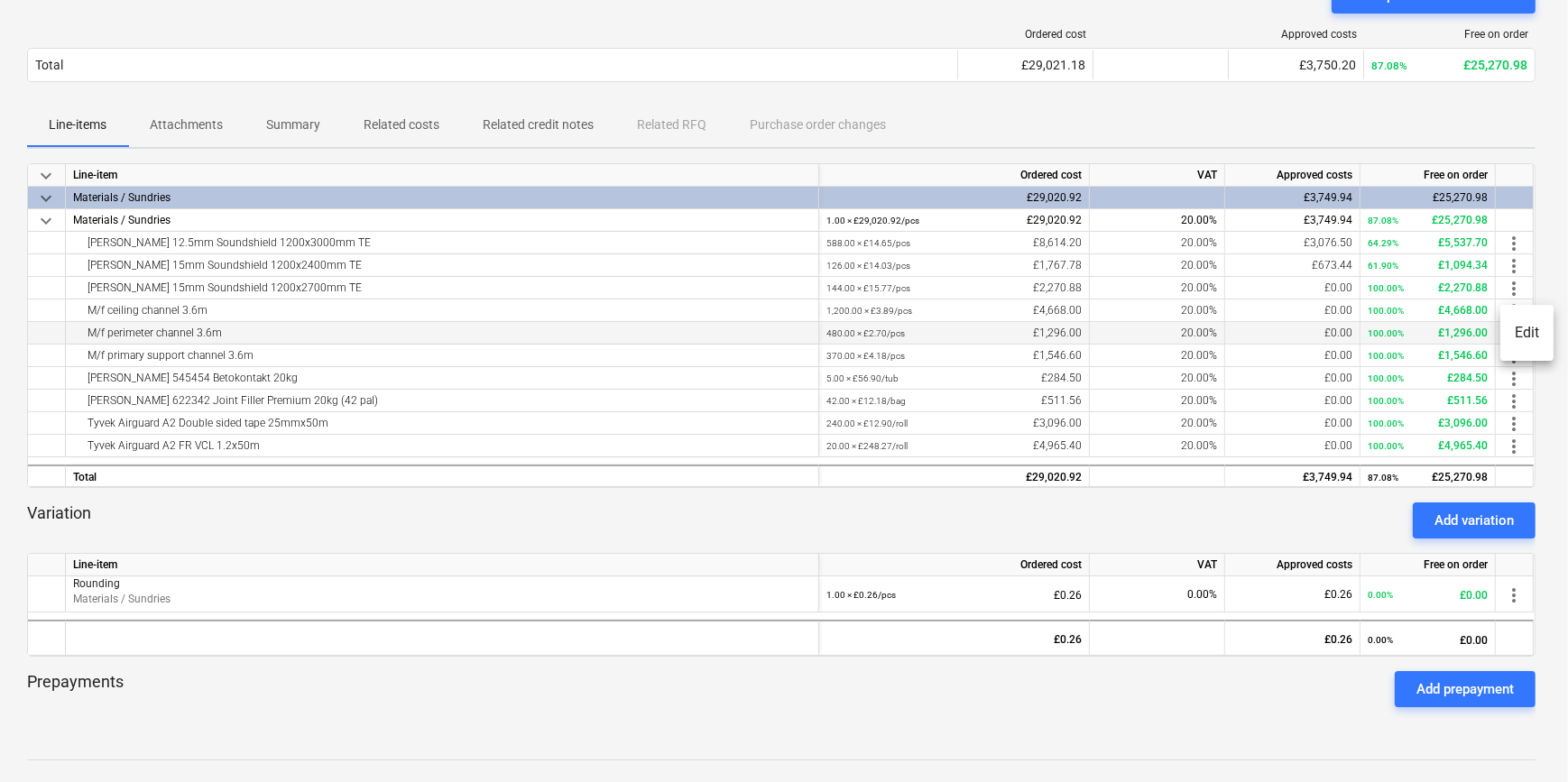 click on "Edit" at bounding box center [1526, 333] 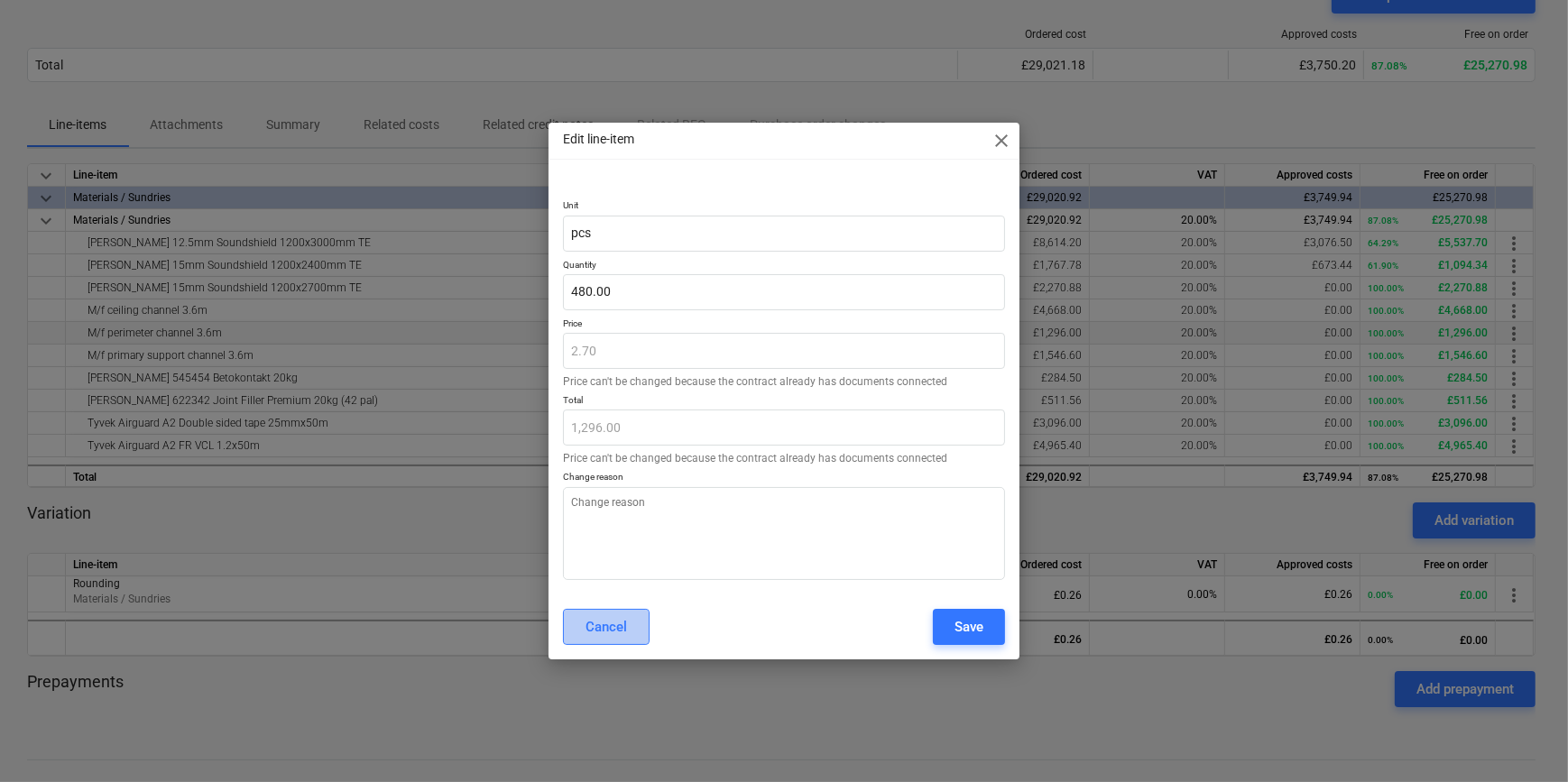 click on "Cancel" at bounding box center [606, 627] 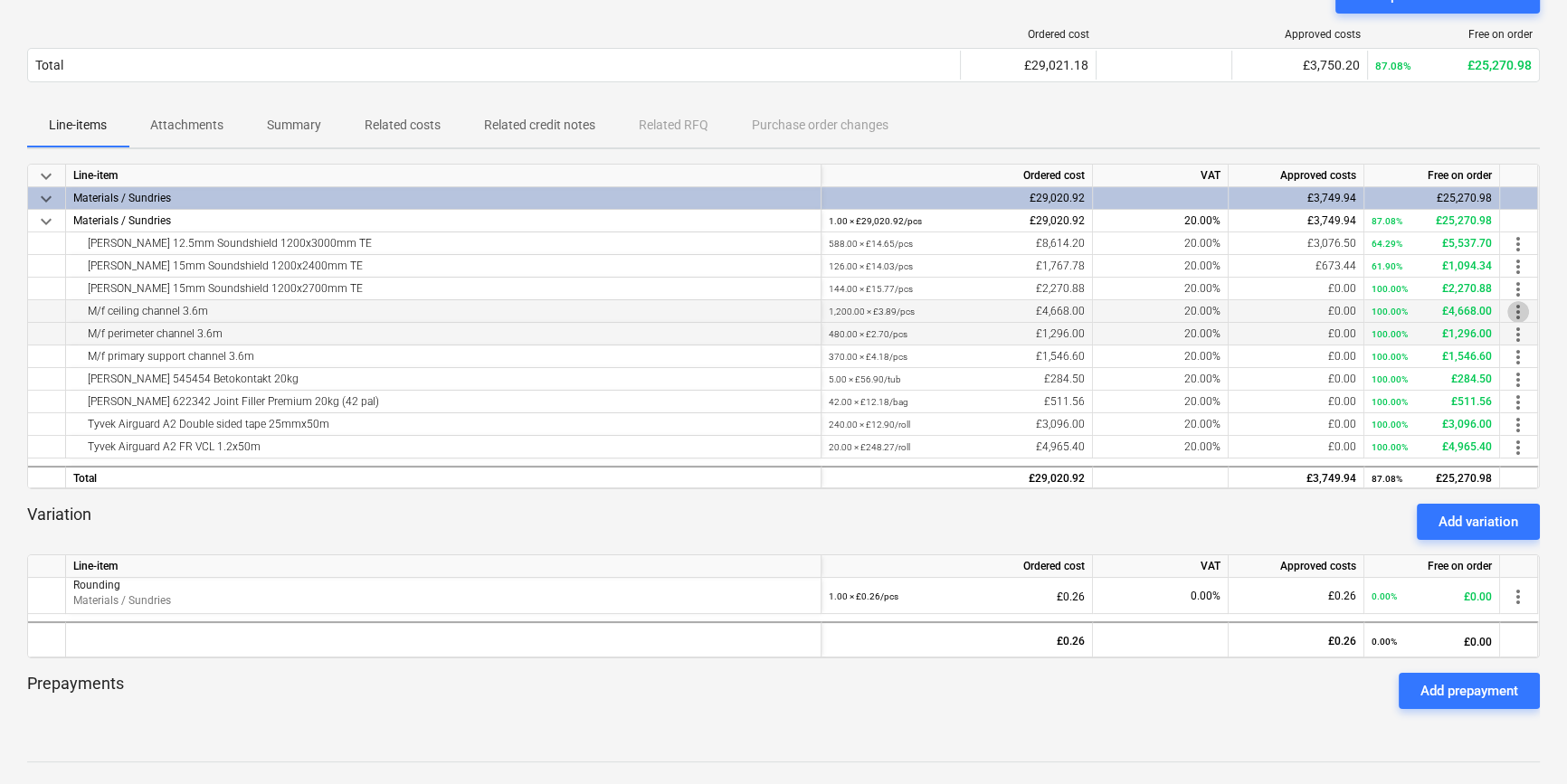 click on "more_vert" at bounding box center (1518, 312) 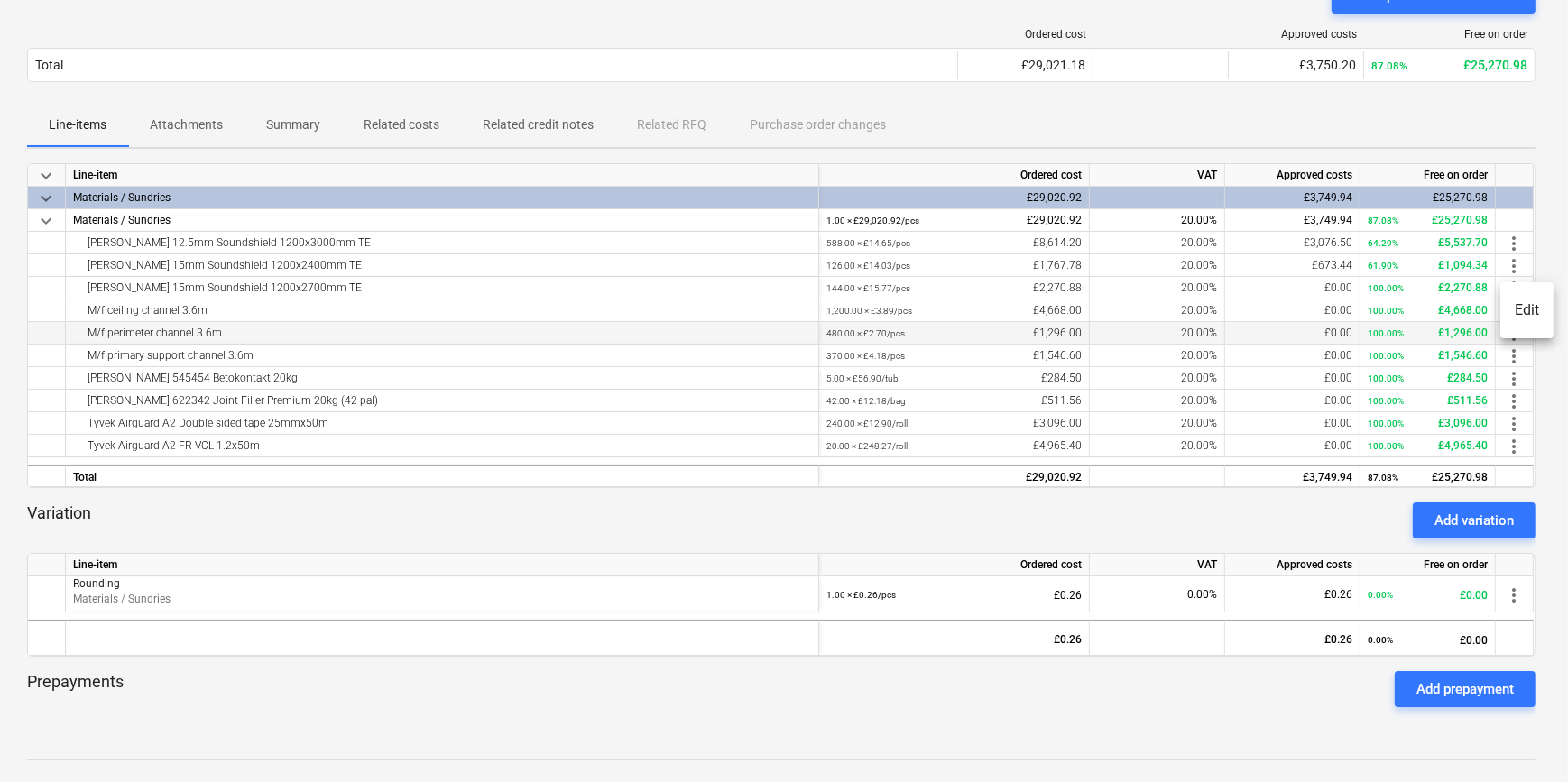 click on "Edit" at bounding box center [1526, 310] 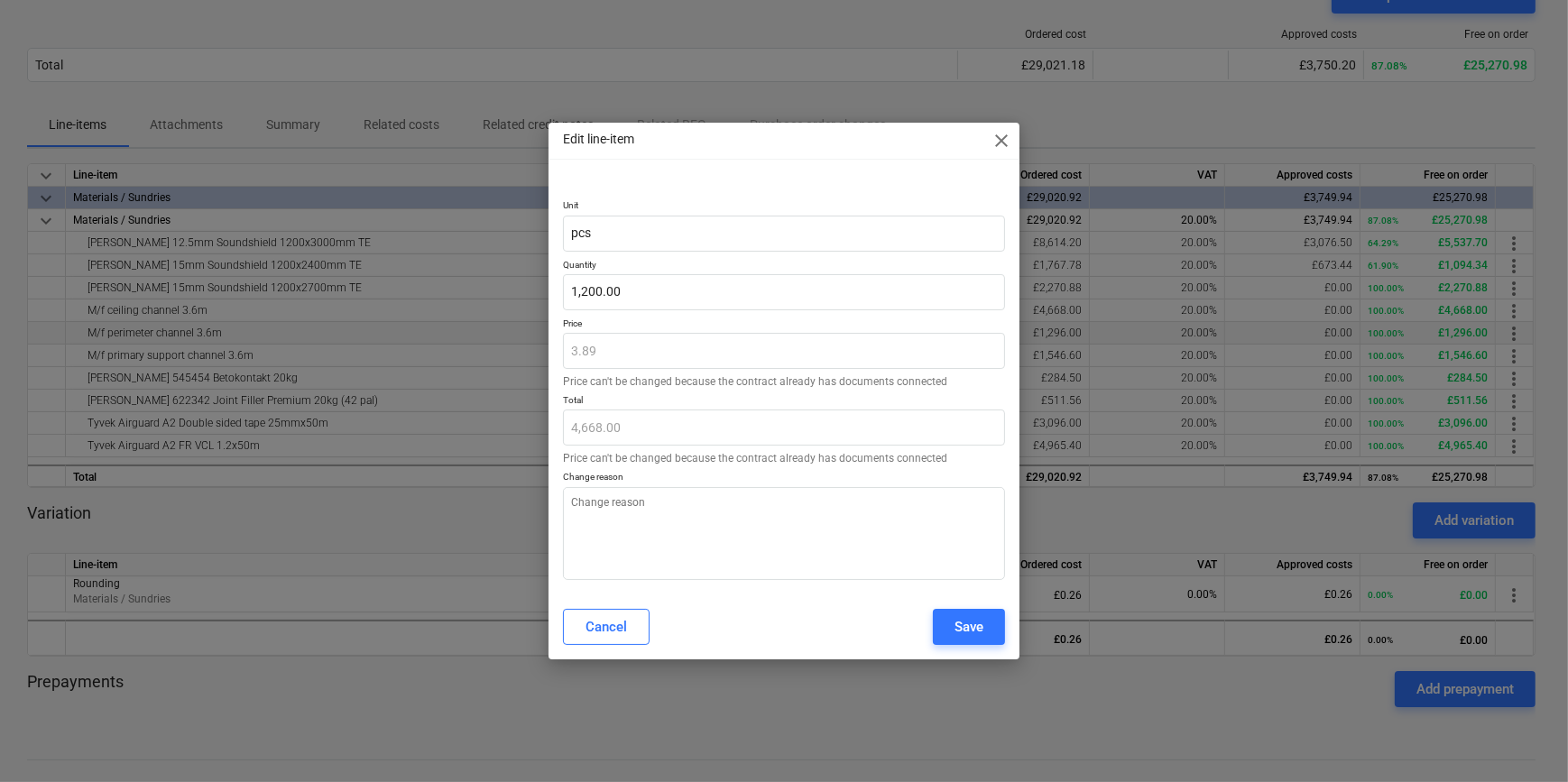 click on "Edit line-item close Unit pcs Quantity 1,200.00 Price 3.89 Price can't be changed because the contract already has documents connected Total 4,668.00 Price can't be changed because the contract already has documents connected Change reason Cancel Save" at bounding box center (784, 391) 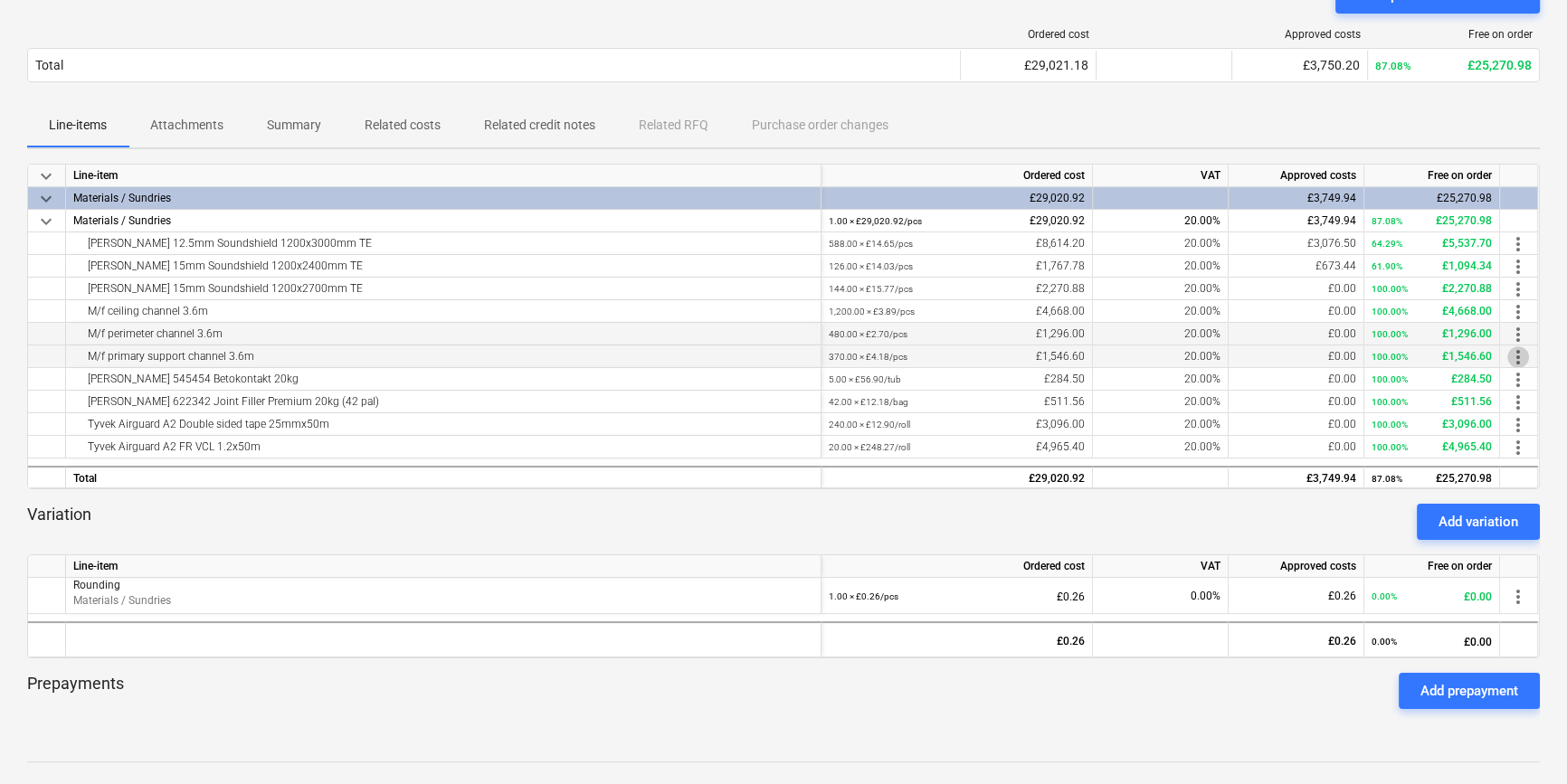 click on "more_vert" at bounding box center [1518, 357] 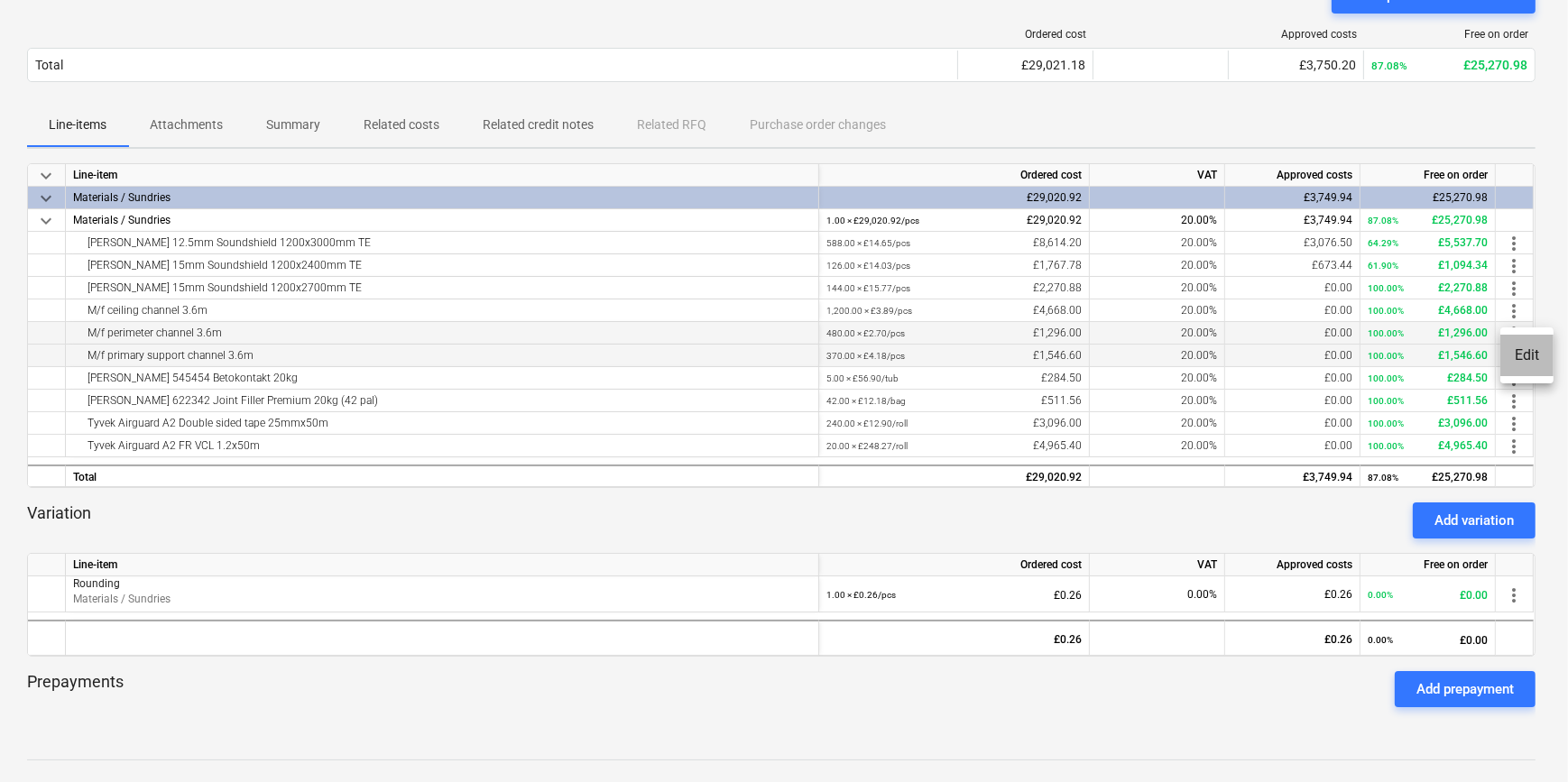 click on "Edit" at bounding box center (1526, 355) 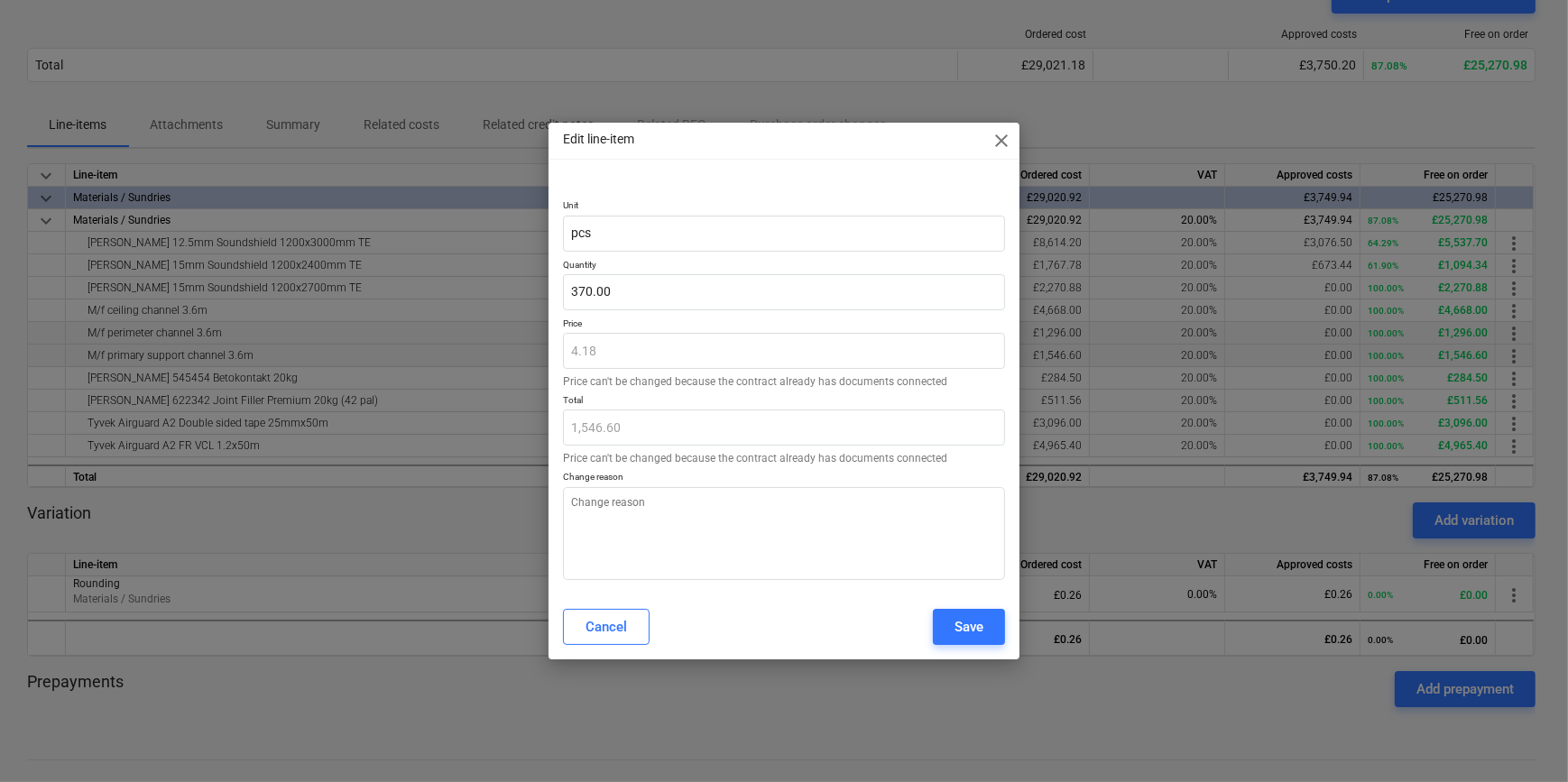 type on "x" 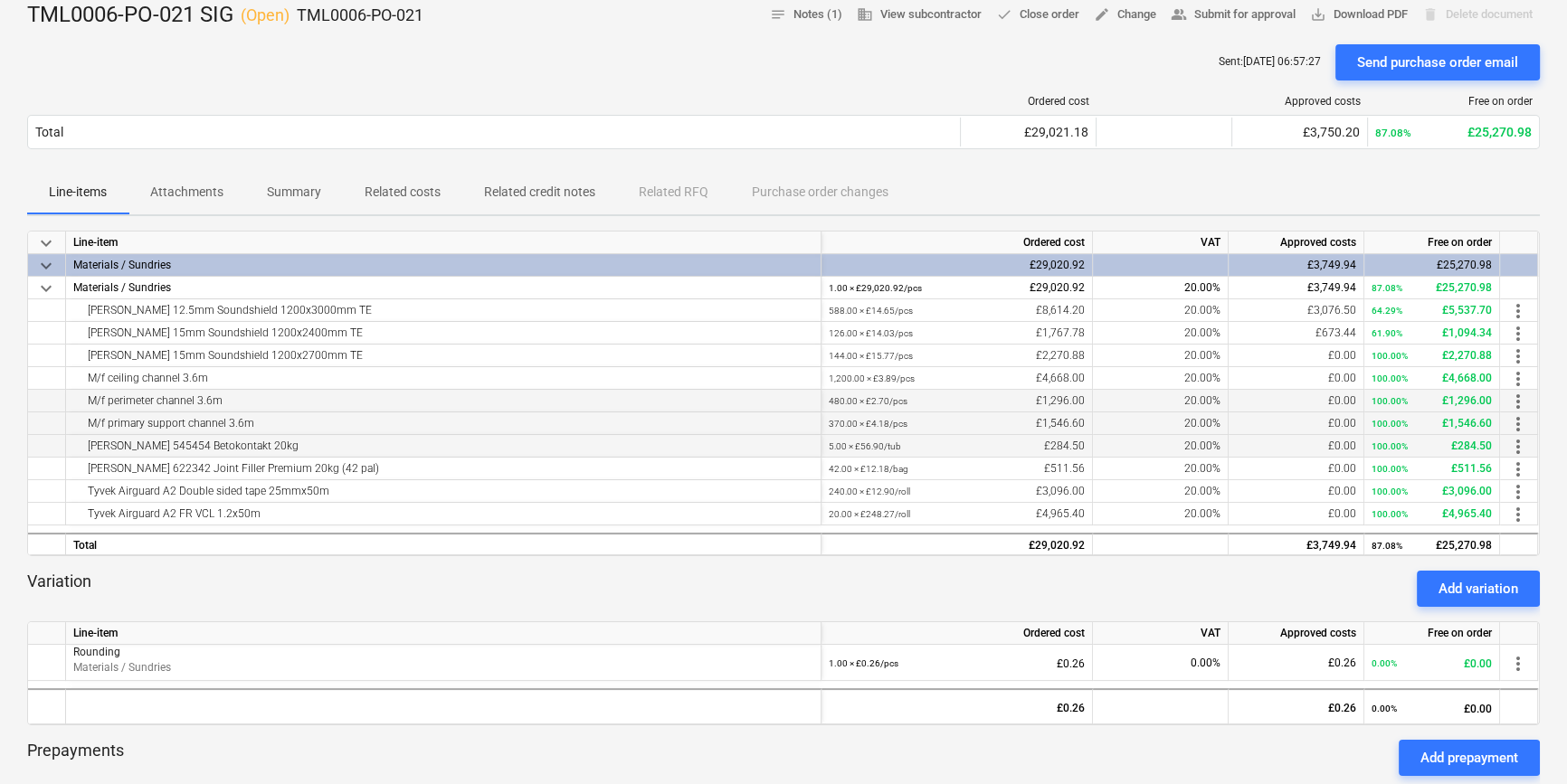 scroll, scrollTop: 0, scrollLeft: 0, axis: both 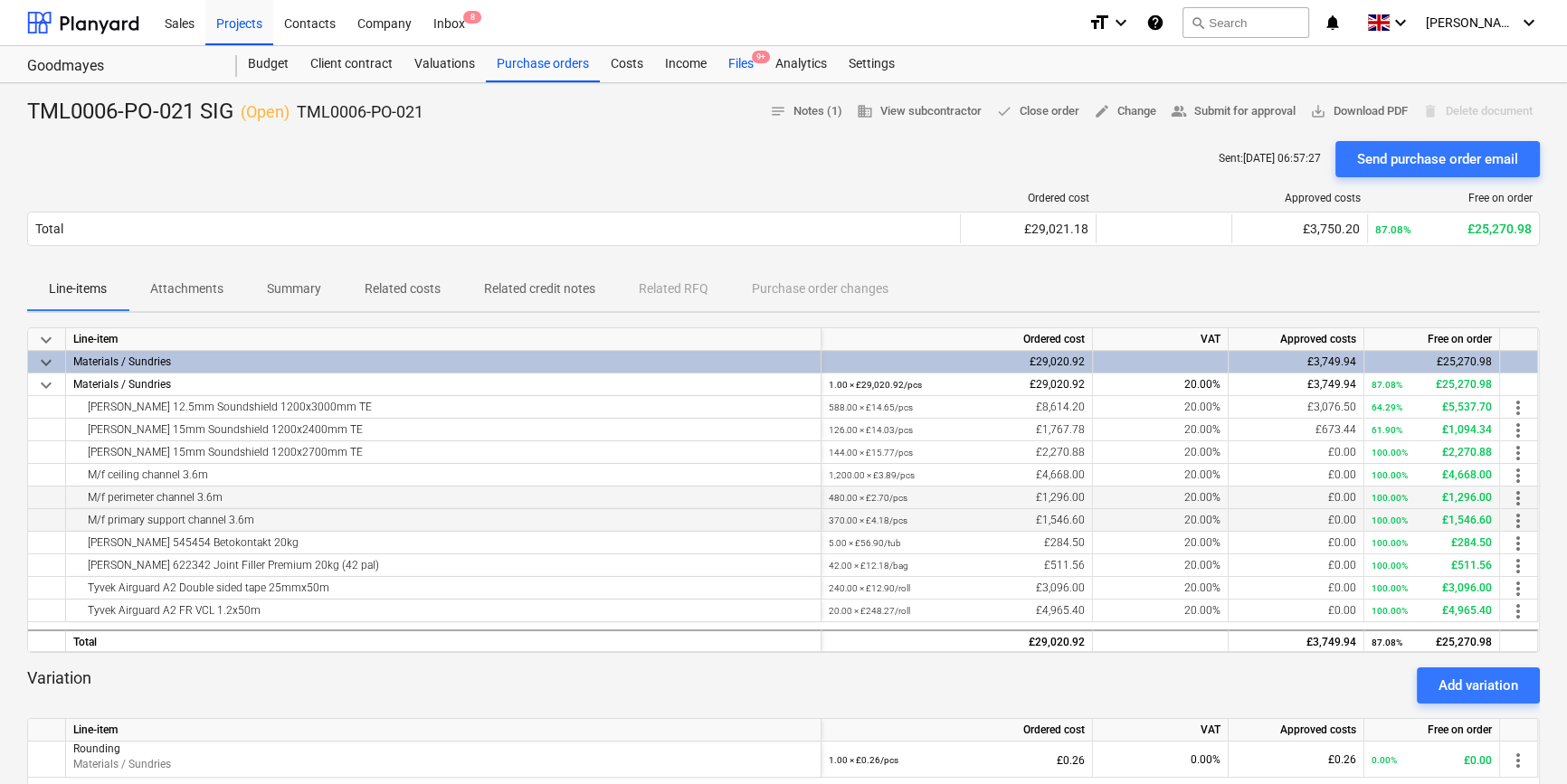 click on "Files 9+" at bounding box center [741, 64] 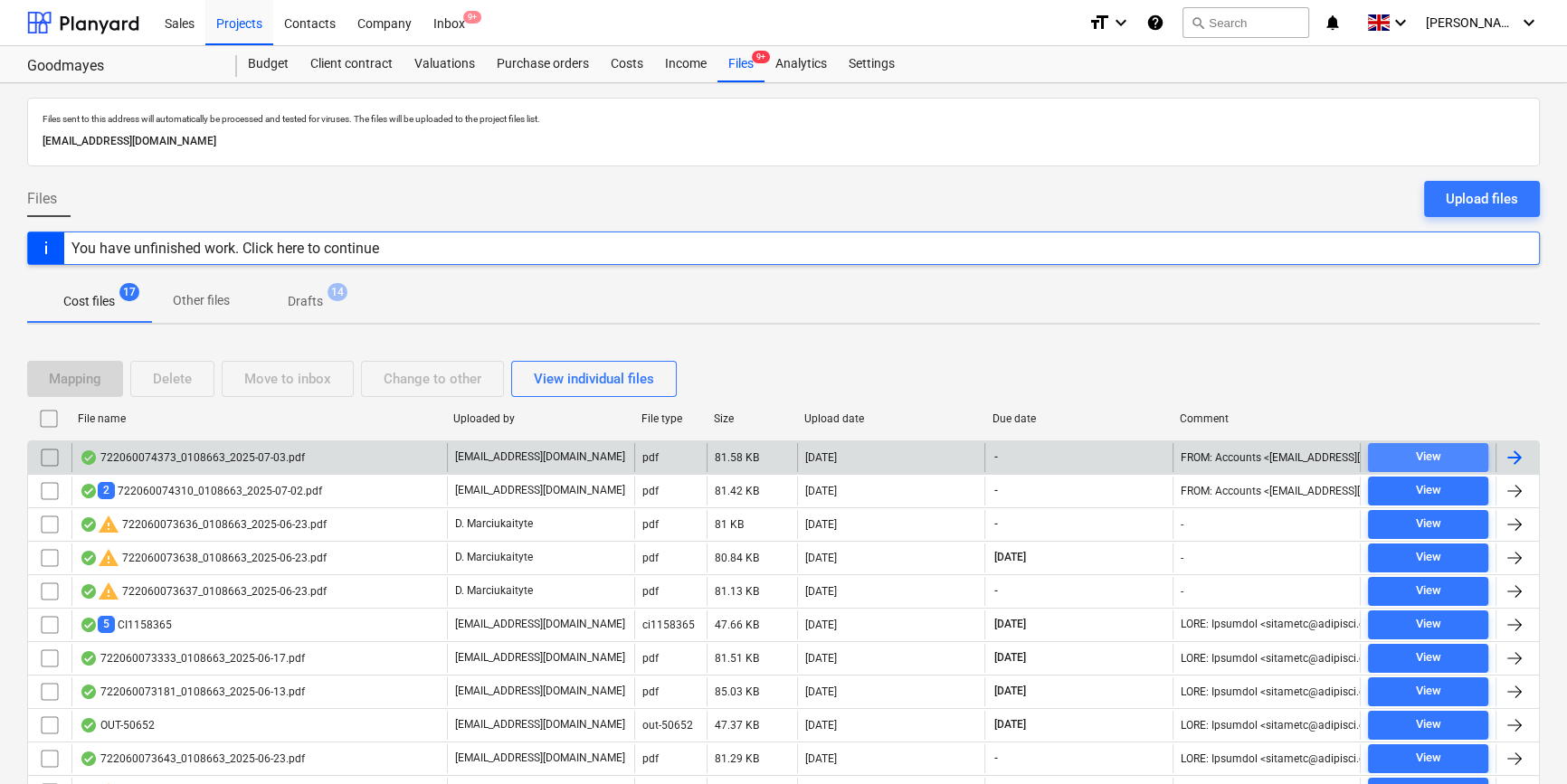 click on "View" at bounding box center [1428, 457] 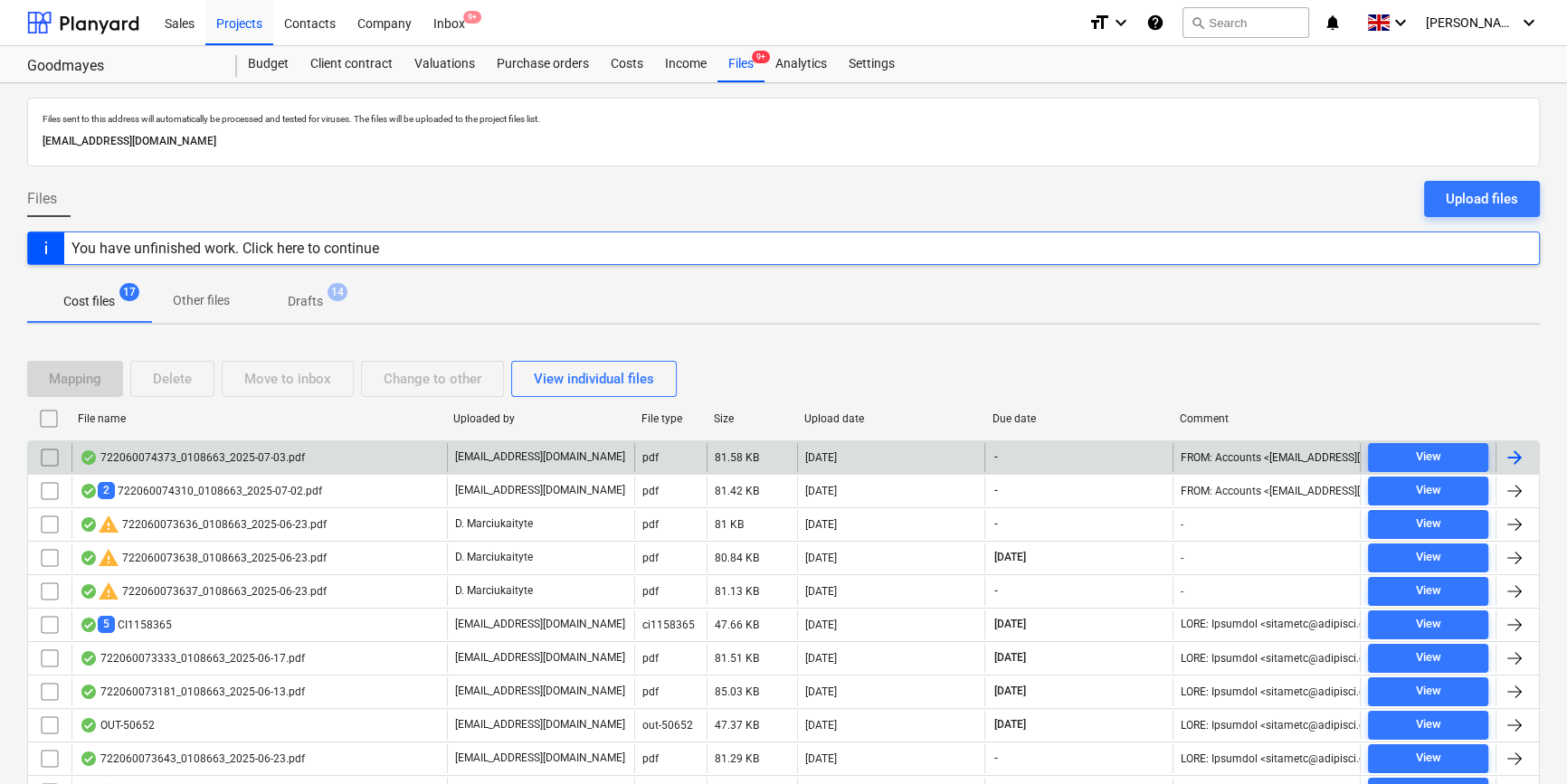 click at bounding box center (1515, 458) 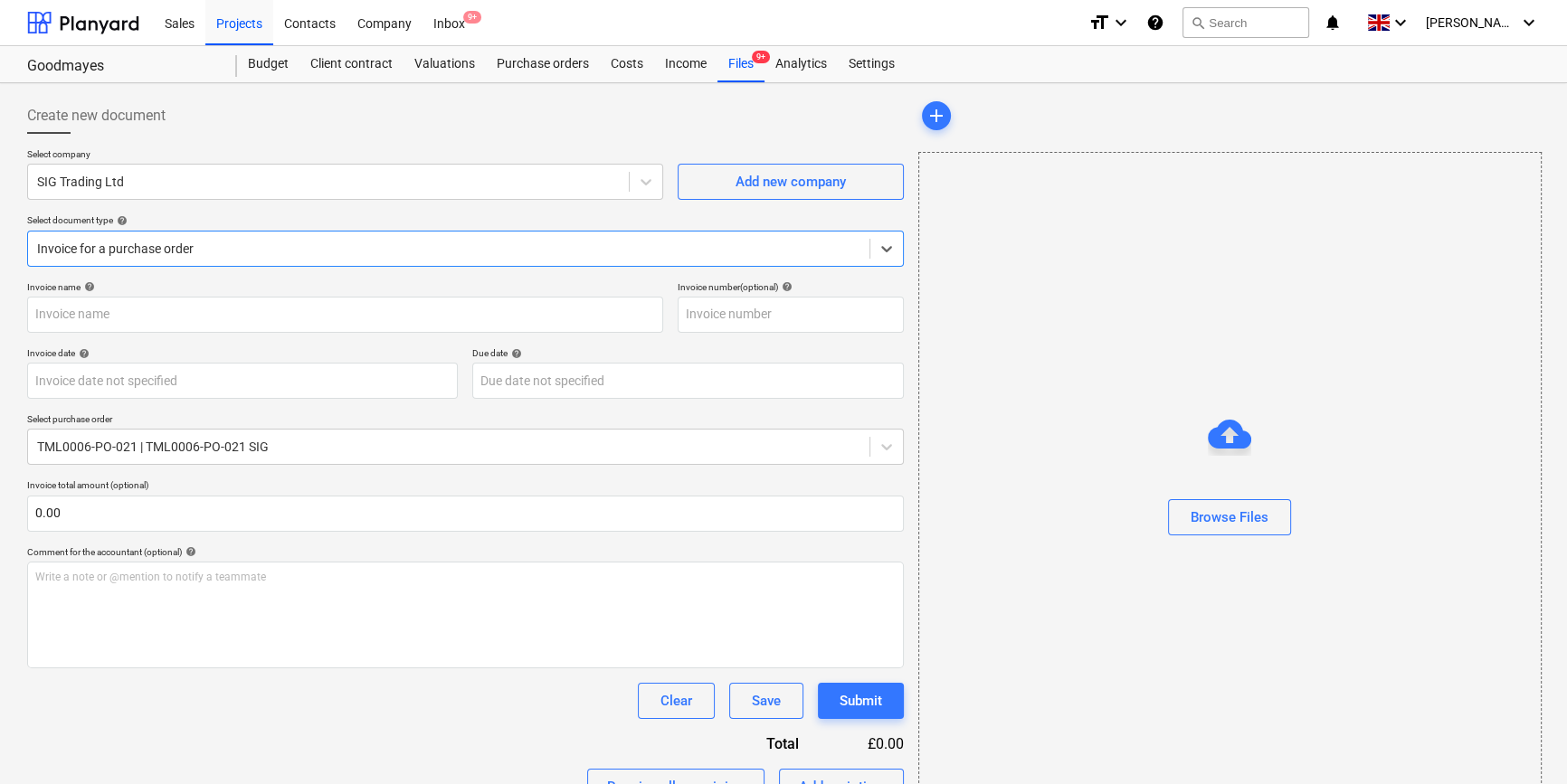 type on "722060074373" 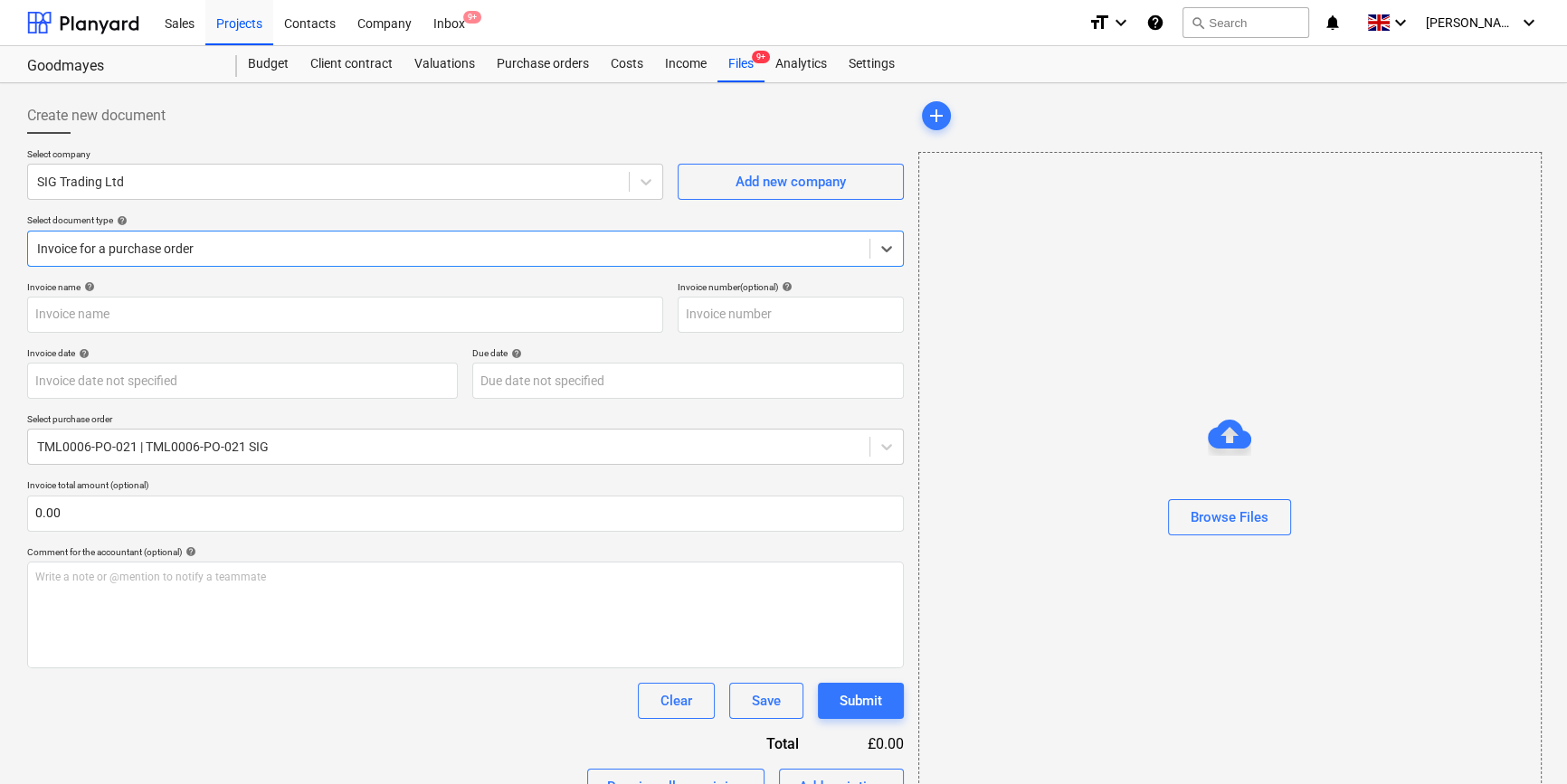 type on "722060074373" 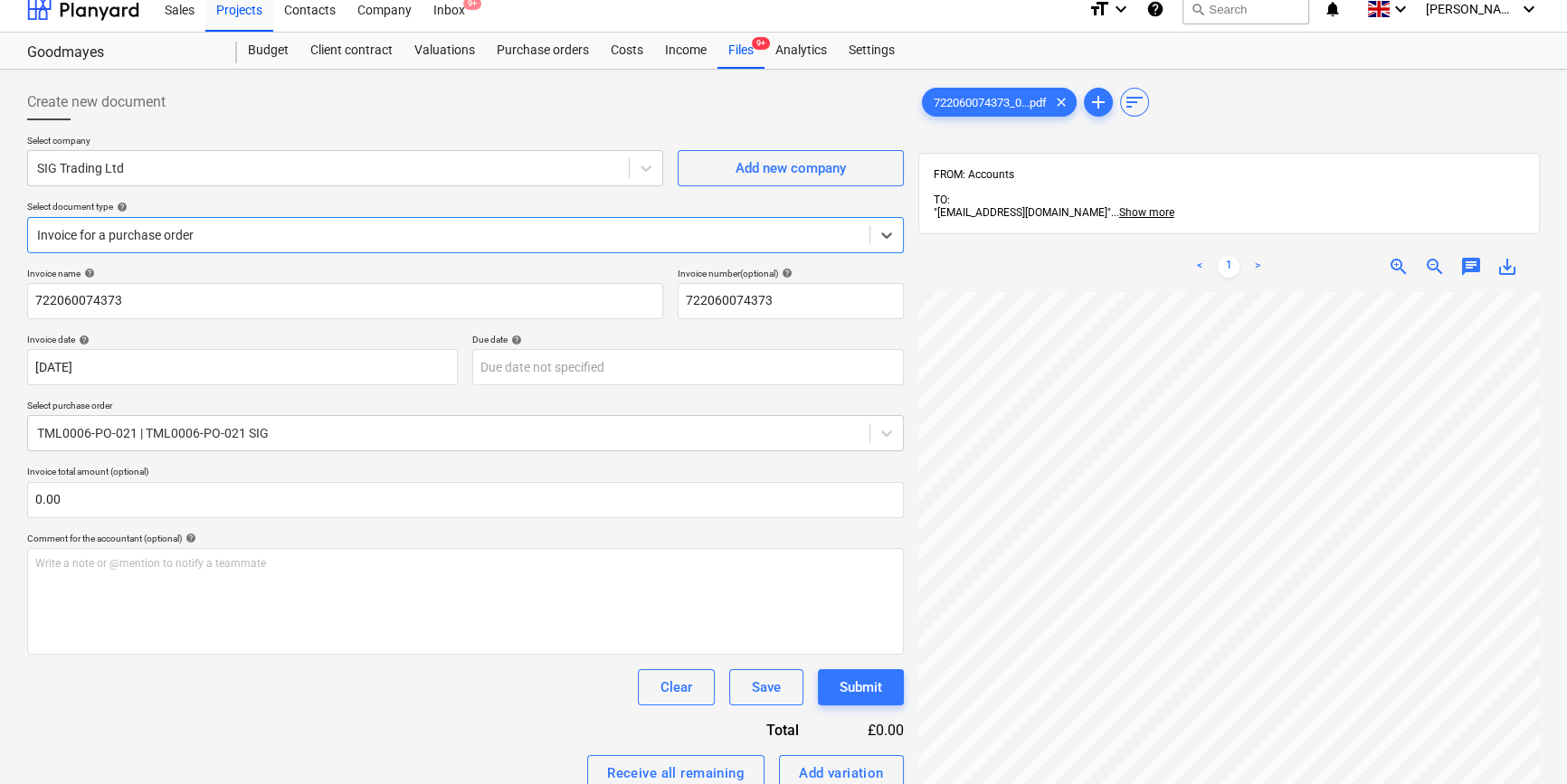 scroll, scrollTop: 0, scrollLeft: 0, axis: both 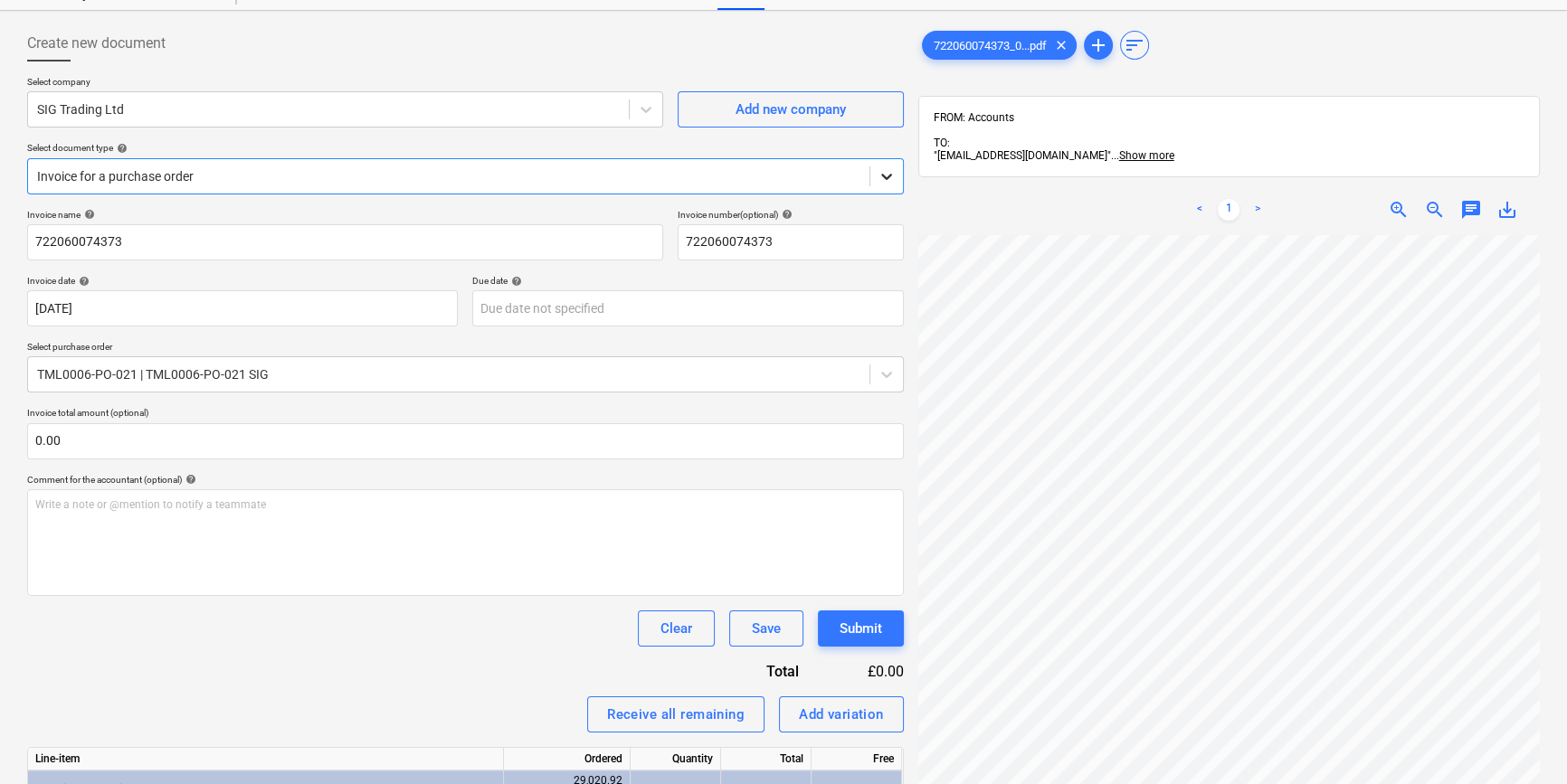 click 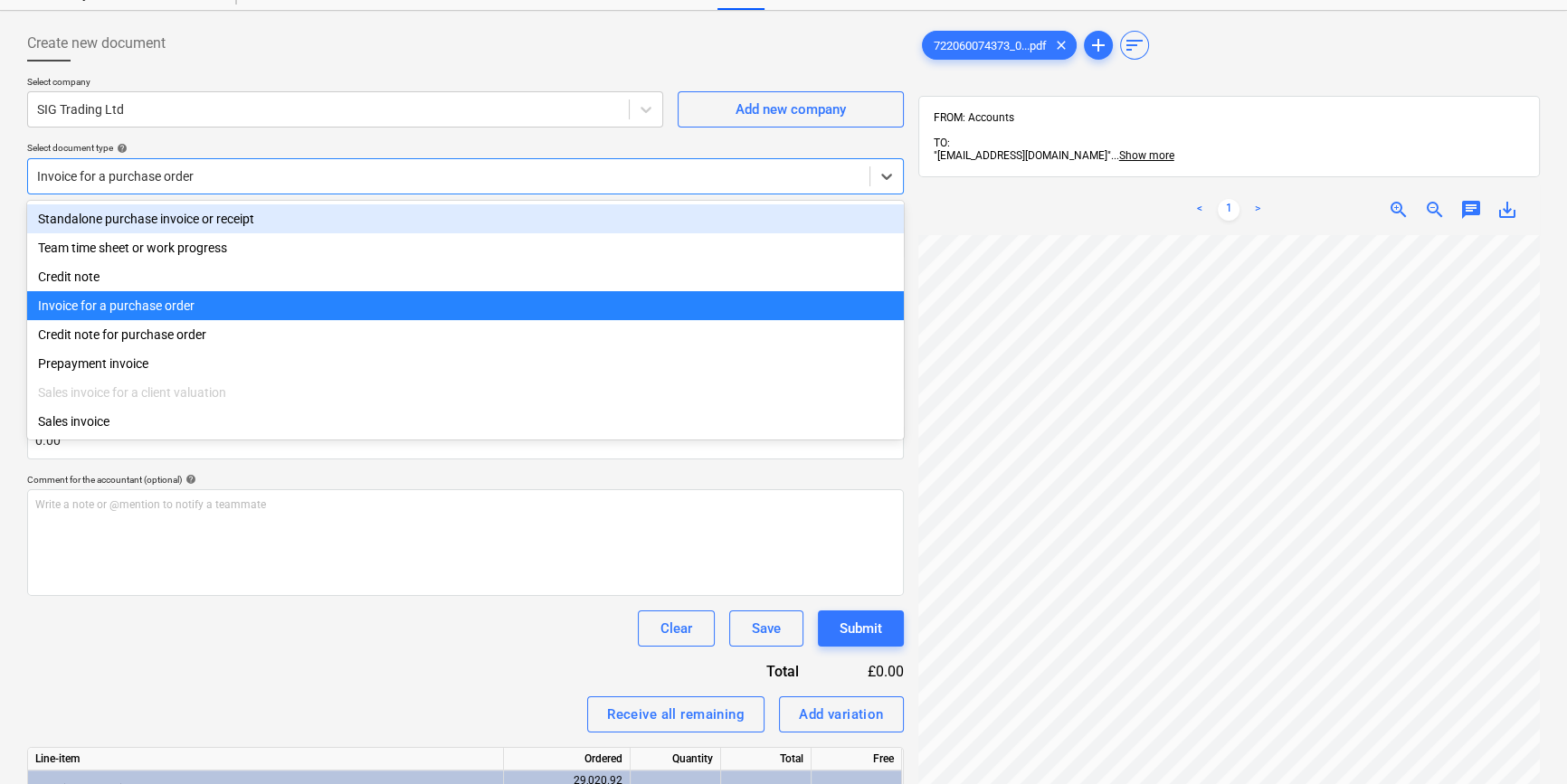 click on "Standalone purchase invoice or receipt" at bounding box center [465, 219] 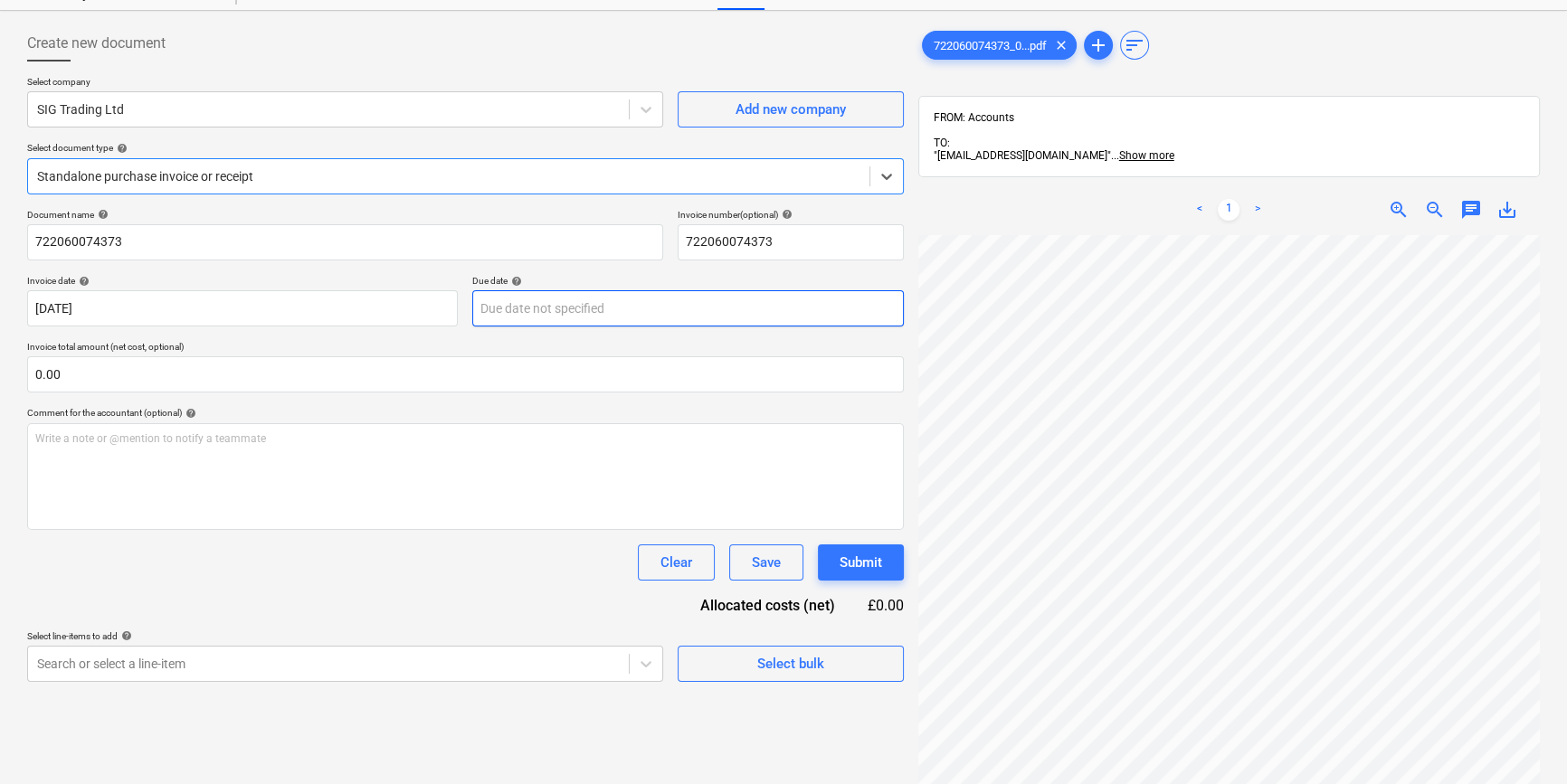 click on "Sales Projects Contacts Company Inbox 9+ format_size keyboard_arrow_down help search Search notifications 0 keyboard_arrow_down [PERSON_NAME] keyboard_arrow_down Goodmayes Budget Client contract Valuations Purchase orders Costs Income Files 9+ Analytics Settings Create new document Select company SIG Trading Ltd   Add new company Select document type help option Standalone purchase invoice or receipt, selected.   Select is focused ,type to refine list, press Down to open the menu,  Standalone purchase invoice or receipt Document name help 722060074373 Invoice number  (optional) help 722060074373 Invoice date help [DATE] 03.07.2025 Press the down arrow key to interact with the calendar and
select a date. Press the question mark key to get the keyboard shortcuts for changing dates. Due date help Press the down arrow key to interact with the calendar and
select a date. Press the question mark key to get the keyboard shortcuts for changing dates. Invoice total amount (net cost, optional) 0.00 help ﻿" at bounding box center (784, 319) 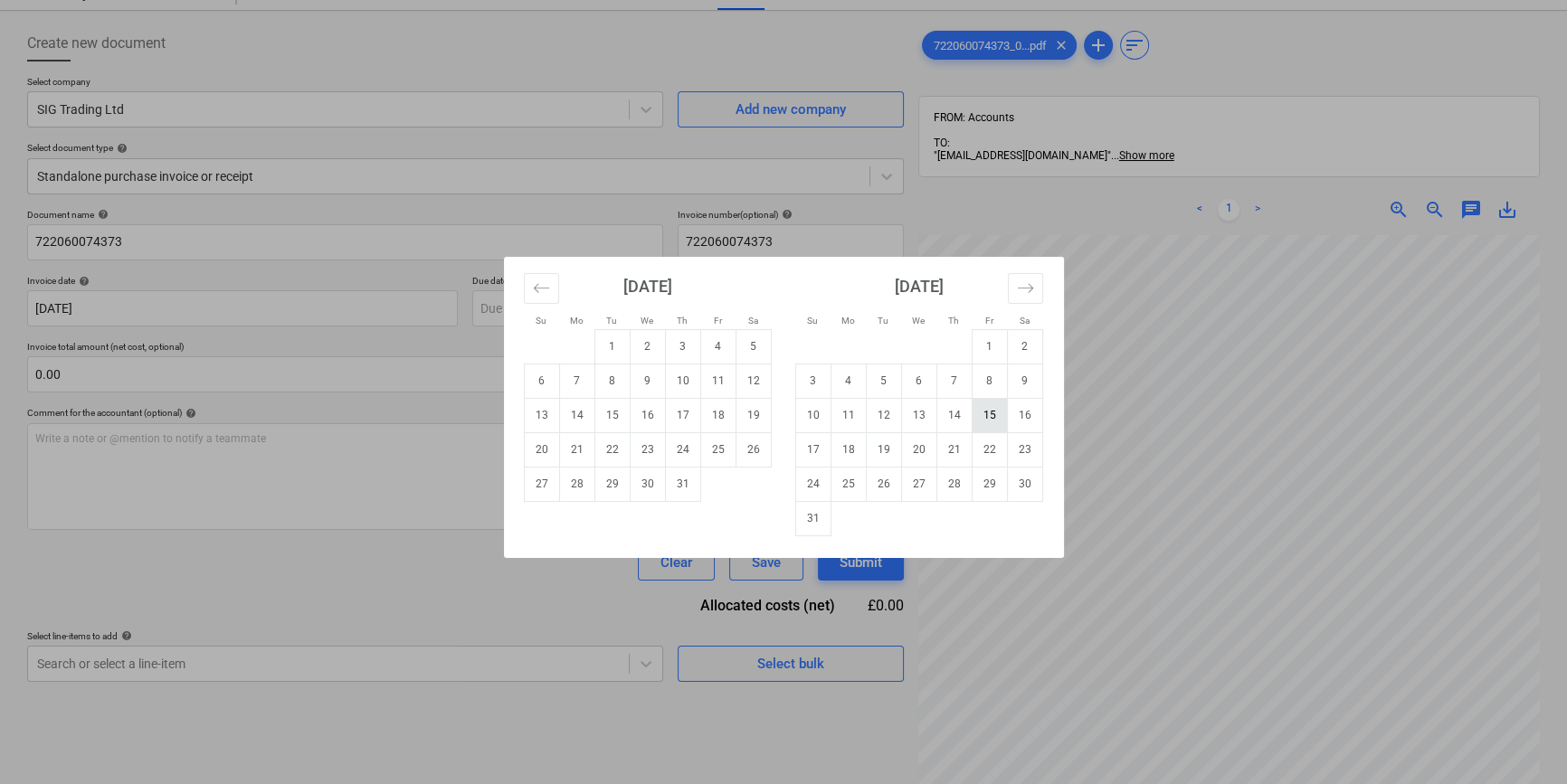click on "15" at bounding box center (989, 415) 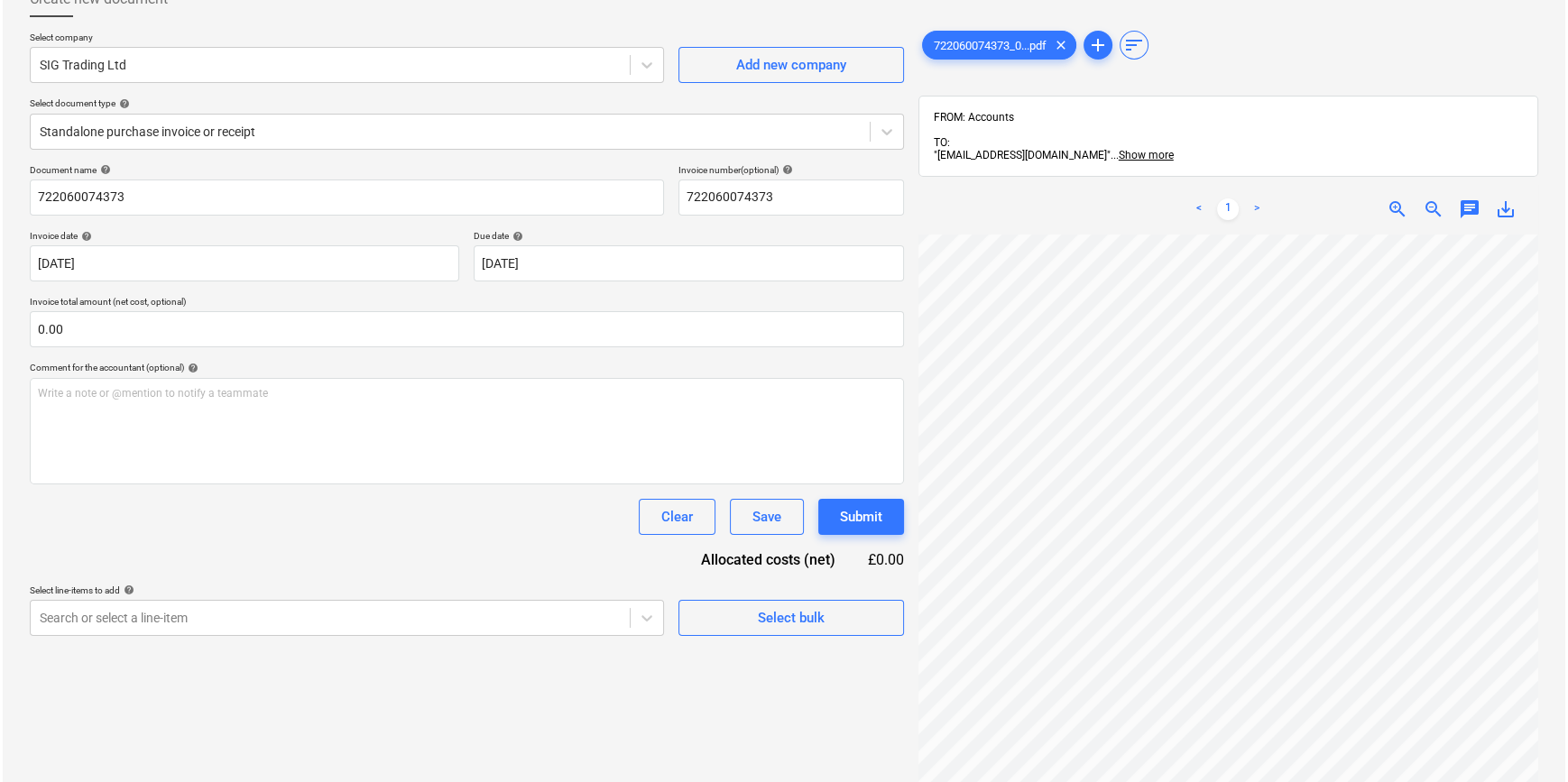 scroll, scrollTop: 153, scrollLeft: 0, axis: vertical 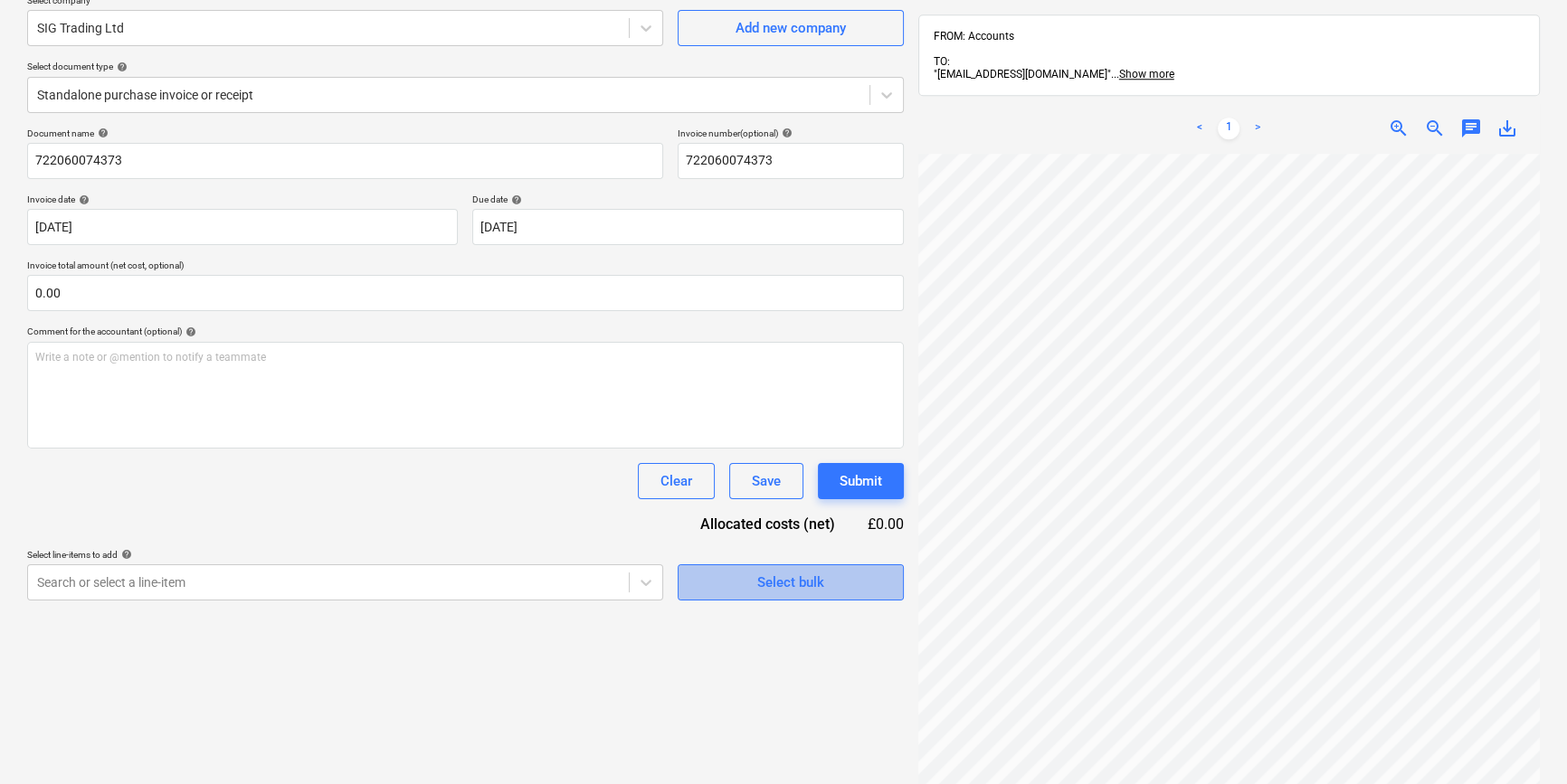click on "Select bulk" at bounding box center (791, 582) 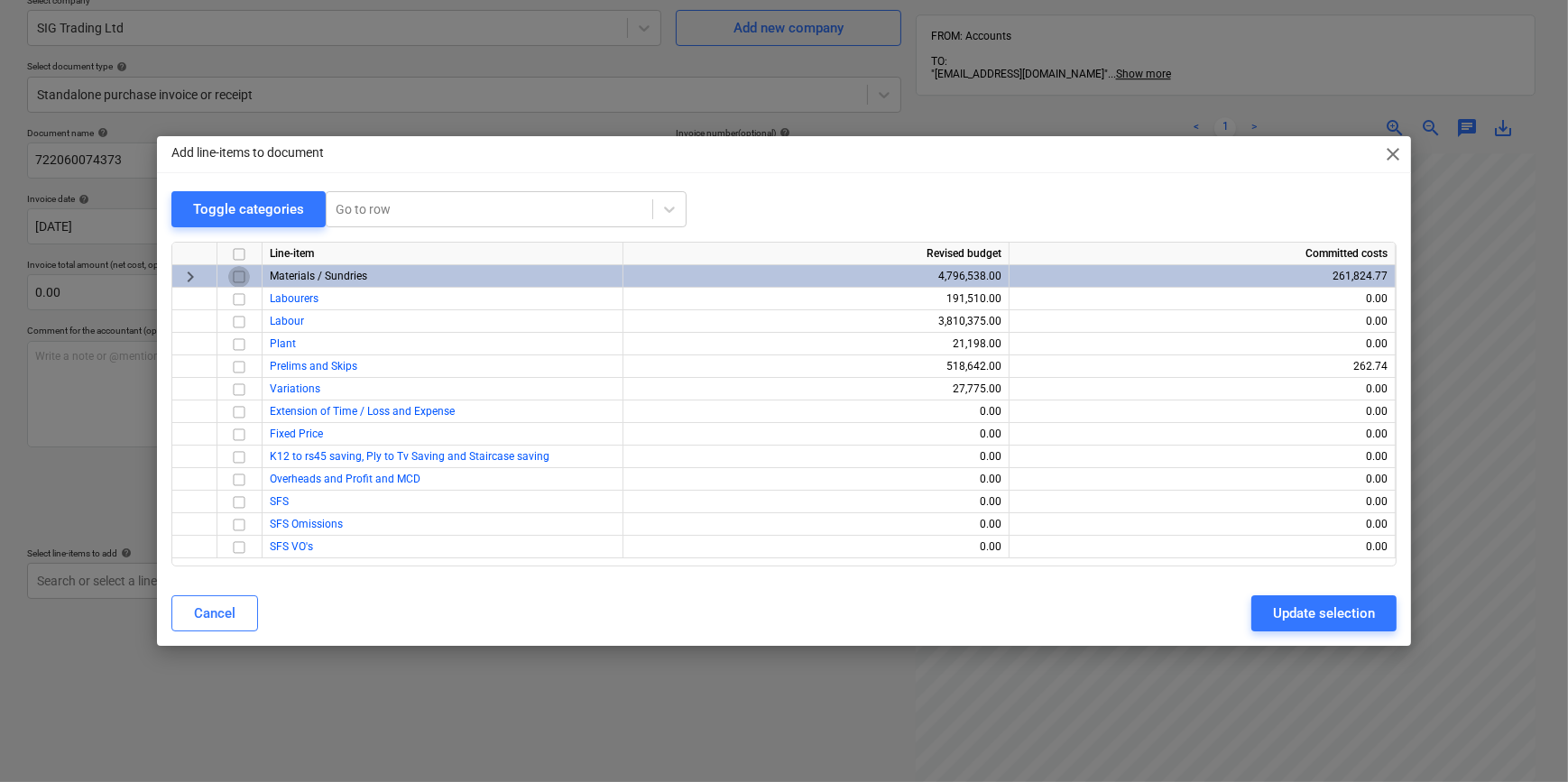 click at bounding box center (239, 277) 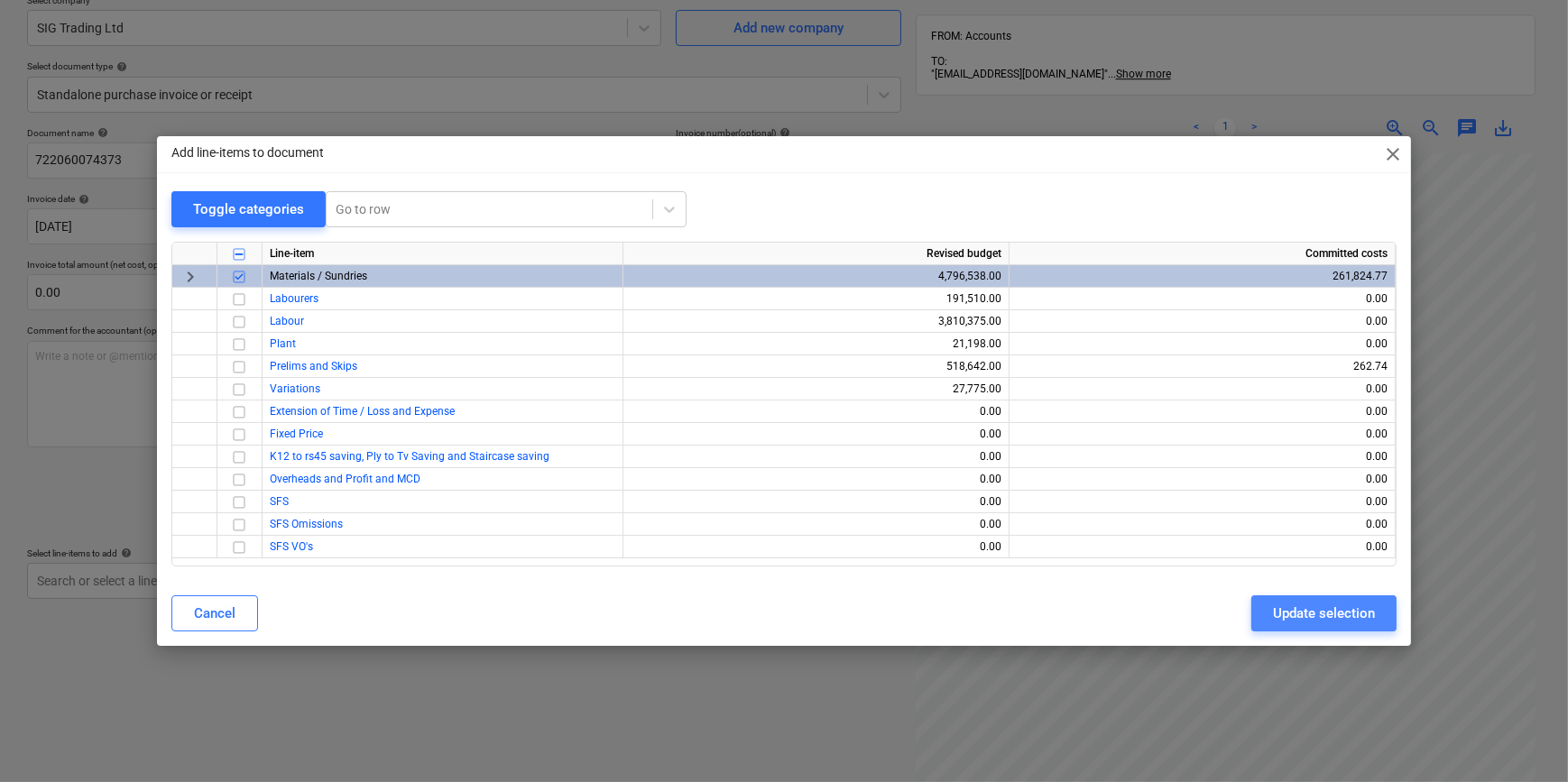 click on "Update selection" at bounding box center (1324, 613) 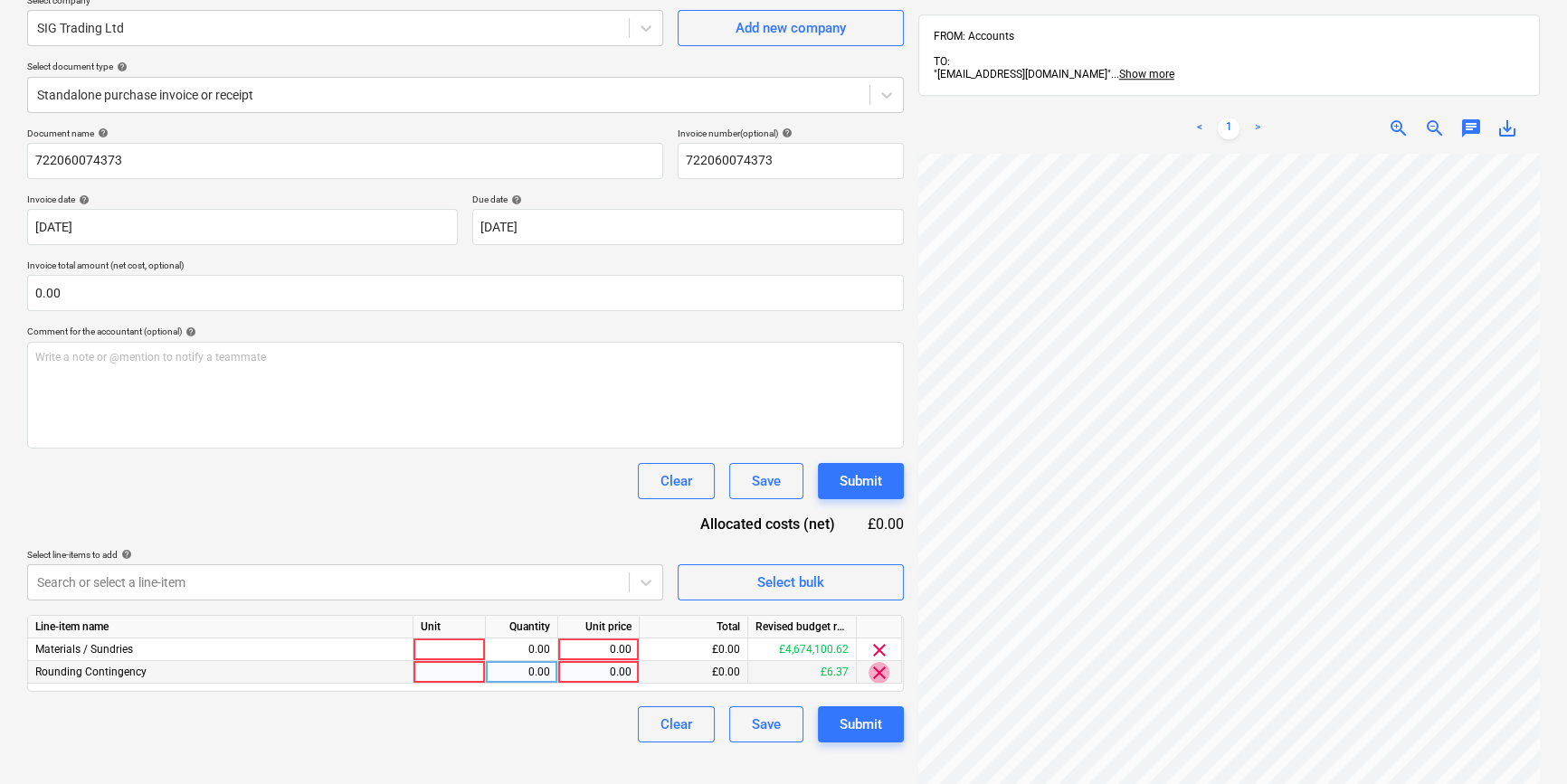 click on "clear" at bounding box center [879, 673] 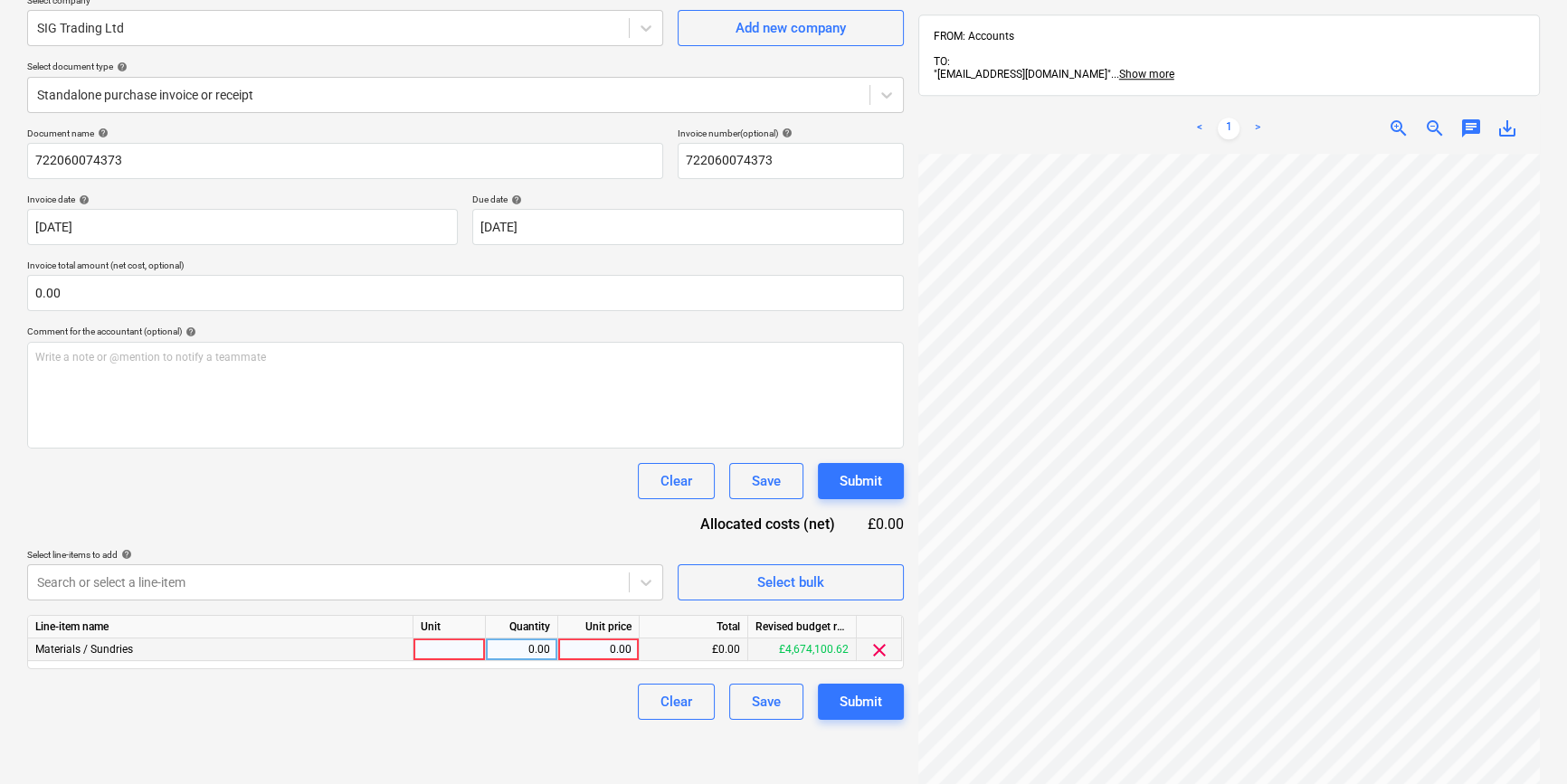 click at bounding box center [450, 649] 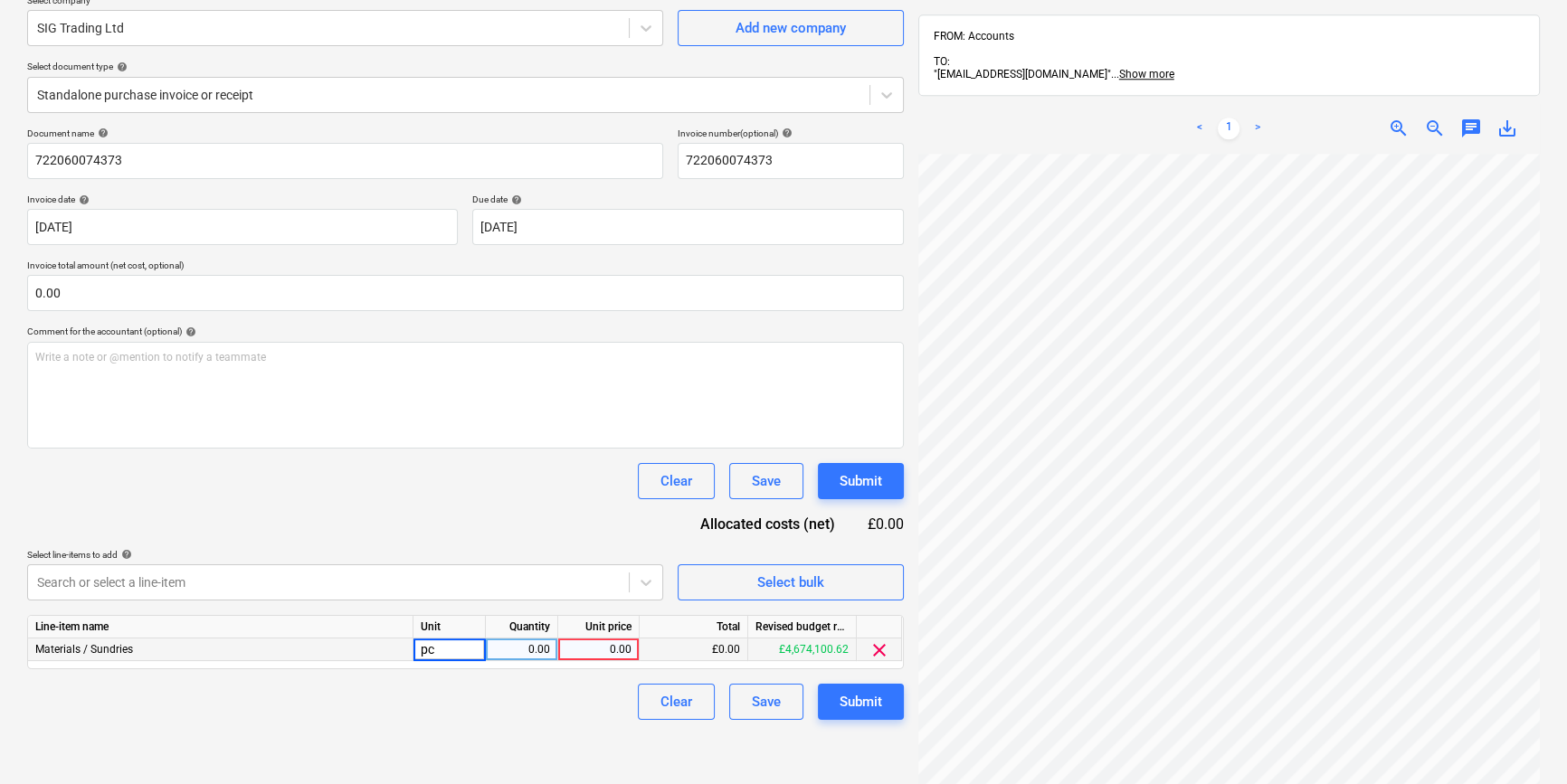 type on "pcs" 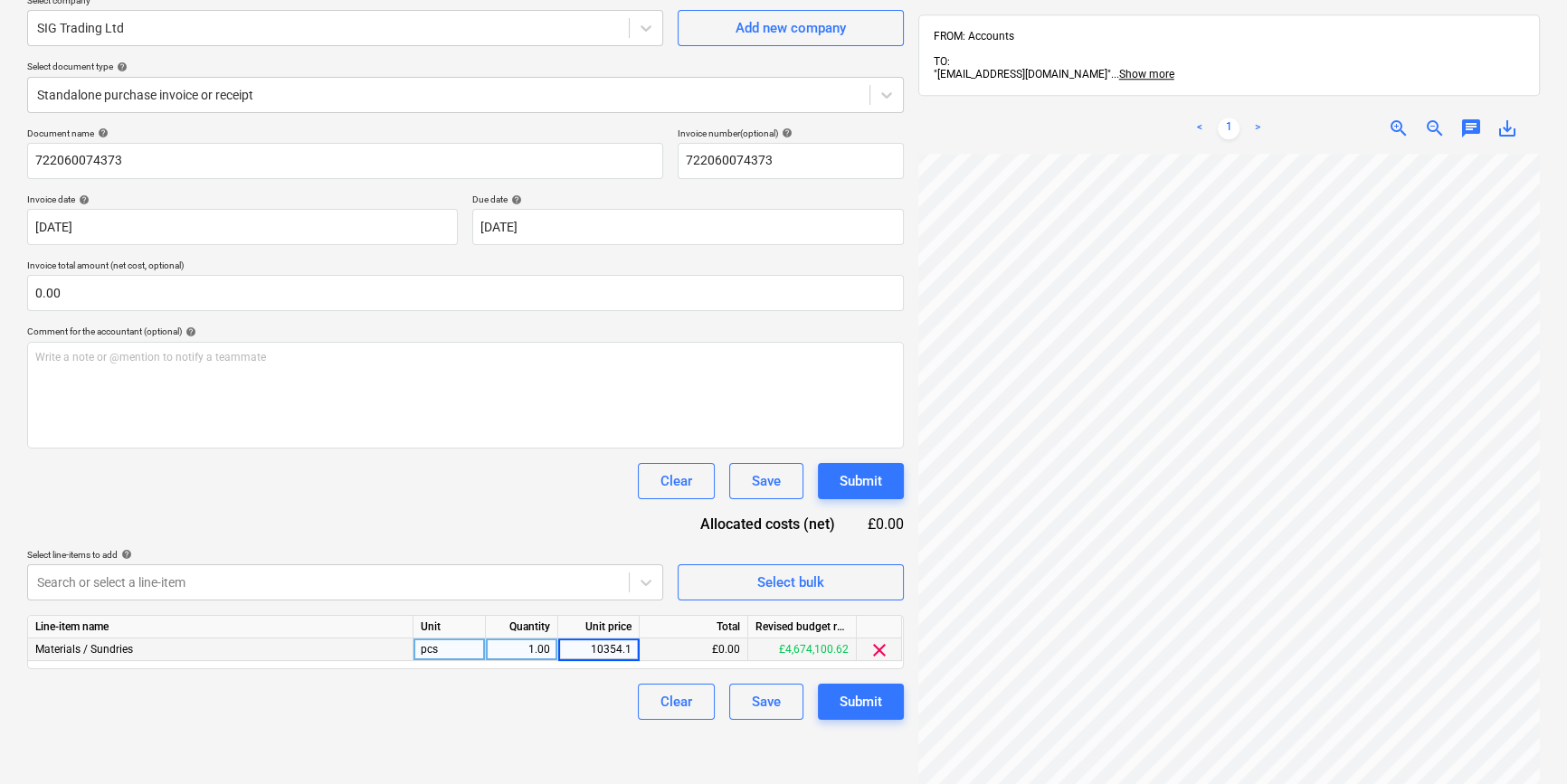 type on "10354.15" 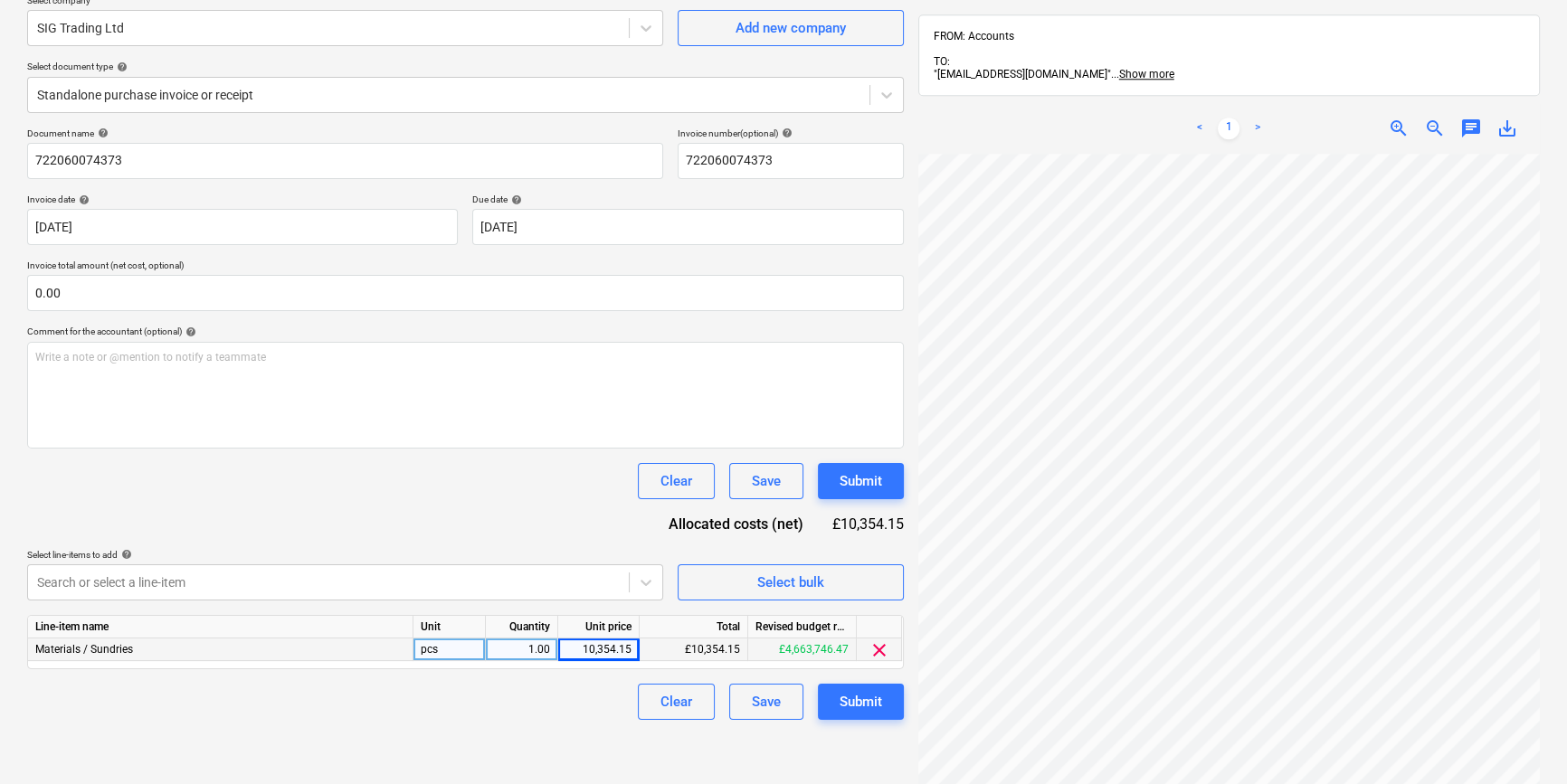 click on "Create new document Select company SIG Trading Ltd   Add new company Select document type help Standalone purchase invoice or receipt Document name help 722060074373 Invoice number  (optional) help 722060074373 Invoice date help [DATE] 03.07.2025 Press the down arrow key to interact with the calendar and
select a date. Press the question mark key to get the keyboard shortcuts for changing dates. Due date help [DATE] 15.08.2025 Press the down arrow key to interact with the calendar and
select a date. Press the question mark key to get the keyboard shortcuts for changing dates. Invoice total amount (net cost, optional) 0.00 Comment for the accountant (optional) help Write a note or @mention to notify a teammate ﻿ Clear Save Submit Allocated costs (net) £10,354.15 Select line-items to add help Search or select a line-item Select bulk Line-item name Unit Quantity Unit price Total Revised budget remaining  Materials / Sundries pcs 1.00 10,354.15 £10,354.15 £4,663,746.47 clear Clear Save Submit" at bounding box center [465, 409] 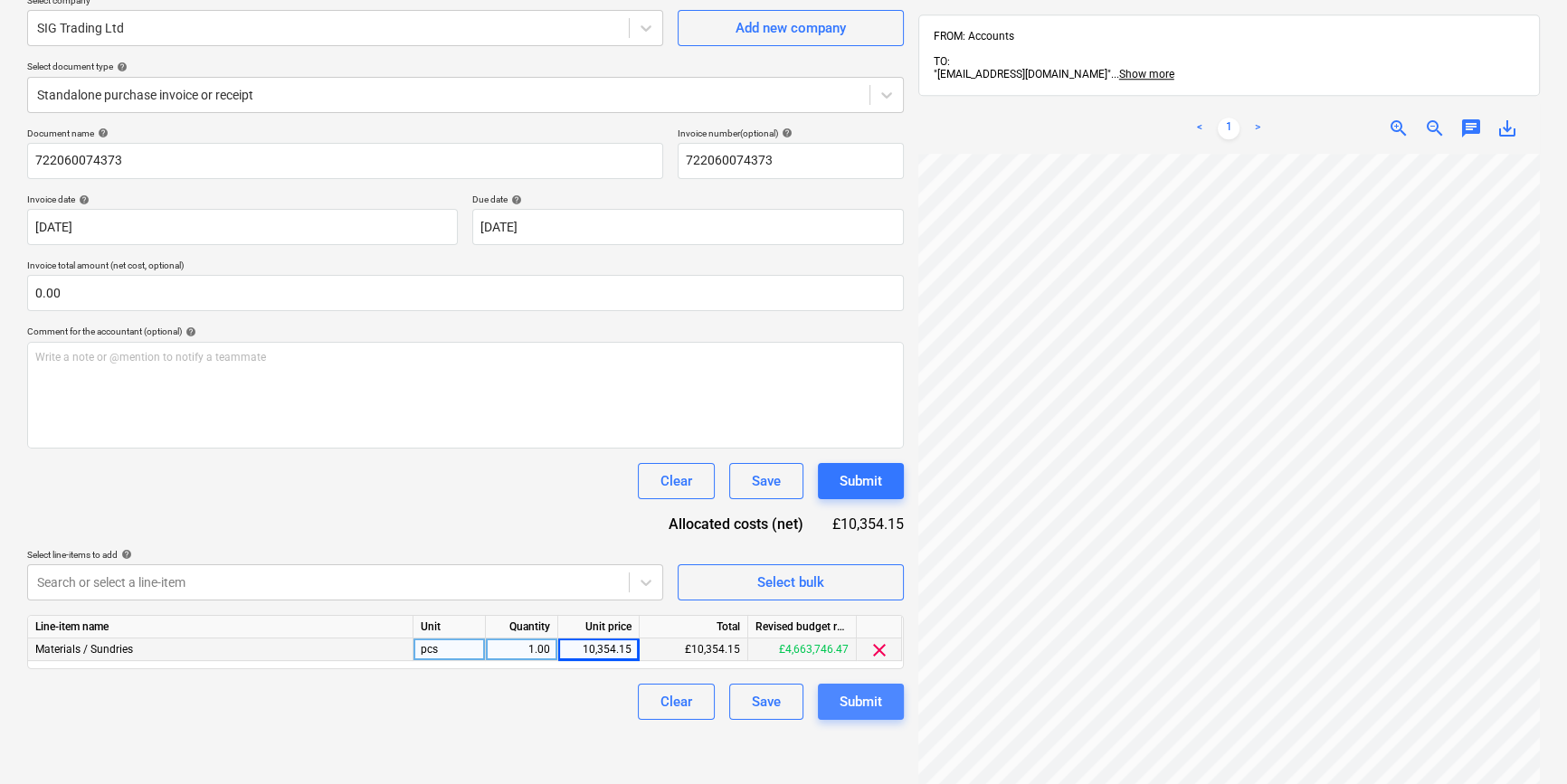 click on "Submit" at bounding box center (860, 702) 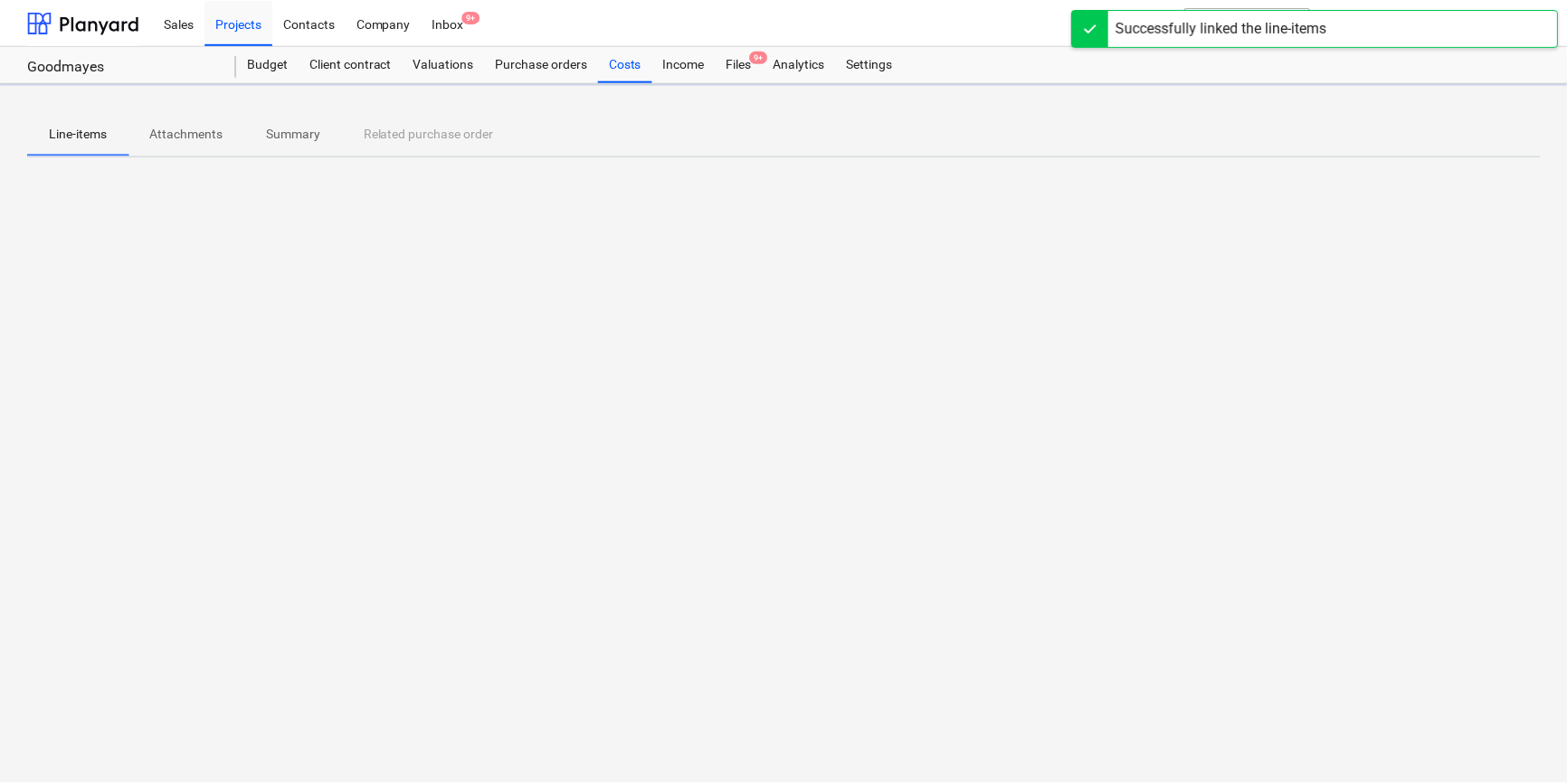 scroll, scrollTop: 0, scrollLeft: 0, axis: both 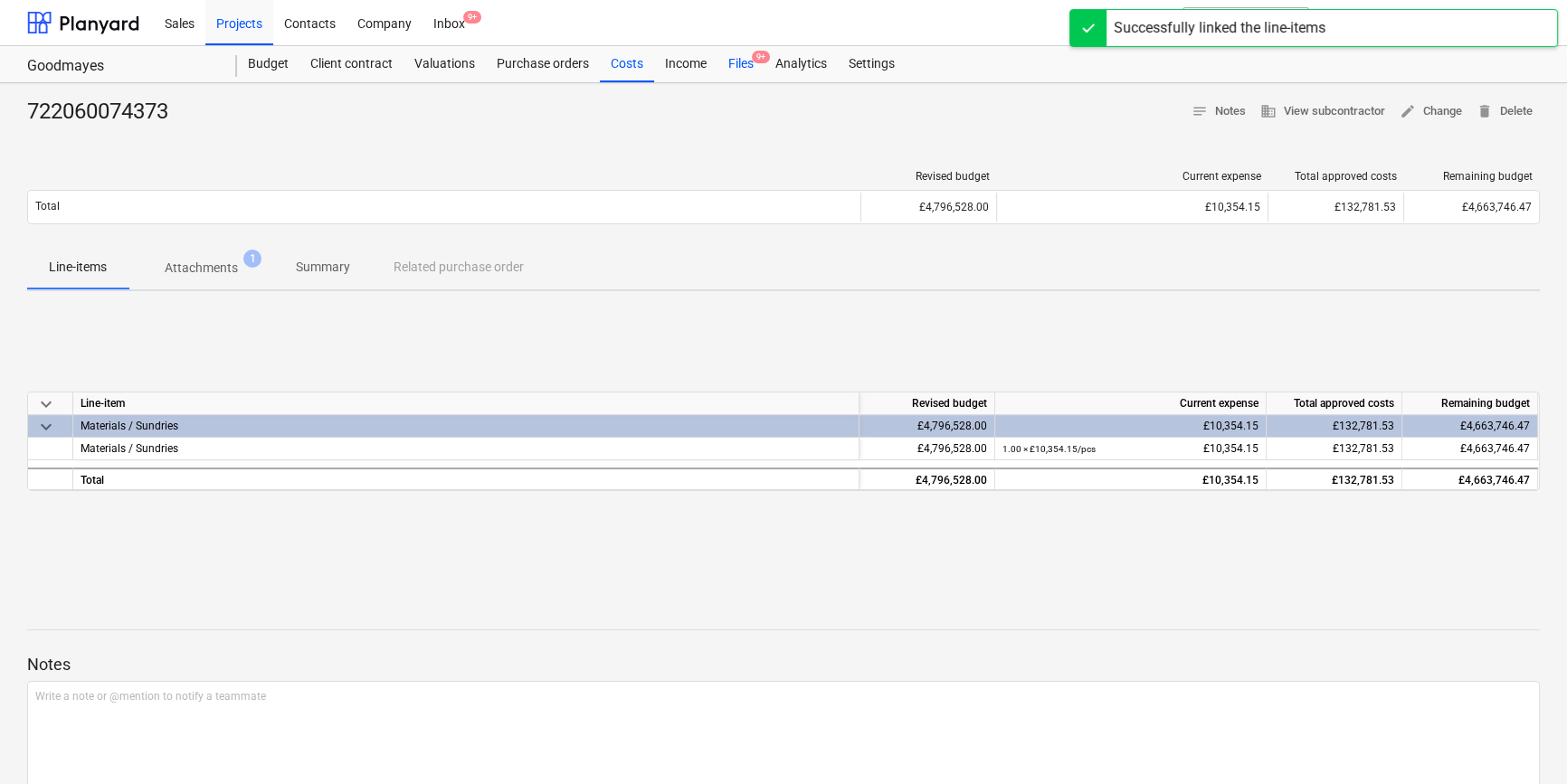 click on "Files 9+" at bounding box center (741, 64) 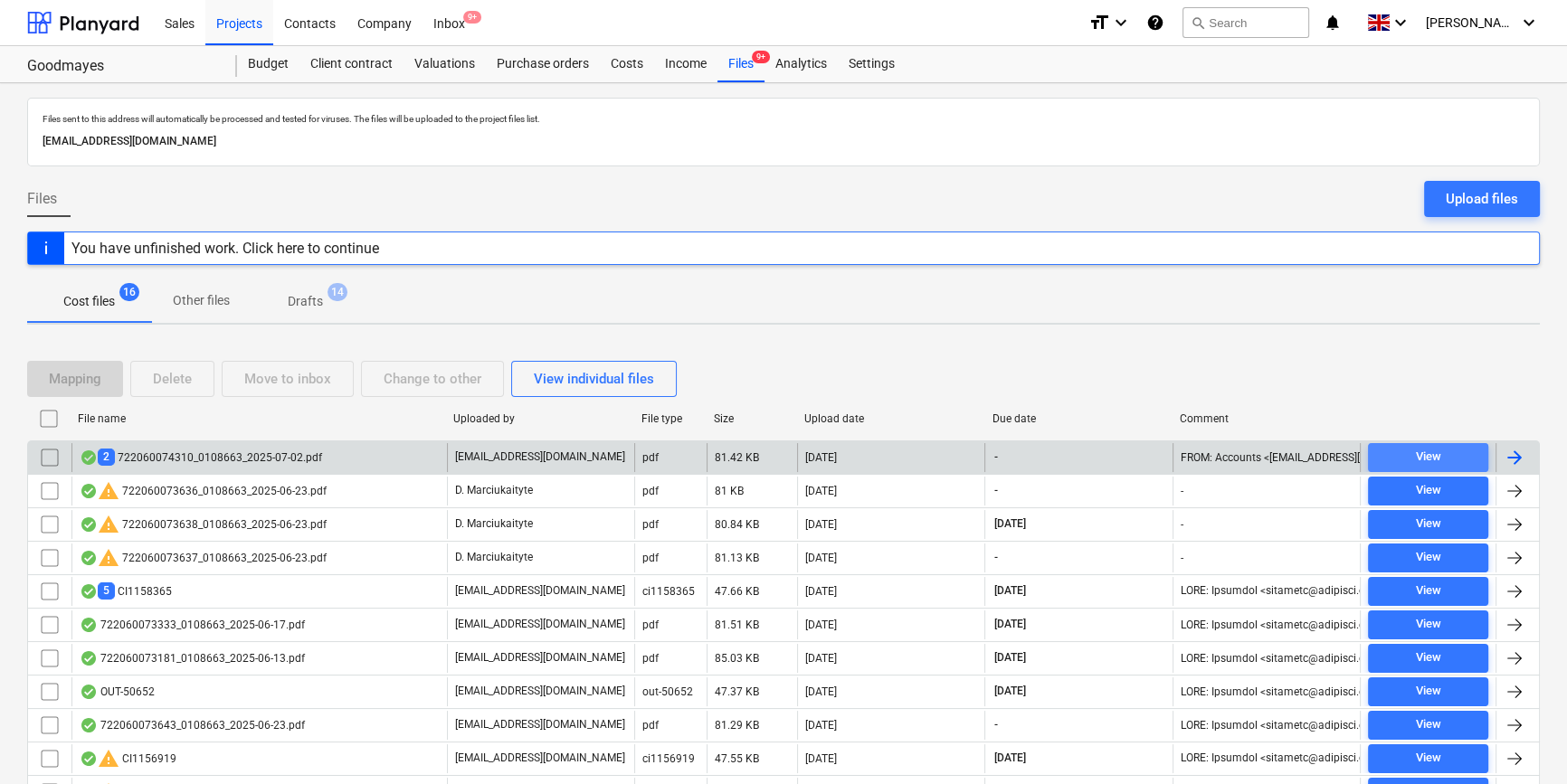 click on "View" at bounding box center [1428, 457] 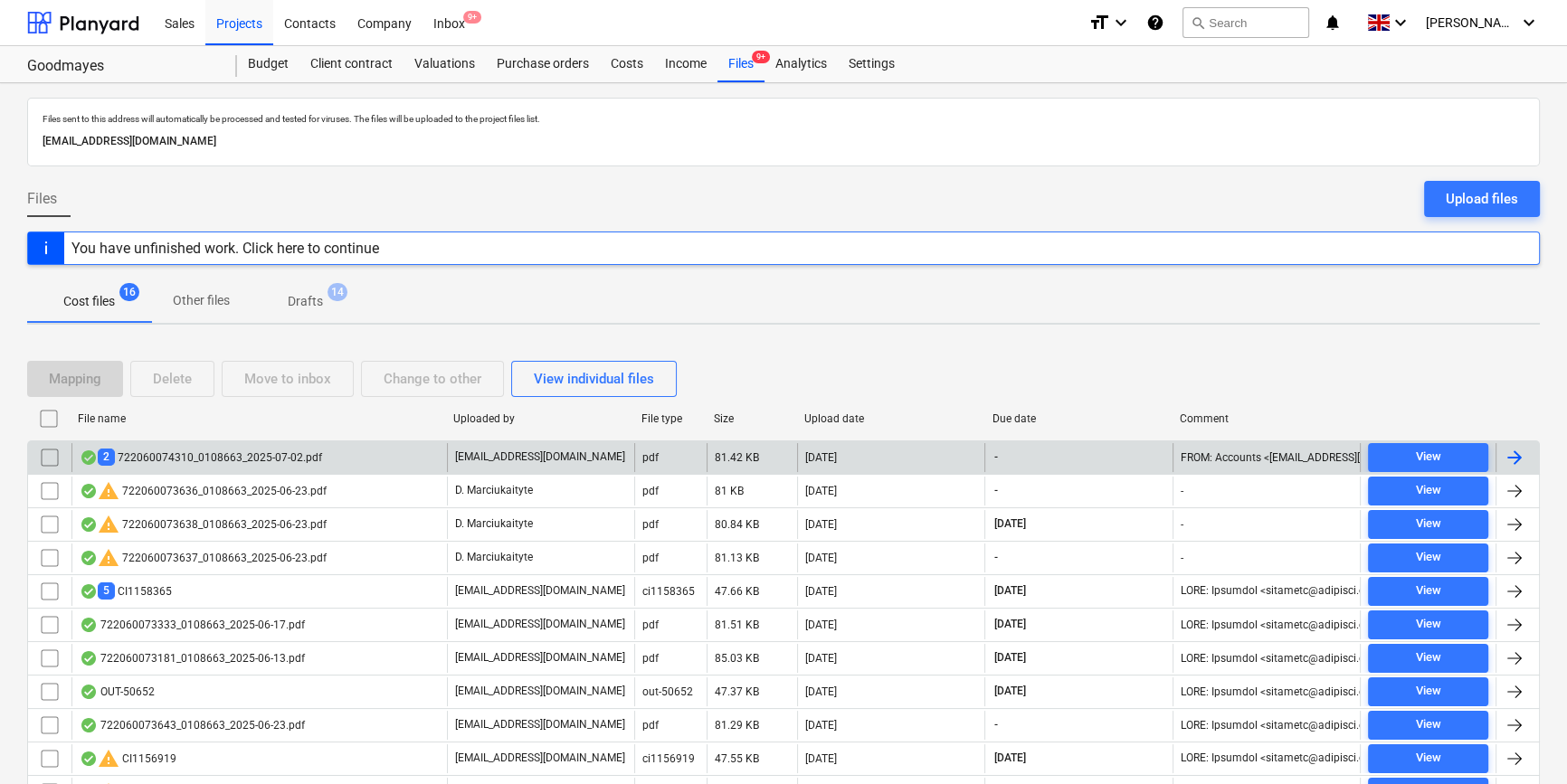 click at bounding box center [1515, 458] 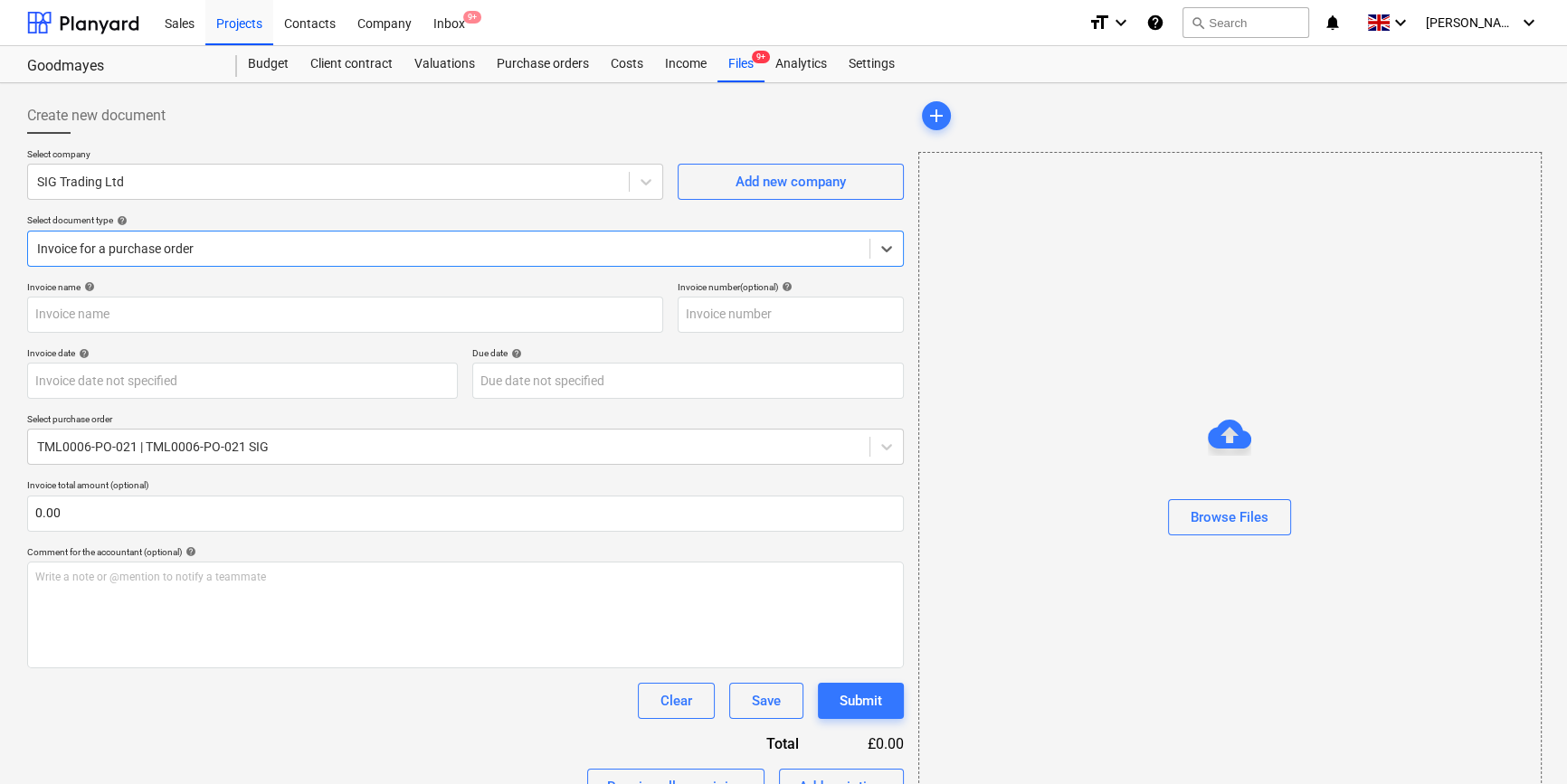 type on "722060074309" 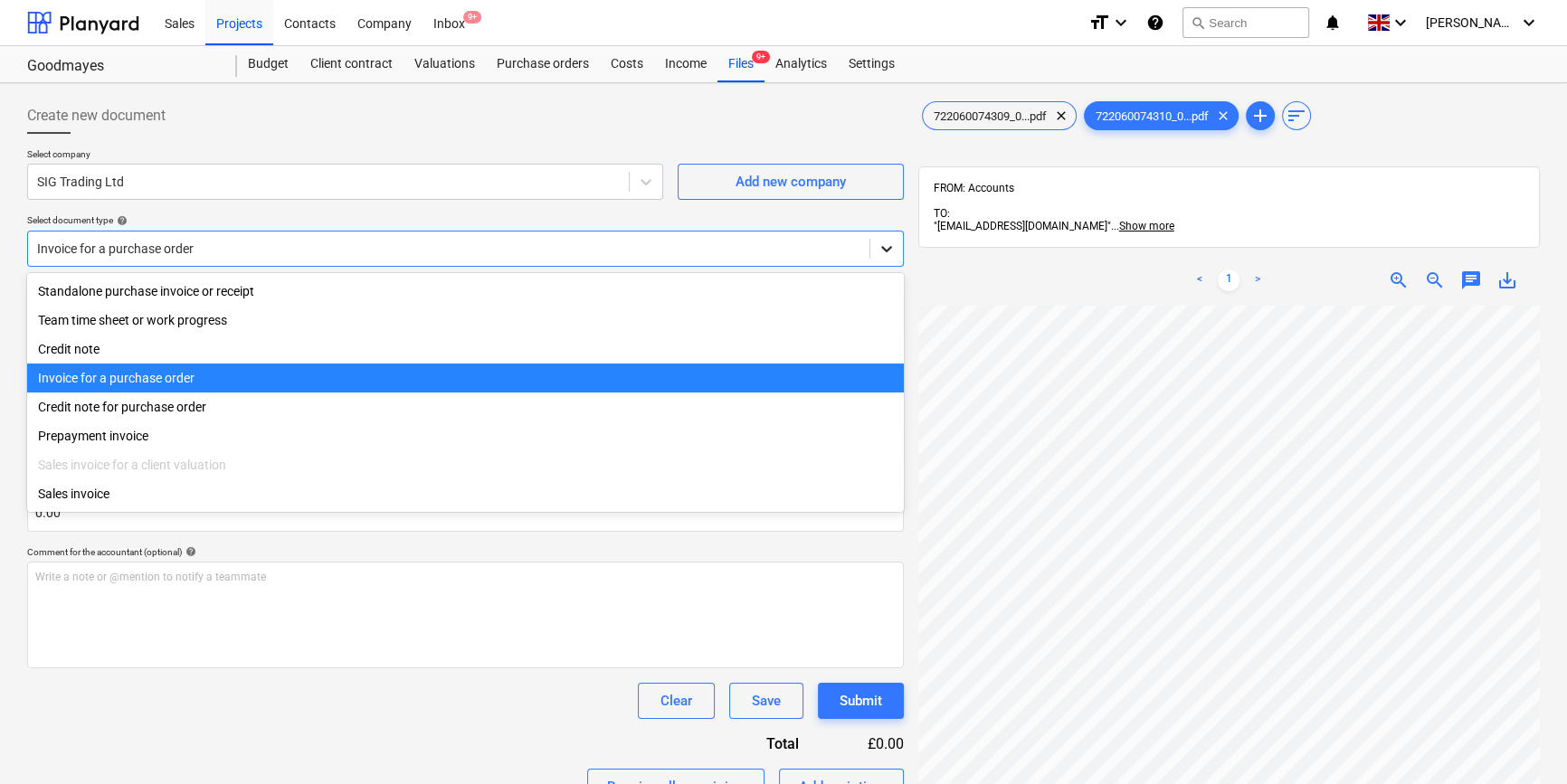 click 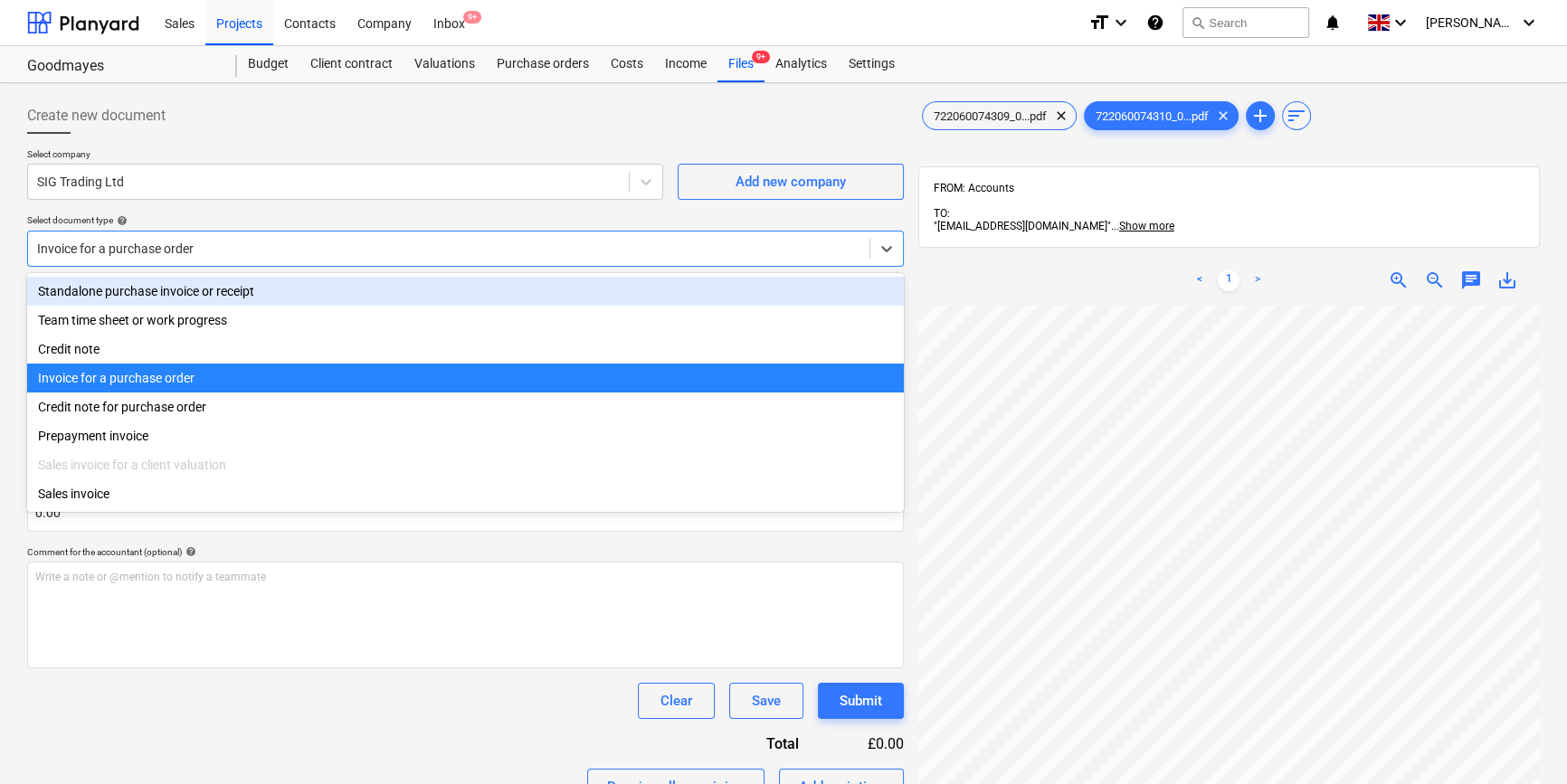 click on "Standalone purchase invoice or receipt" at bounding box center [465, 291] 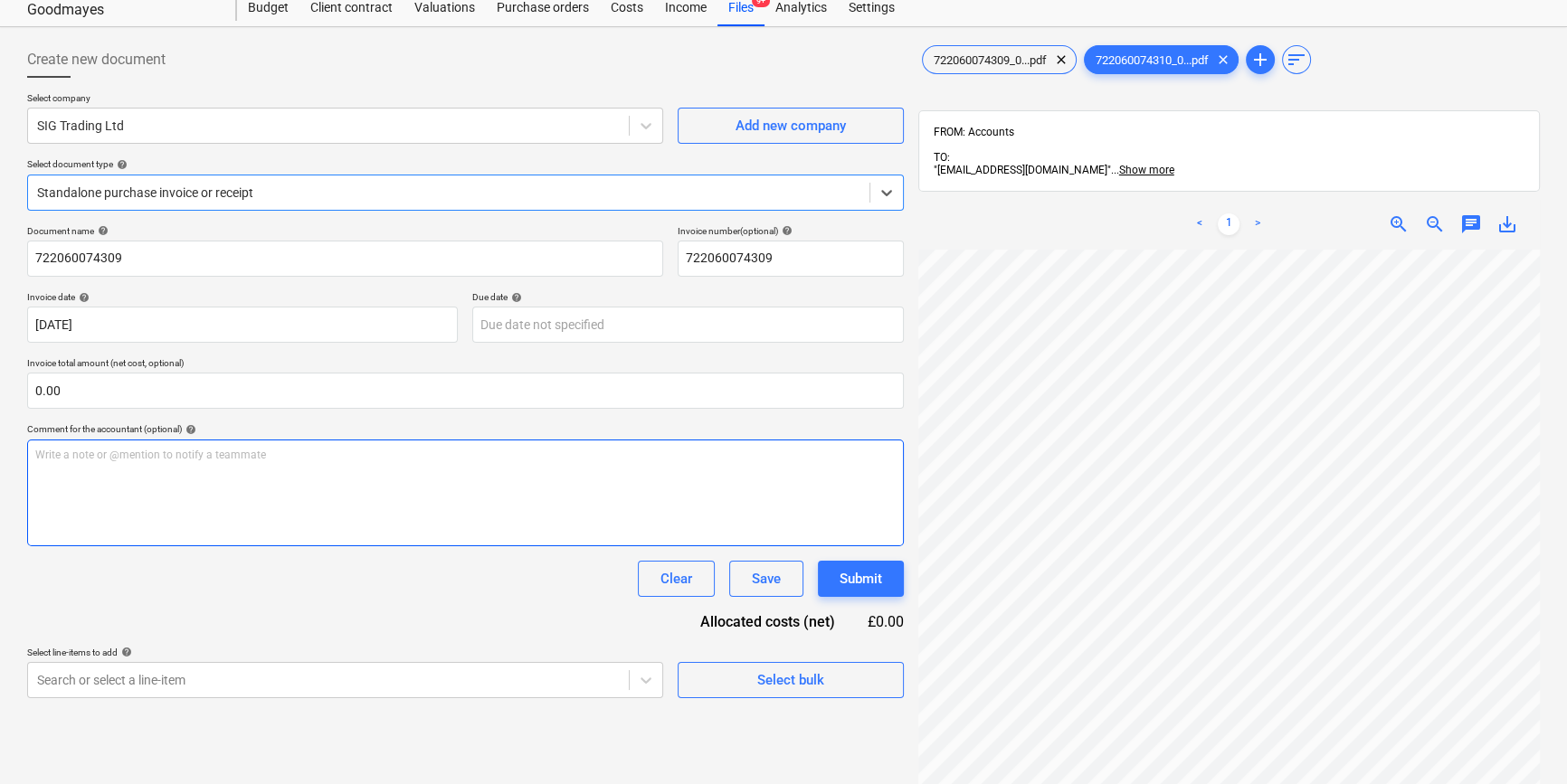 scroll, scrollTop: 164, scrollLeft: 0, axis: vertical 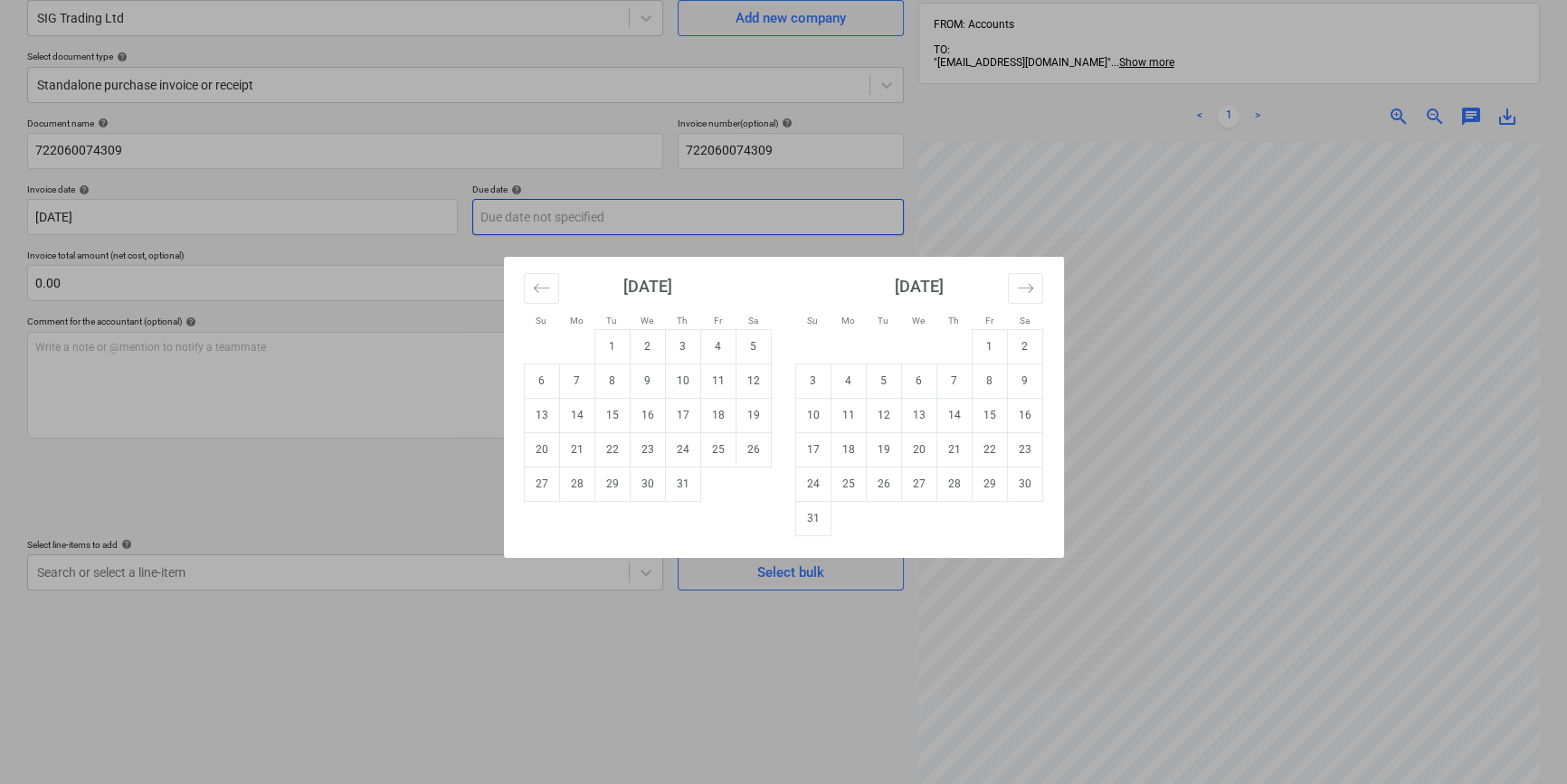 click on "Sales Projects Contacts Company Inbox 9+ format_size keyboard_arrow_down help search Search notifications 0 keyboard_arrow_down [PERSON_NAME] keyboard_arrow_down Goodmayes Budget Client contract Valuations Purchase orders Costs Income Files 9+ Analytics Settings Create new document Select company SIG Trading Ltd   Add new company Select document type help Standalone purchase invoice or receipt Document name help 722060074309 Invoice number  (optional) help 722060074309 Invoice date help [DATE] 02.07.2025 Press the down arrow key to interact with the calendar and
select a date. Press the question mark key to get the keyboard shortcuts for changing dates. Due date help Press the down arrow key to interact with the calendar and
select a date. Press the question mark key to get the keyboard shortcuts for changing dates. Invoice total amount (net cost, optional) 0.00 Comment for the accountant (optional) help Write a note or @mention to notify a teammate ﻿ Clear Save Submit Allocated costs (net) help" at bounding box center (784, 228) 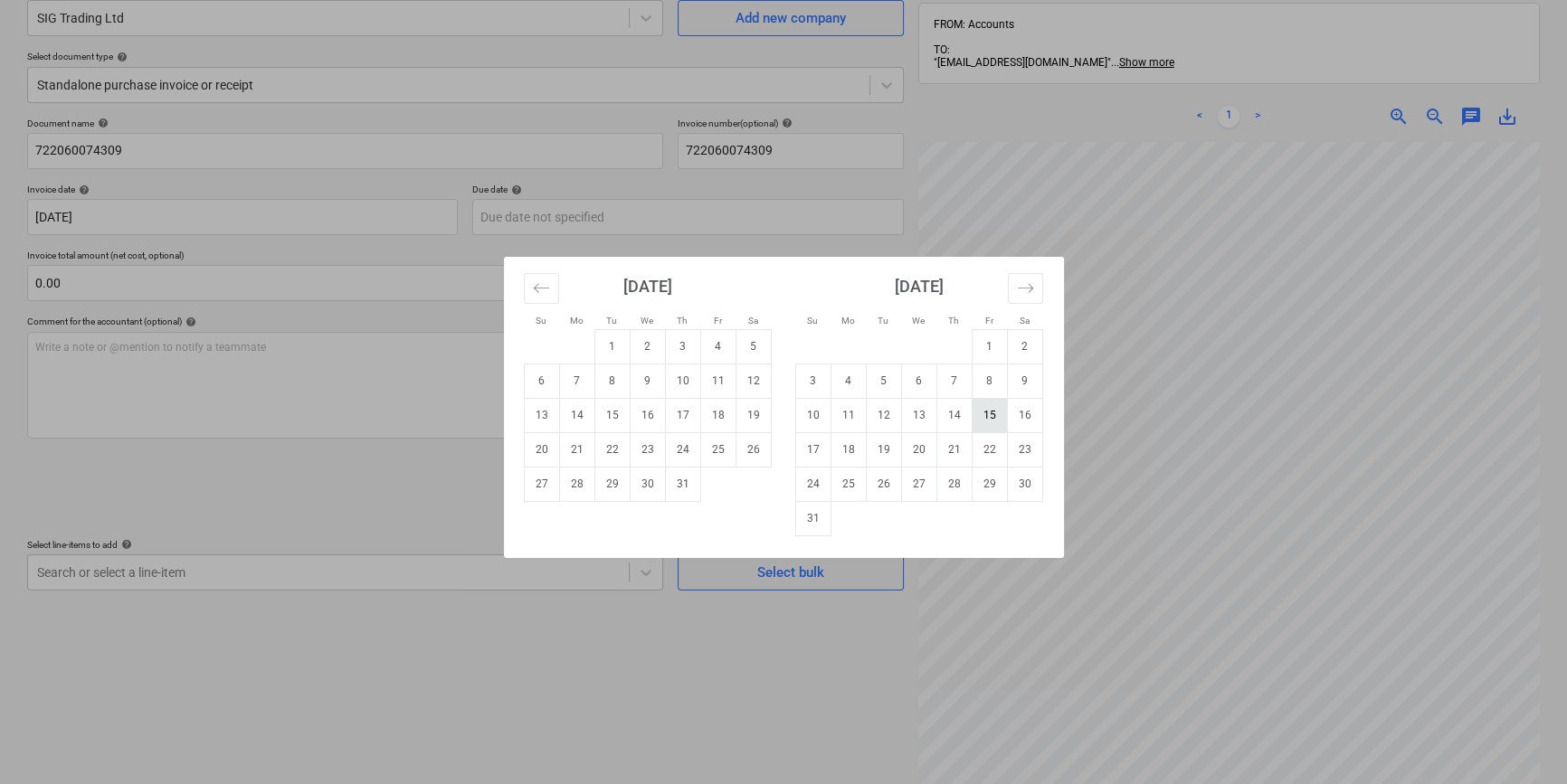 click on "15" at bounding box center (989, 415) 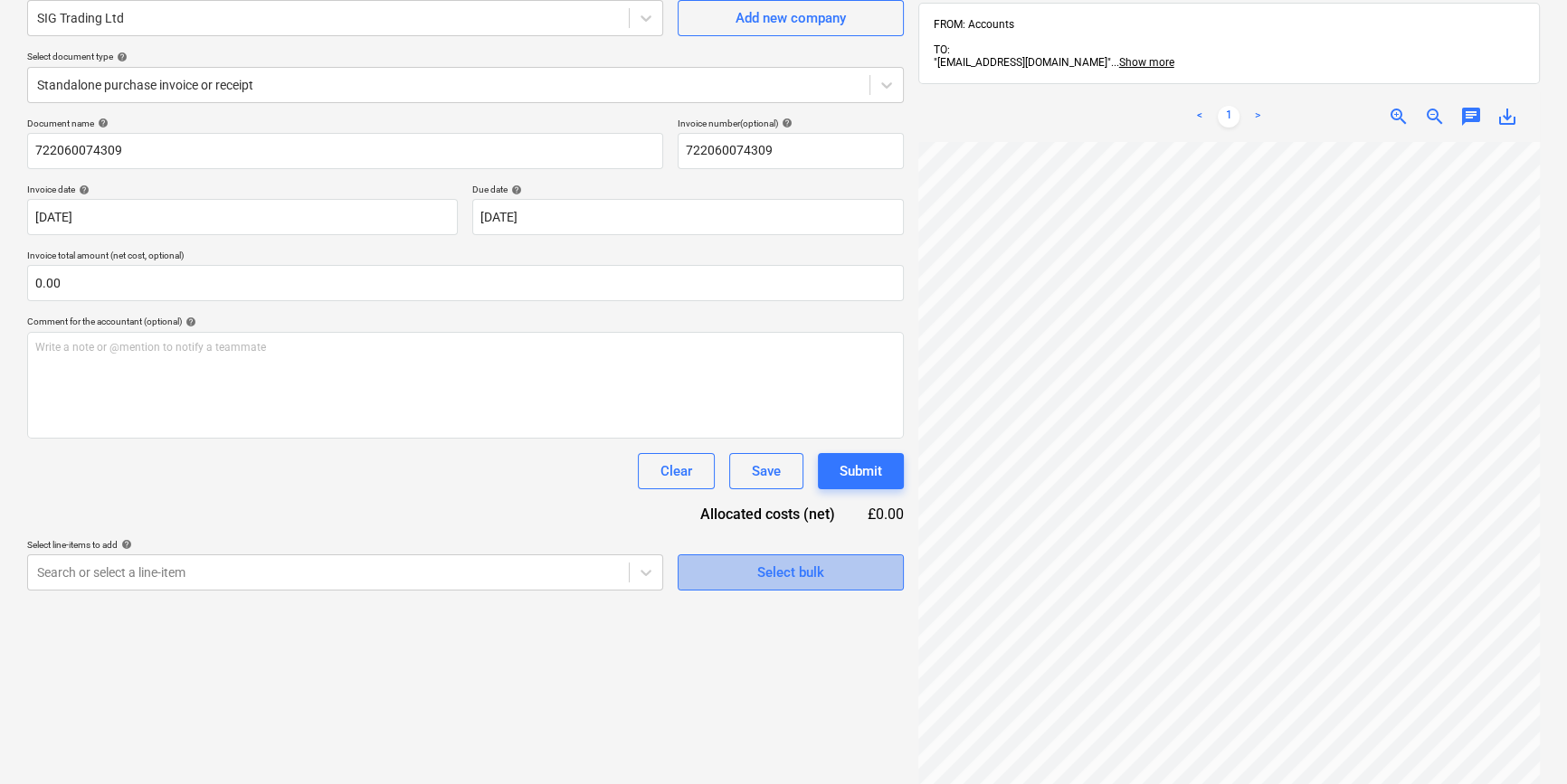 click on "Select bulk" at bounding box center (791, 572) 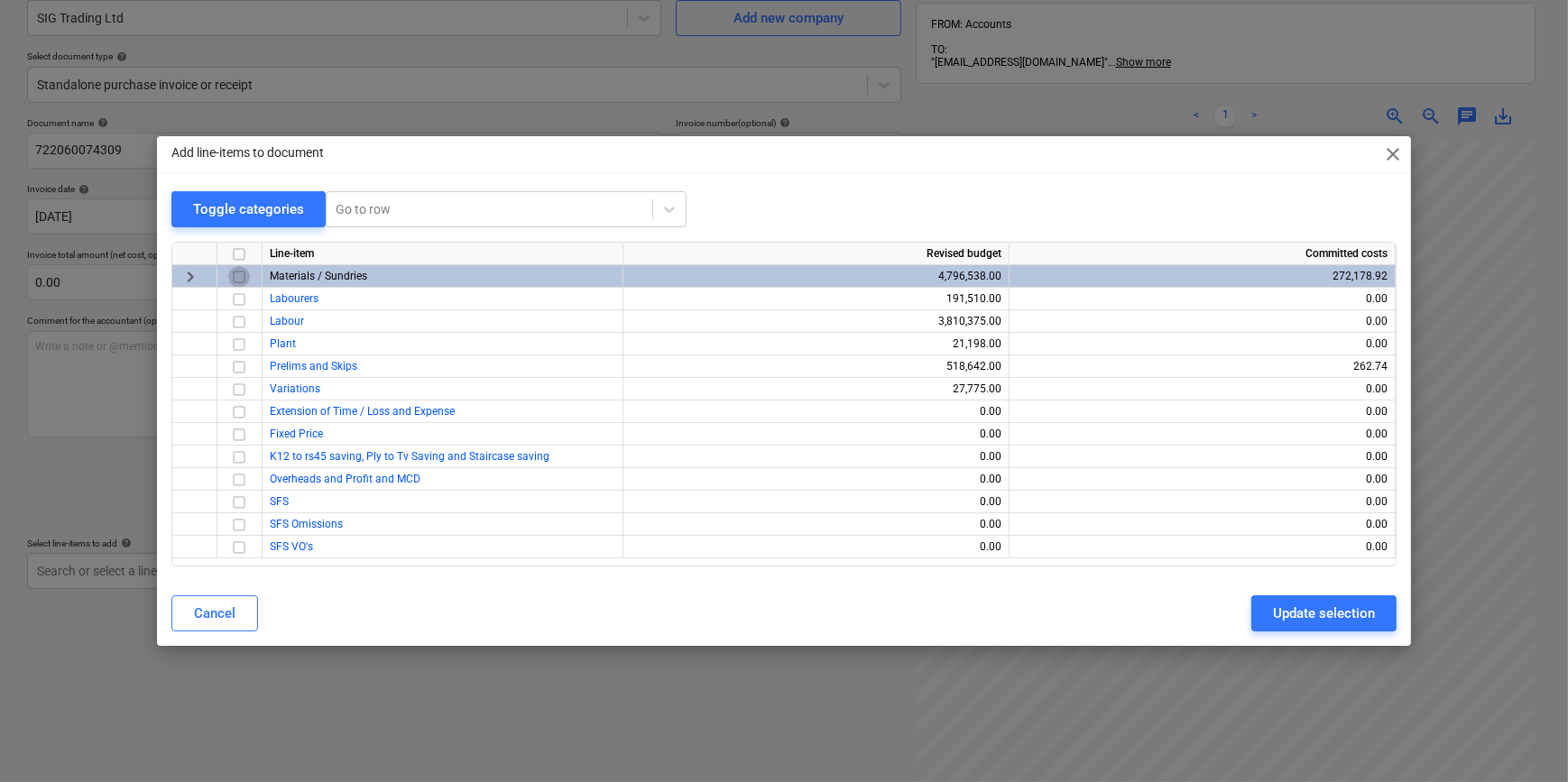 click at bounding box center (239, 277) 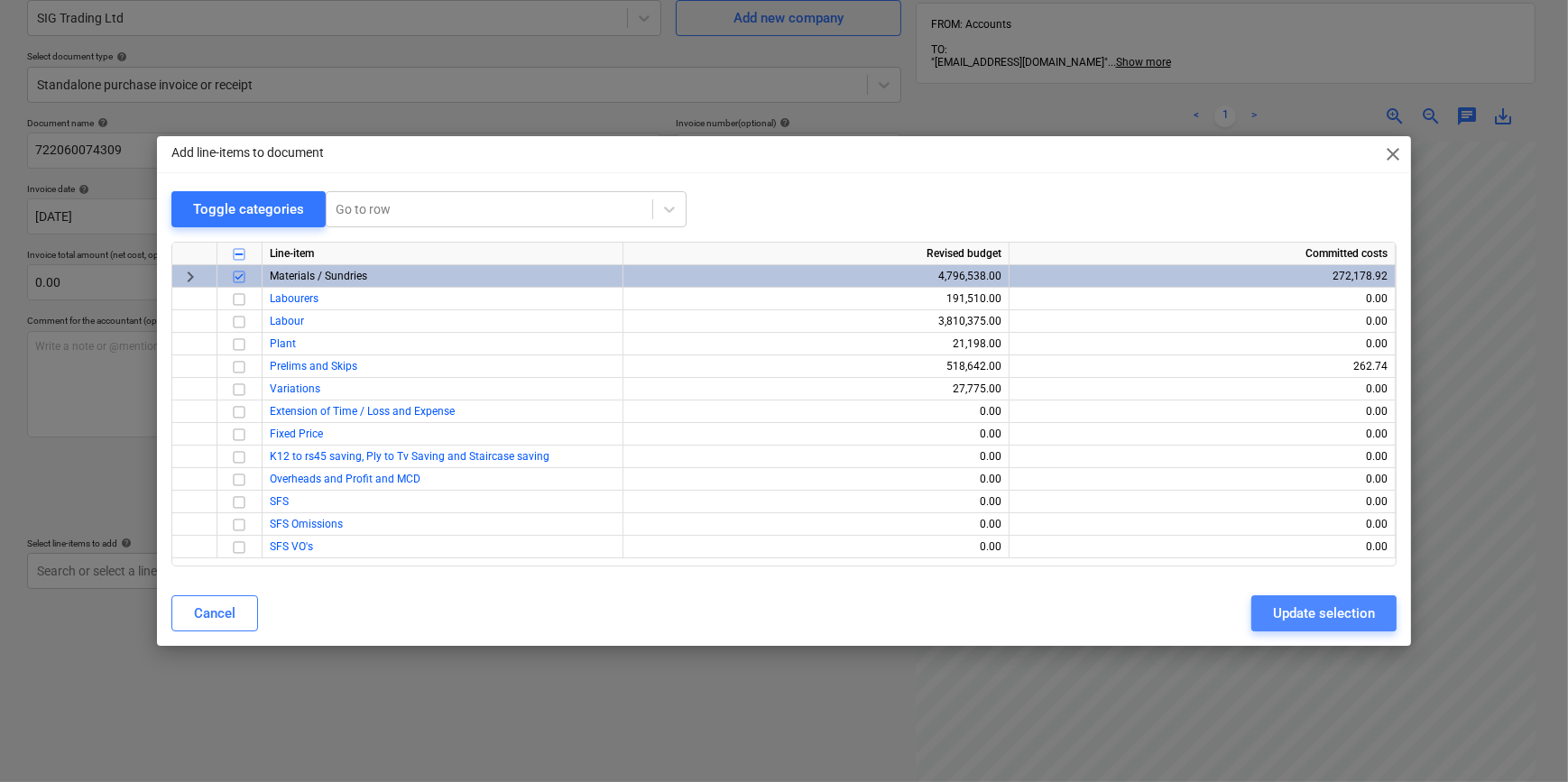 click on "Update selection" at bounding box center (1324, 613) 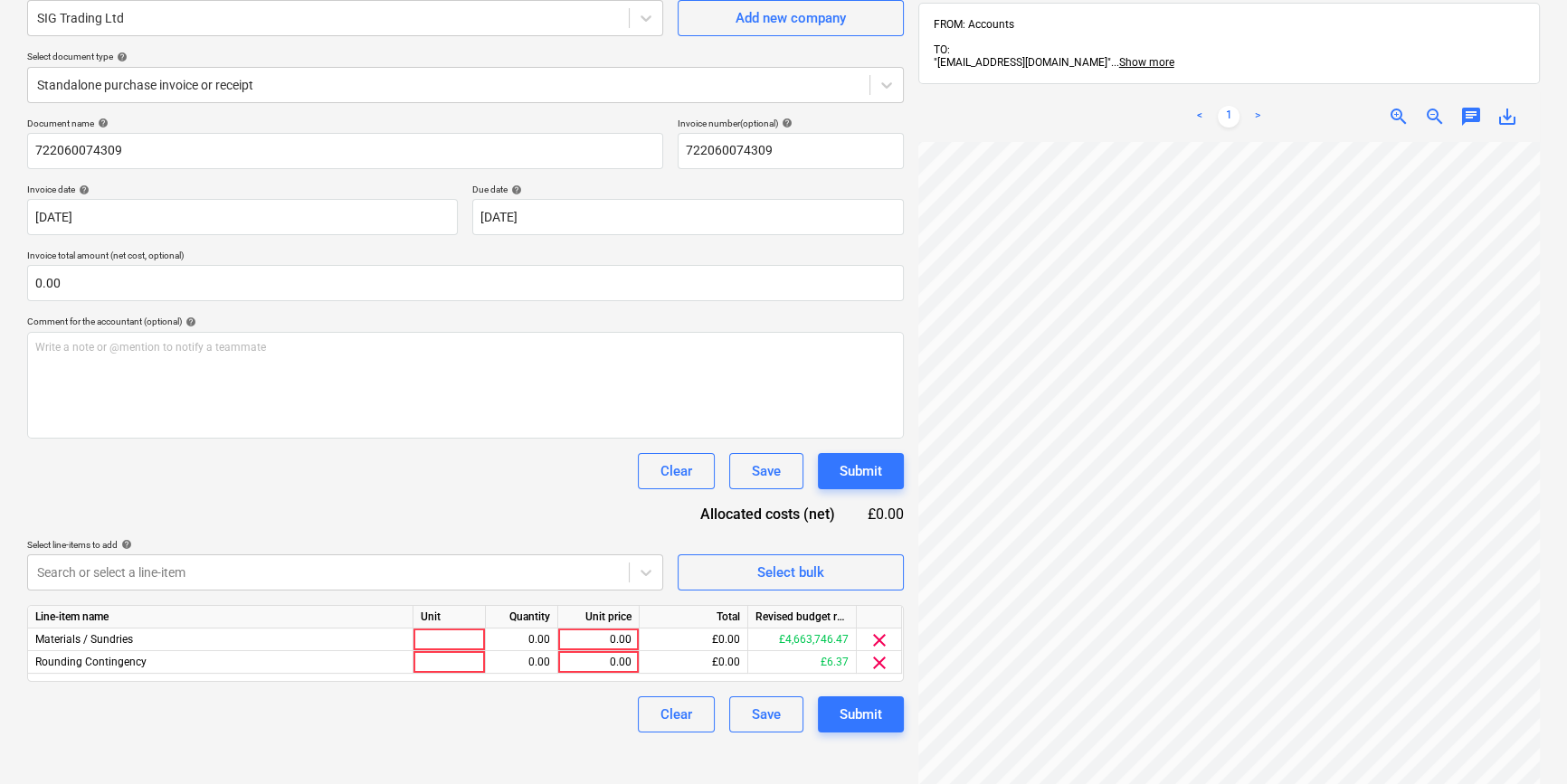 scroll, scrollTop: 347, scrollLeft: 0, axis: vertical 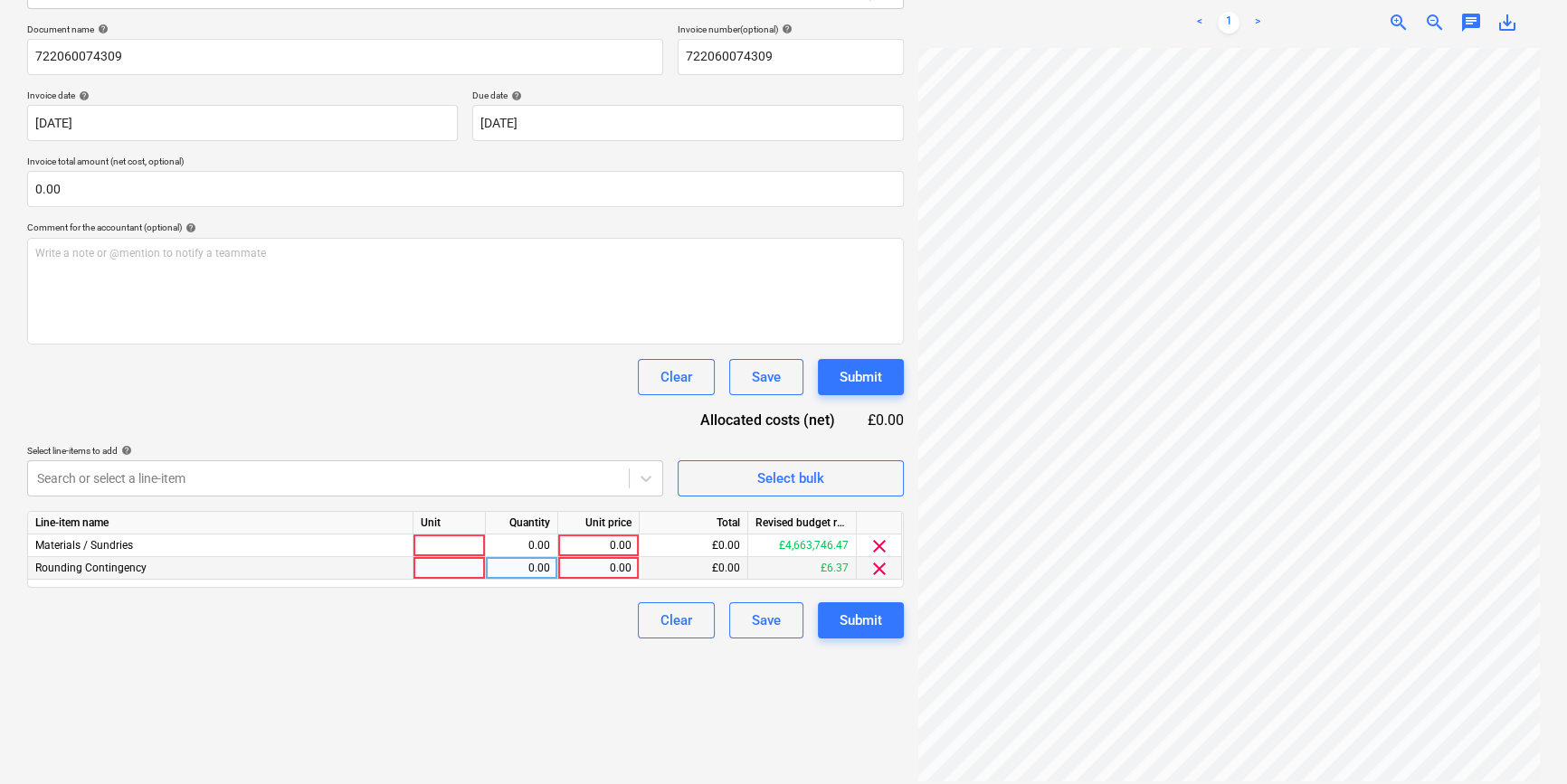 click on "clear" at bounding box center [879, 569] 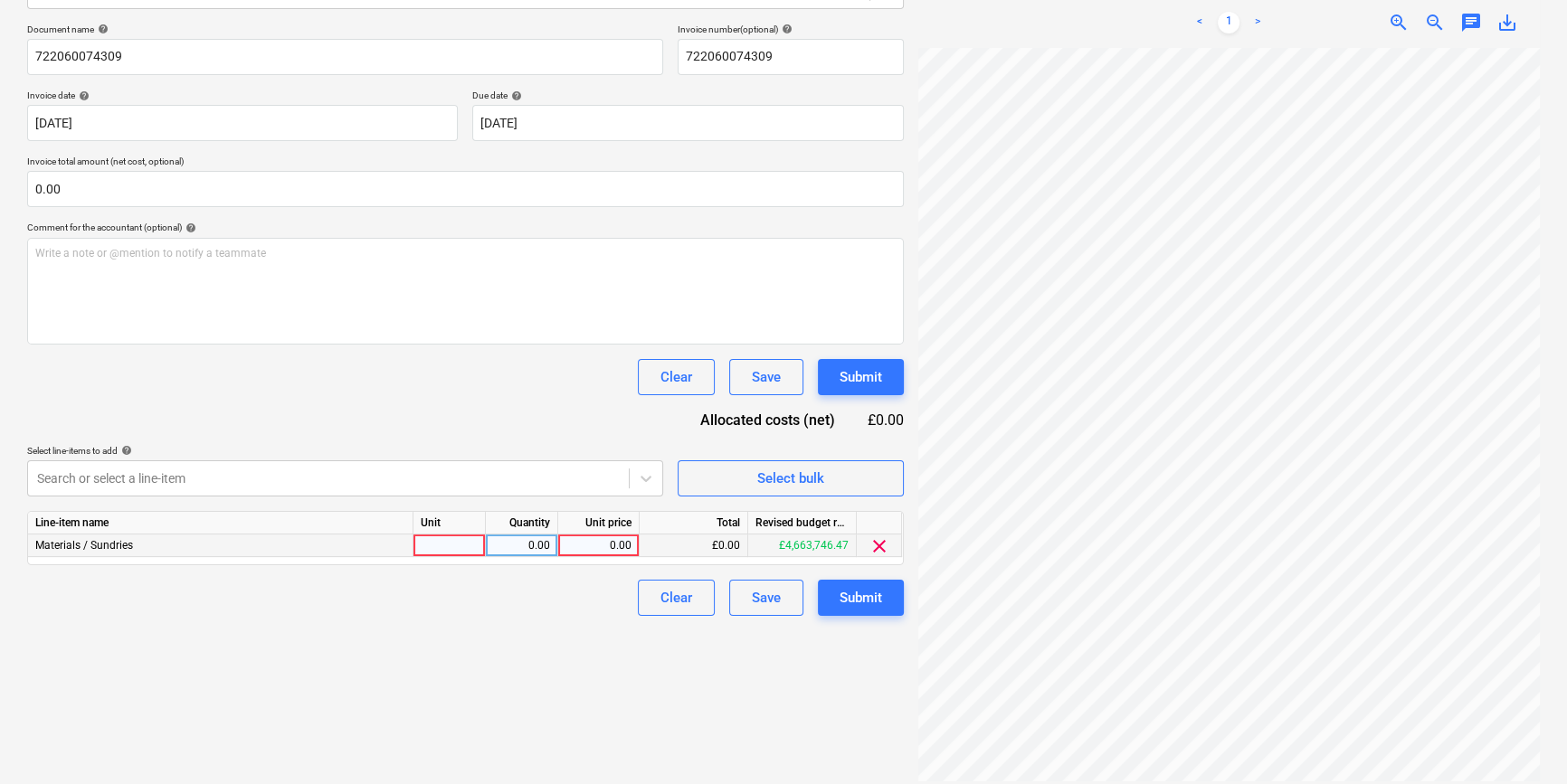 click at bounding box center [450, 545] 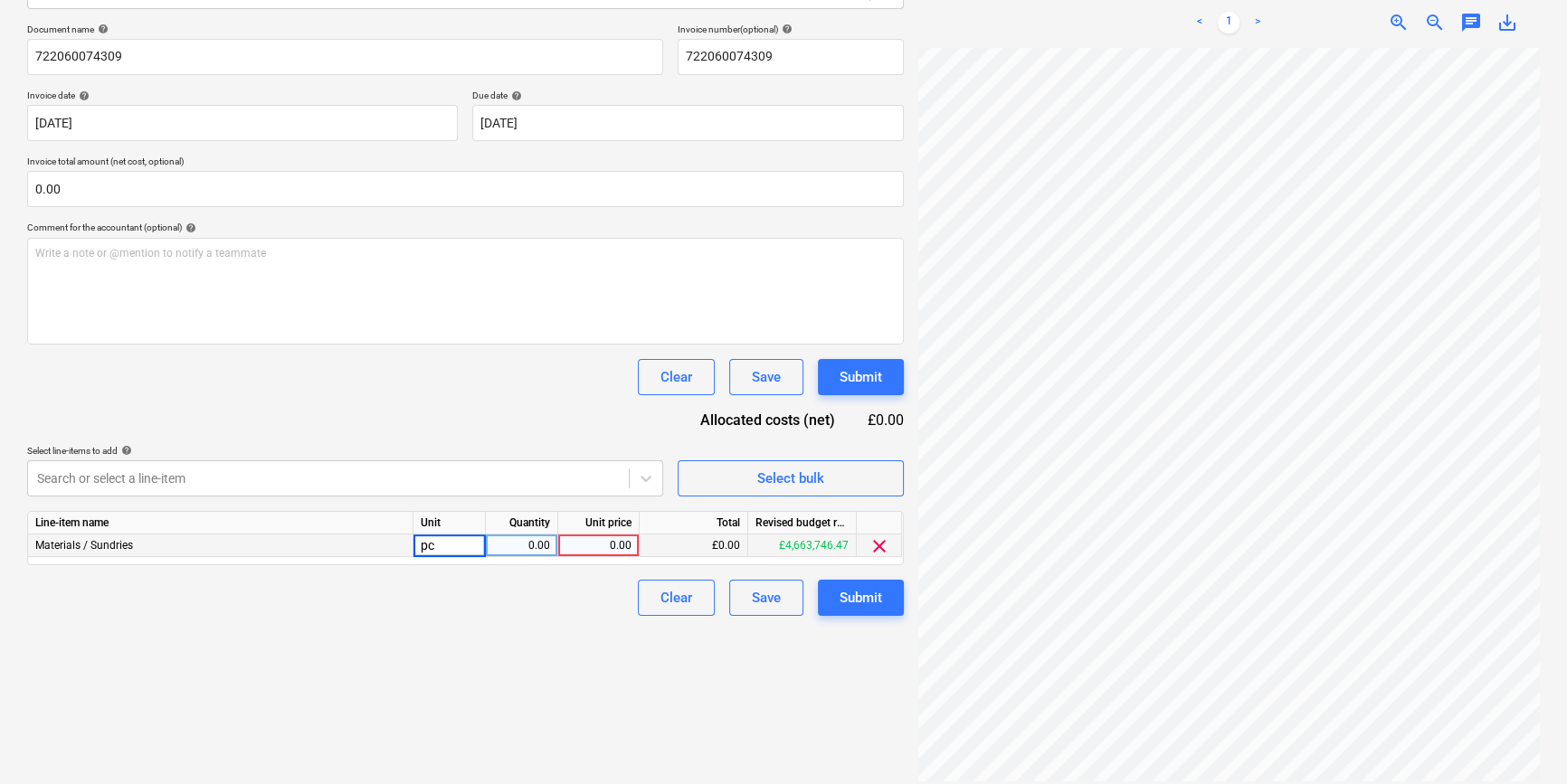 type on "pcs" 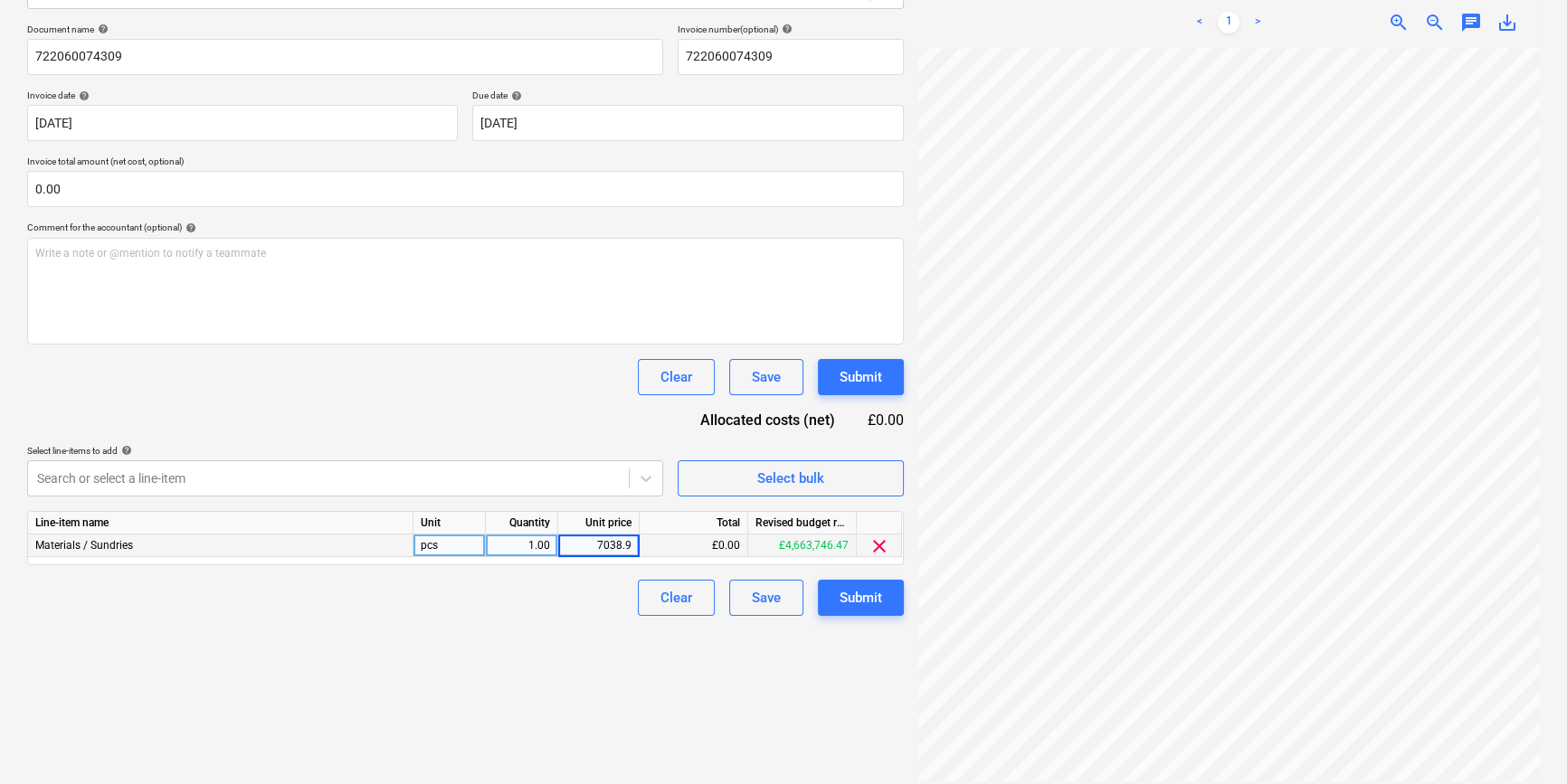 type on "7038.92" 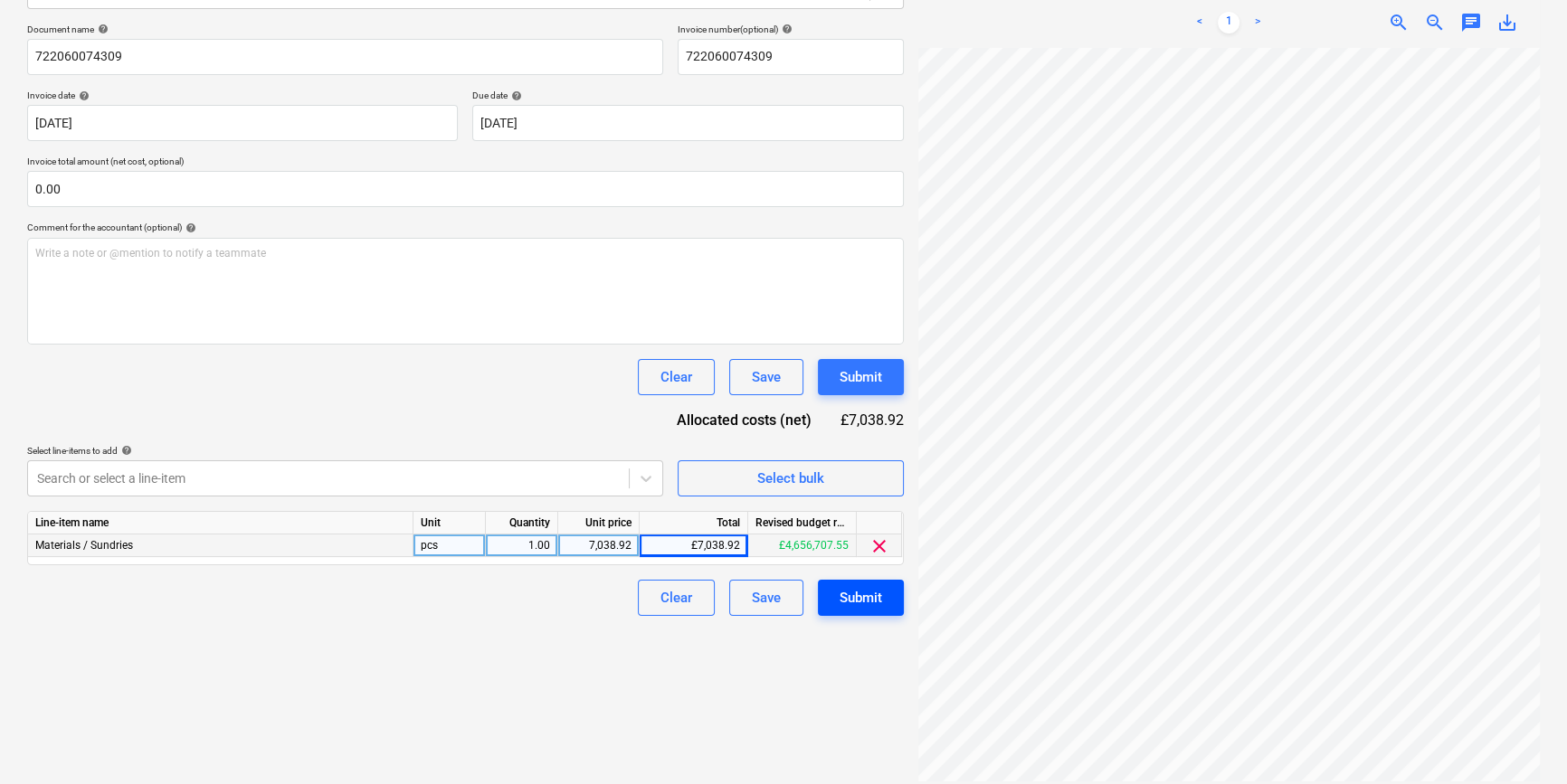 click on "Submit" at bounding box center [860, 598] 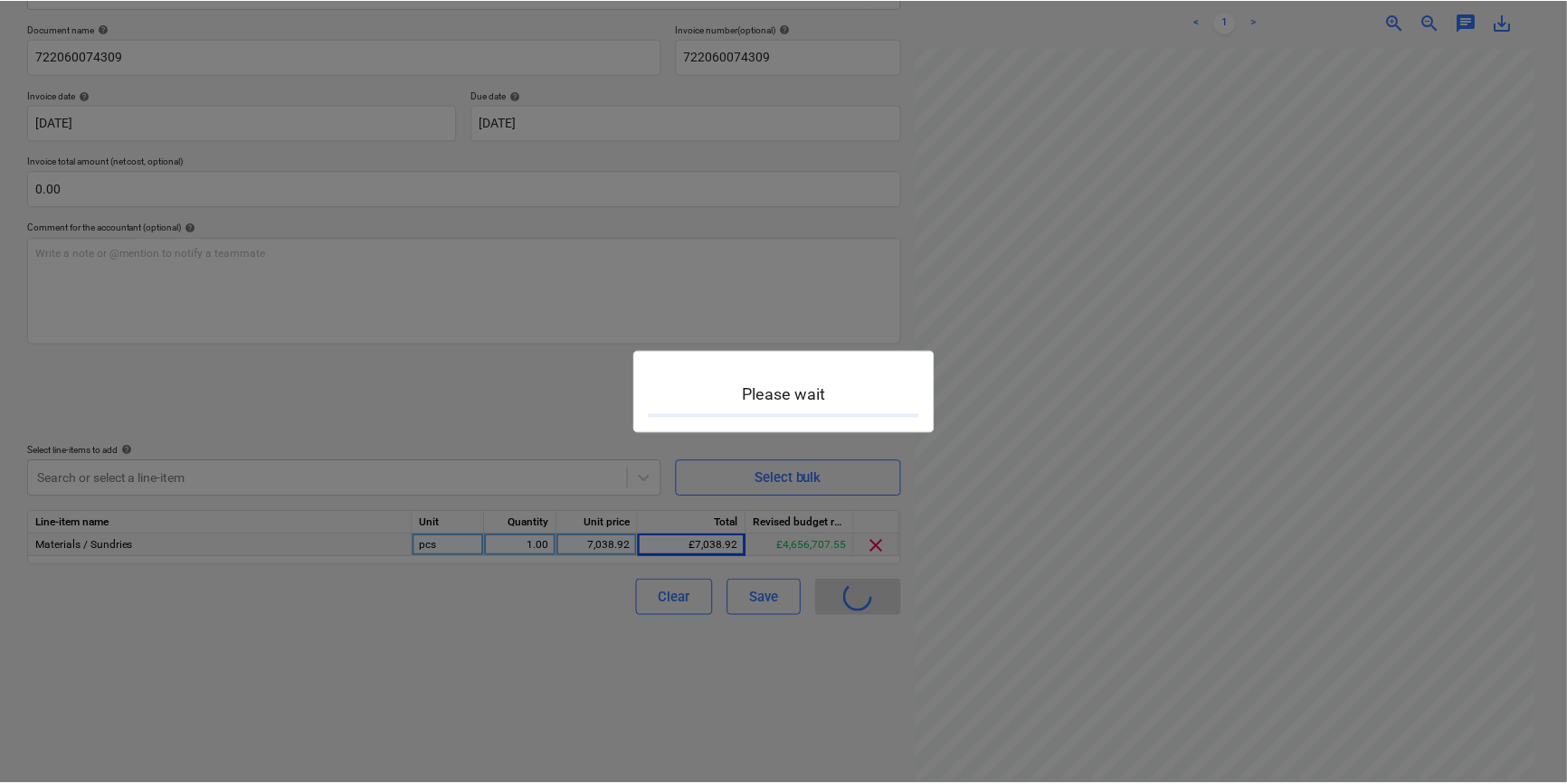 scroll, scrollTop: 0, scrollLeft: 0, axis: both 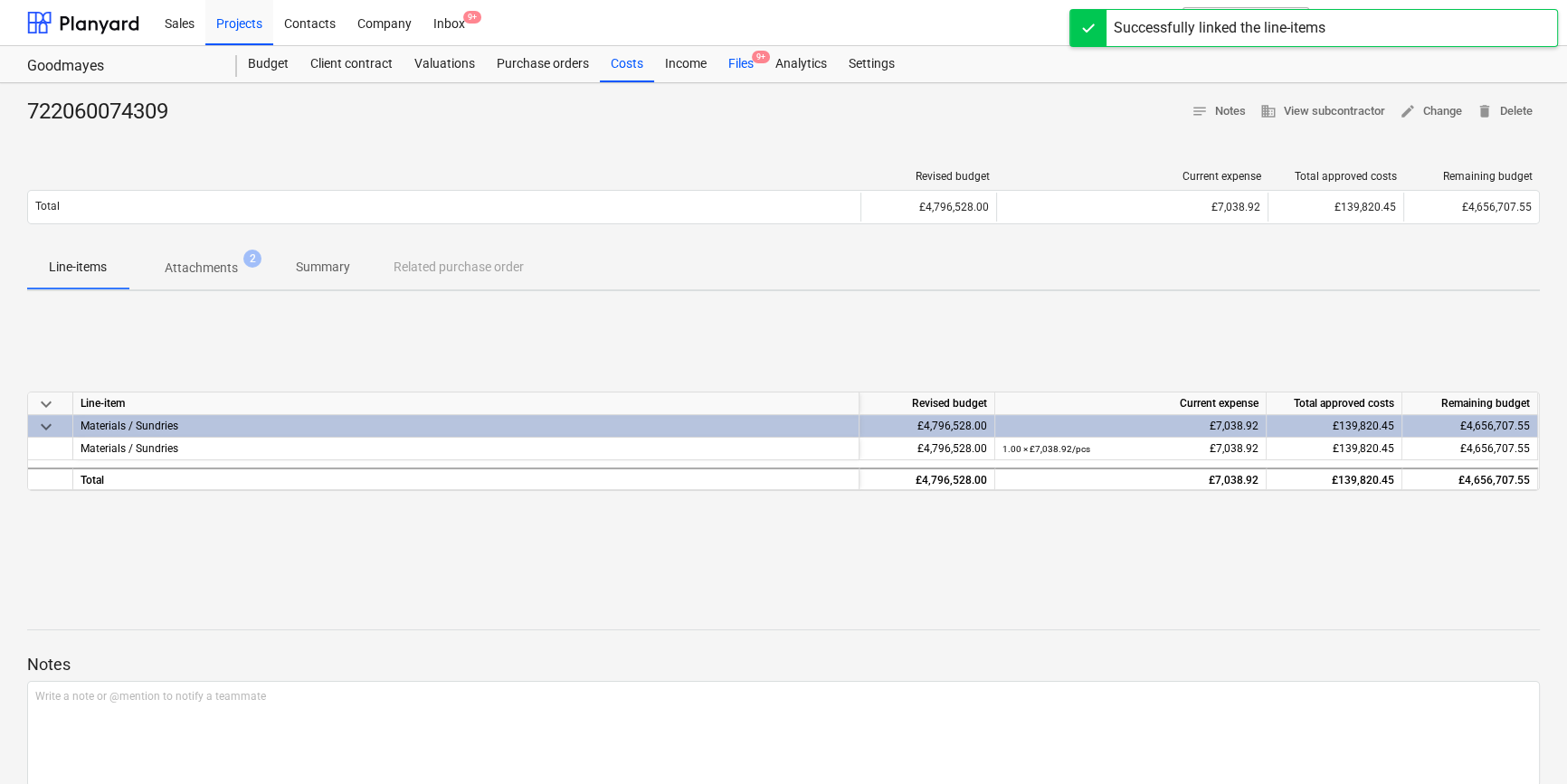 click on "Files 9+" at bounding box center (741, 64) 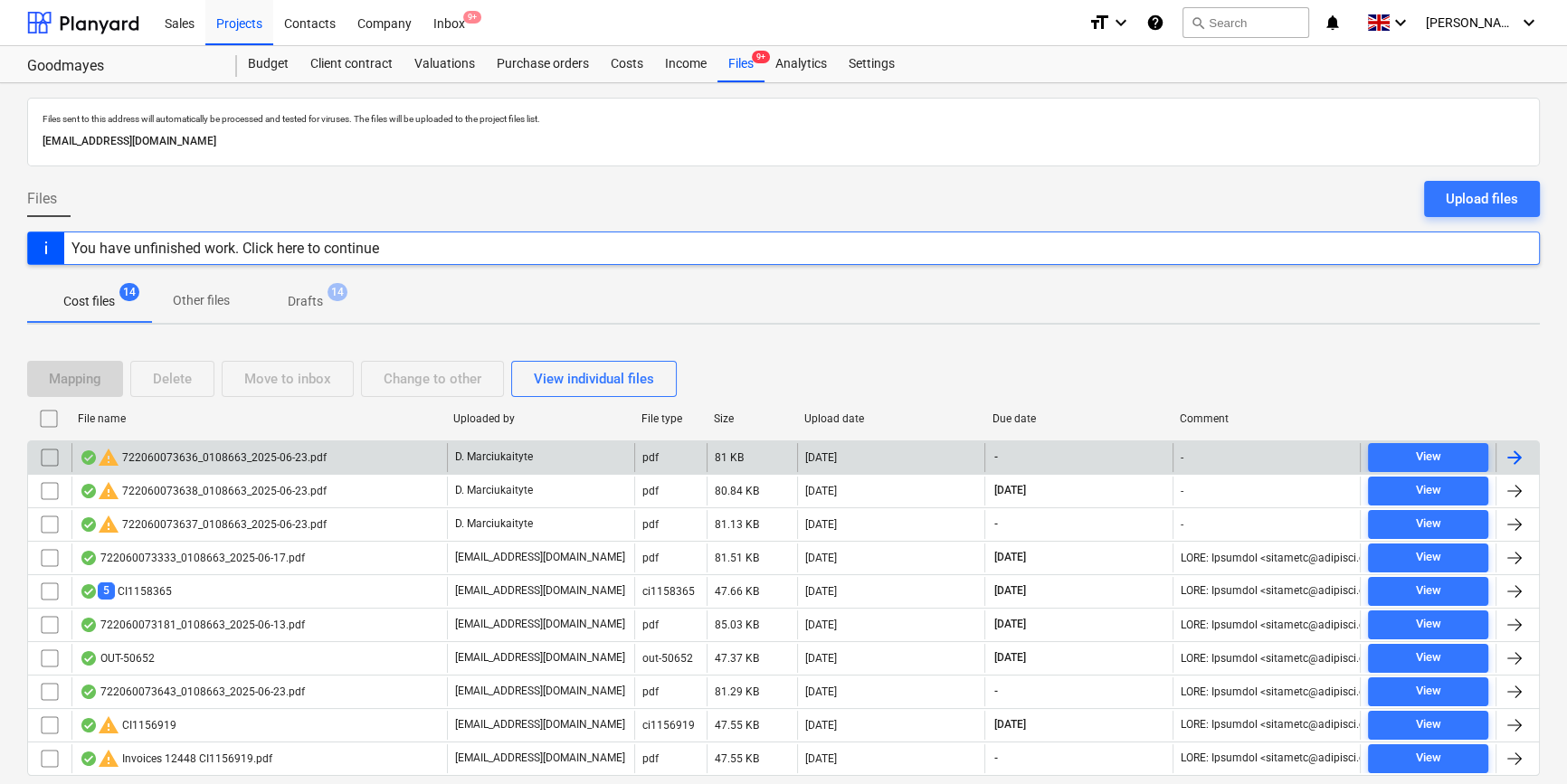 click at bounding box center [1515, 458] 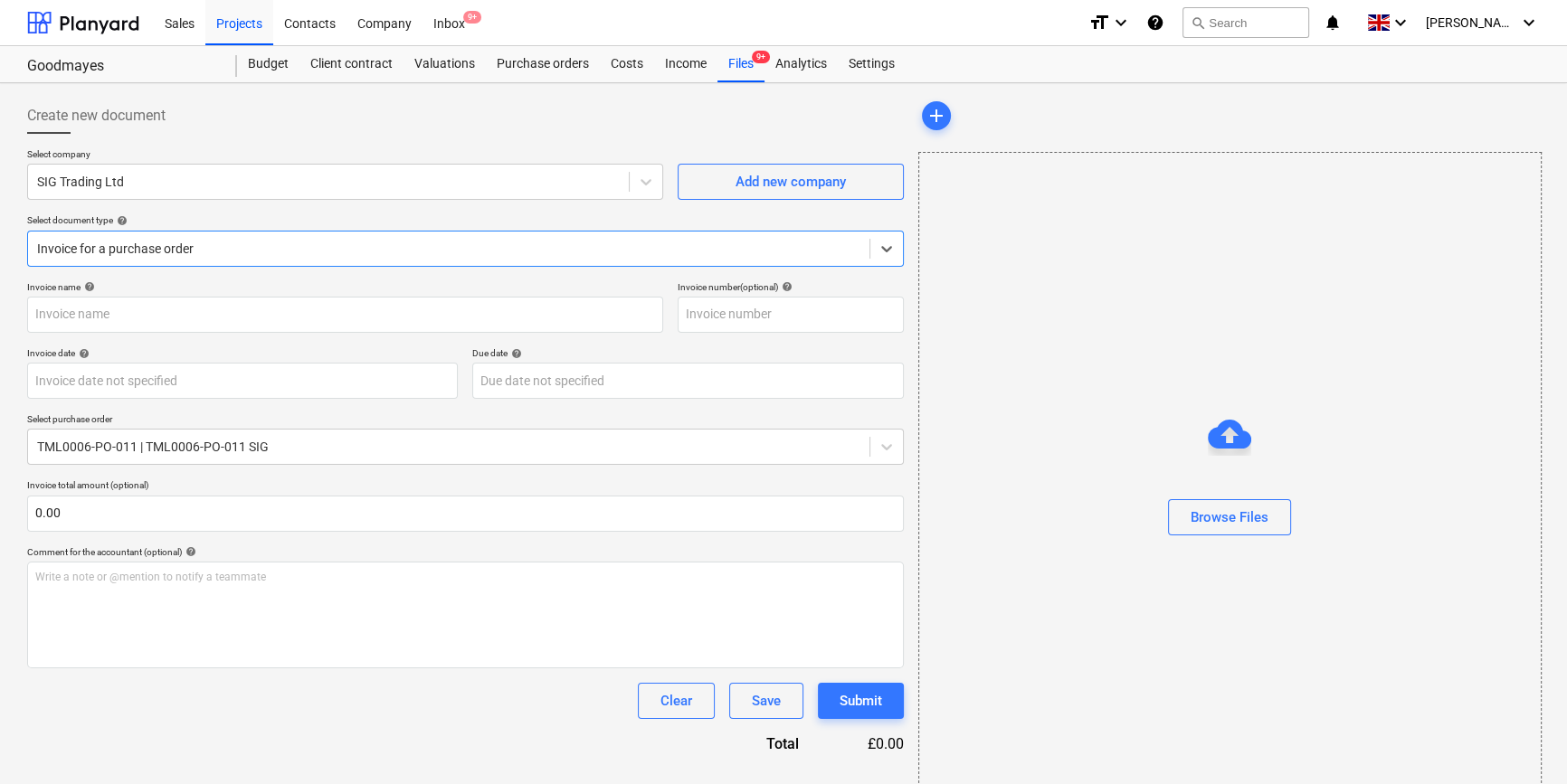 type on "722060073636" 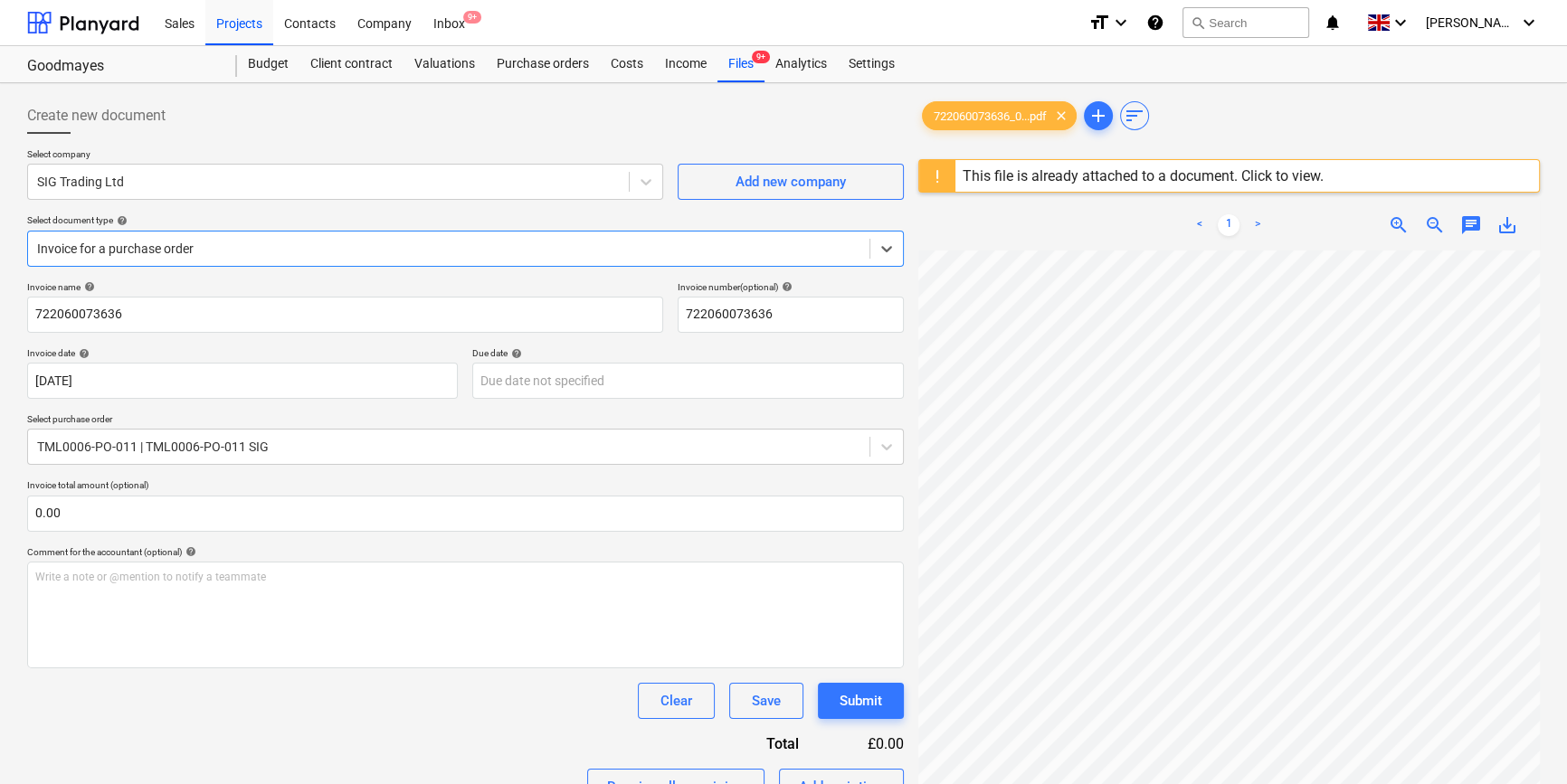 scroll, scrollTop: 164, scrollLeft: 0, axis: vertical 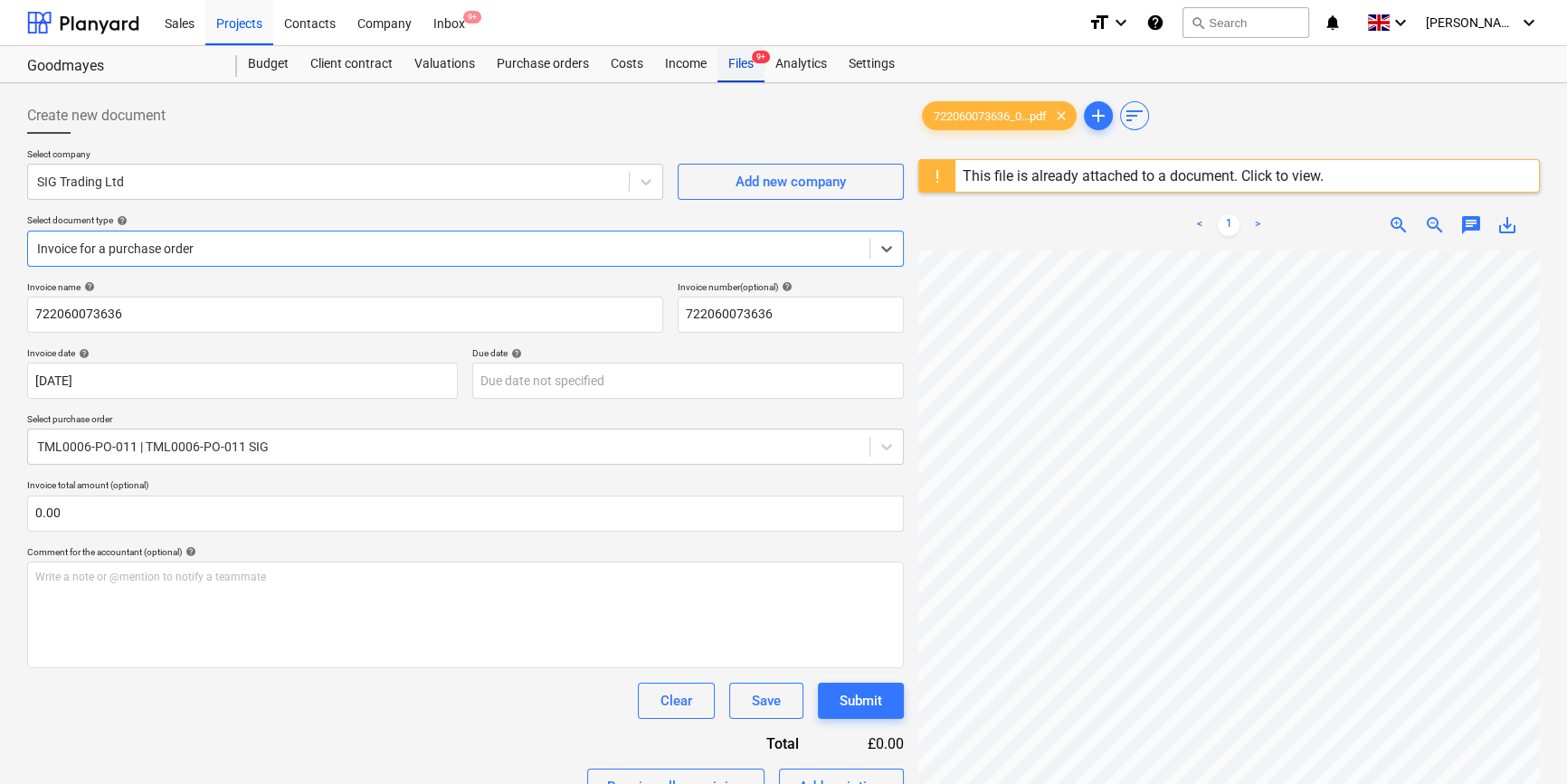 click on "Files 9+" at bounding box center [741, 64] 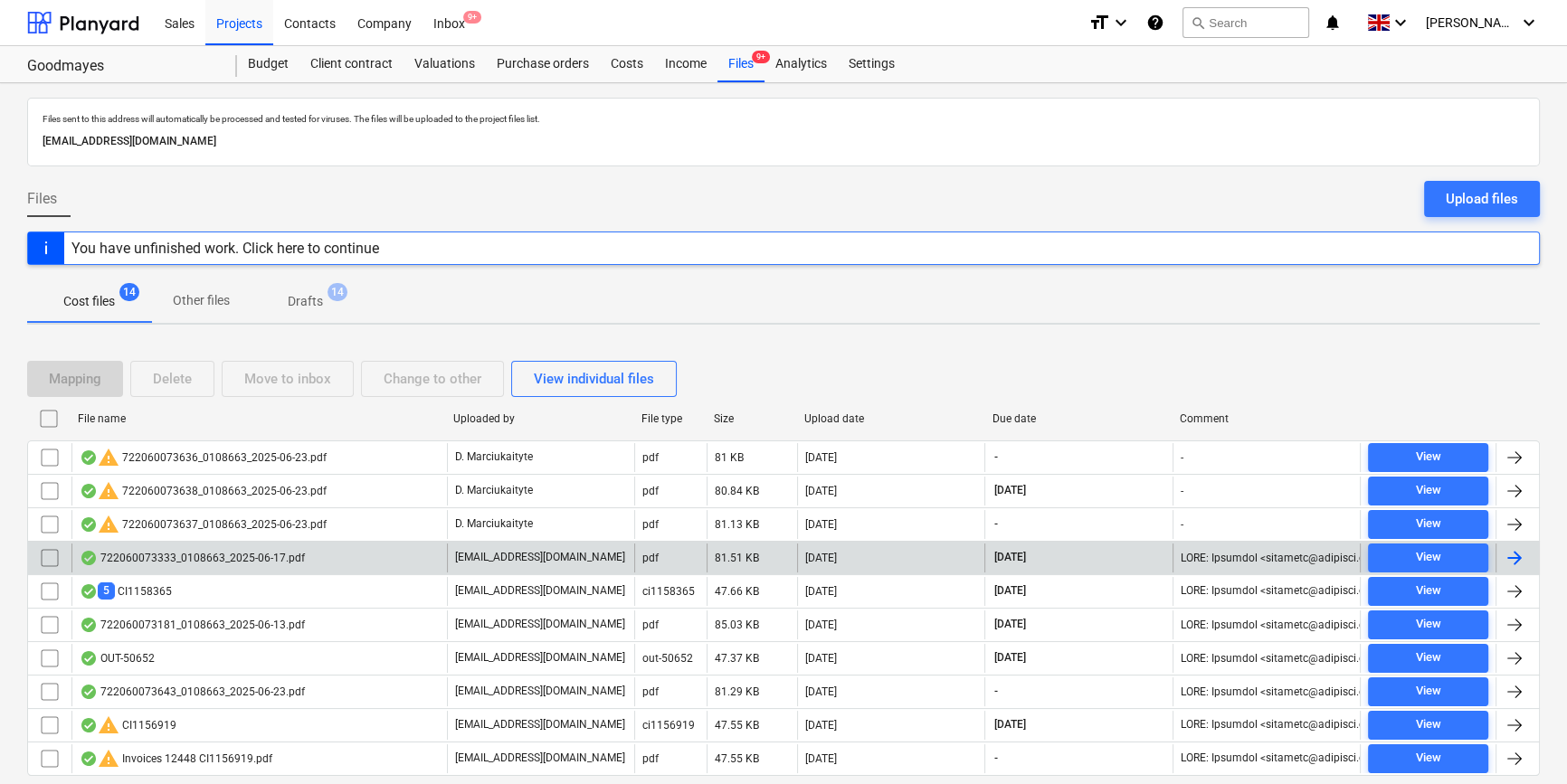 click at bounding box center [1515, 558] 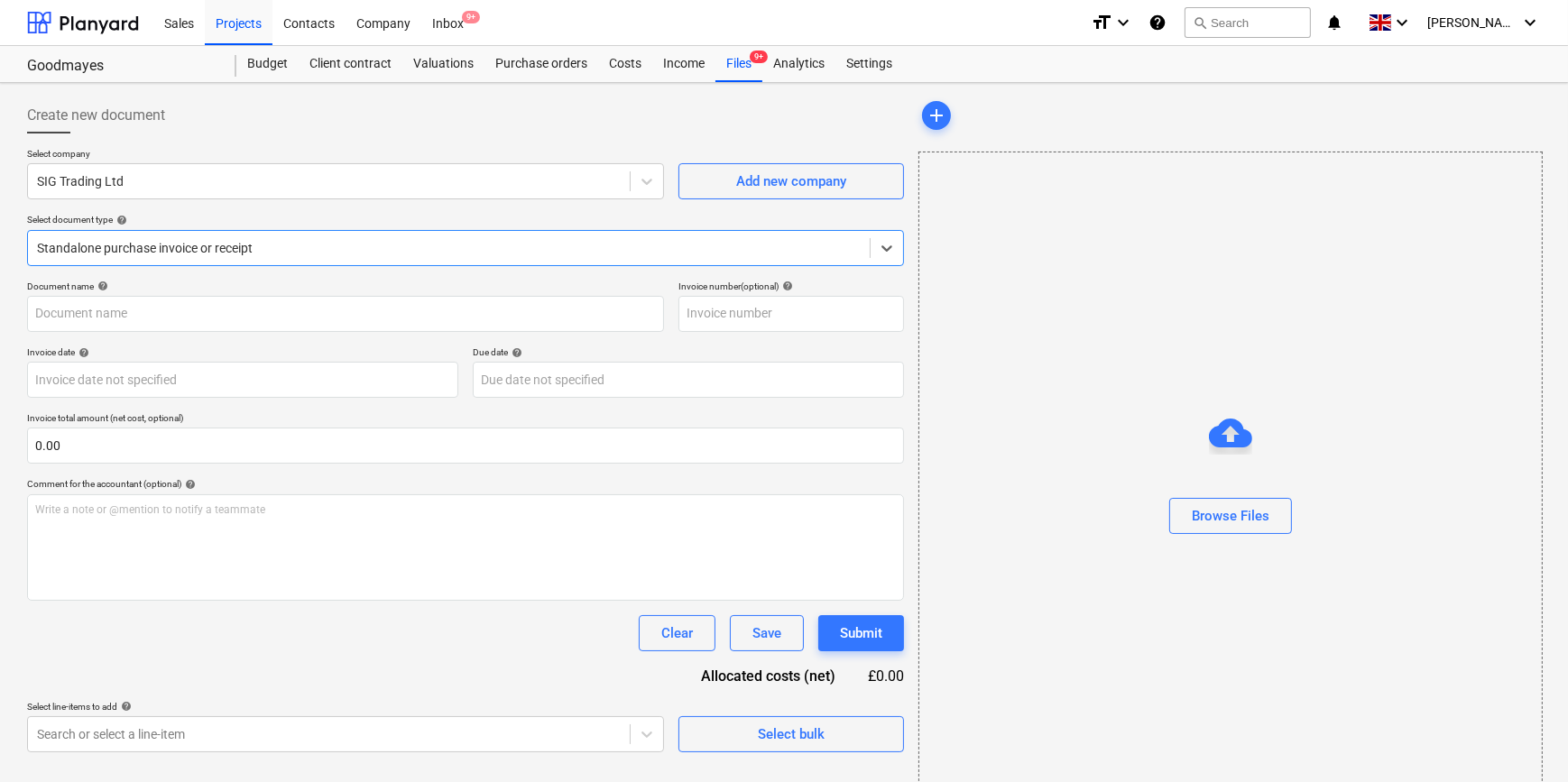 type on "722060073333" 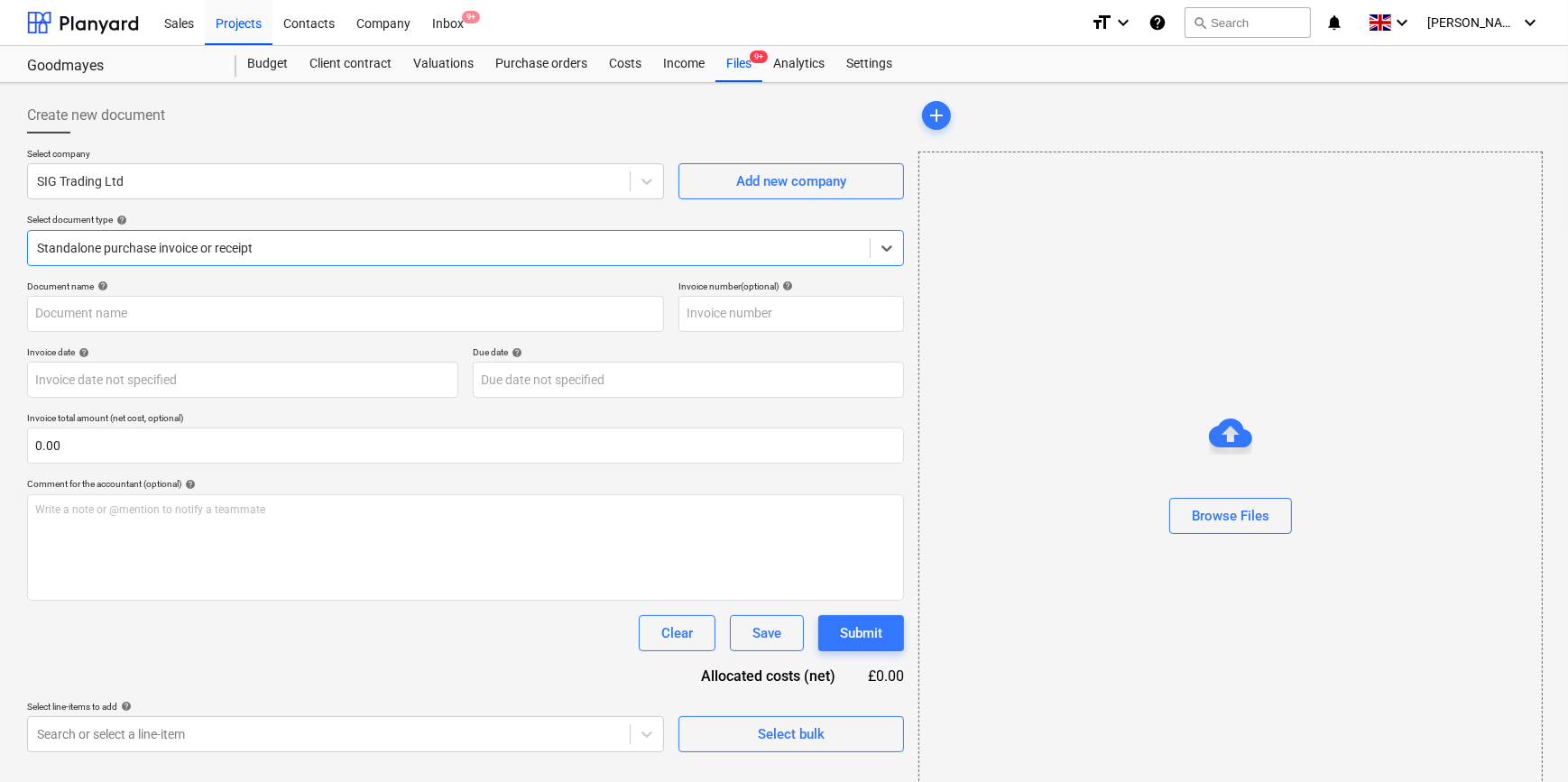 type on "722060073333" 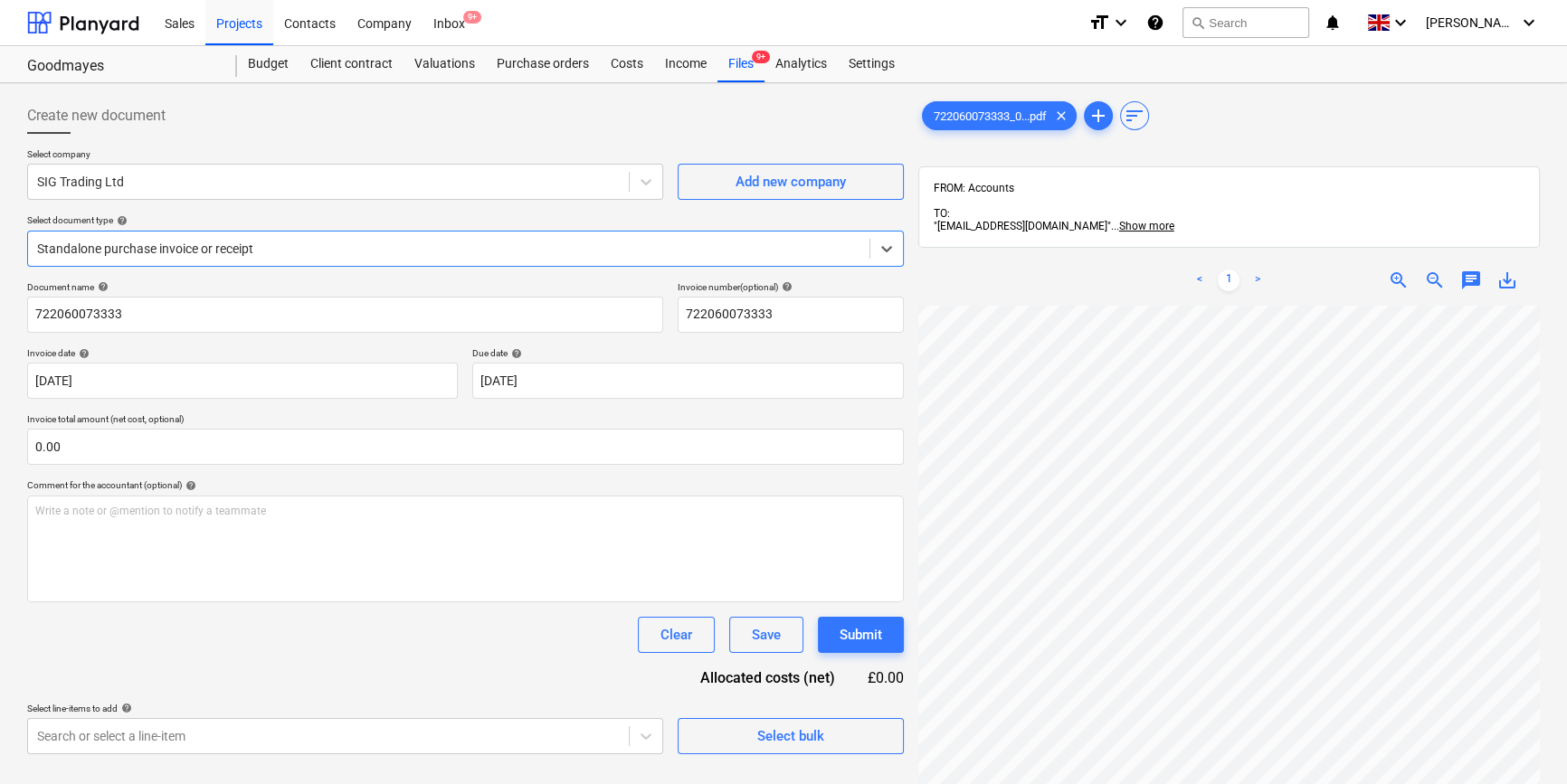 scroll, scrollTop: 246, scrollLeft: 0, axis: vertical 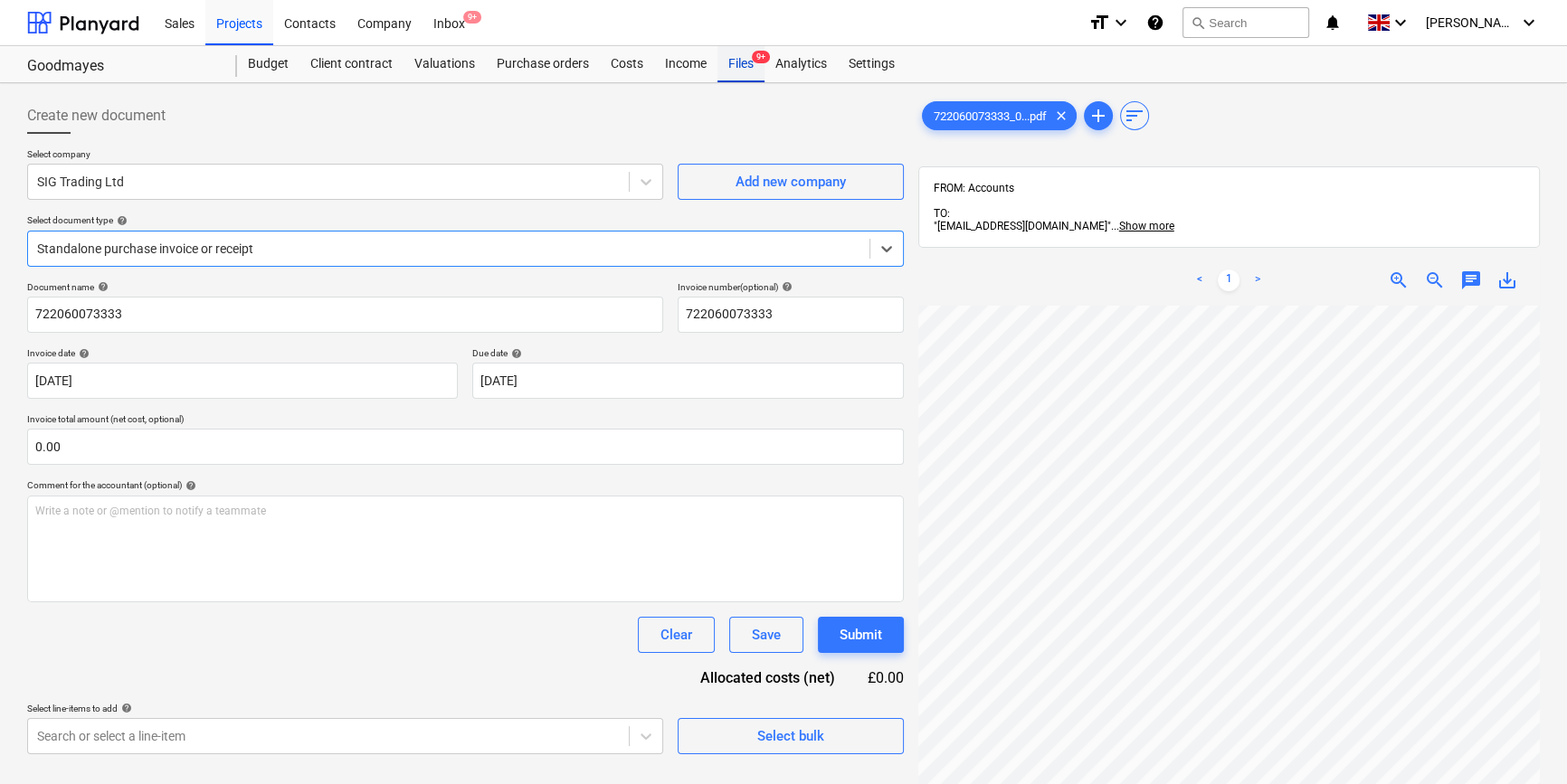 click on "Files 9+" at bounding box center (741, 64) 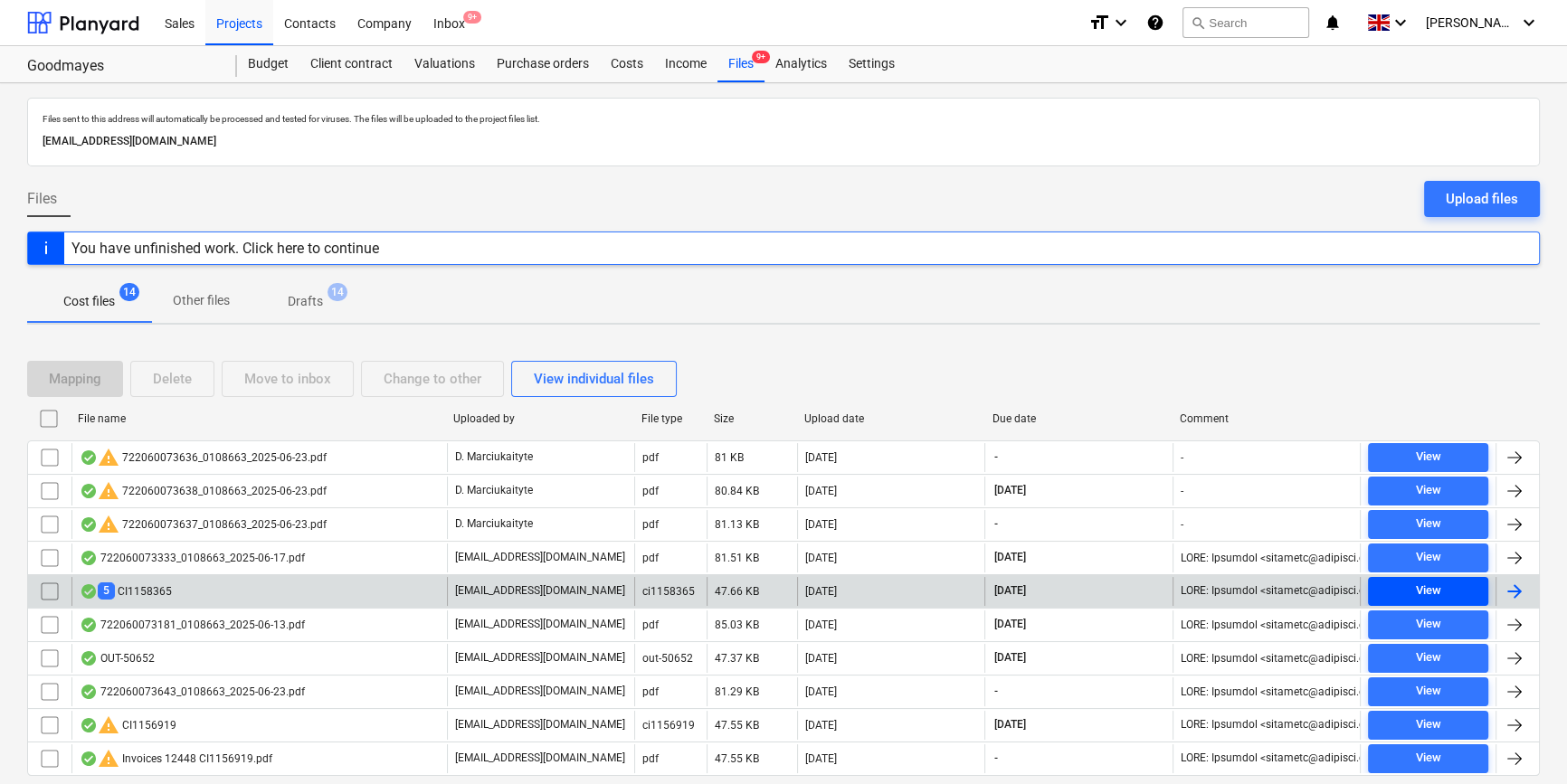 click on "View" at bounding box center (1428, 590) 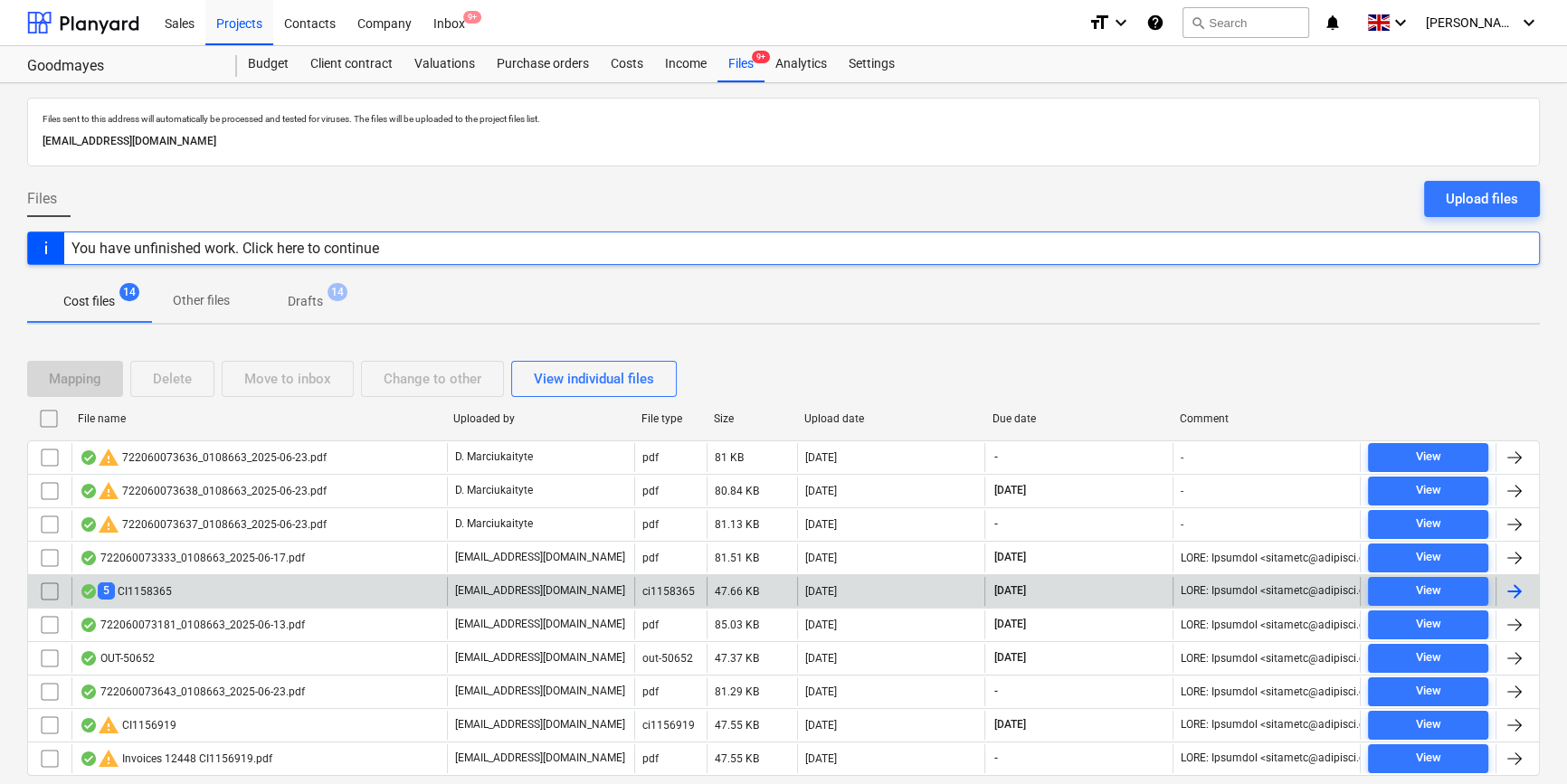 click at bounding box center [1515, 591] 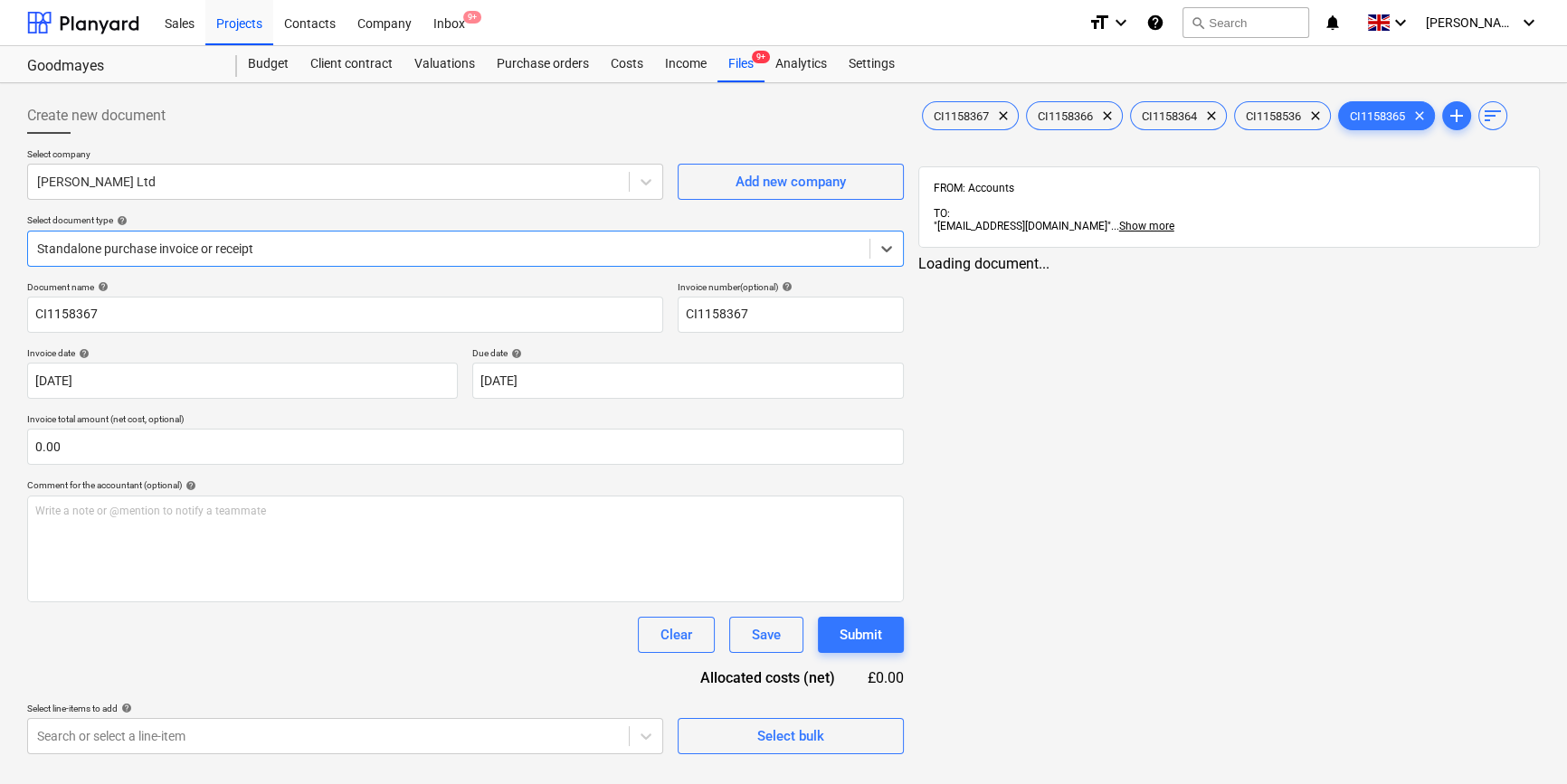 type on "CI1158367" 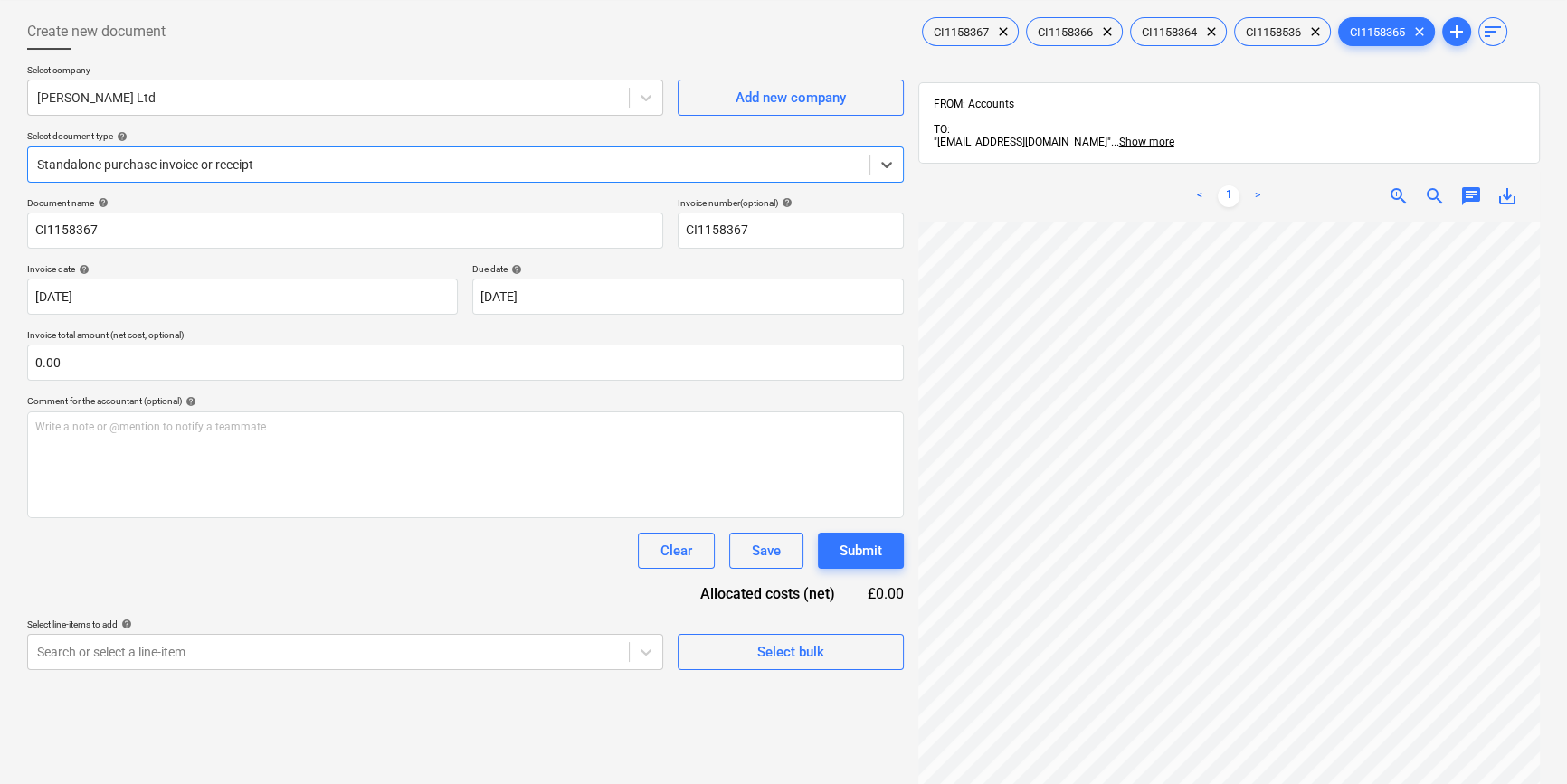 scroll, scrollTop: 164, scrollLeft: 0, axis: vertical 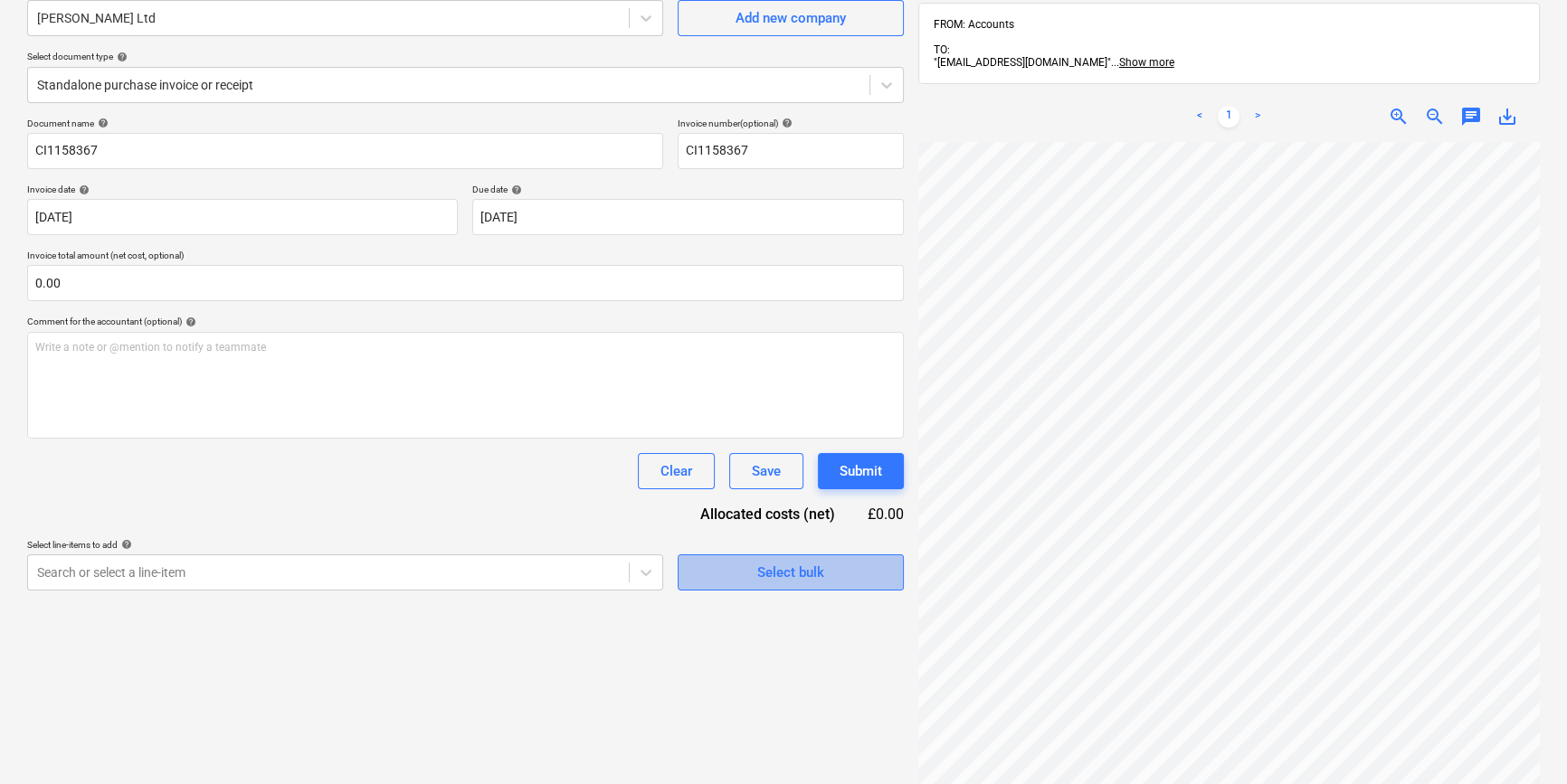 click on "Select bulk" at bounding box center (791, 572) 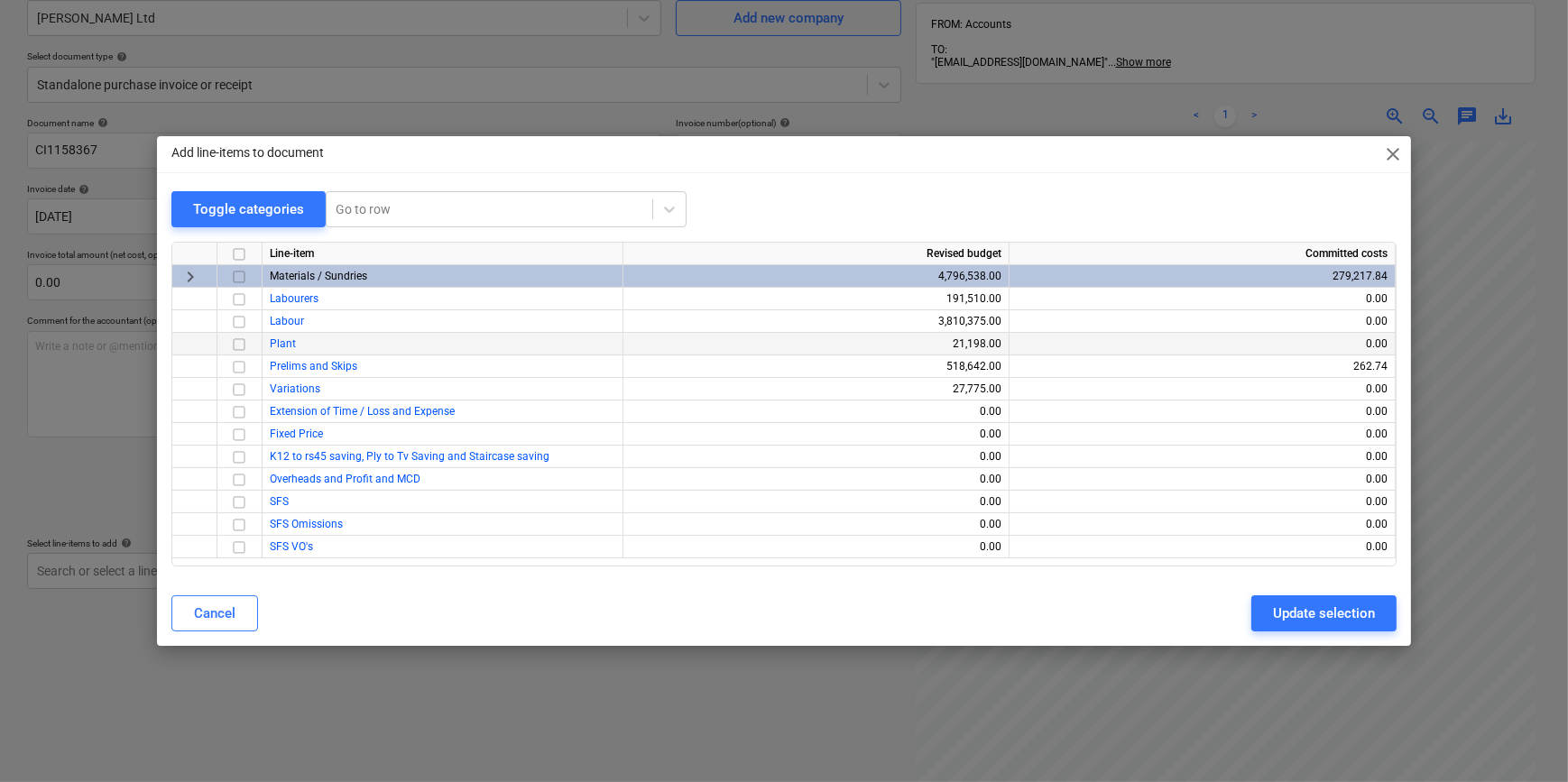 click at bounding box center (239, 345) 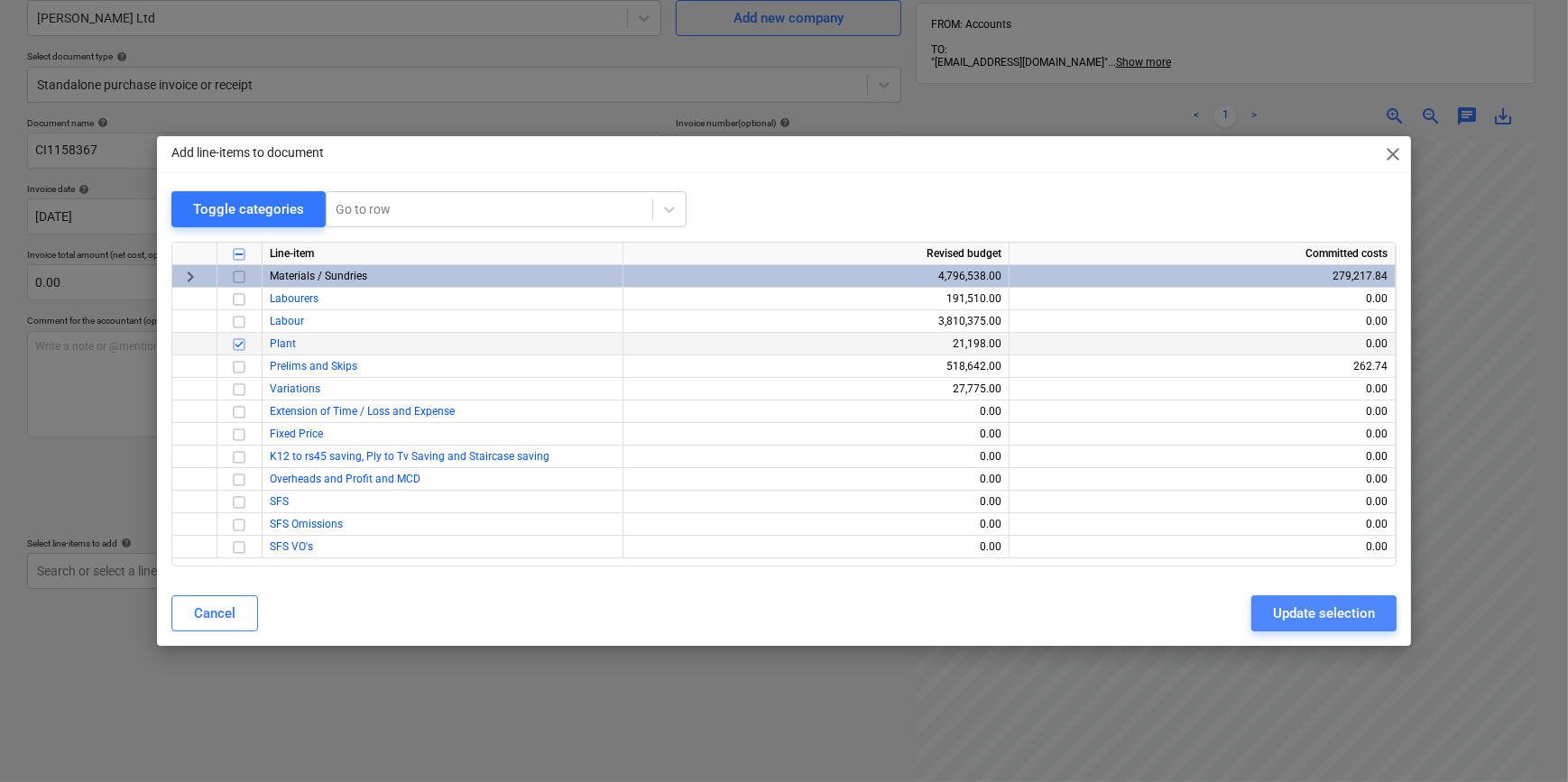 click on "Update selection" at bounding box center (1324, 613) 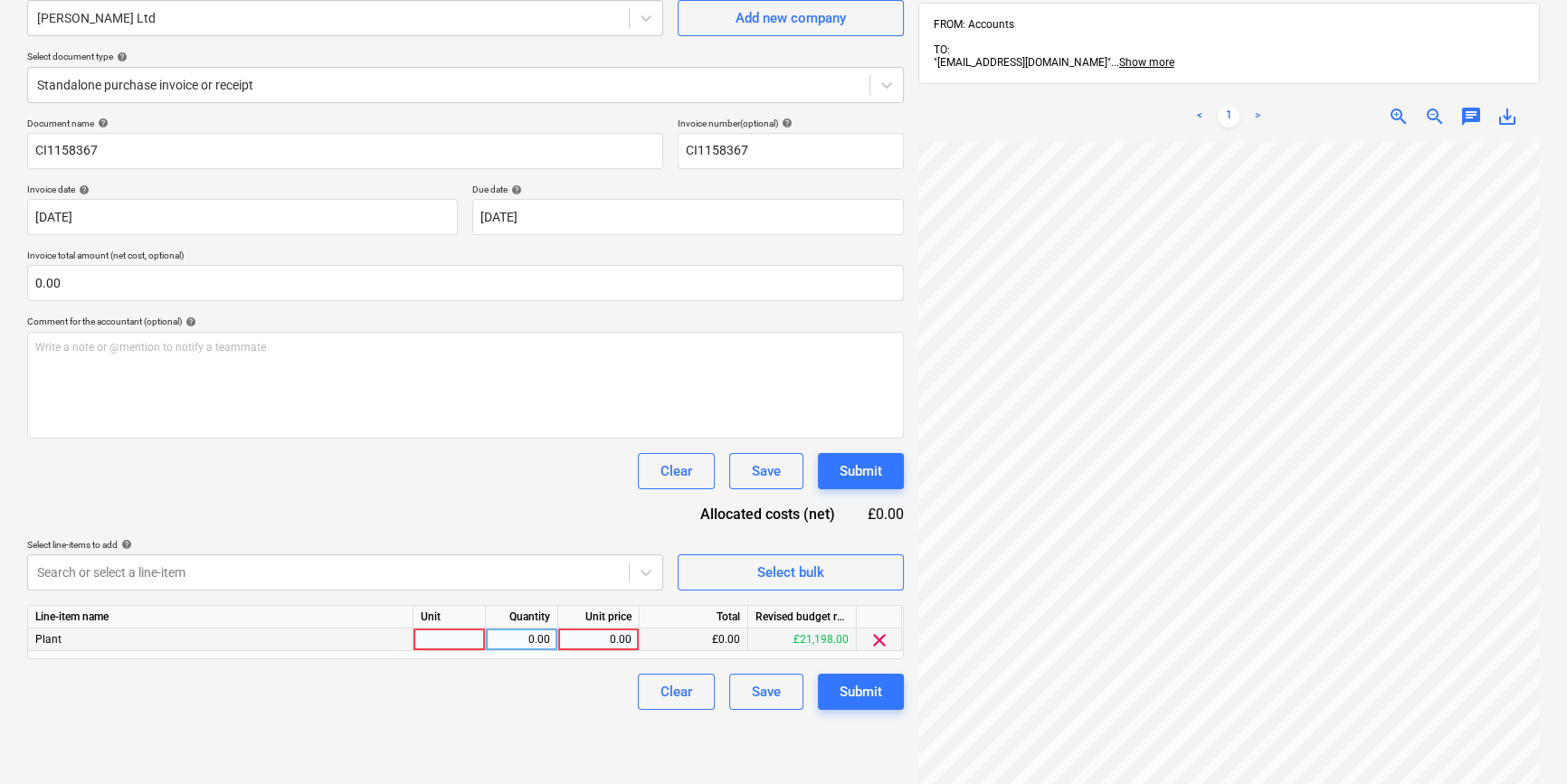 click at bounding box center [450, 639] 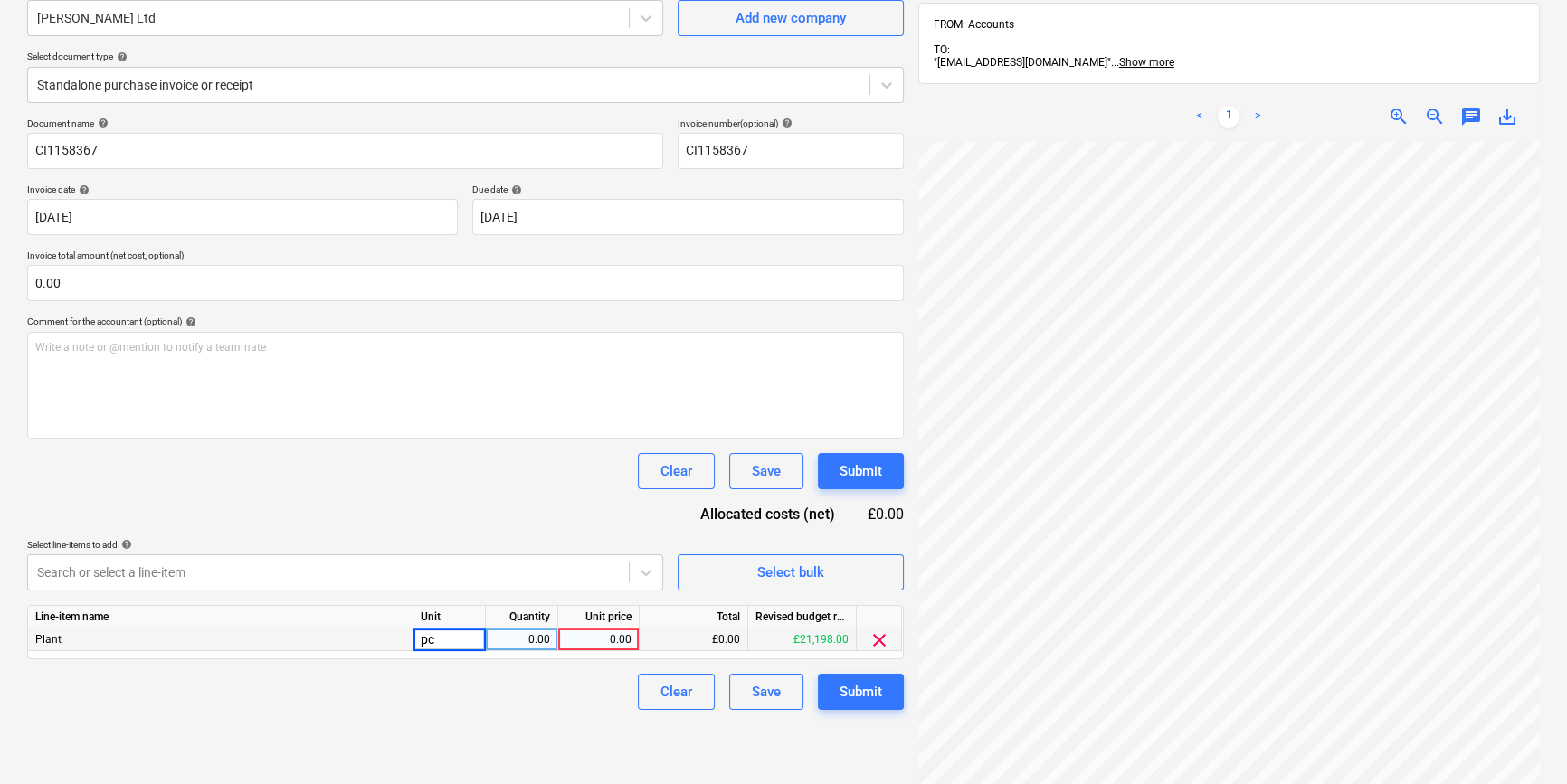 type on "pcs" 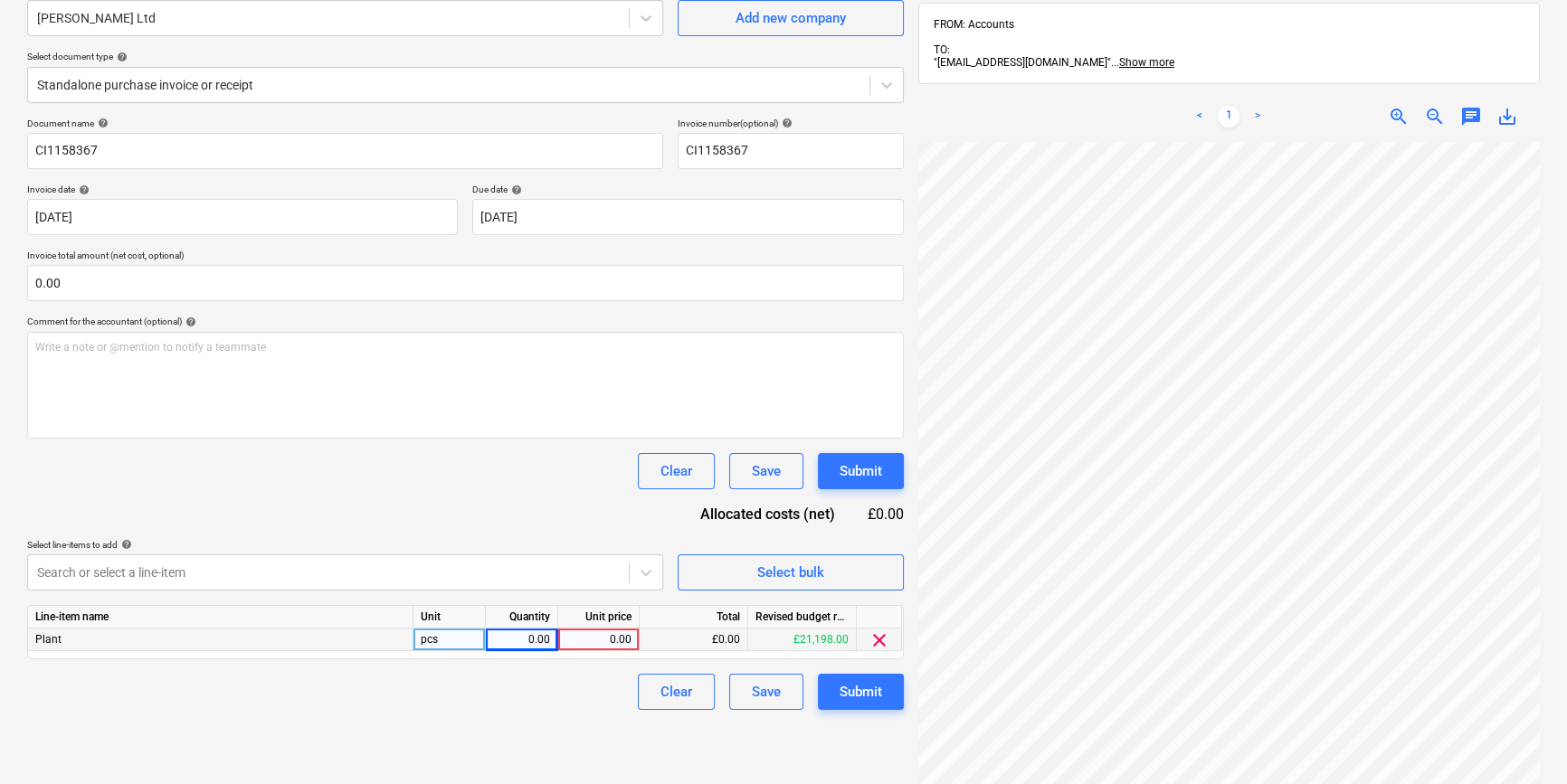 scroll, scrollTop: 81, scrollLeft: 0, axis: vertical 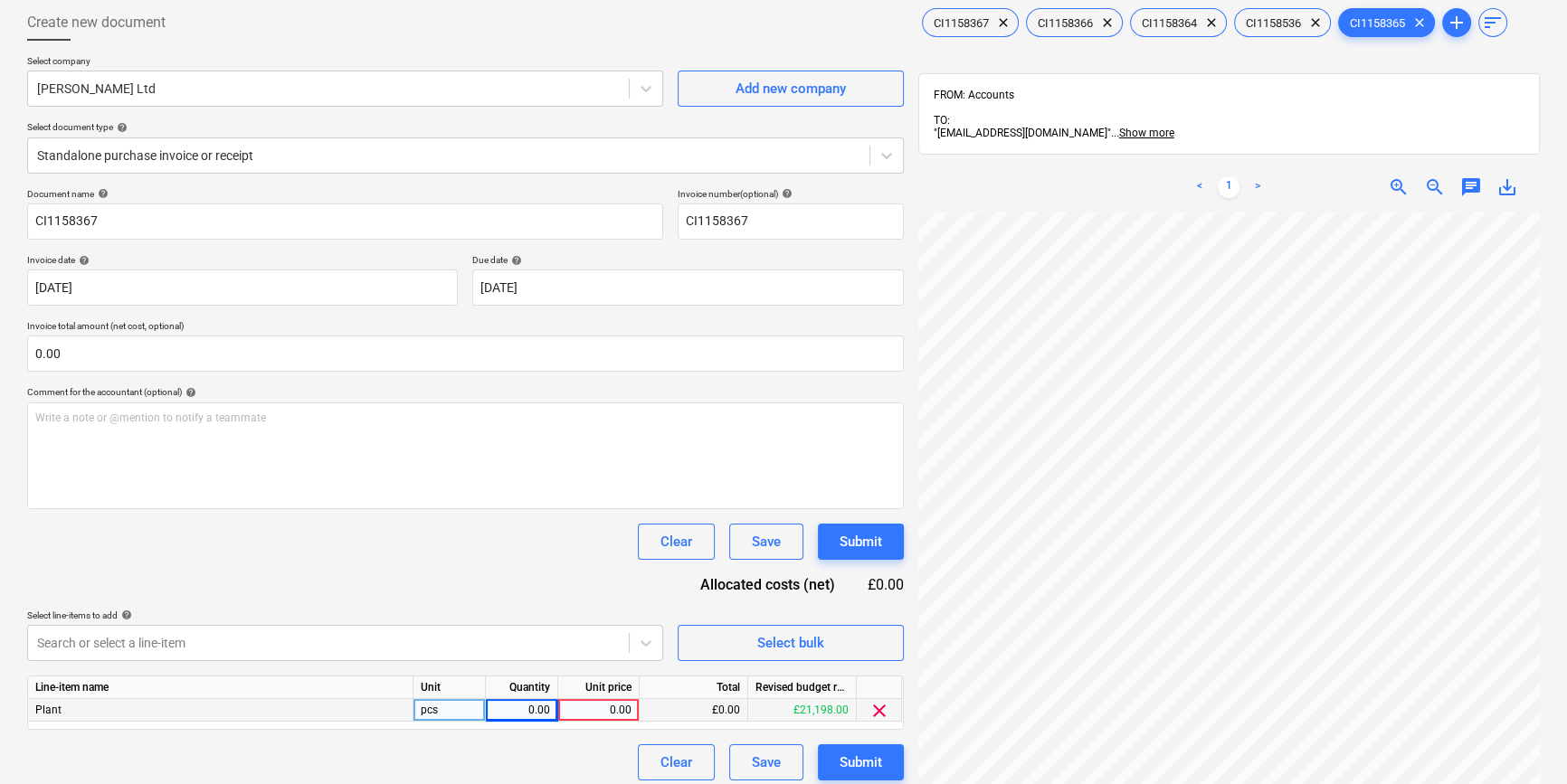 click on "Document name help CI1158367 Invoice number  (optional) help CI1158367 Invoice date help [DATE] [DATE] Press the down arrow key to interact with the calendar and
select a date. Press the question mark key to get the keyboard shortcuts for changing dates. Due date help [DATE] [DATE] Press the down arrow key to interact with the calendar and
select a date. Press the question mark key to get the keyboard shortcuts for changing dates. Invoice total amount (net cost, optional) 0.00 Comment for the accountant (optional) help Write a note or @mention to notify a teammate ﻿ Clear Save Submit Allocated costs (net) £0.00 Select line-items to add help Search or select a line-item Select bulk Line-item name Unit Quantity Unit price Total Revised budget remaining  Plant pcs 0.00 0.00 £0.00 £21,198.00 clear Clear Save Submit" at bounding box center [465, 484] 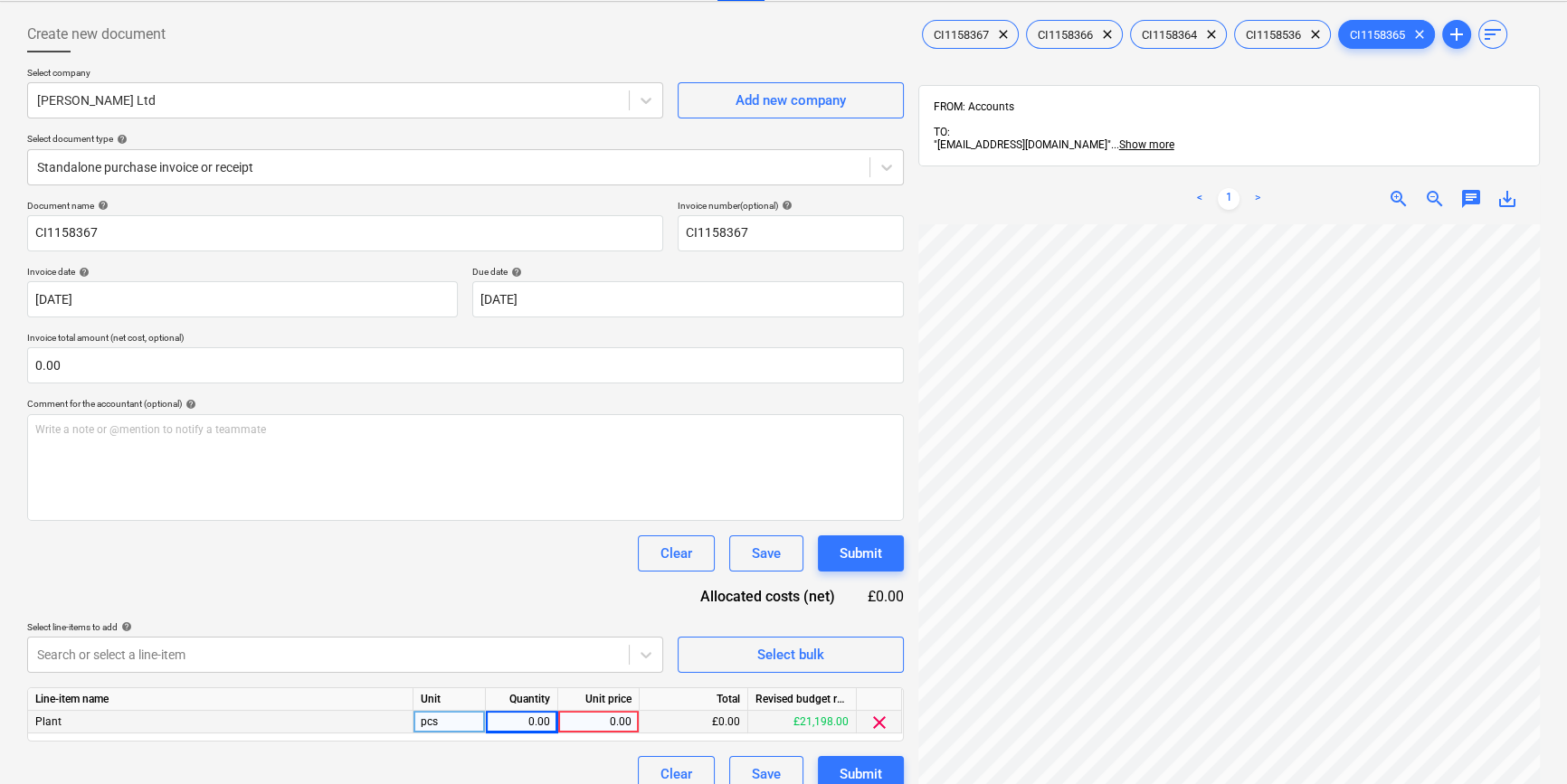 click on "pcs" at bounding box center (450, 722) 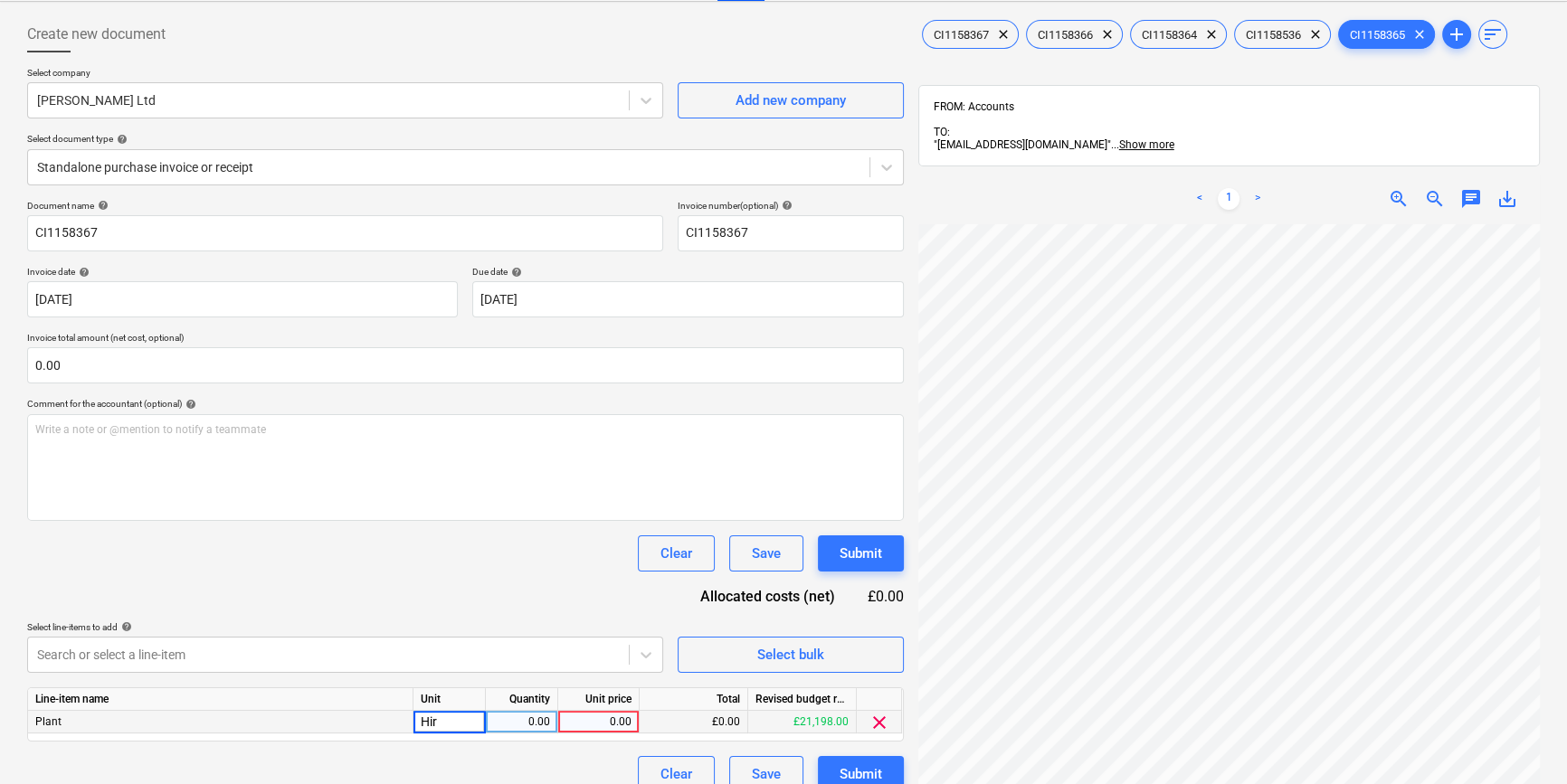 type on "Hire" 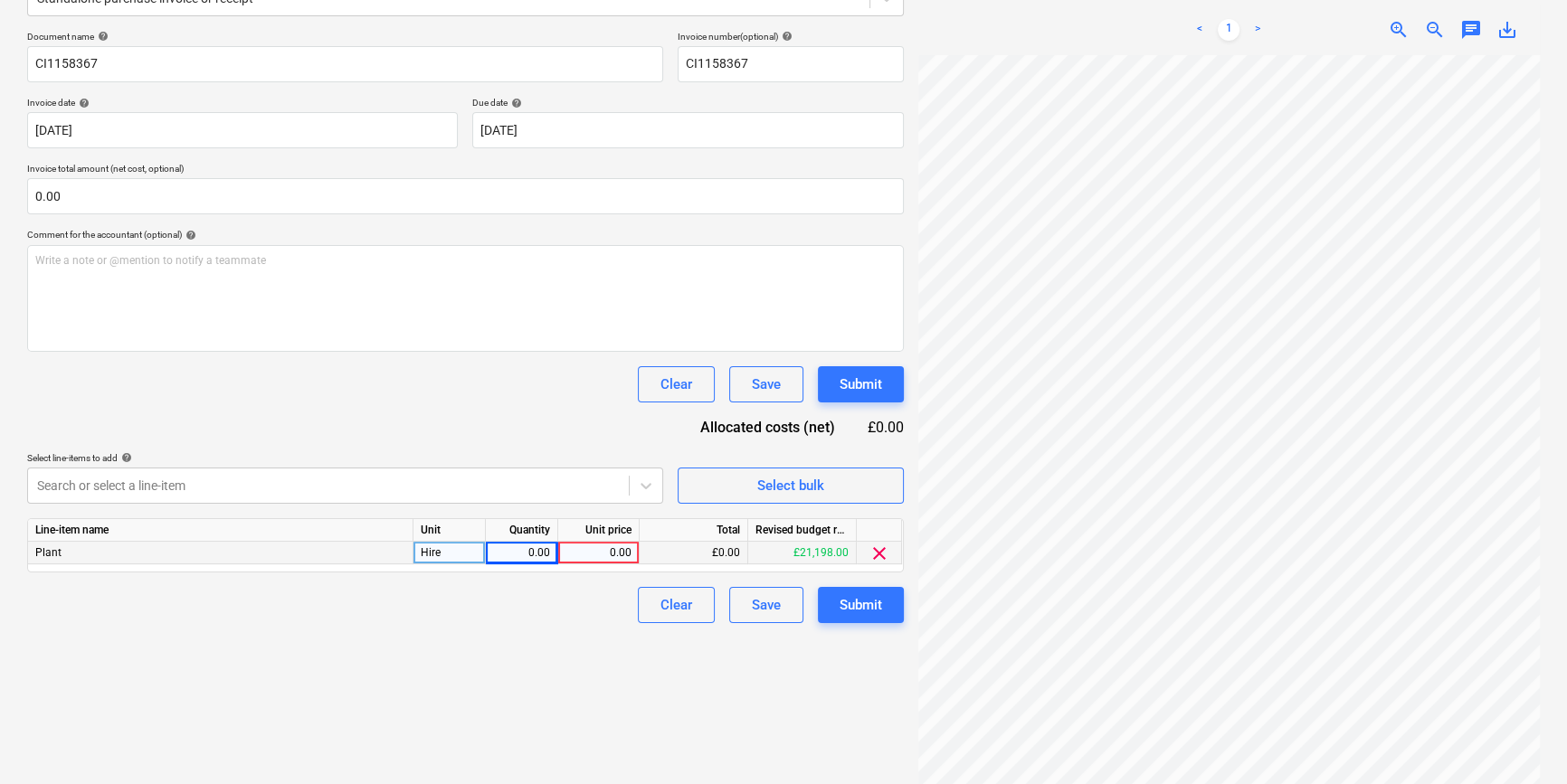 scroll, scrollTop: 256, scrollLeft: 0, axis: vertical 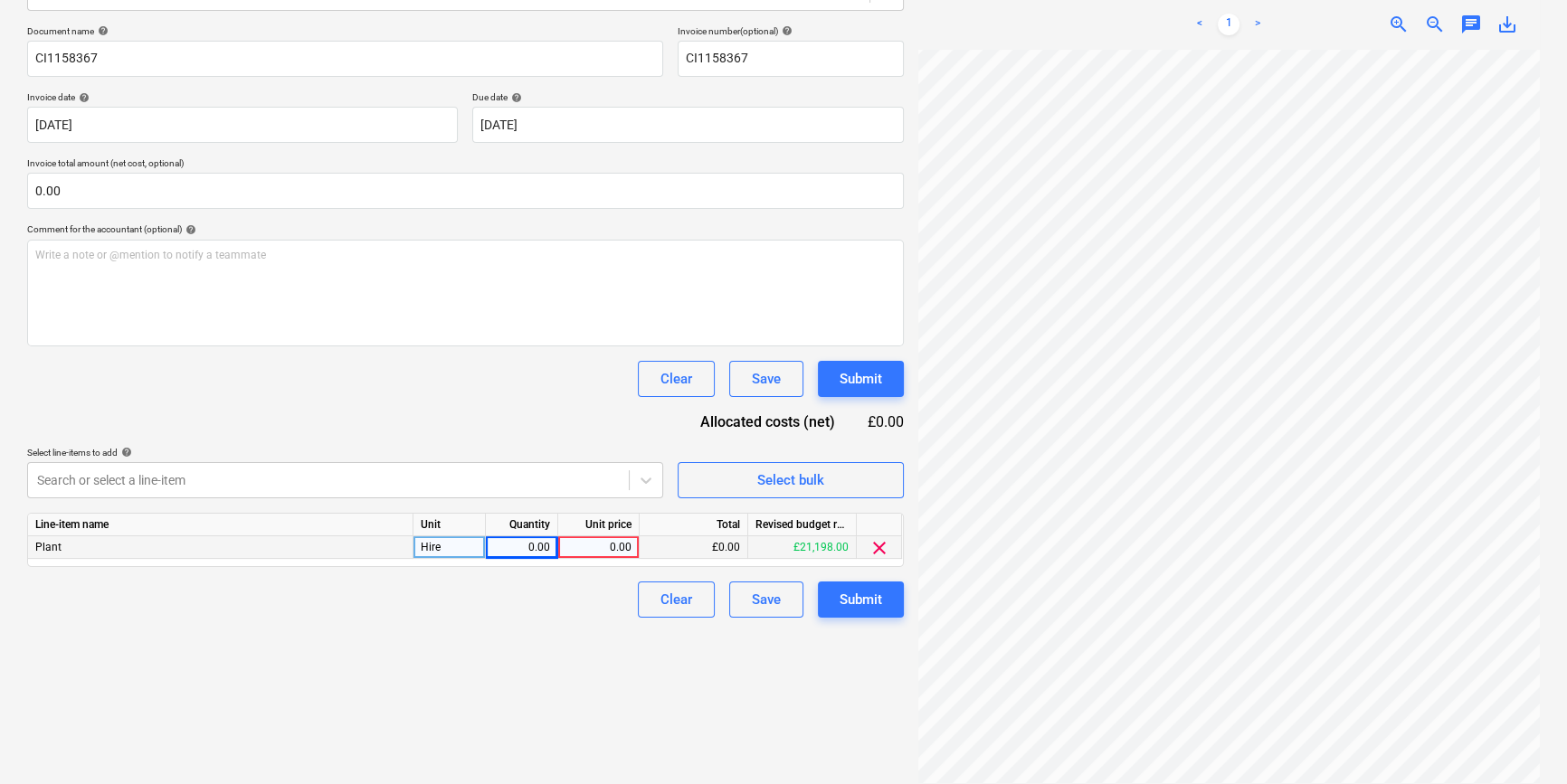 click on "0.00" at bounding box center (598, 547) 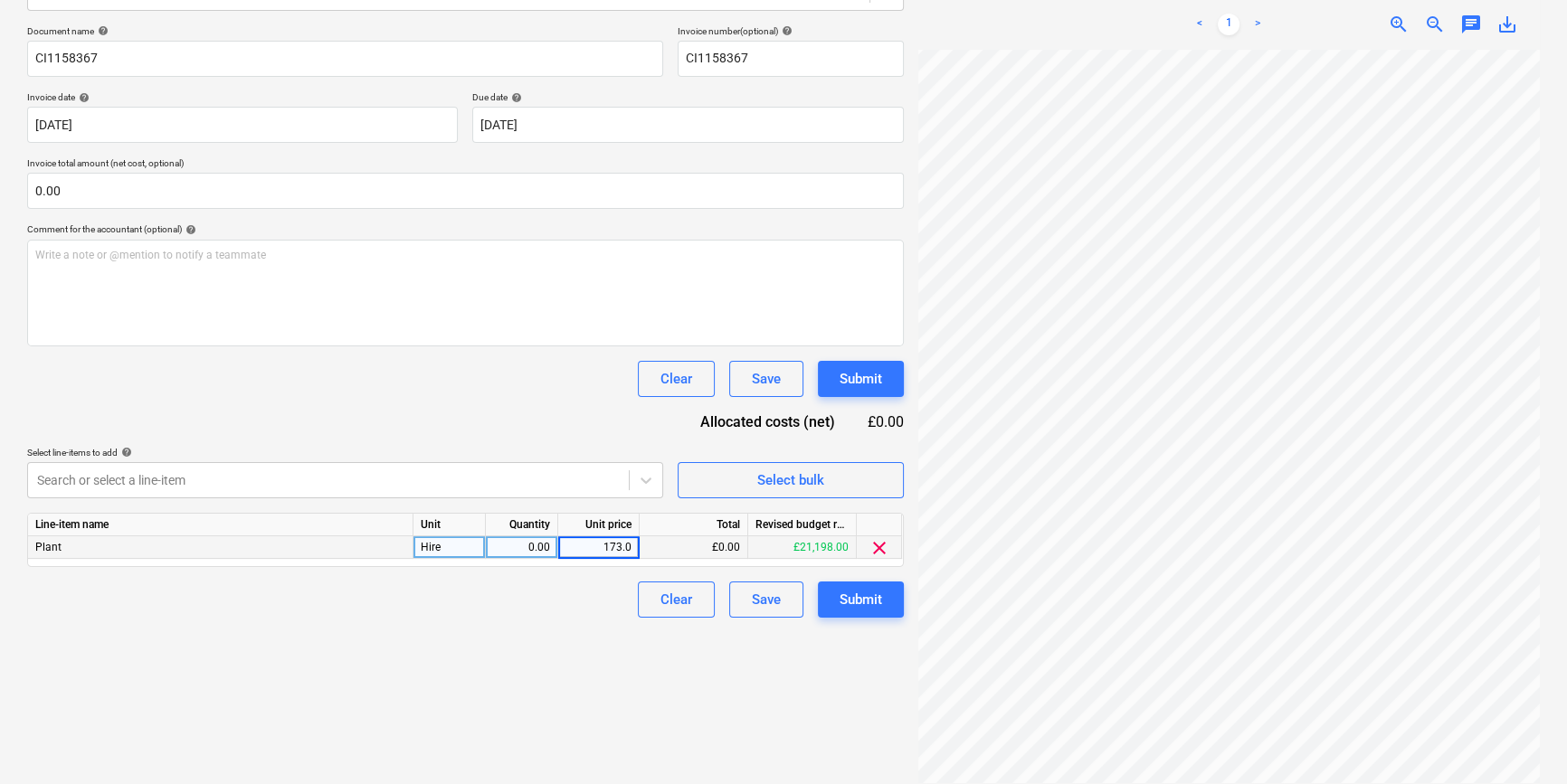 type on "173.04" 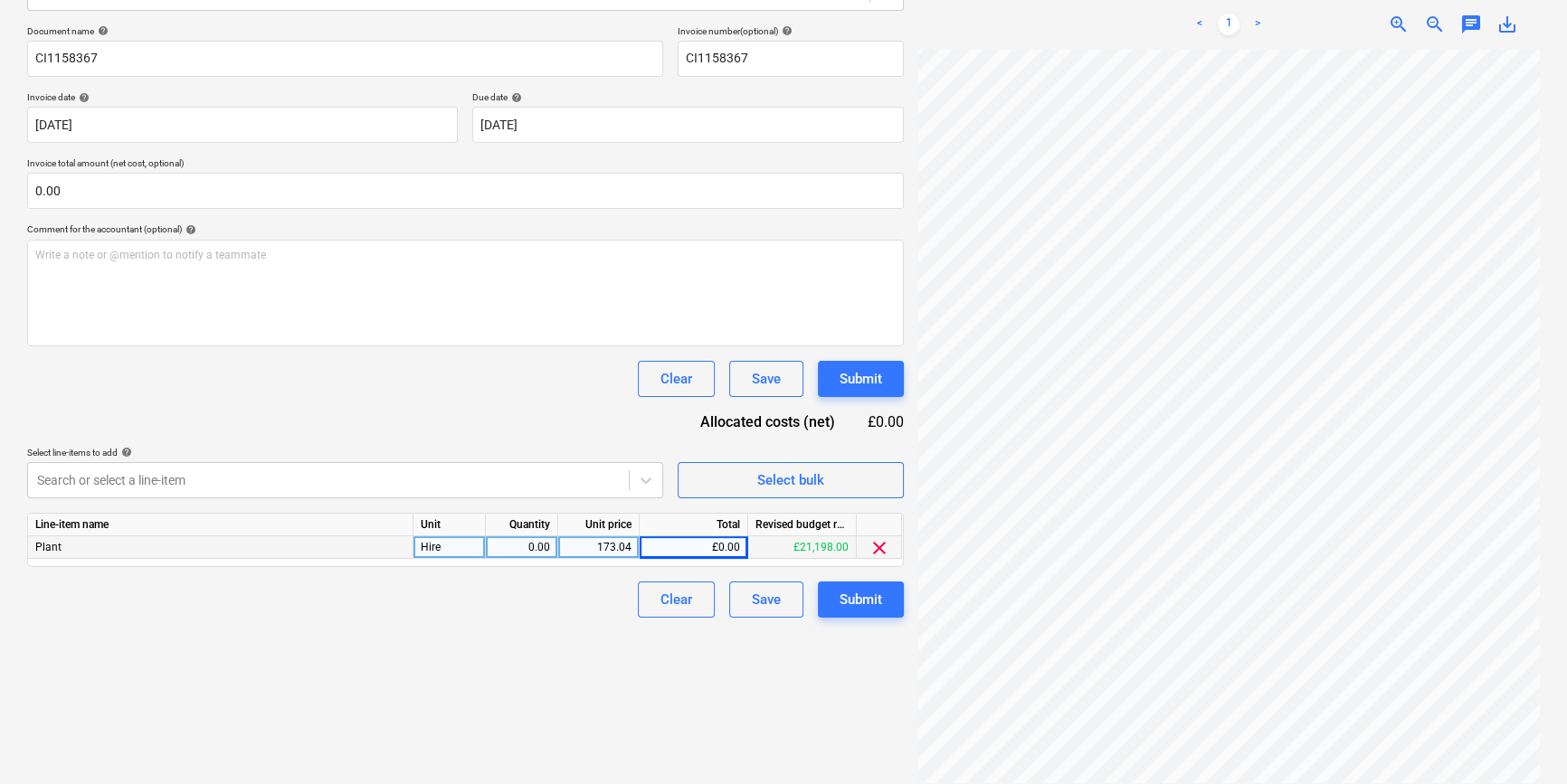 click on "0.00" at bounding box center (521, 547) 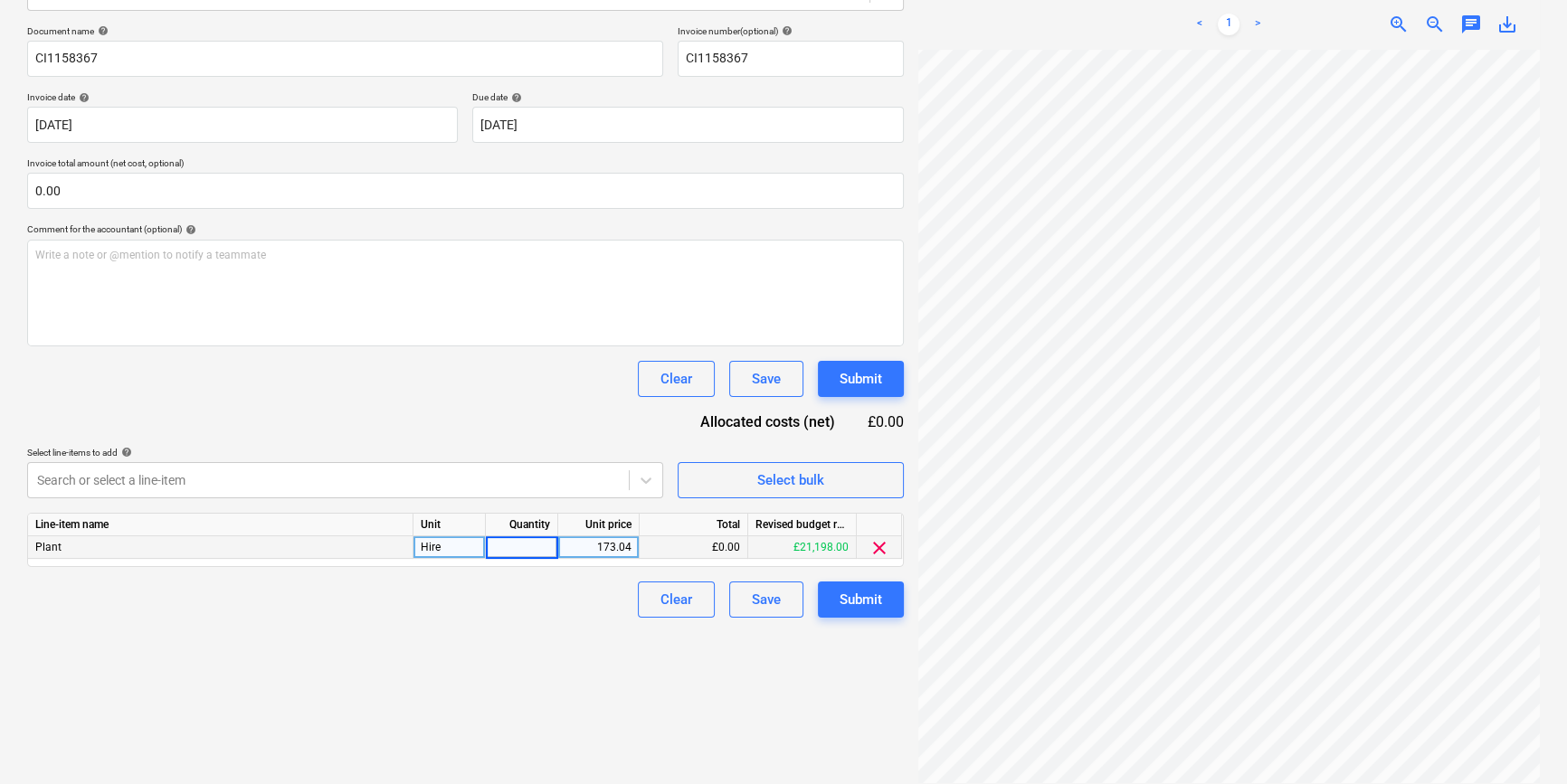 type on "1" 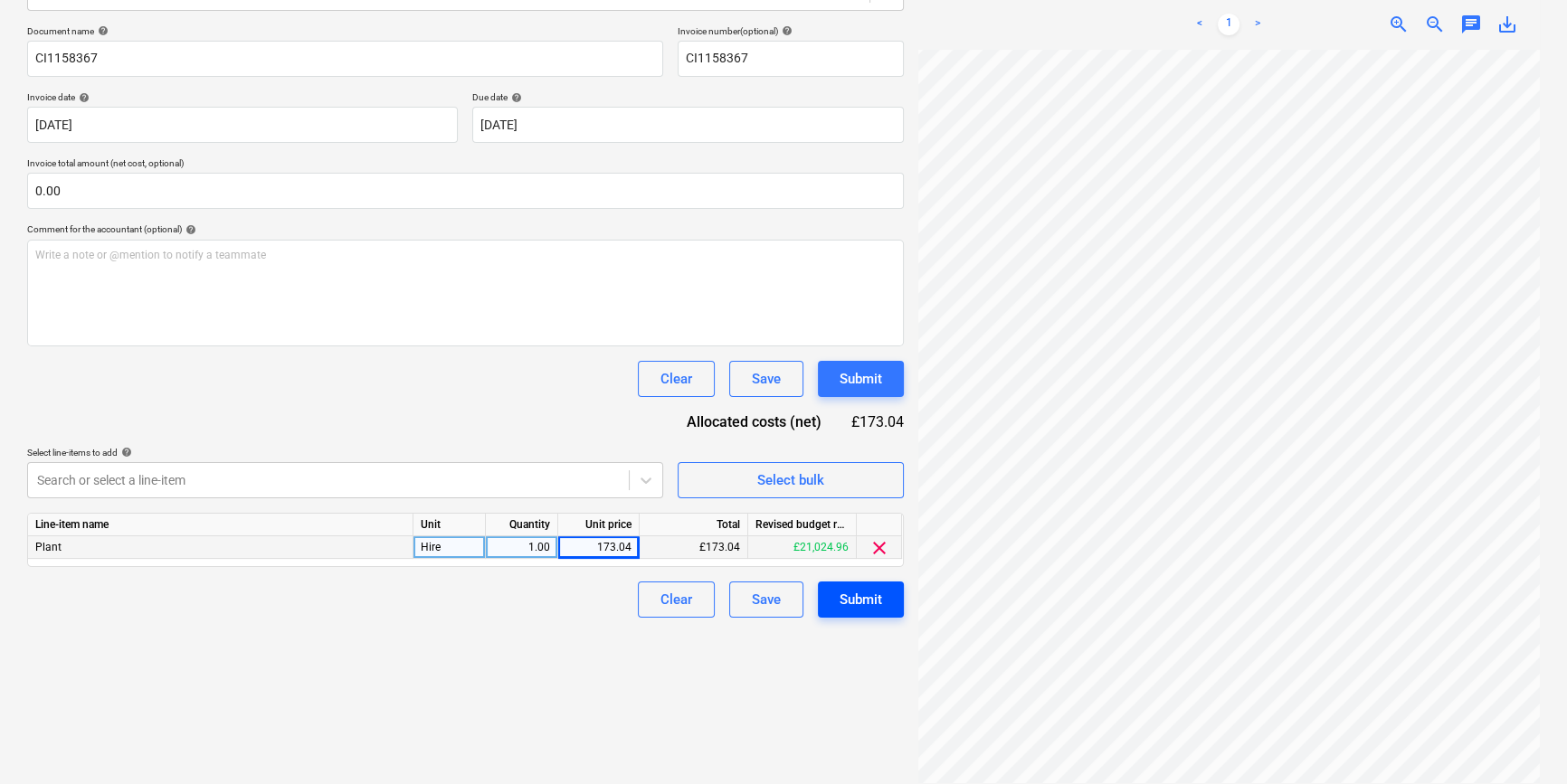 click on "Submit" at bounding box center [860, 600] 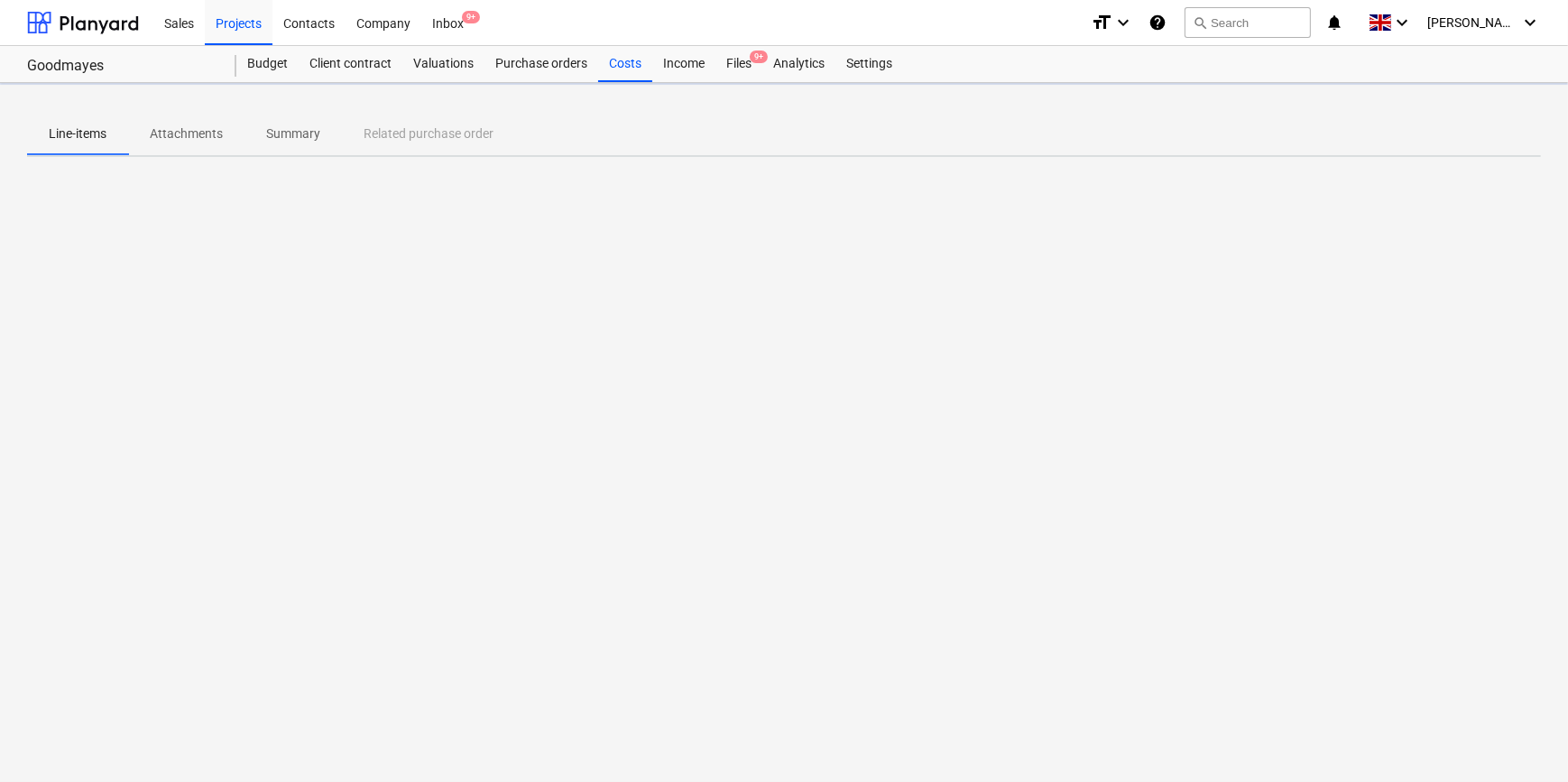 scroll, scrollTop: 0, scrollLeft: 0, axis: both 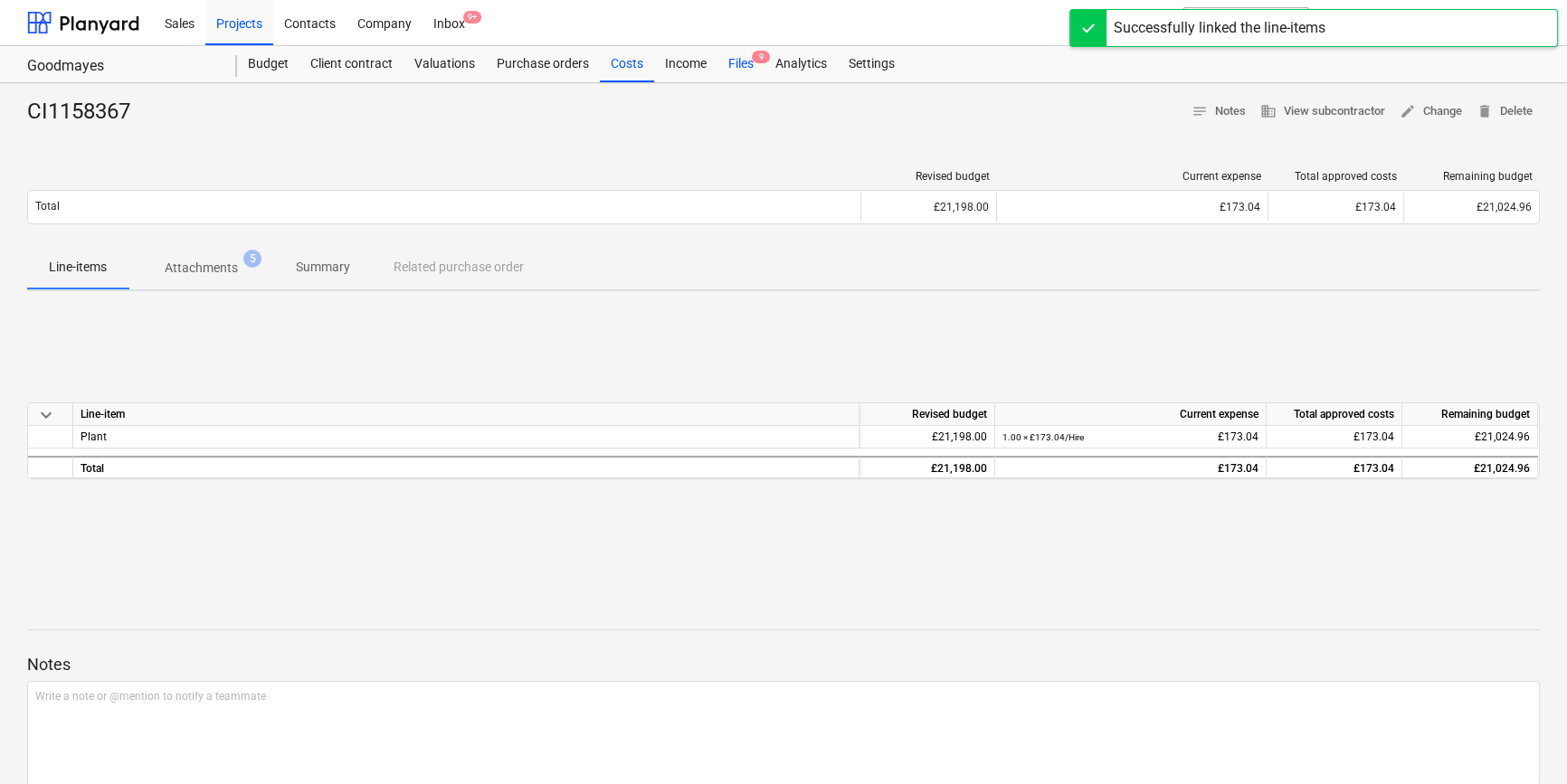click on "Files 9" at bounding box center (741, 64) 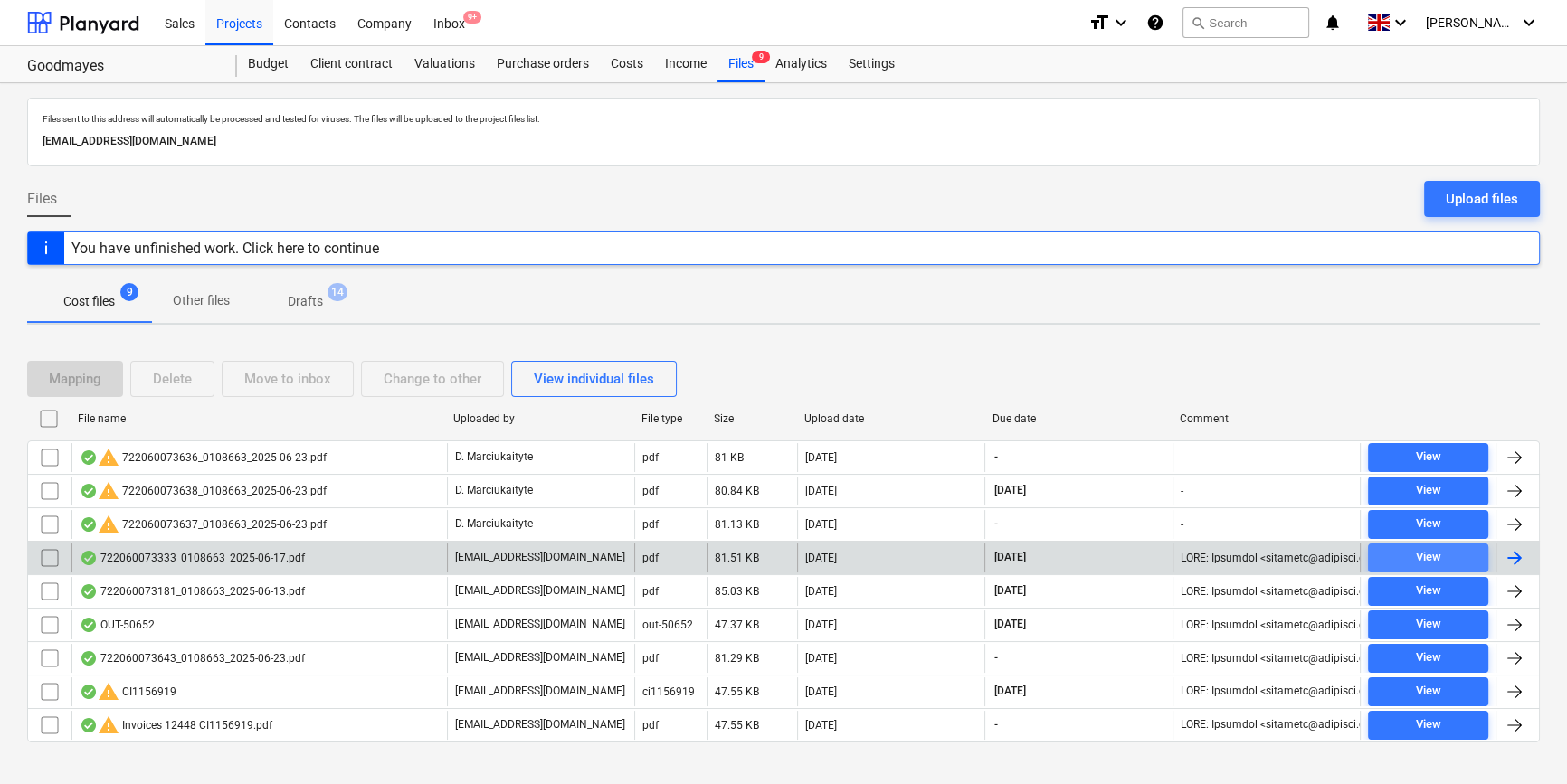 click on "View" at bounding box center [1428, 557] 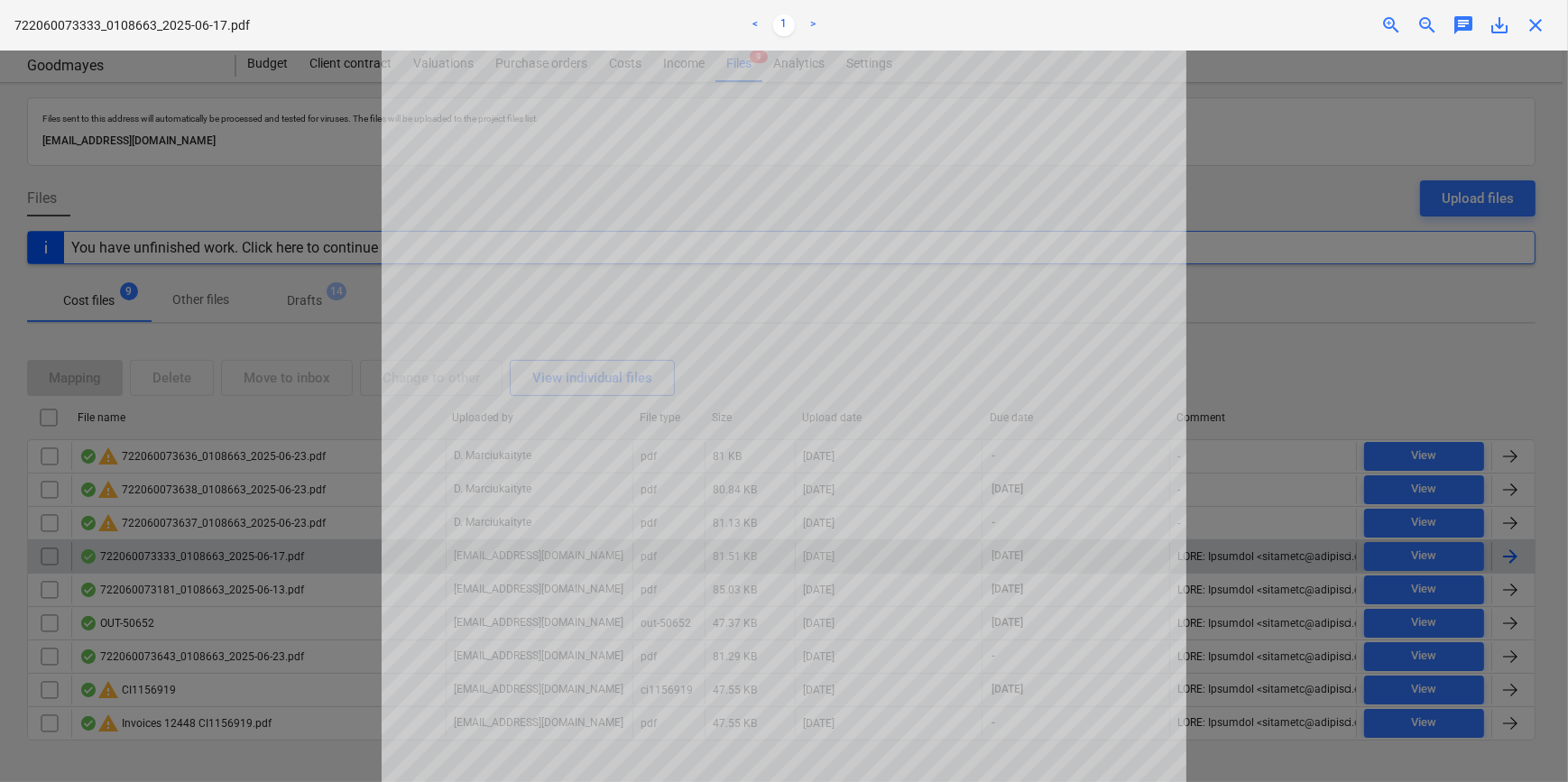 click at bounding box center (784, 416) 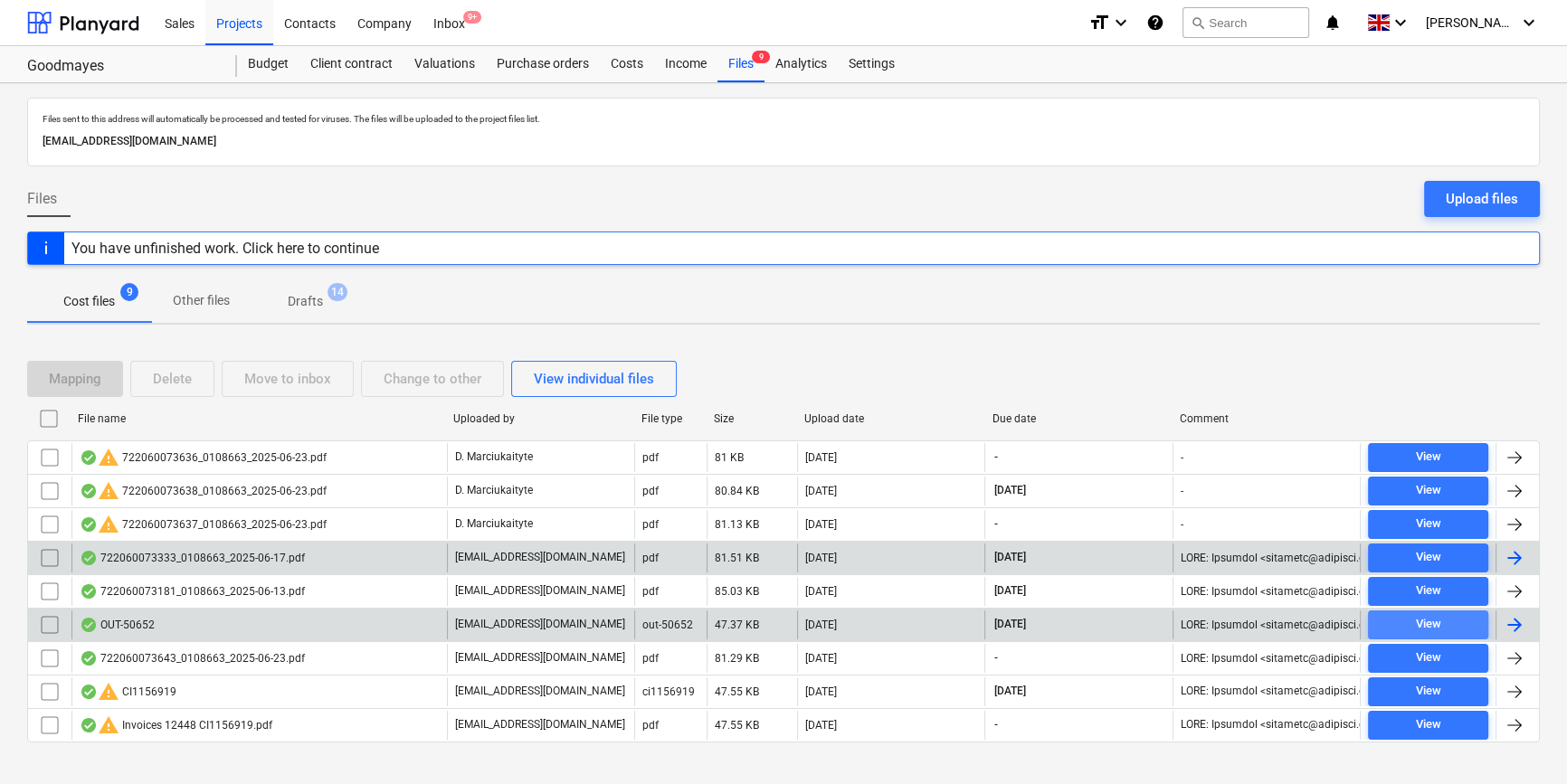 click on "View" at bounding box center (1428, 624) 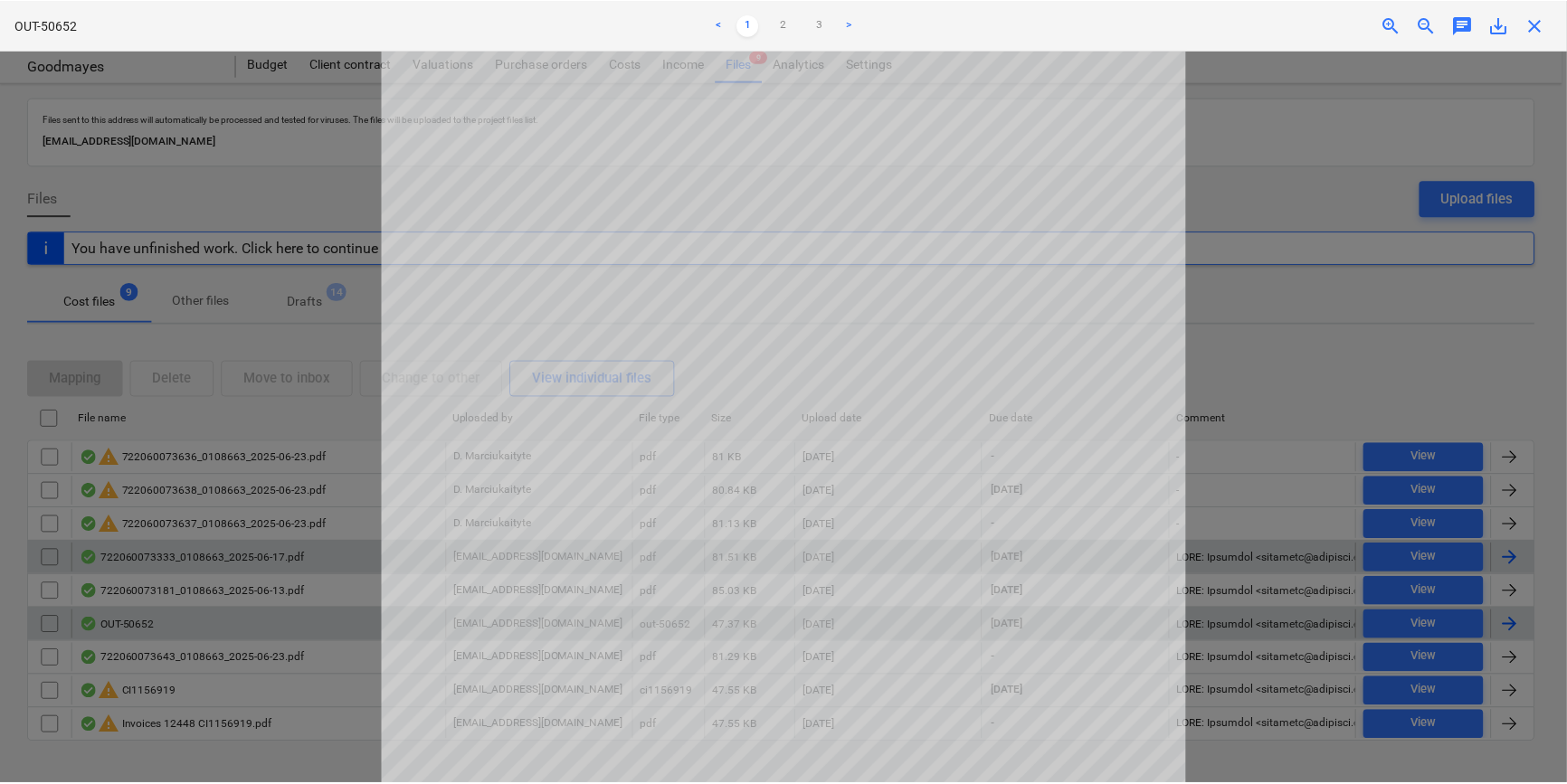 scroll, scrollTop: 0, scrollLeft: 0, axis: both 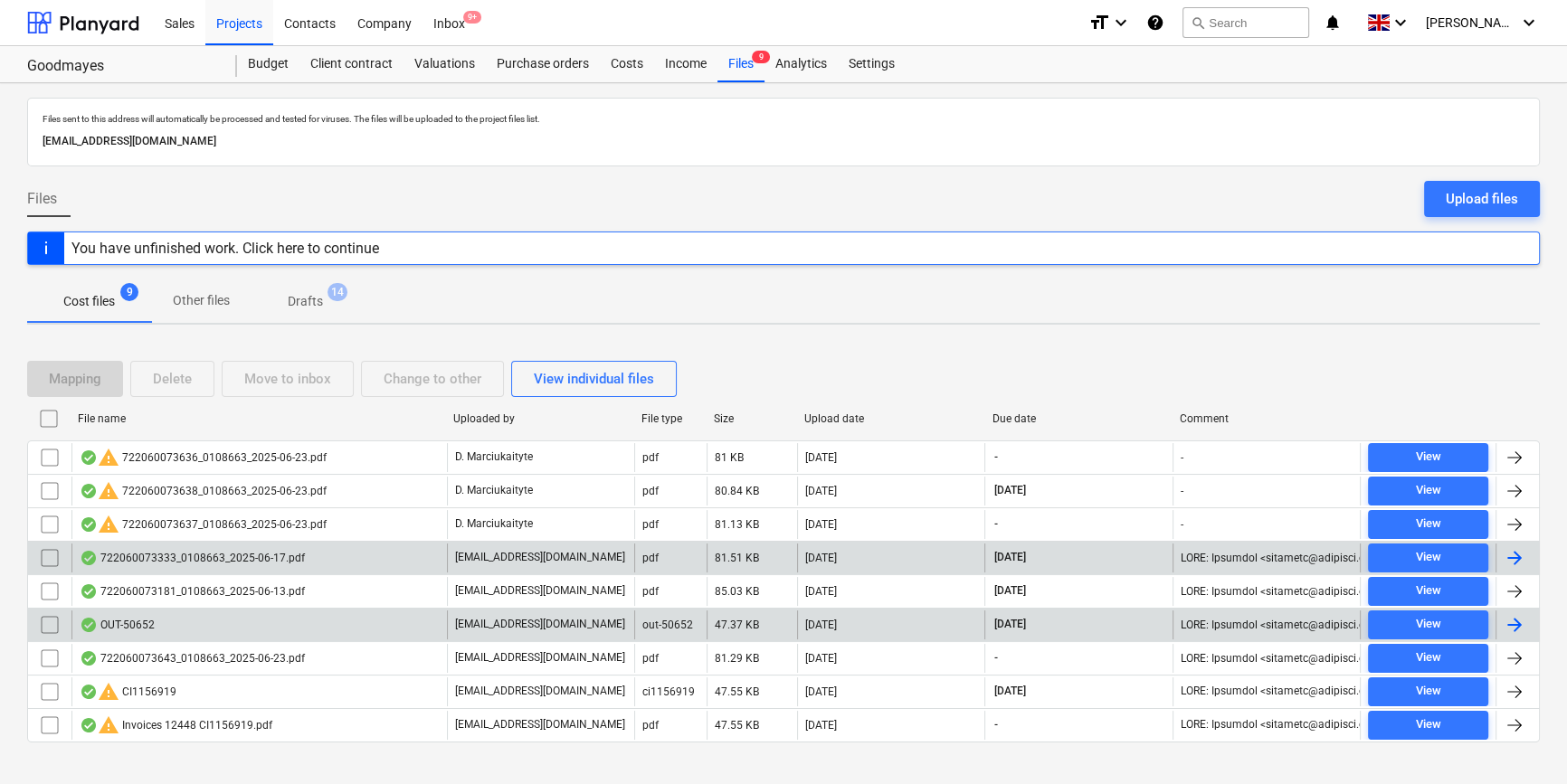 click at bounding box center (1515, 625) 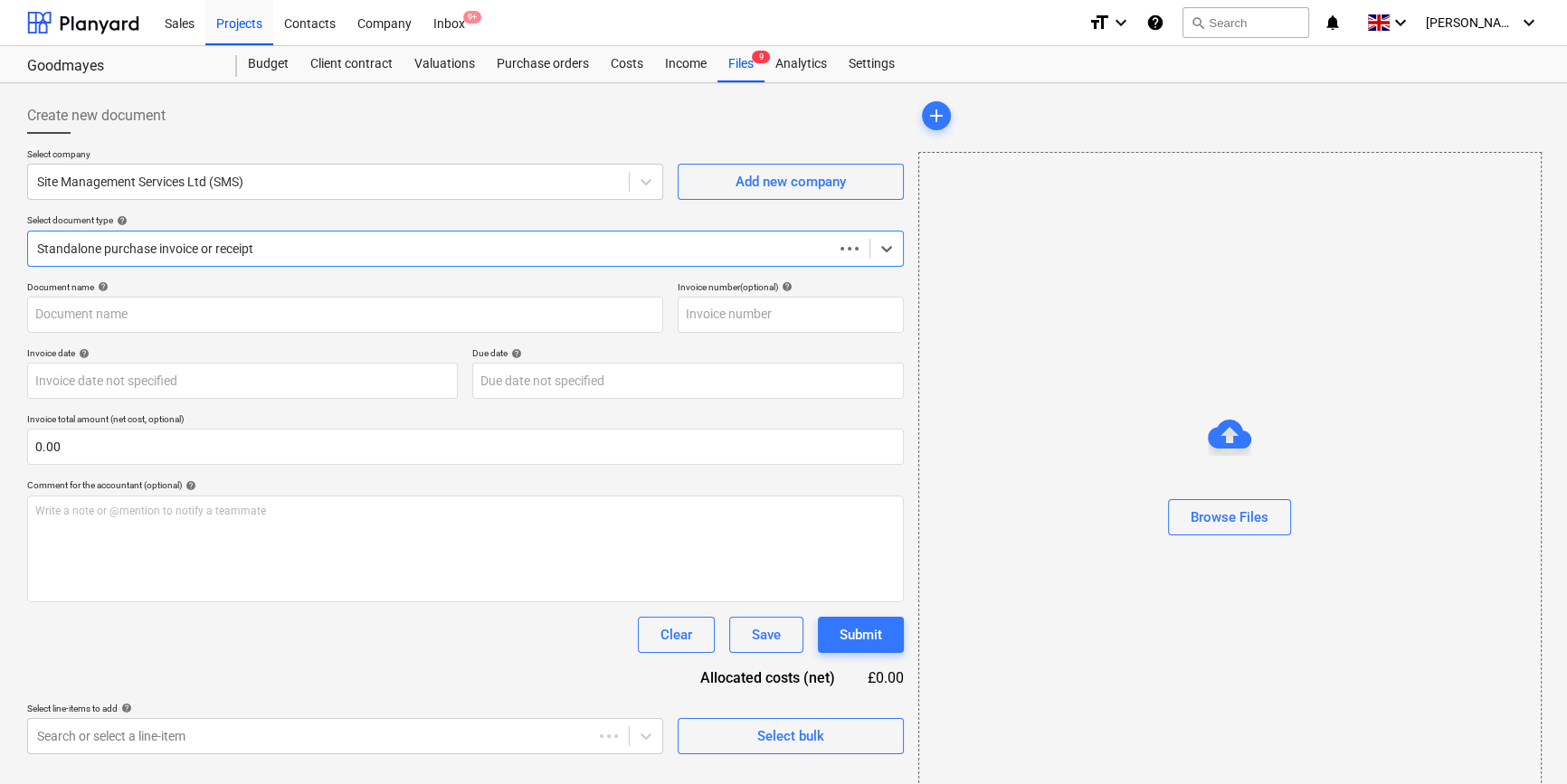 type on "OUT-50652" 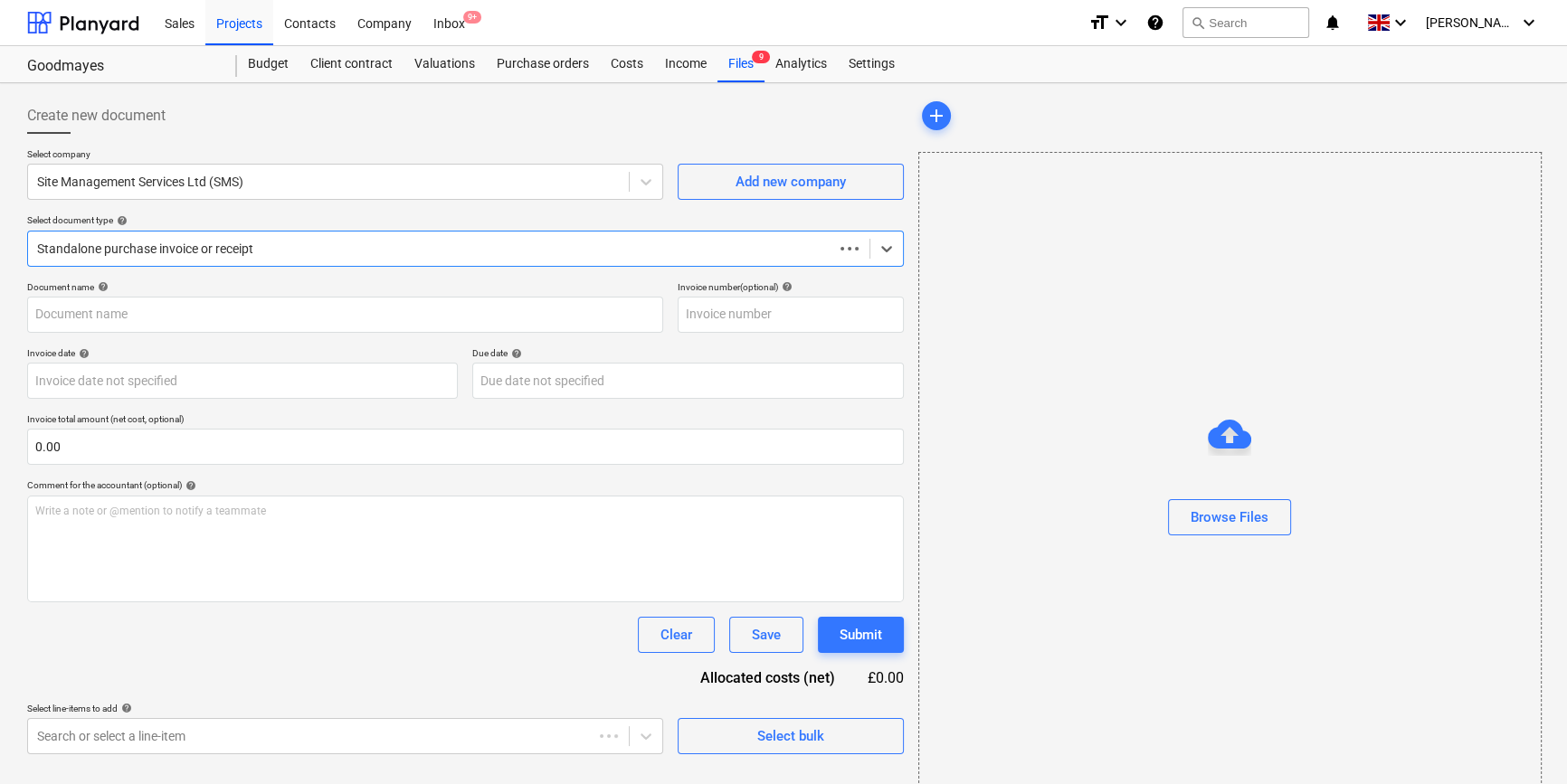 type on "OUT-50652" 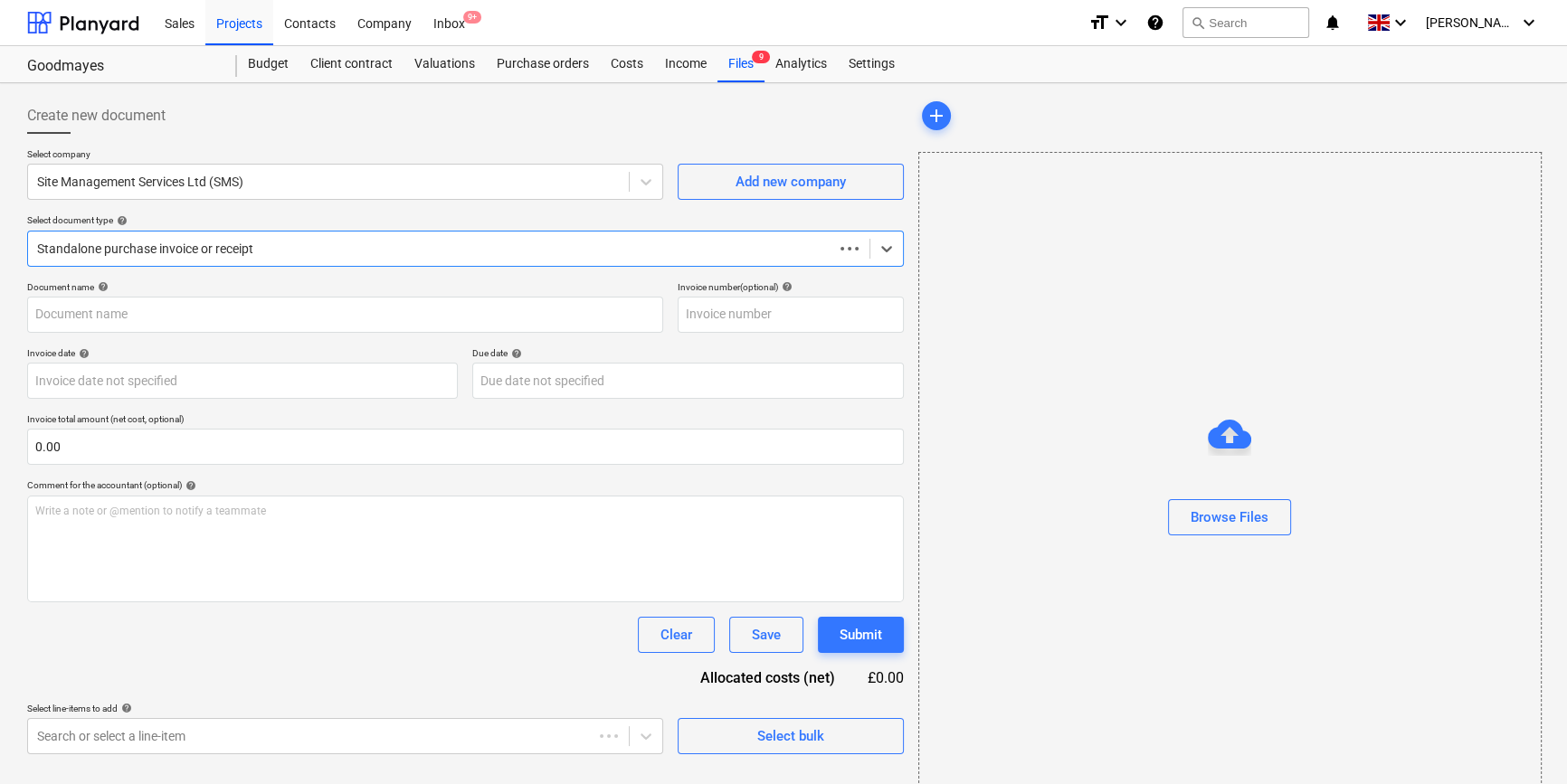 type on "[DATE]" 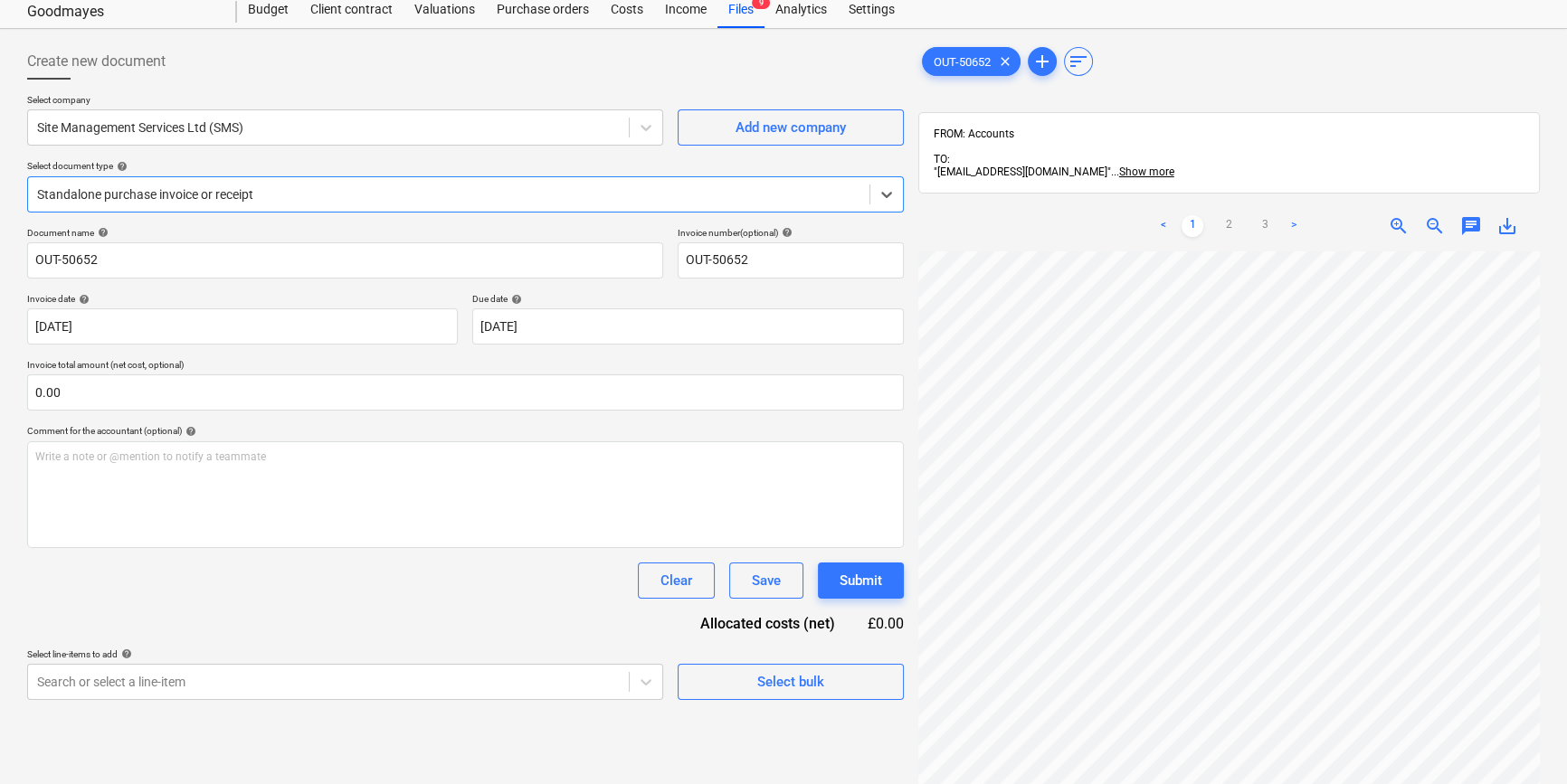 scroll, scrollTop: 81, scrollLeft: 0, axis: vertical 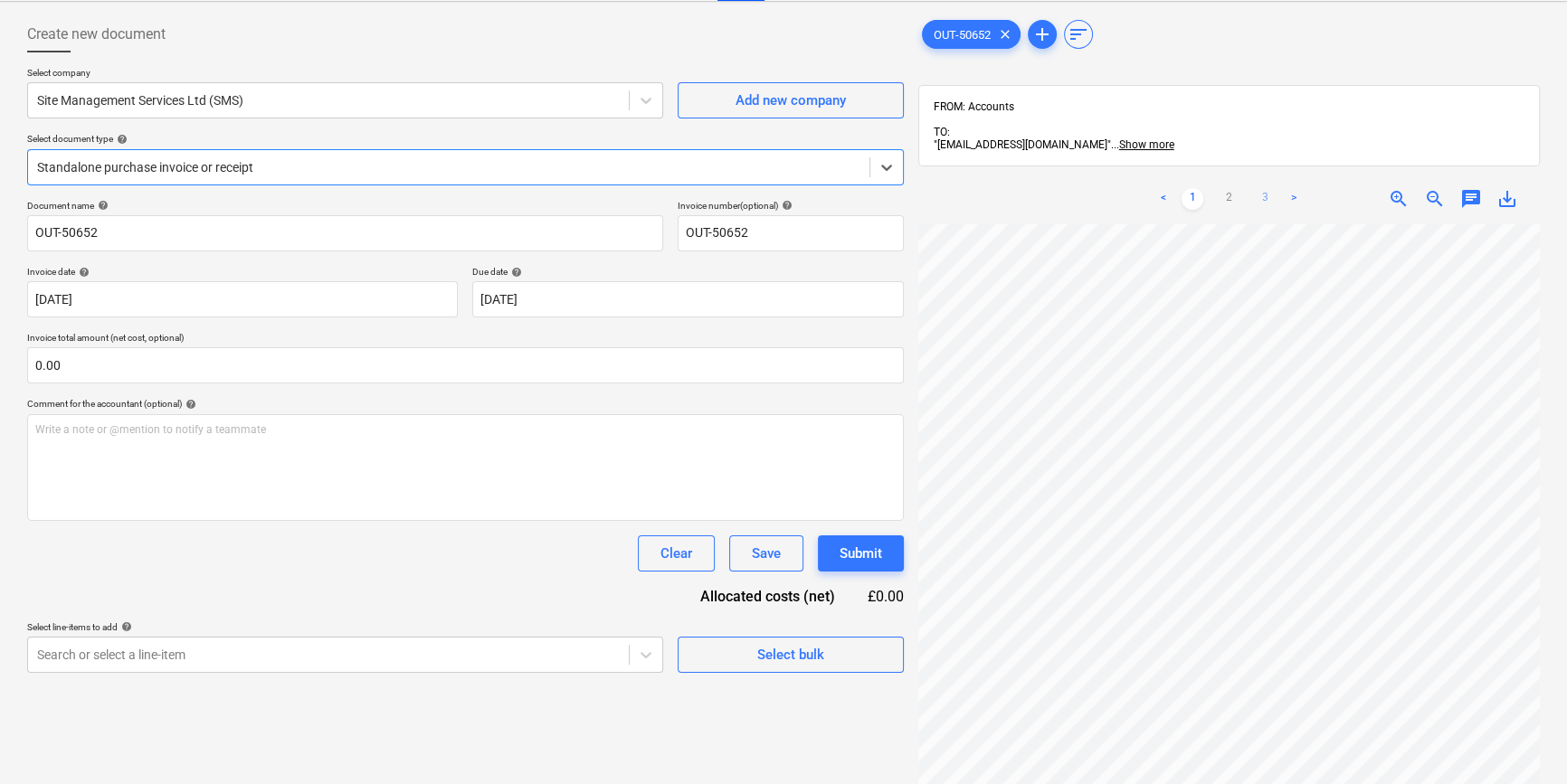 click on "3" at bounding box center [1265, 199] 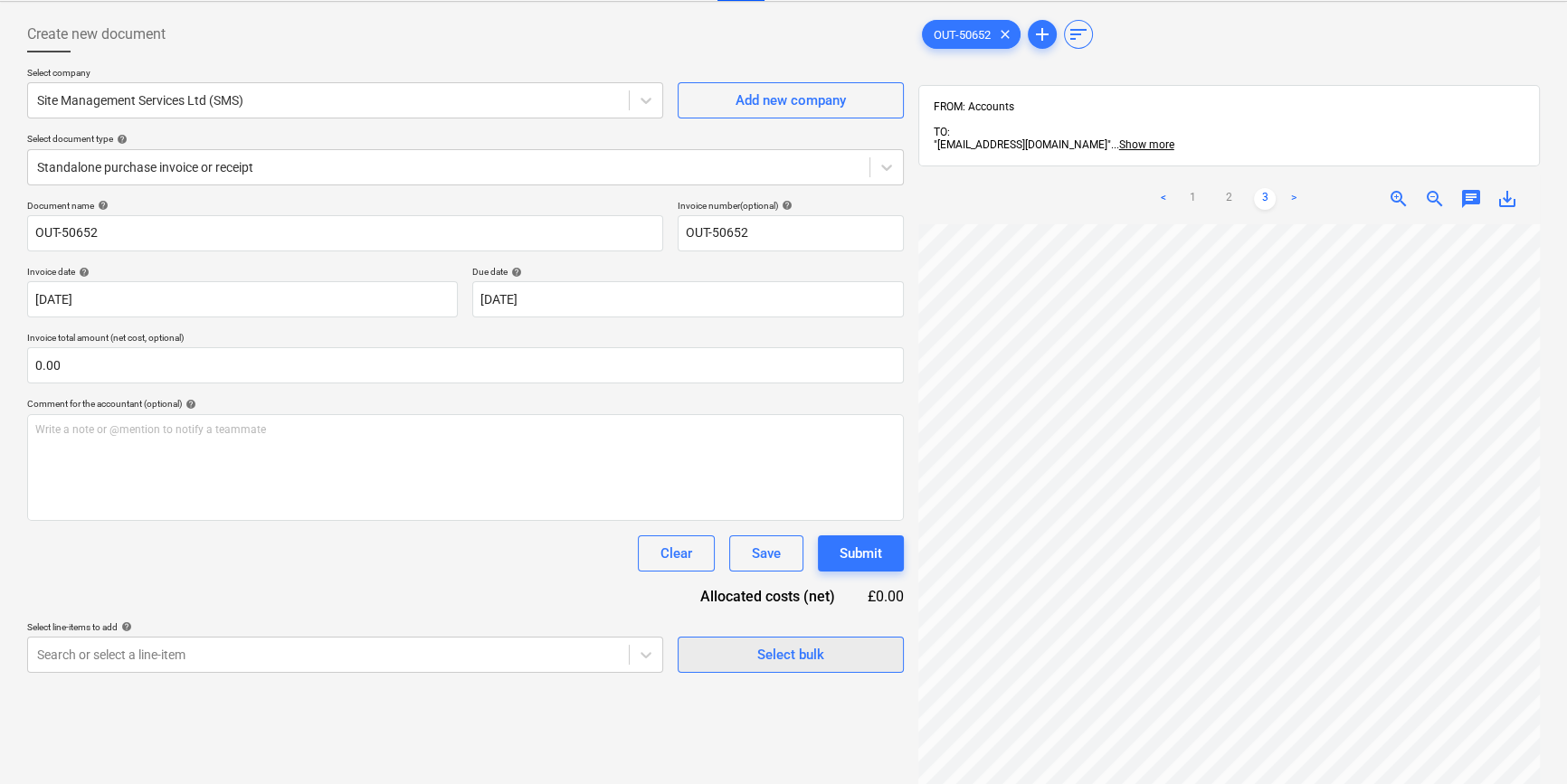click on "Select bulk" at bounding box center [791, 655] 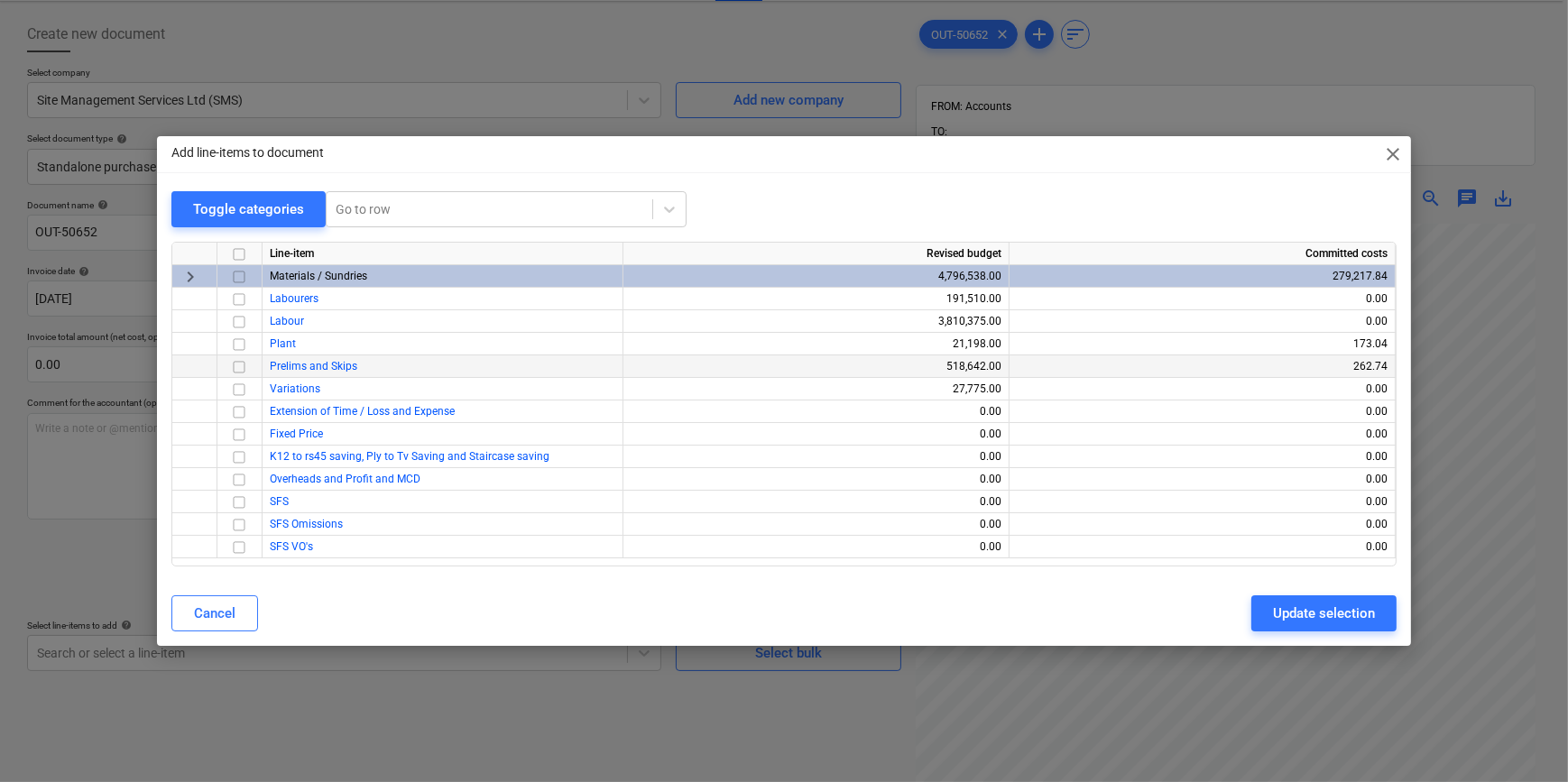 click at bounding box center (239, 367) 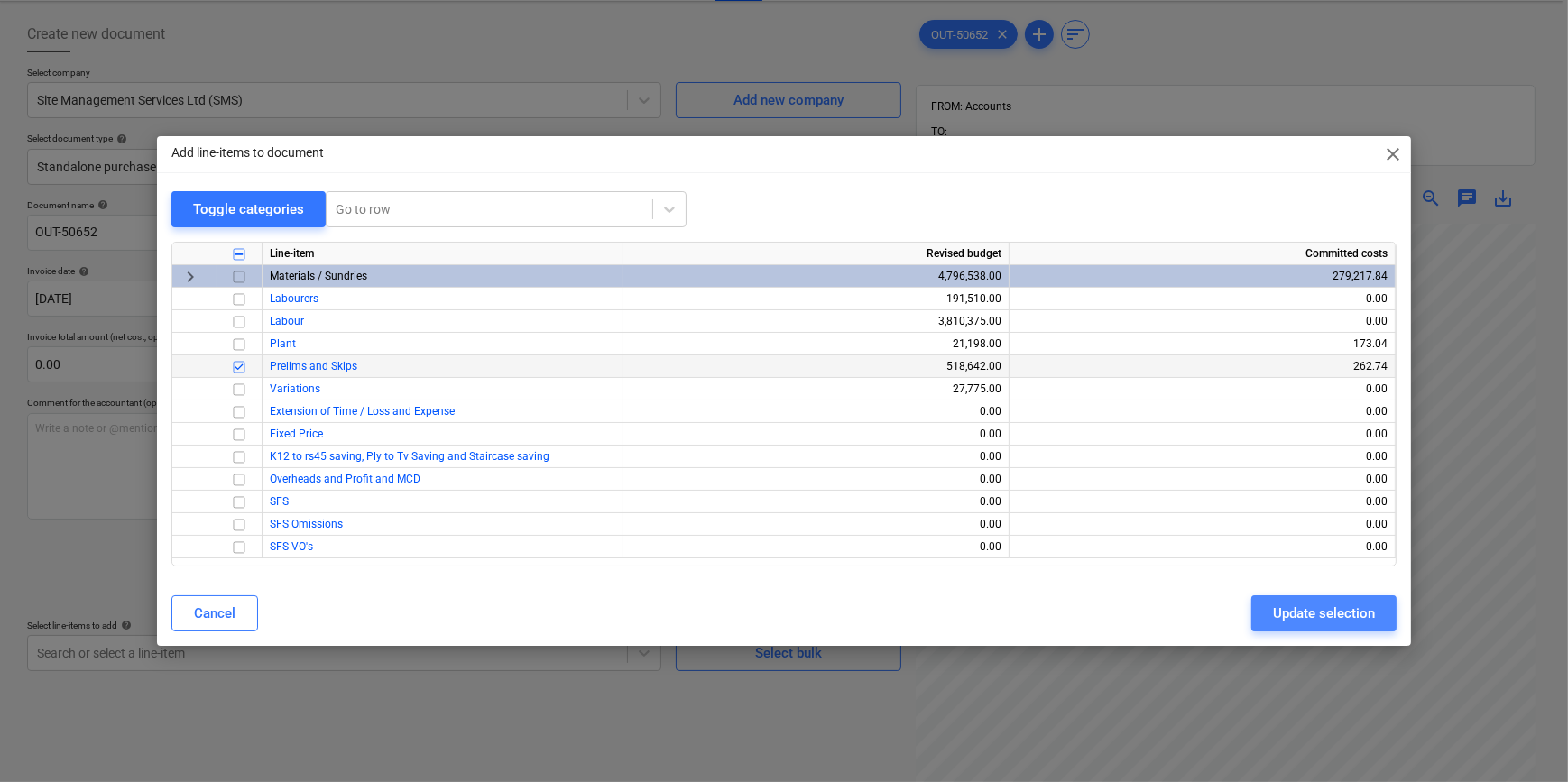 click on "Update selection" at bounding box center [1324, 613] 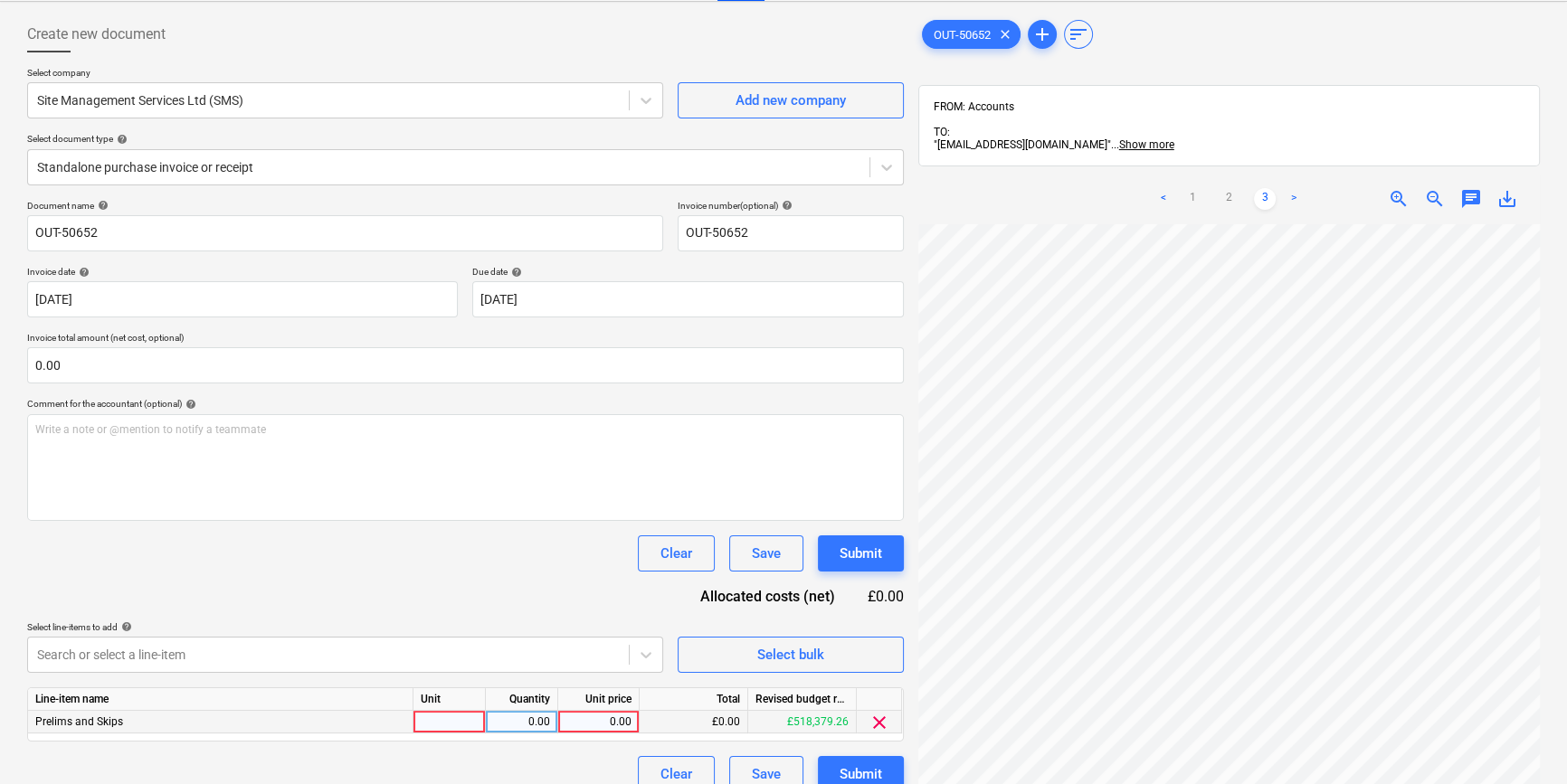 click at bounding box center [450, 722] 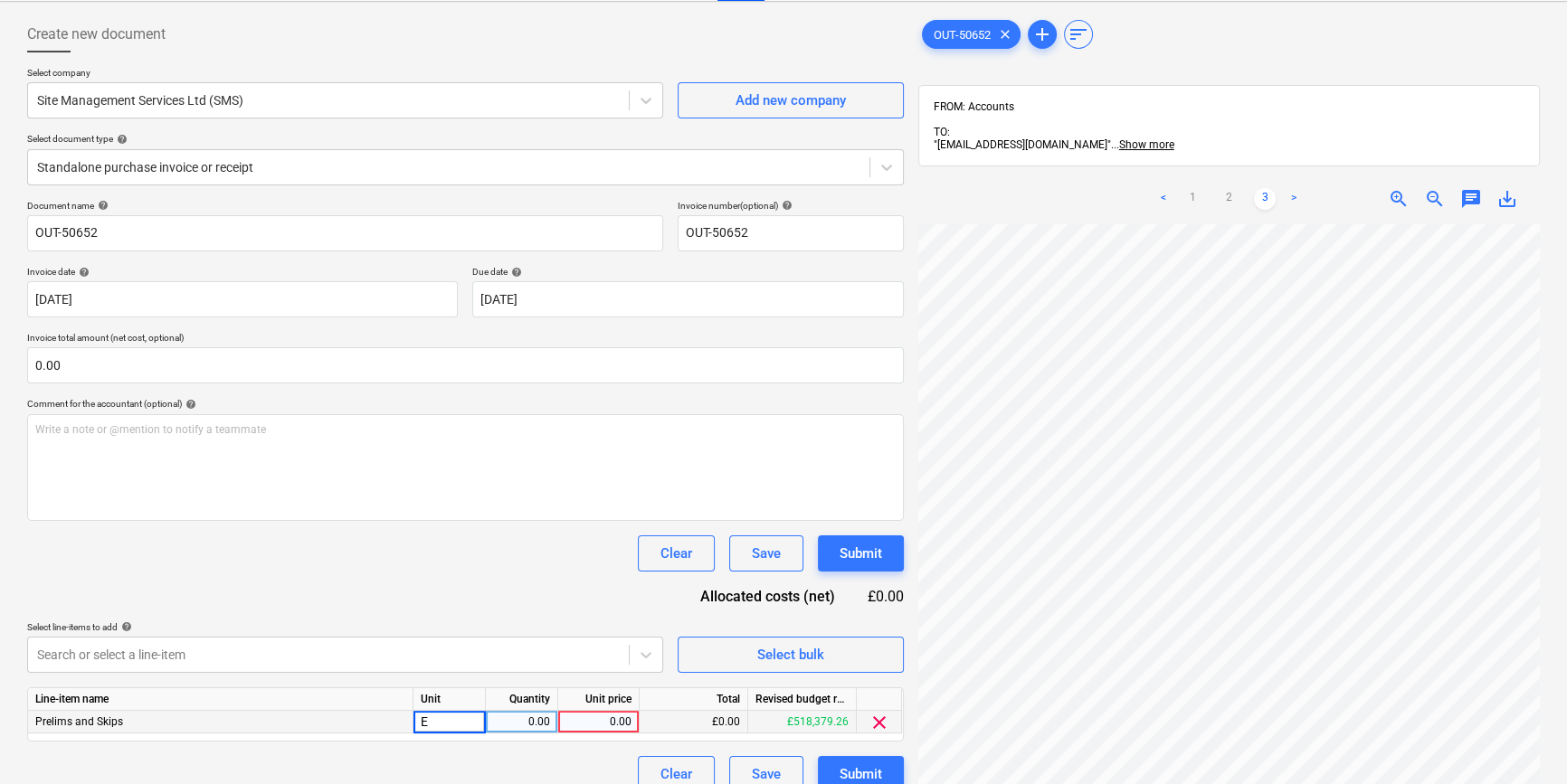 type on "Ea" 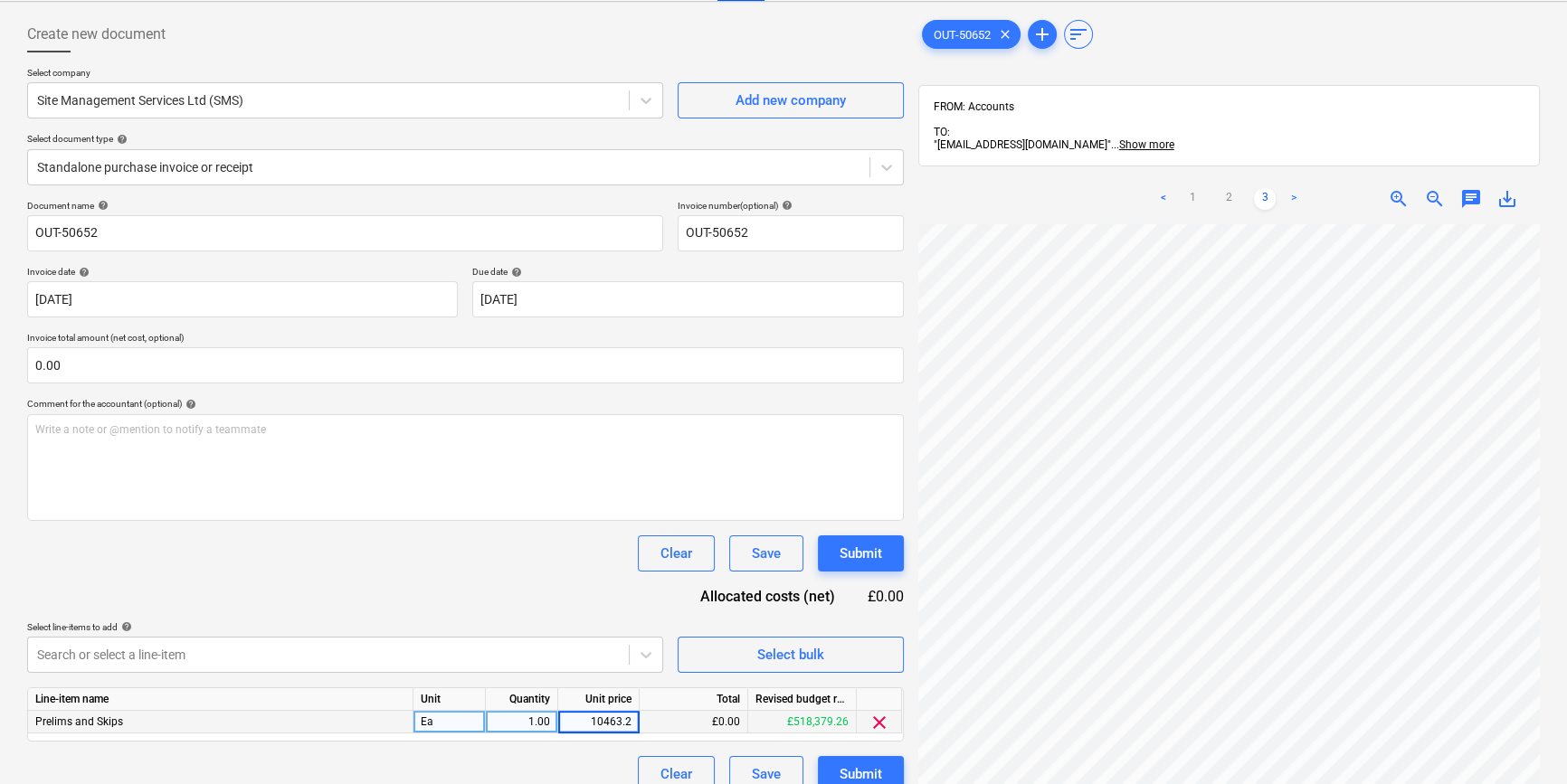type on "10463.25" 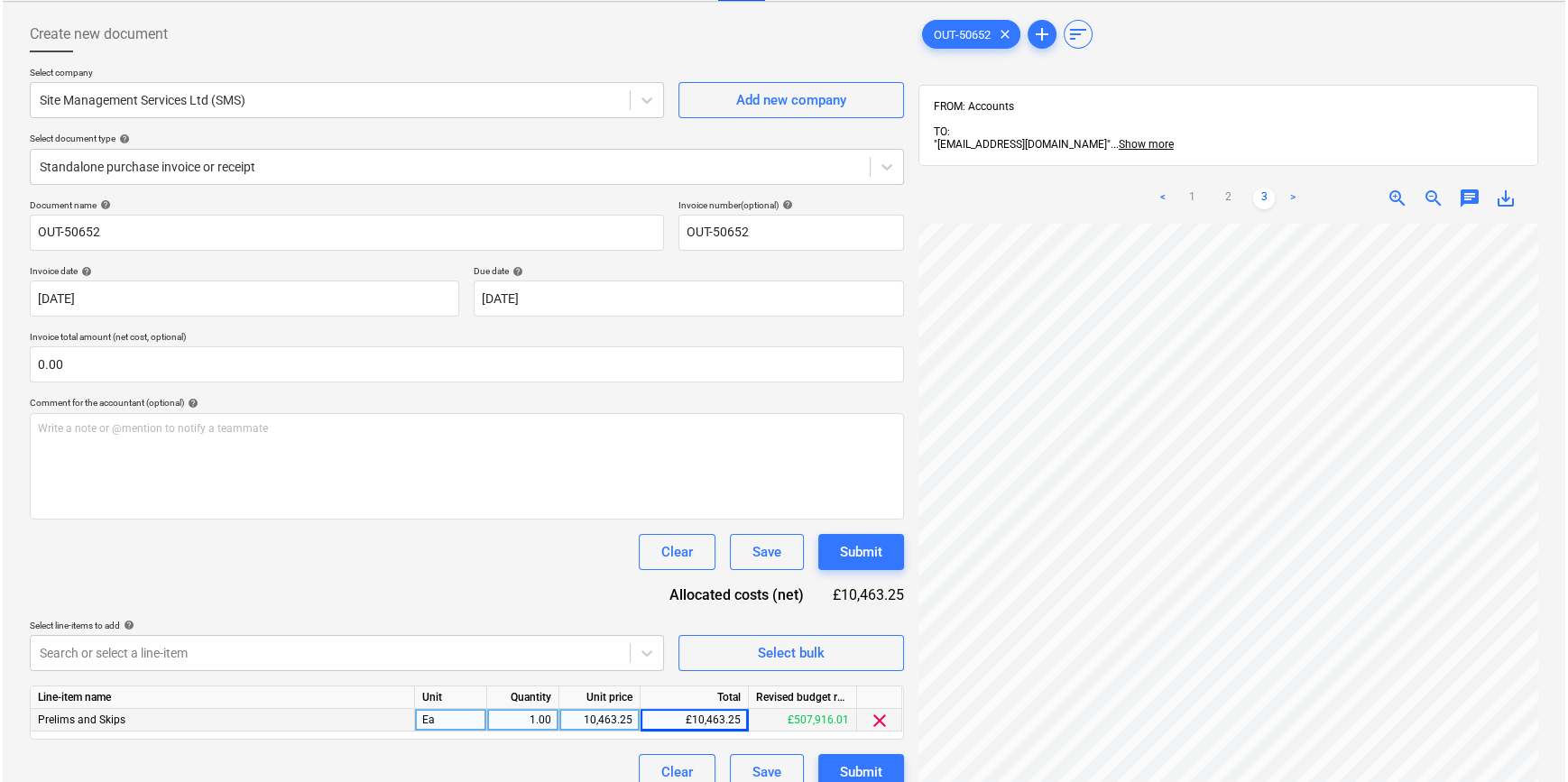 scroll, scrollTop: 0, scrollLeft: 0, axis: both 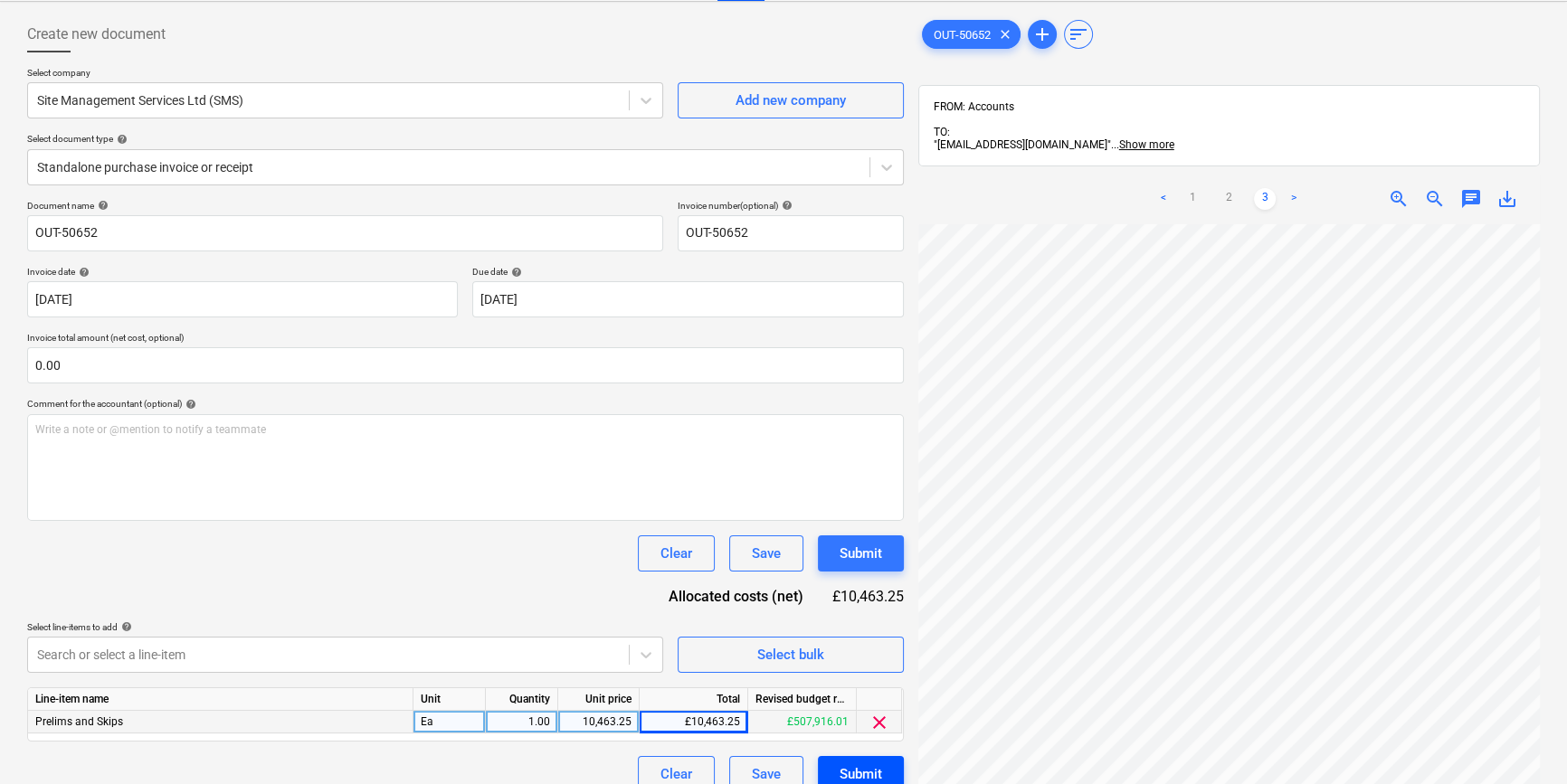 click on "Submit" at bounding box center [860, 774] 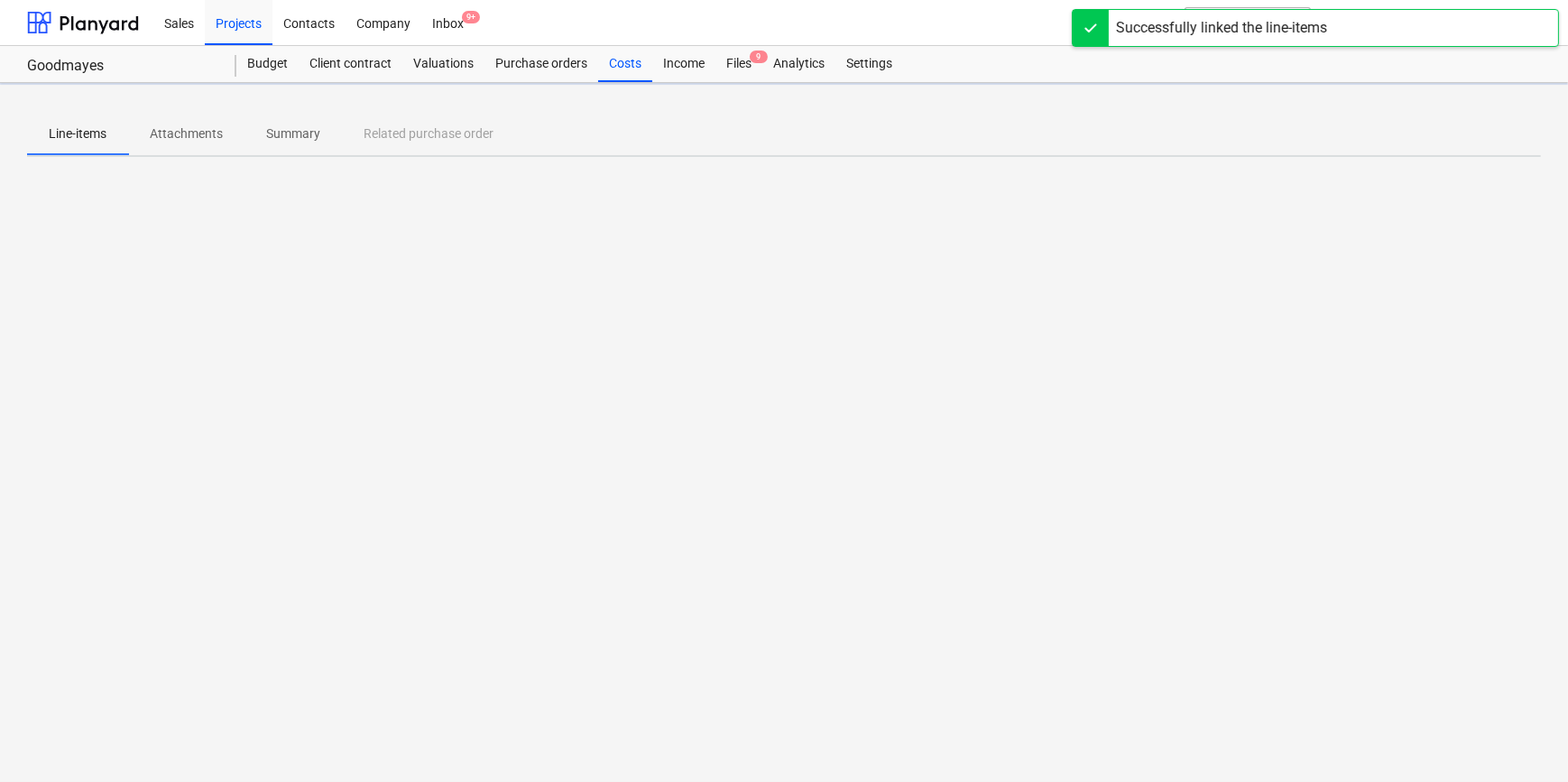 scroll, scrollTop: 0, scrollLeft: 0, axis: both 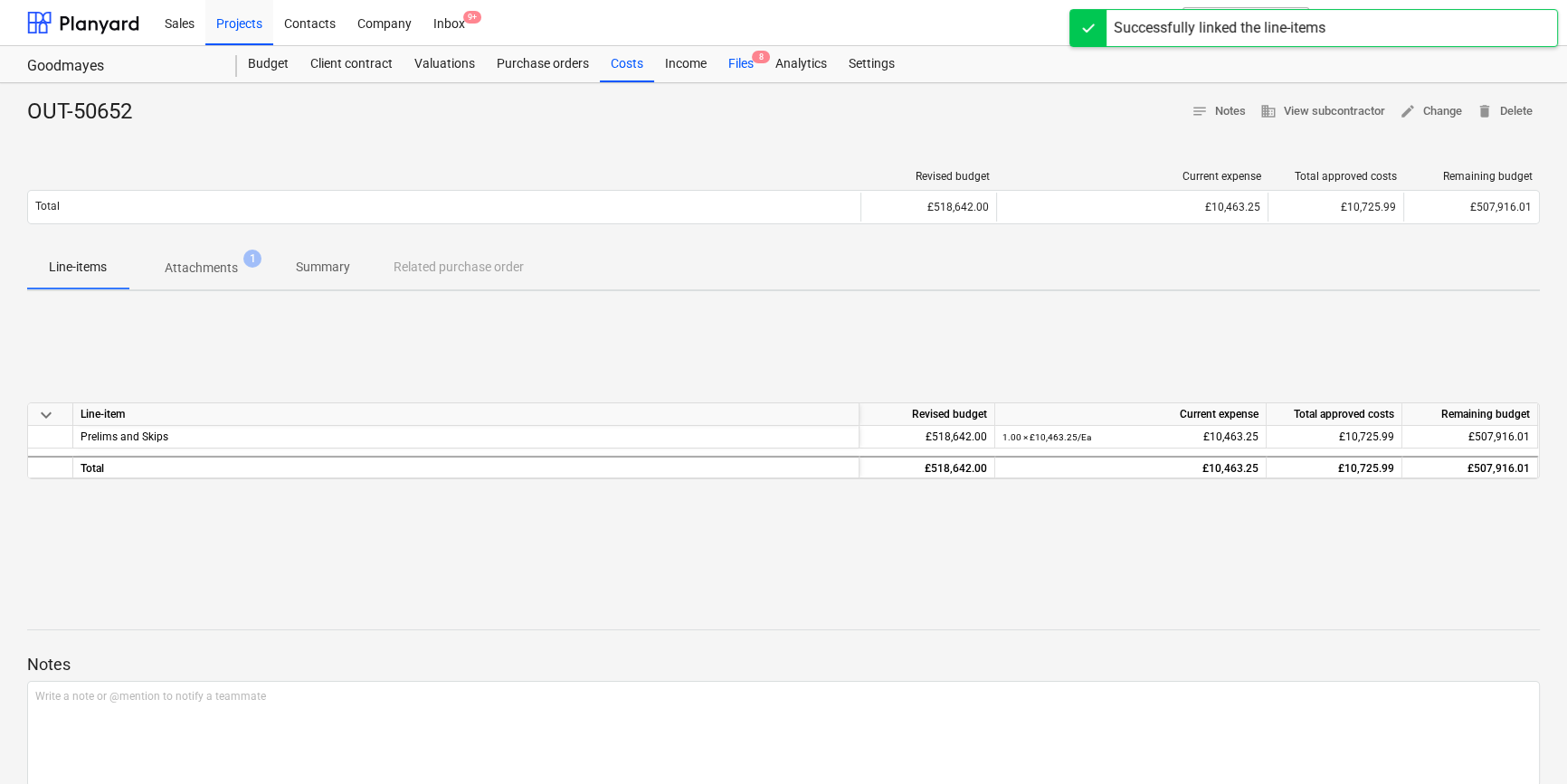 click on "Files 8" at bounding box center [741, 64] 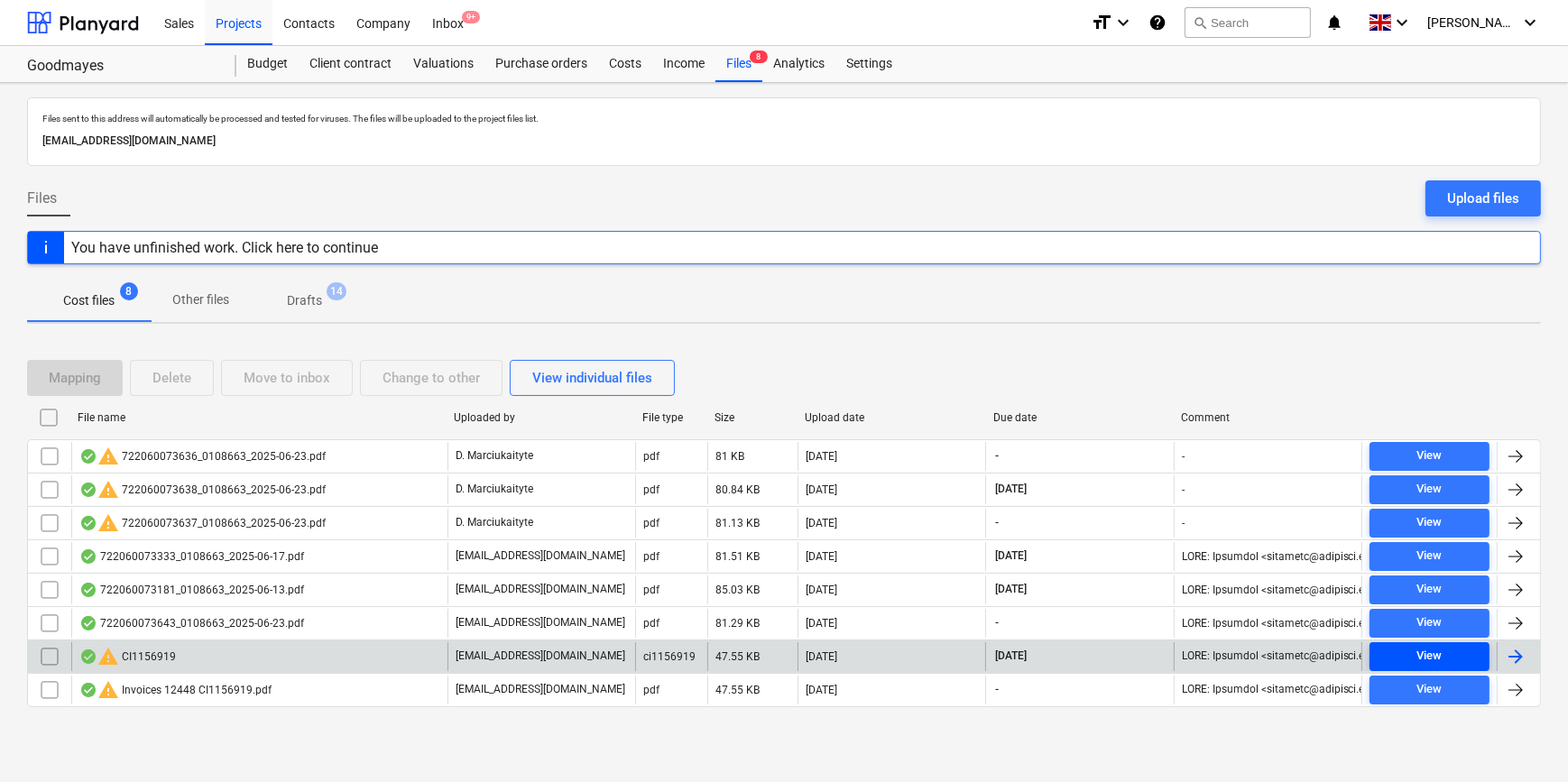 click on "View" at bounding box center [1429, 656] 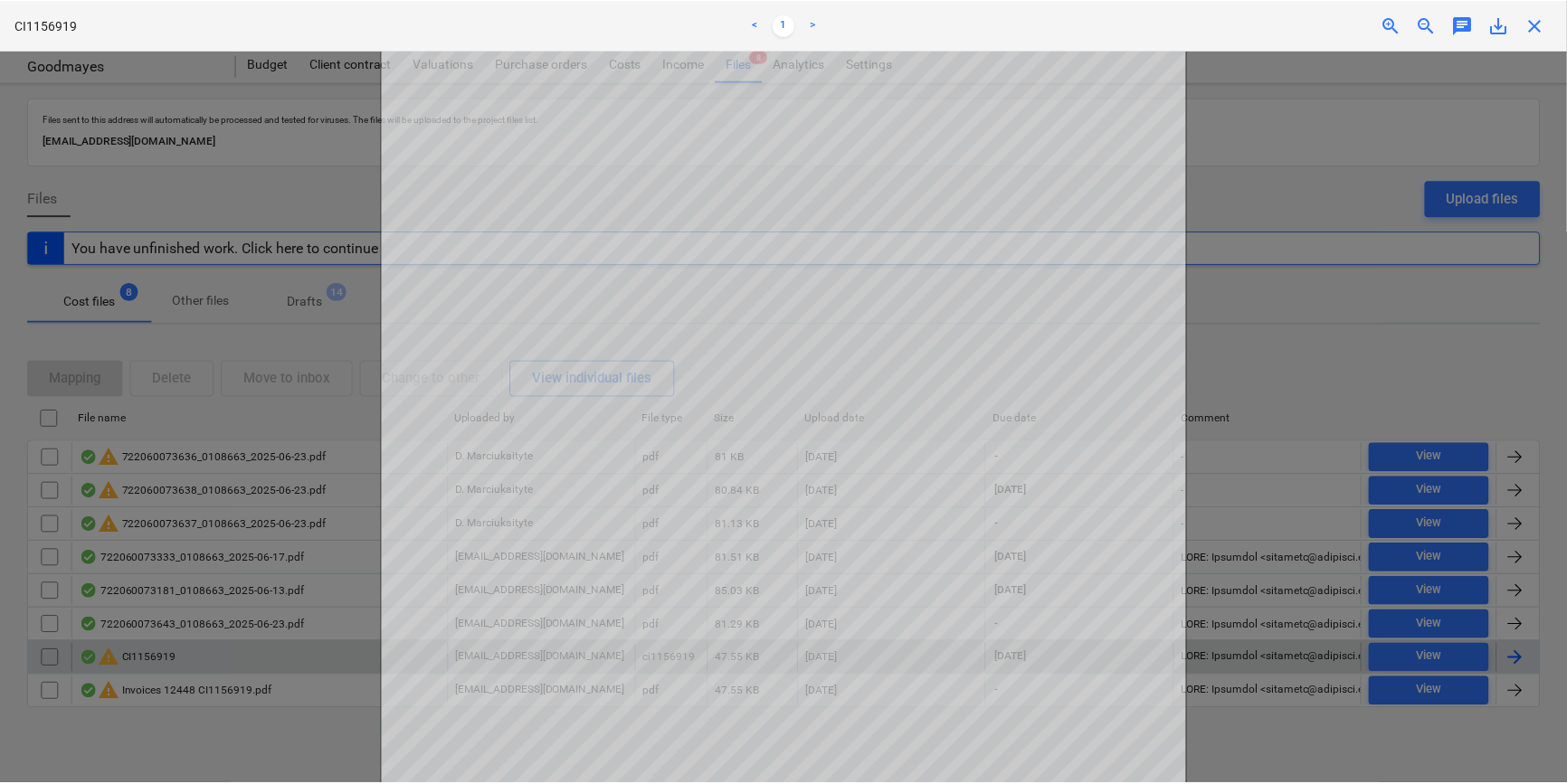 scroll, scrollTop: 328, scrollLeft: 0, axis: vertical 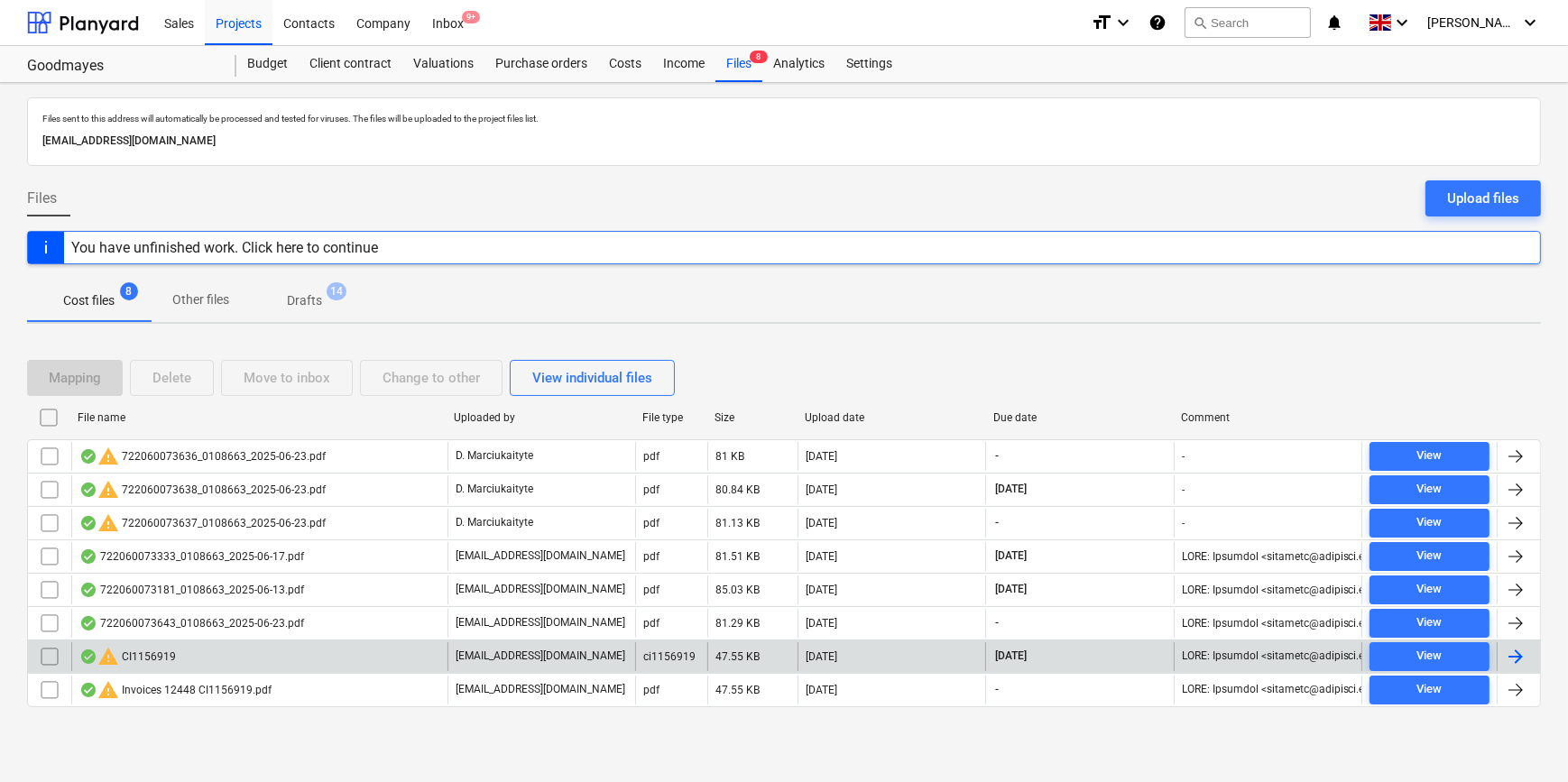 click at bounding box center (1516, 657) 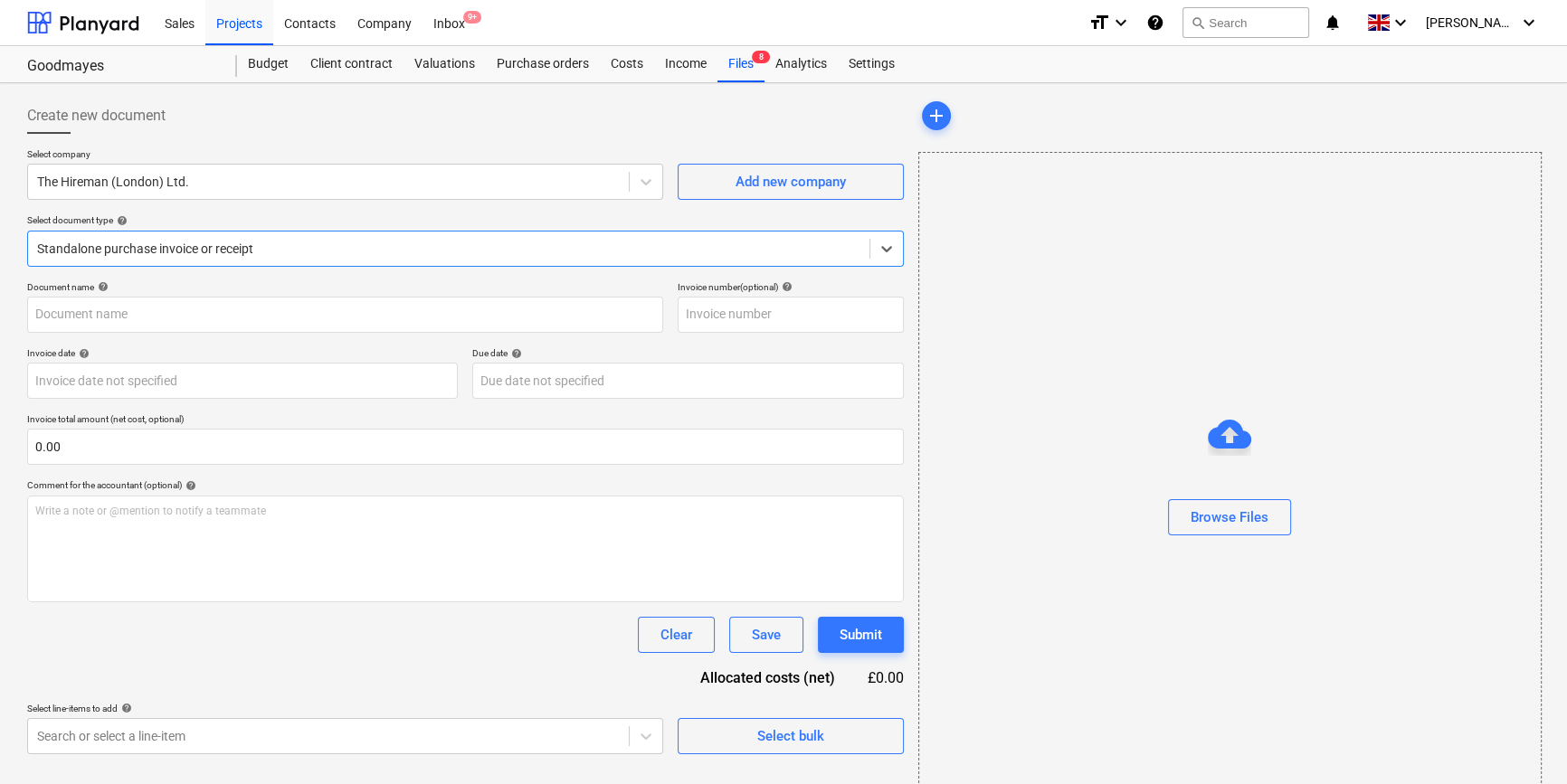 type on "CI1156919" 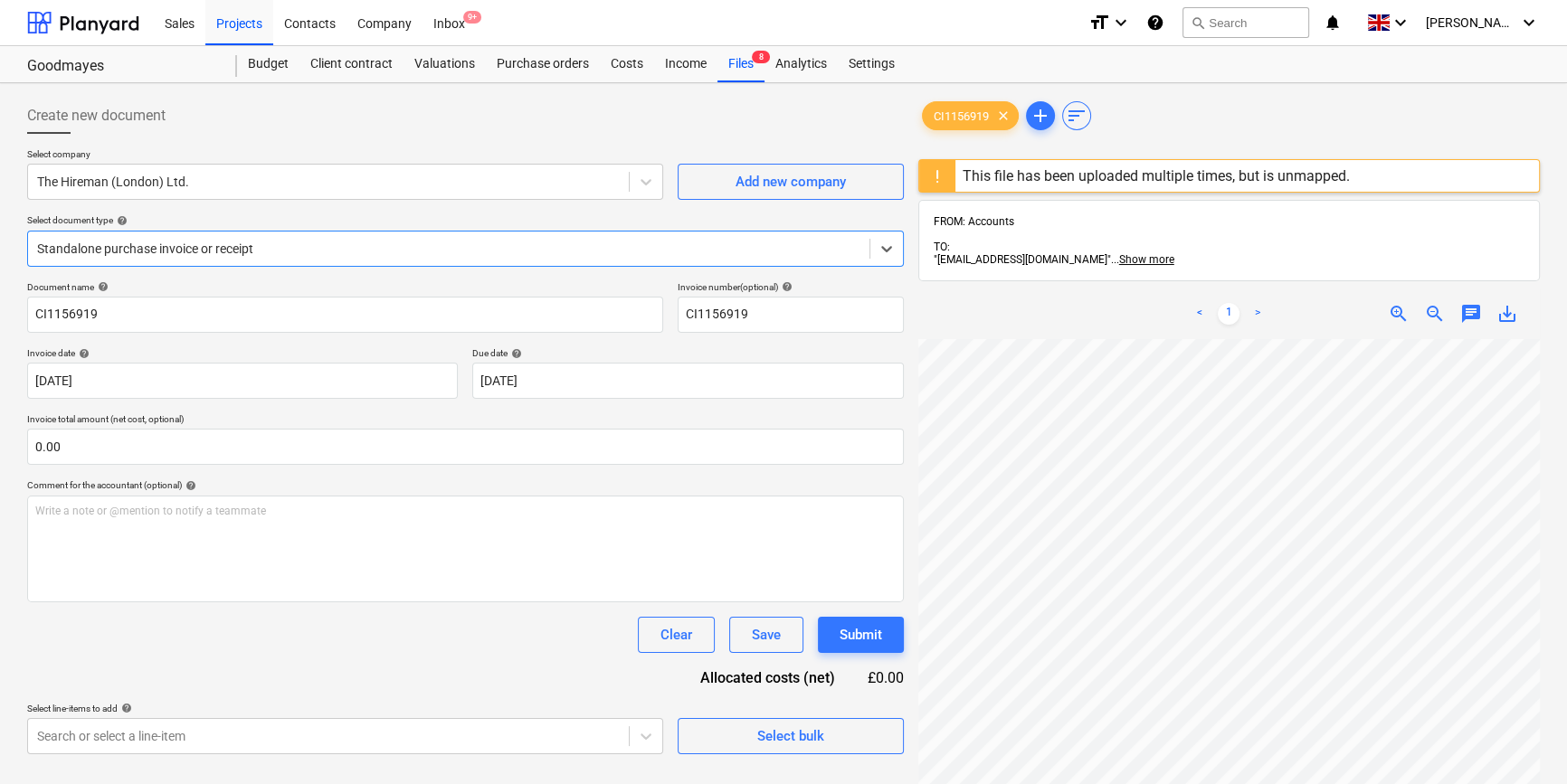 scroll, scrollTop: 164, scrollLeft: 0, axis: vertical 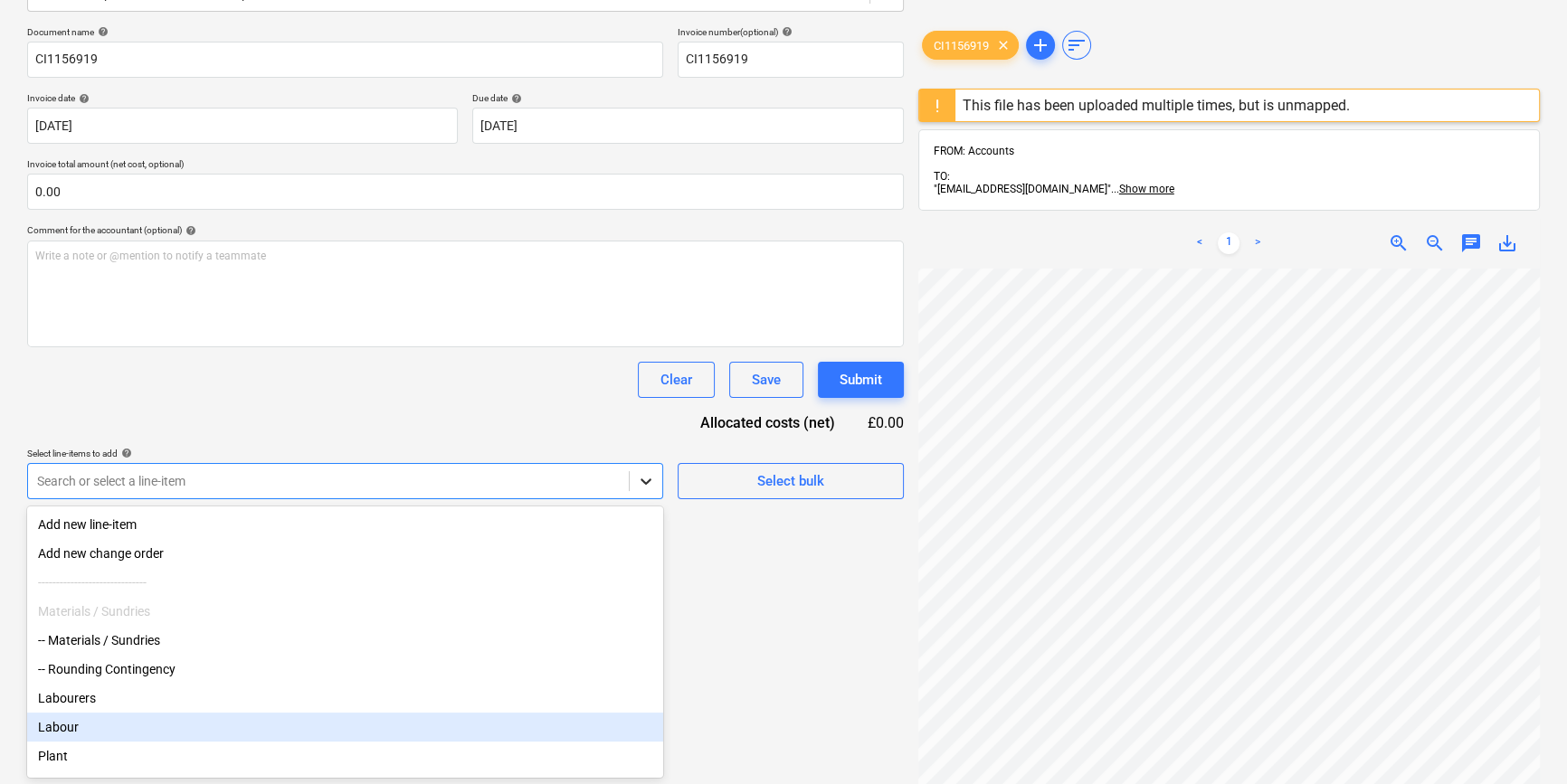 click on "Sales Projects Contacts Company Inbox 9+ format_size keyboard_arrow_down help search Search notifications 0 keyboard_arrow_down [PERSON_NAME] keyboard_arrow_down Goodmayes Budget Client contract Valuations Purchase orders Costs Income Files 8 Analytics Settings Create new document Select company The Hireman ([GEOGRAPHIC_DATA]) Ltd.   Add new company Select document type help Standalone purchase invoice or receipt Document name help CI1156919 Invoice number  (optional) help CI1156919 Invoice date help [DATE] [DATE] Press the down arrow key to interact with the calendar and
select a date. Press the question mark key to get the keyboard shortcuts for changing dates. Due date help [DATE] [DATE] Press the down arrow key to interact with the calendar and
select a date. Press the question mark key to get the keyboard shortcuts for changing dates. Invoice total amount (net cost, optional) 0.00 Comment for the accountant (optional) help Write a note or @mention to notify a teammate ﻿ Clear Save Submit" at bounding box center [784, 137] 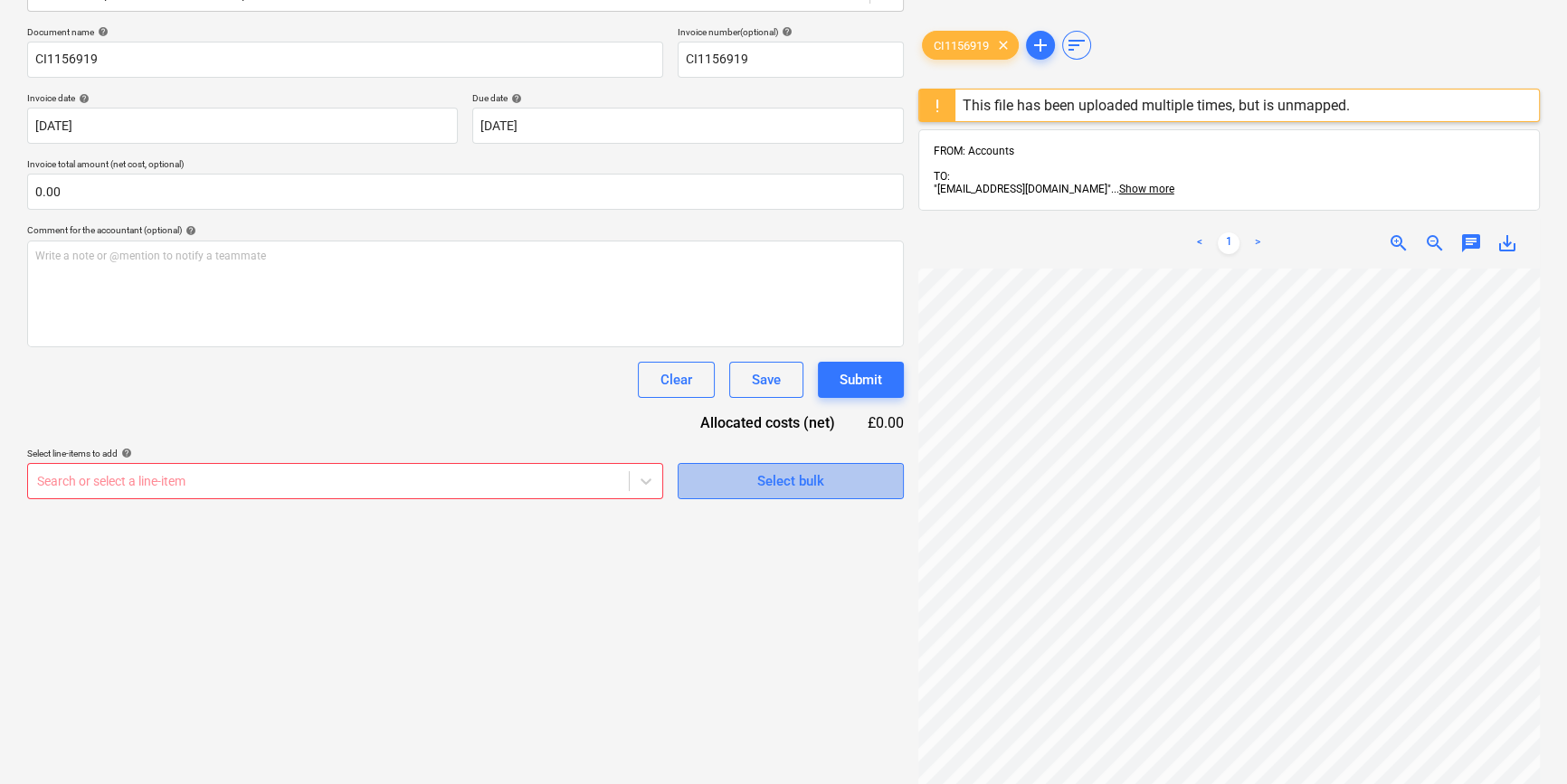 click on "Select bulk" at bounding box center [791, 481] 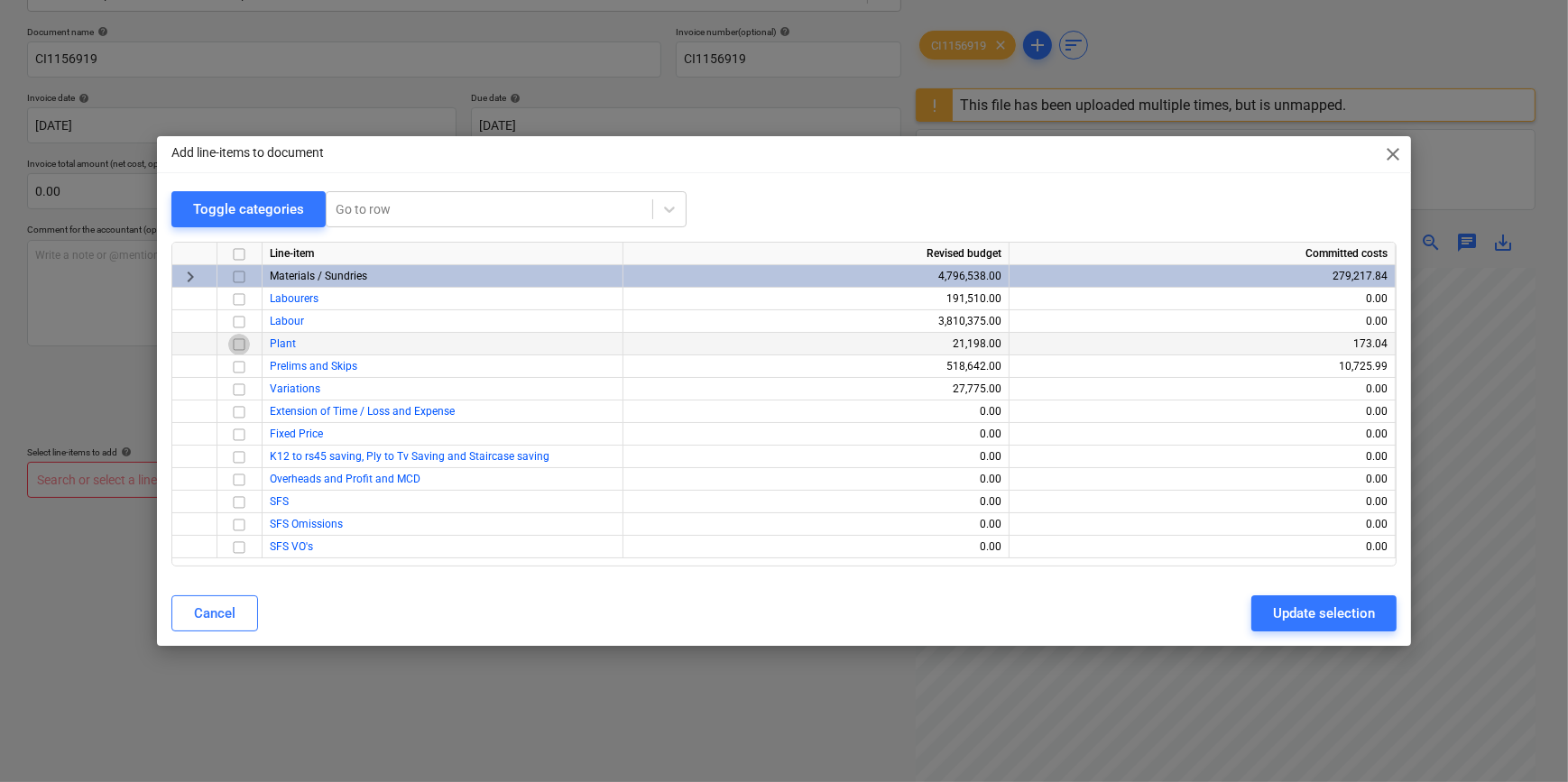 click at bounding box center (239, 345) 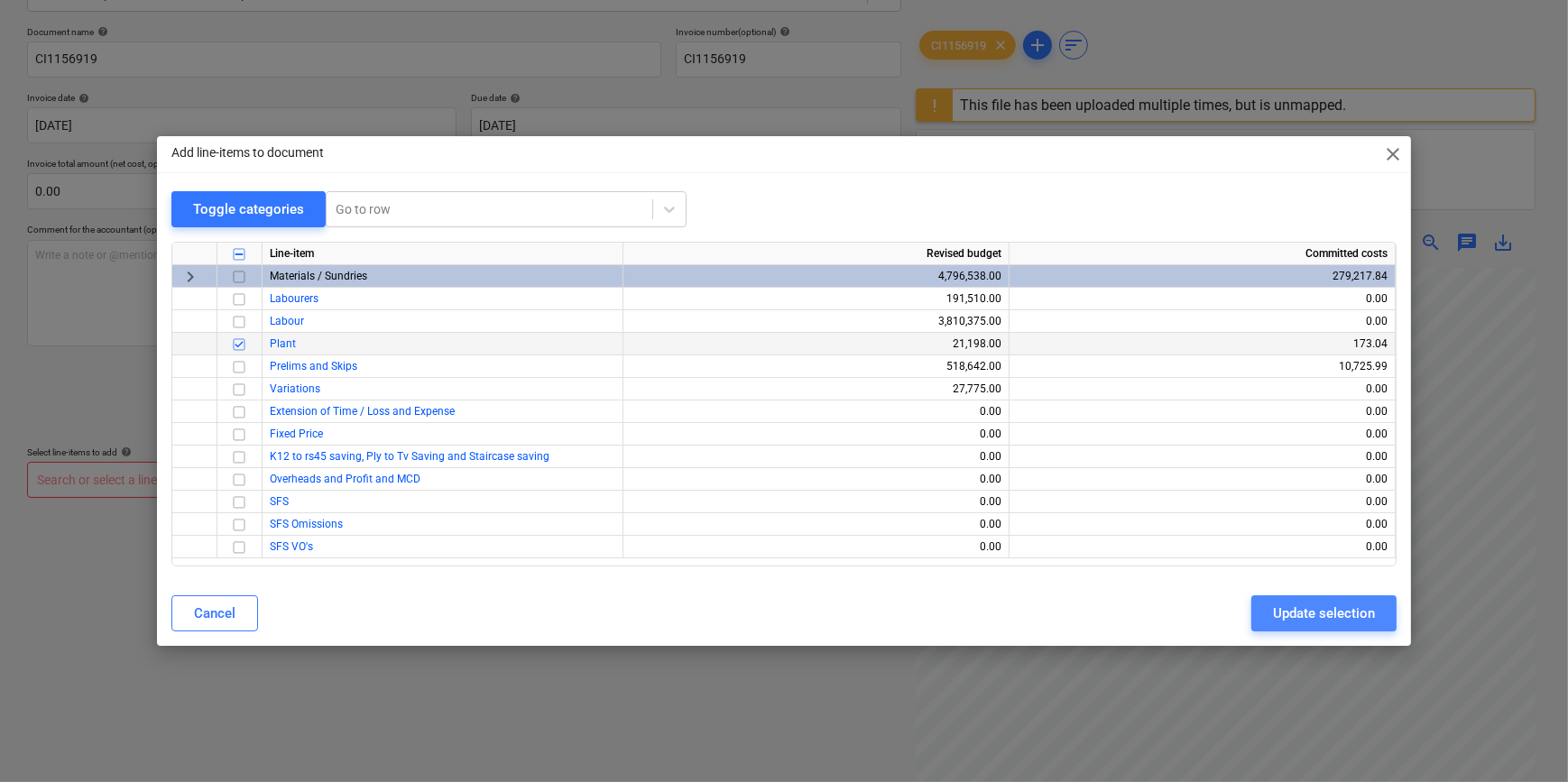 click on "Update selection" at bounding box center [1324, 613] 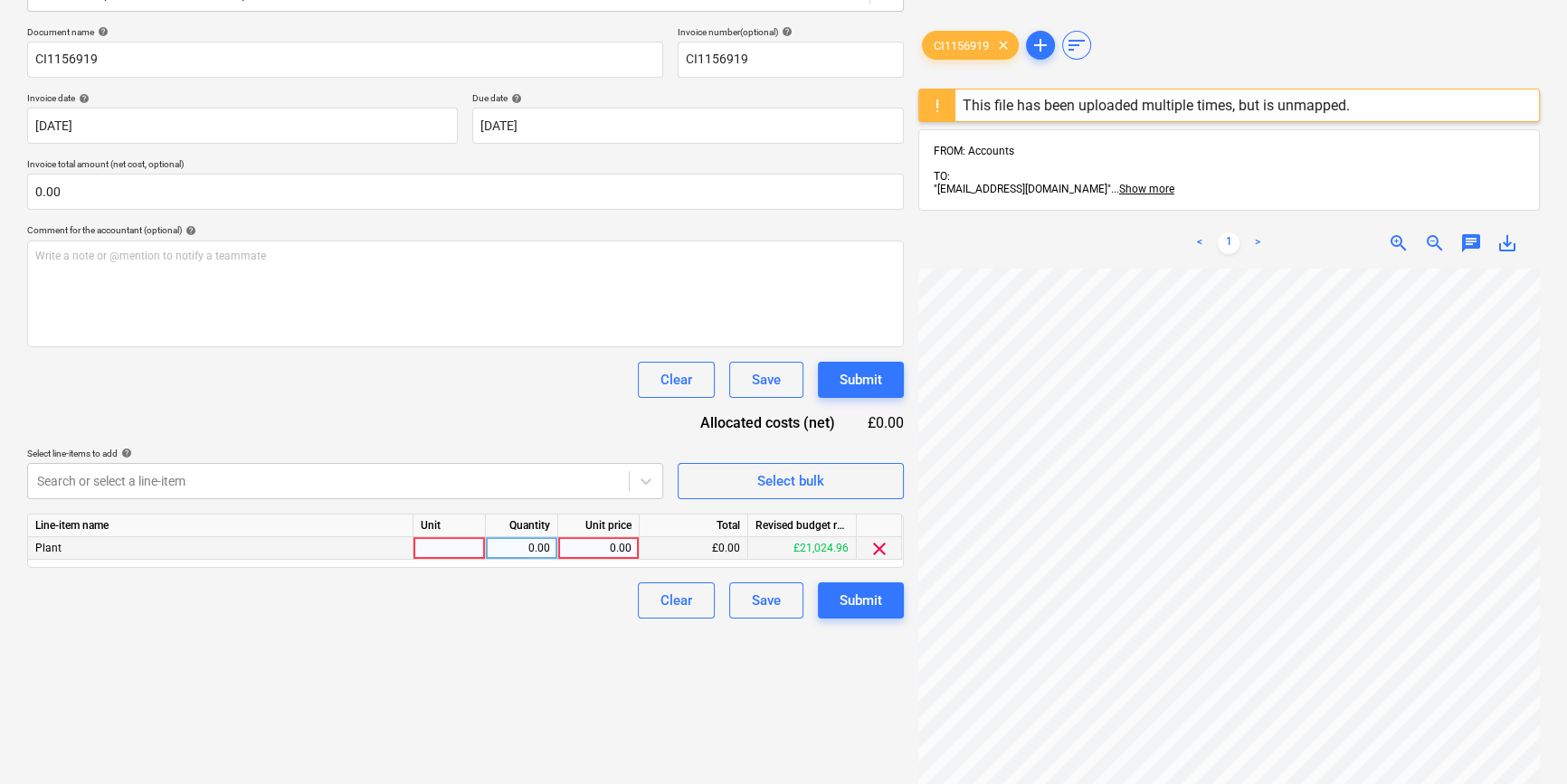 click at bounding box center [450, 548] 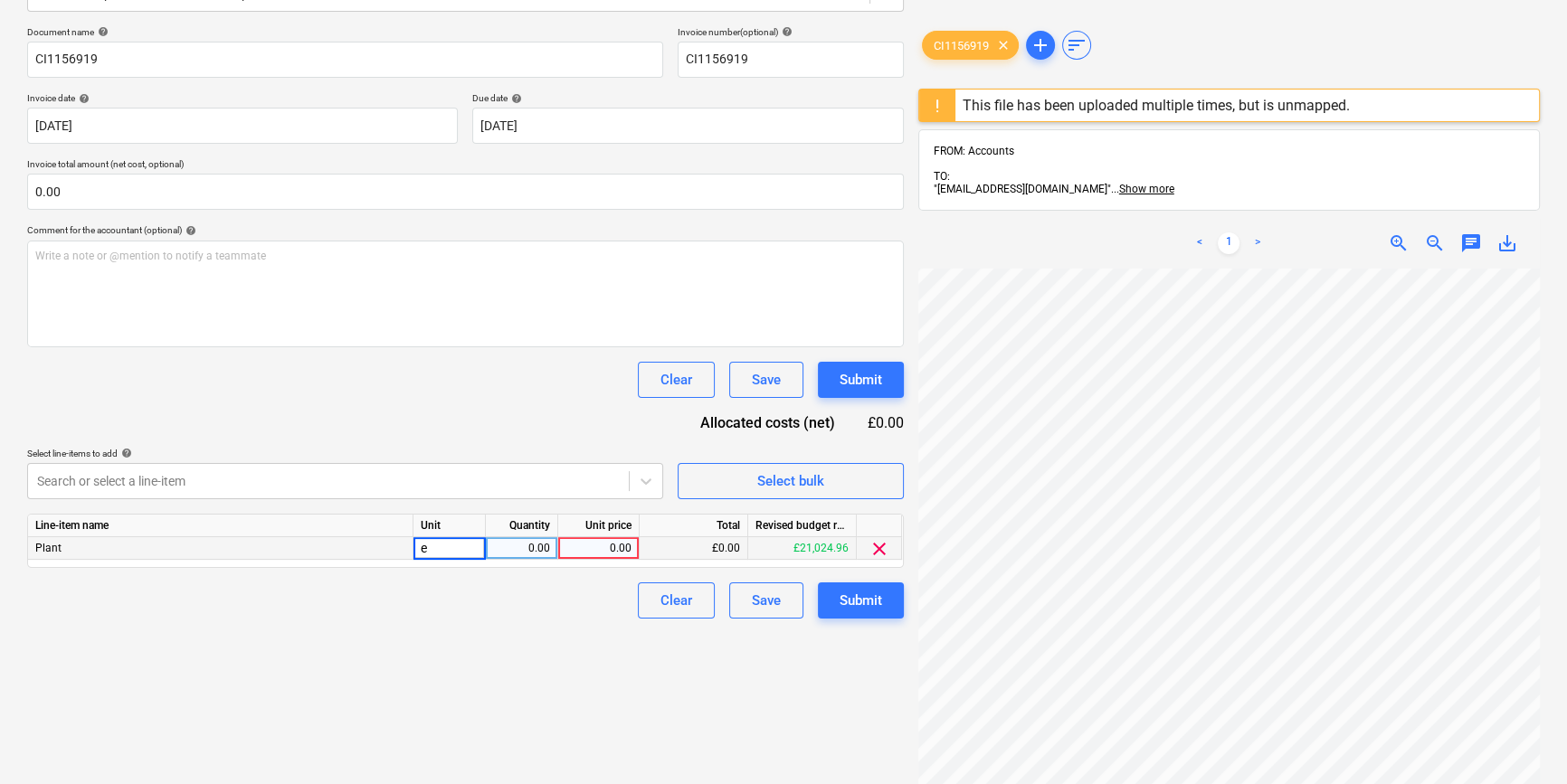 type on "ea" 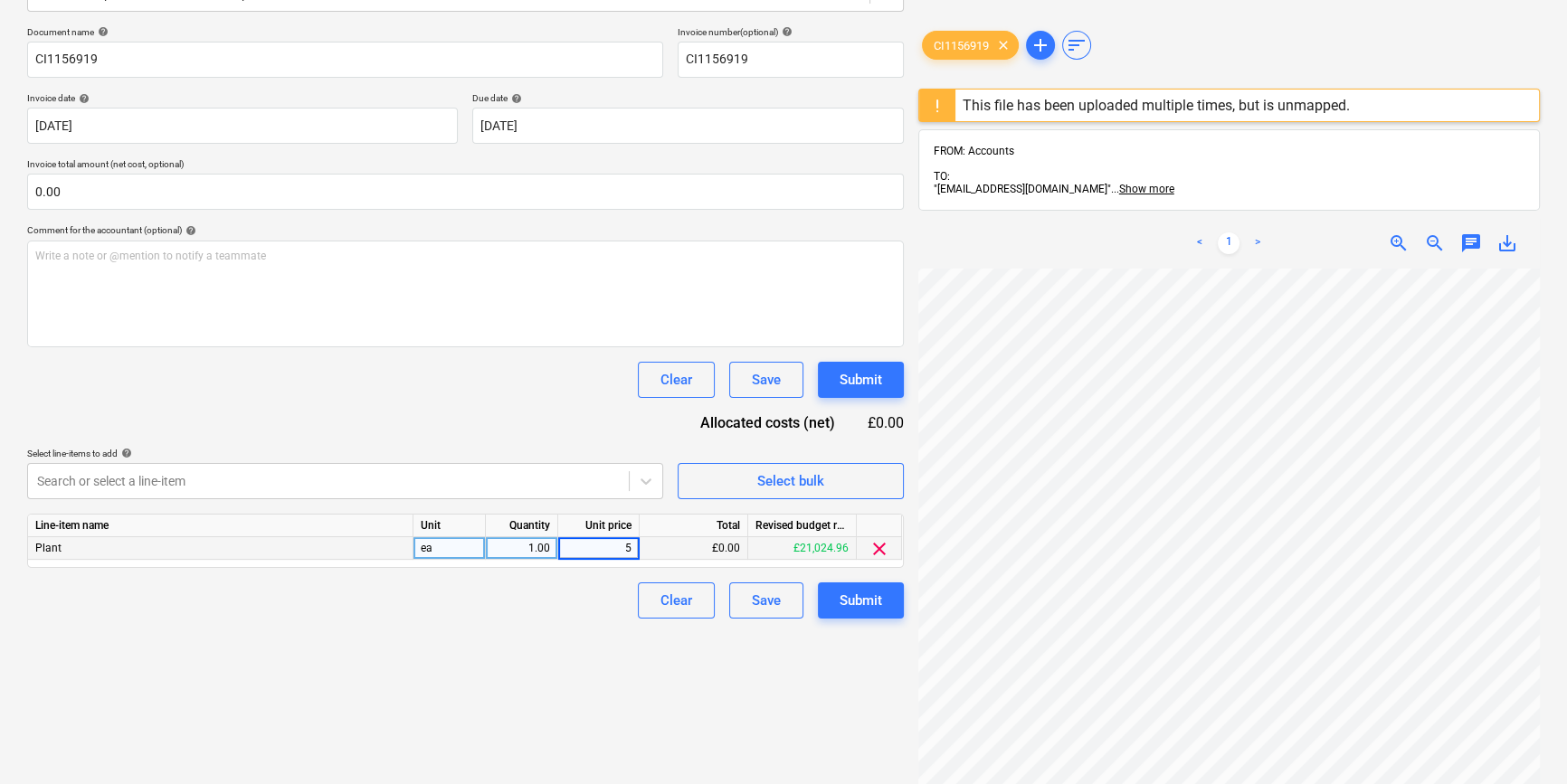 type on "55" 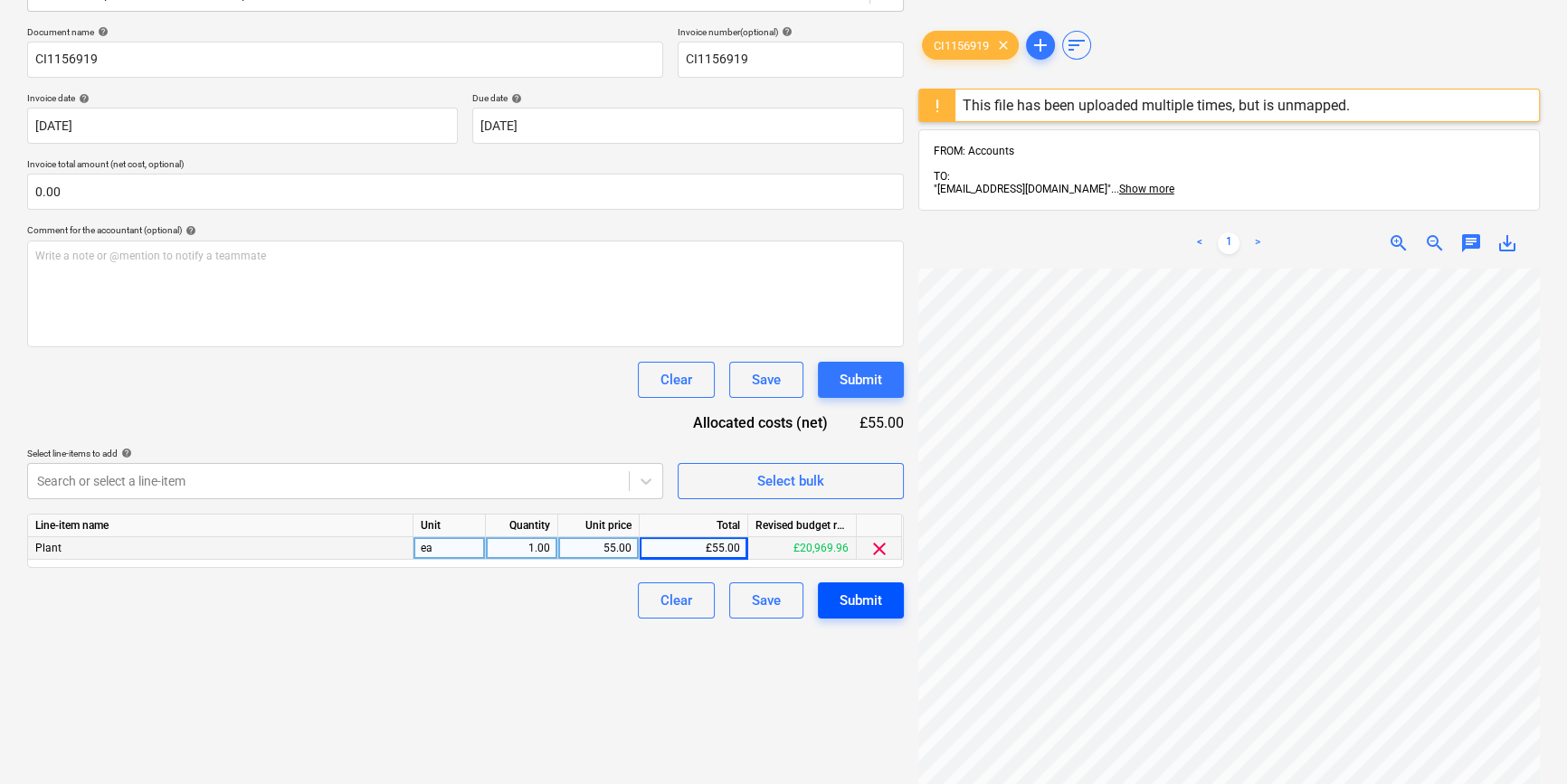 click on "Submit" at bounding box center (860, 600) 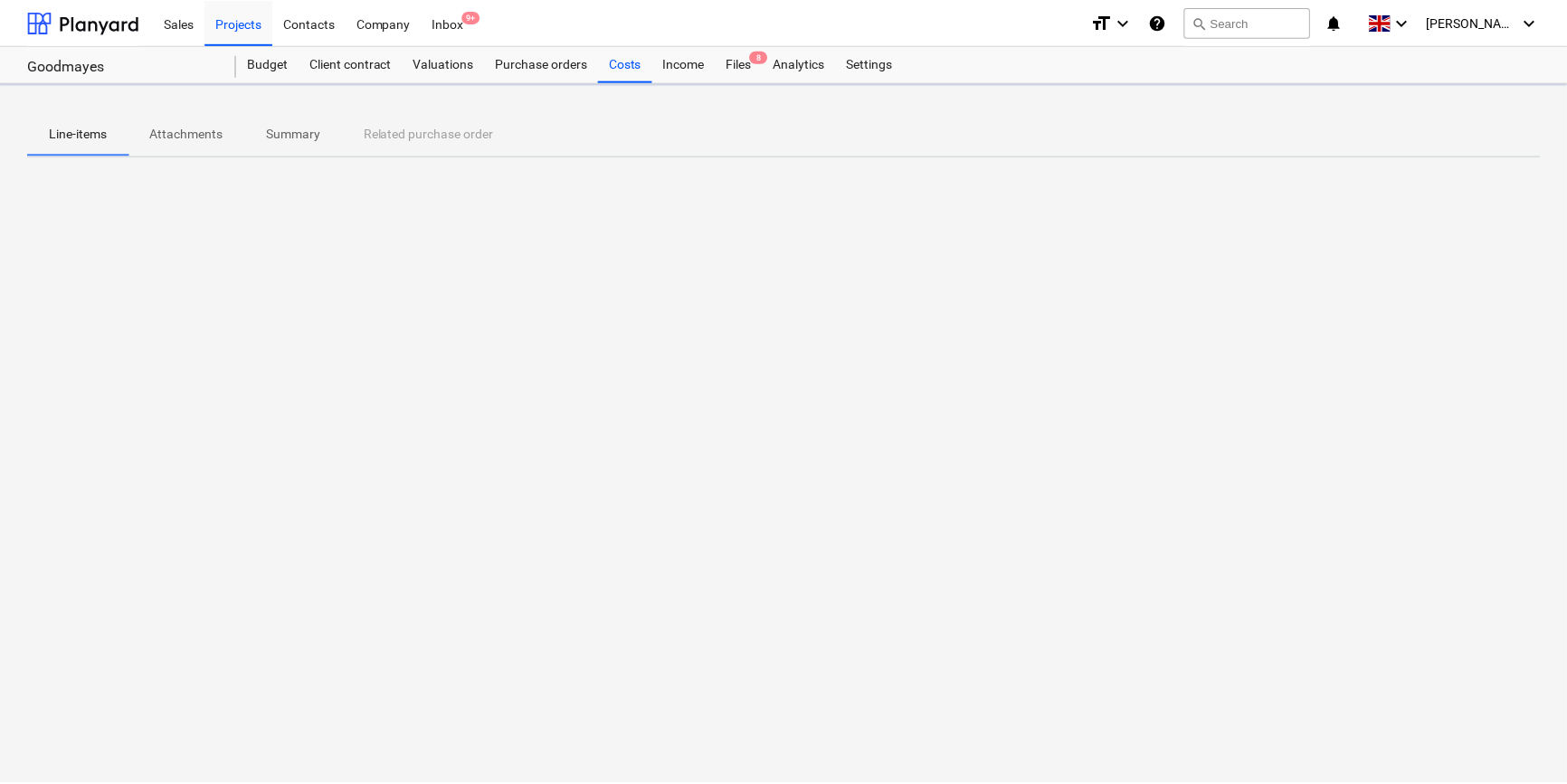 scroll, scrollTop: 0, scrollLeft: 0, axis: both 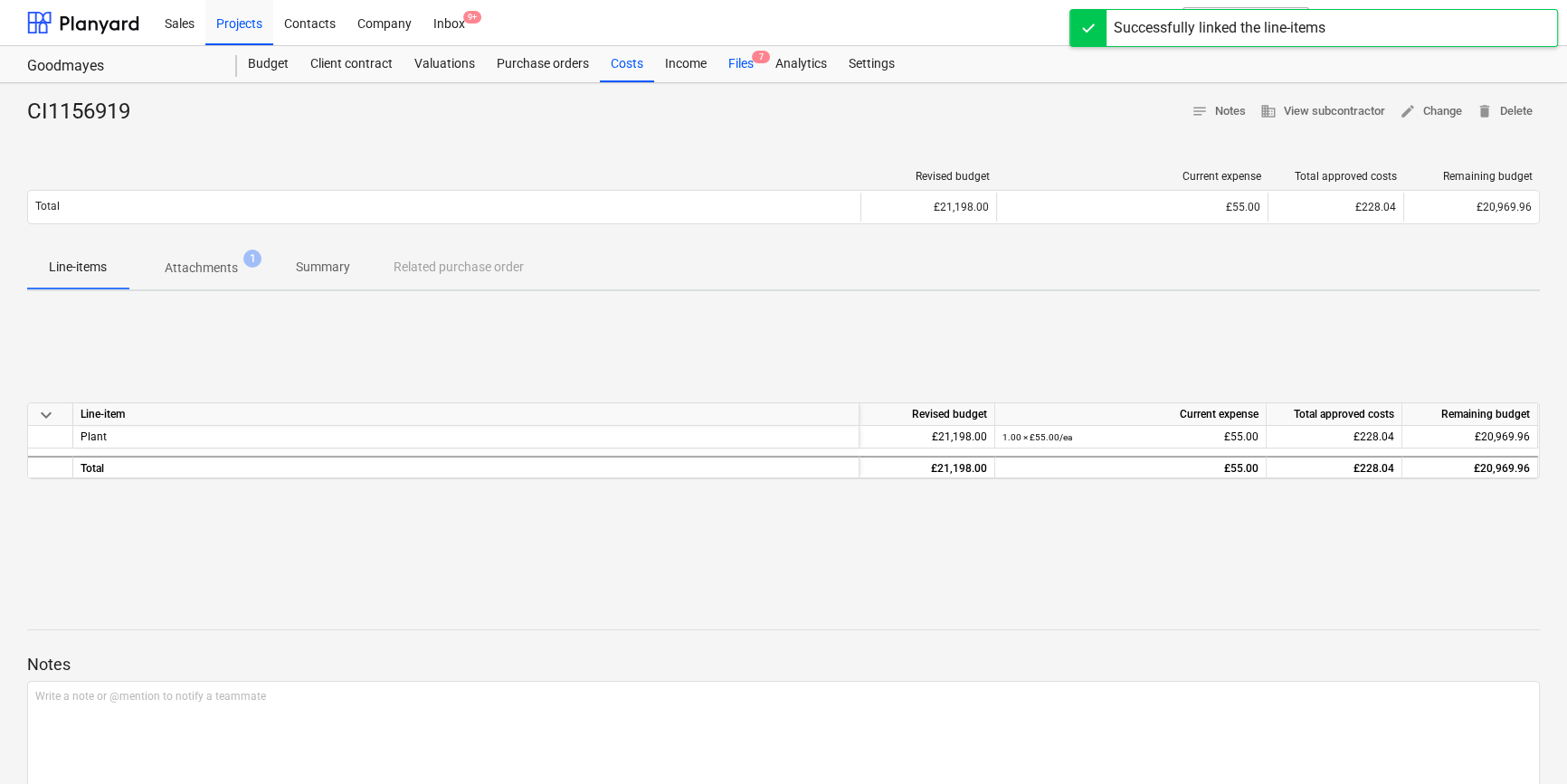 click on "Files 7" at bounding box center (741, 64) 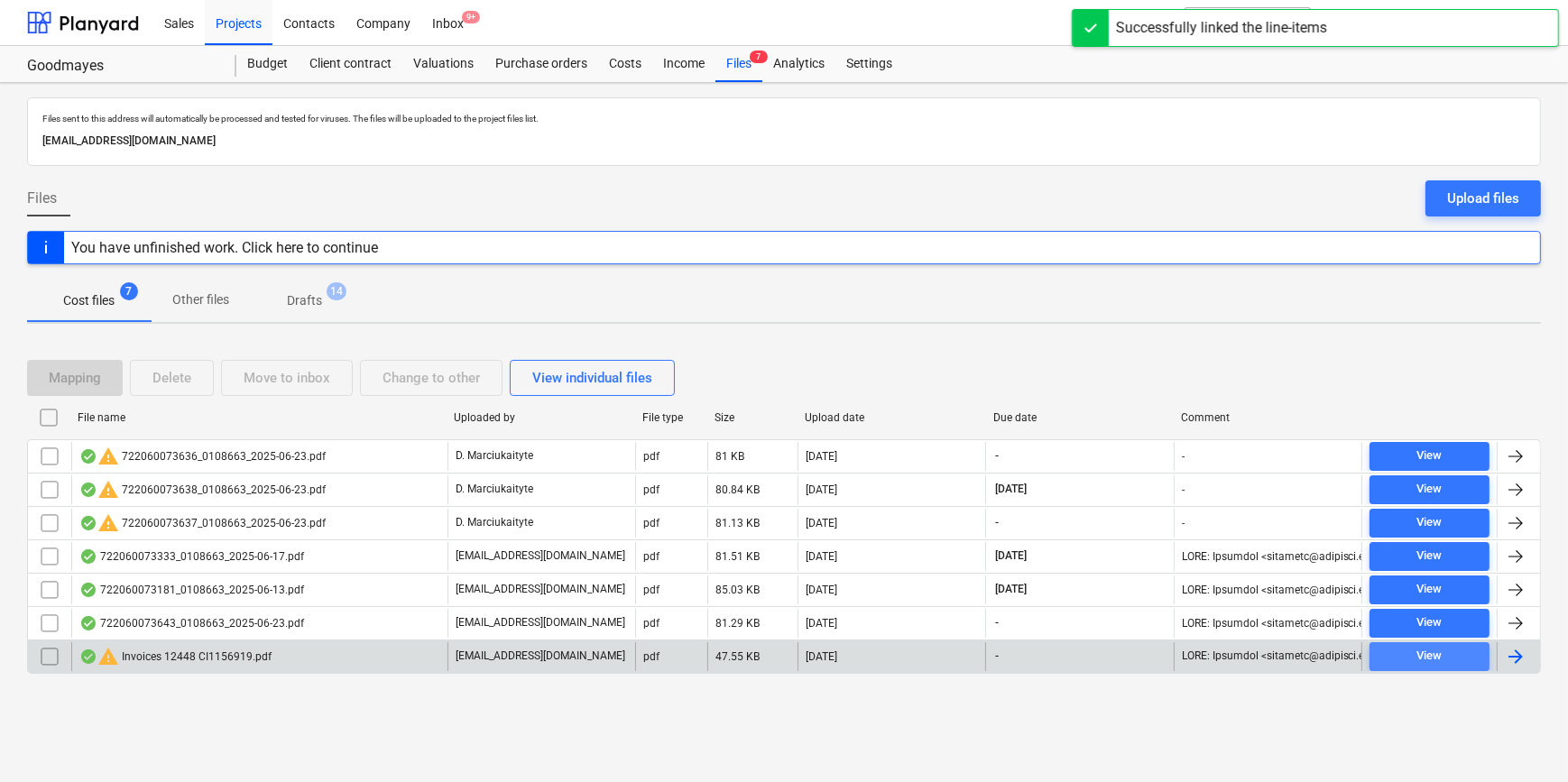 click on "View" at bounding box center [1429, 656] 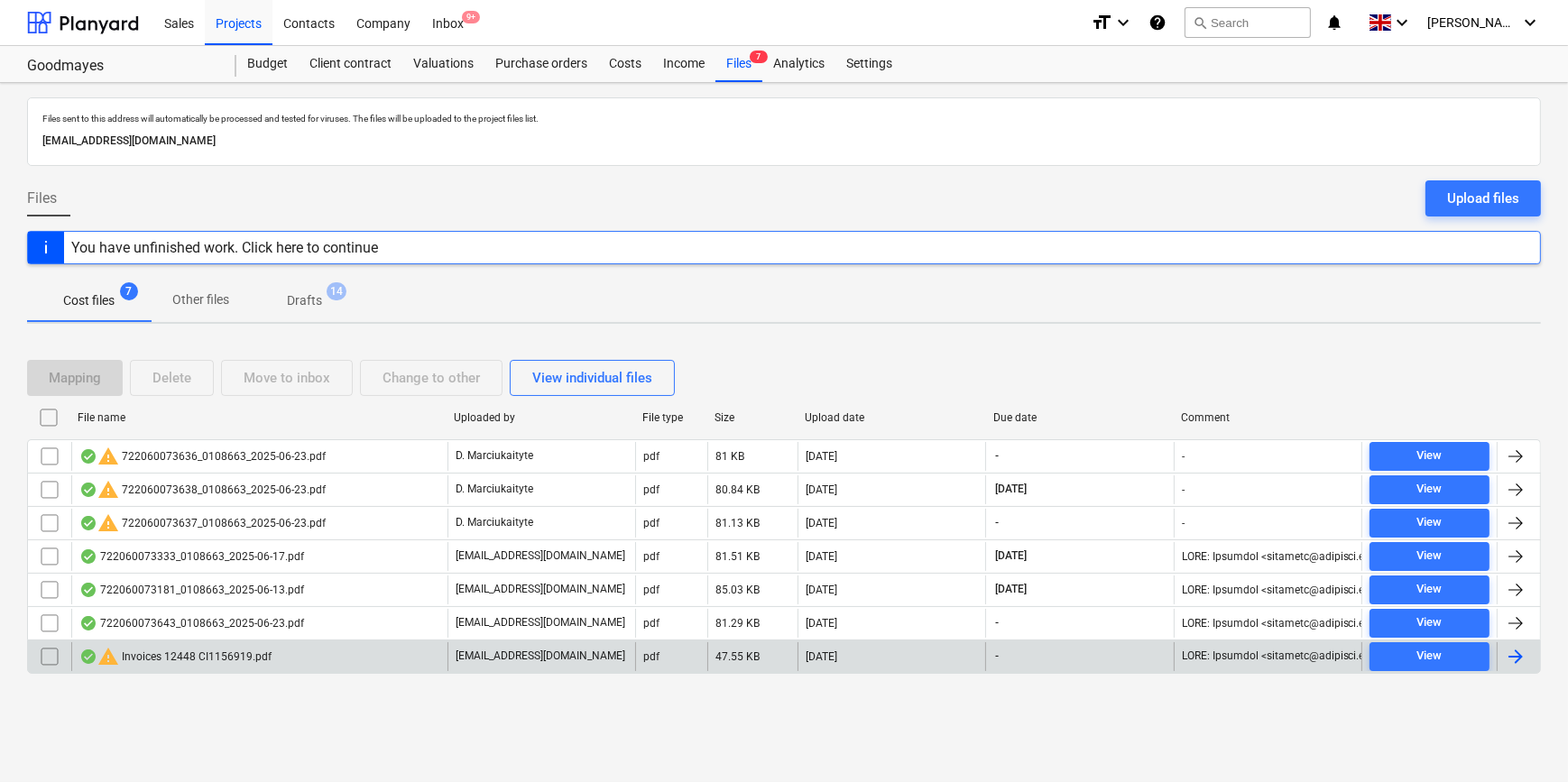 click at bounding box center [1516, 657] 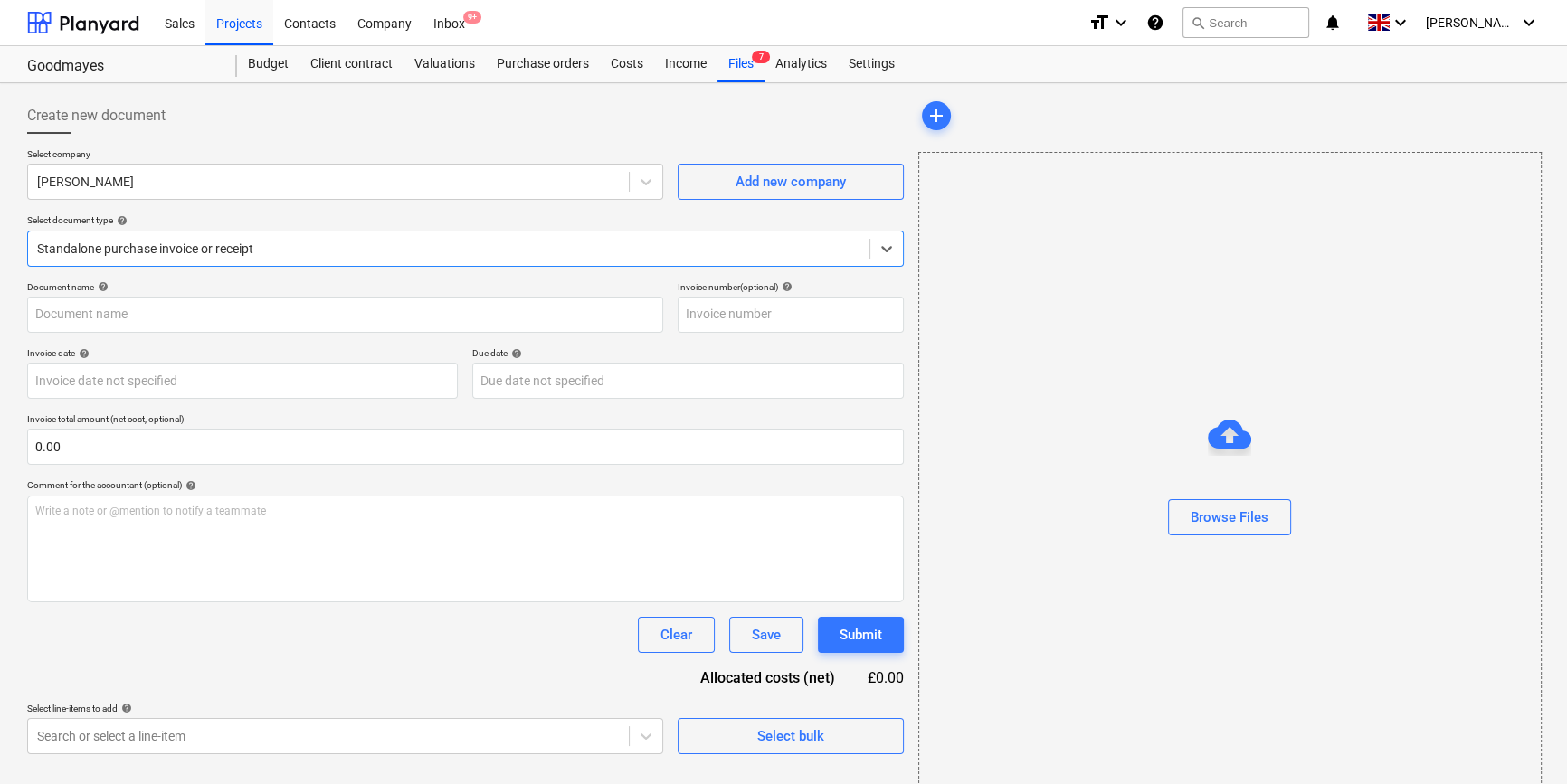 type on "CI1156919" 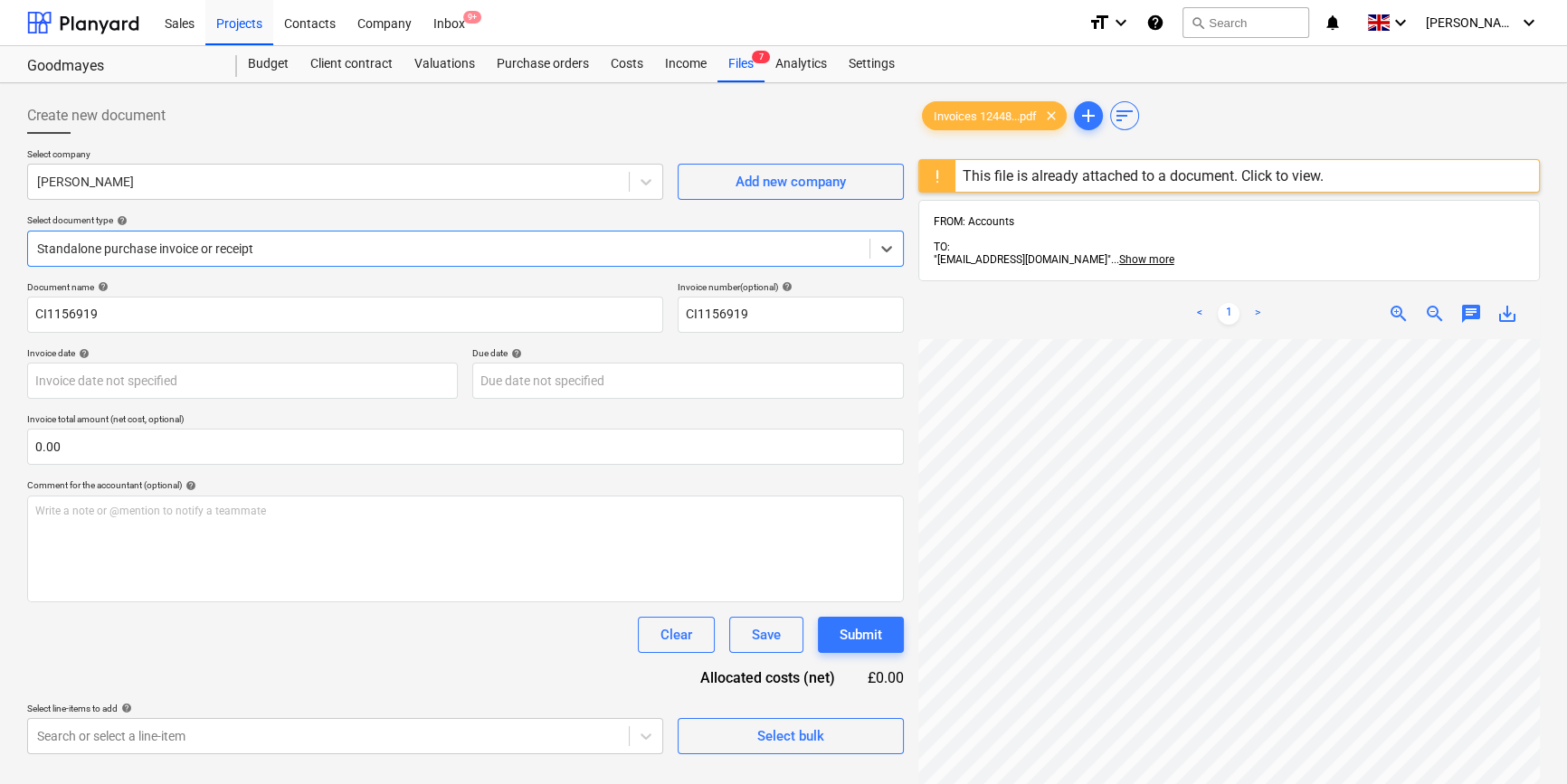 scroll, scrollTop: 0, scrollLeft: 0, axis: both 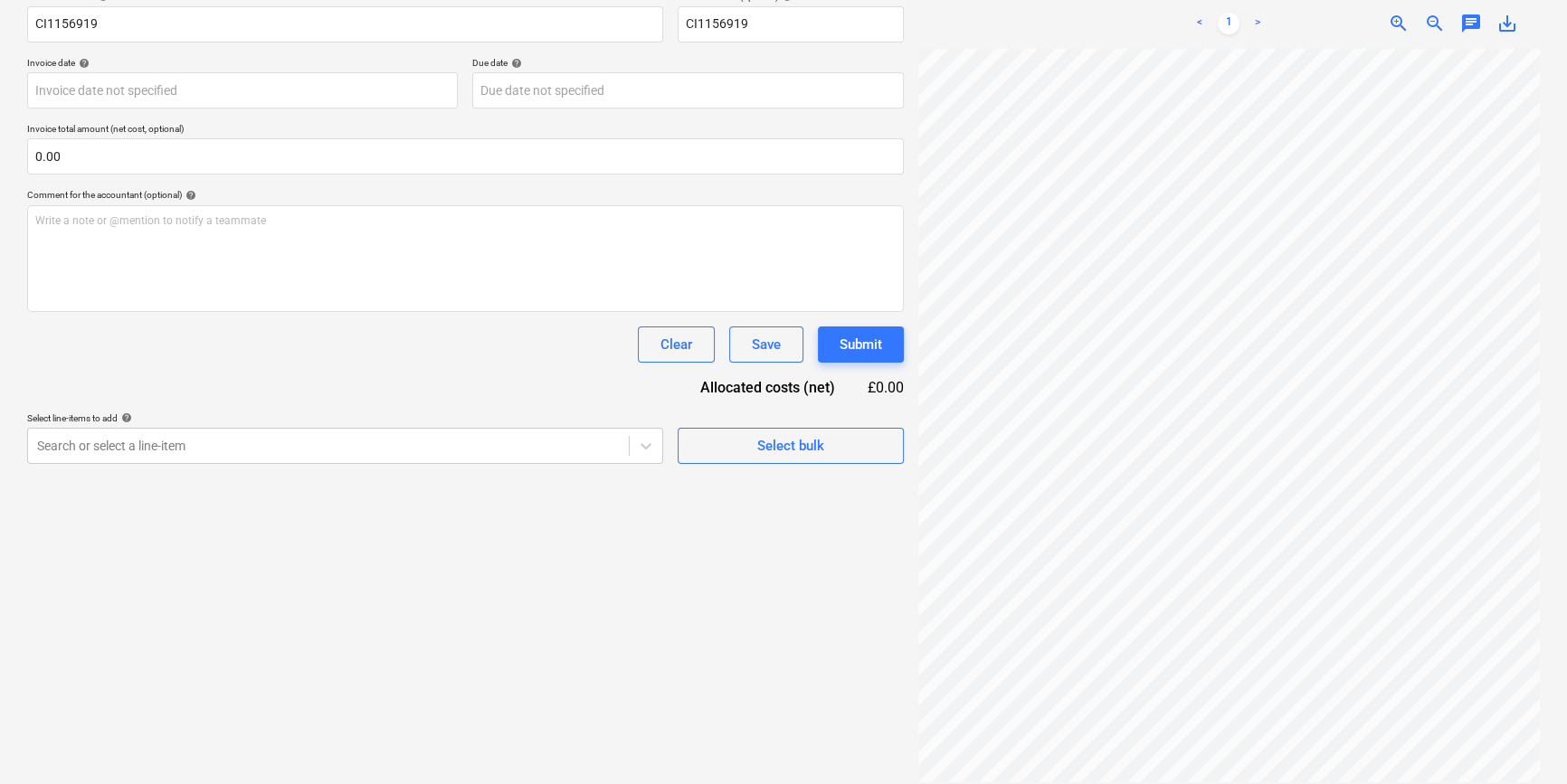 drag, startPoint x: 1357, startPoint y: 769, endPoint x: 1406, endPoint y: 770, distance: 49.010203 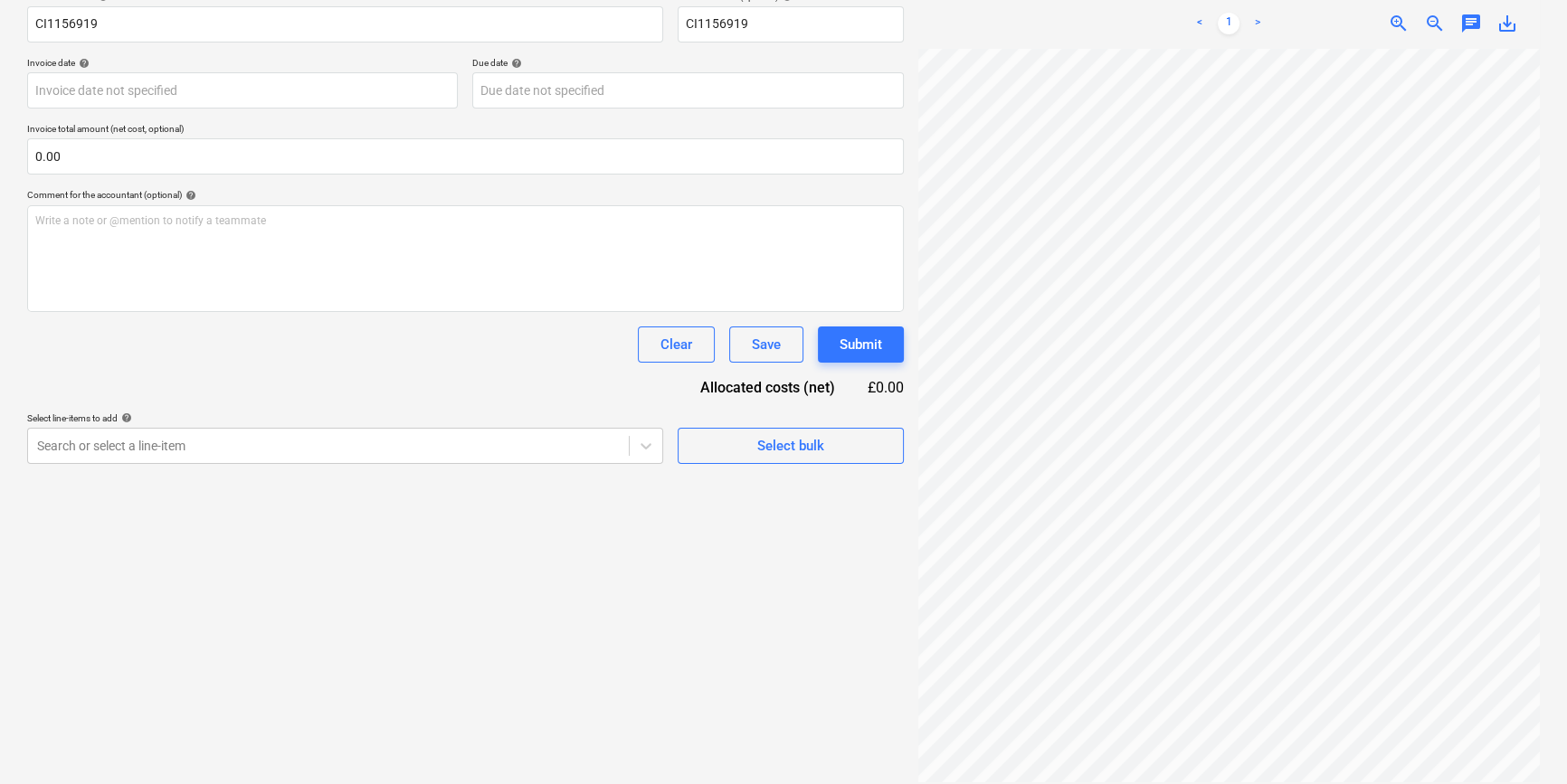 scroll, scrollTop: 0, scrollLeft: 193, axis: horizontal 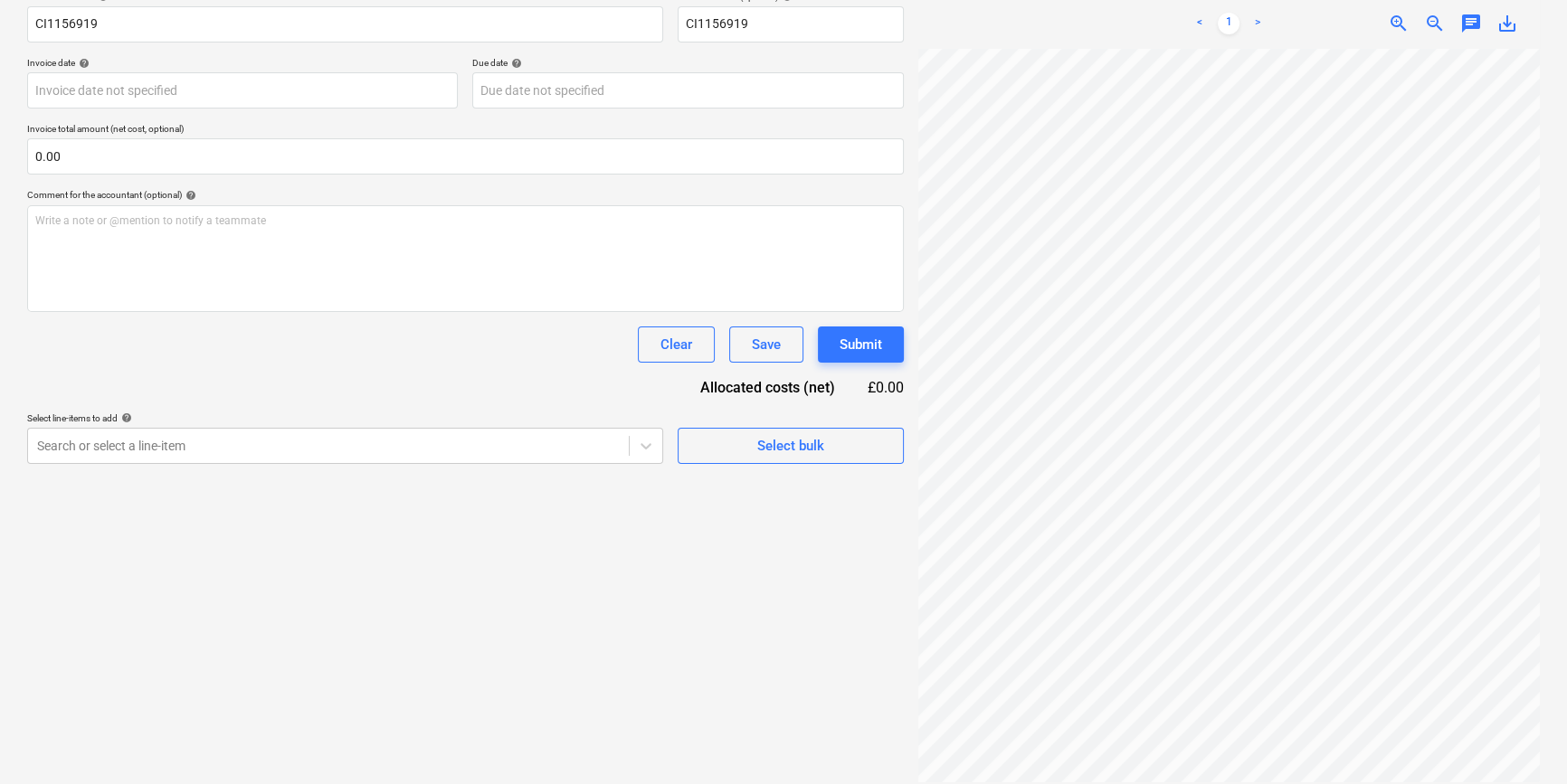 click on "Create new document Select company [PERSON_NAME]   Add new company Select document type help Standalone purchase invoice or receipt Document name help CI1156919 Invoice number  (optional) help CI1156919 Invoice date help Press the down arrow key to interact with the calendar and
select a date. Press the question mark key to get the keyboard shortcuts for changing dates. Due date help Press the down arrow key to interact with the calendar and
select a date. Press the question mark key to get the keyboard shortcuts for changing dates. Invoice total amount (net cost, optional) 0.00 Comment for the accountant (optional) help Write a note or @mention to notify a teammate ﻿ Clear Save Submit Allocated costs (net) £0.00 Select line-items to add help Search or select a line-item Select bulk" at bounding box center [465, 295] 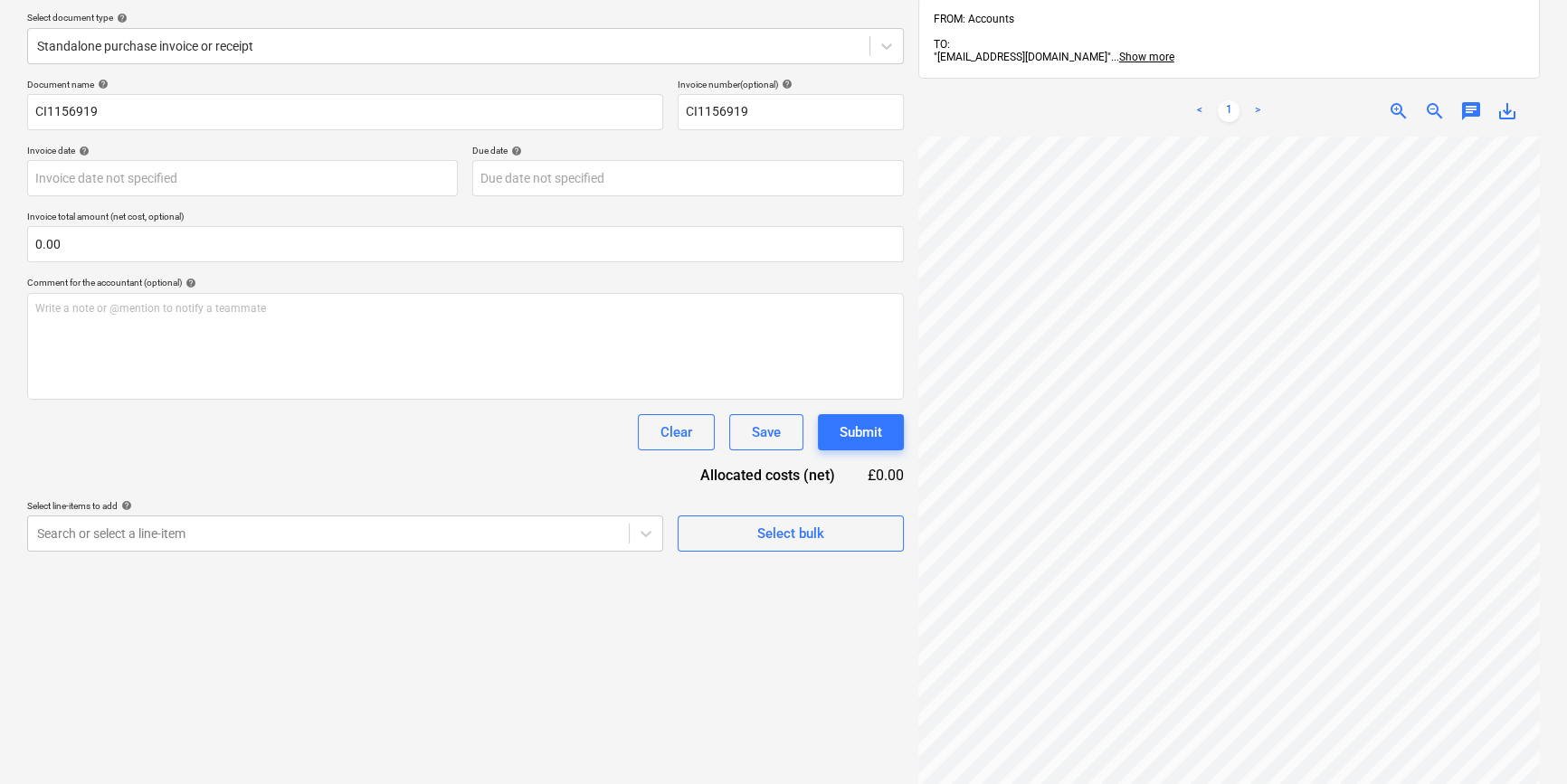 scroll, scrollTop: 0, scrollLeft: 0, axis: both 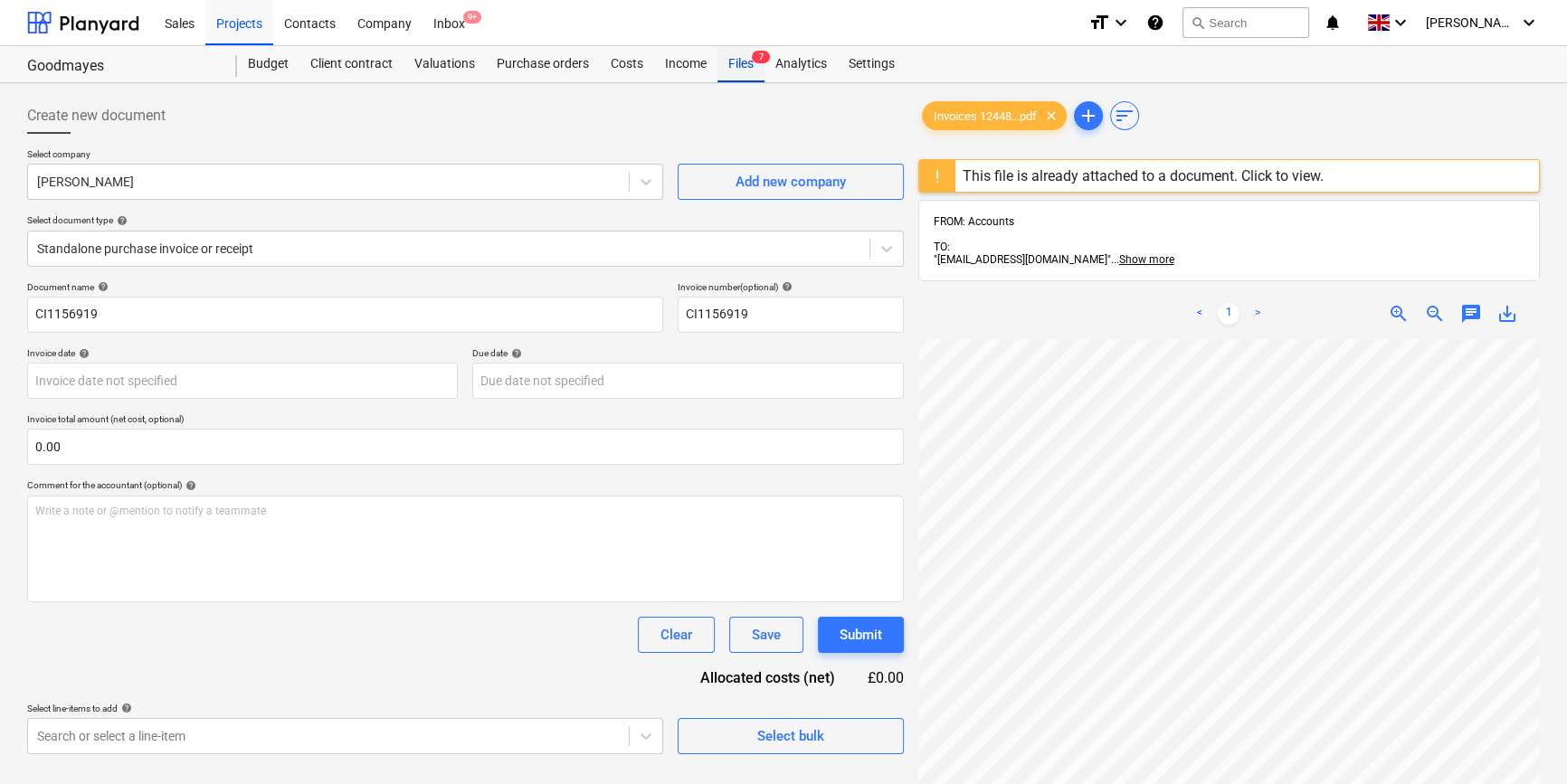 click on "Files 7" at bounding box center [741, 64] 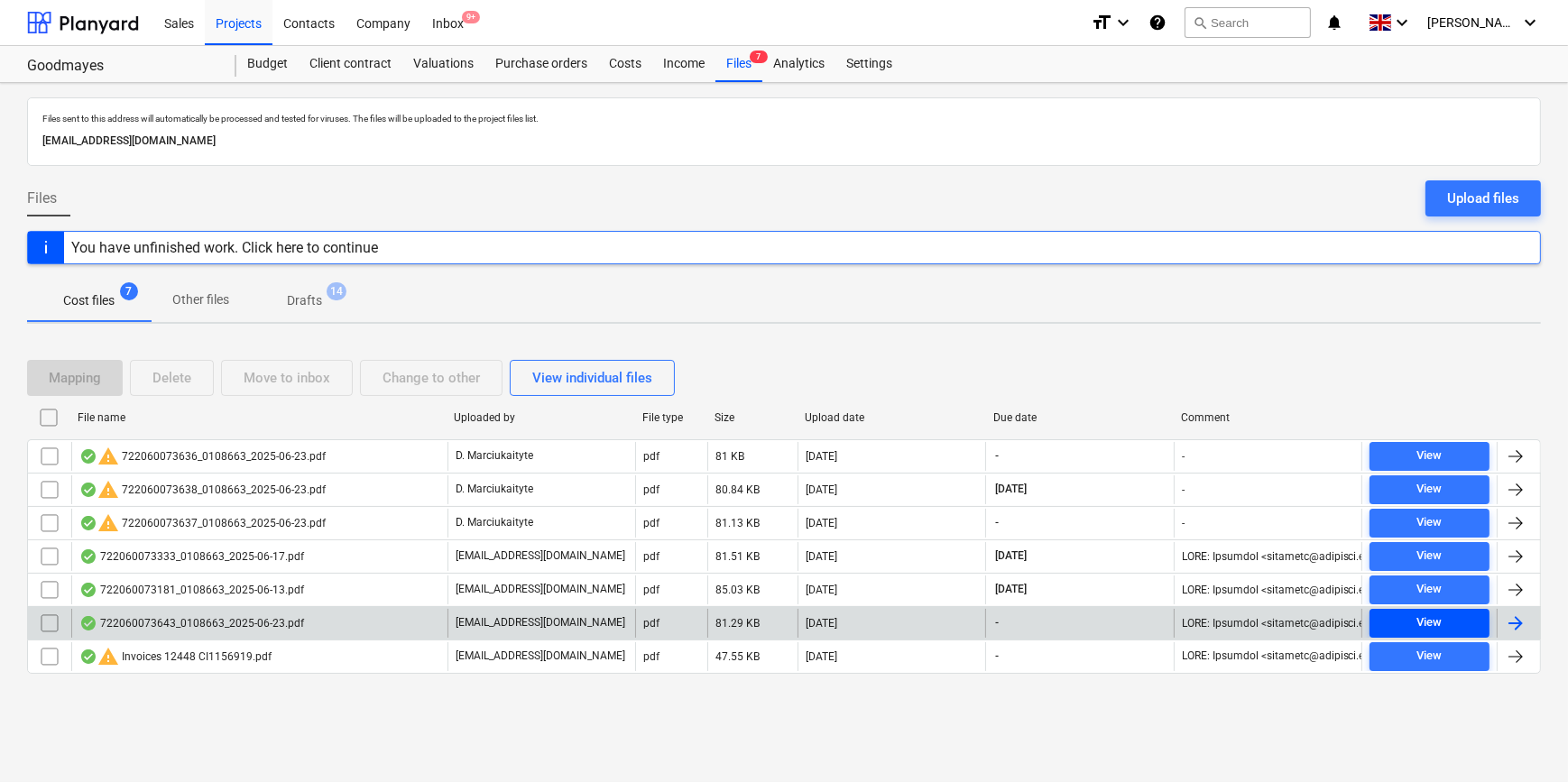 click on "View" at bounding box center [1429, 622] 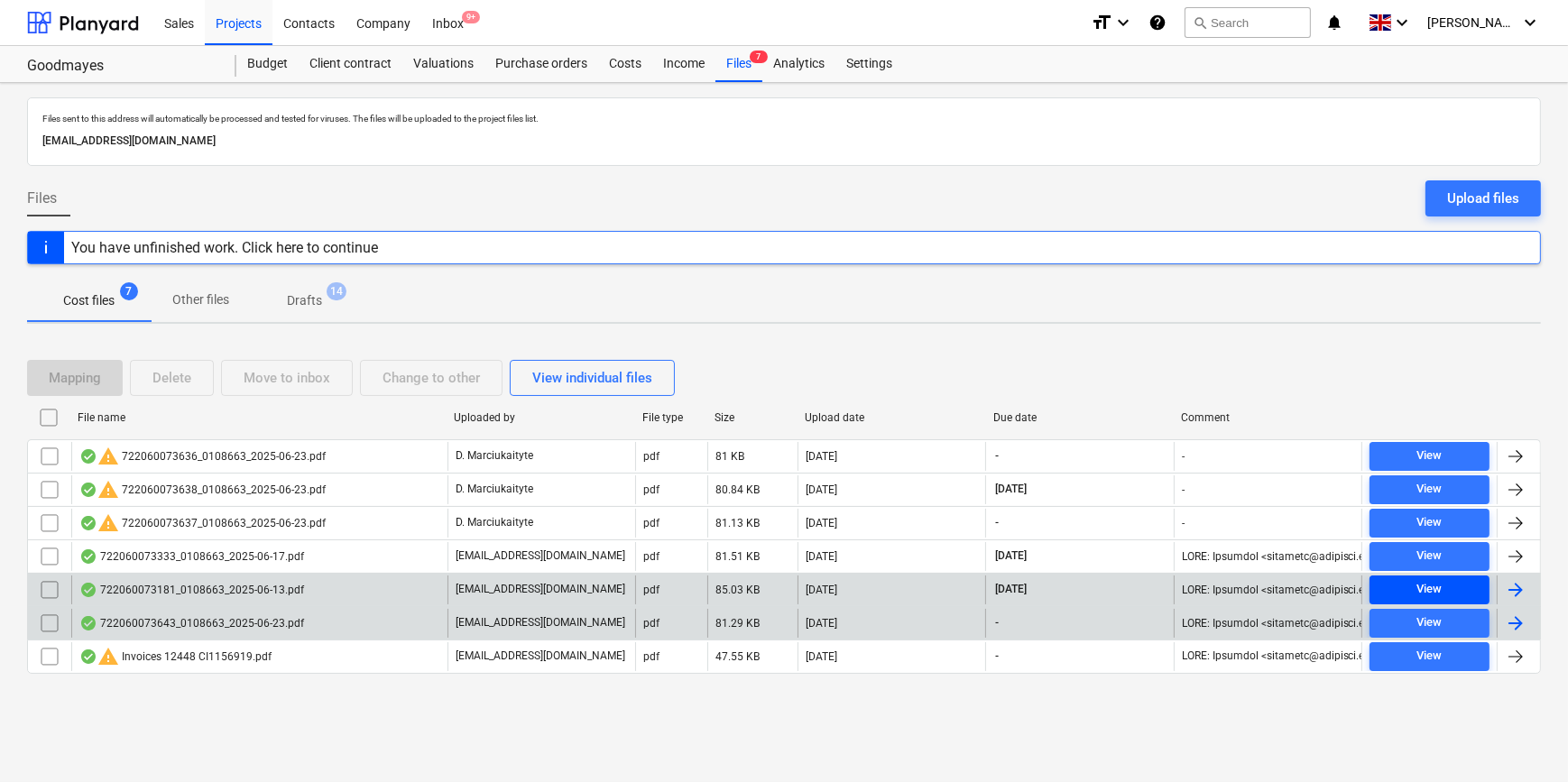 click on "View" at bounding box center [1429, 589] 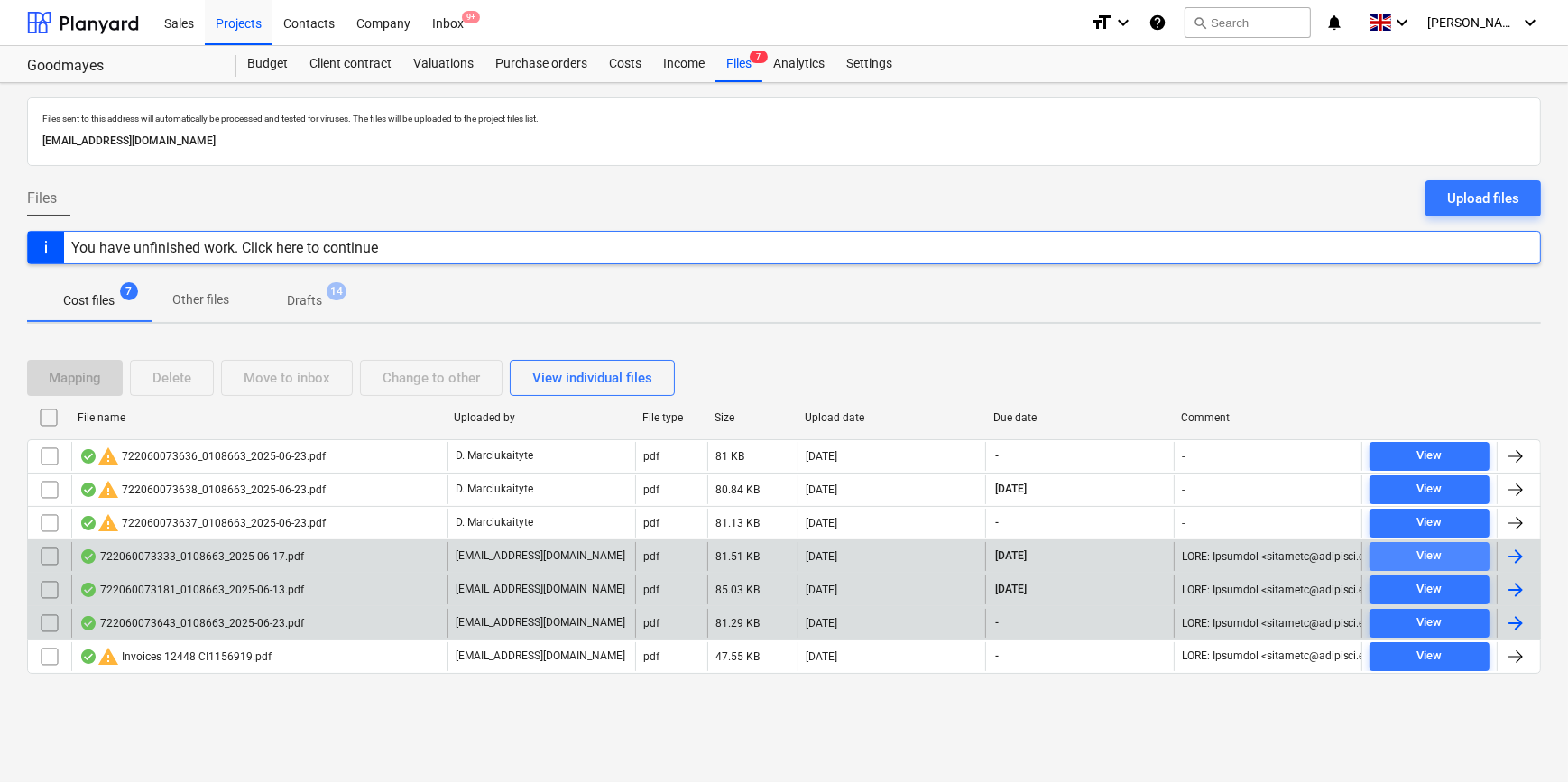 click on "View" at bounding box center (1429, 556) 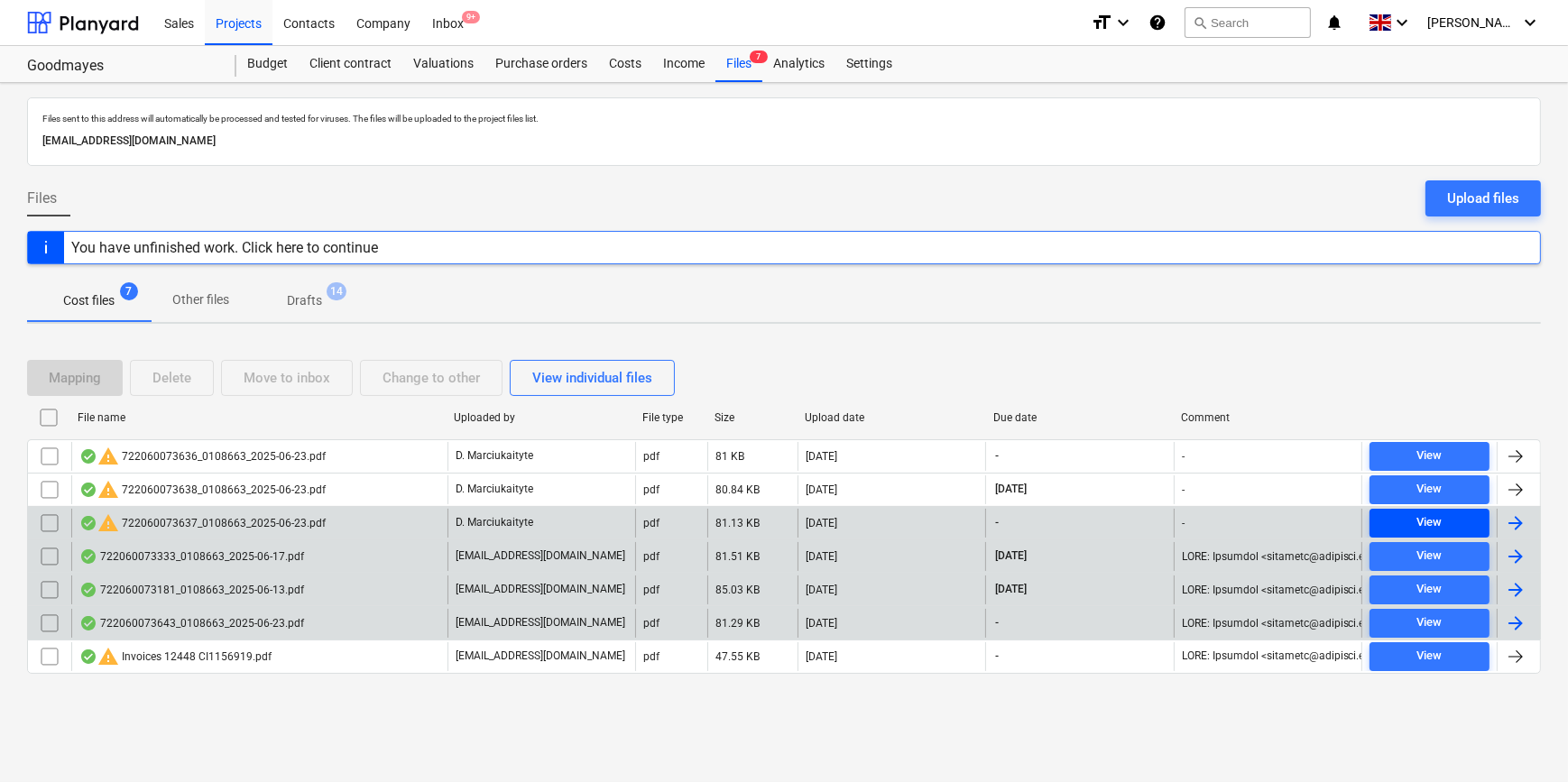 click on "View" at bounding box center (1429, 522) 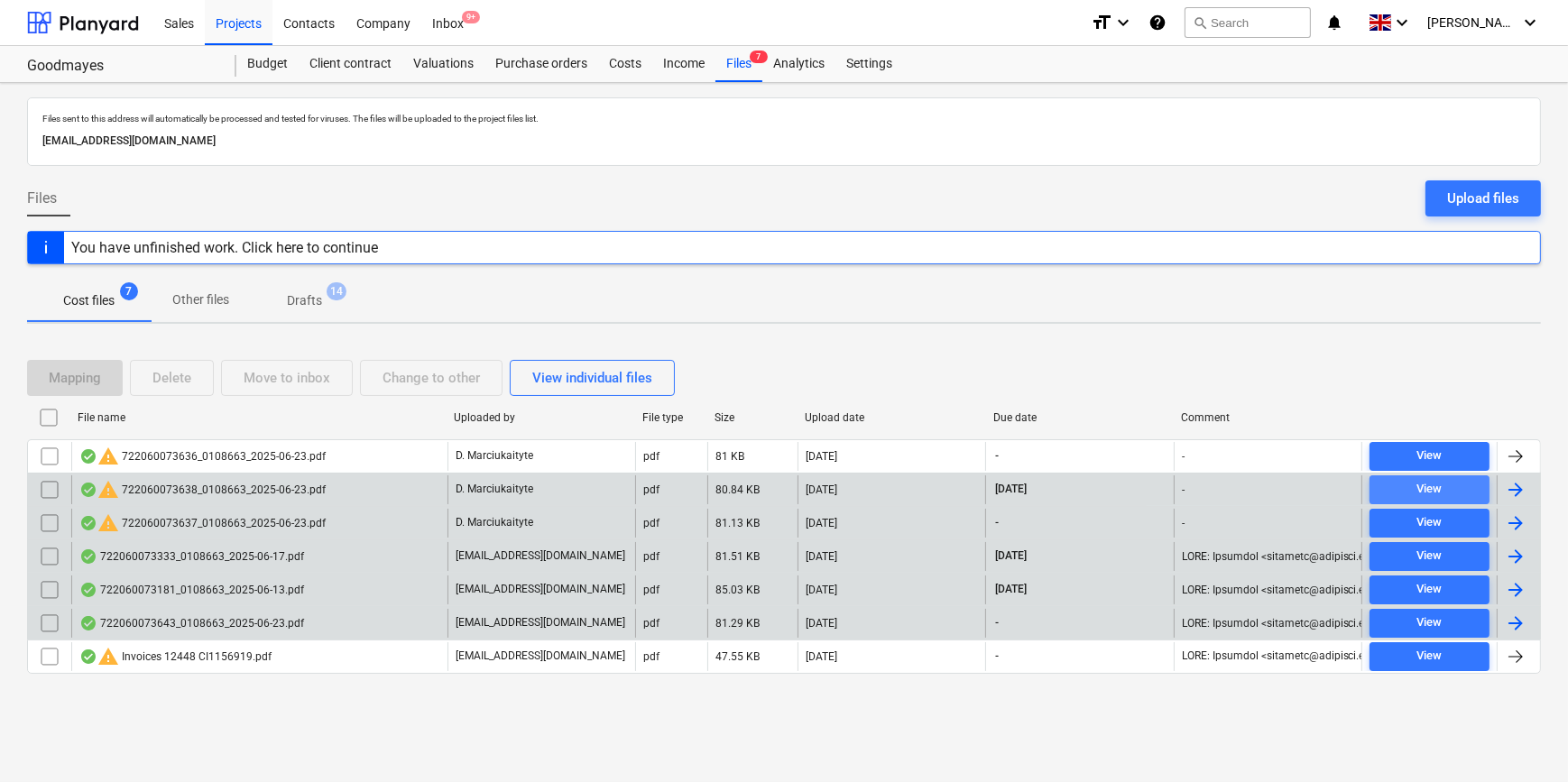 click on "View" at bounding box center (1429, 489) 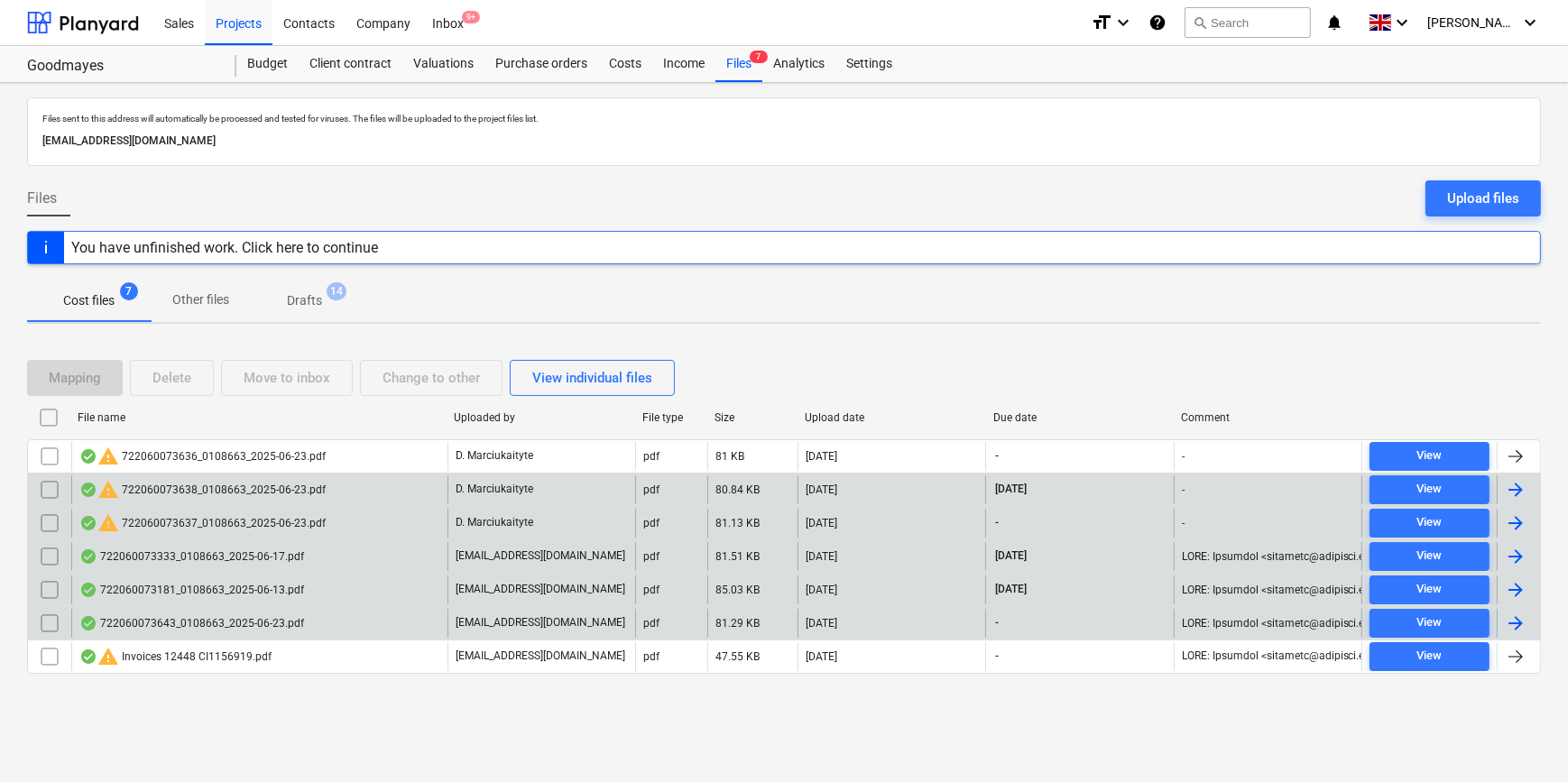 click at bounding box center [1516, 490] 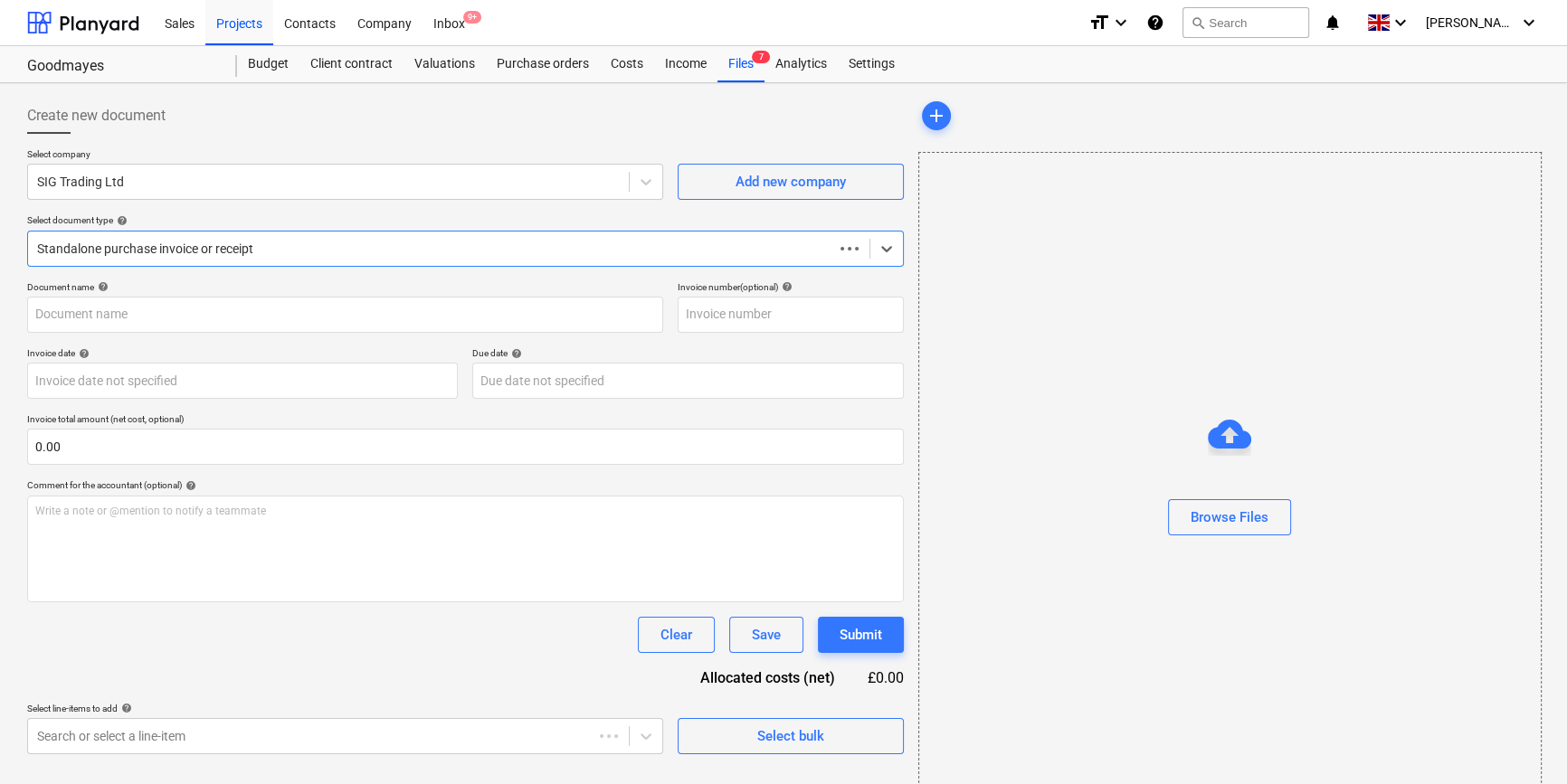 type on "722060073638" 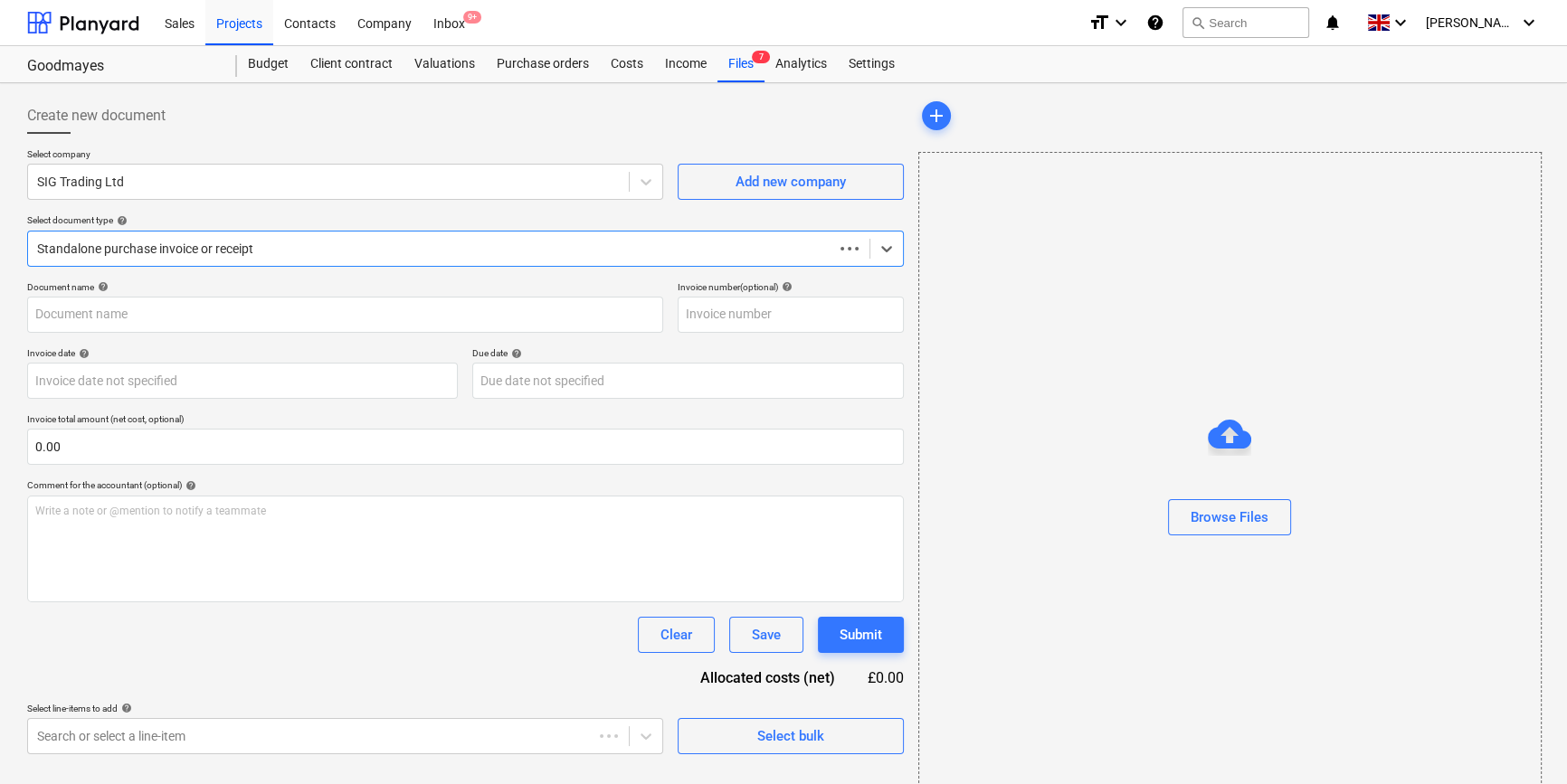 type on "722060073638" 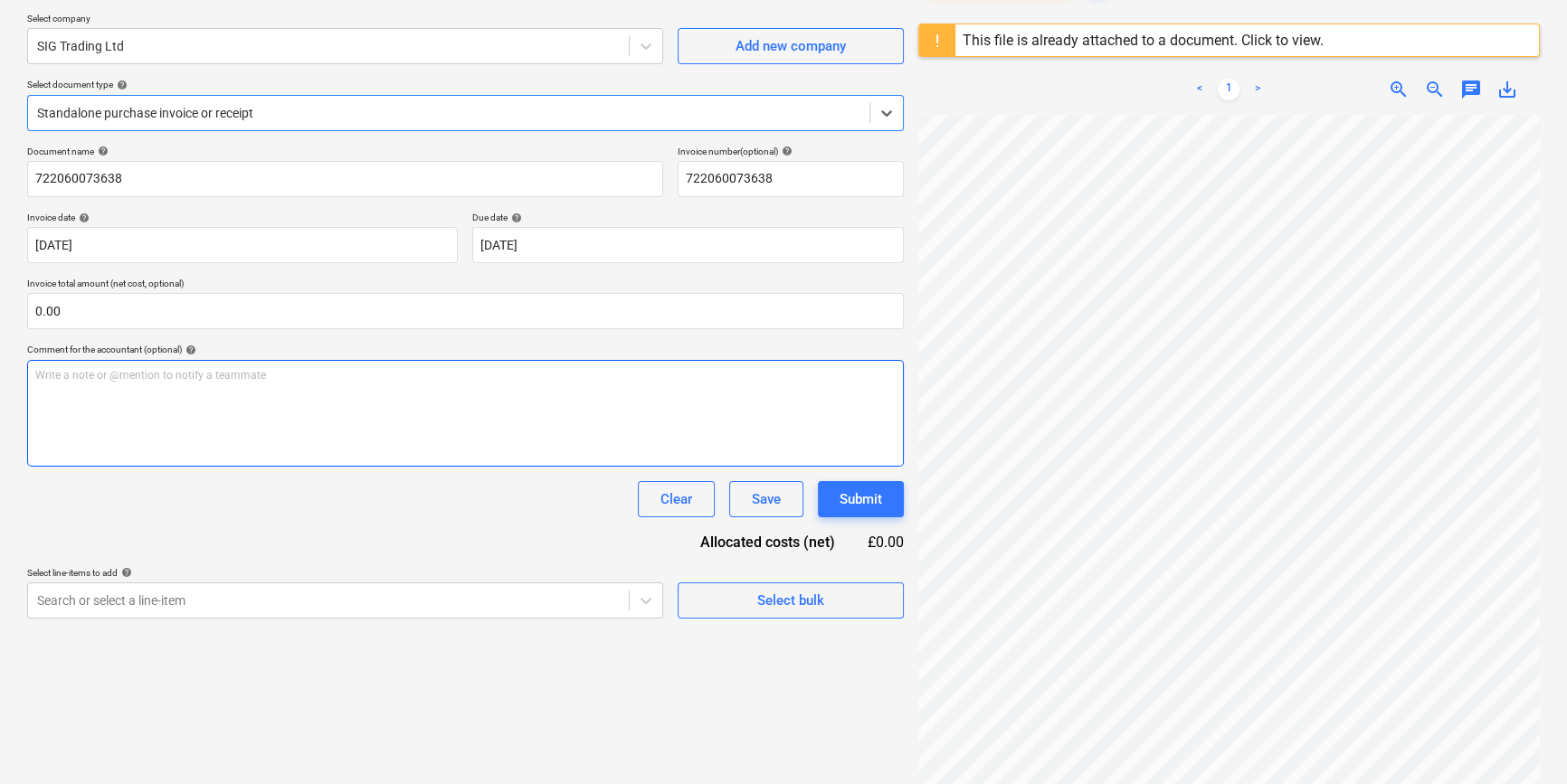 scroll, scrollTop: 164, scrollLeft: 0, axis: vertical 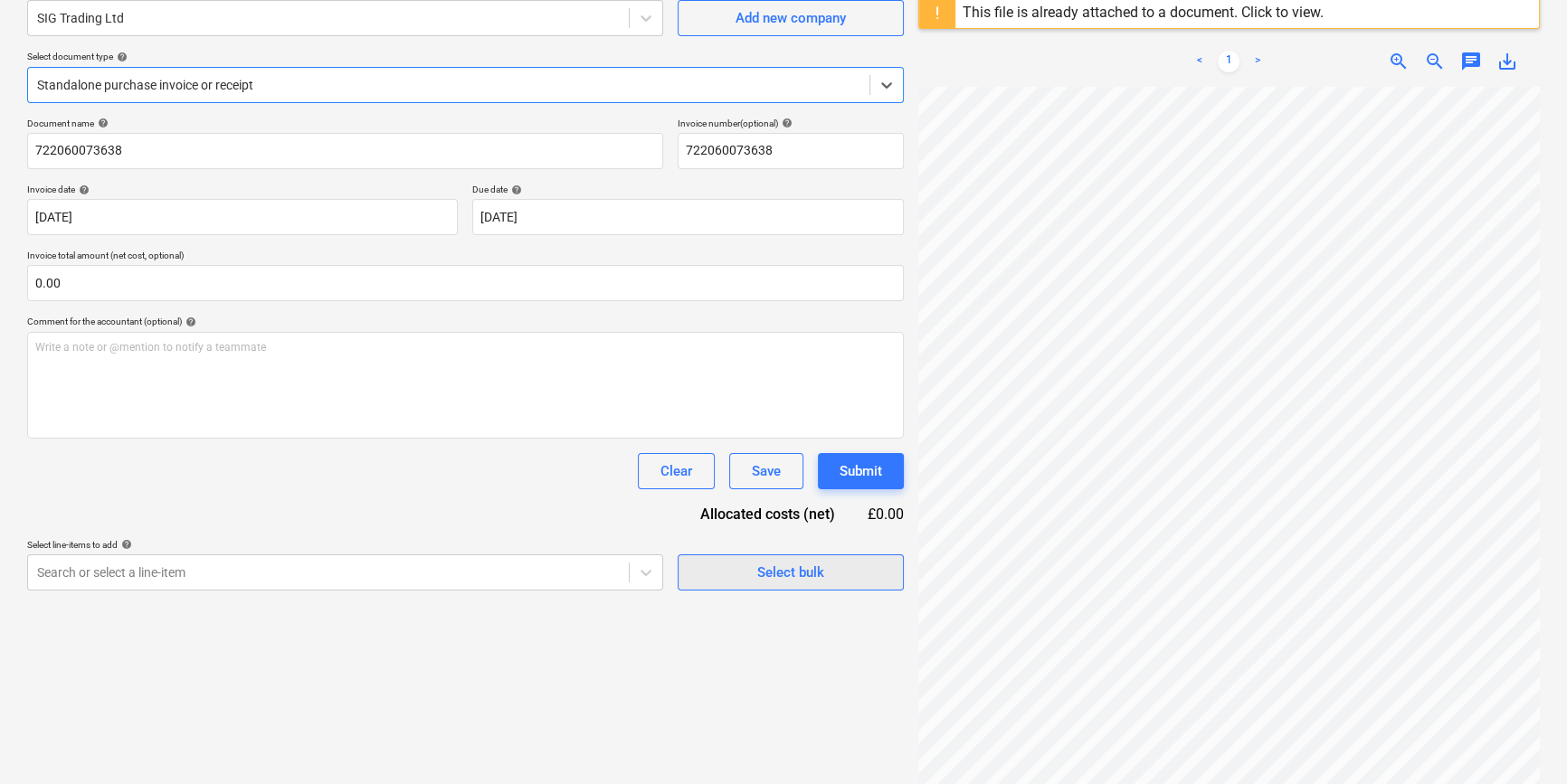 click on "Select bulk" at bounding box center (791, 572) 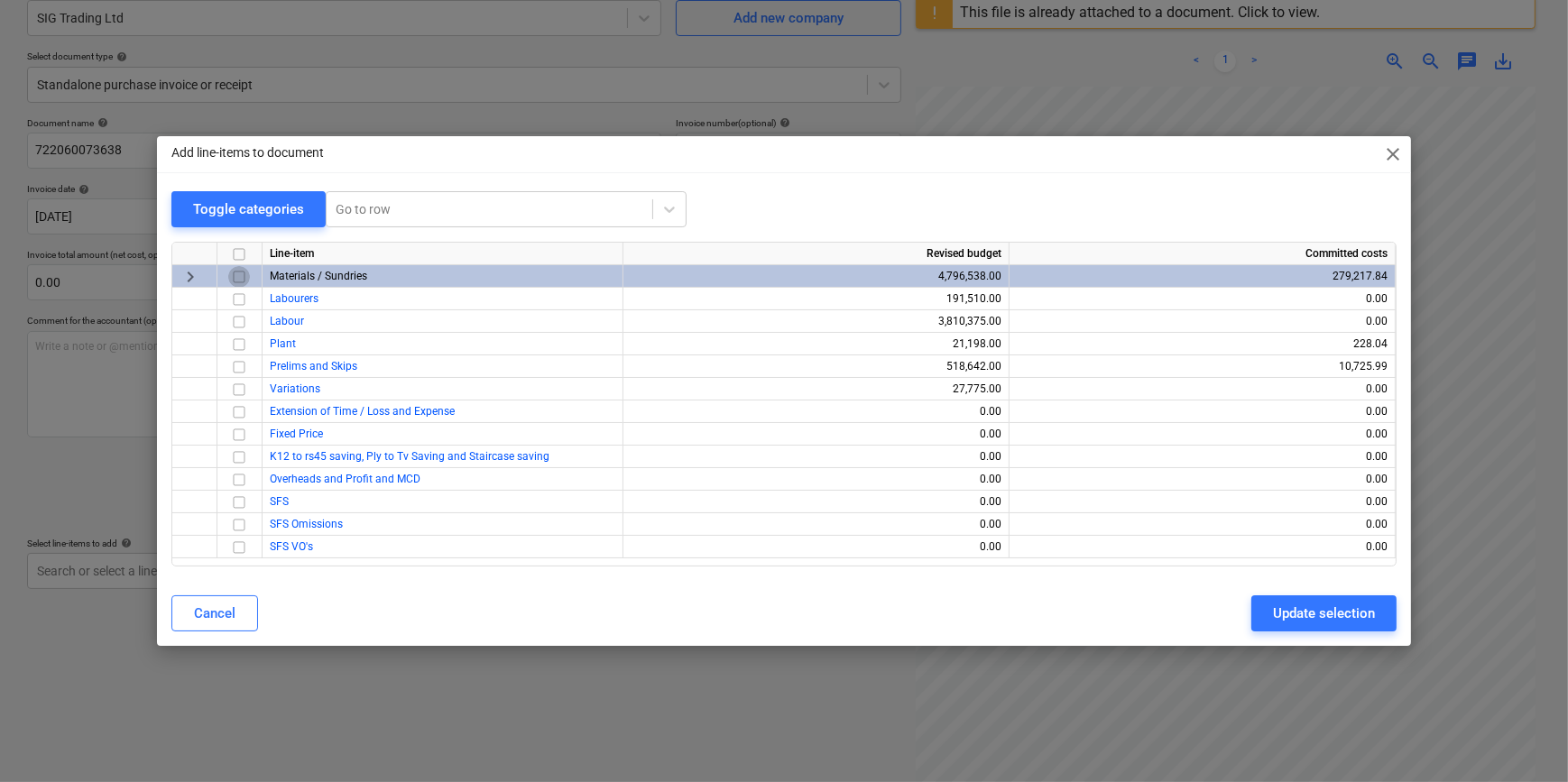 click at bounding box center (239, 277) 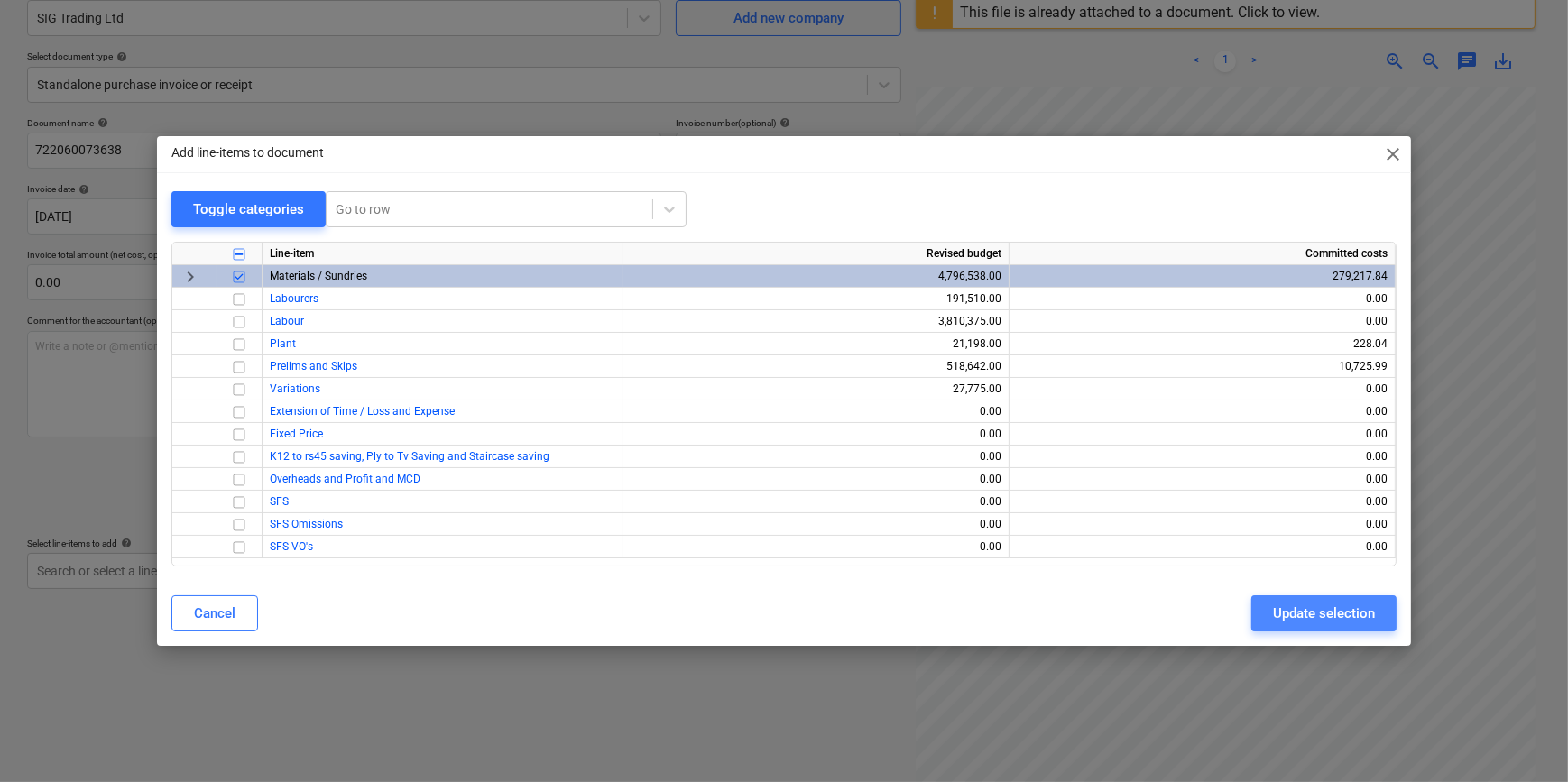 click on "Update selection" at bounding box center (1324, 613) 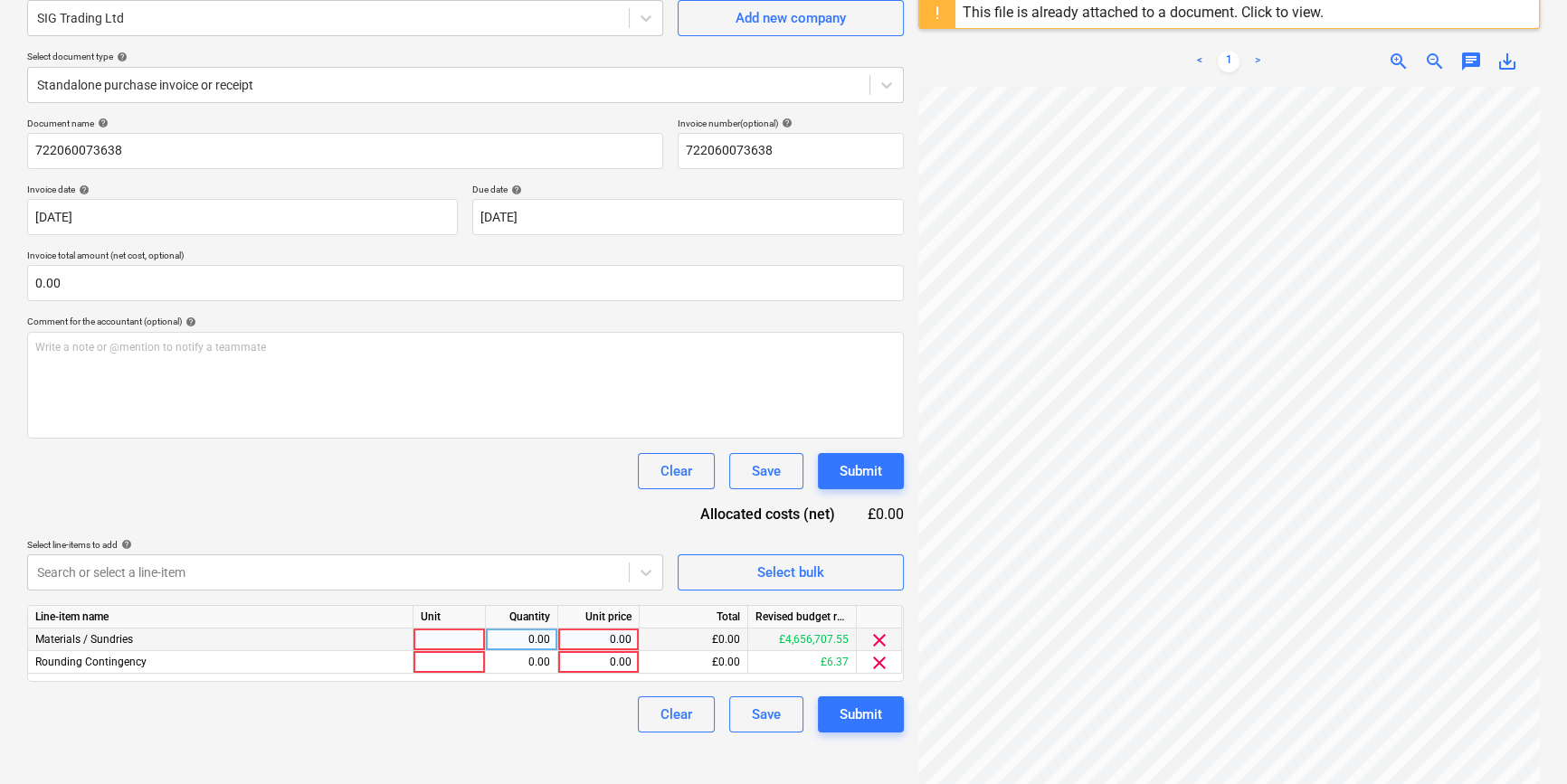 click at bounding box center (450, 639) 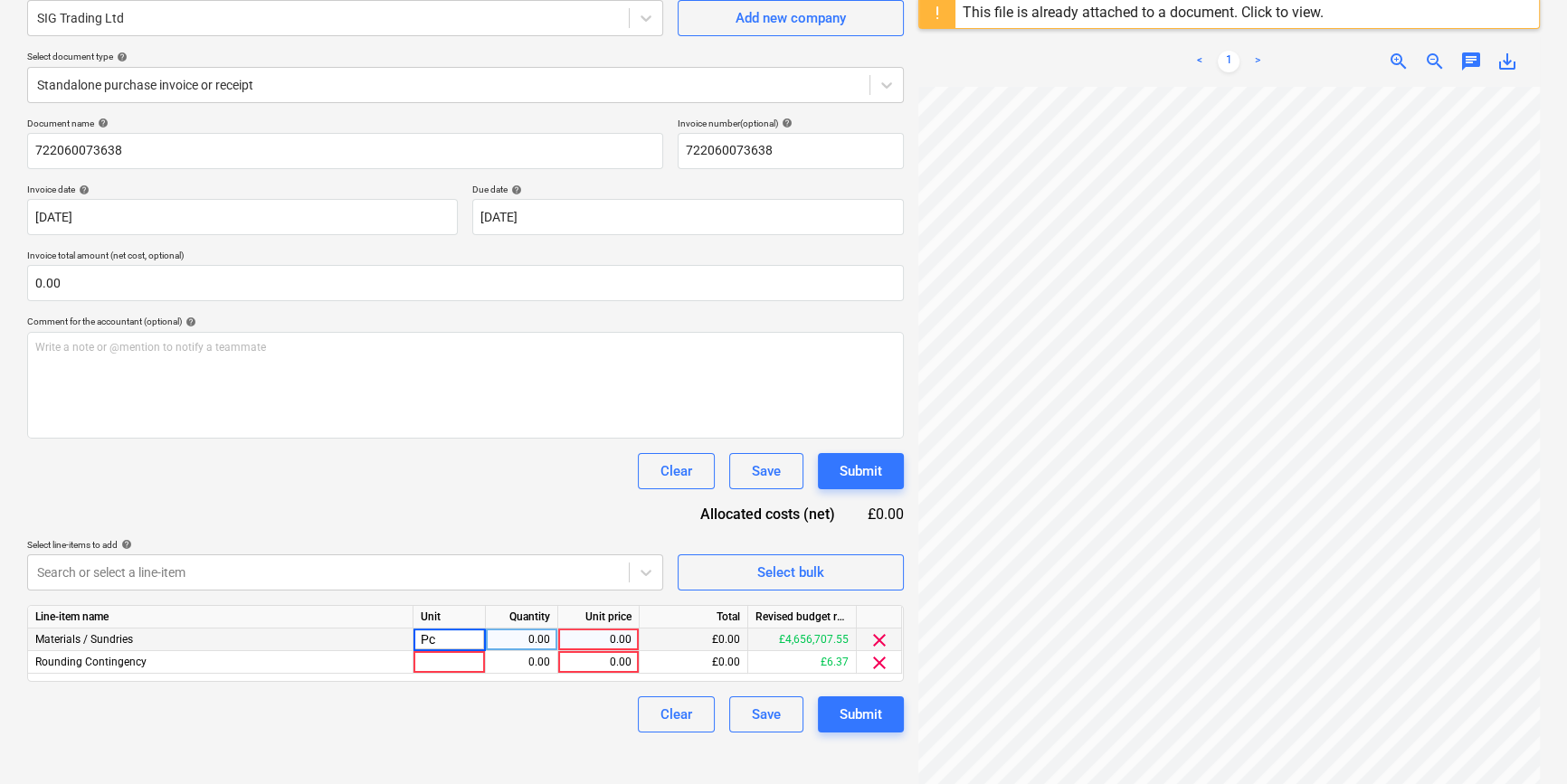 type on "Pcs" 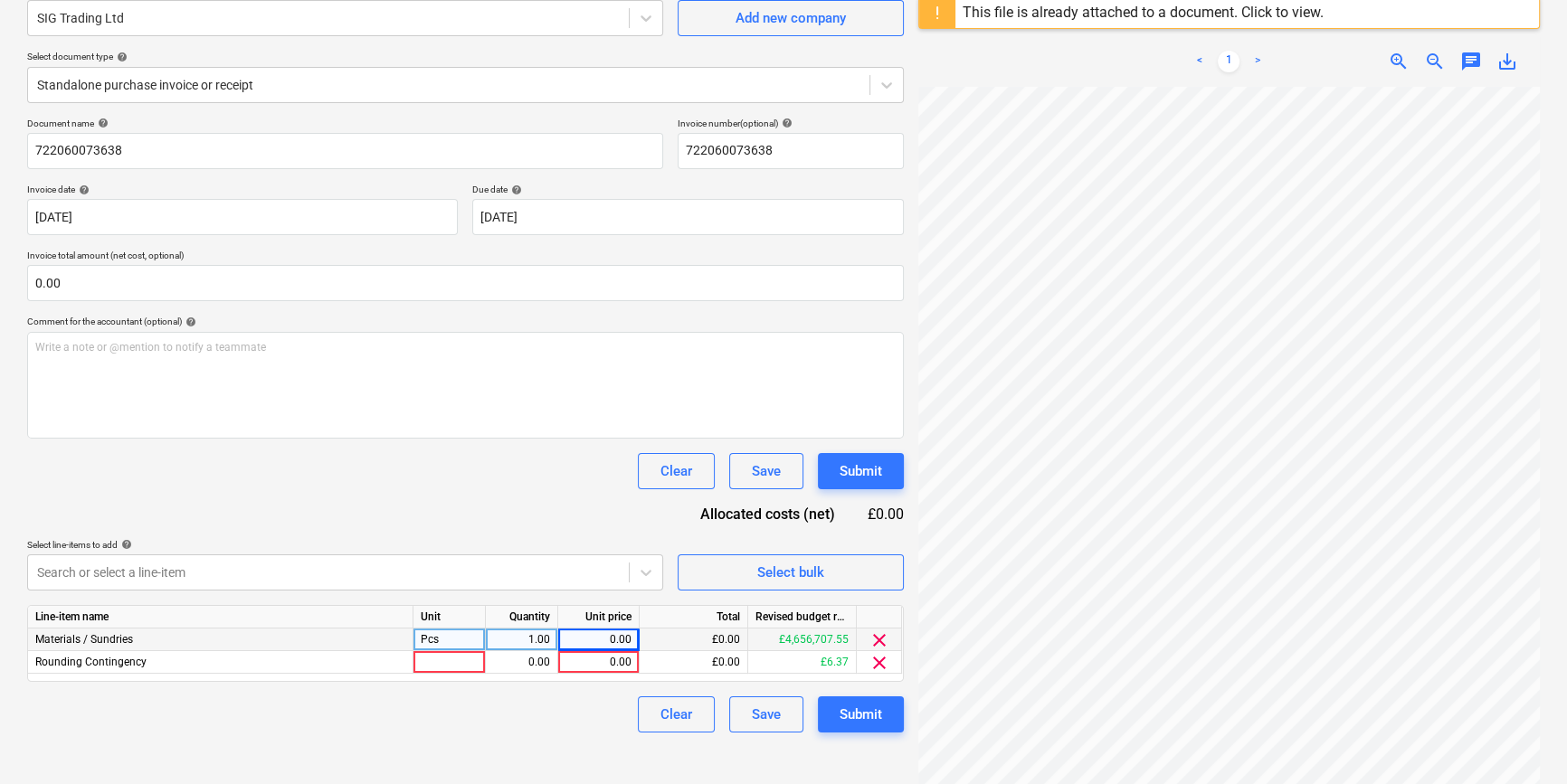scroll, scrollTop: 213, scrollLeft: 0, axis: vertical 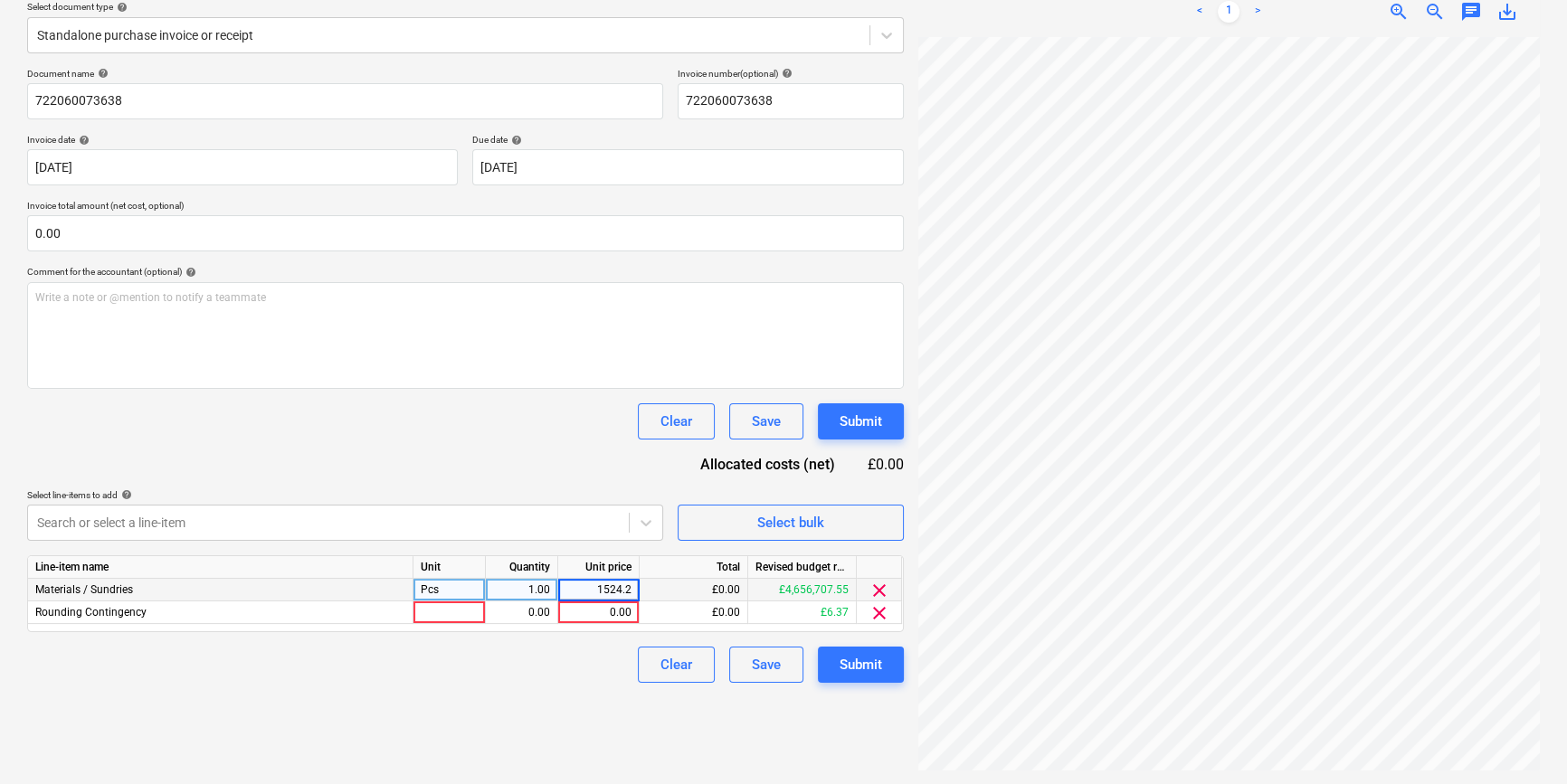 type on "1524.27" 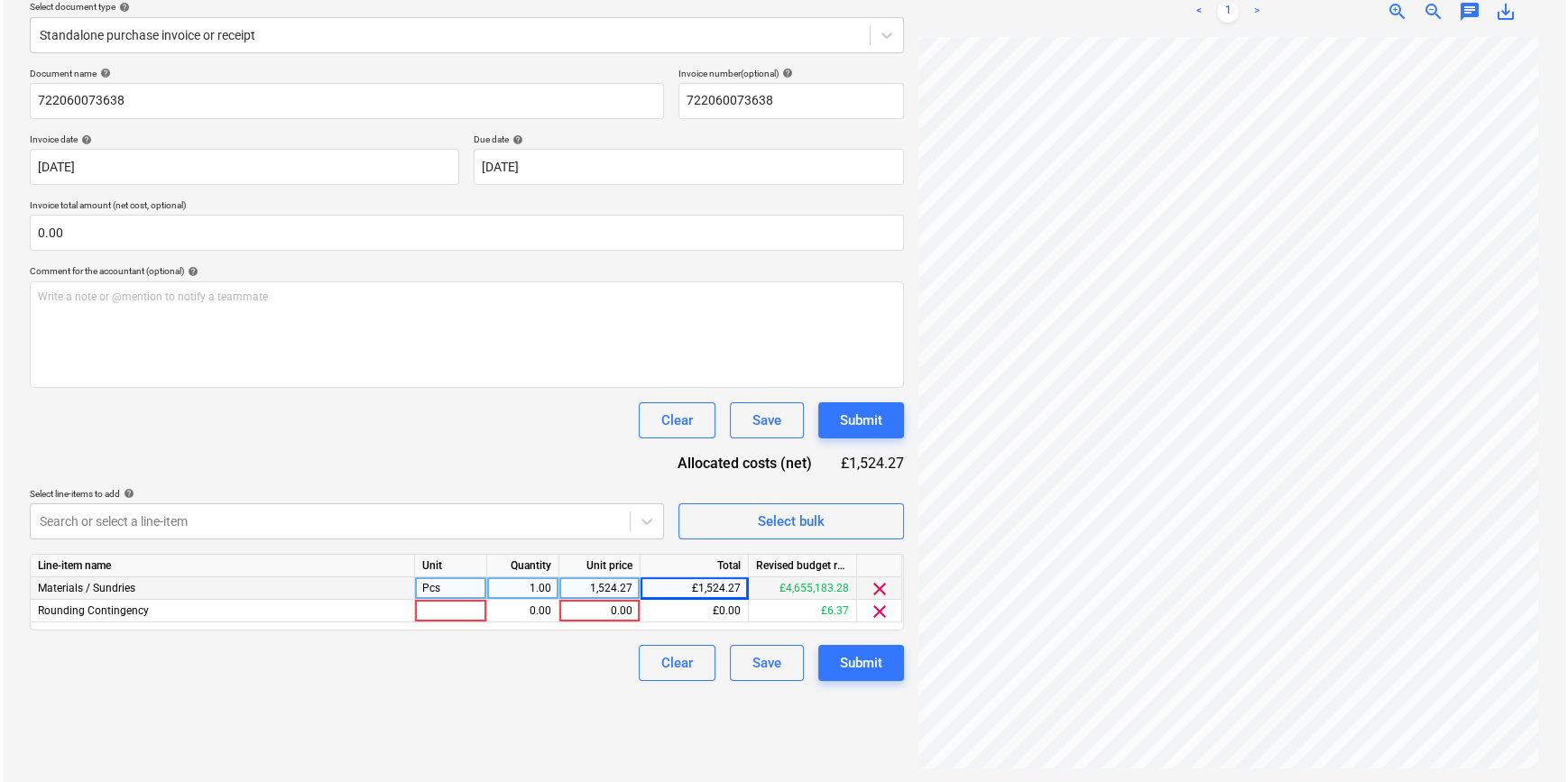 scroll, scrollTop: 161, scrollLeft: 195, axis: both 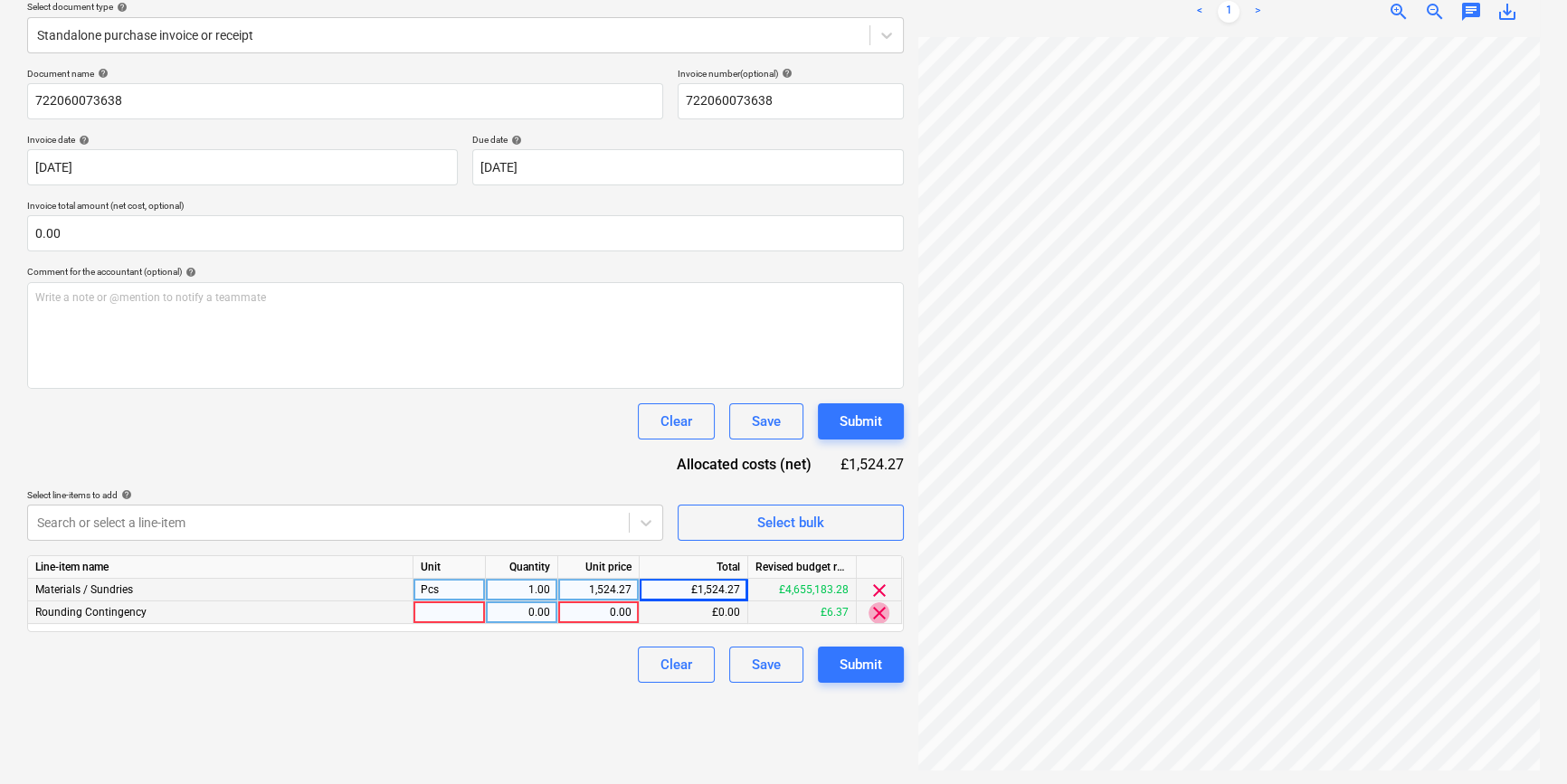 click on "clear" at bounding box center [879, 613] 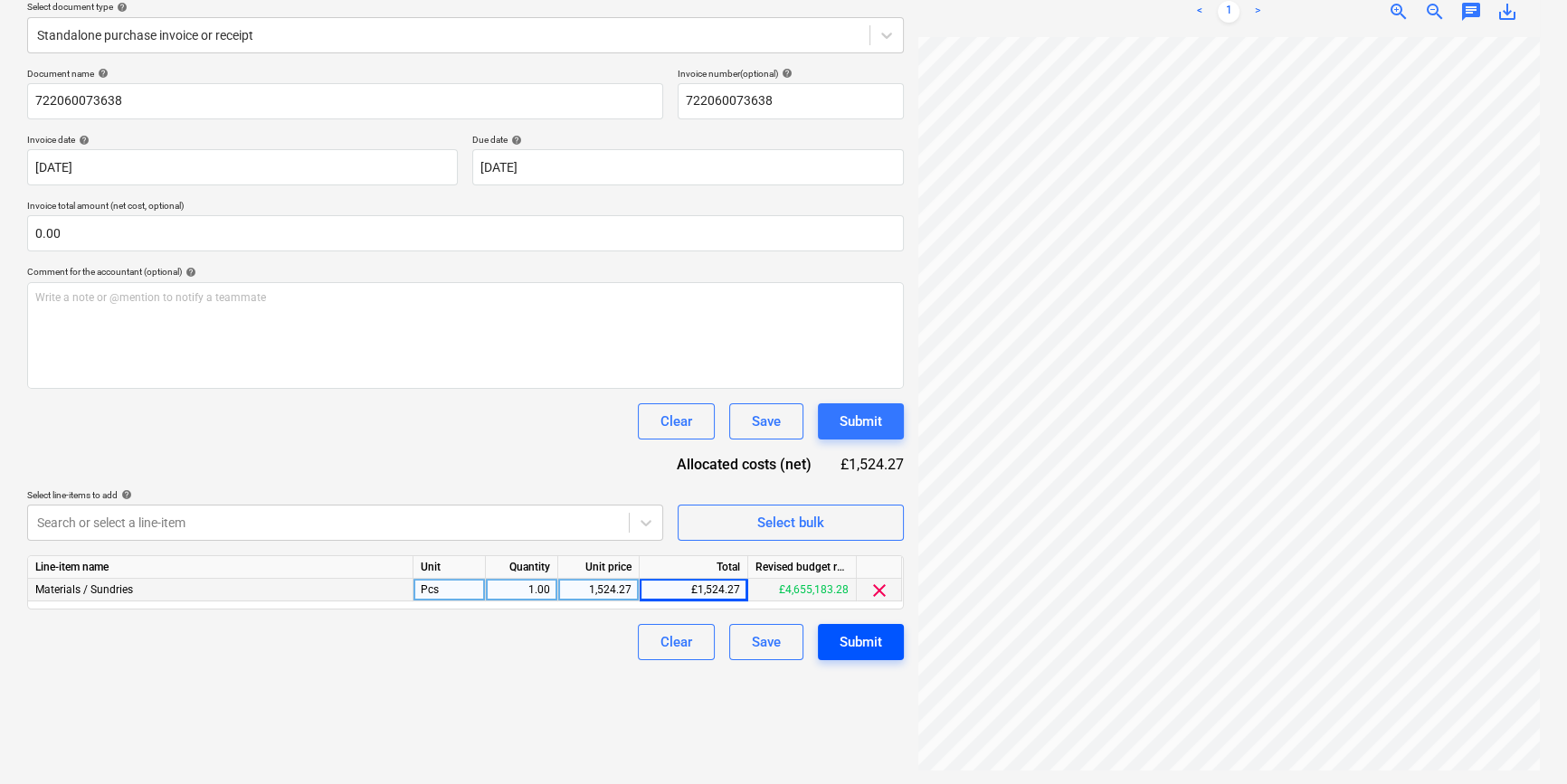 click on "Submit" at bounding box center [860, 642] 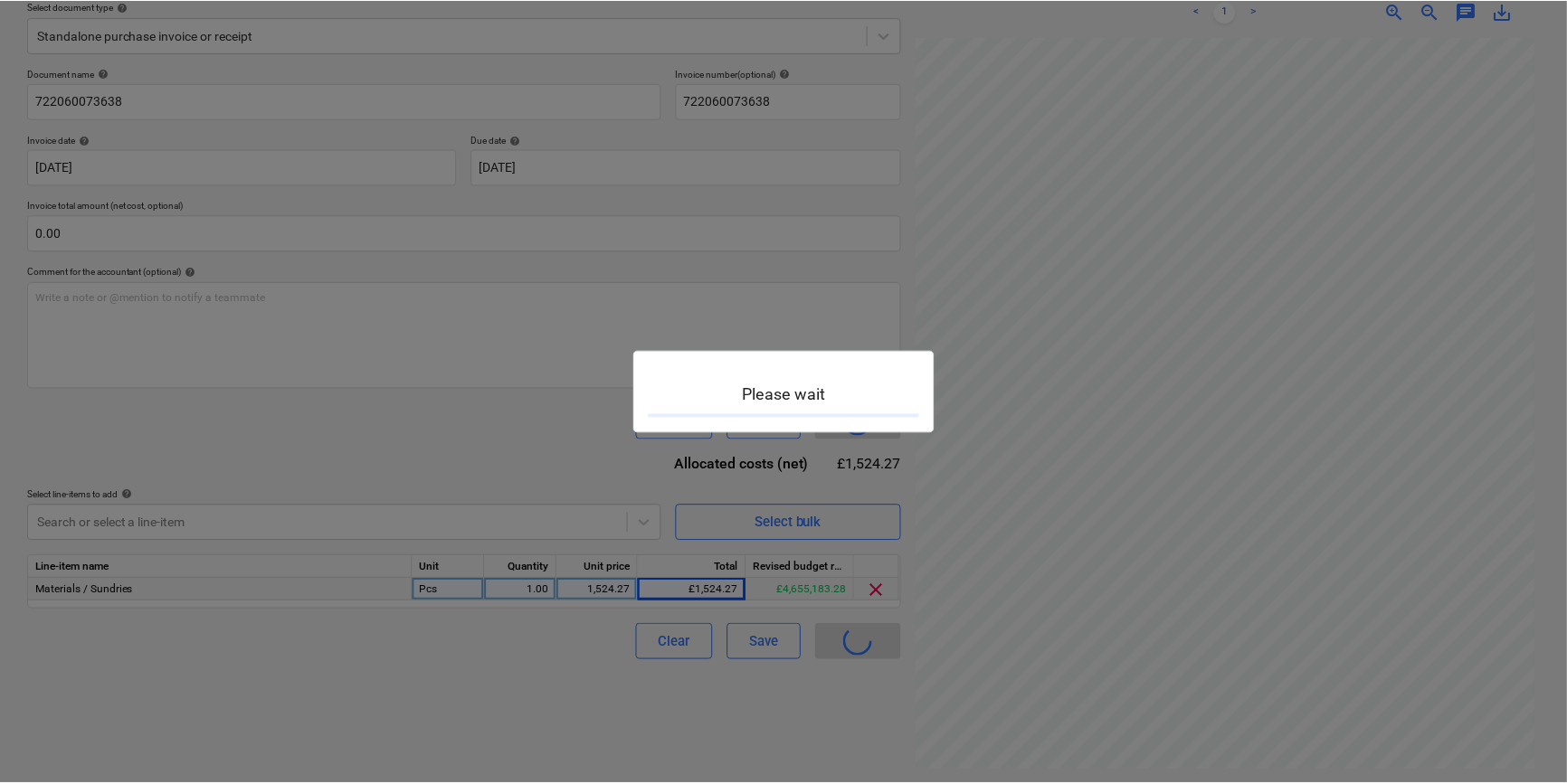 scroll, scrollTop: 0, scrollLeft: 0, axis: both 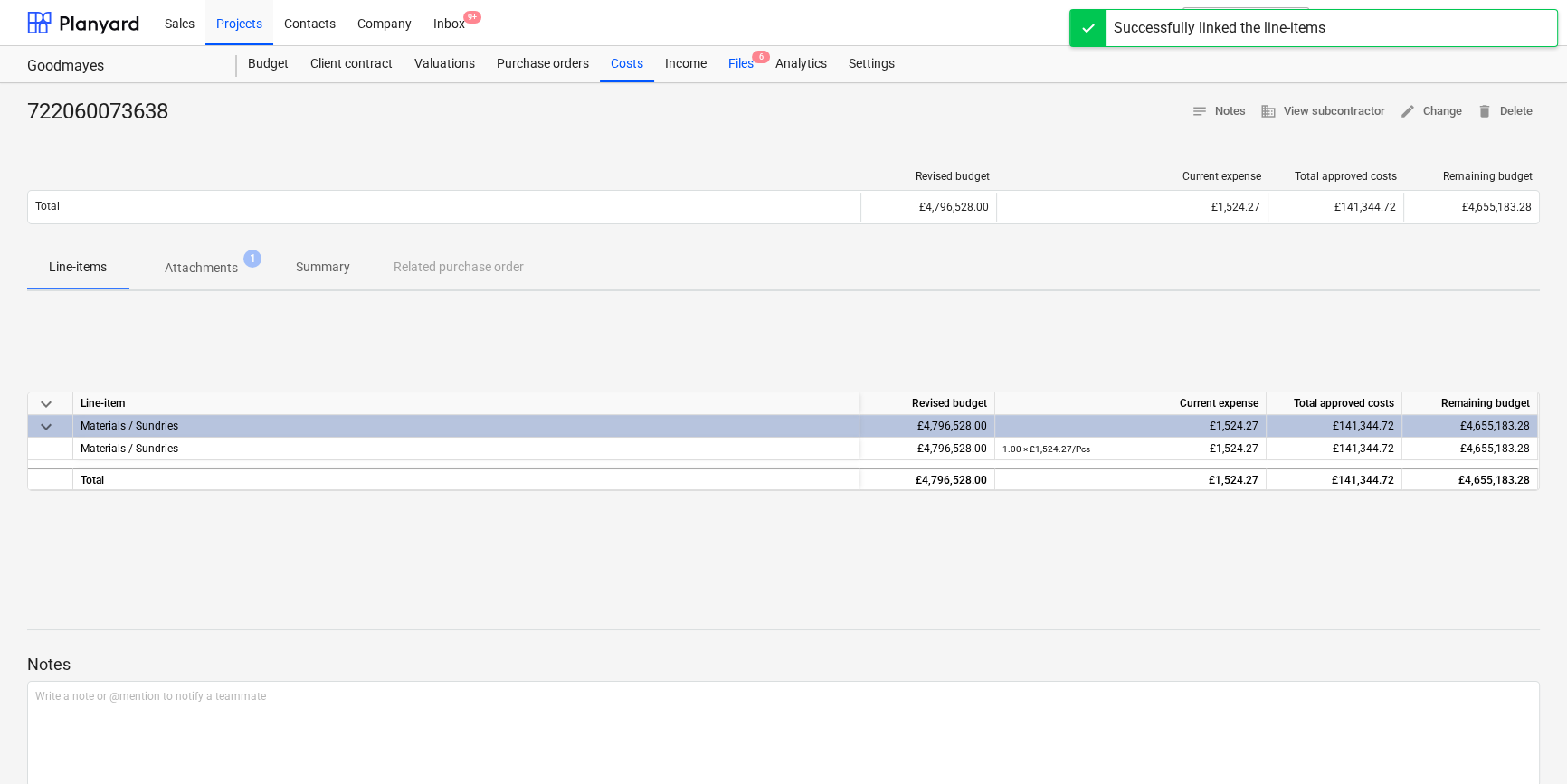 click on "Files 6" at bounding box center [741, 64] 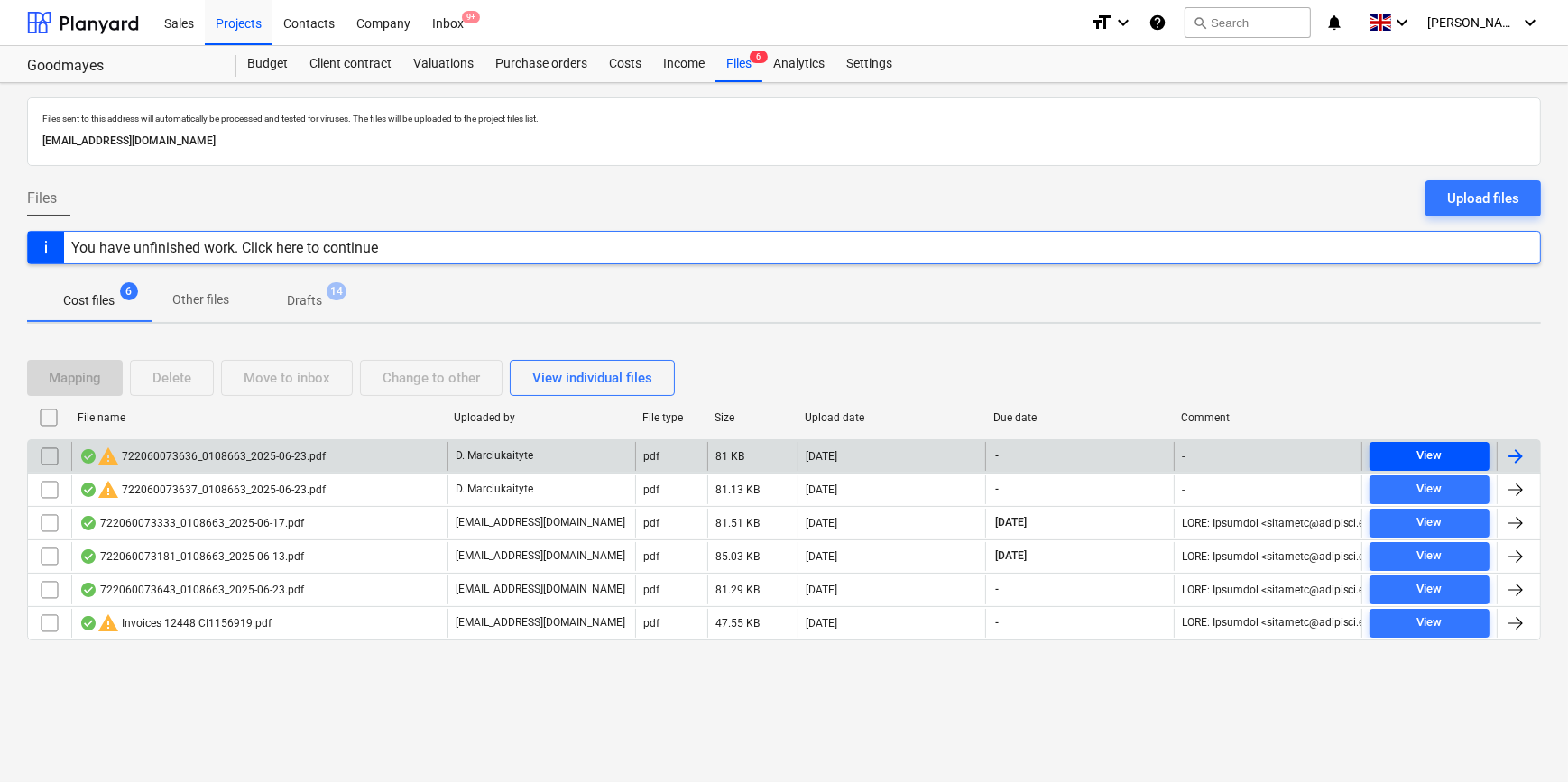 click on "View" at bounding box center (1429, 455) 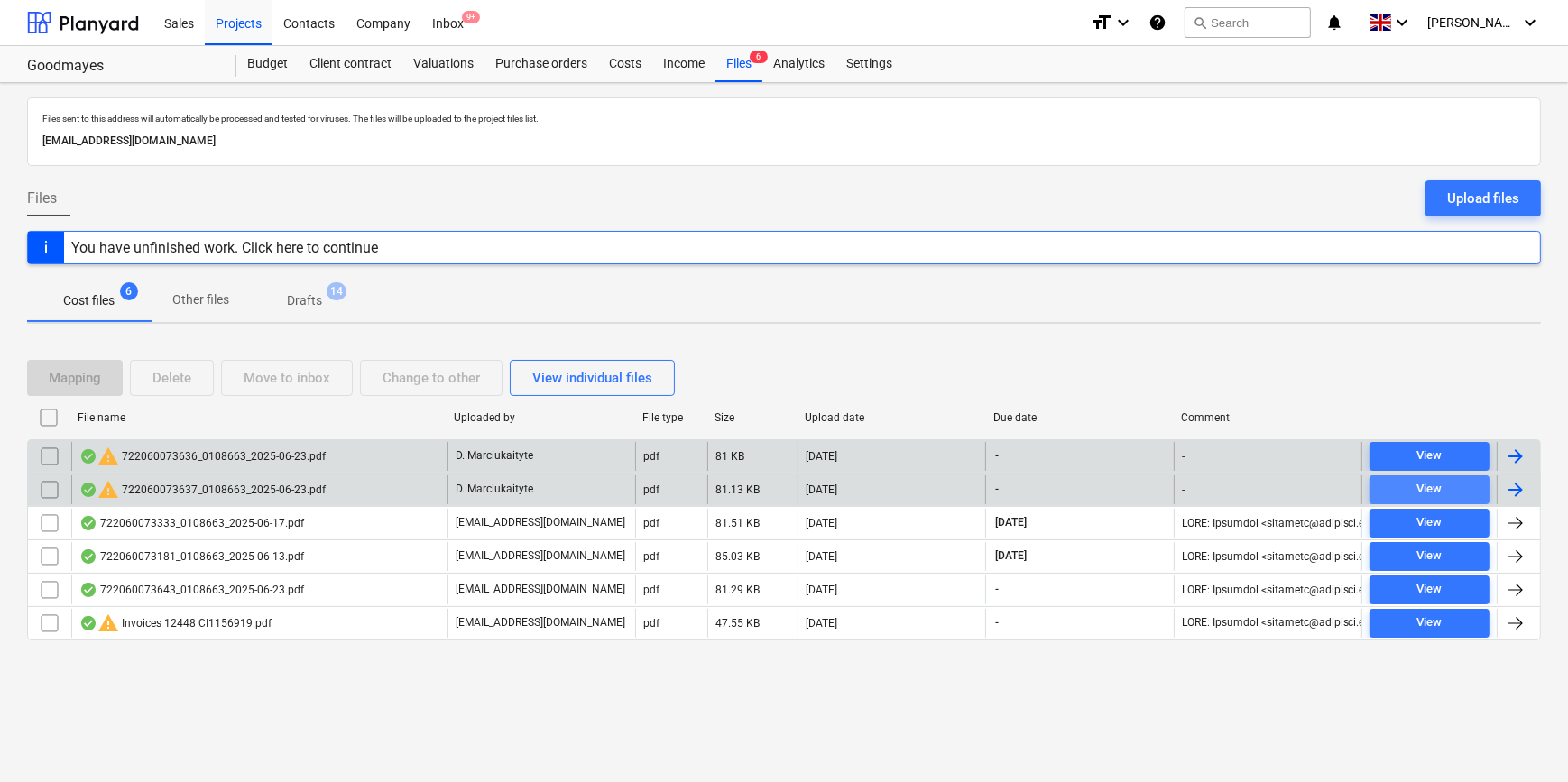 click on "View" at bounding box center [1429, 489] 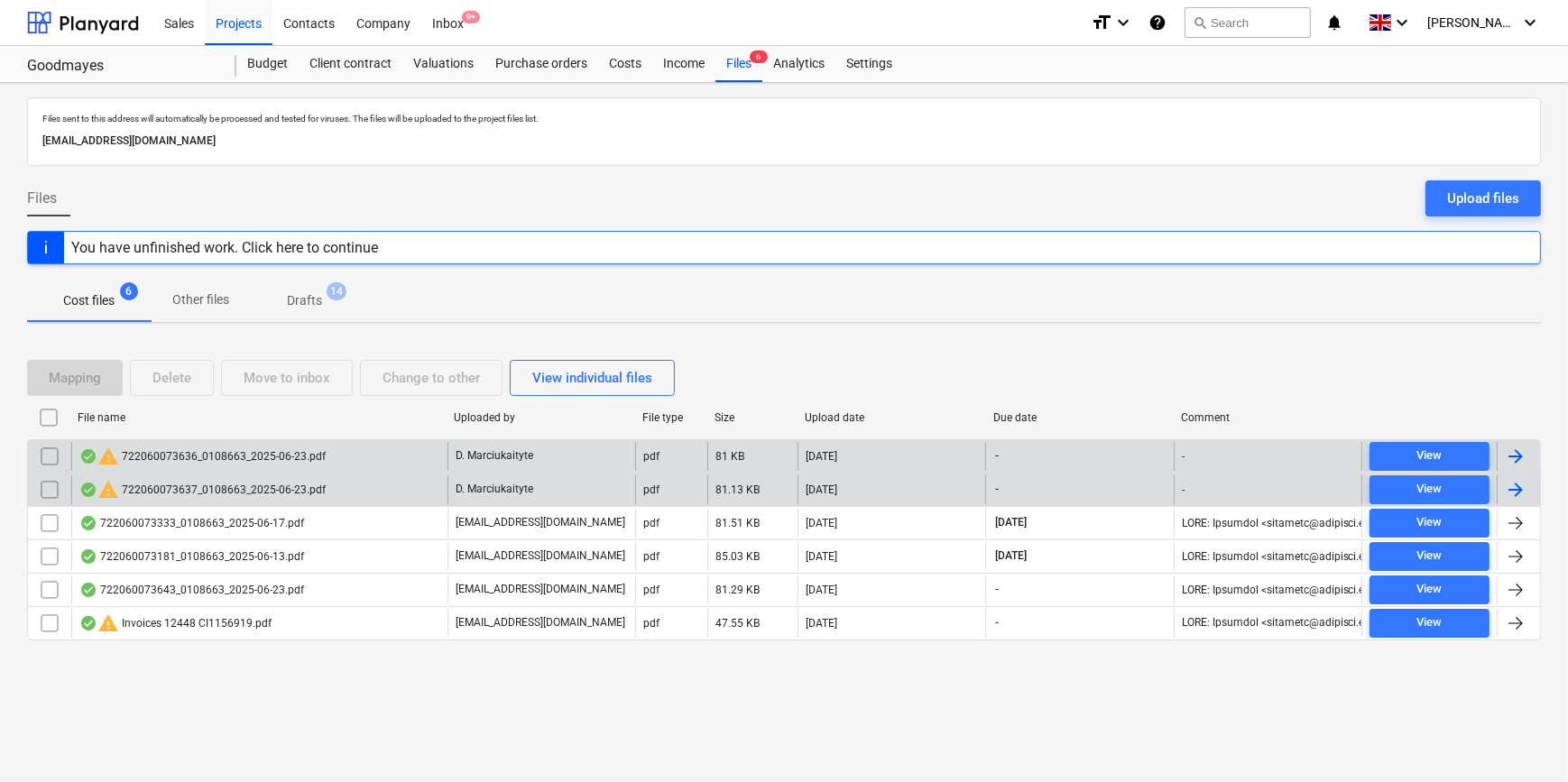 click on "View" at bounding box center (1429, 489) 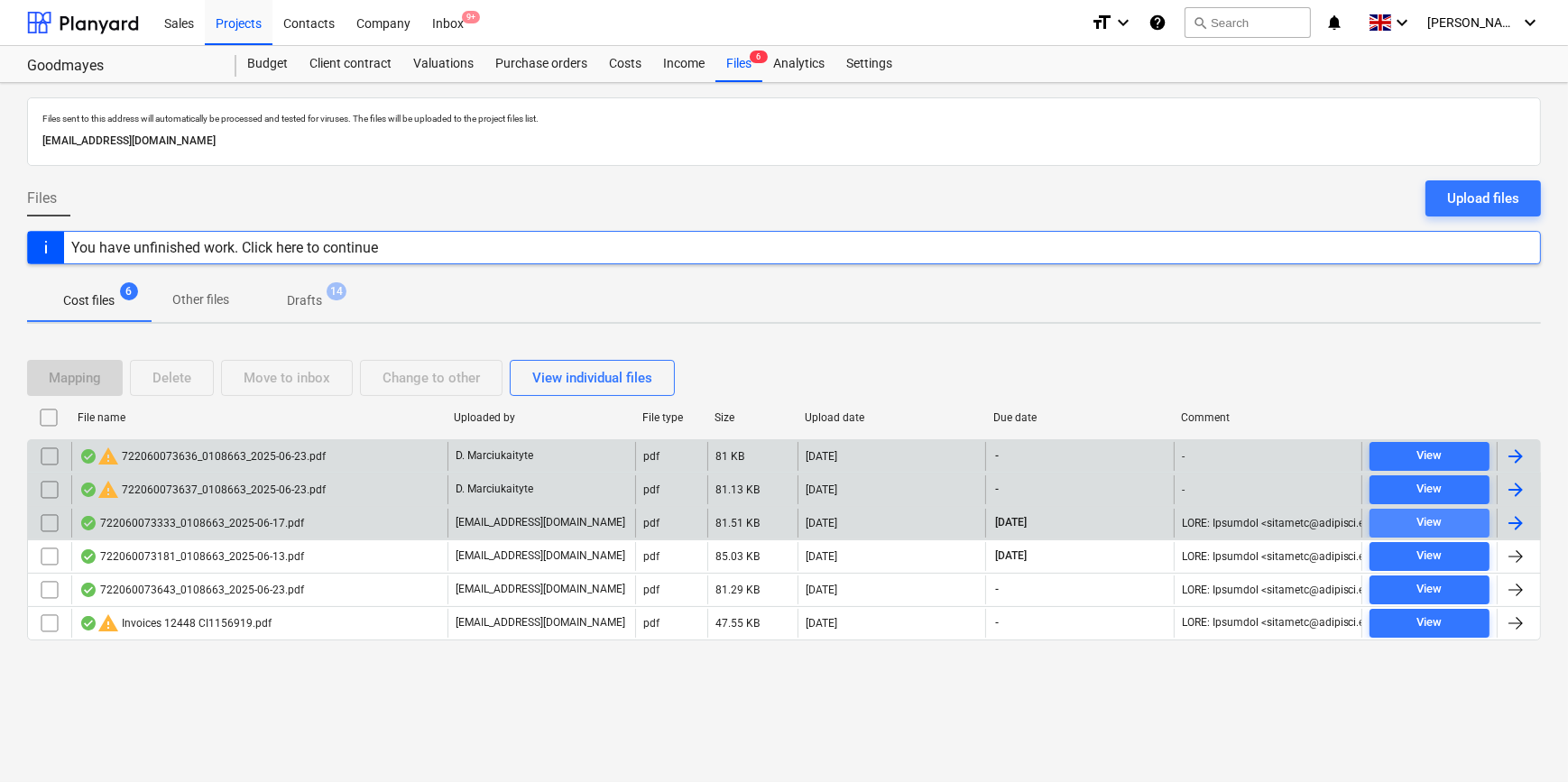click on "View" at bounding box center [1429, 522] 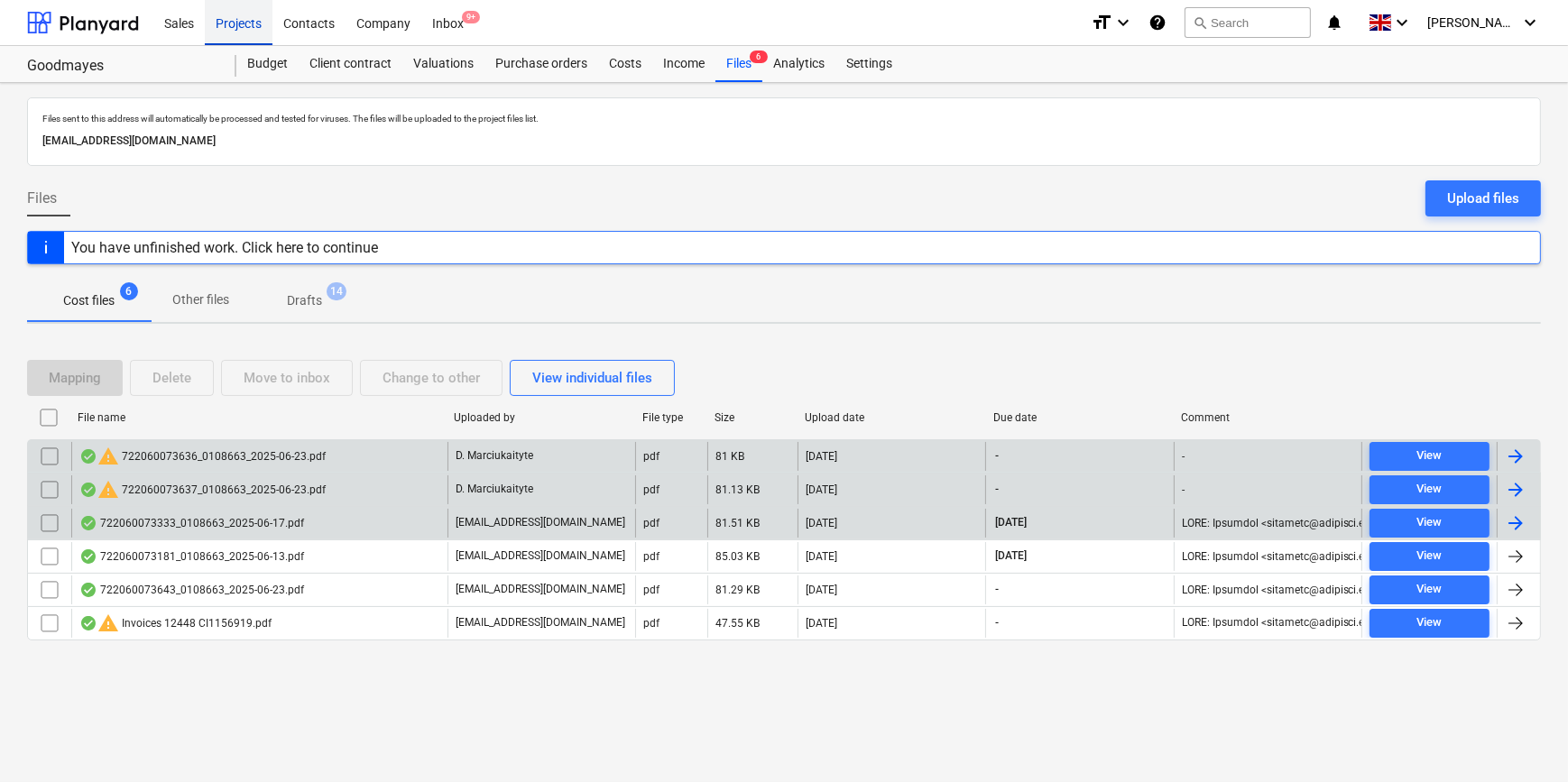 click on "Projects" at bounding box center (238, 22) 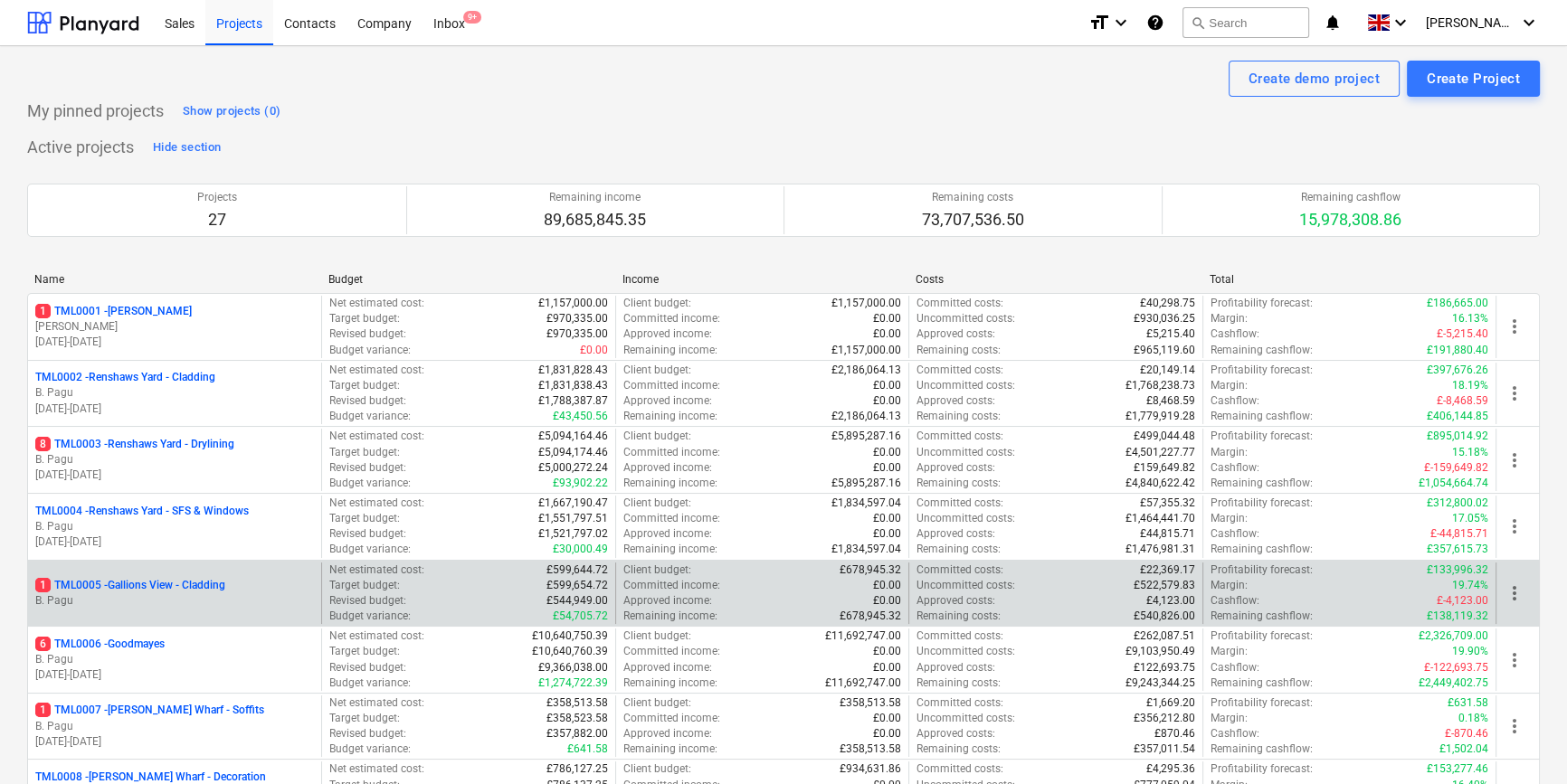 click on "B. Pagu" at bounding box center [175, 600] 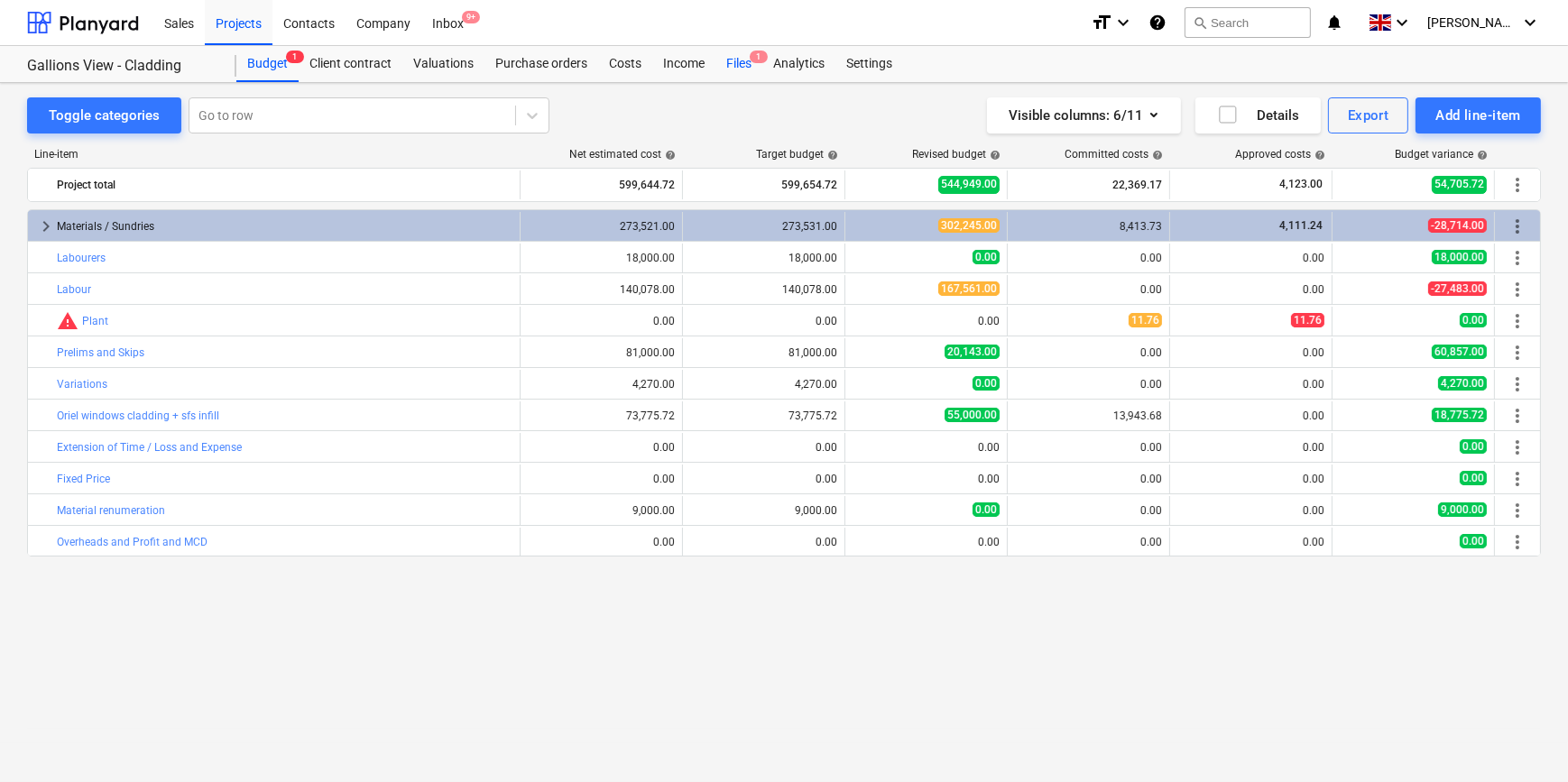 click on "Files 1" at bounding box center [739, 64] 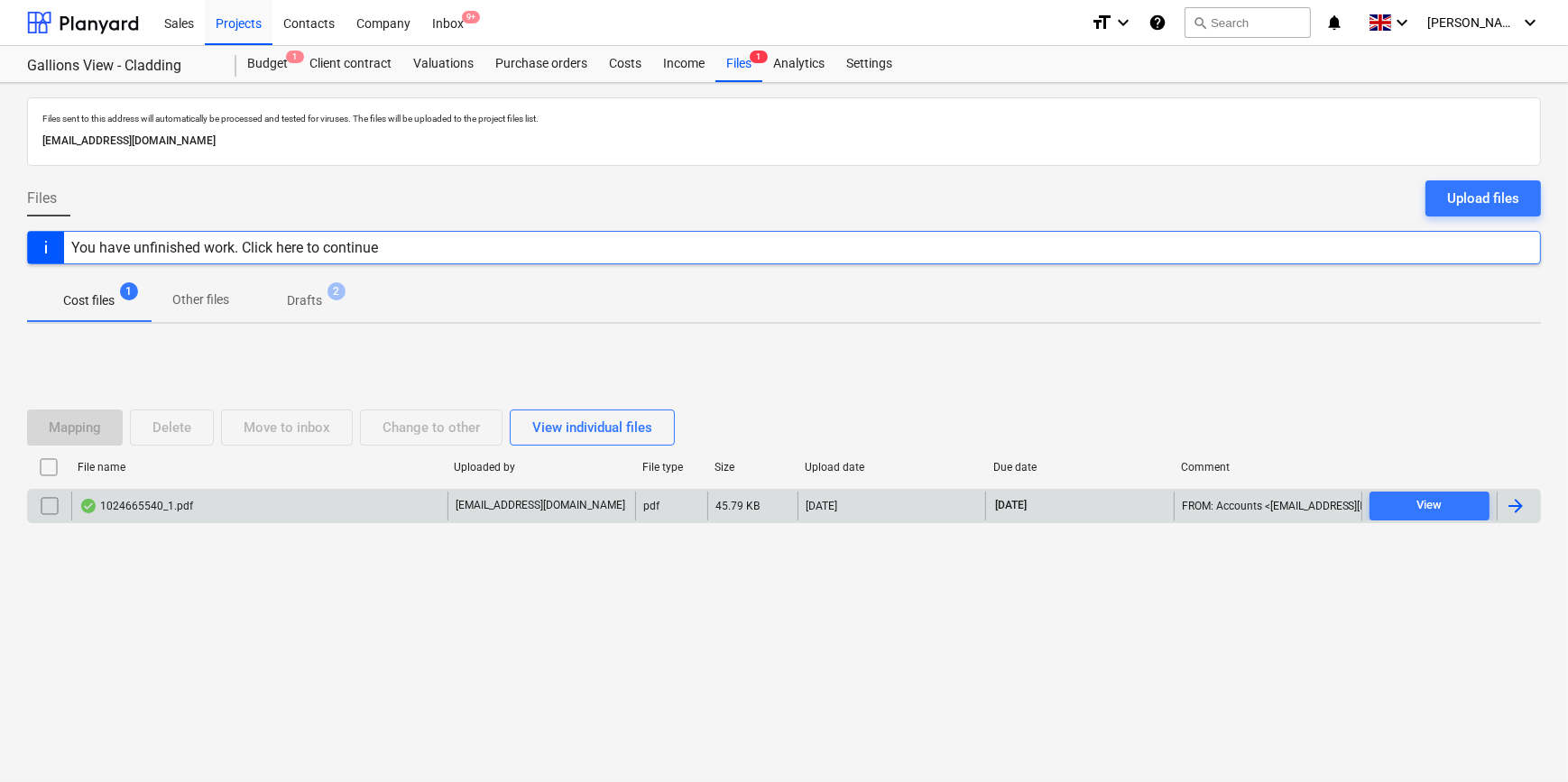 click at bounding box center (1516, 506) 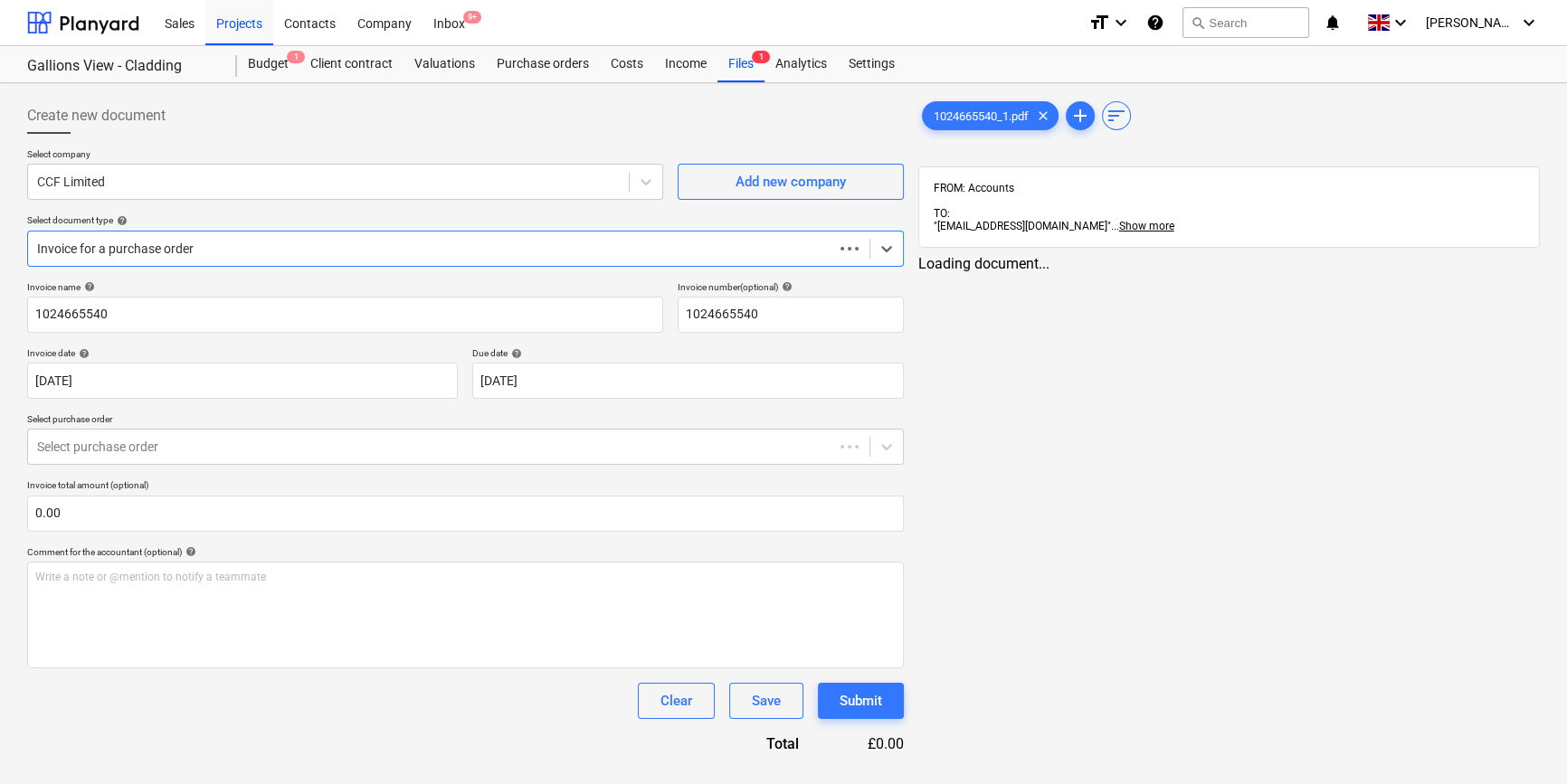type on "1024665540" 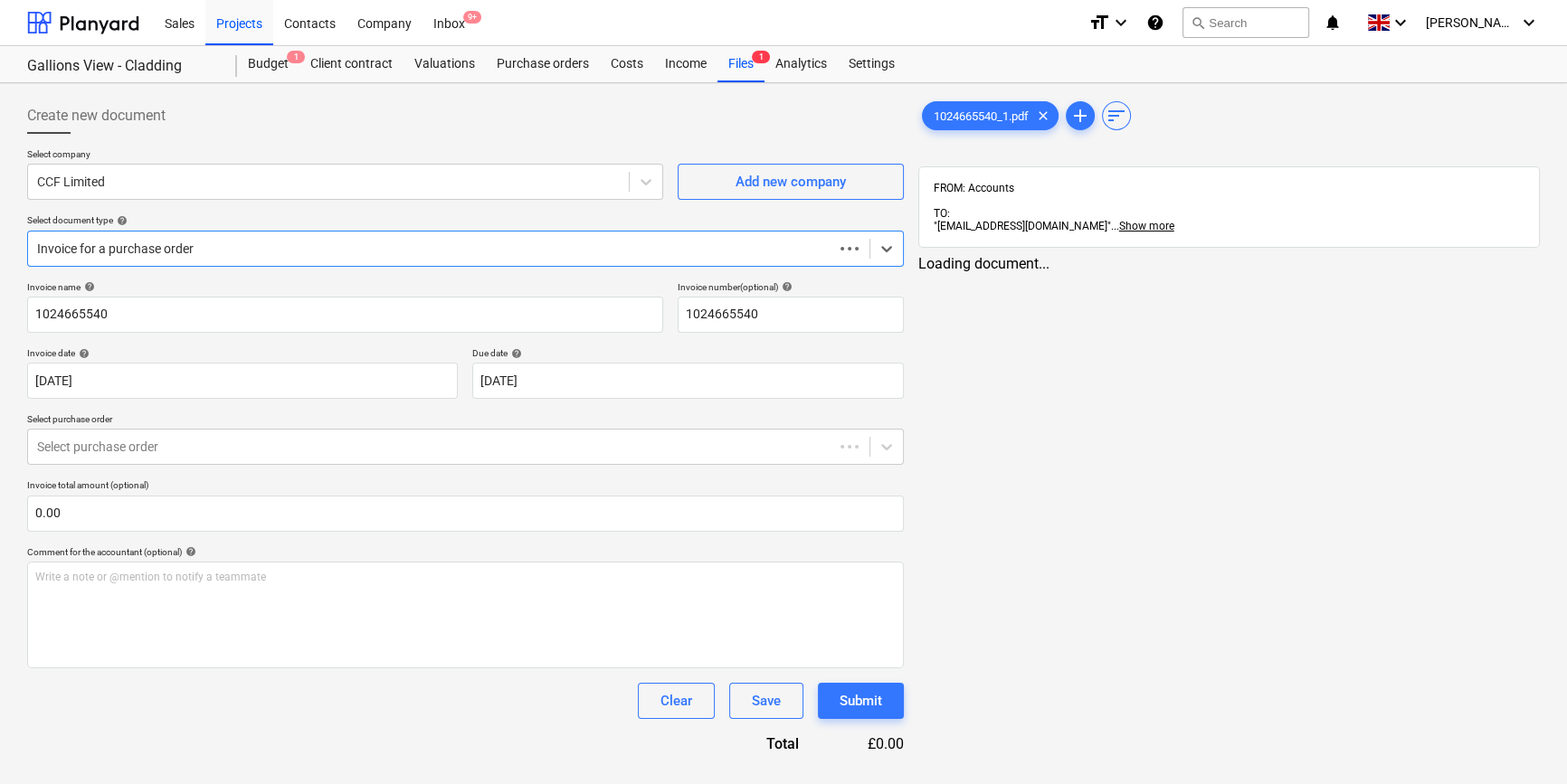 type on "1024665540" 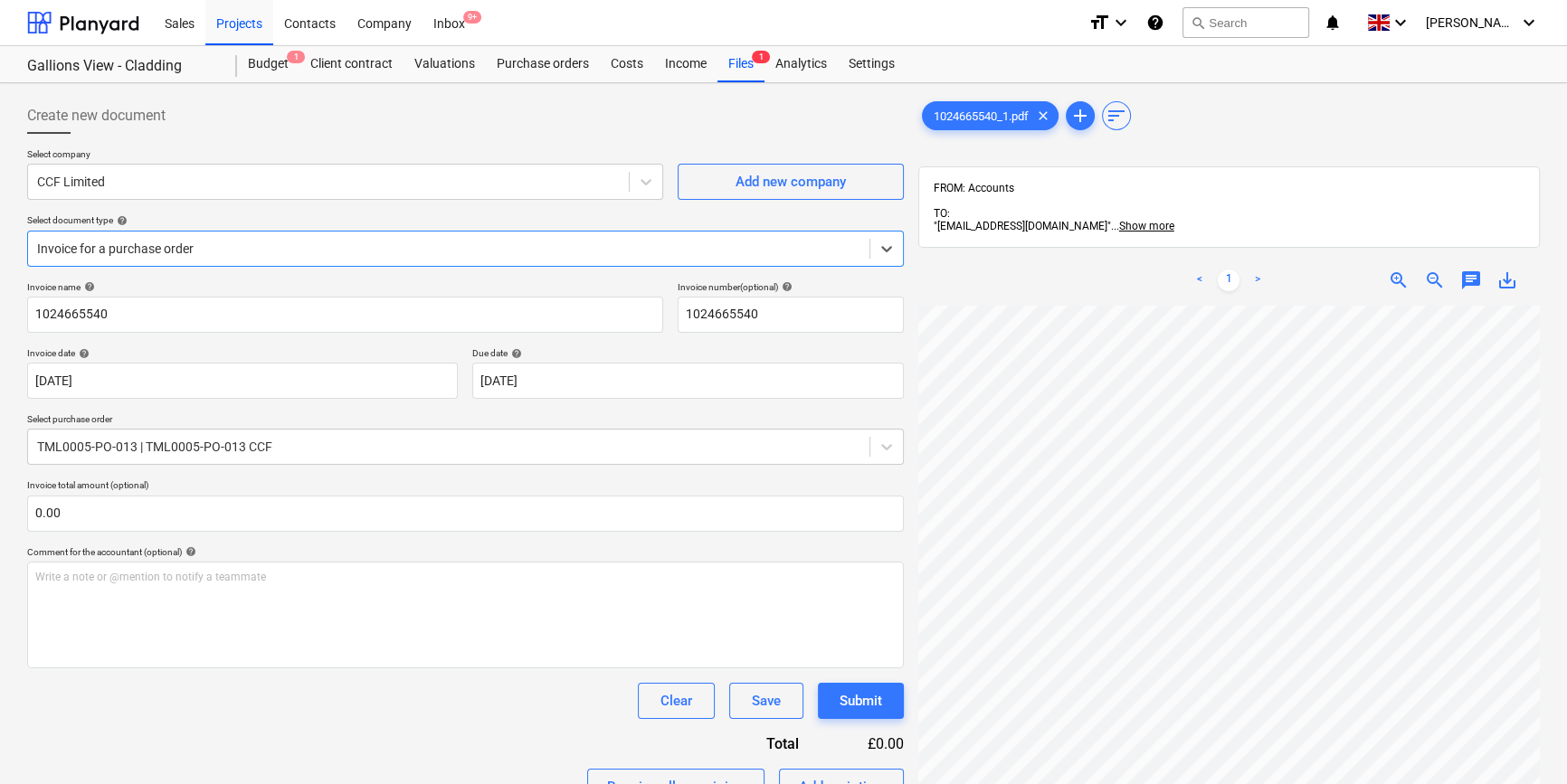 scroll, scrollTop: 81, scrollLeft: 0, axis: vertical 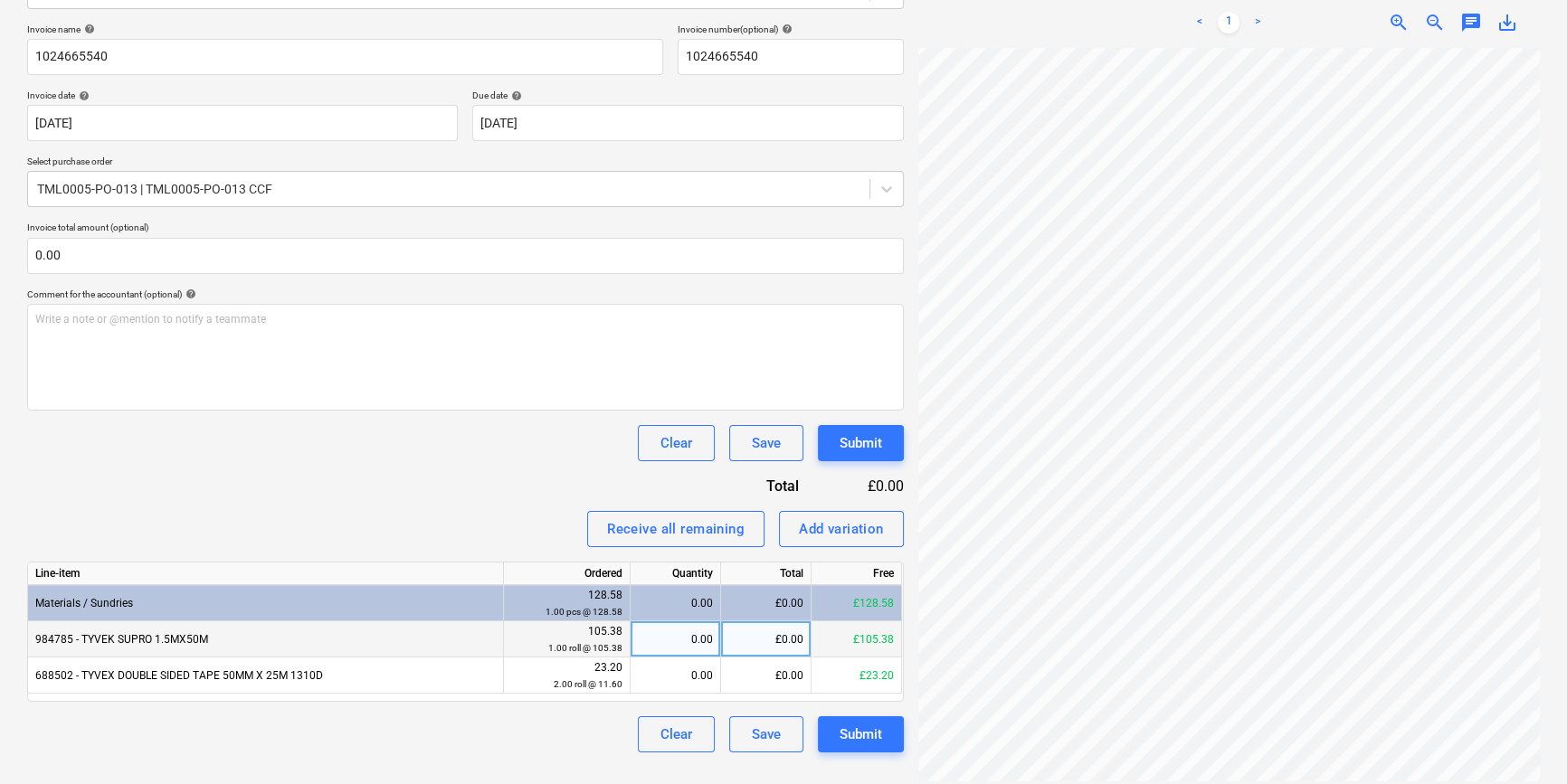 click on "0.00" at bounding box center (675, 639) 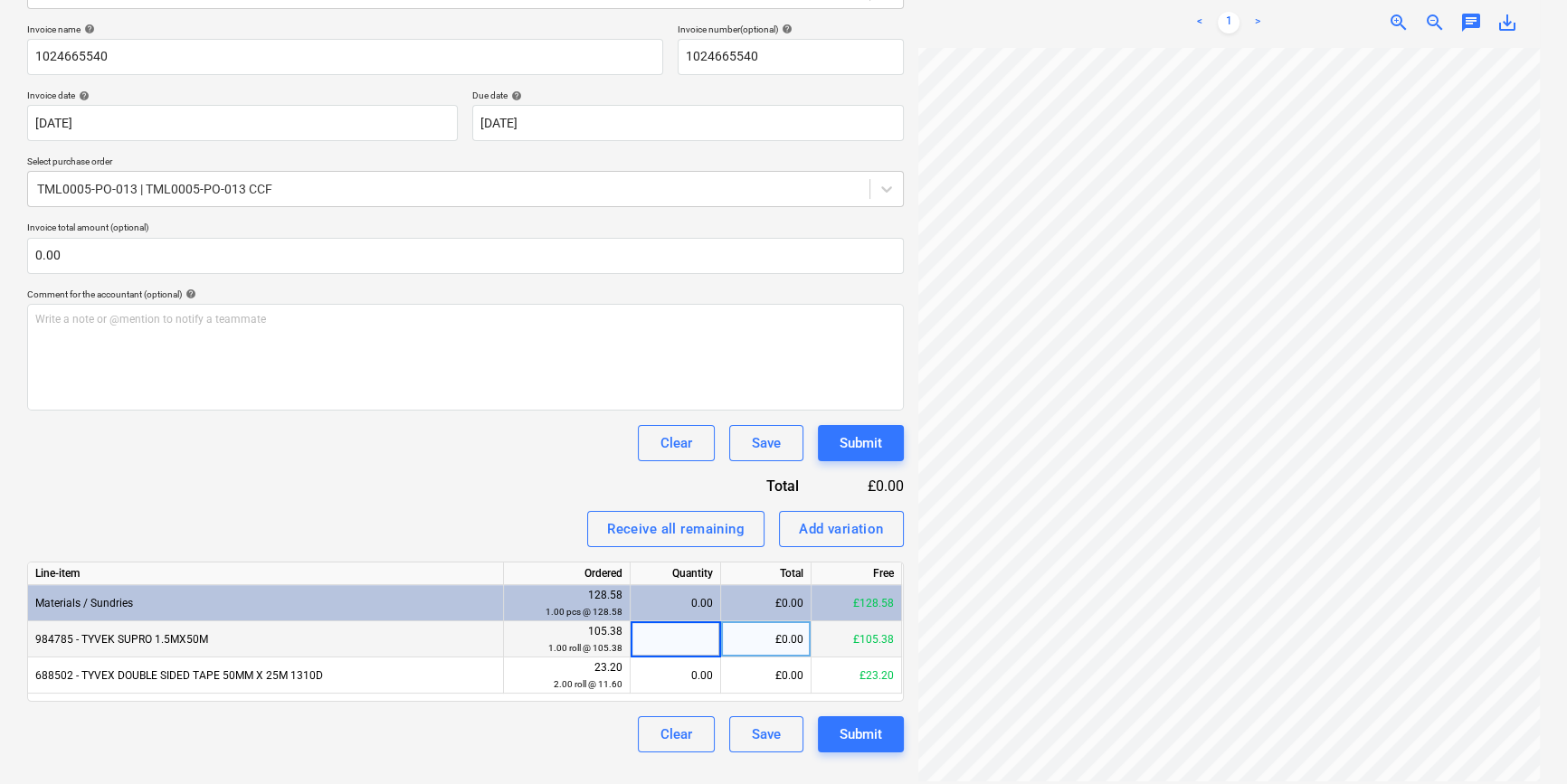 type on "1" 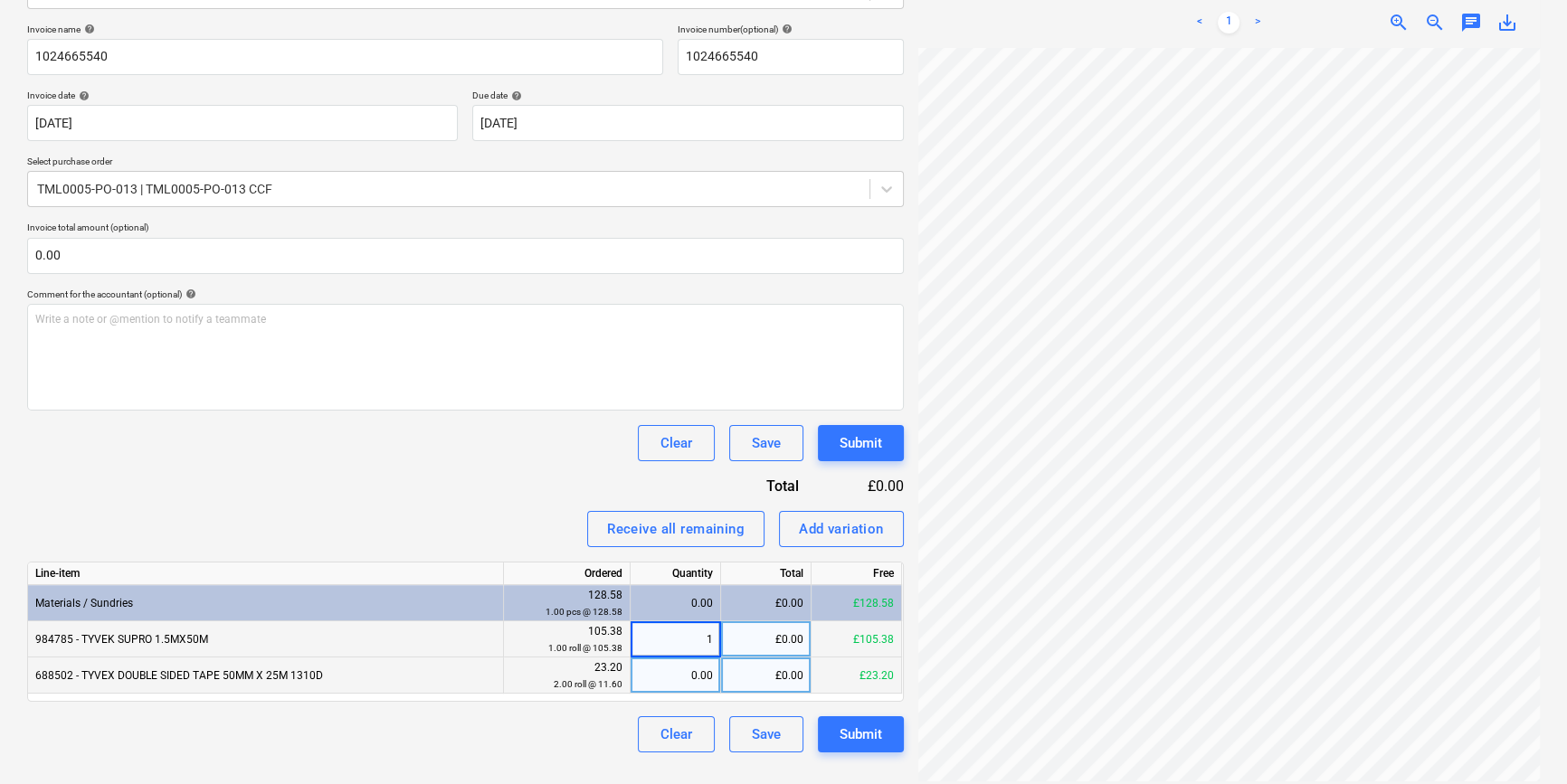 click on "0.00" at bounding box center [675, 675] 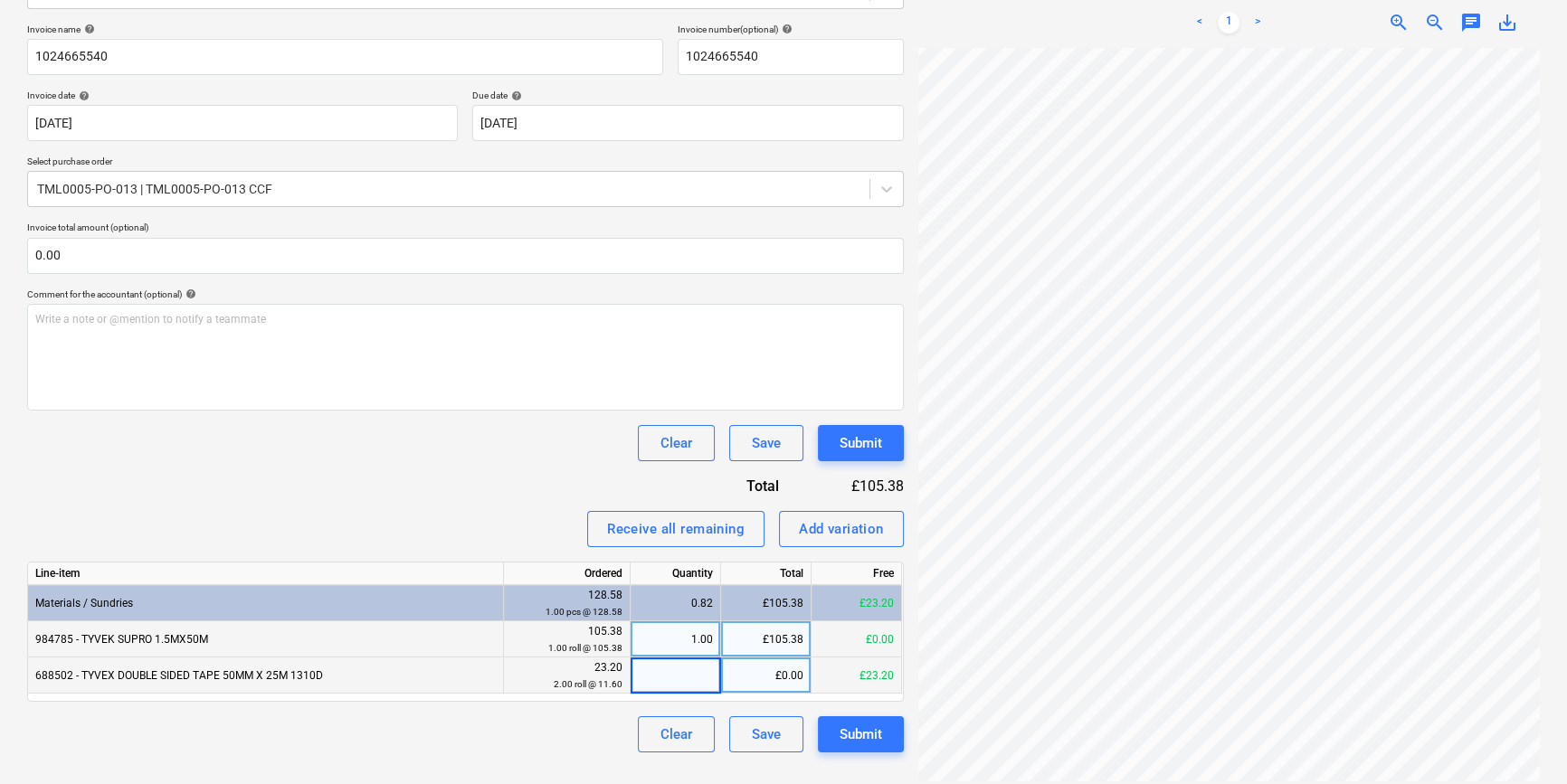 type on "1" 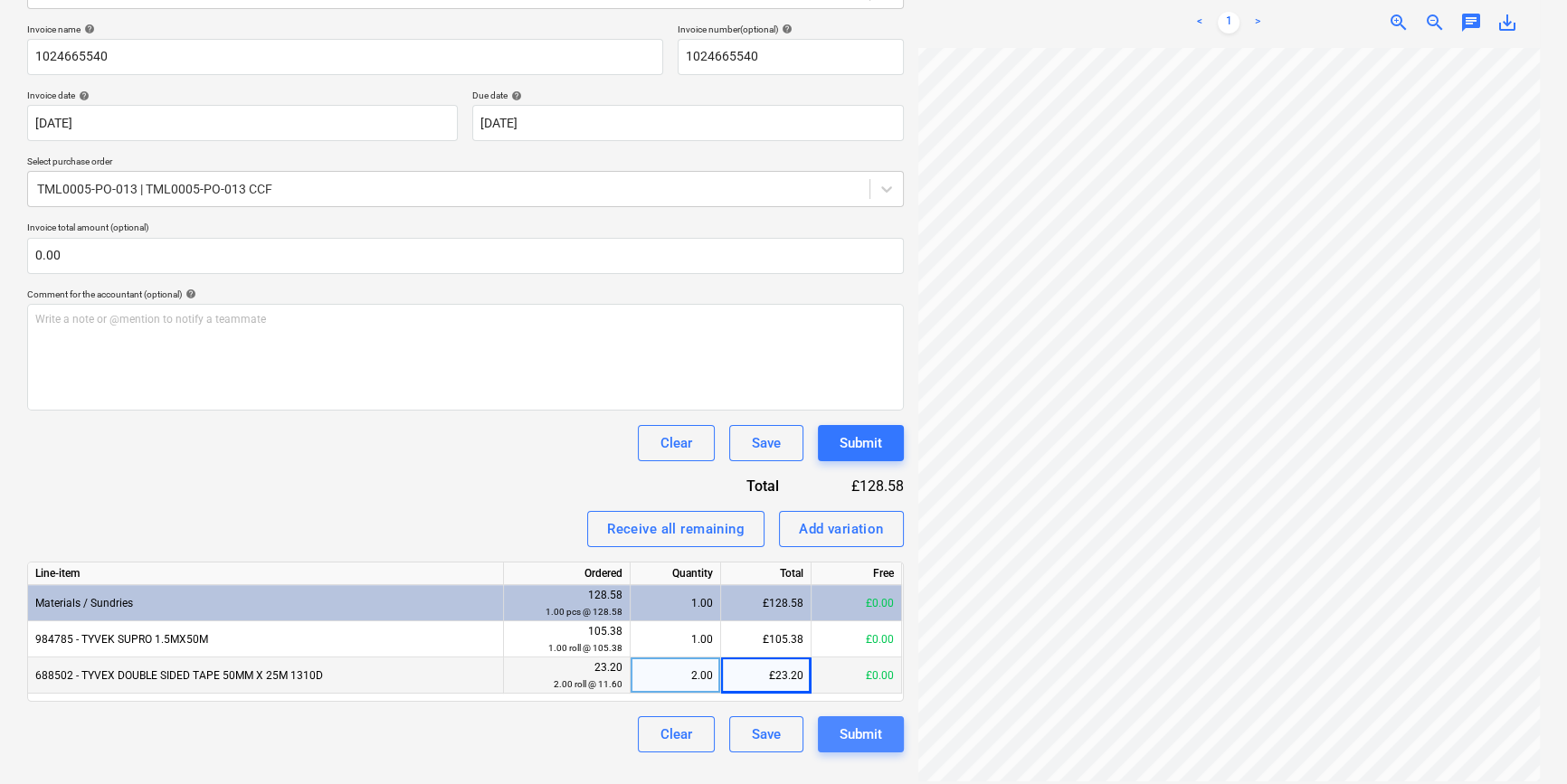 click on "Submit" at bounding box center [860, 734] 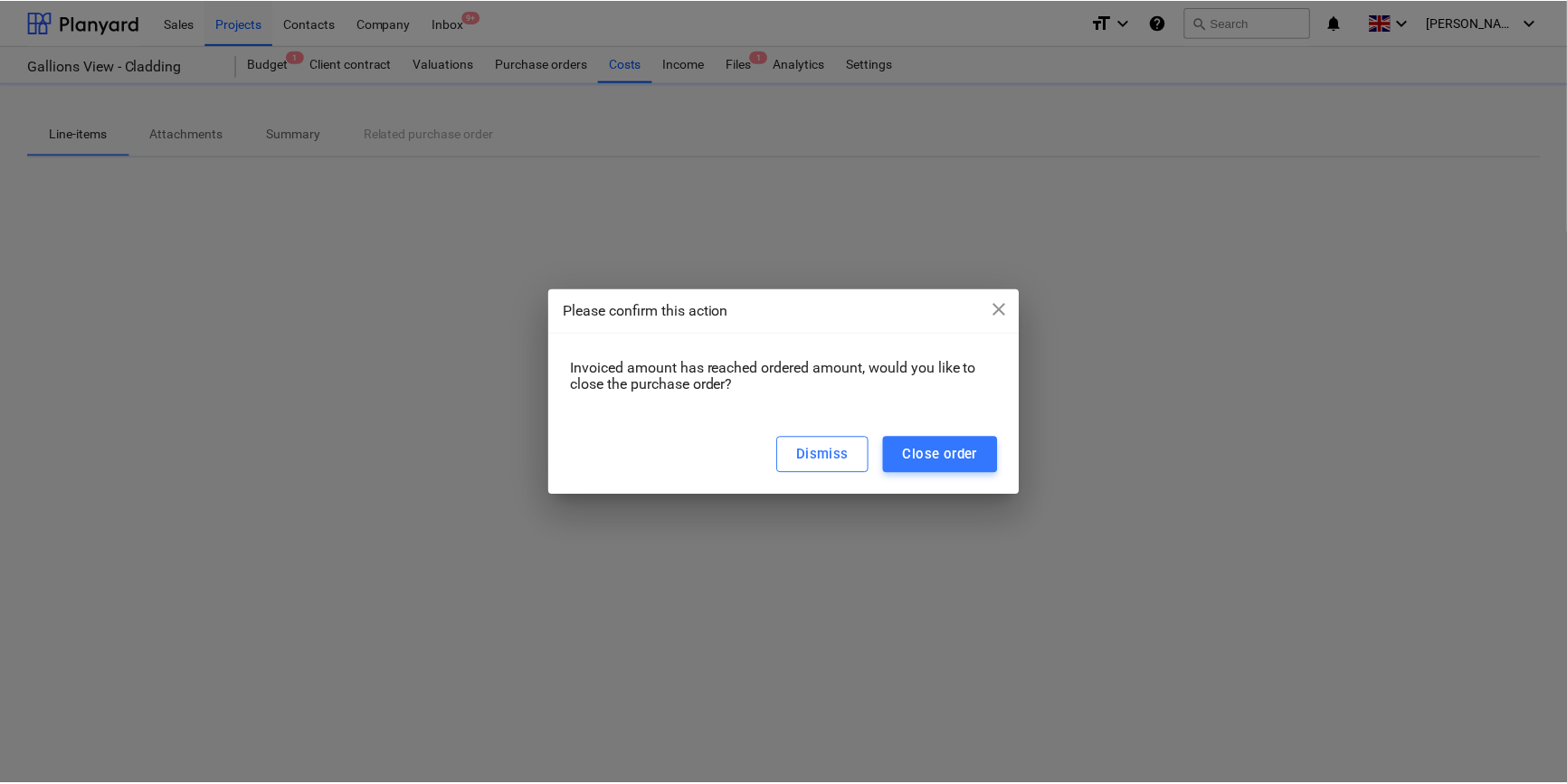 scroll, scrollTop: 0, scrollLeft: 0, axis: both 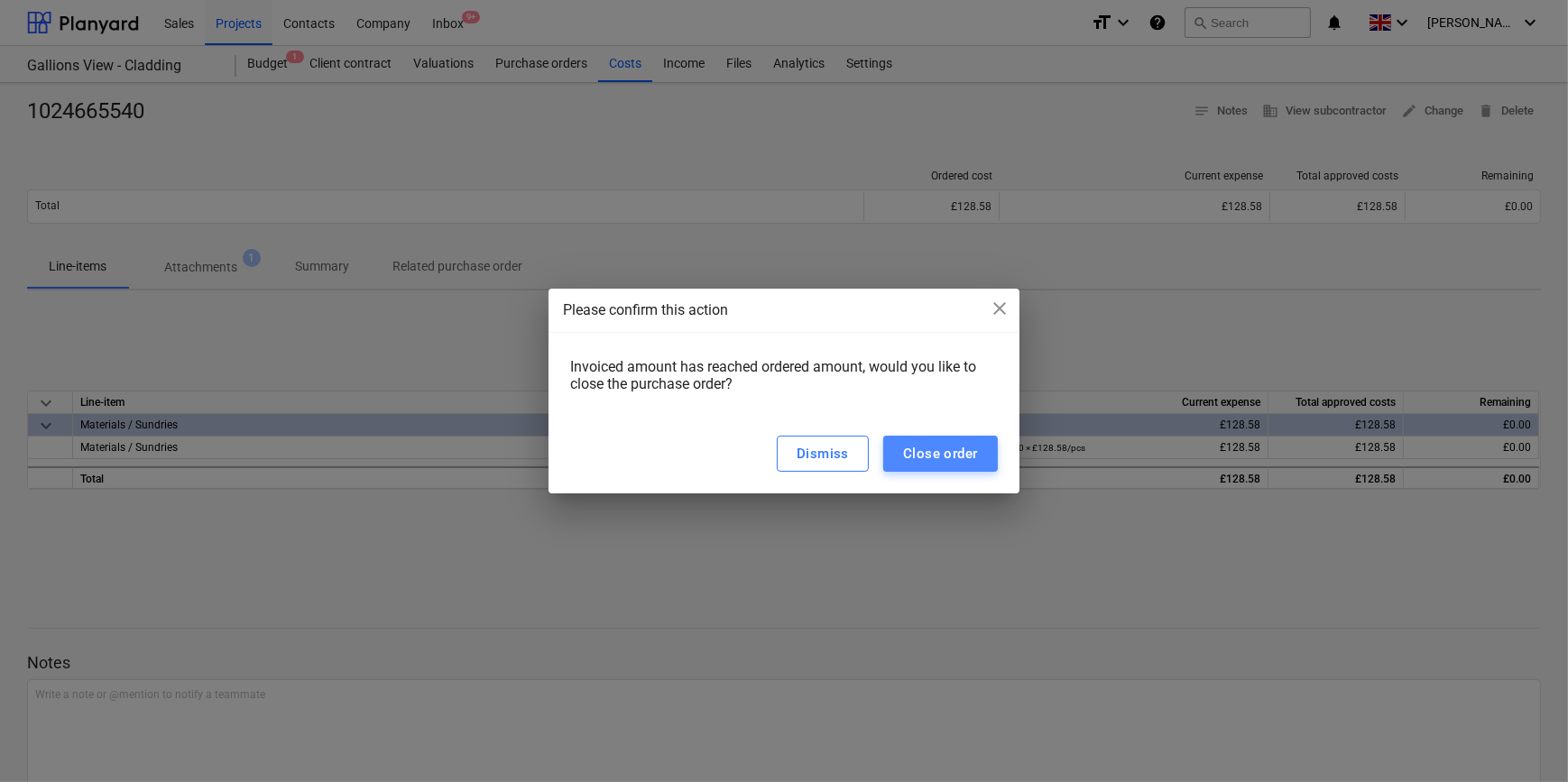 click on "Close order" at bounding box center (940, 454) 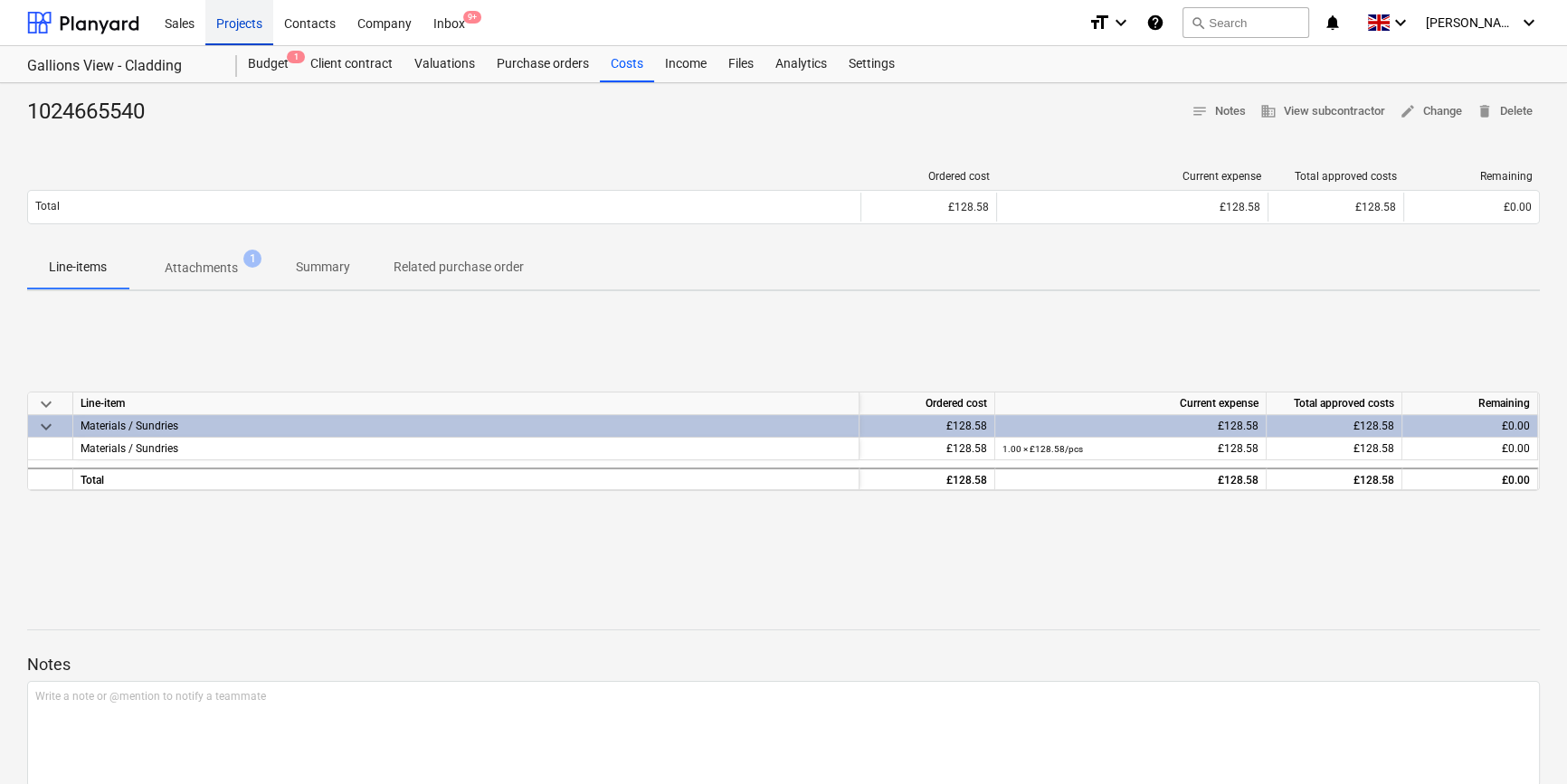 click on "Projects" at bounding box center [239, 22] 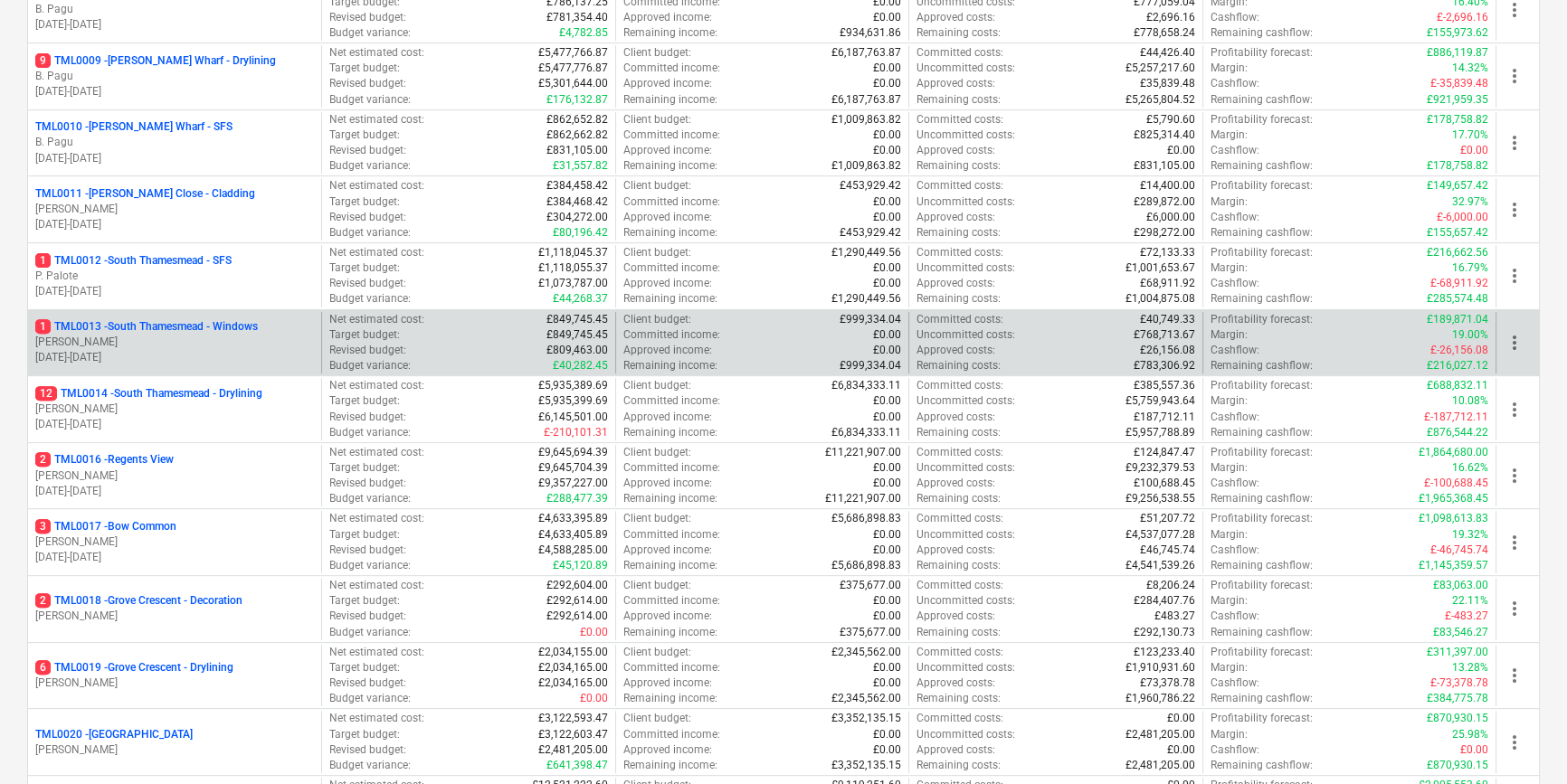 scroll, scrollTop: 822, scrollLeft: 0, axis: vertical 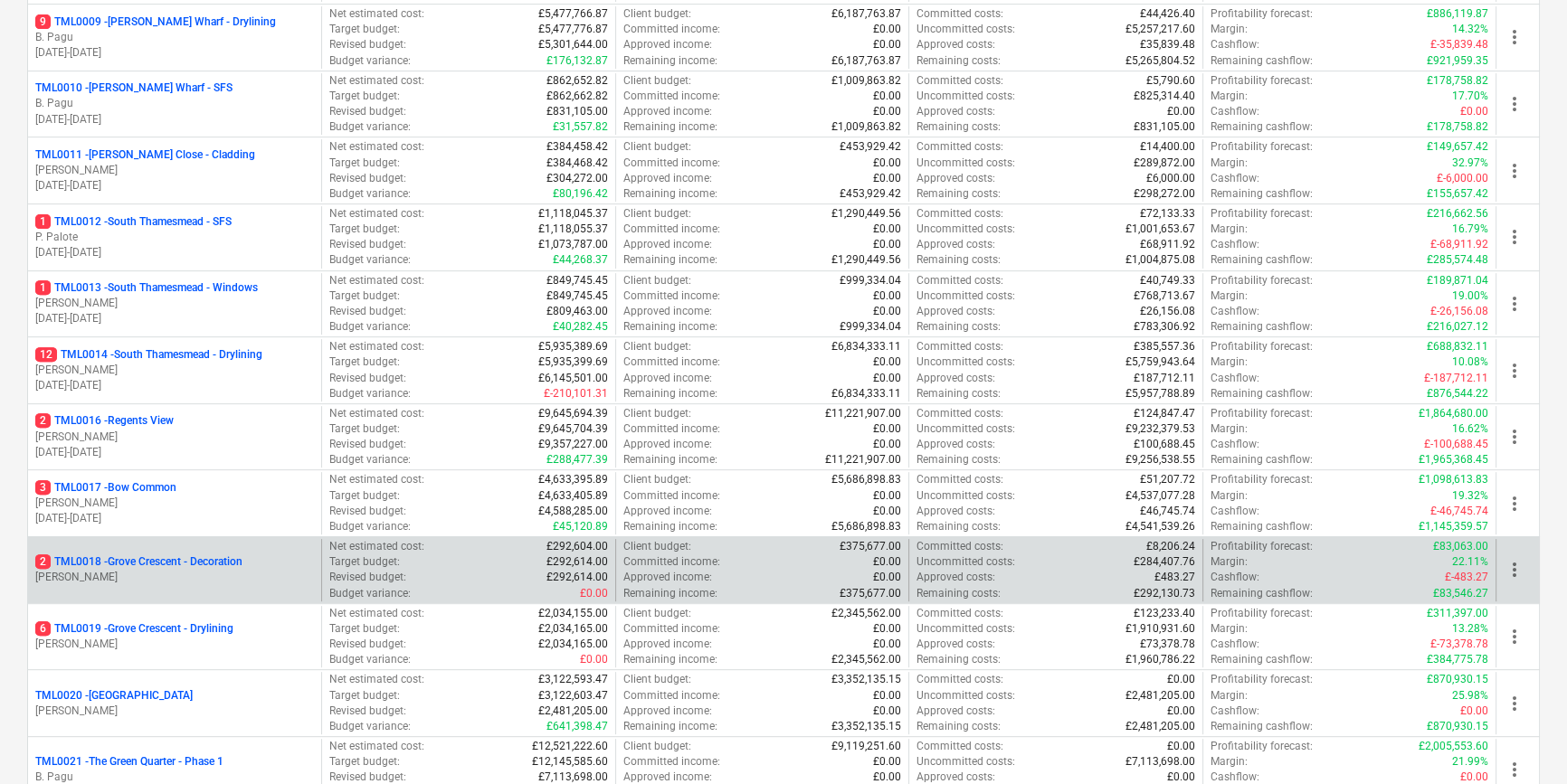 click on "2  TML0018 -  Grove Crescent - Decoration" at bounding box center (175, 562) 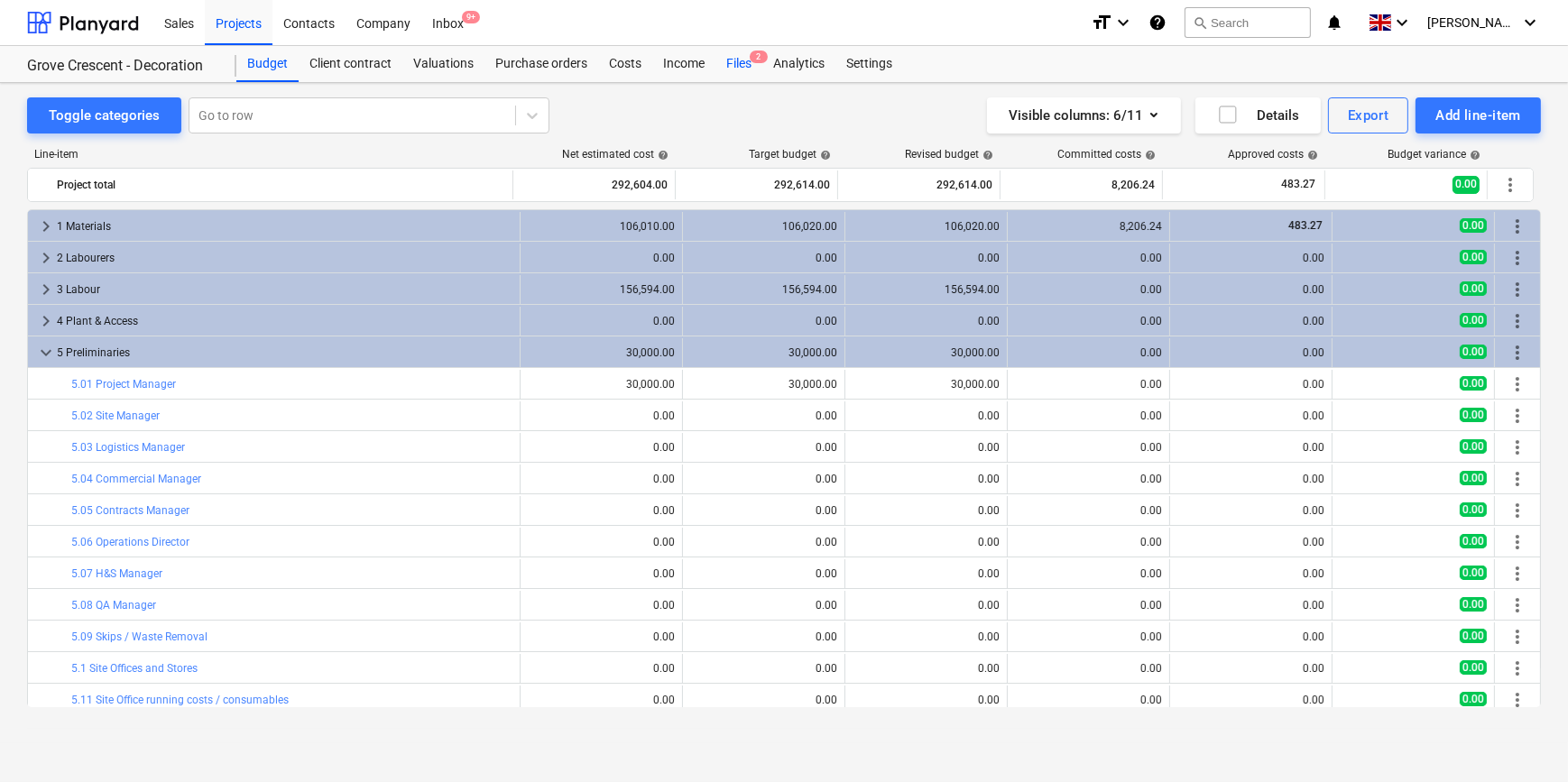 click on "Files 2" at bounding box center [739, 64] 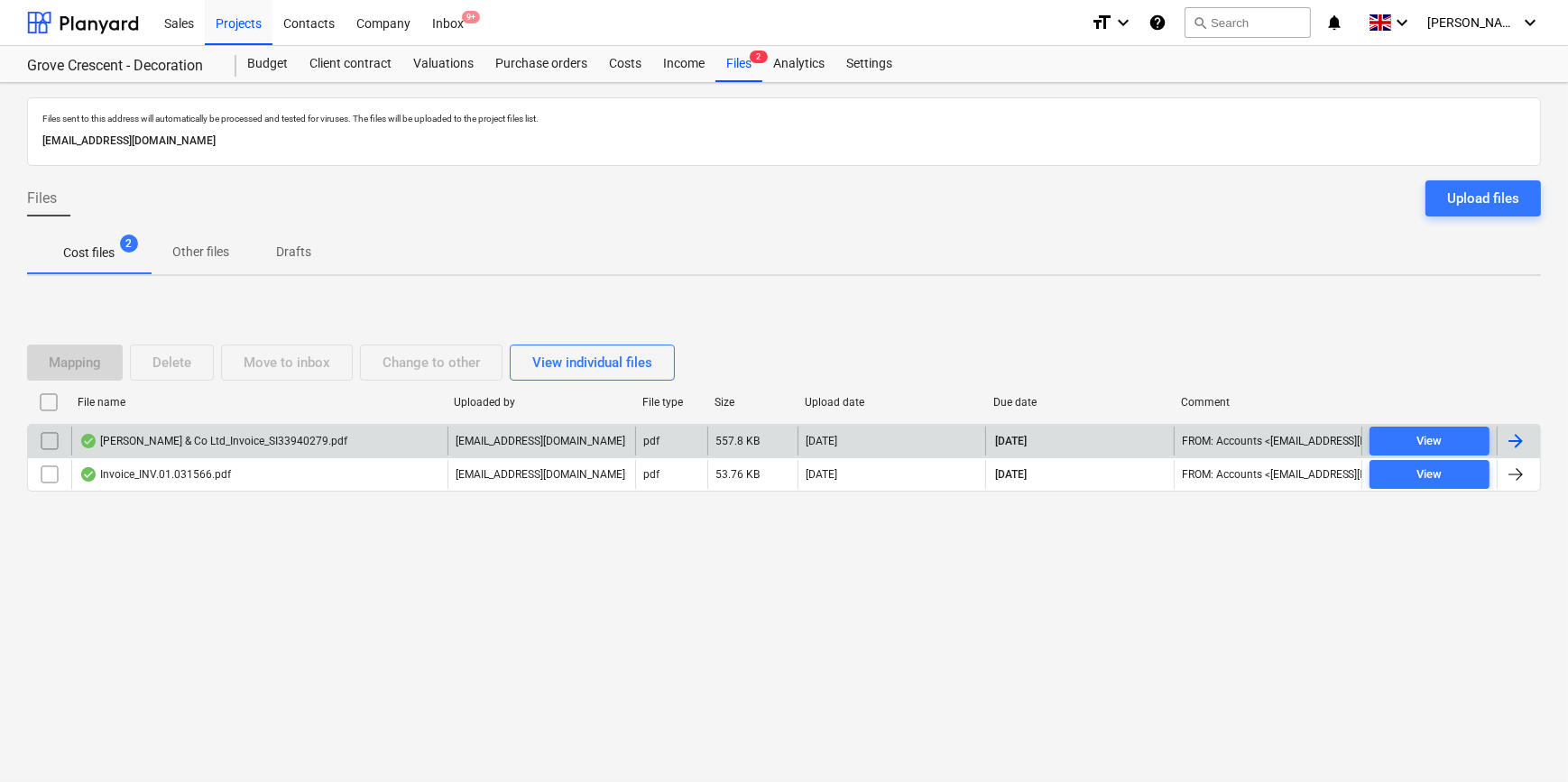 click at bounding box center [1516, 441] 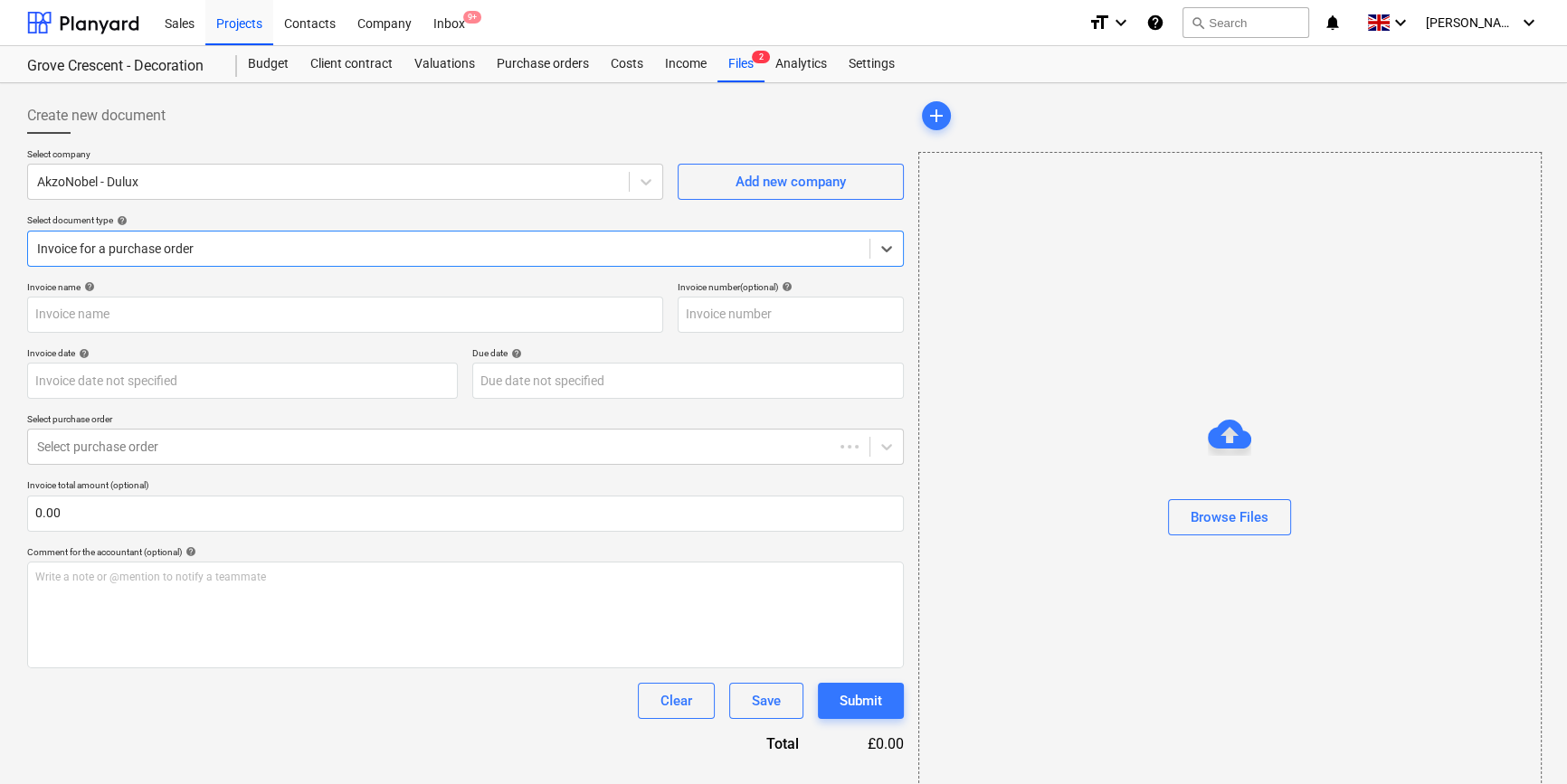 type on "S133940279" 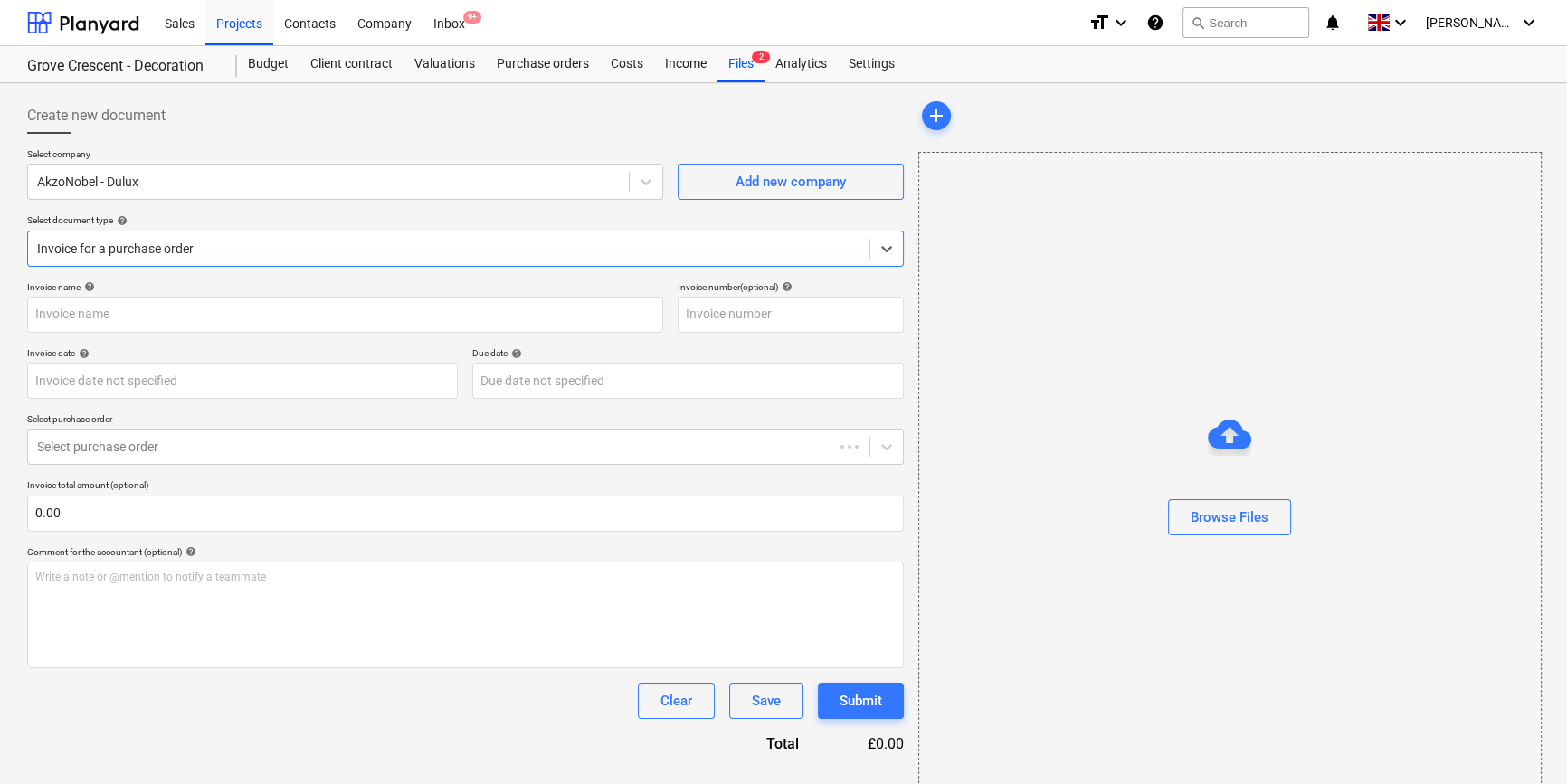 type on "S133940279" 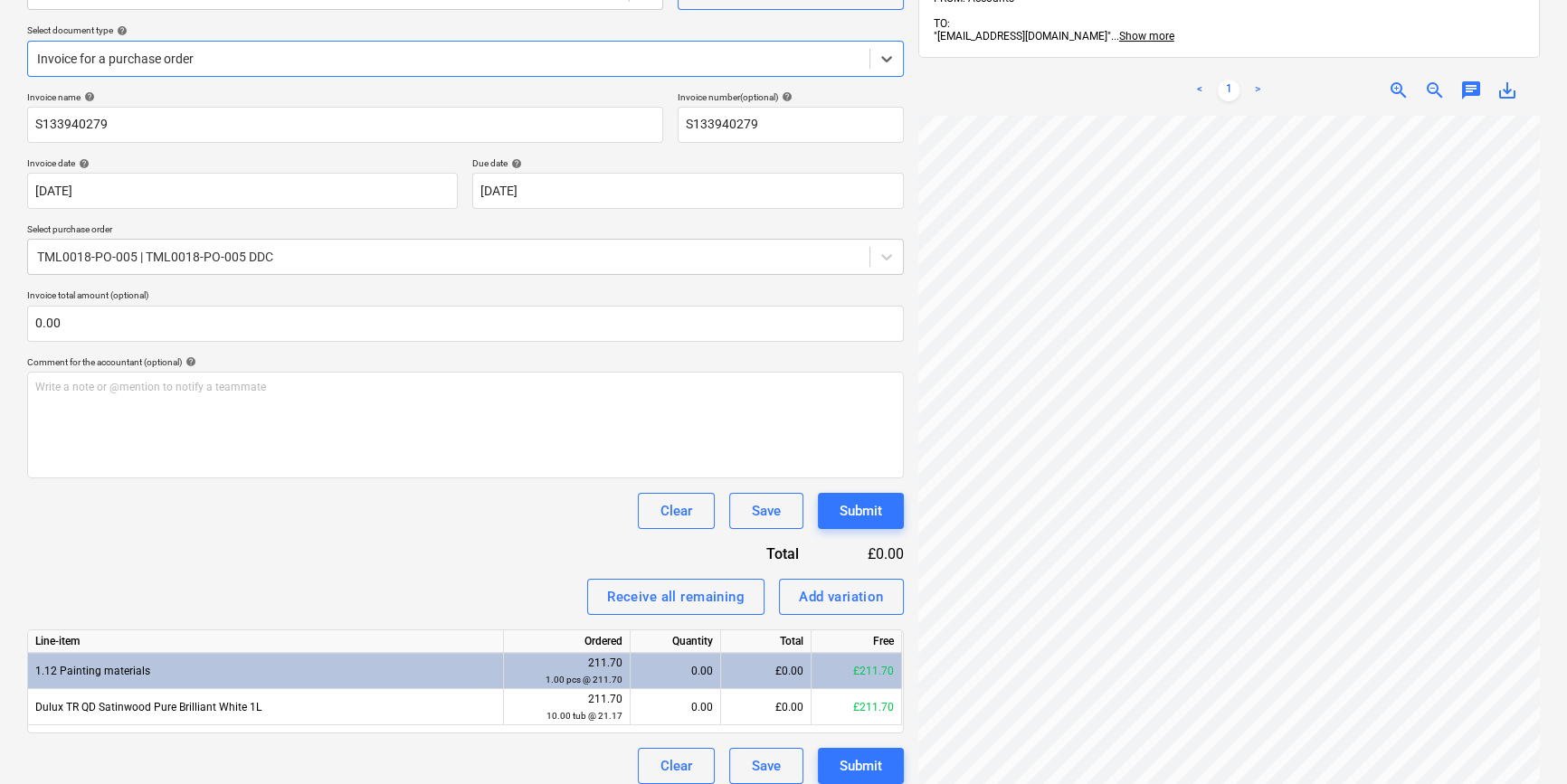 scroll, scrollTop: 246, scrollLeft: 0, axis: vertical 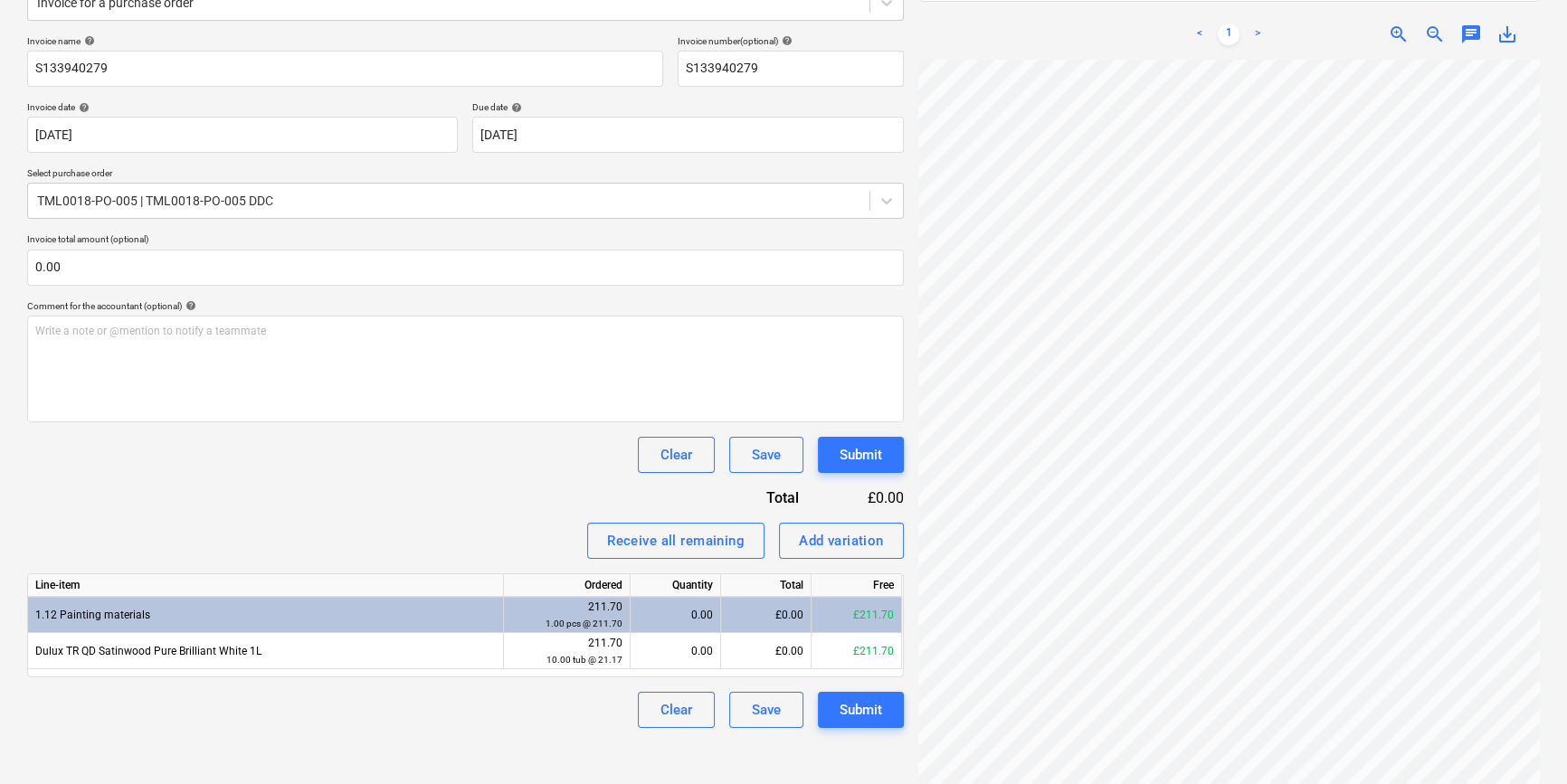drag, startPoint x: 1136, startPoint y: 781, endPoint x: 1179, endPoint y: 782, distance: 43.011626 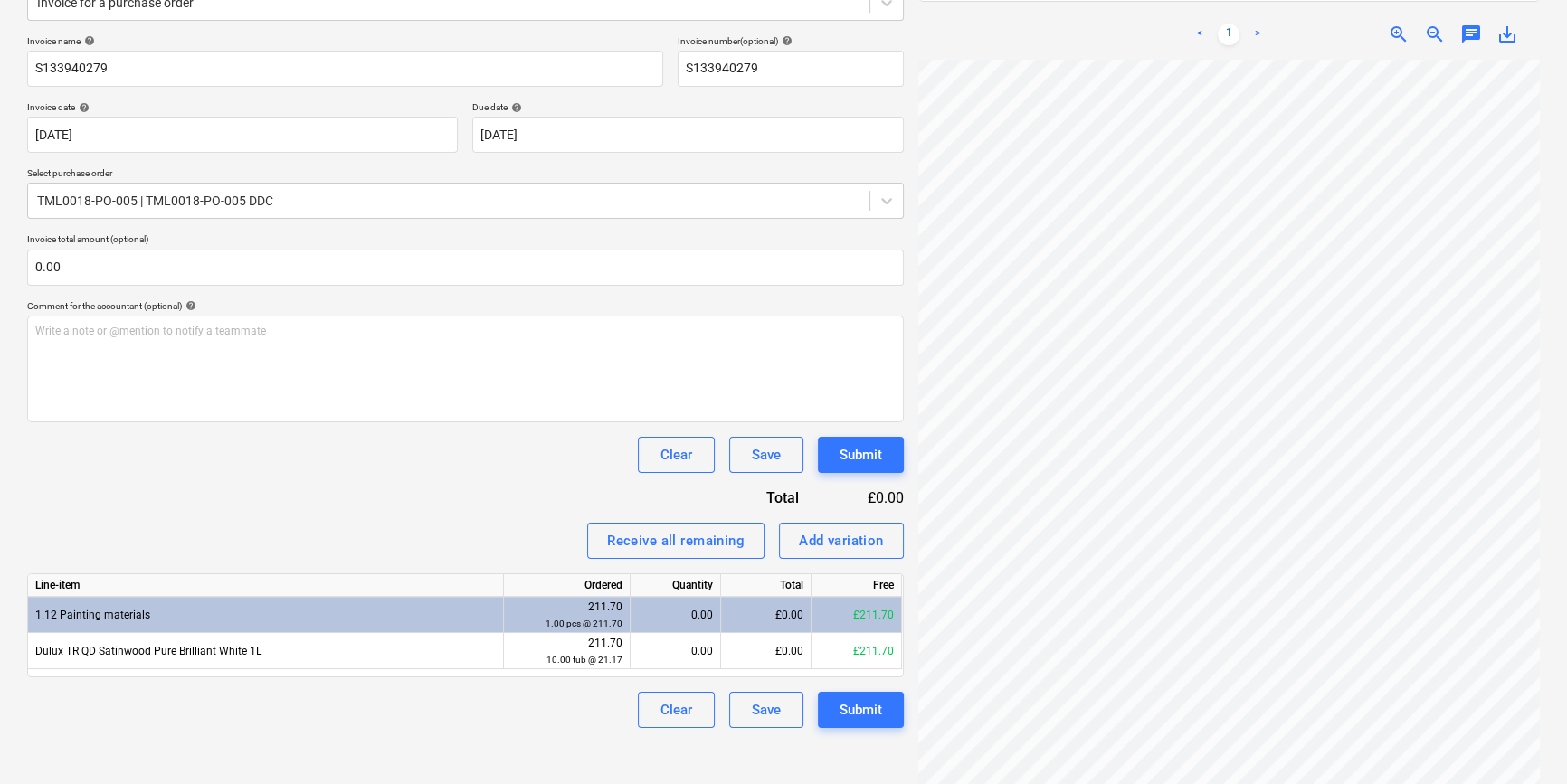 scroll, scrollTop: 0, scrollLeft: 196, axis: horizontal 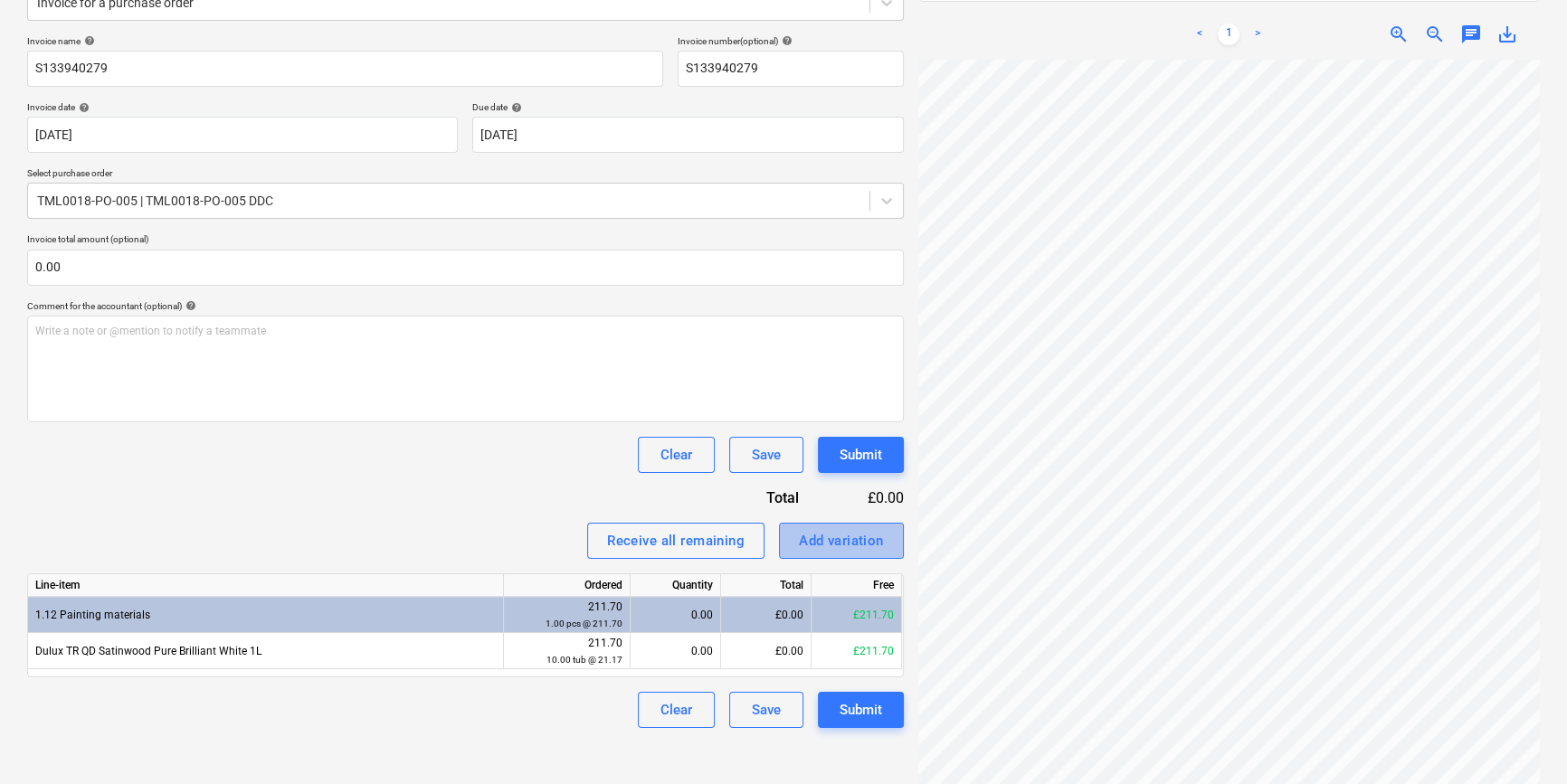 click on "Add variation" at bounding box center (841, 541) 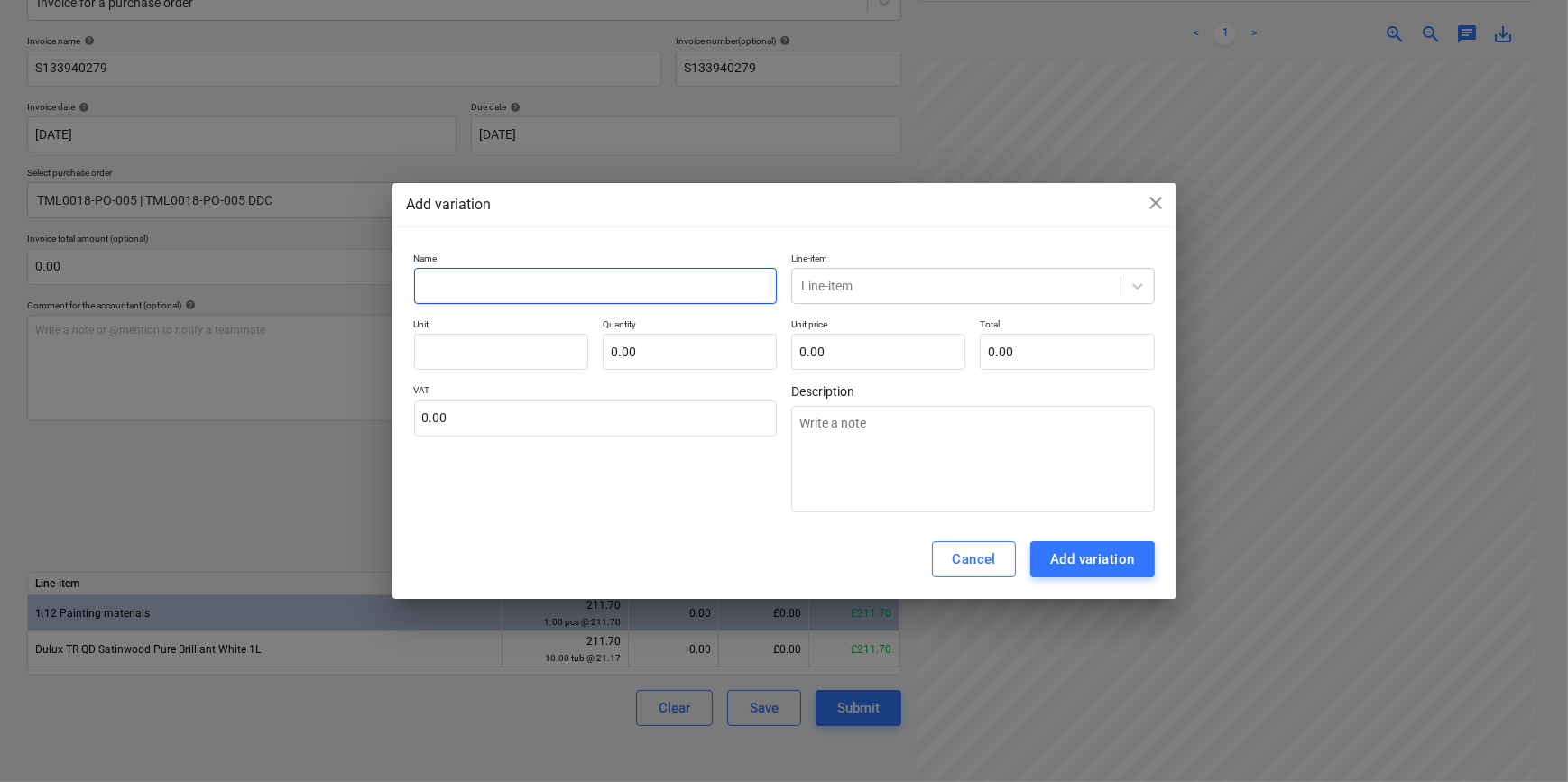 click at bounding box center [595, 286] 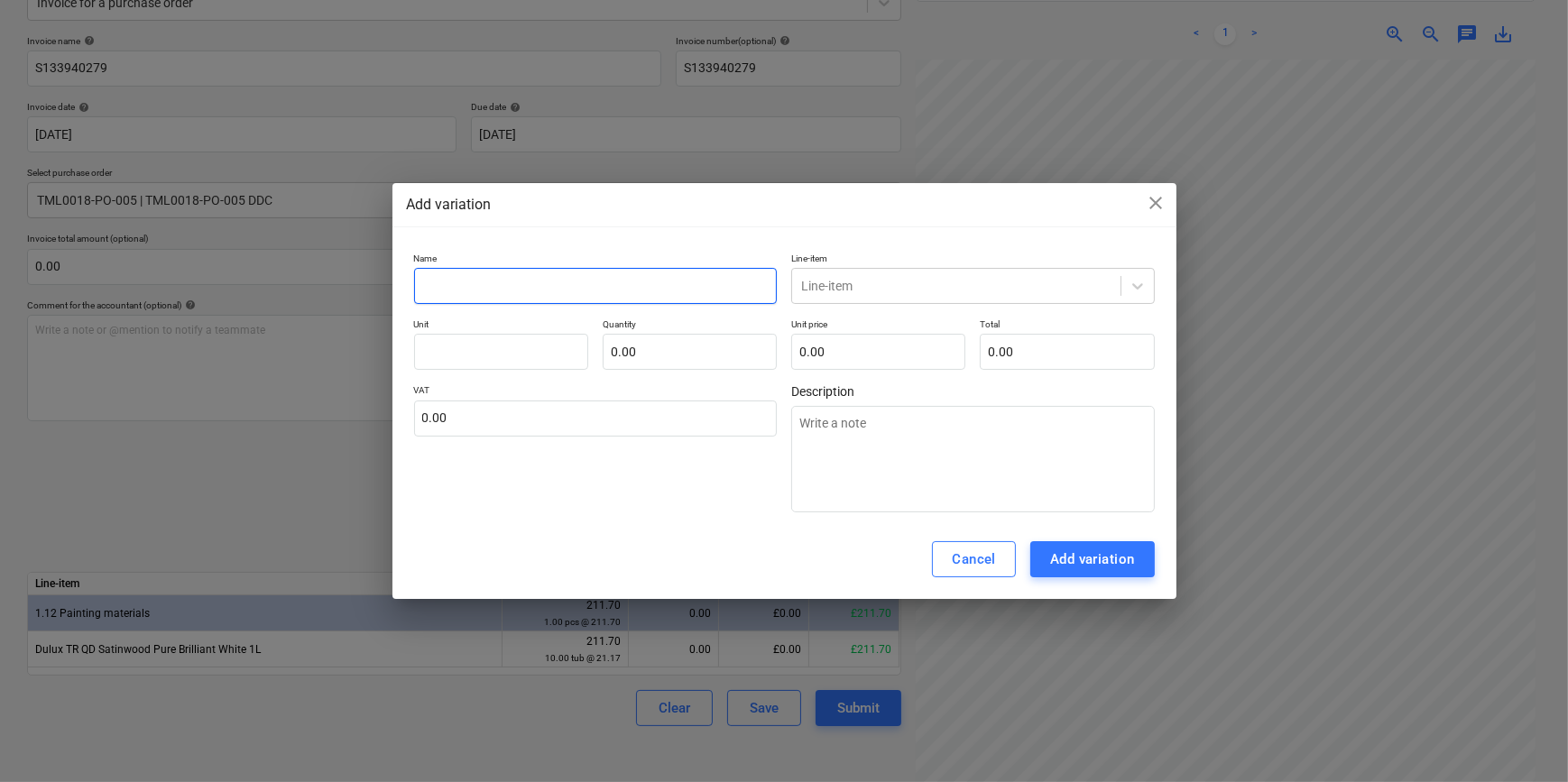 type on "x" 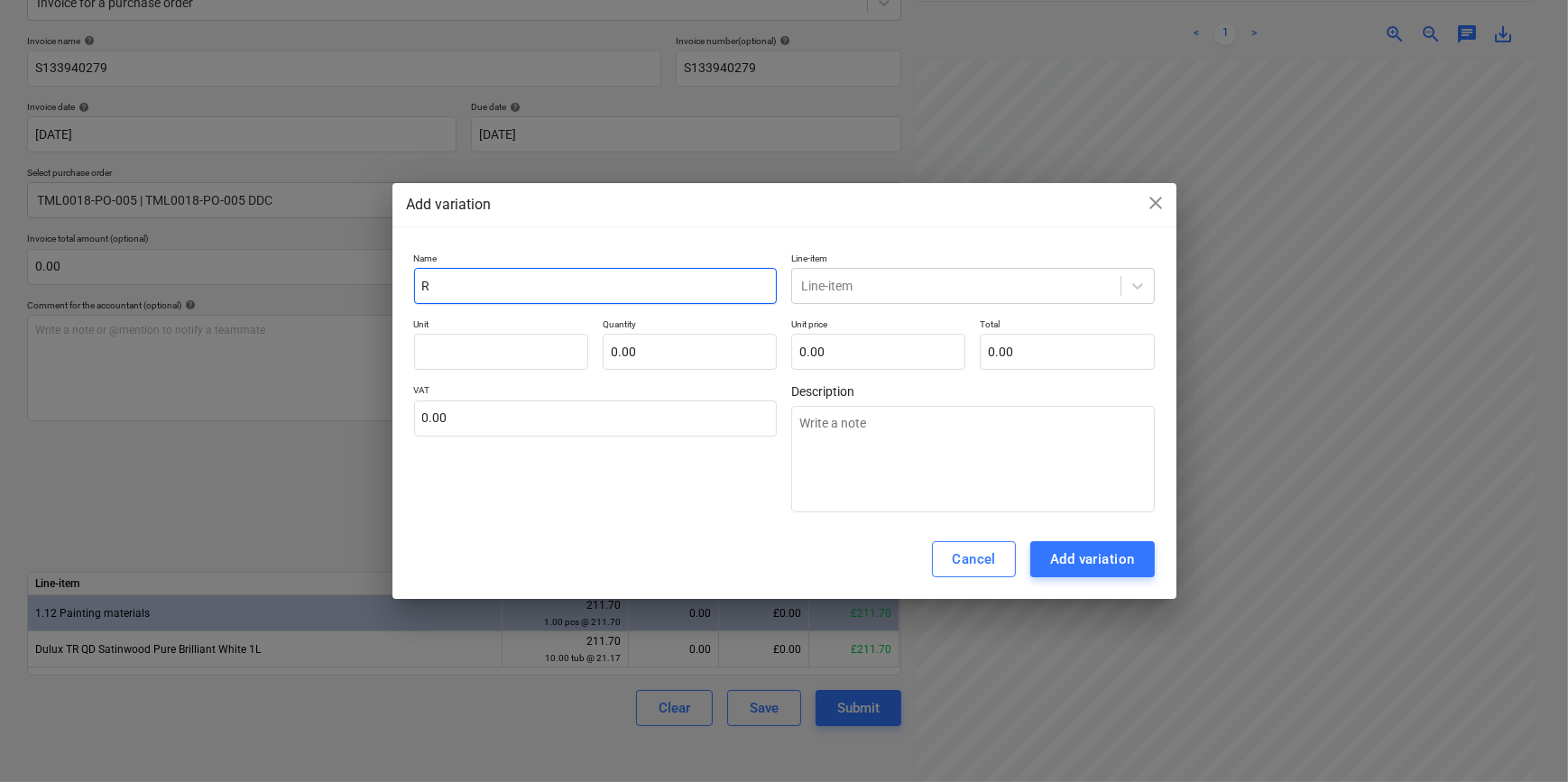 type on "x" 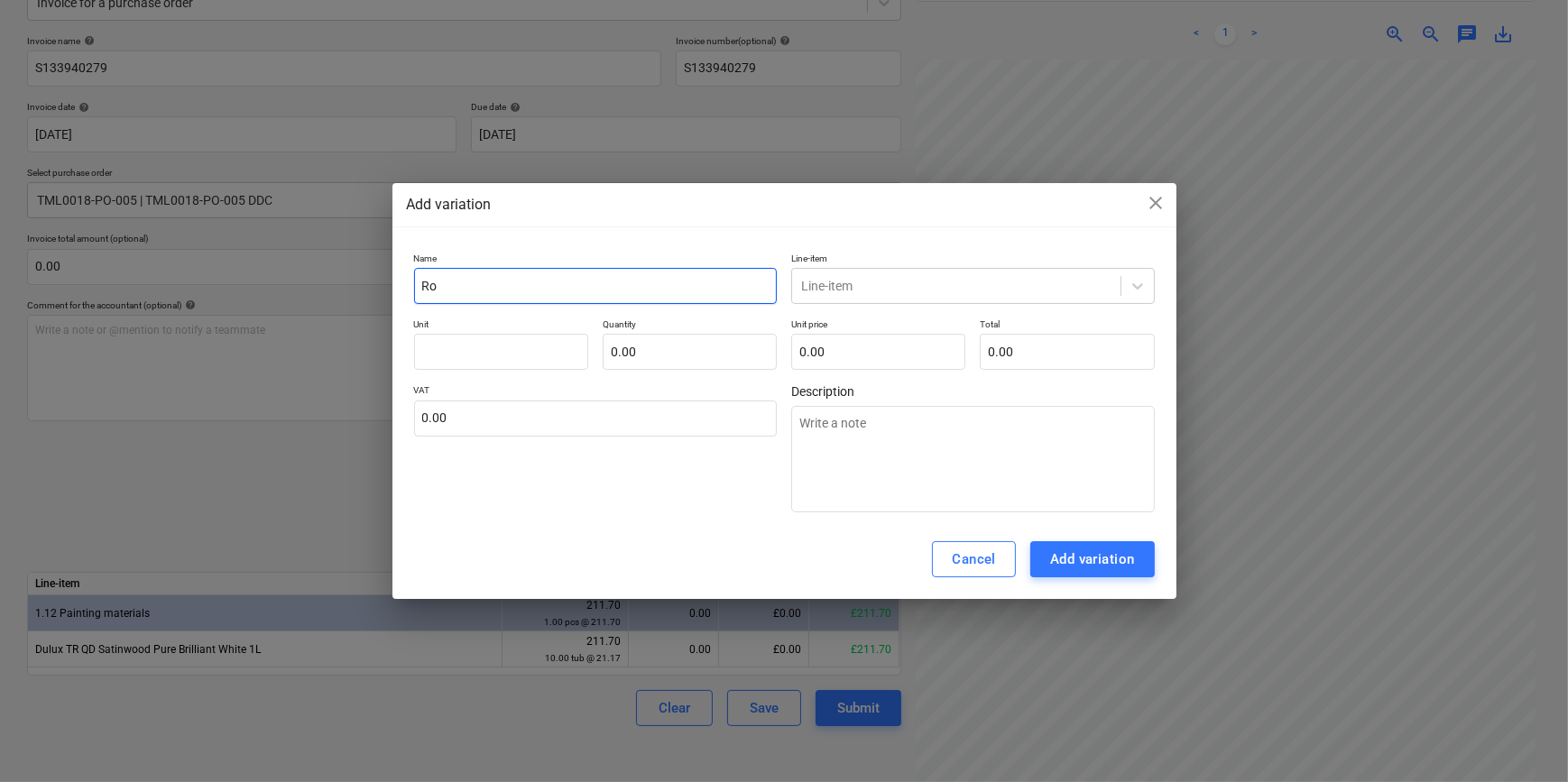 type on "x" 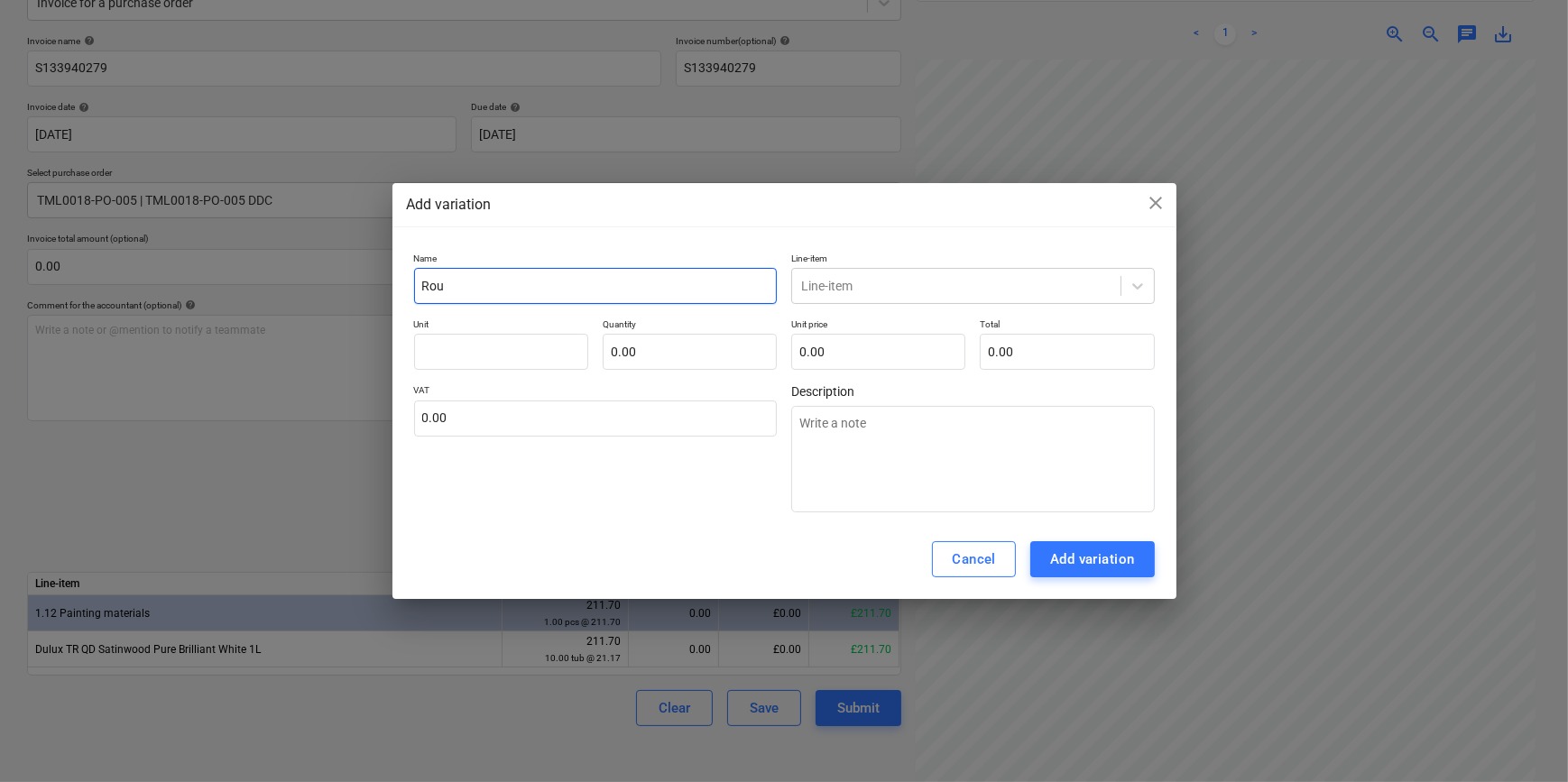type on "x" 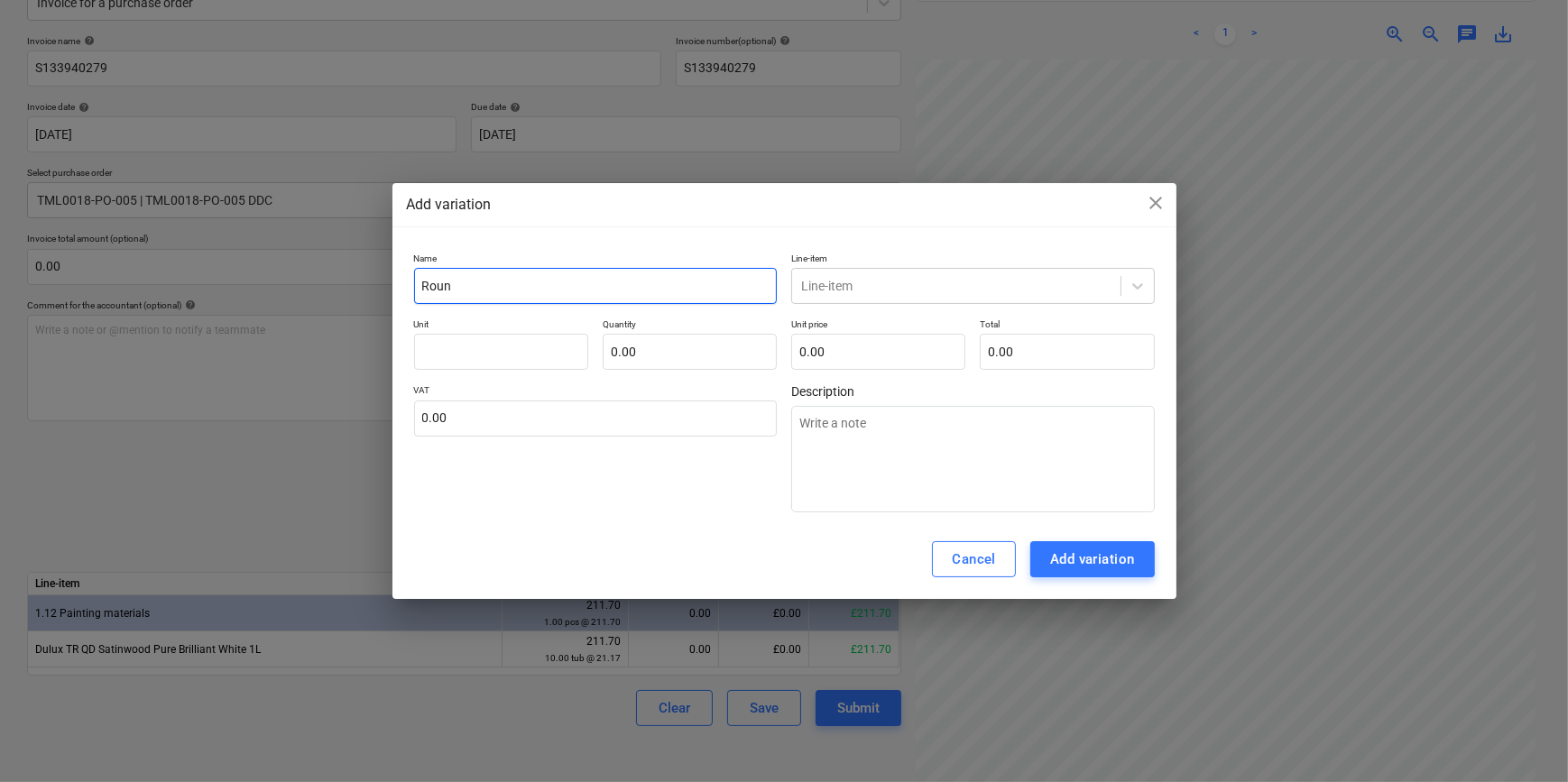 type on "x" 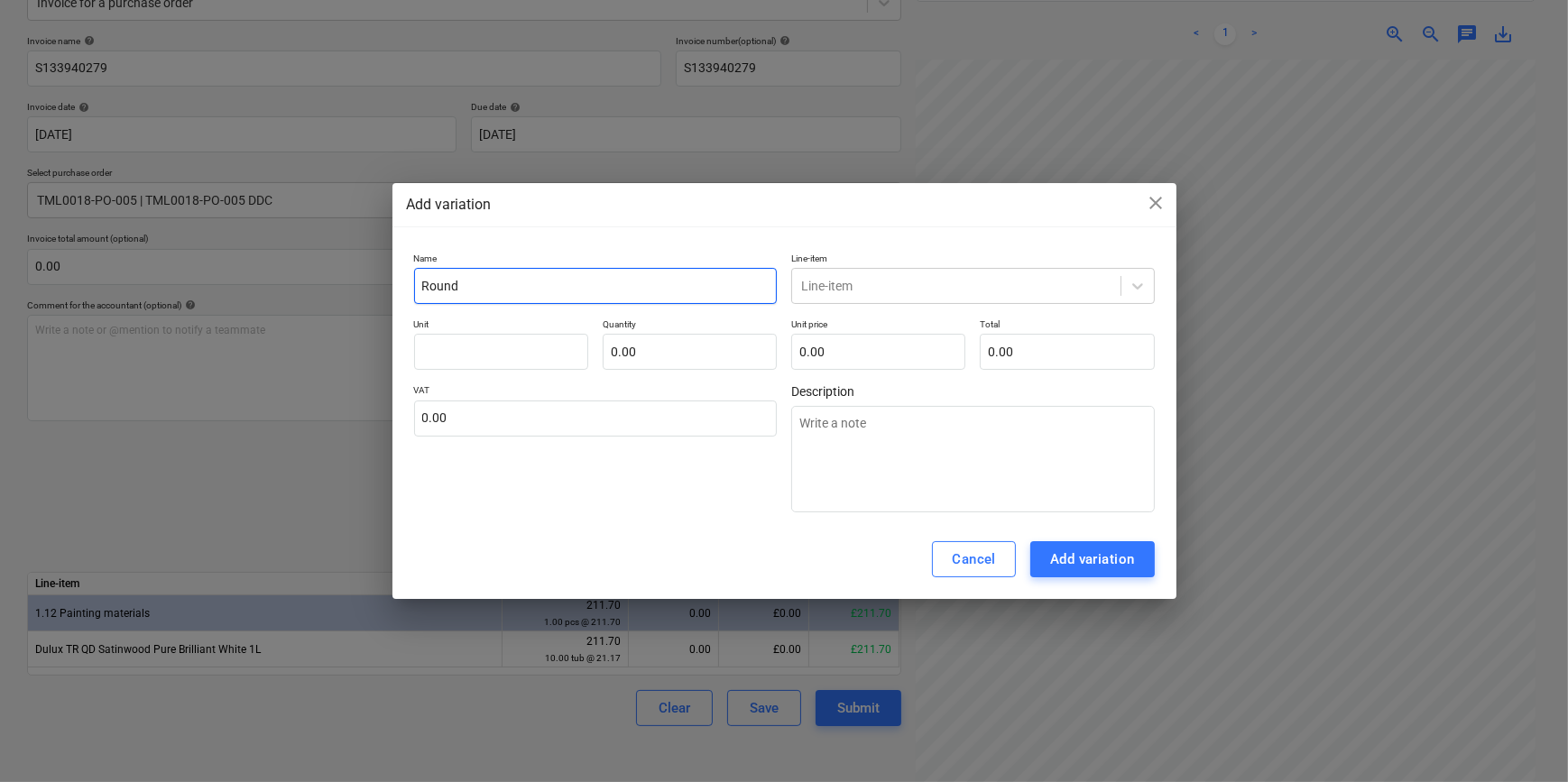type on "x" 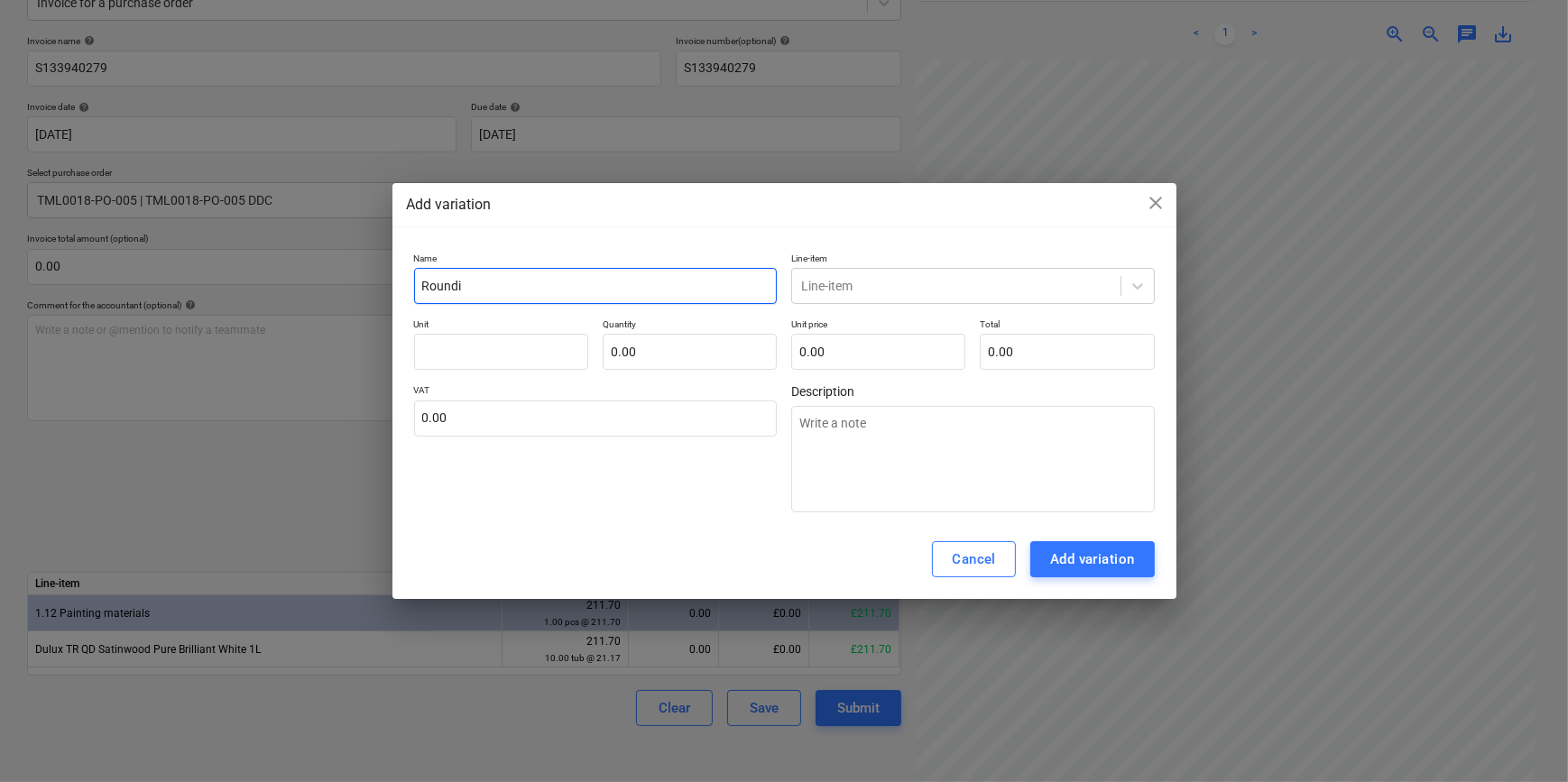type on "x" 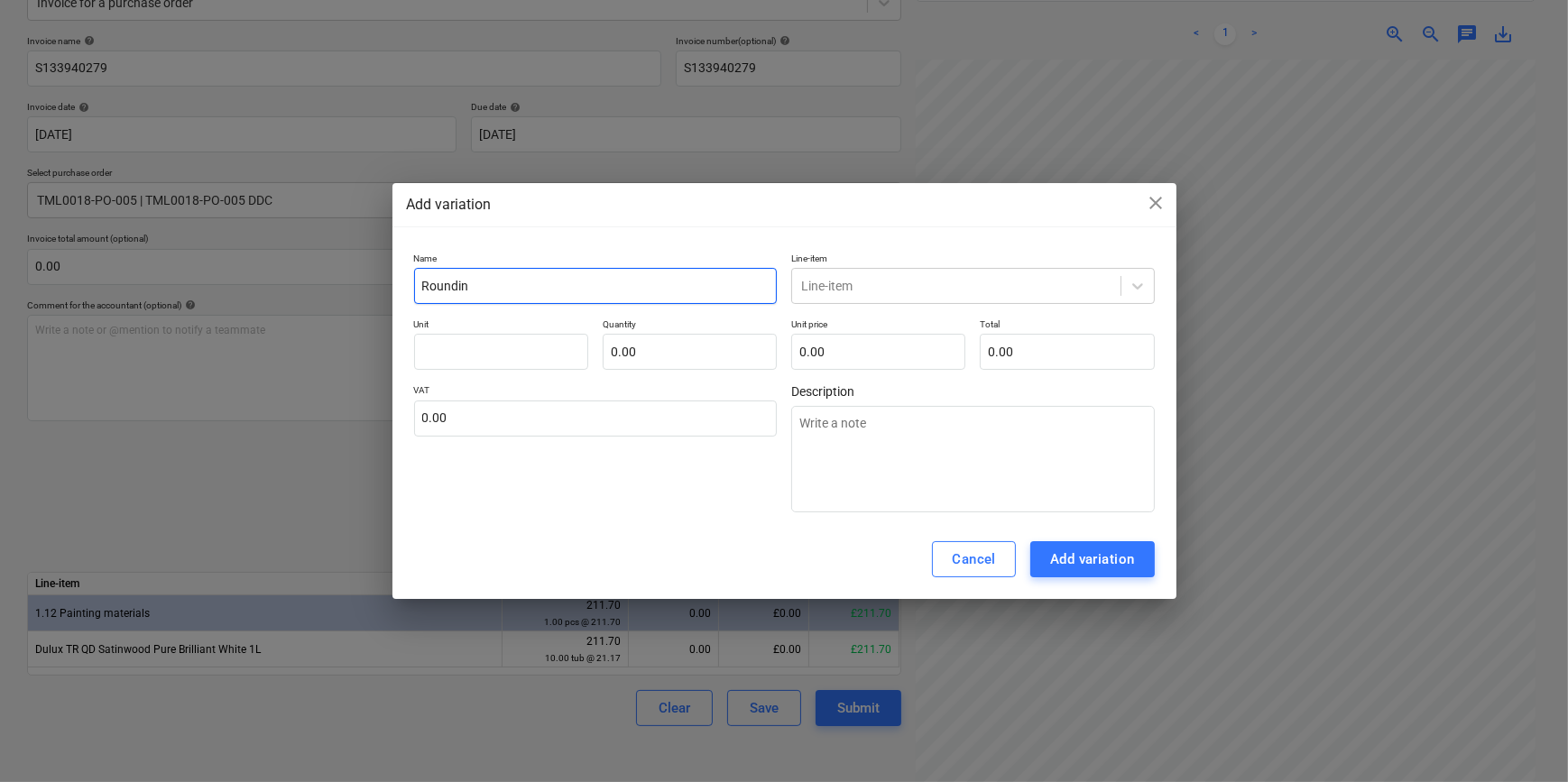 type on "x" 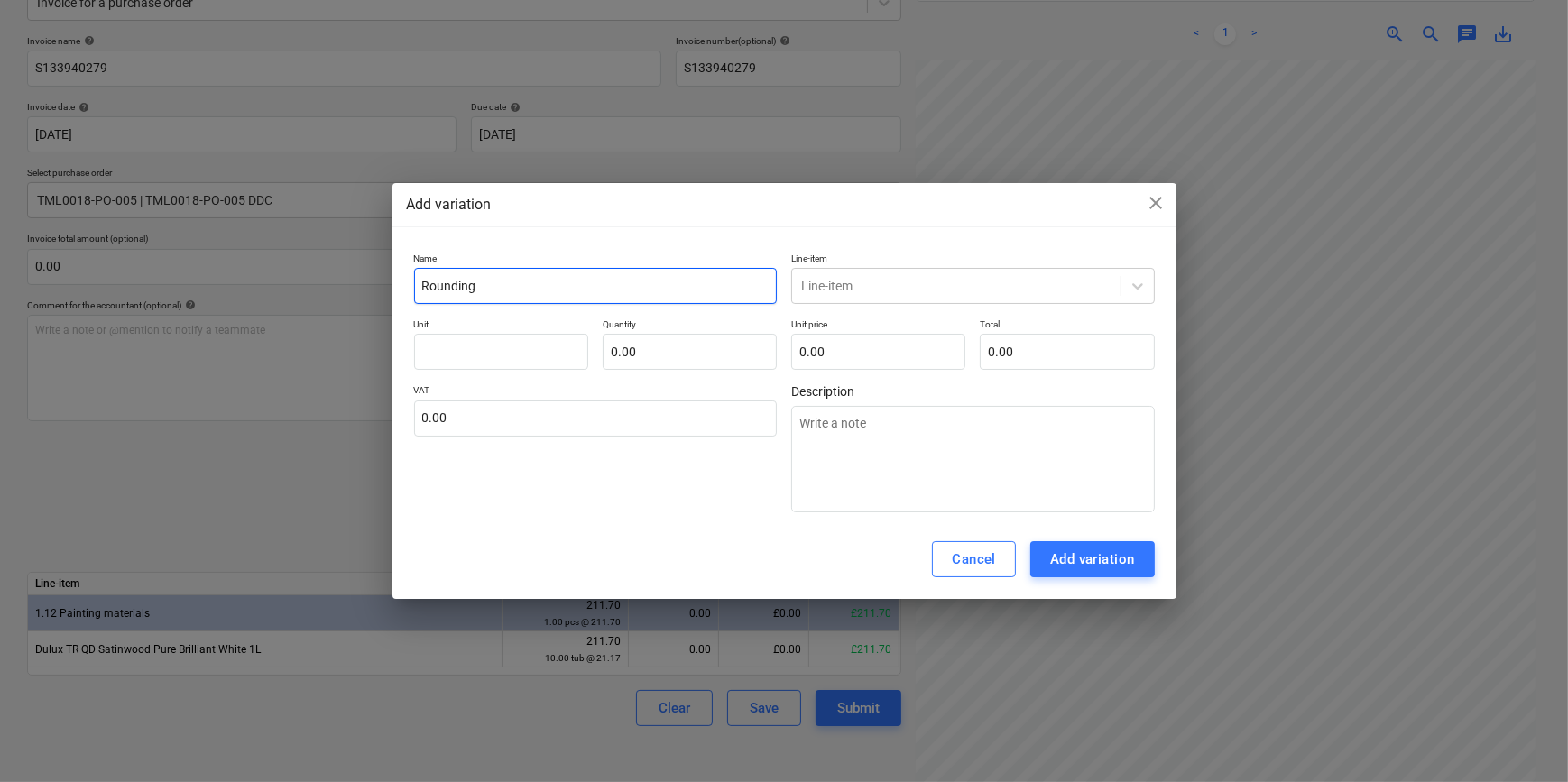type on "Rounding" 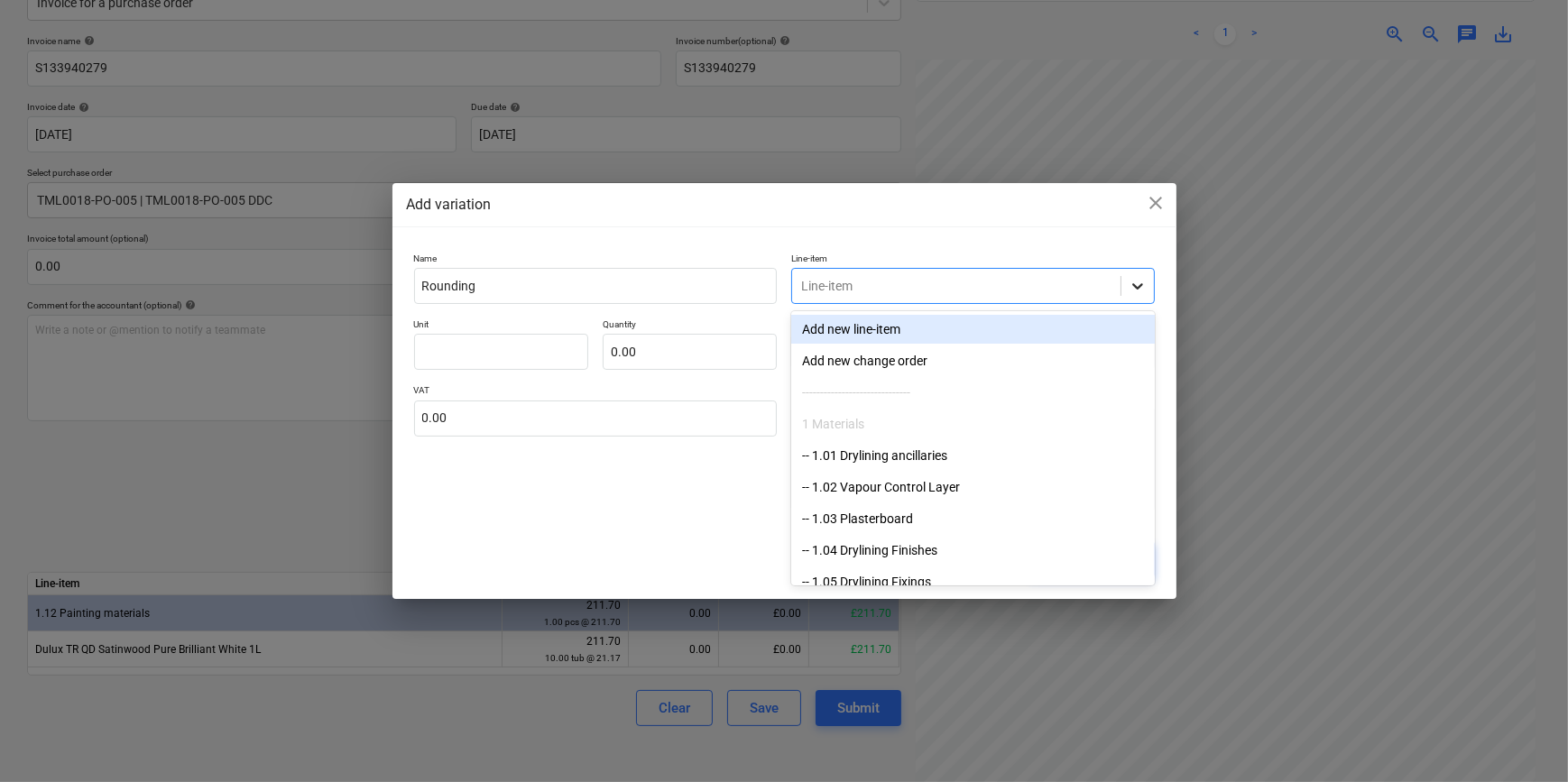 click 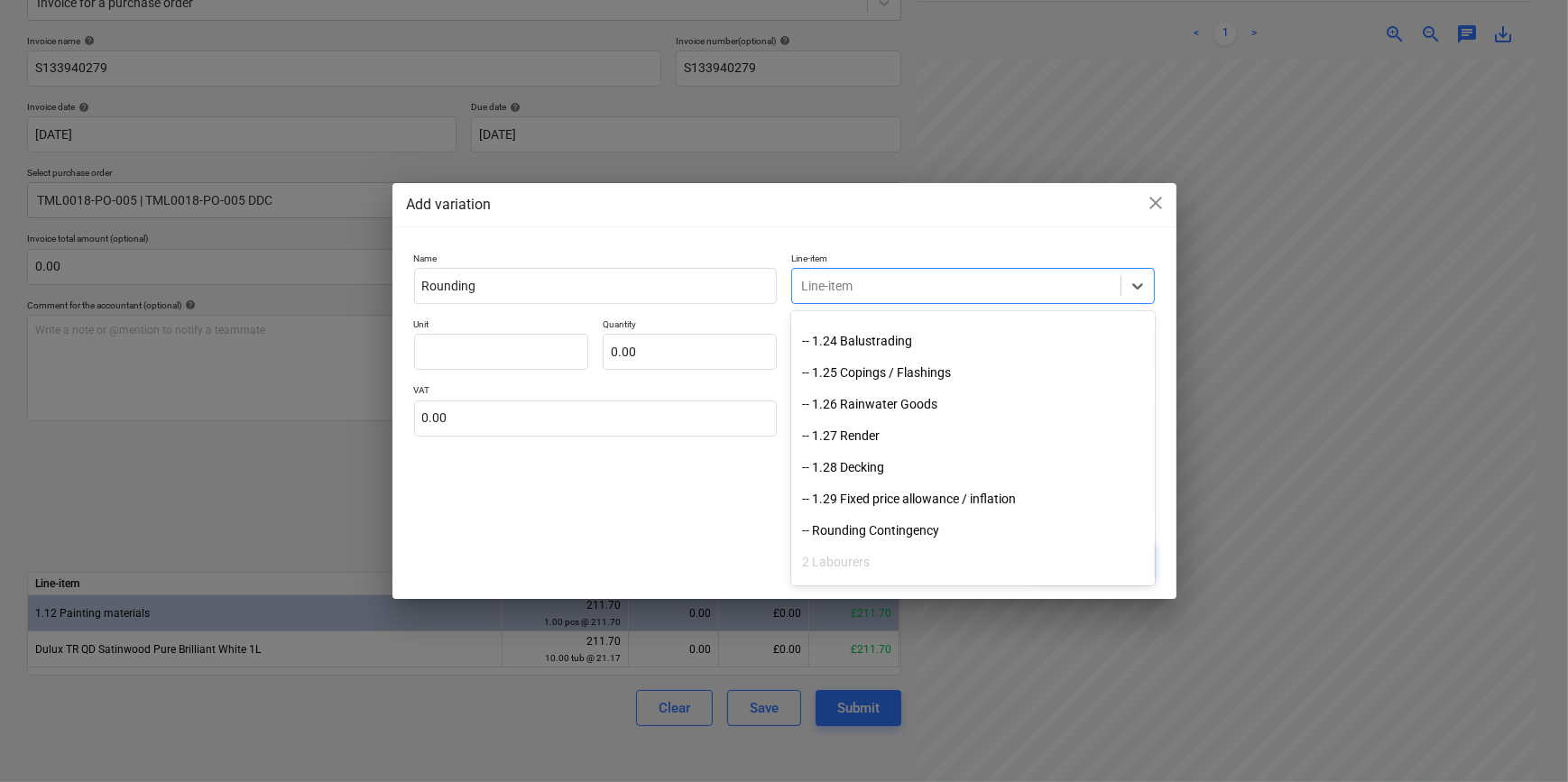 scroll, scrollTop: 848, scrollLeft: 0, axis: vertical 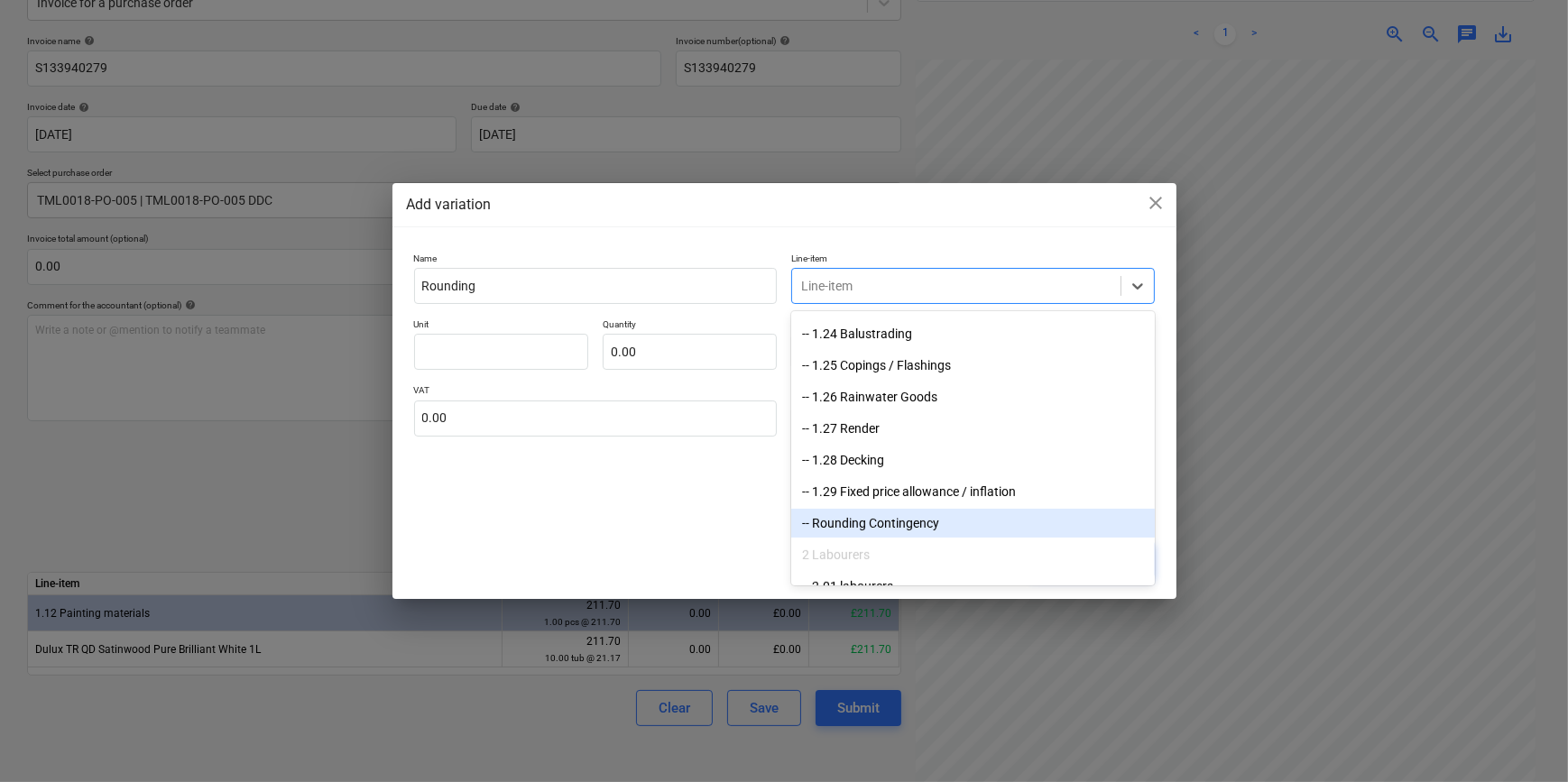 click on "--   Rounding Contingency" at bounding box center (973, 523) 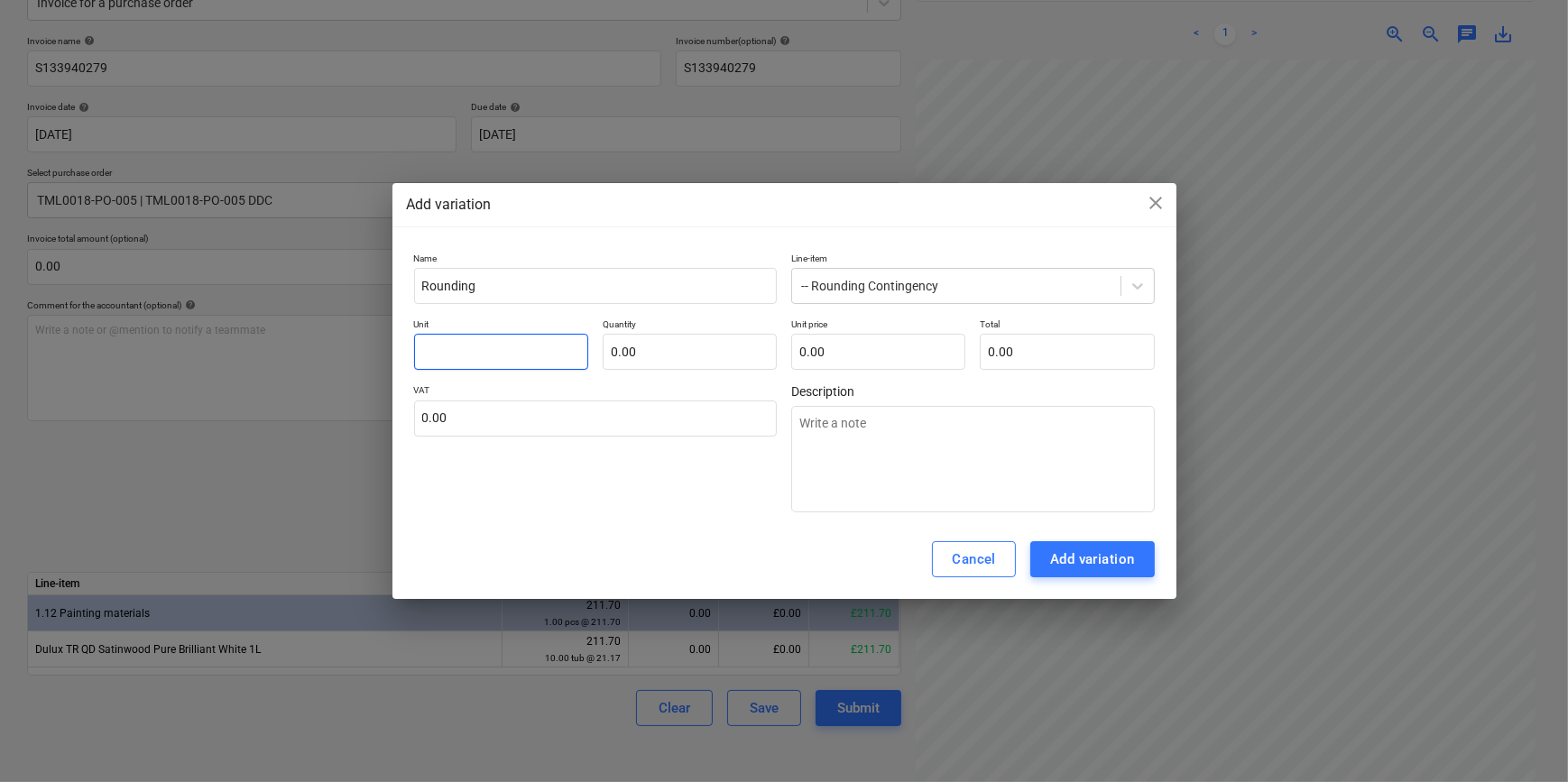 click at bounding box center [501, 352] 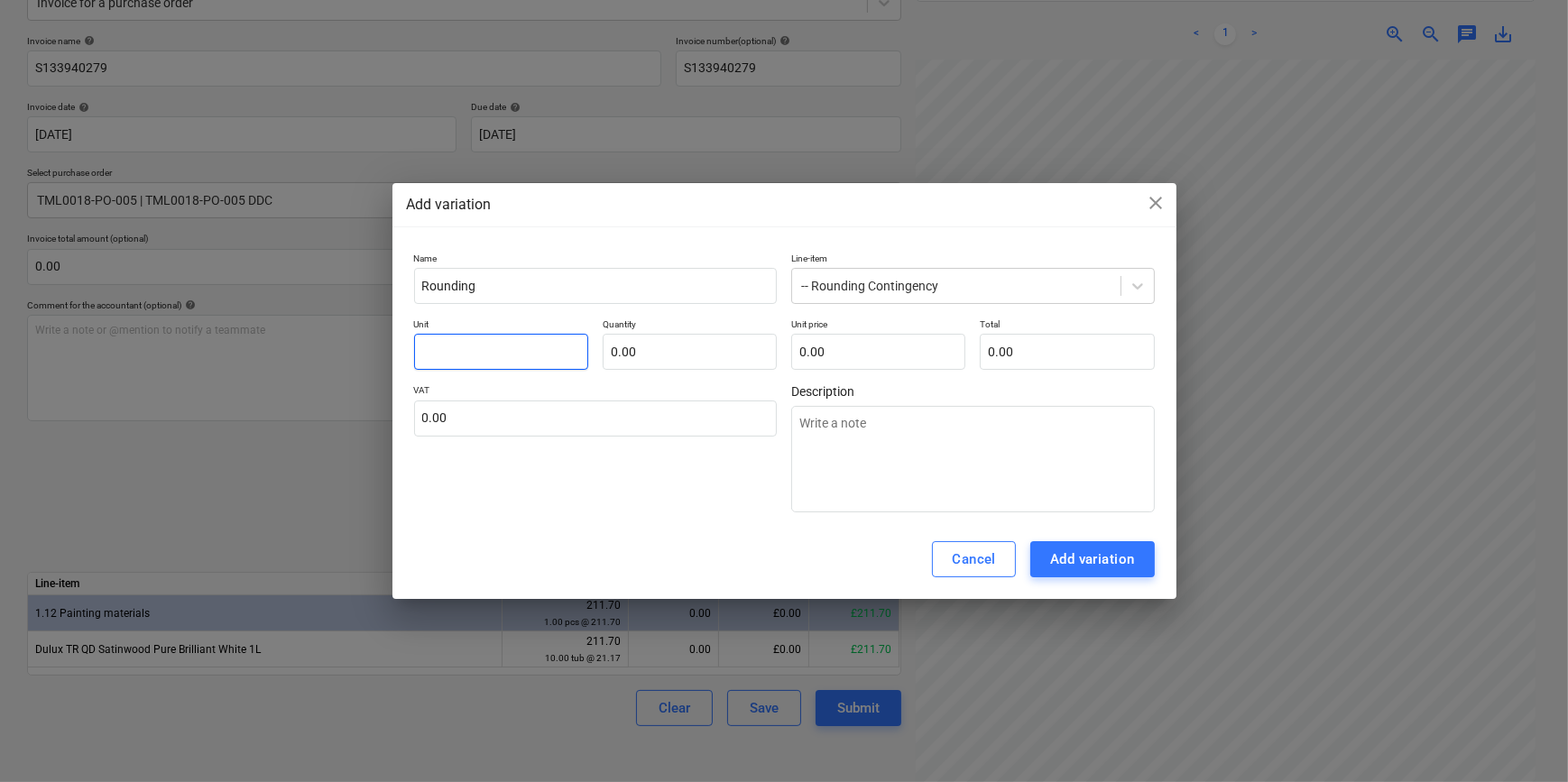 type on "x" 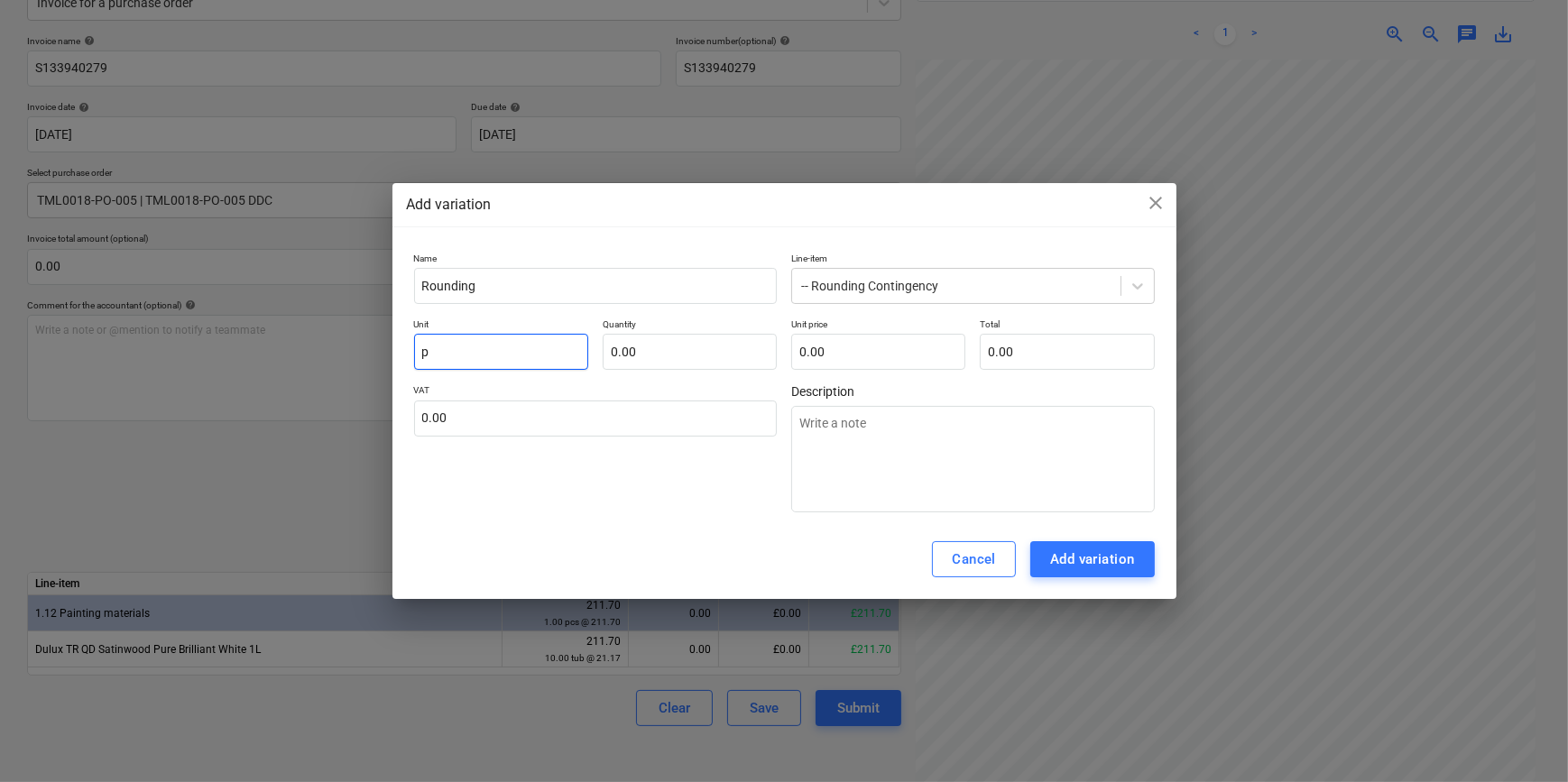 type on "x" 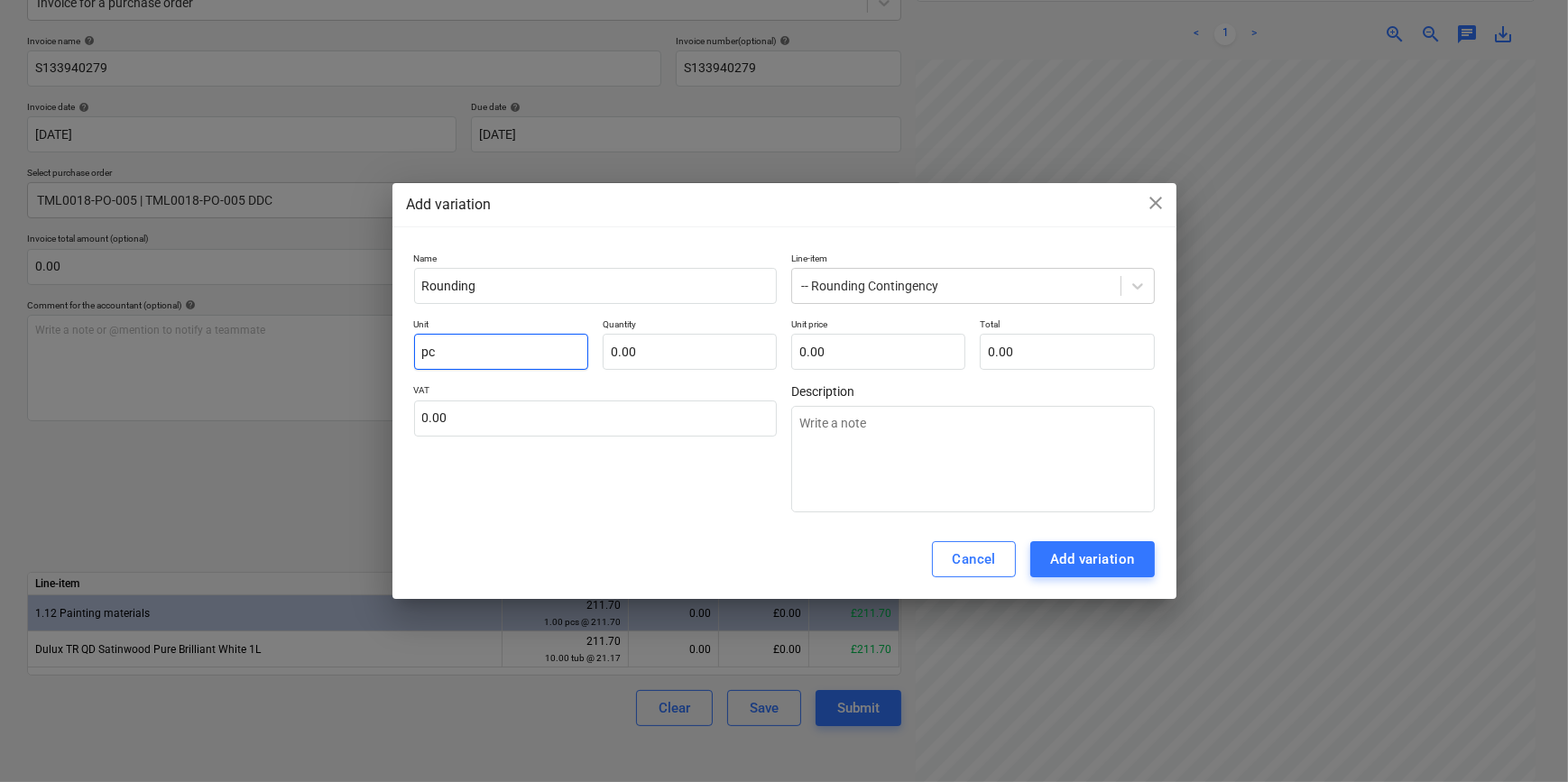 type on "x" 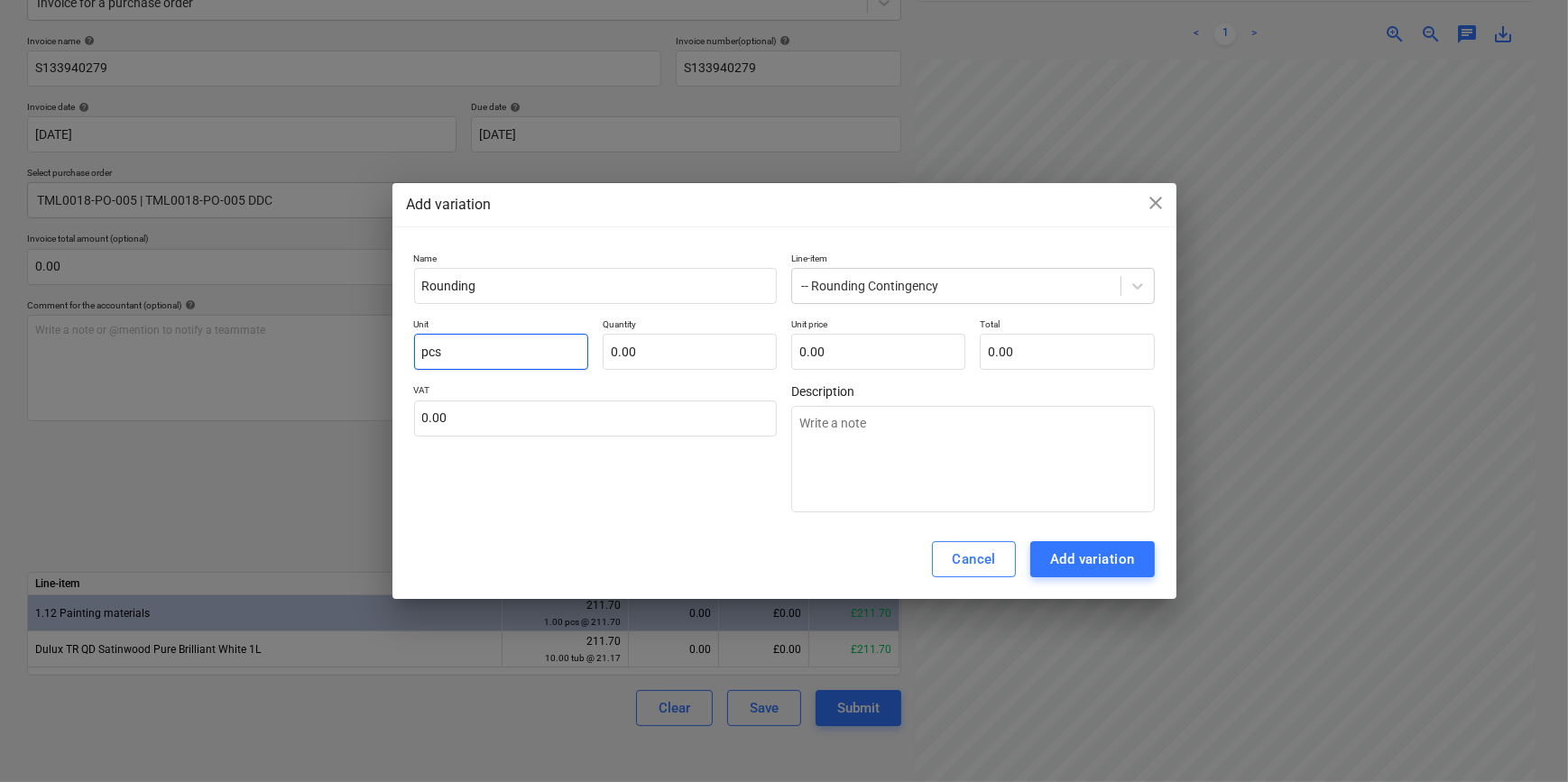 type on "pcs" 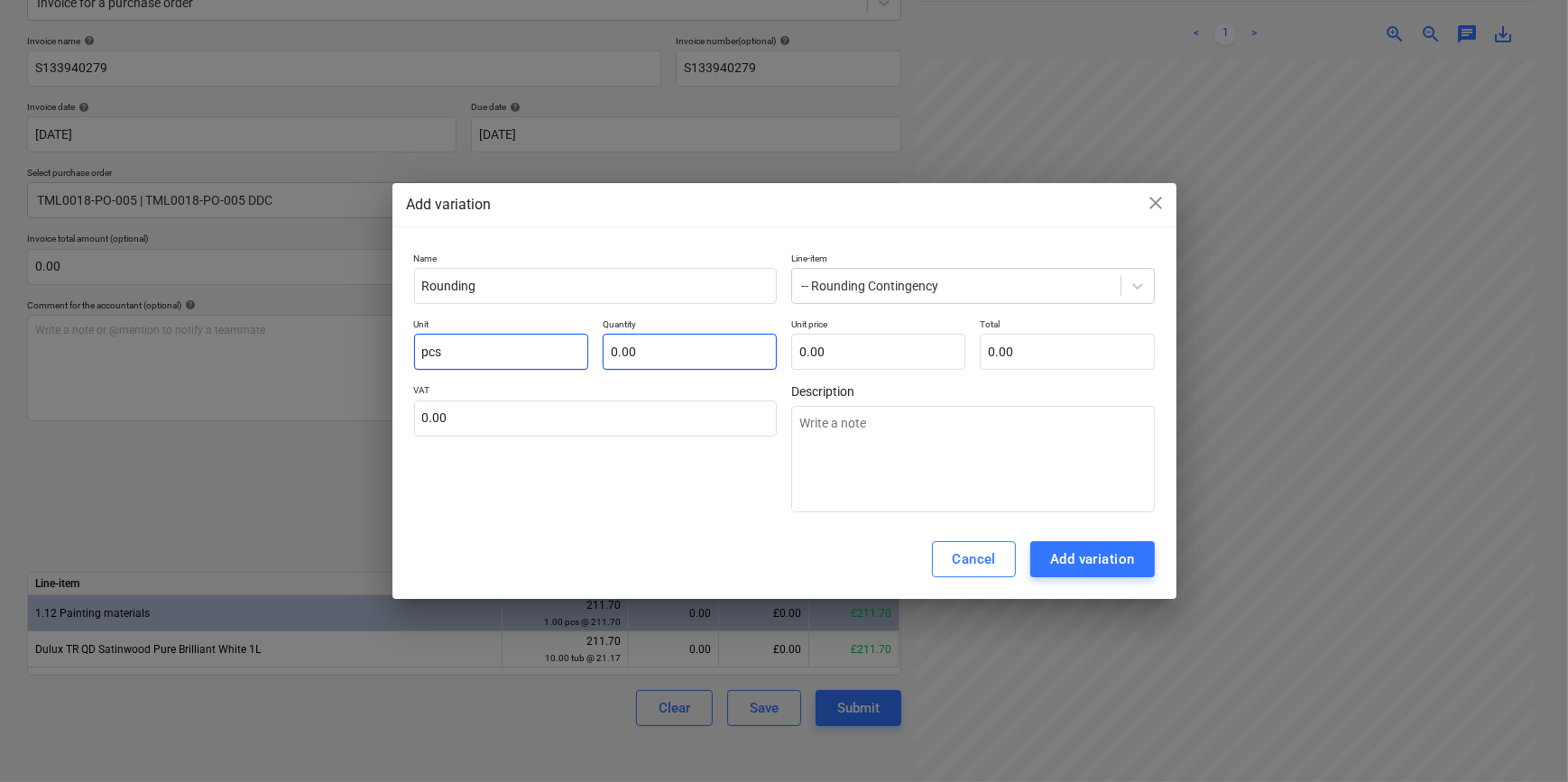 type 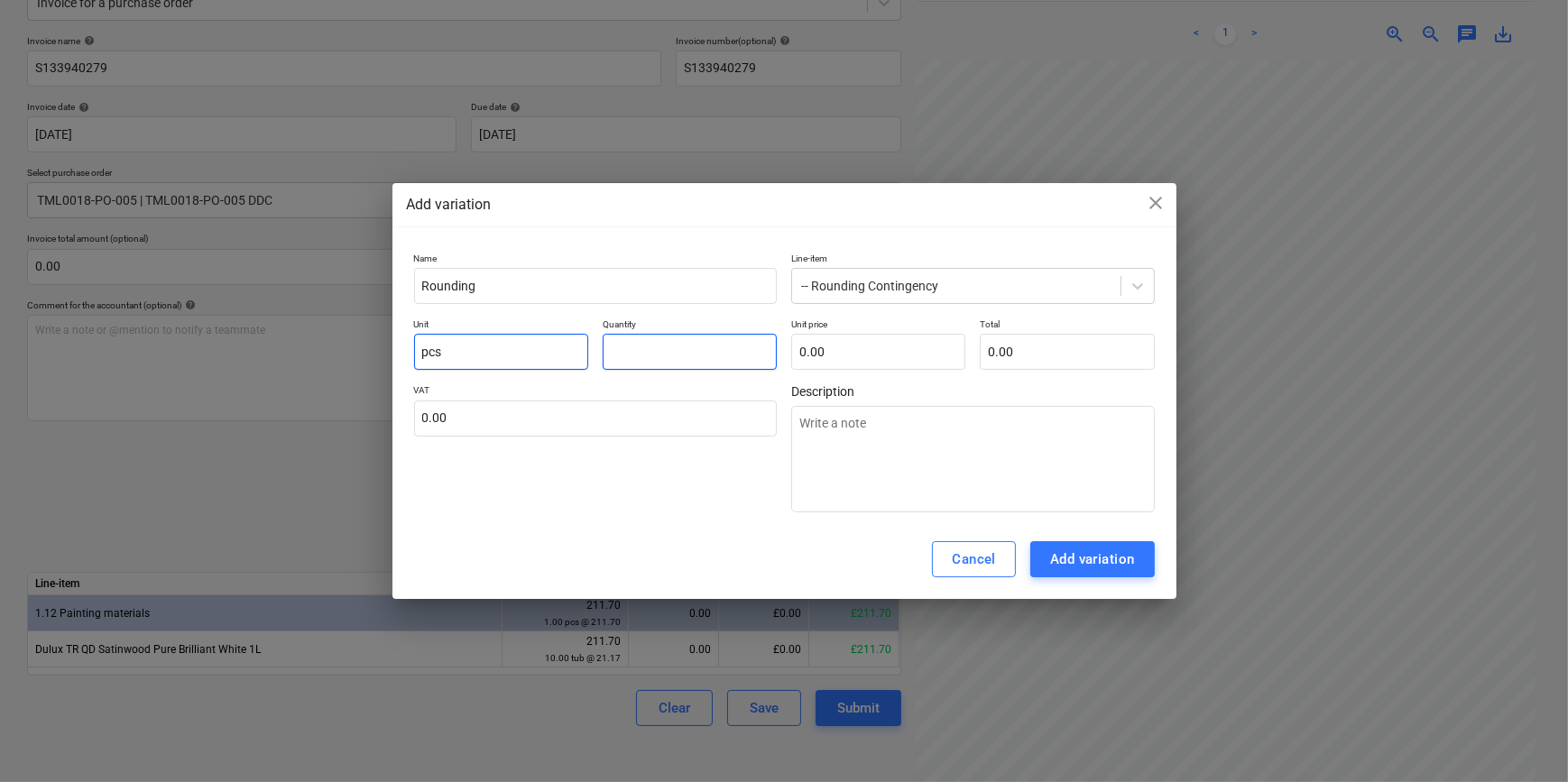 type on "x" 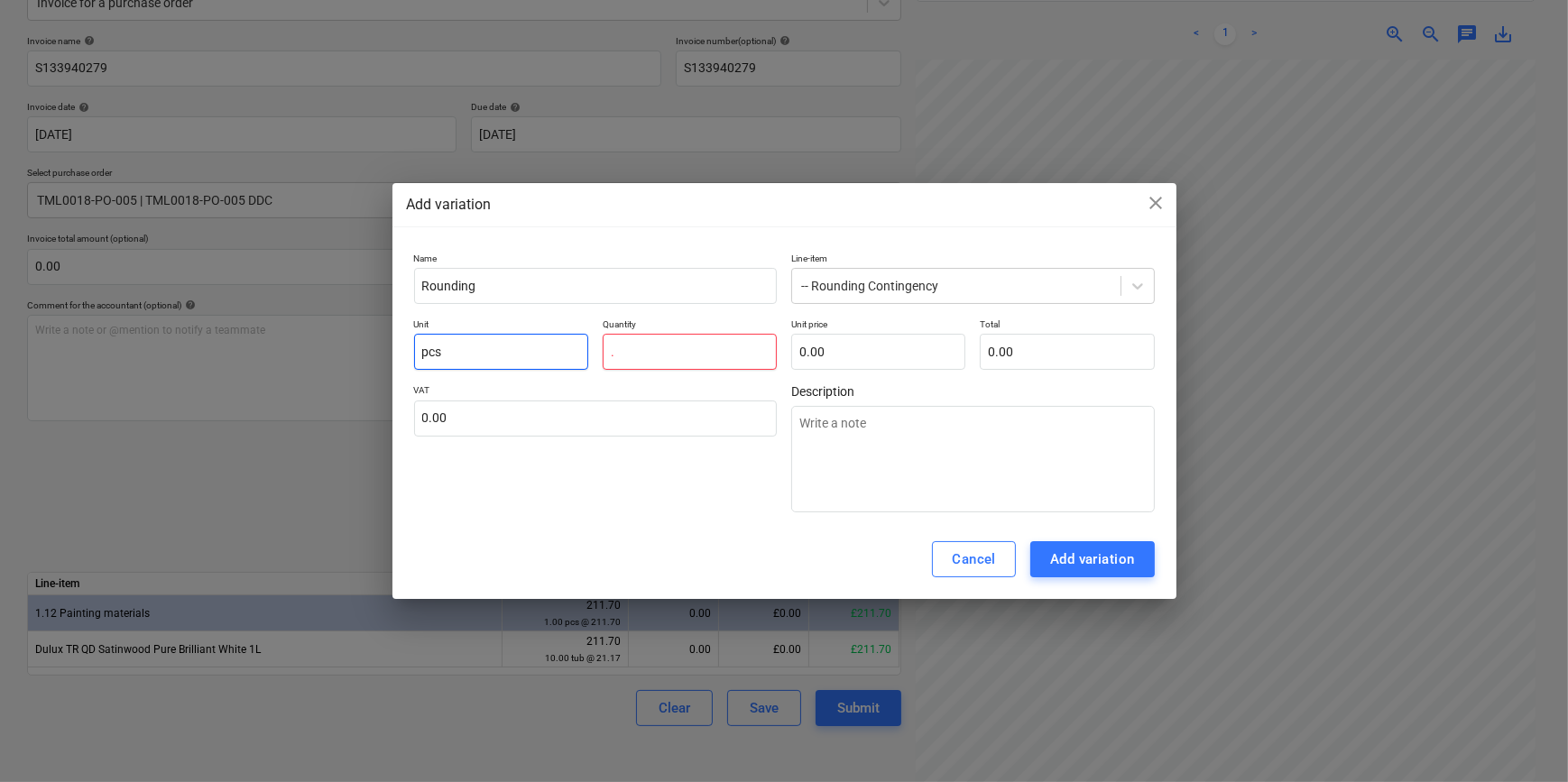 type on "x" 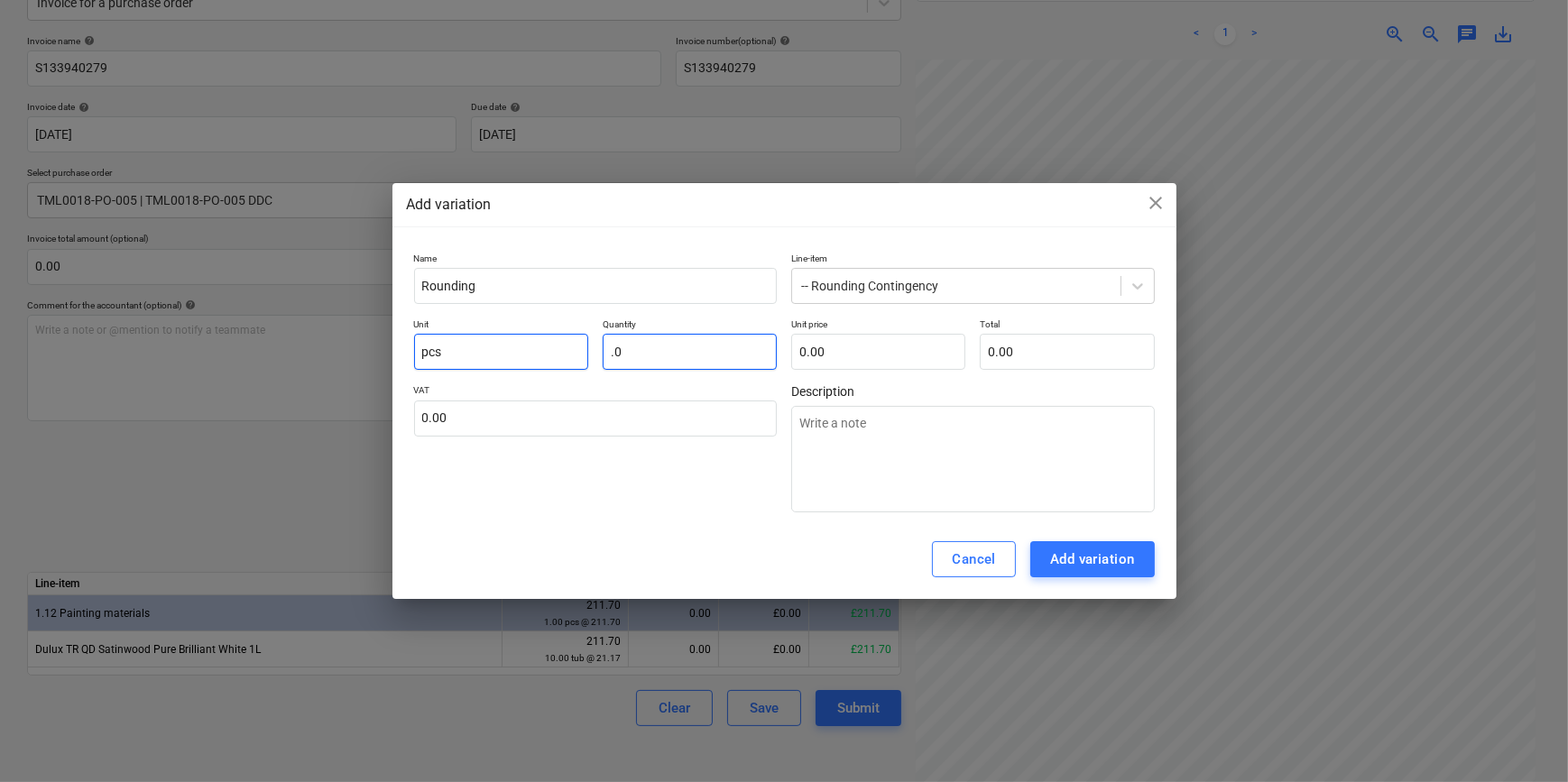 type on "x" 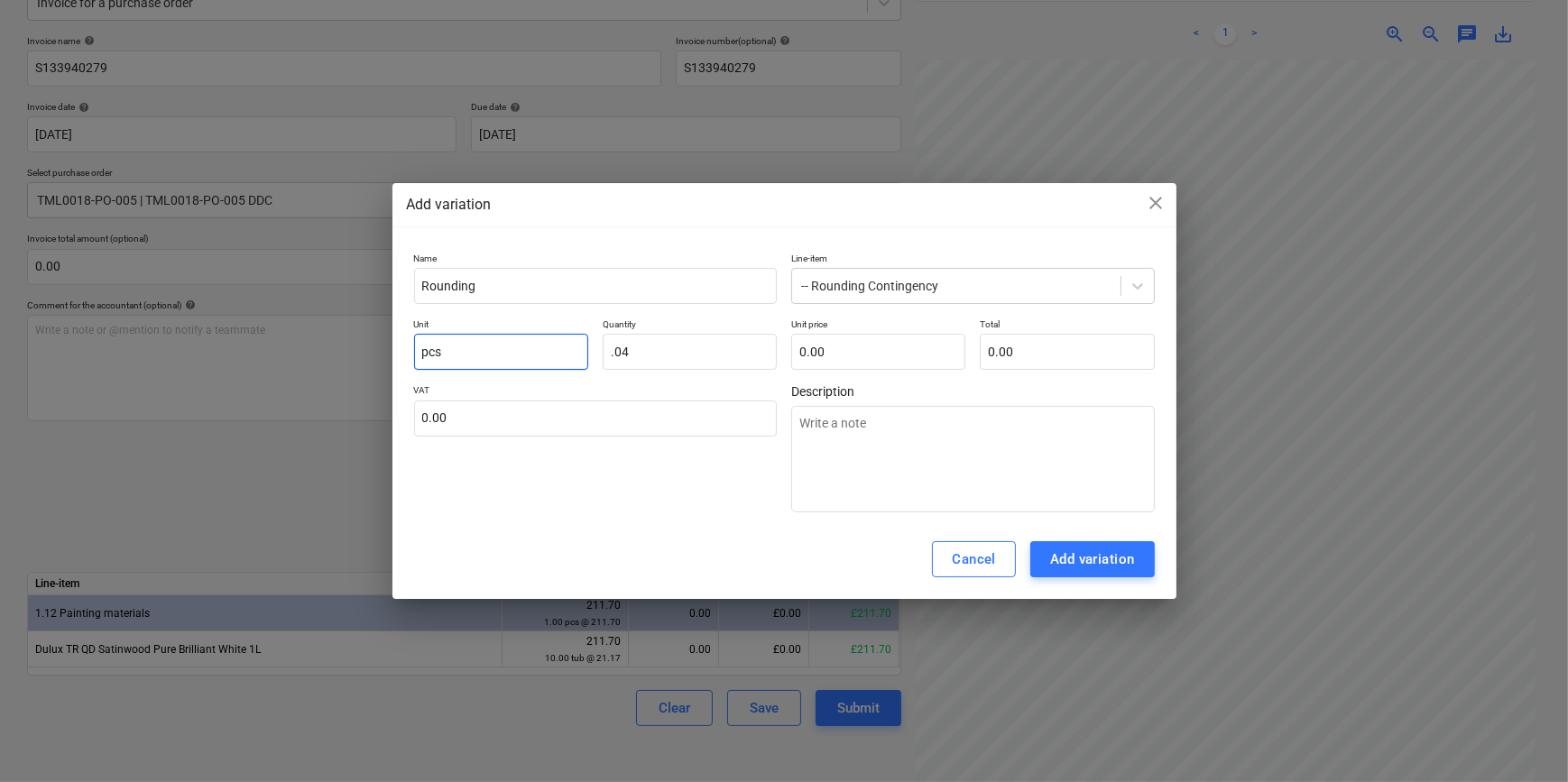 type 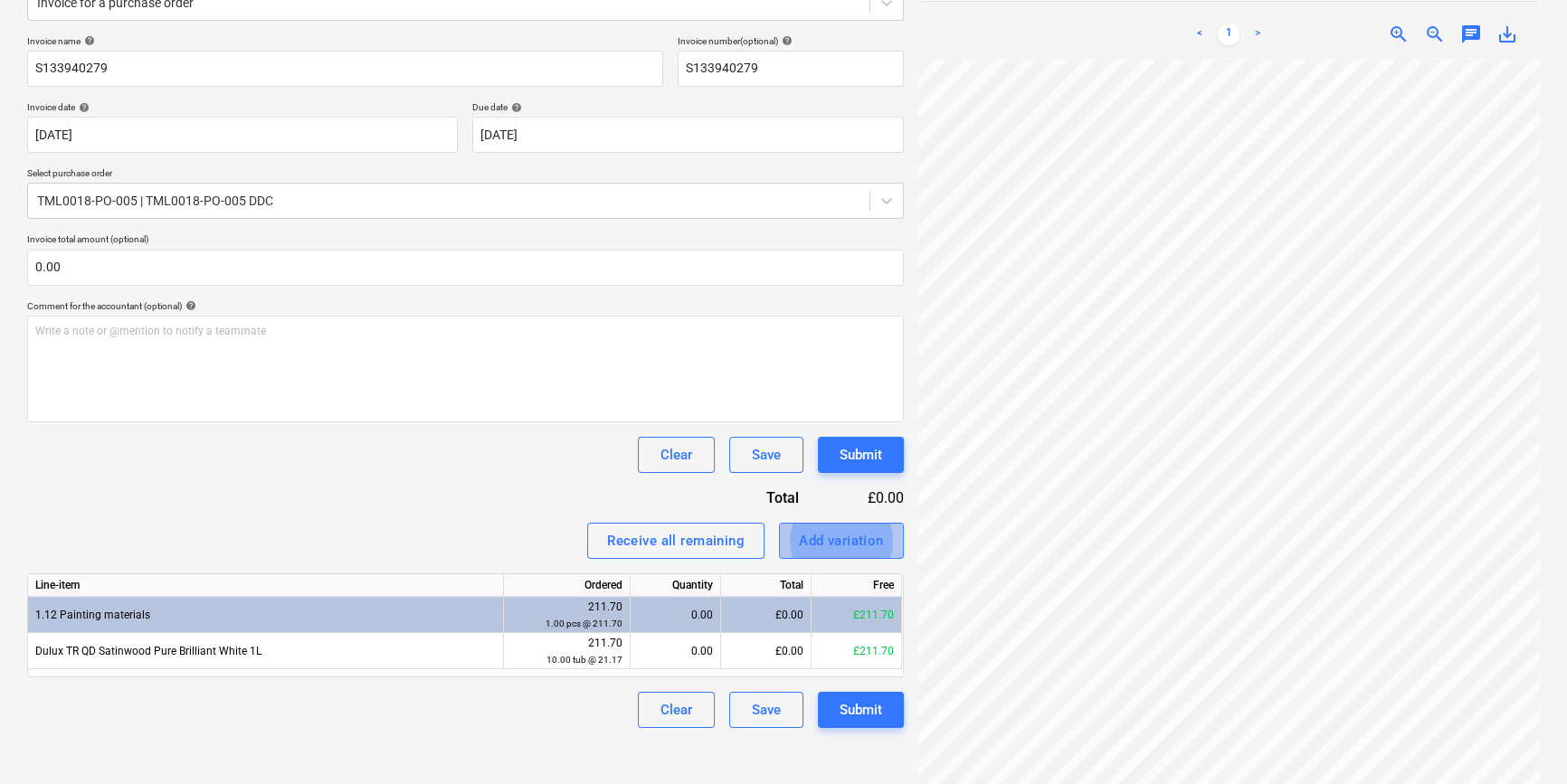 click on "Add variation" at bounding box center [841, 541] 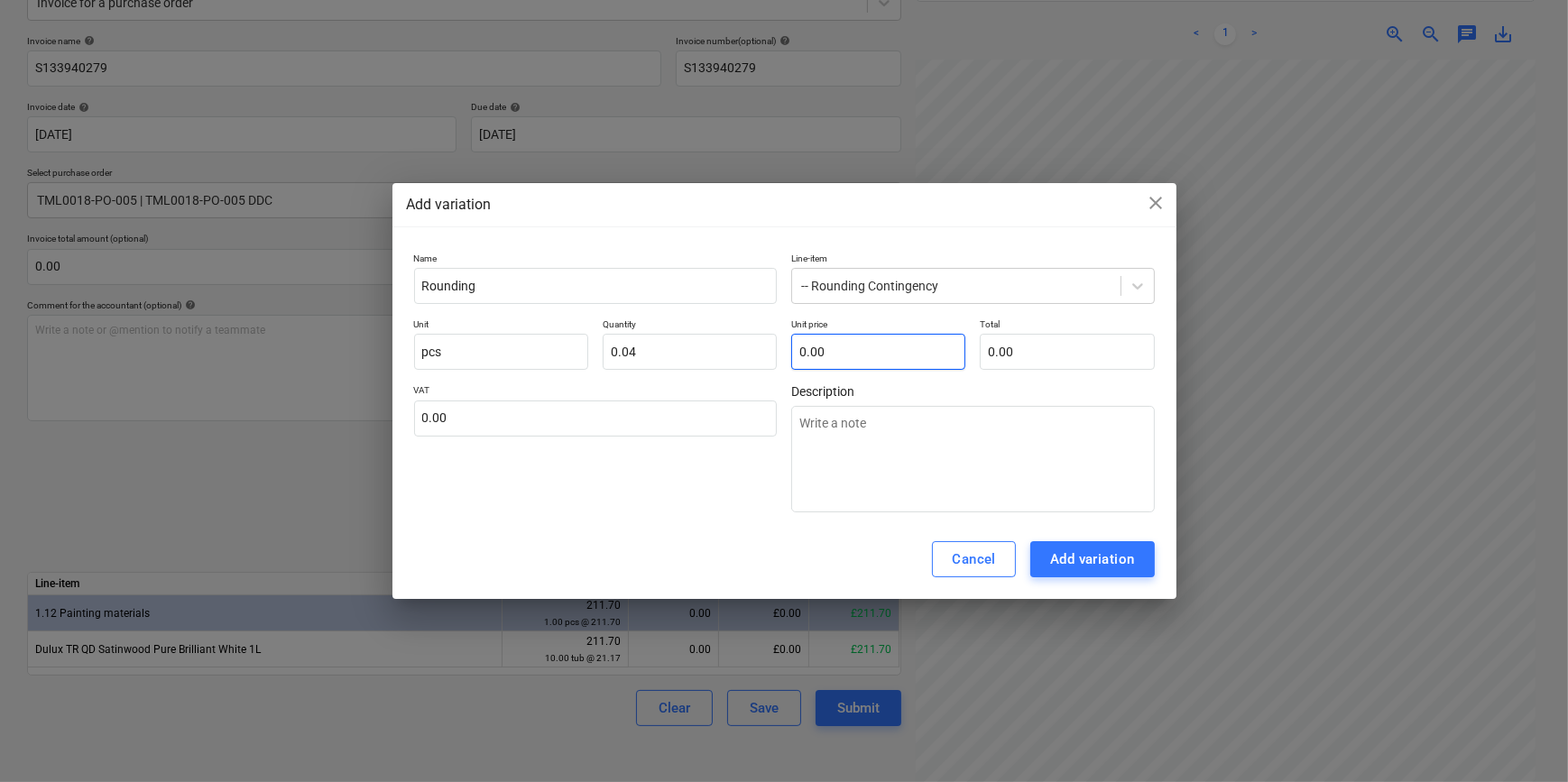 type 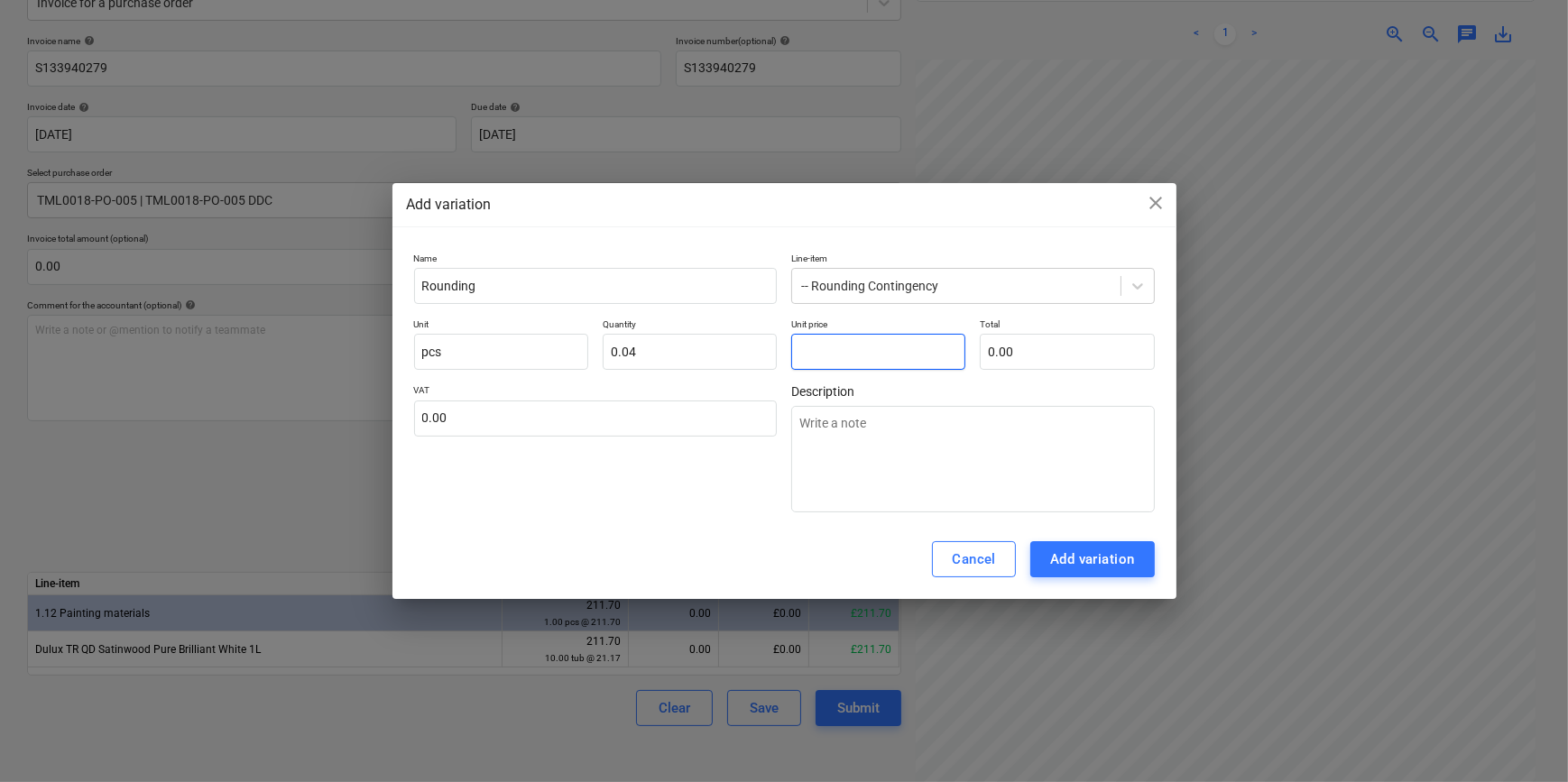 click at bounding box center [878, 352] 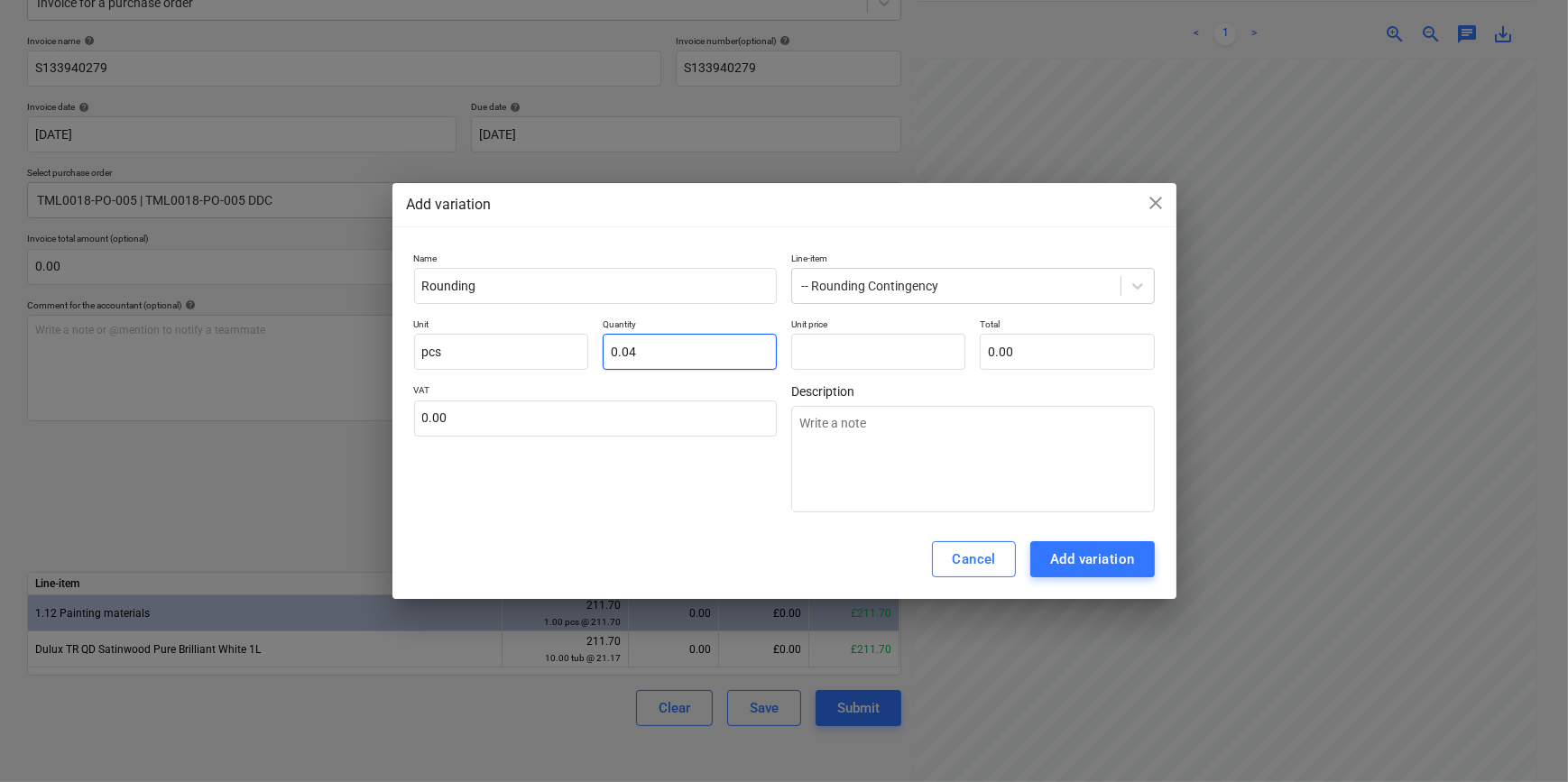 click on "0.04" at bounding box center (689, 352) 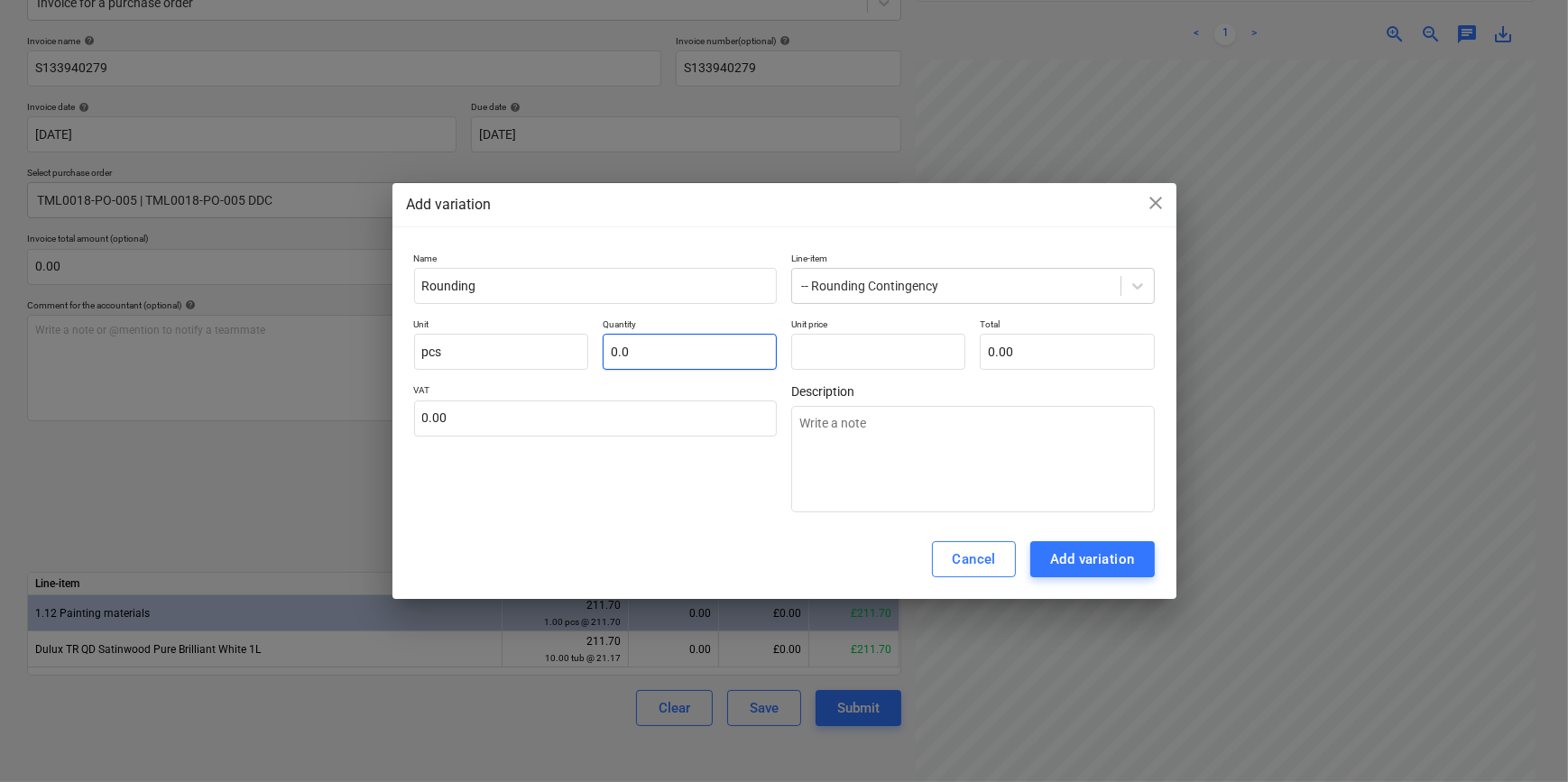 type on "x" 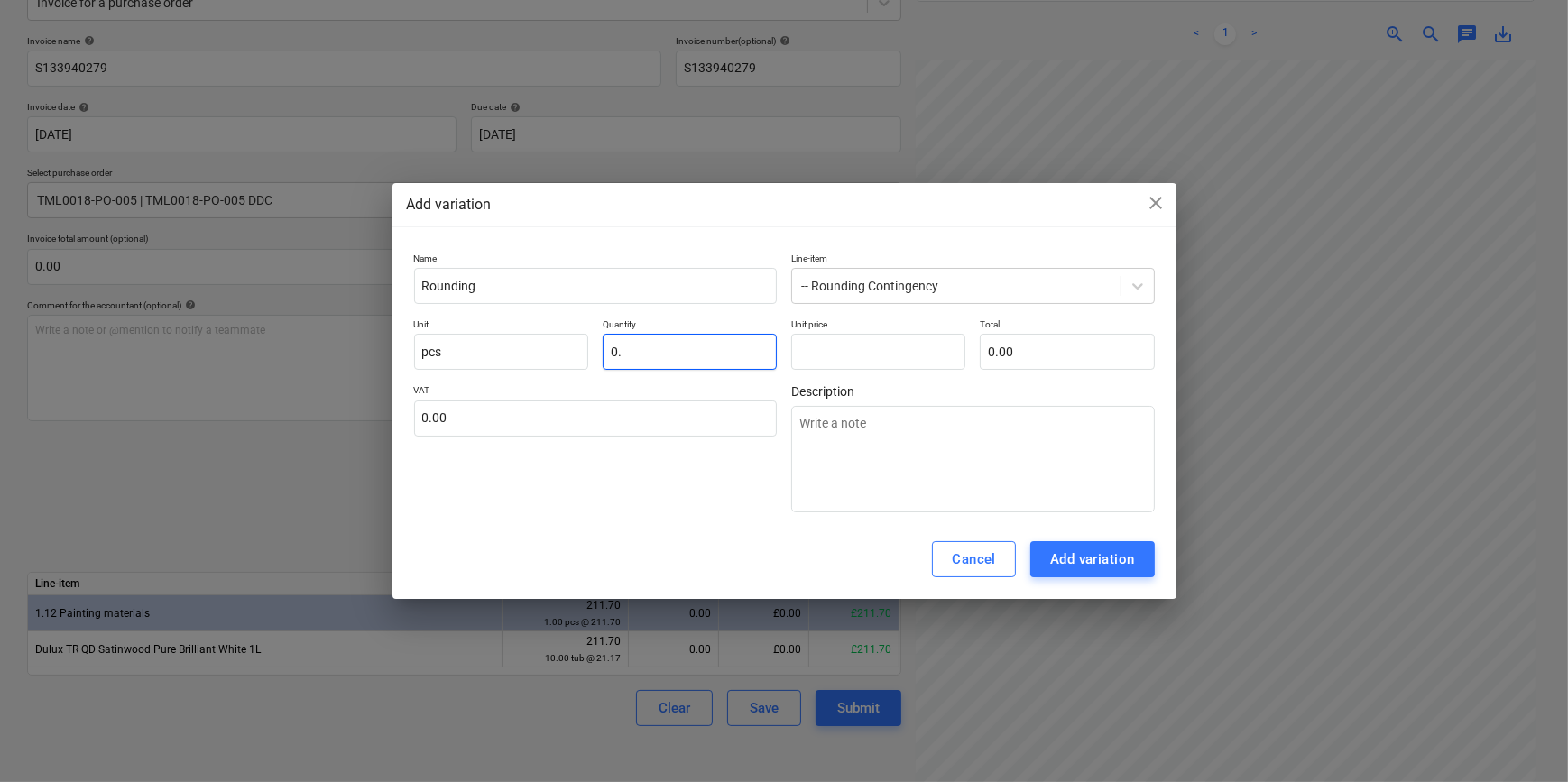 type on "x" 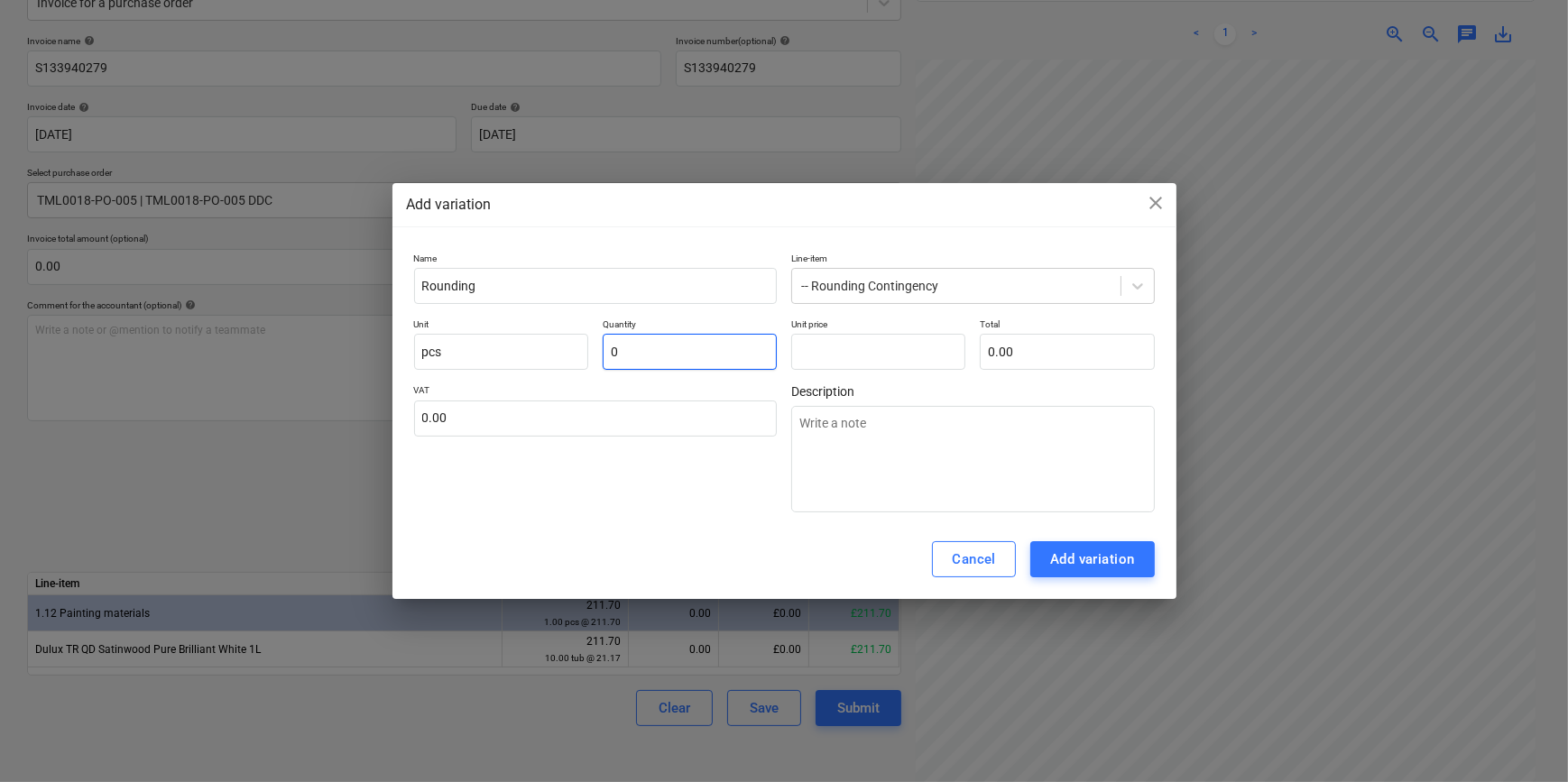 type on "x" 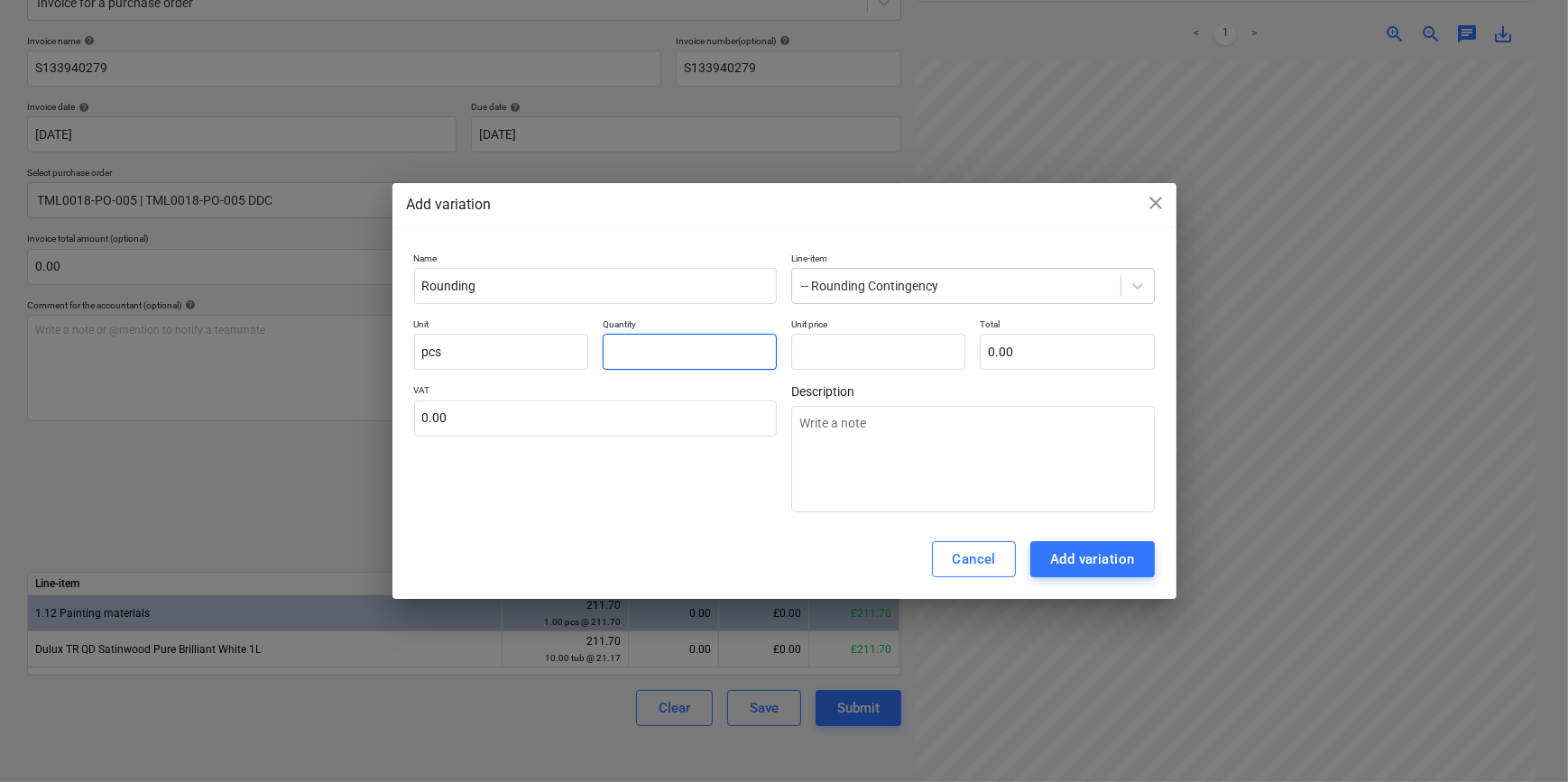 type on "x" 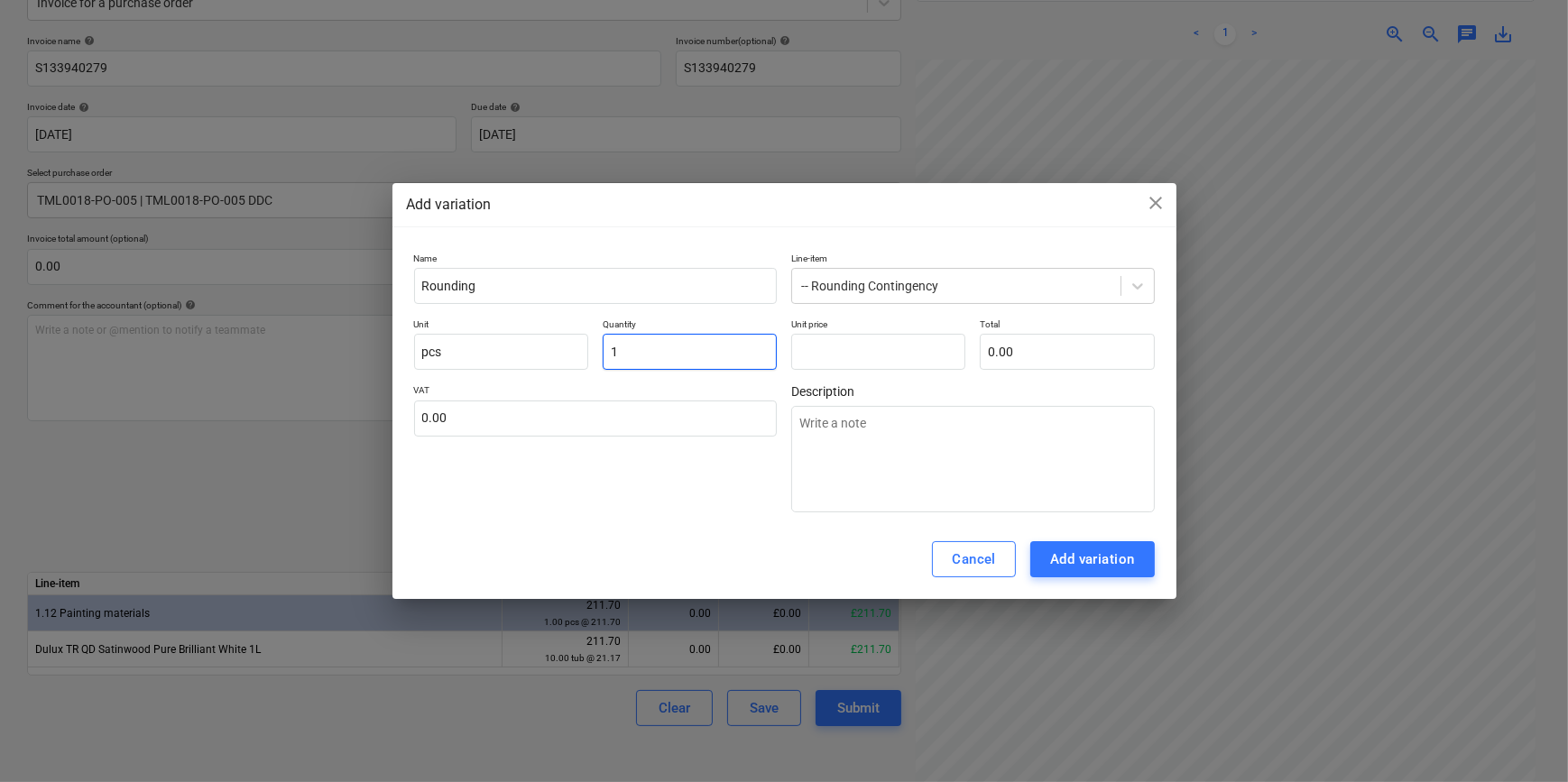 type on "1" 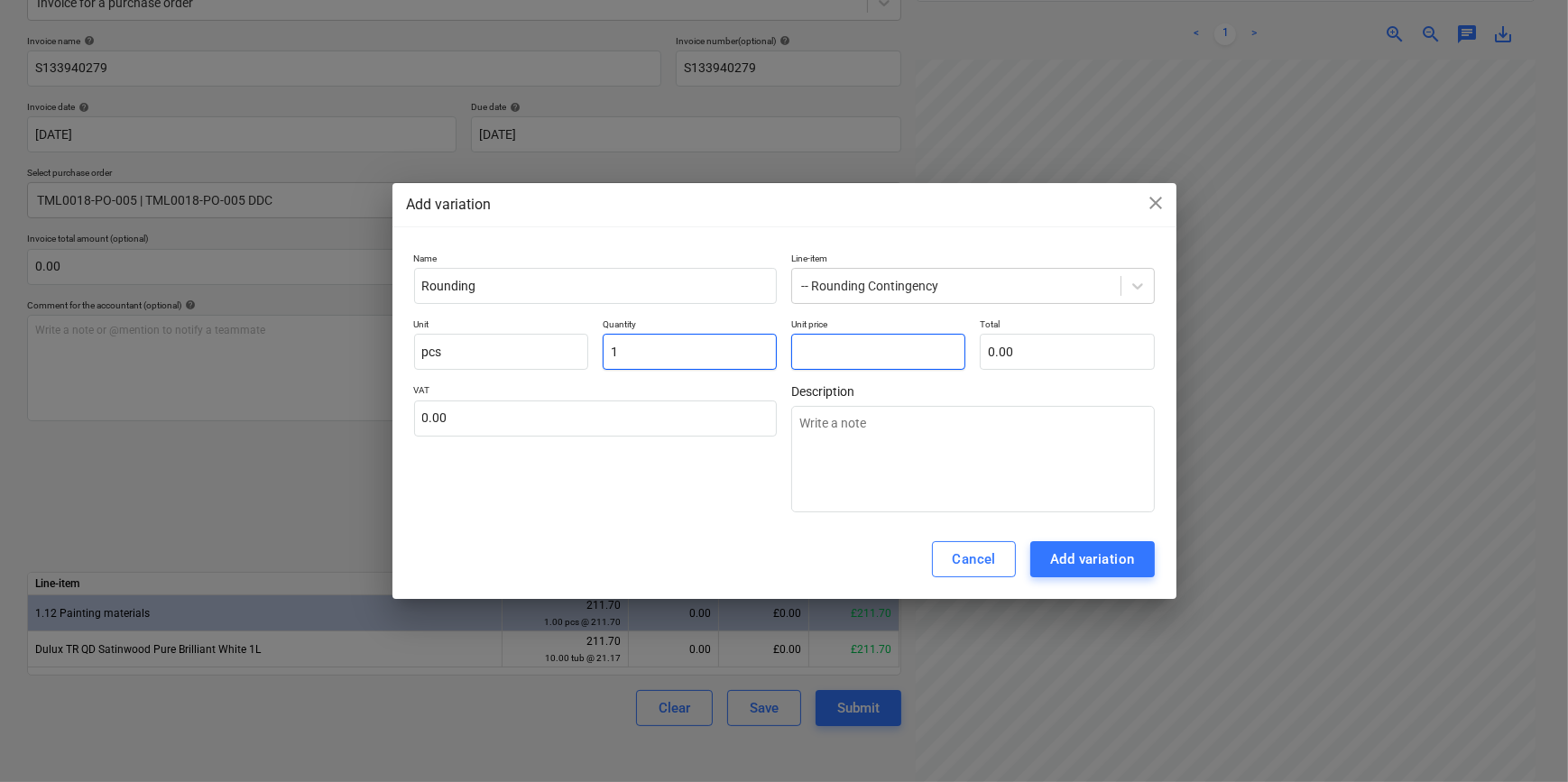 type on "x" 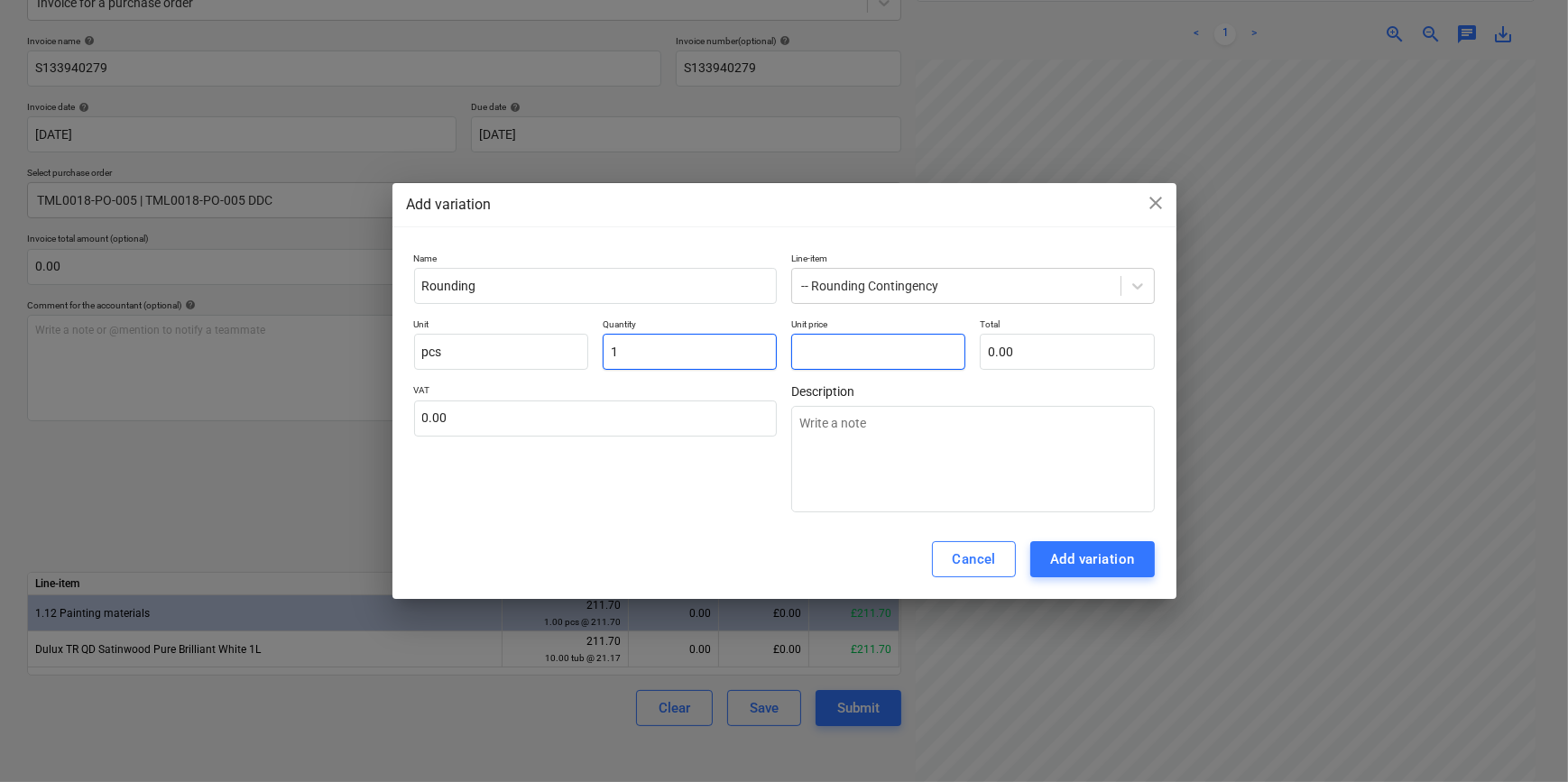 type on "." 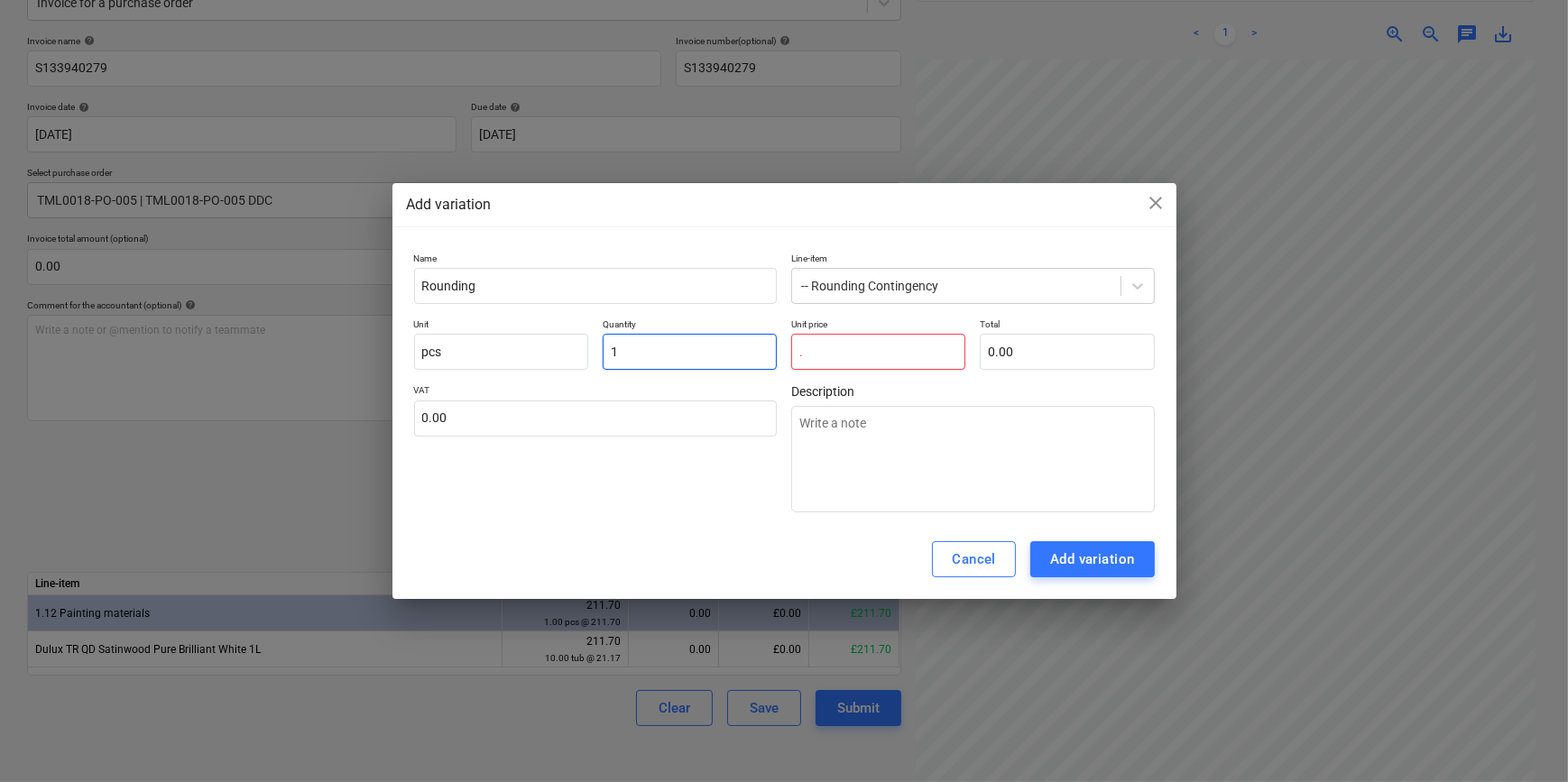 type on "x" 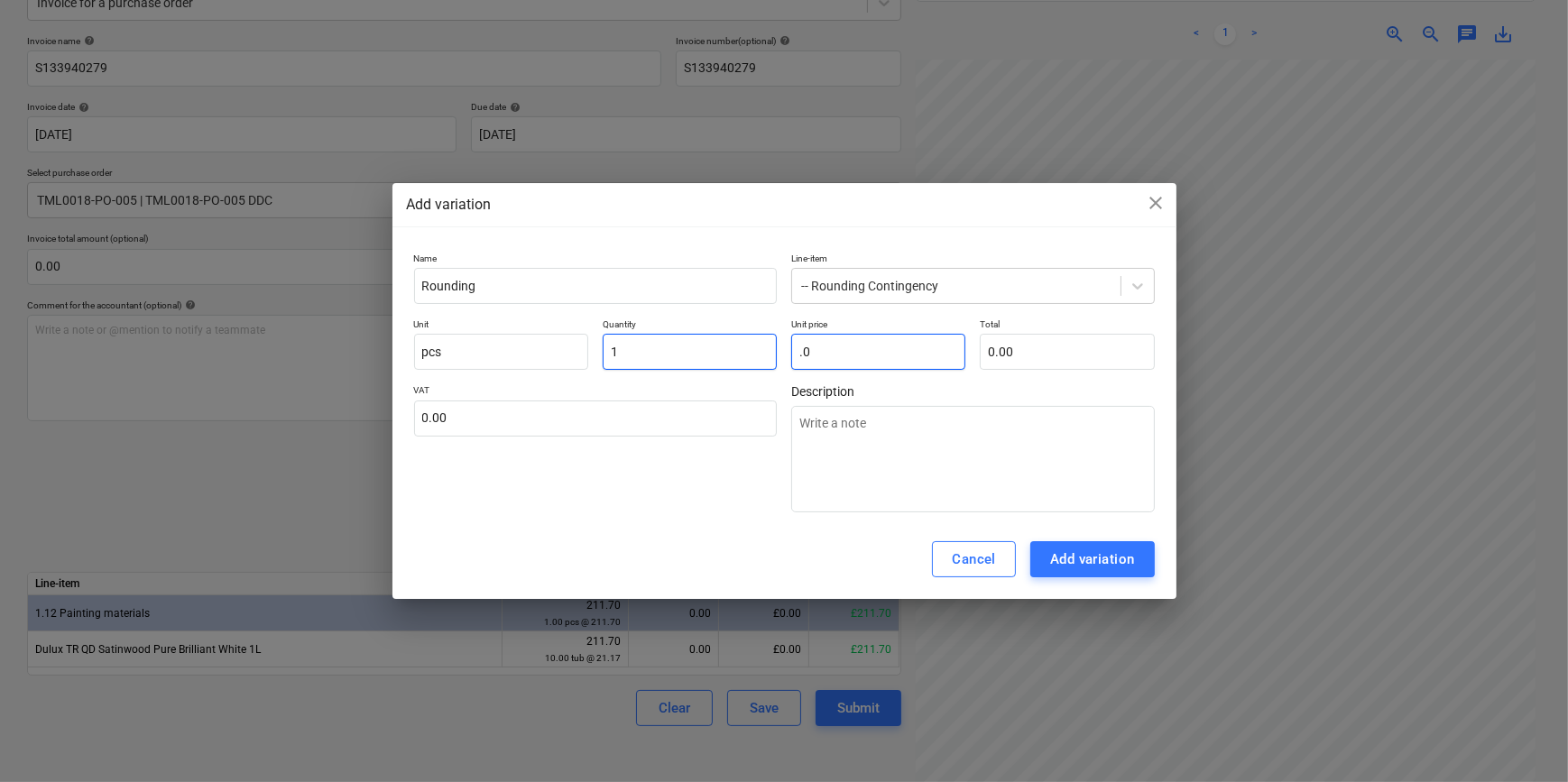 type on "x" 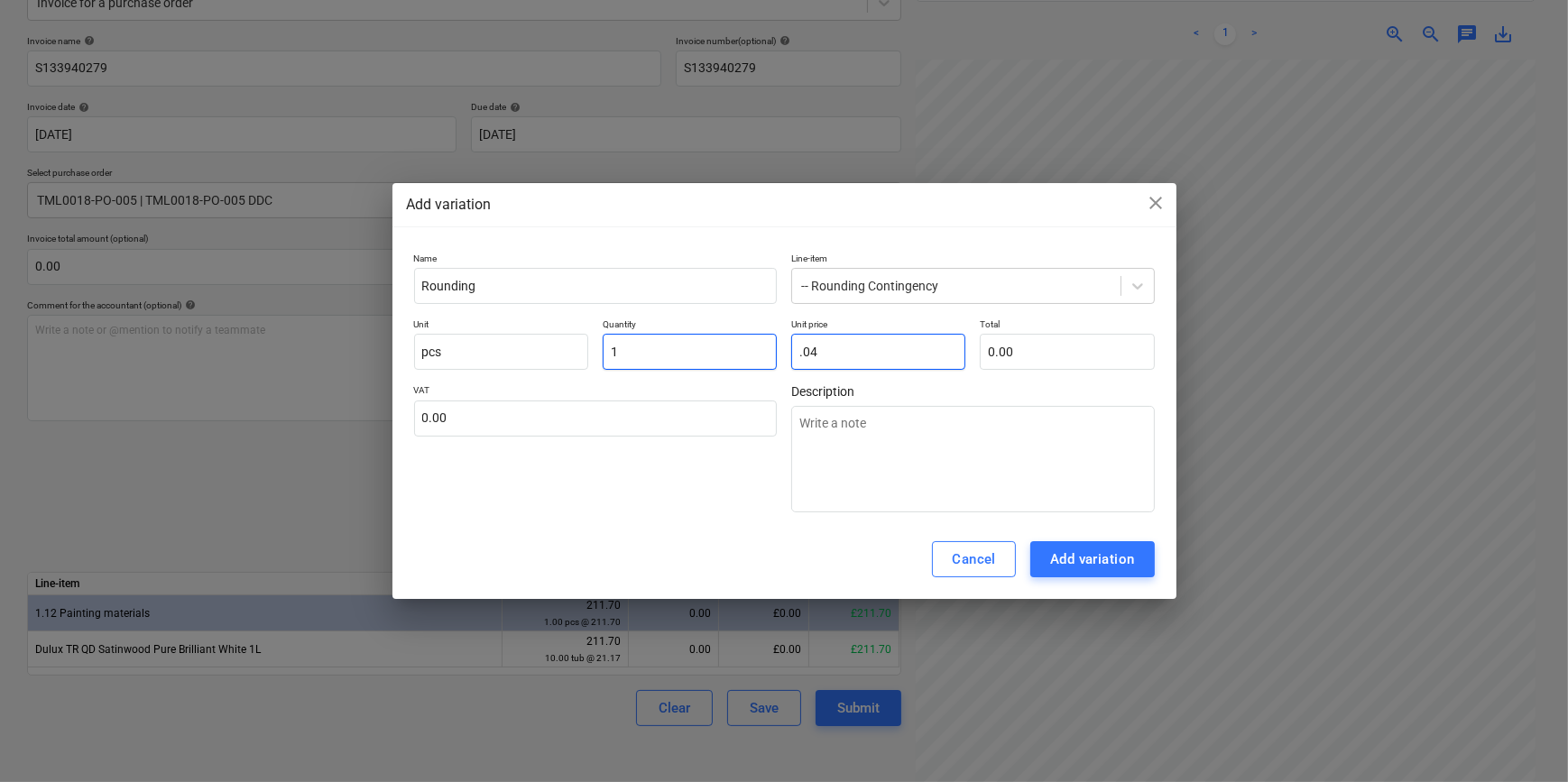 type on "0.04" 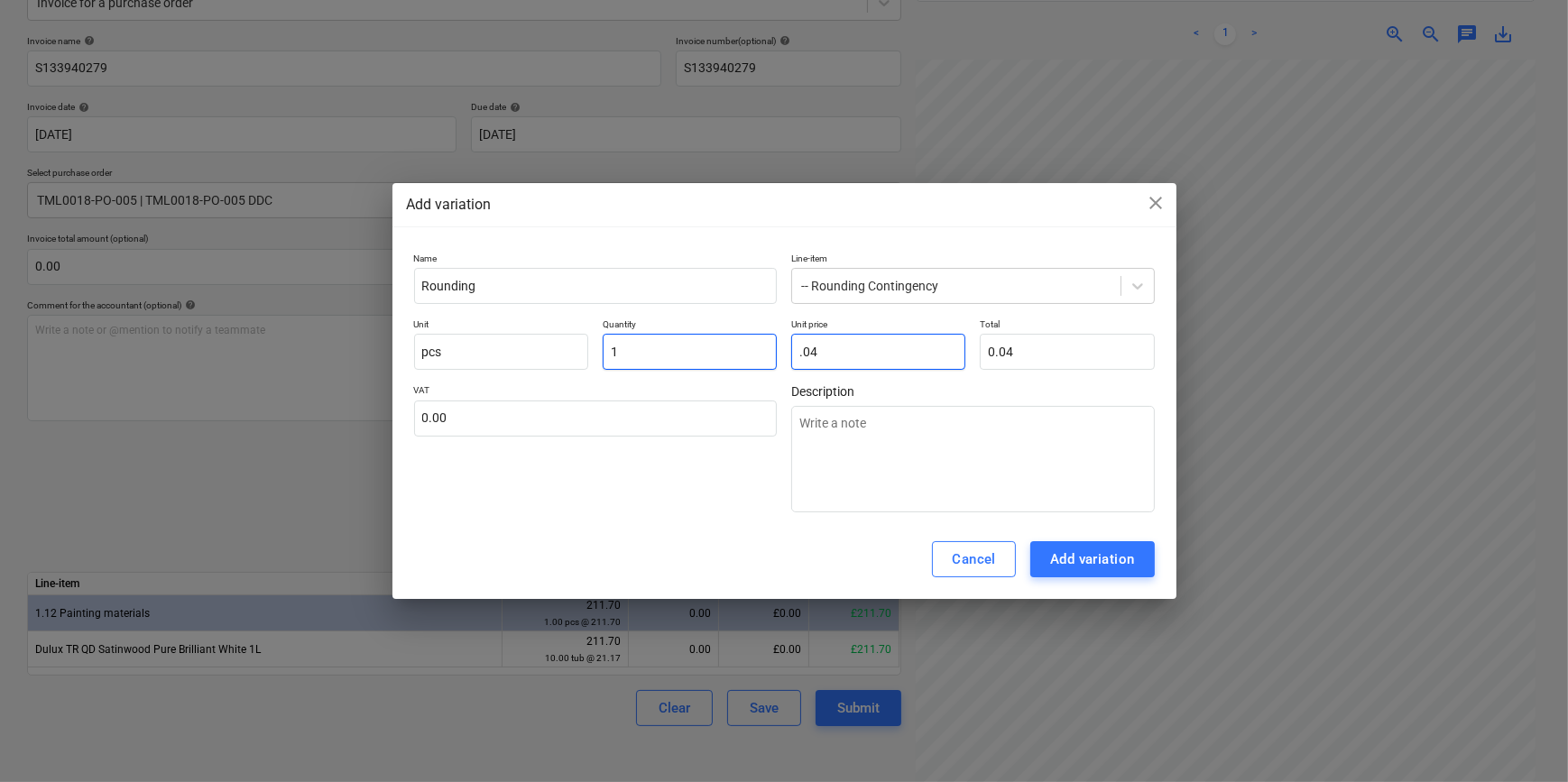 type on ".04" 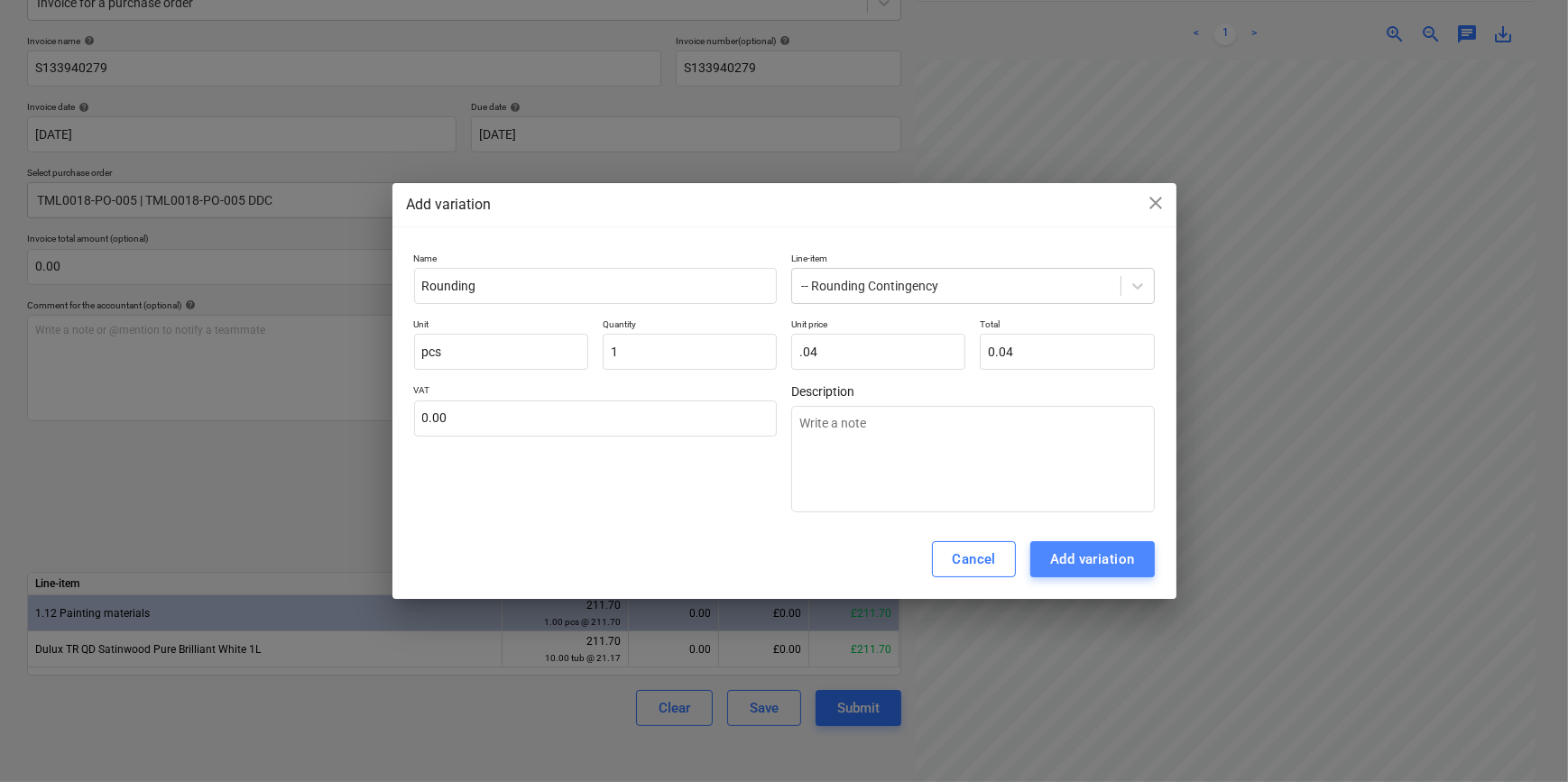 click on "Add variation" at bounding box center [1093, 559] 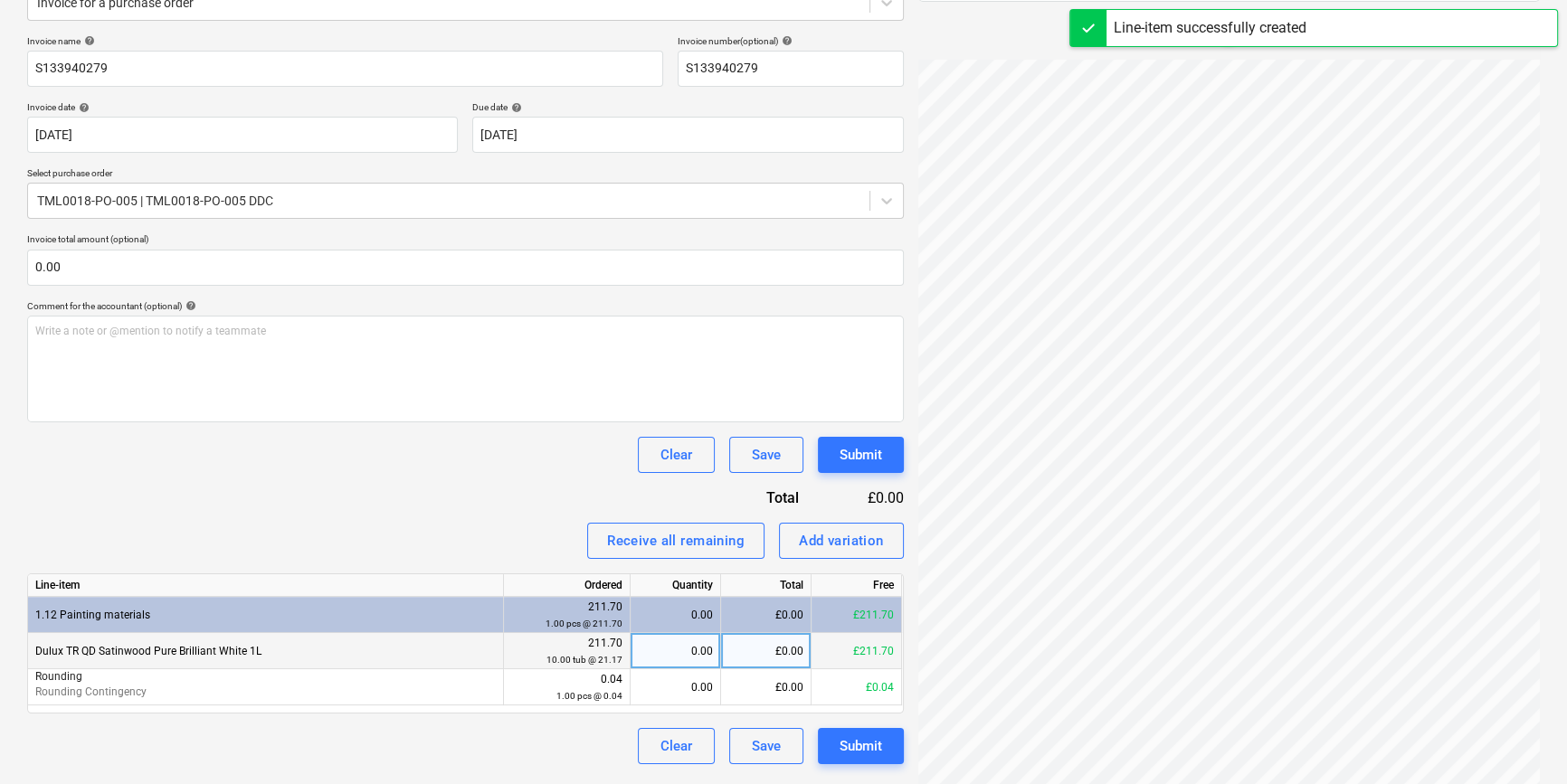 click on "0.00" at bounding box center [675, 651] 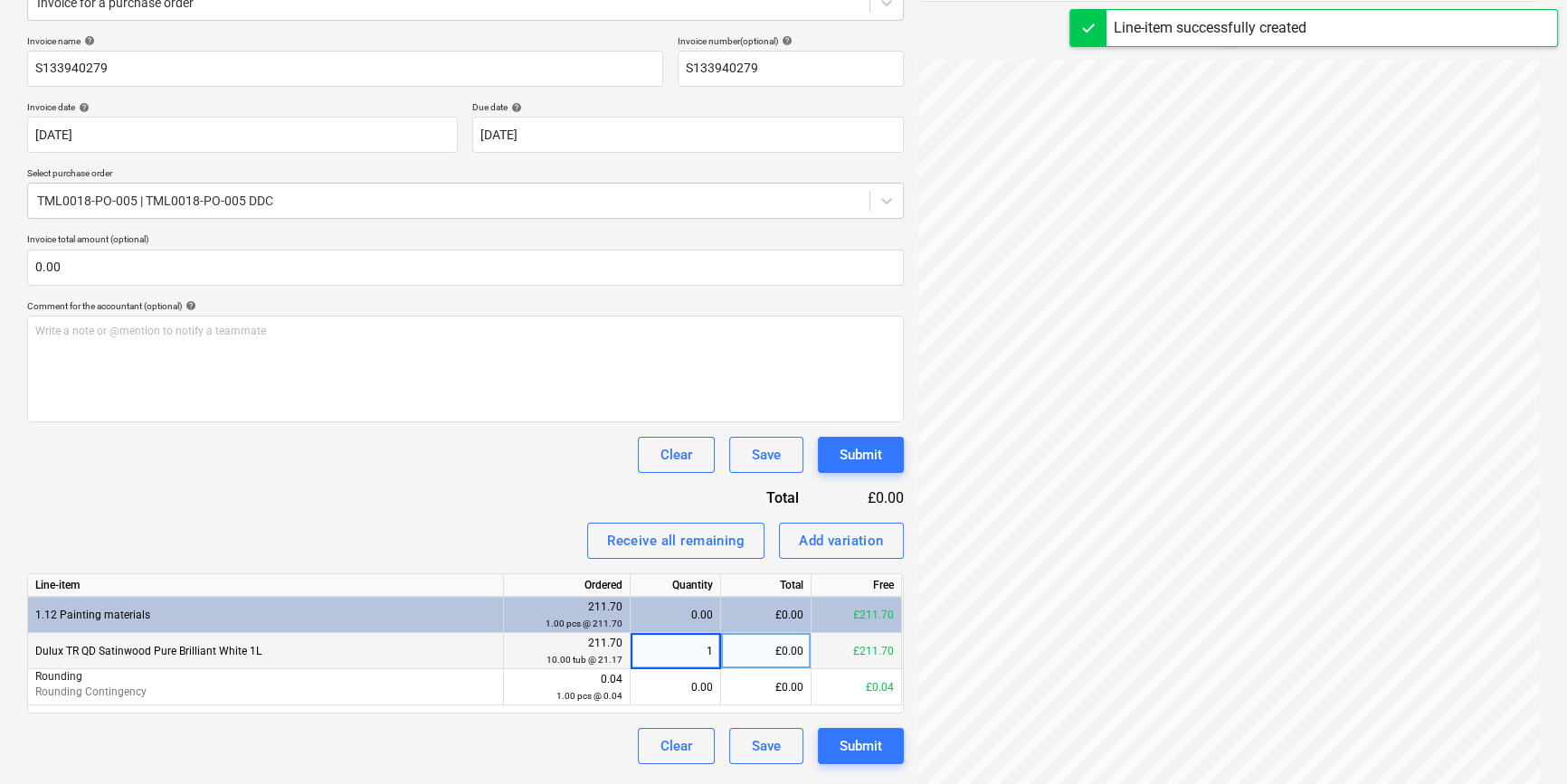 type on "10" 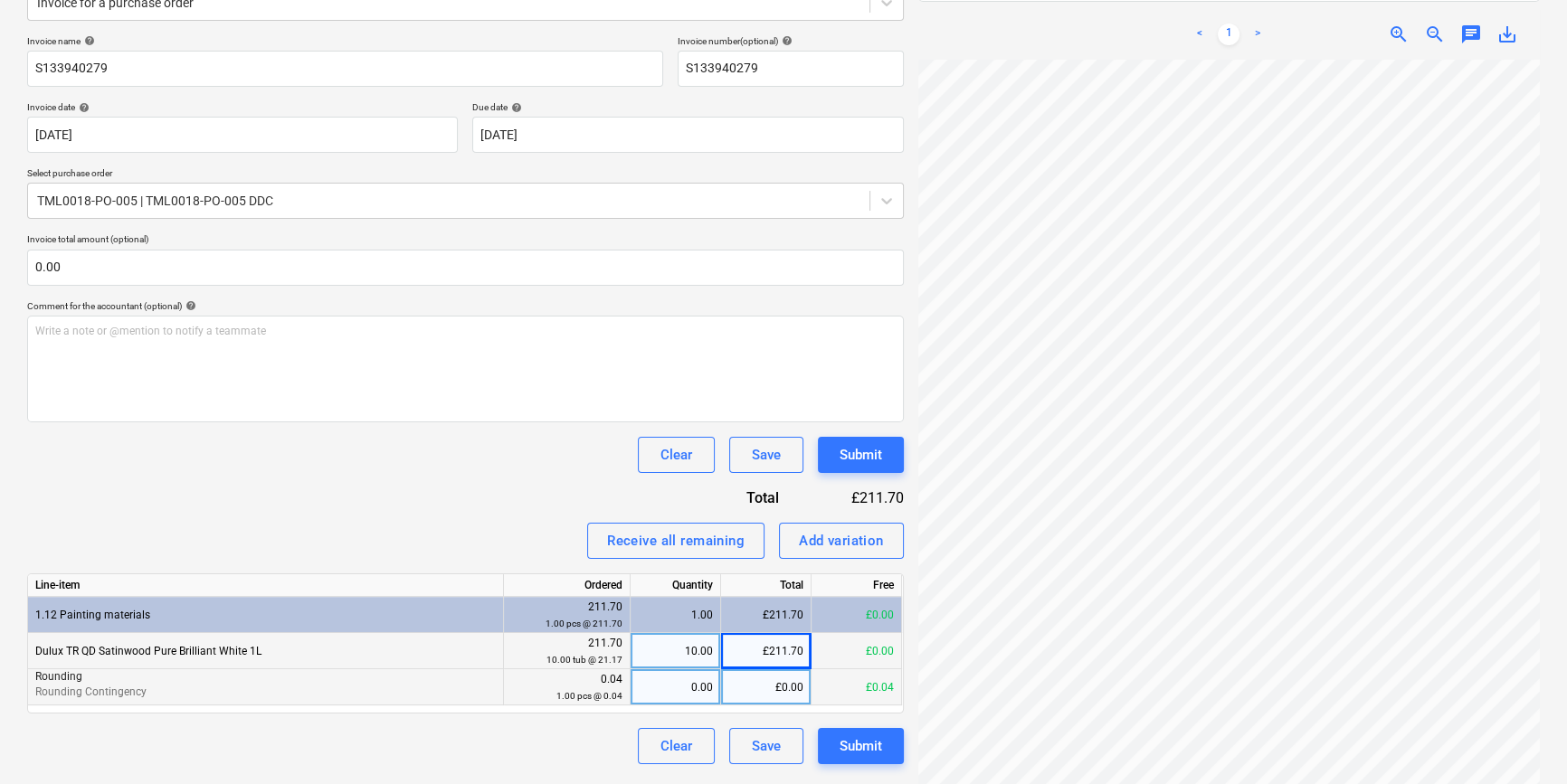 click on "0.00" at bounding box center (675, 687) 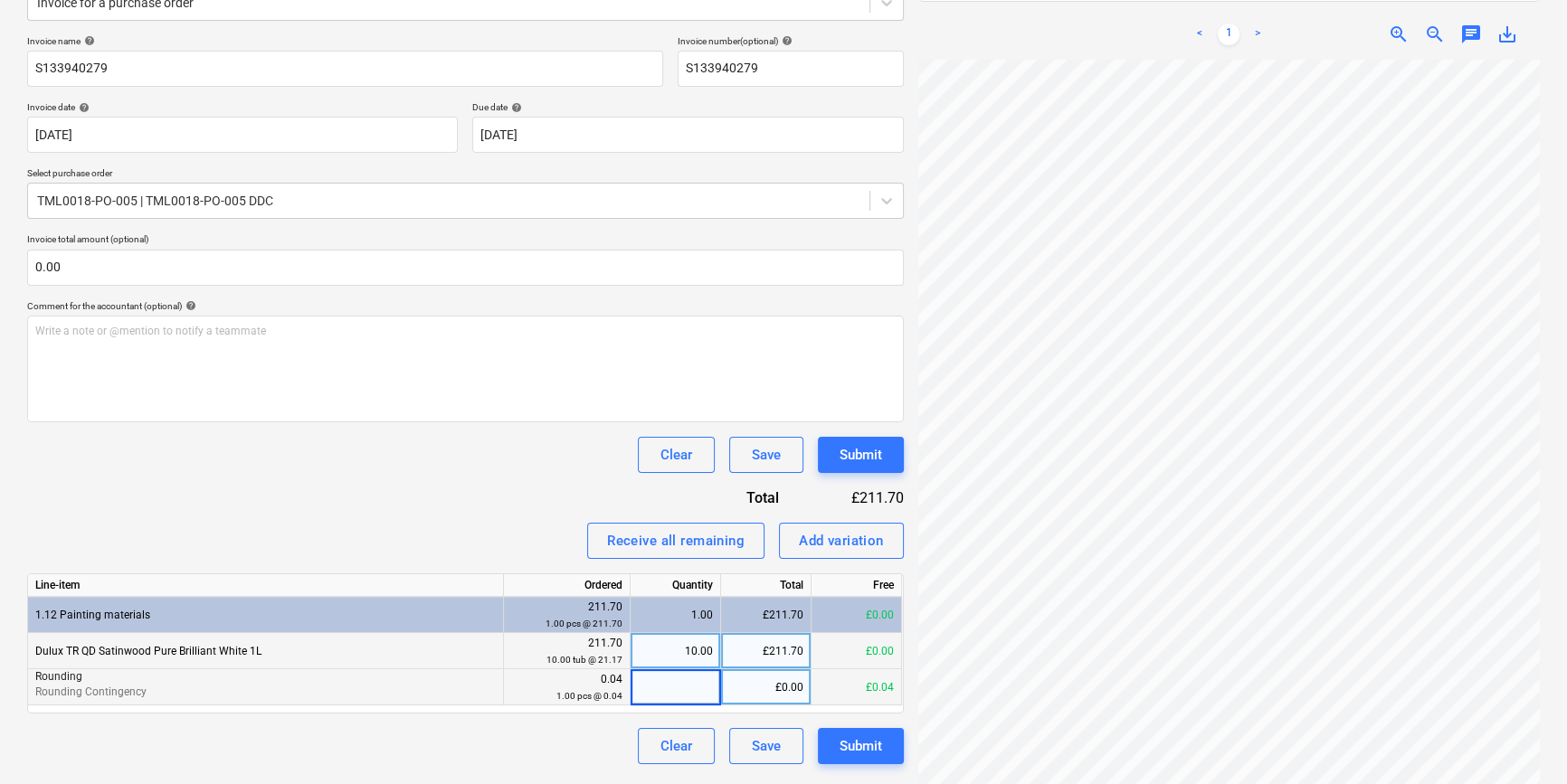 type on "1" 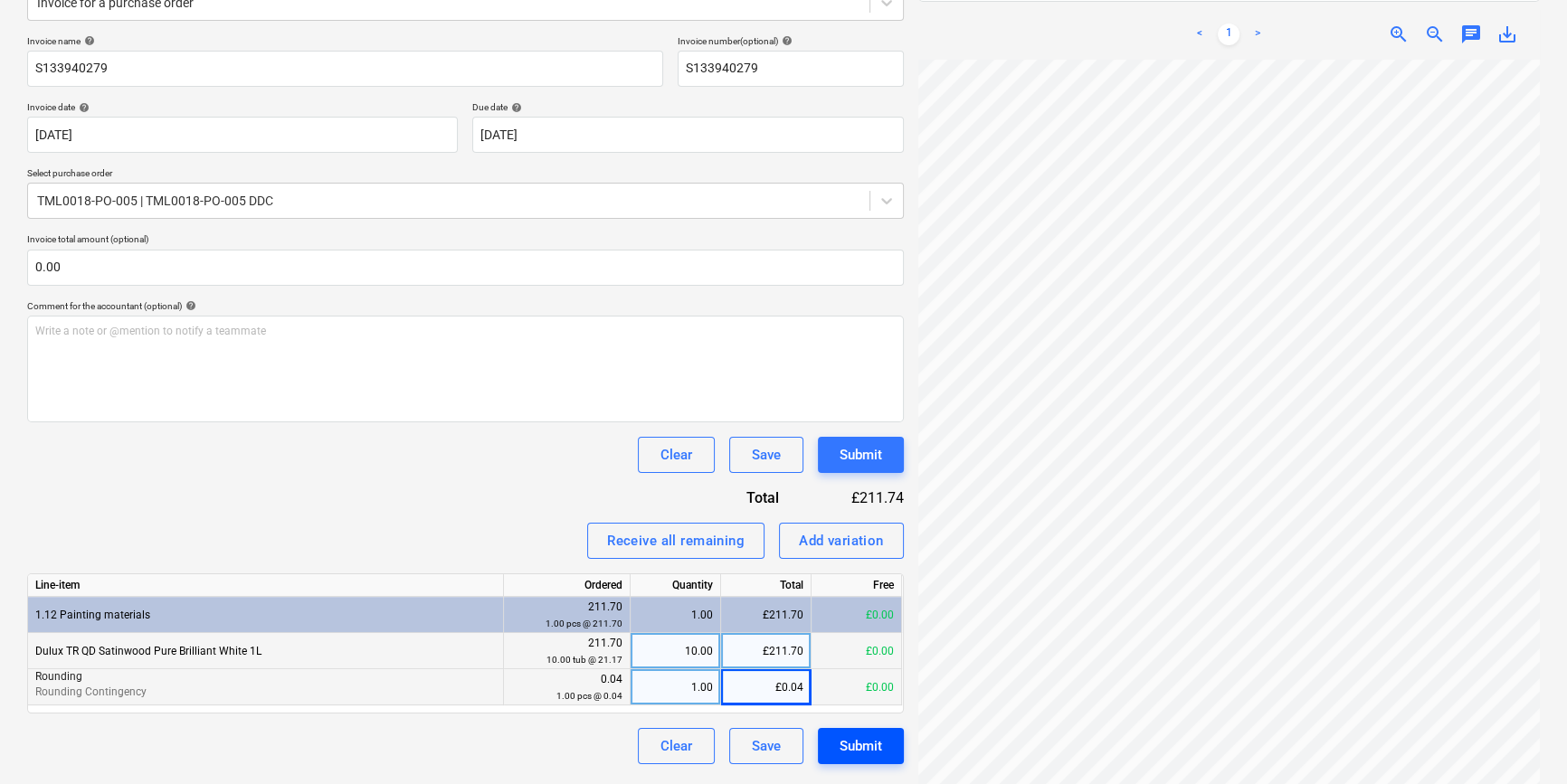 click on "Submit" at bounding box center (860, 746) 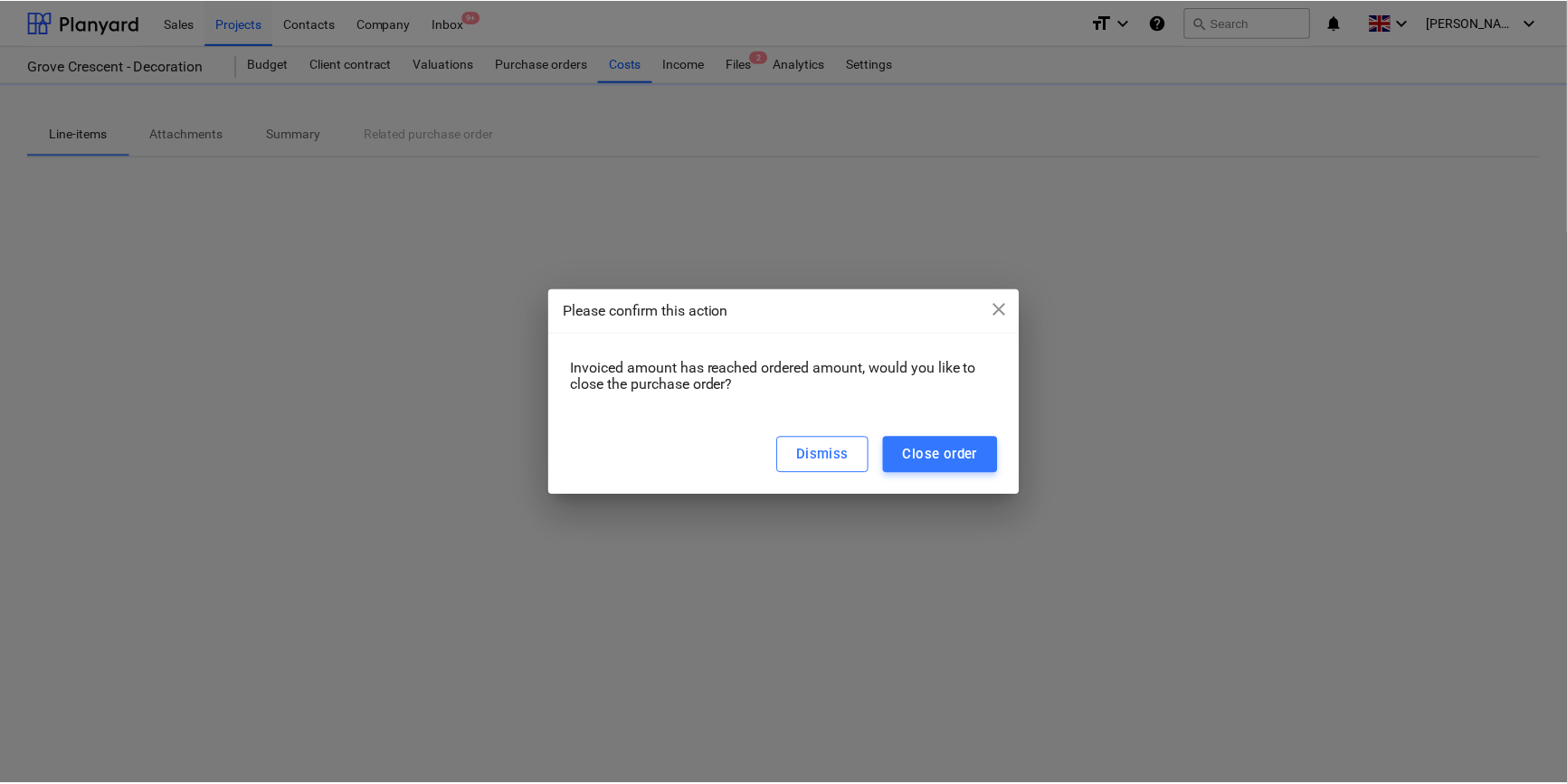 scroll, scrollTop: 0, scrollLeft: 0, axis: both 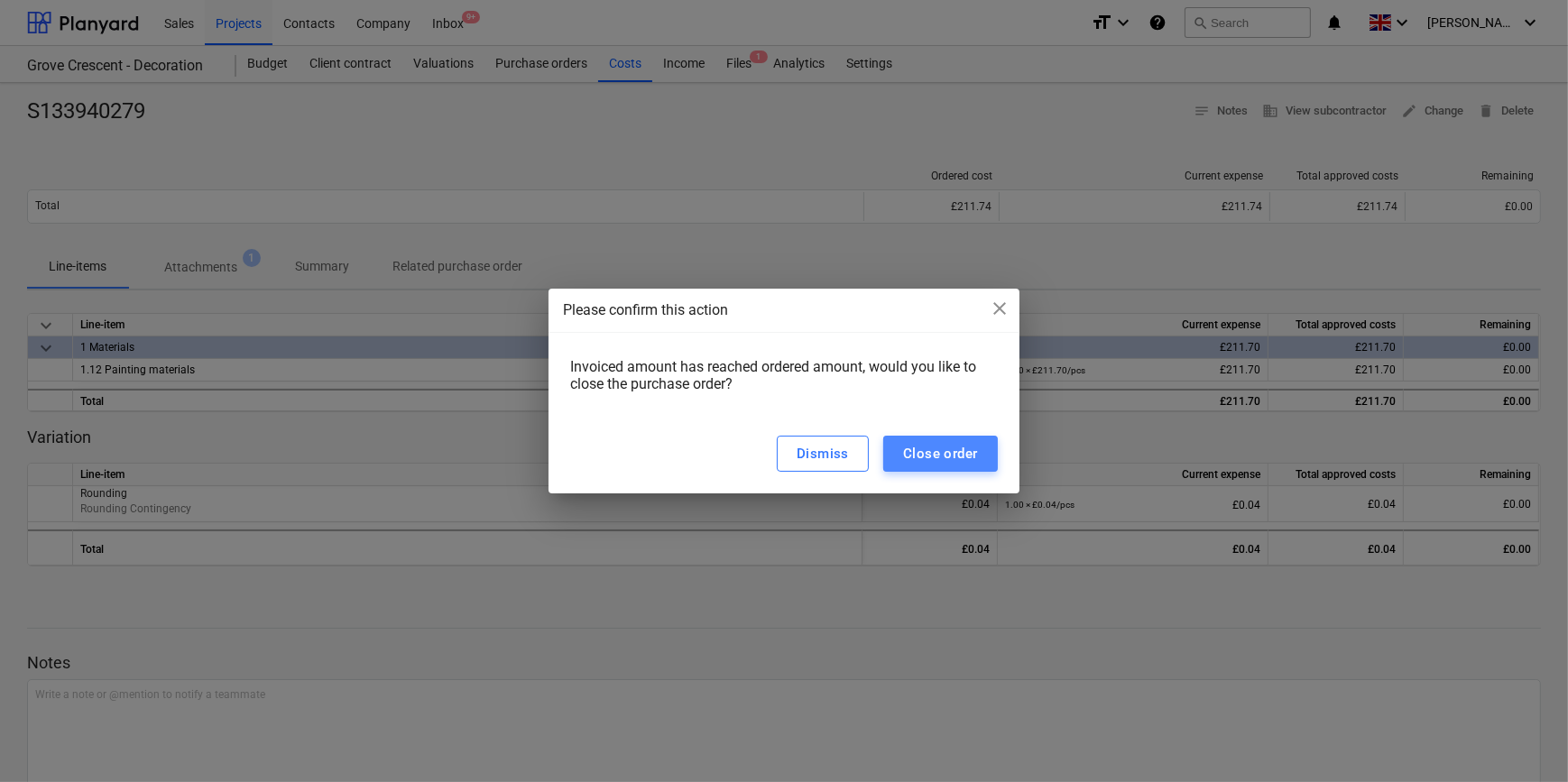 click on "Close order" at bounding box center [940, 454] 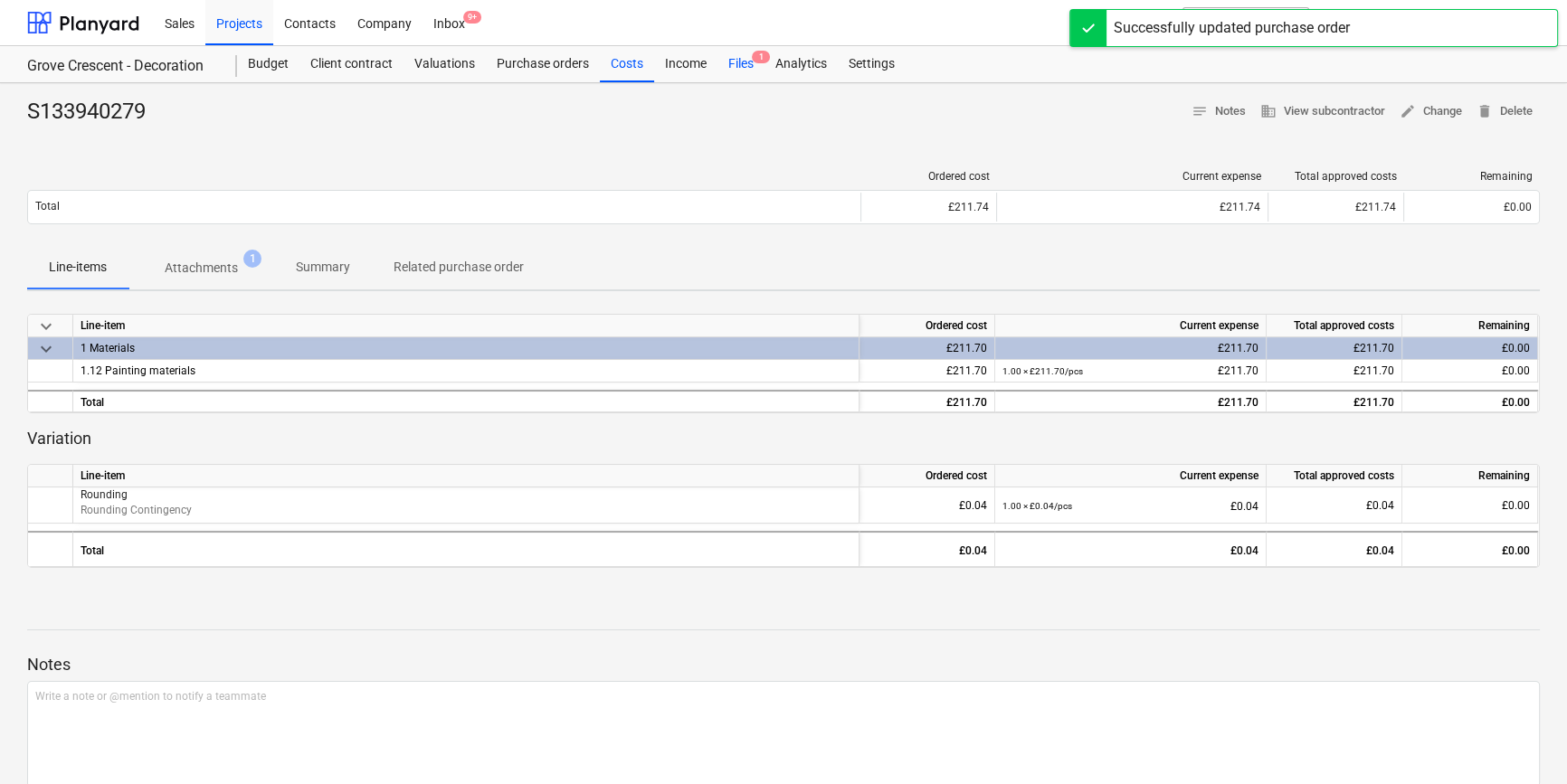 click on "Files 1" at bounding box center (741, 64) 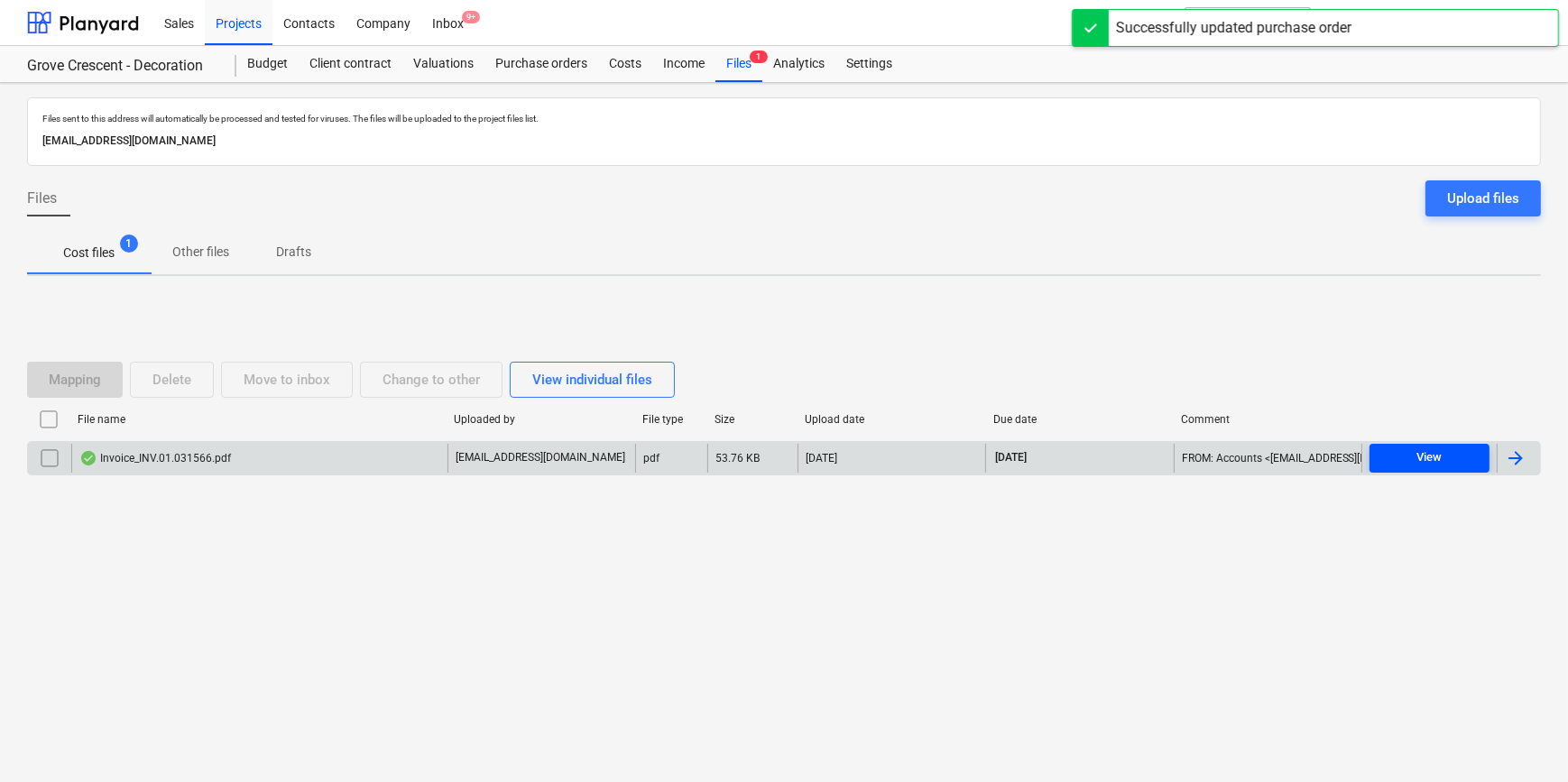 click on "View" at bounding box center (1429, 457) 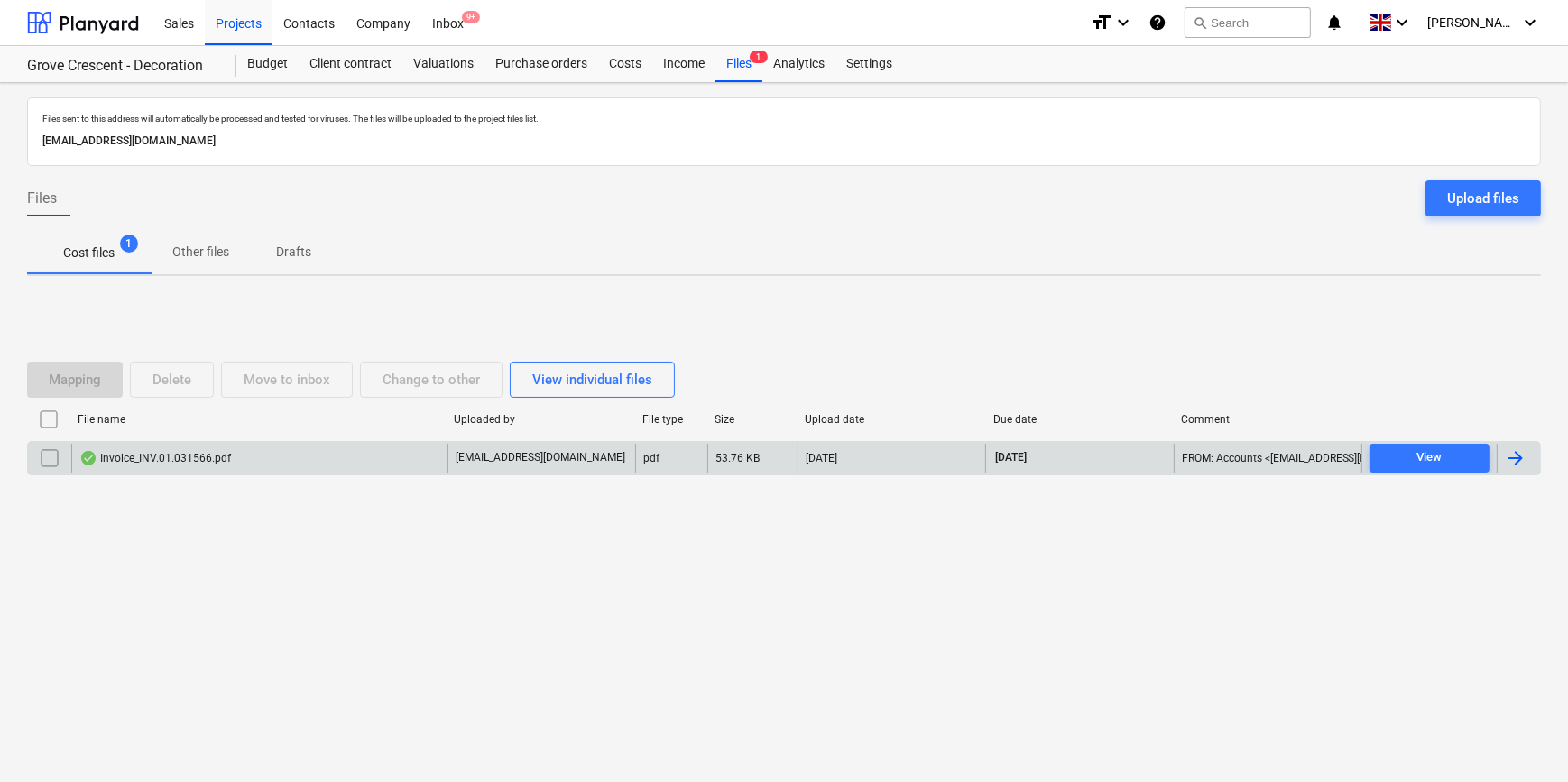 click at bounding box center (1516, 458) 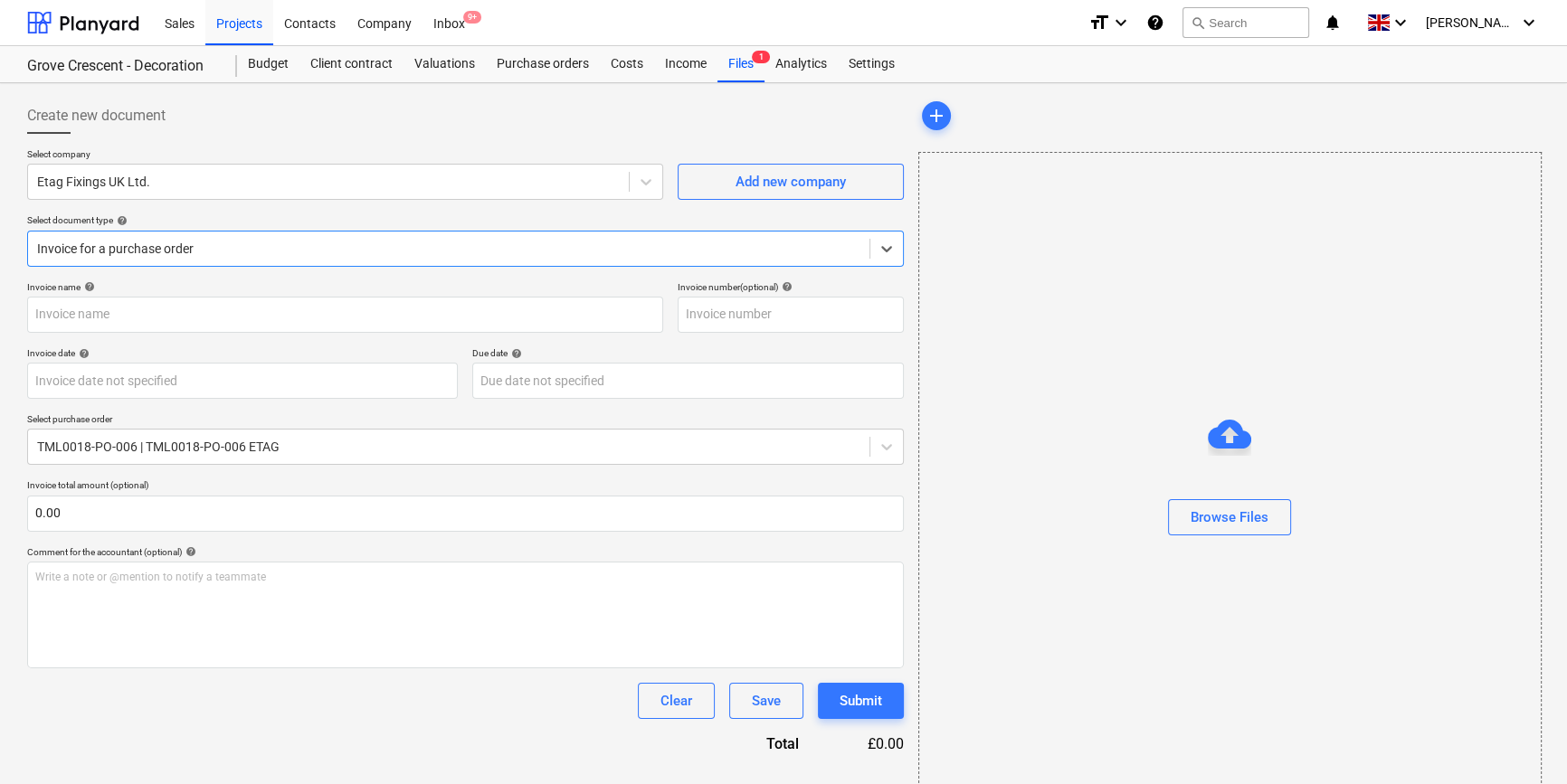 type on "[SWIFT_CODE]" 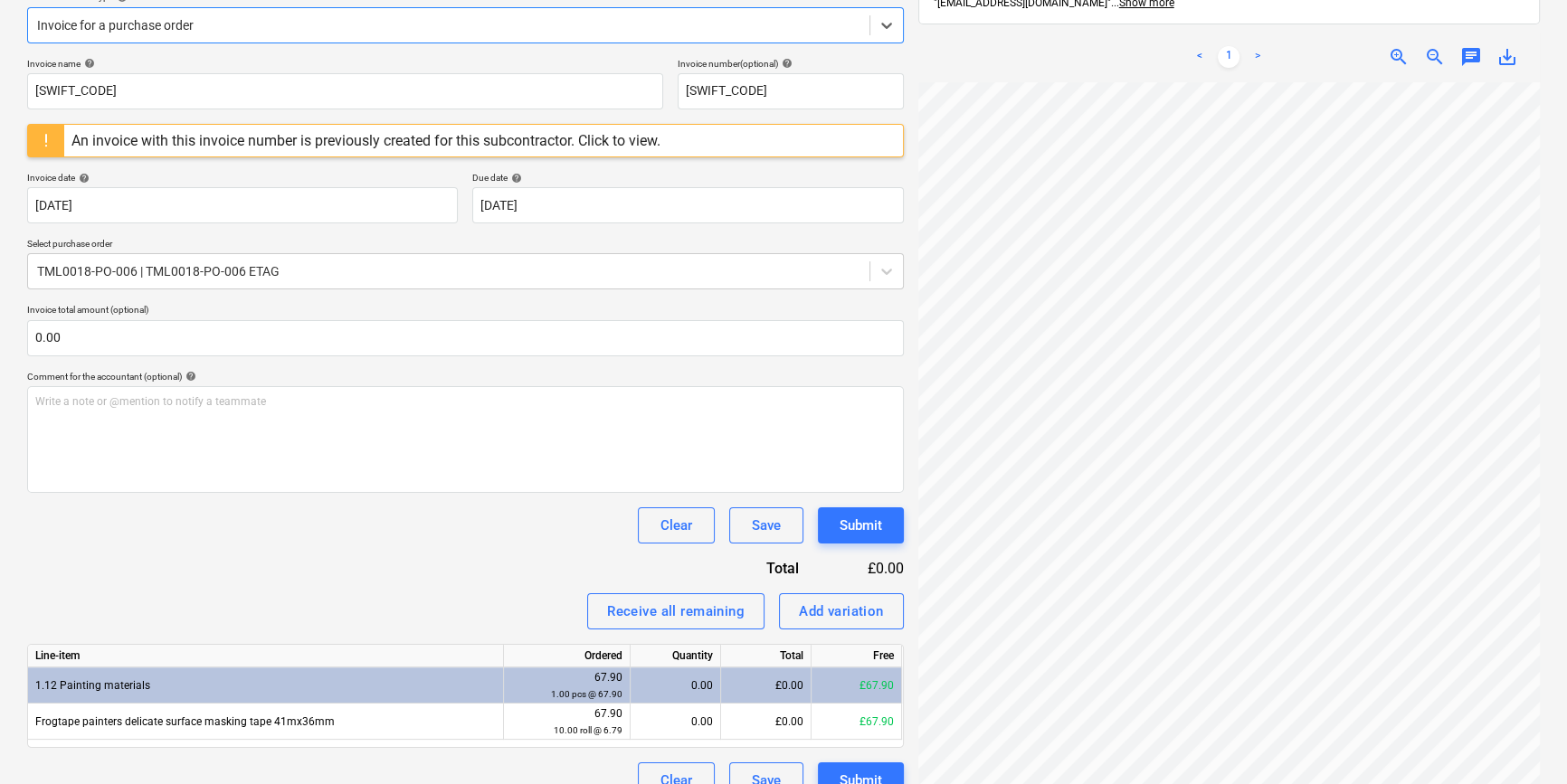 scroll, scrollTop: 258, scrollLeft: 0, axis: vertical 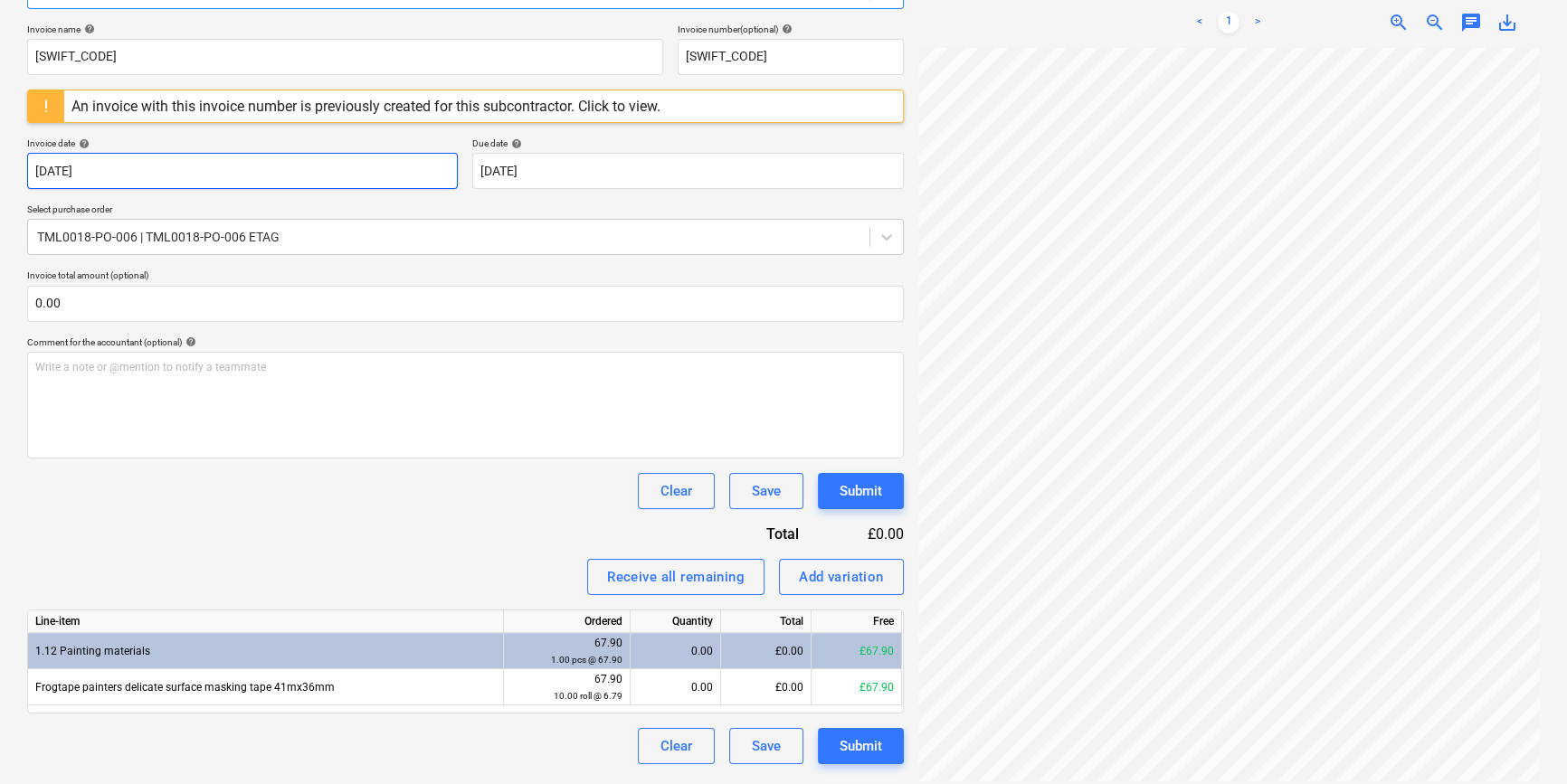 click on "Sales Projects Contacts Company Inbox 9+ format_size keyboard_arrow_down help search Search notifications 0 keyboard_arrow_down [PERSON_NAME] keyboard_arrow_down Grove Crescent - Decoration Budget Client contract Valuations Purchase orders Costs Income Files 1 Analytics Settings Create new document Select company Etag Fixings UK Ltd.   Add new company Select document type help   Select is focused ,type to refine list, press Down to open the menu,  Invoice for a purchase order Invoice name help [SWIFT_CODE] Invoice number  (optional) help [SWIFT_CODE] An invoice with this invoice number is previously created for this subcontractor. Click to view. Invoice date help [DATE] [DATE] Press the down arrow key to interact with the calendar and
select a date. Press the question mark key to get the keyboard shortcuts for changing dates. Due date help [DATE] [DATE] Select purchase order TML0018-PO-006 | TML0018-PO-006 ETAG Invoice total amount (optional) 0.00 Comment for the accountant (optional) ﻿" at bounding box center (784, 134) 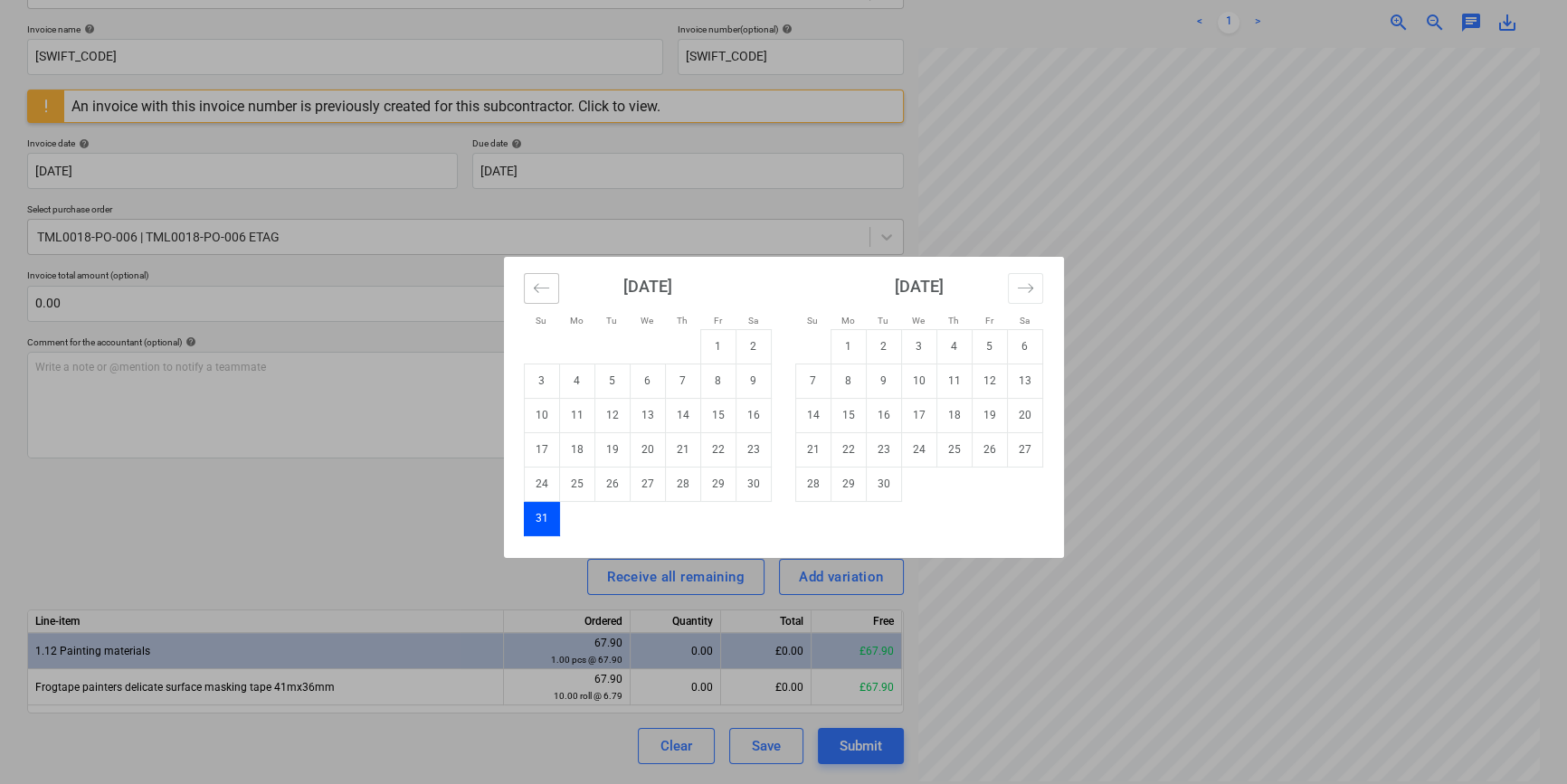 click at bounding box center [541, 288] 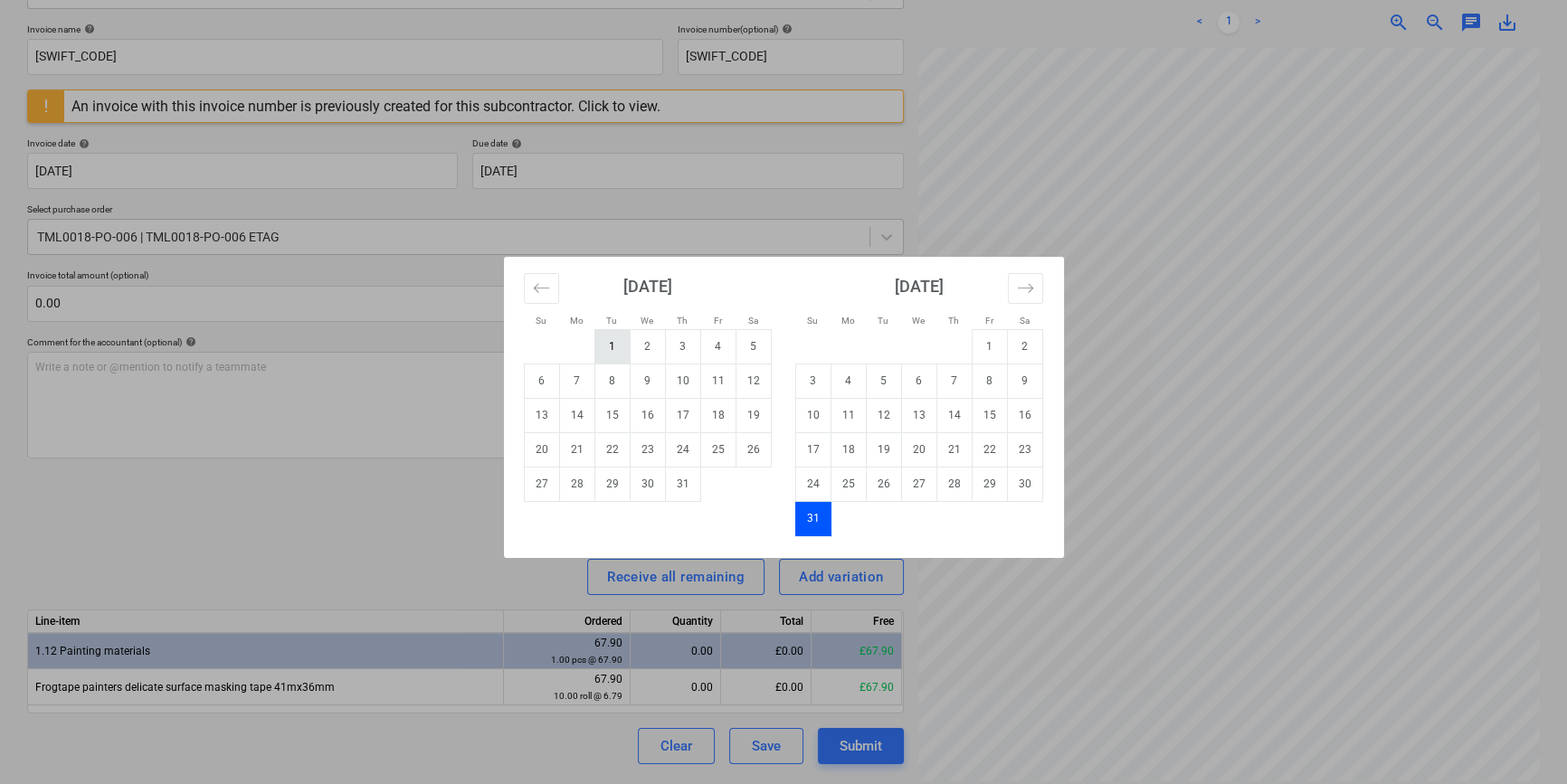 click on "1" at bounding box center (612, 346) 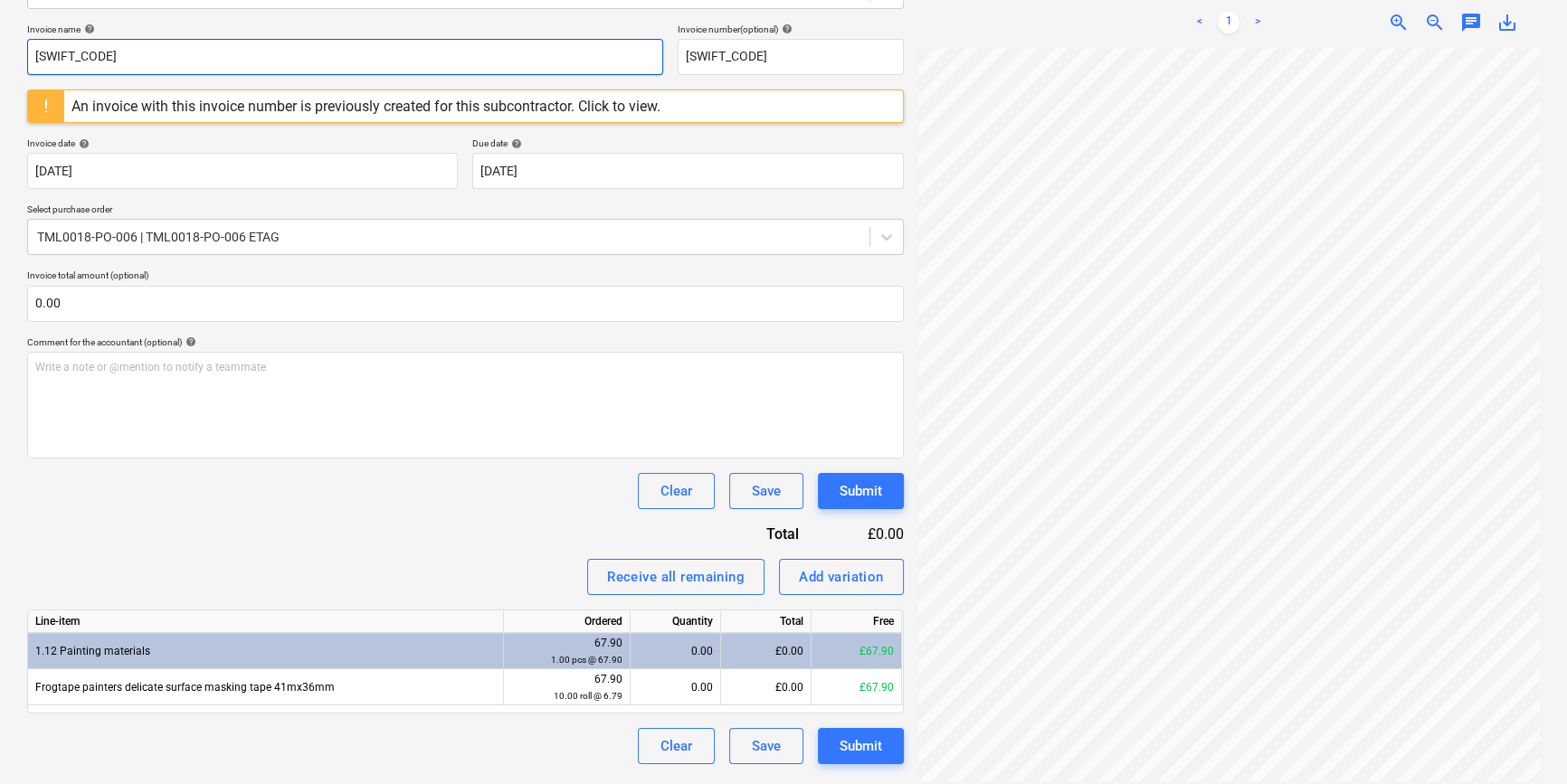 drag, startPoint x: 134, startPoint y: 56, endPoint x: 14, endPoint y: 59, distance: 120.03749 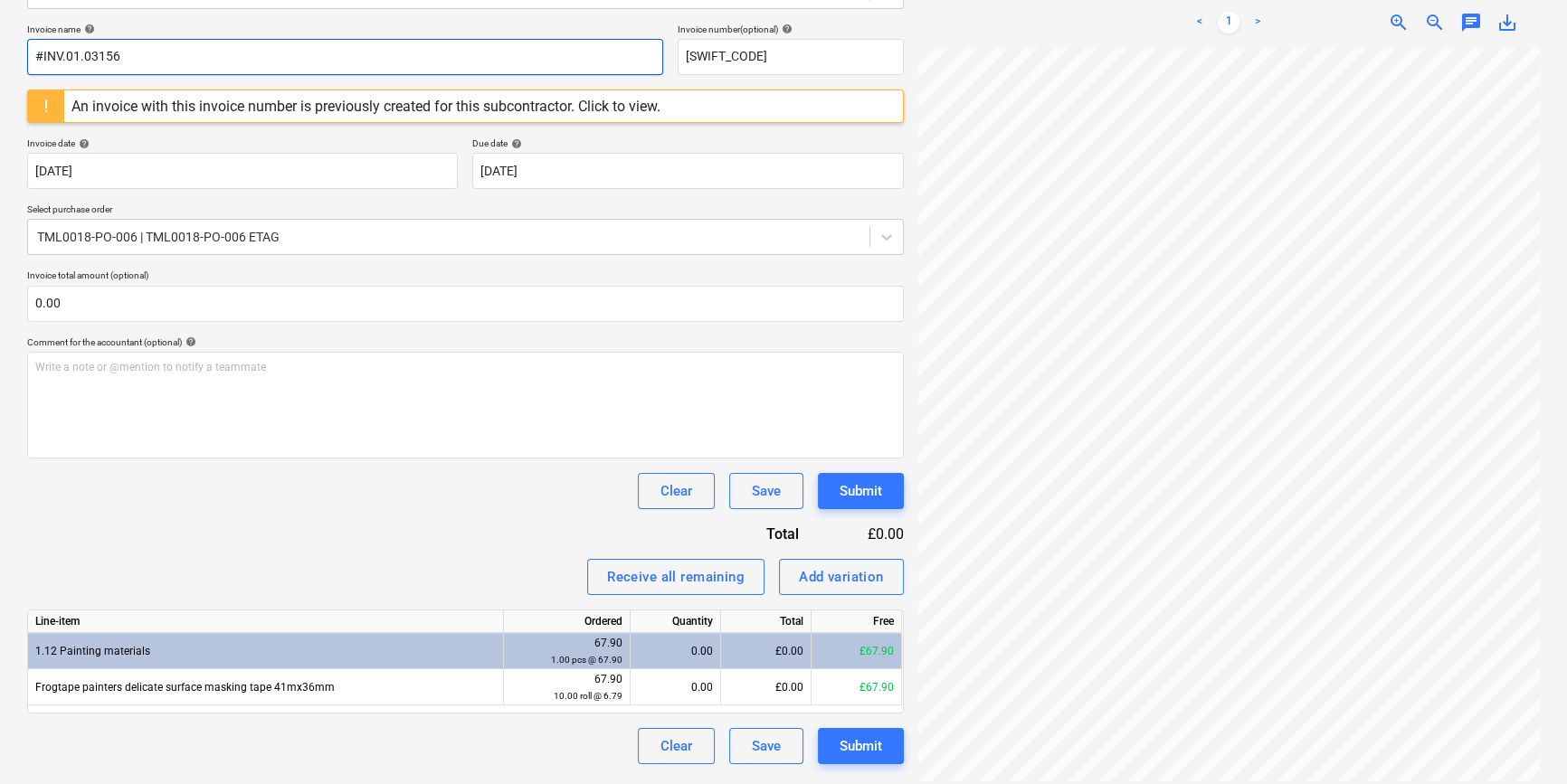 type on "#INV.01.031566" 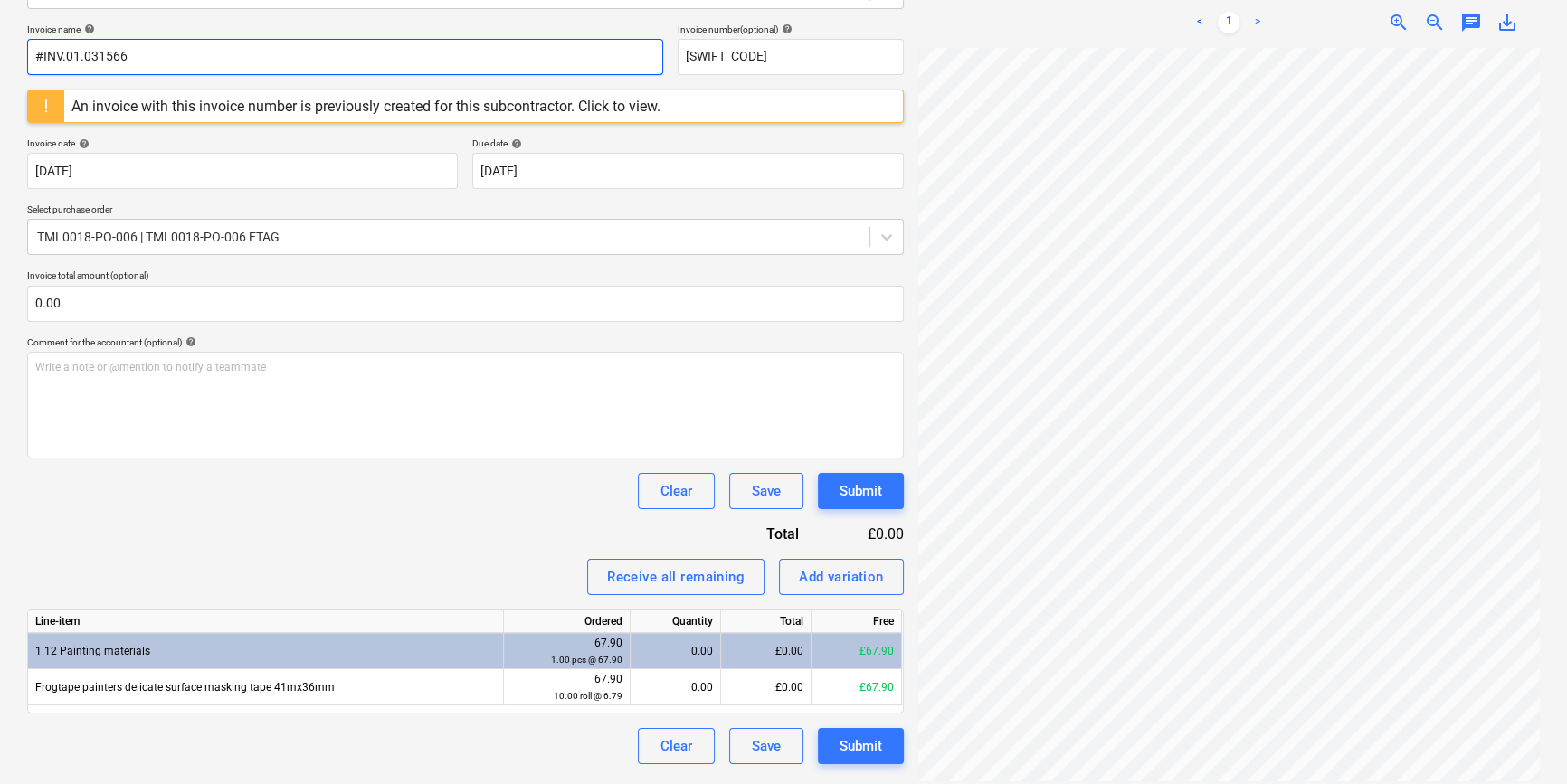 drag, startPoint x: 132, startPoint y: 53, endPoint x: 28, endPoint y: 57, distance: 104.07689 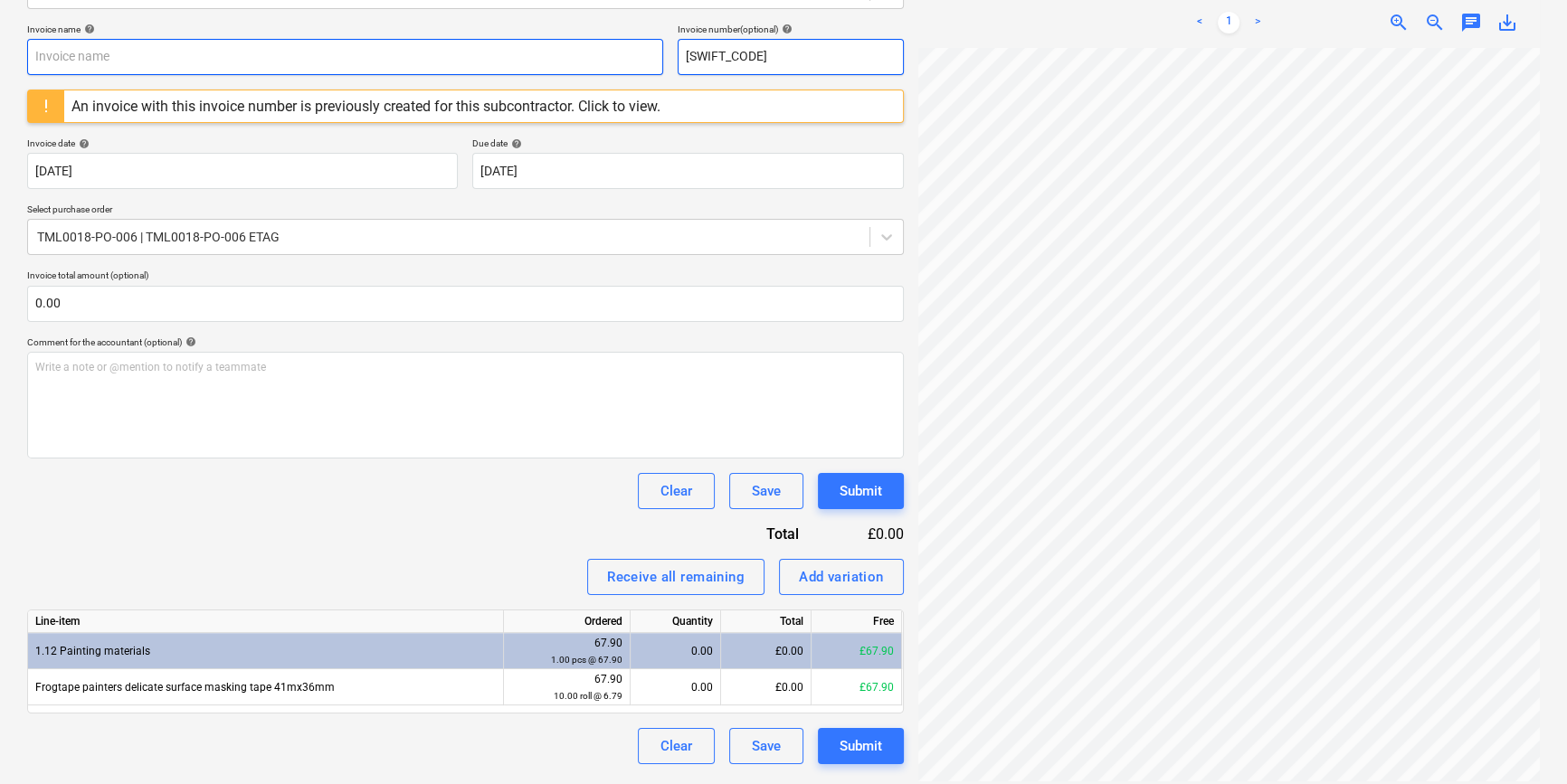 type 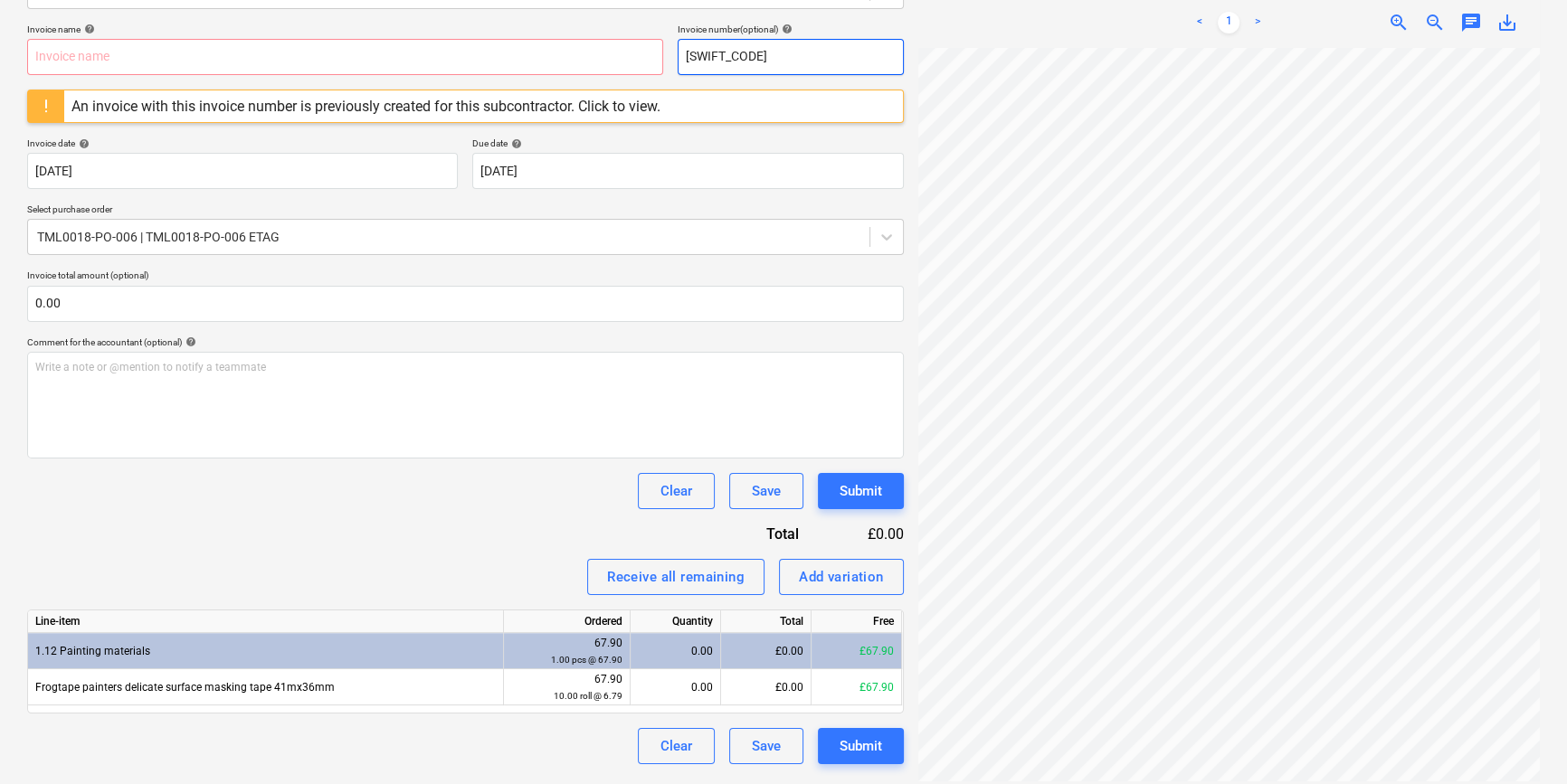 click on "[SWIFT_CODE]" at bounding box center (791, 57) 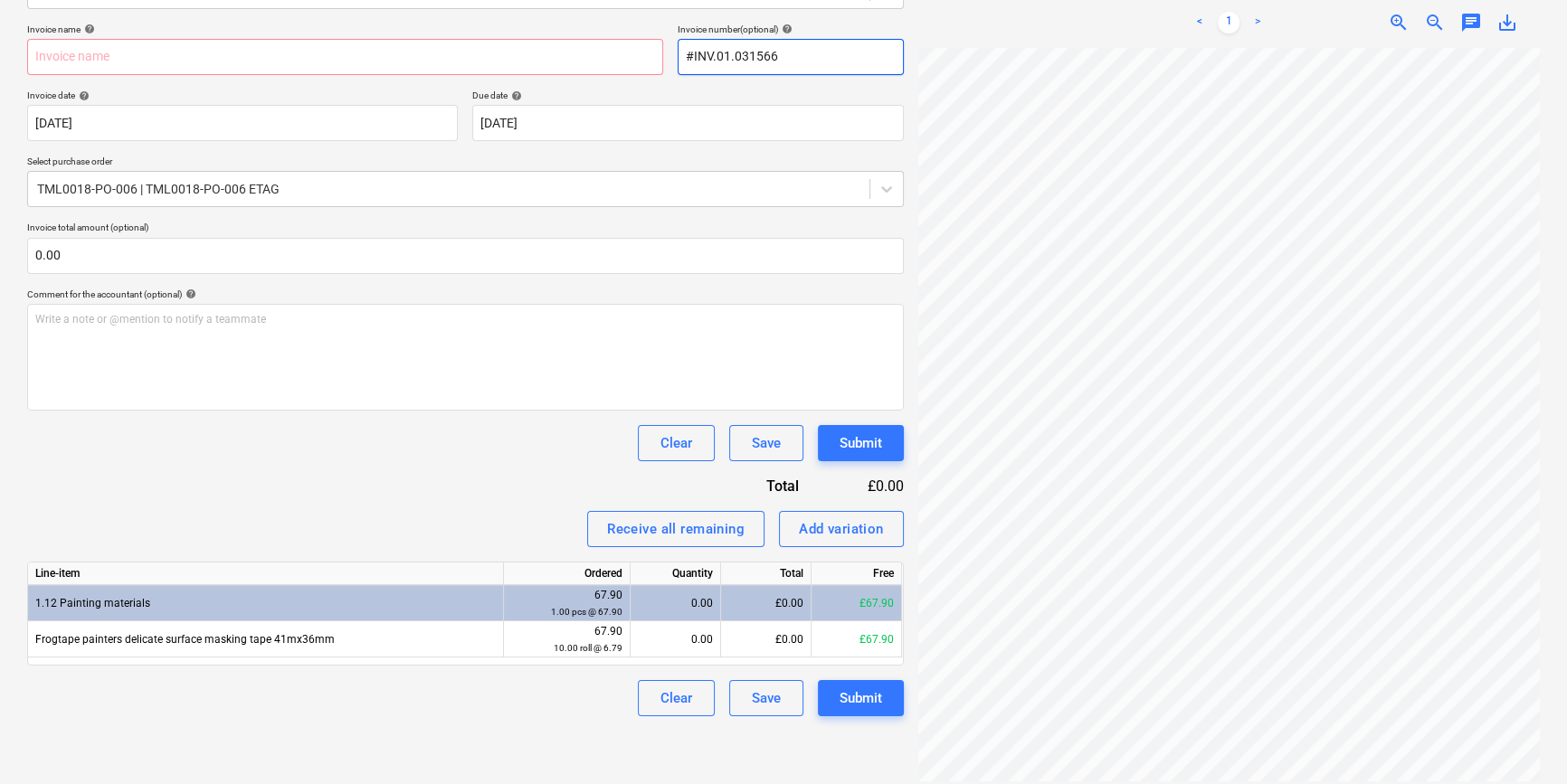 type on "#INV.01.031566" 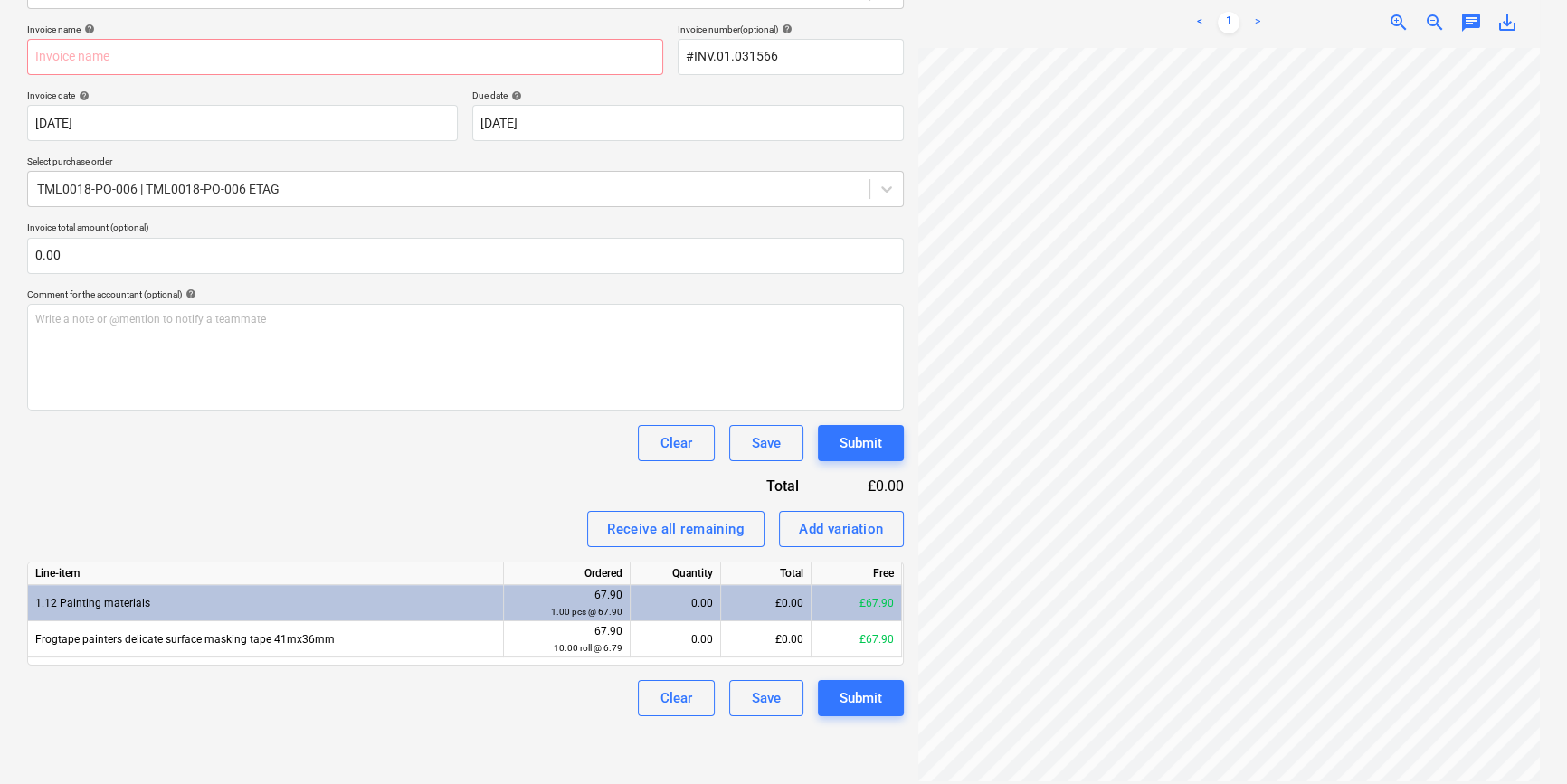 click on "Invoice name help Invoice number  (optional) help #INV.01.031566 Invoice date help [DATE] 01.07.2025 Press the down arrow key to interact with the calendar and
select a date. Press the question mark key to get the keyboard shortcuts for changing dates. Due date help [DATE] [DATE] Press the down arrow key to interact with the calendar and
select a date. Press the question mark key to get the keyboard shortcuts for changing dates. Select purchase order TML0018-PO-006 | TML0018-PO-006 ETAG Invoice total amount (optional) 0.00 Comment for the accountant (optional) help Write a note or @mention to notify a teammate ﻿ Clear Save Submit Total £0.00 Receive all remaining Add variation Line-item Ordered Quantity Total Free 1.12 Painting materials 67.90 1.00 pcs @ 67.90 0.00 £0.00 £67.90 Frogtape painters delicate surface masking tape 41mx36mm 67.90 10.00 roll @ 6.79 0.00 £0.00 £67.90 Clear Save Submit" at bounding box center [465, 370] 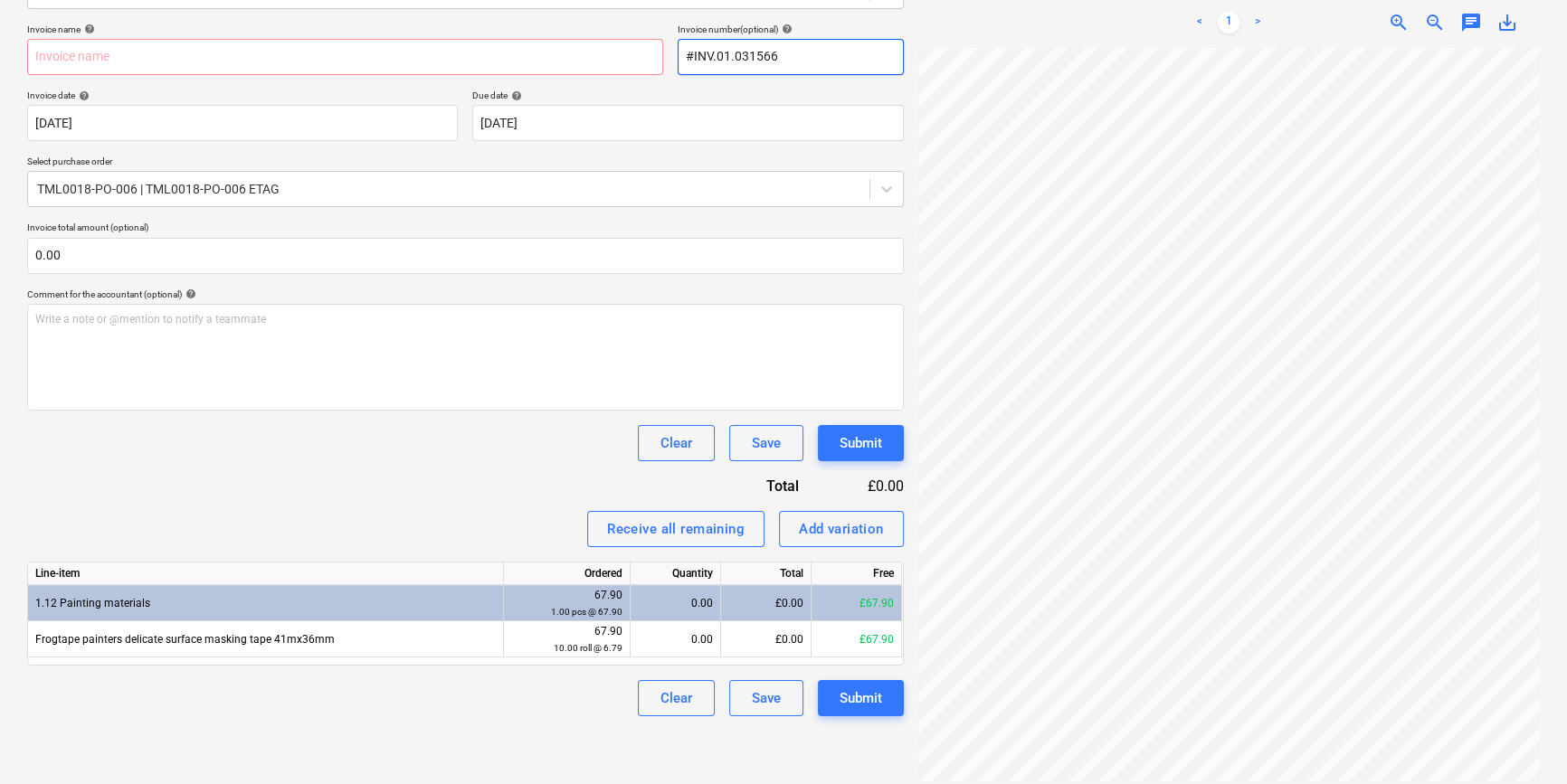 drag, startPoint x: 762, startPoint y: 48, endPoint x: 685, endPoint y: 49, distance: 77.00649 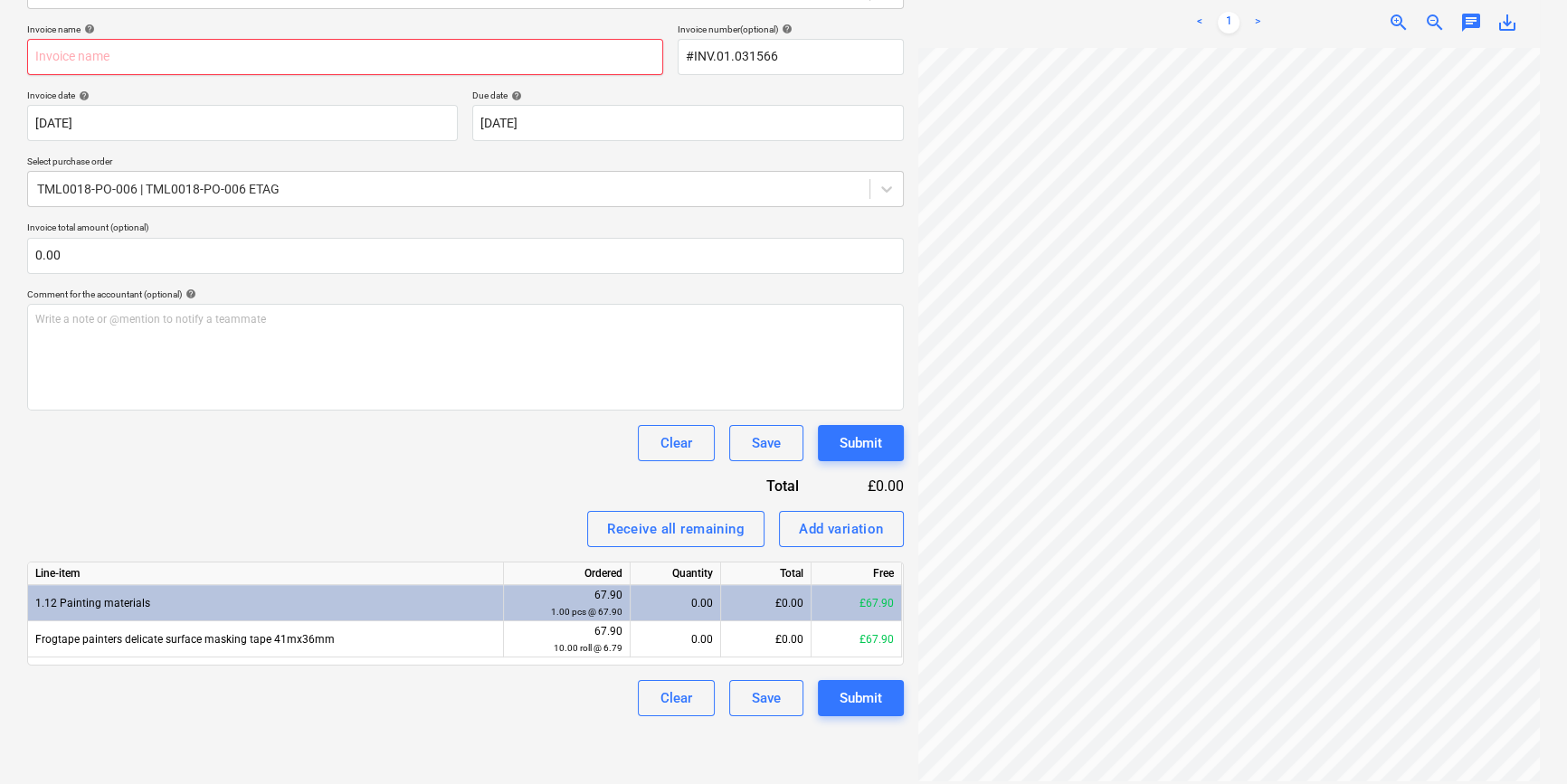 paste on "#INV.01.031566" 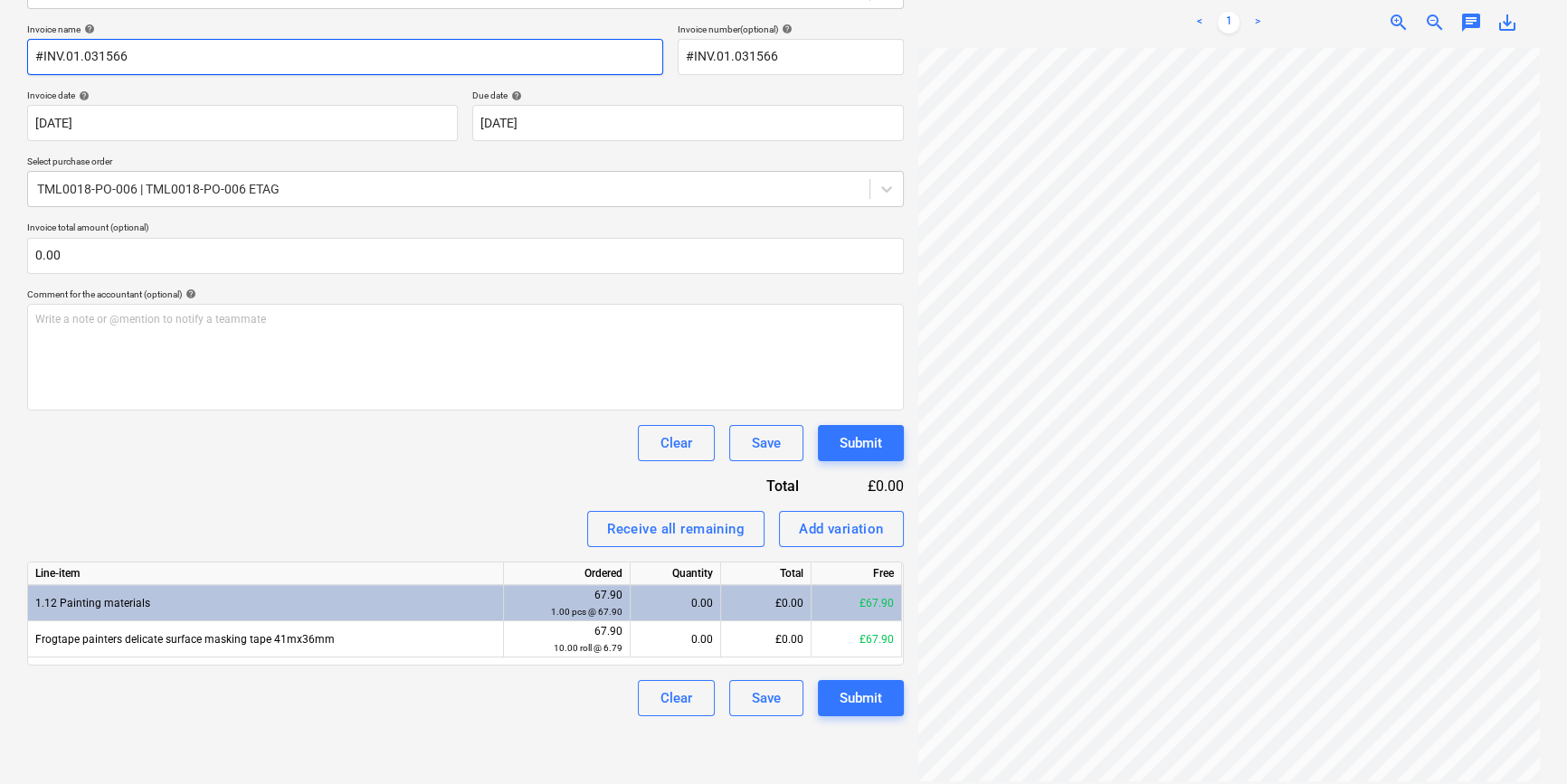 type on "#INV.01.031566" 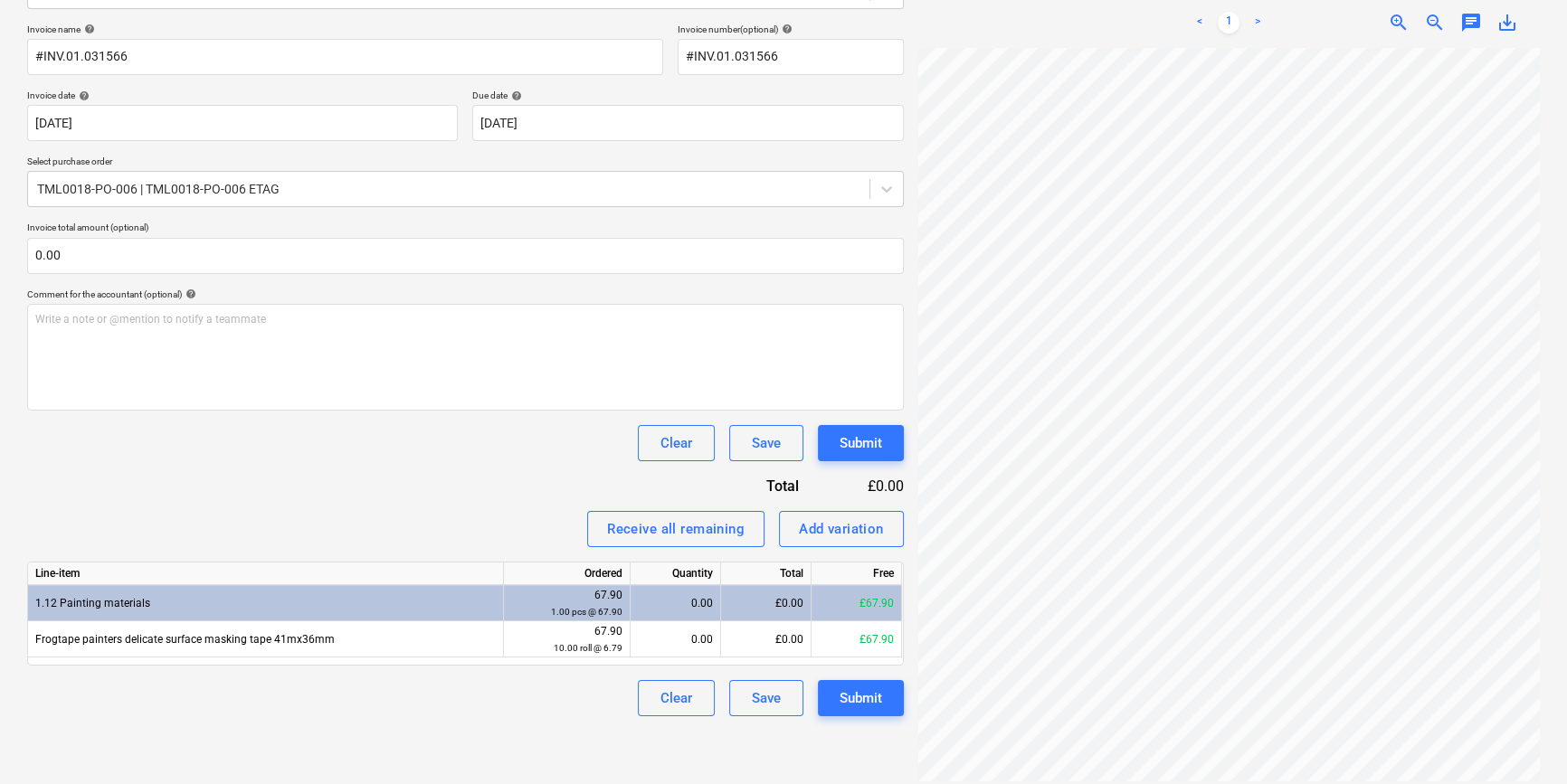 click on "Create new document Select company Etag Fixings UK Ltd.   Add new company Select document type help Invoice for a purchase order Invoice name help #INV.01.031566 Invoice number  (optional) help #INV.01.031566 Invoice date help [DATE] 01.07.2025 Press the down arrow key to interact with the calendar and
select a date. Press the question mark key to get the keyboard shortcuts for changing dates. Due date help [DATE] [DATE] Press the down arrow key to interact with the calendar and
select a date. Press the question mark key to get the keyboard shortcuts for changing dates. Select purchase order TML0018-PO-006 | TML0018-PO-006 ETAG Invoice total amount (optional) 0.00 Comment for the accountant (optional) help Write a note or @mention to notify a teammate ﻿ Clear Save Submit Total £0.00 Receive all remaining Add variation Line-item Ordered Quantity Total Free 1.12 Painting materials 67.90 1.00 pcs @ 67.90 0.00 £0.00 £67.90 Frogtape painters delicate surface masking tape 41mx36mm 67.90 0.00" at bounding box center (465, 305) 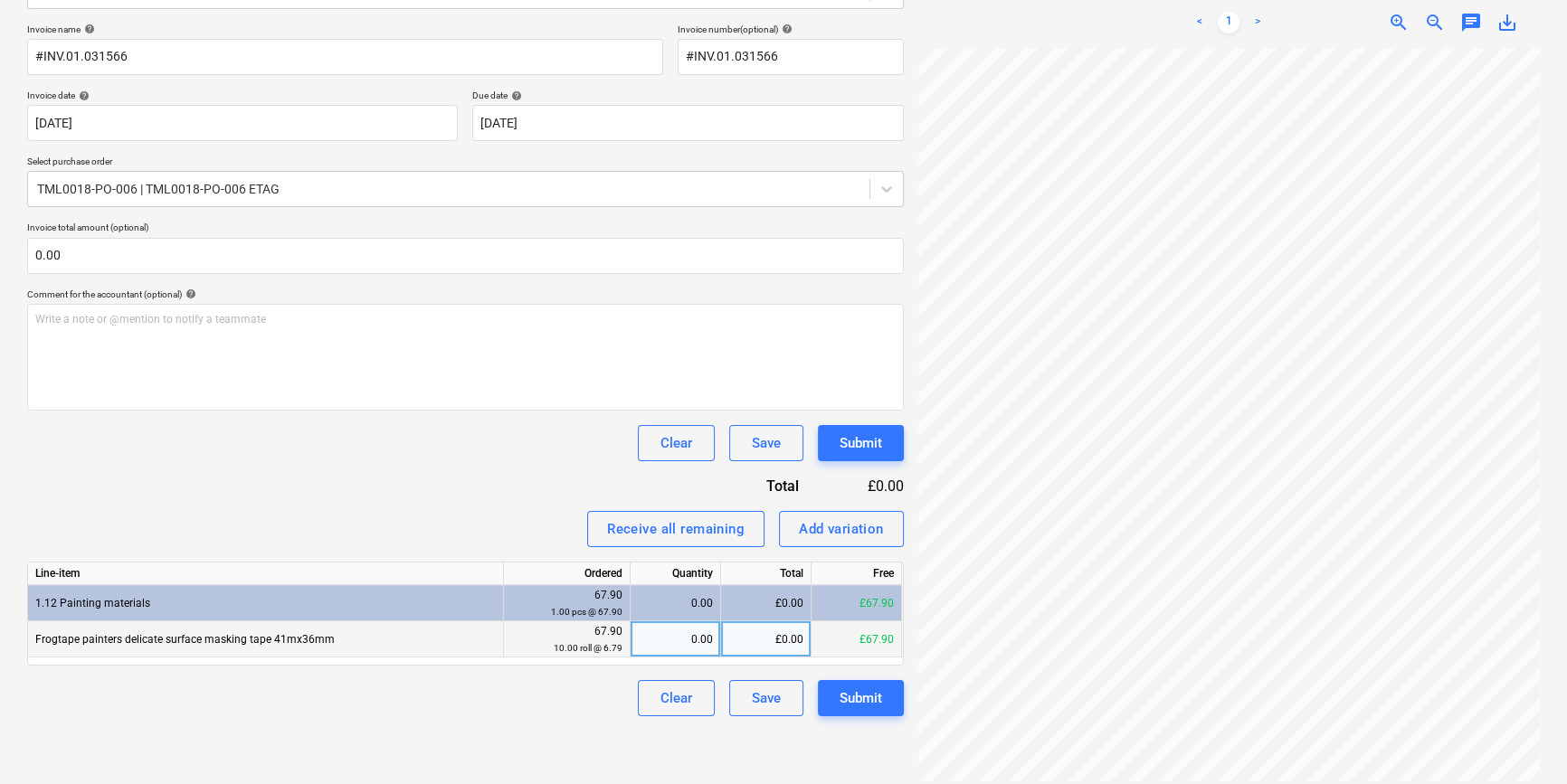 click on "0.00" at bounding box center (675, 639) 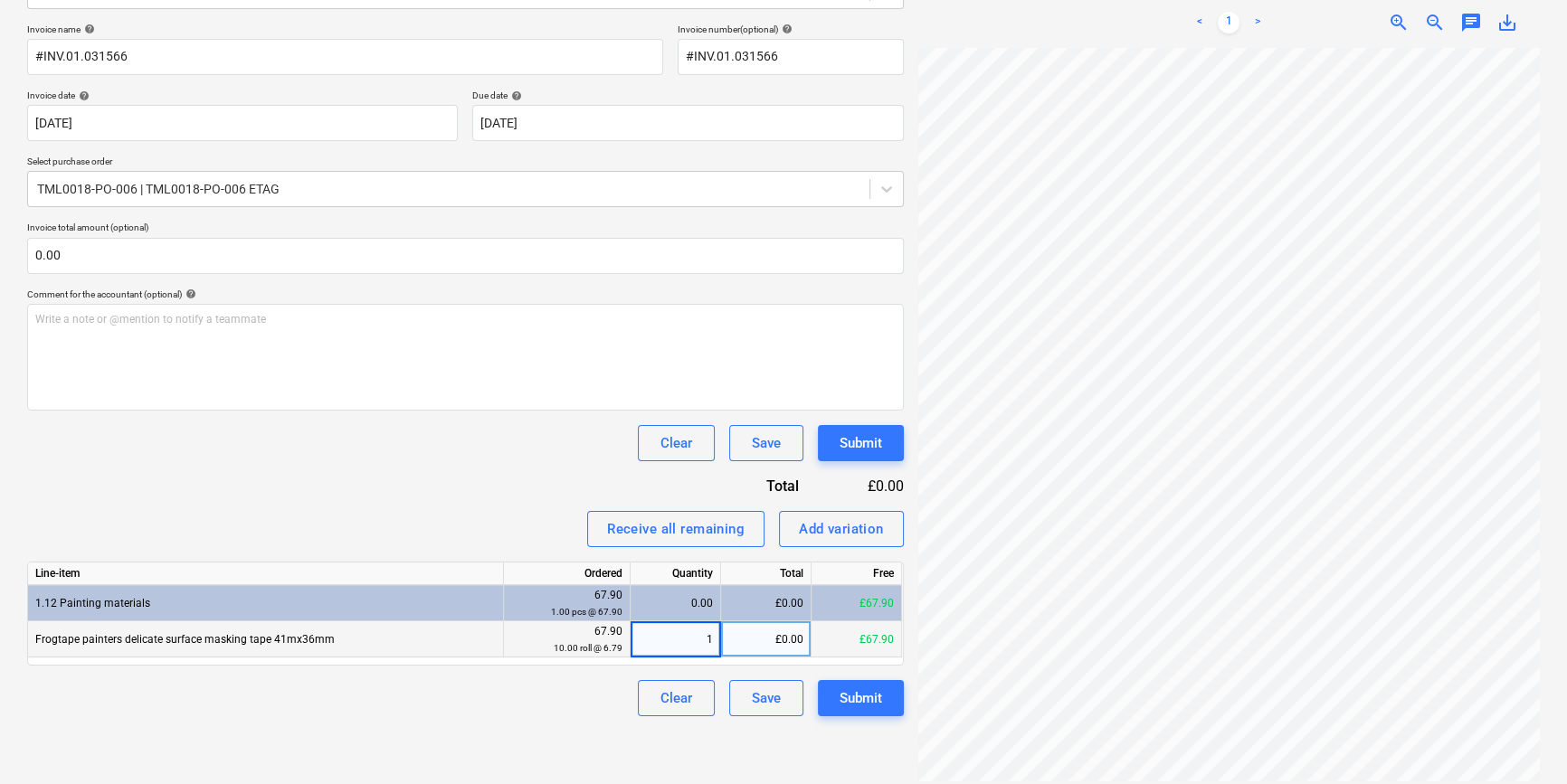 type on "10" 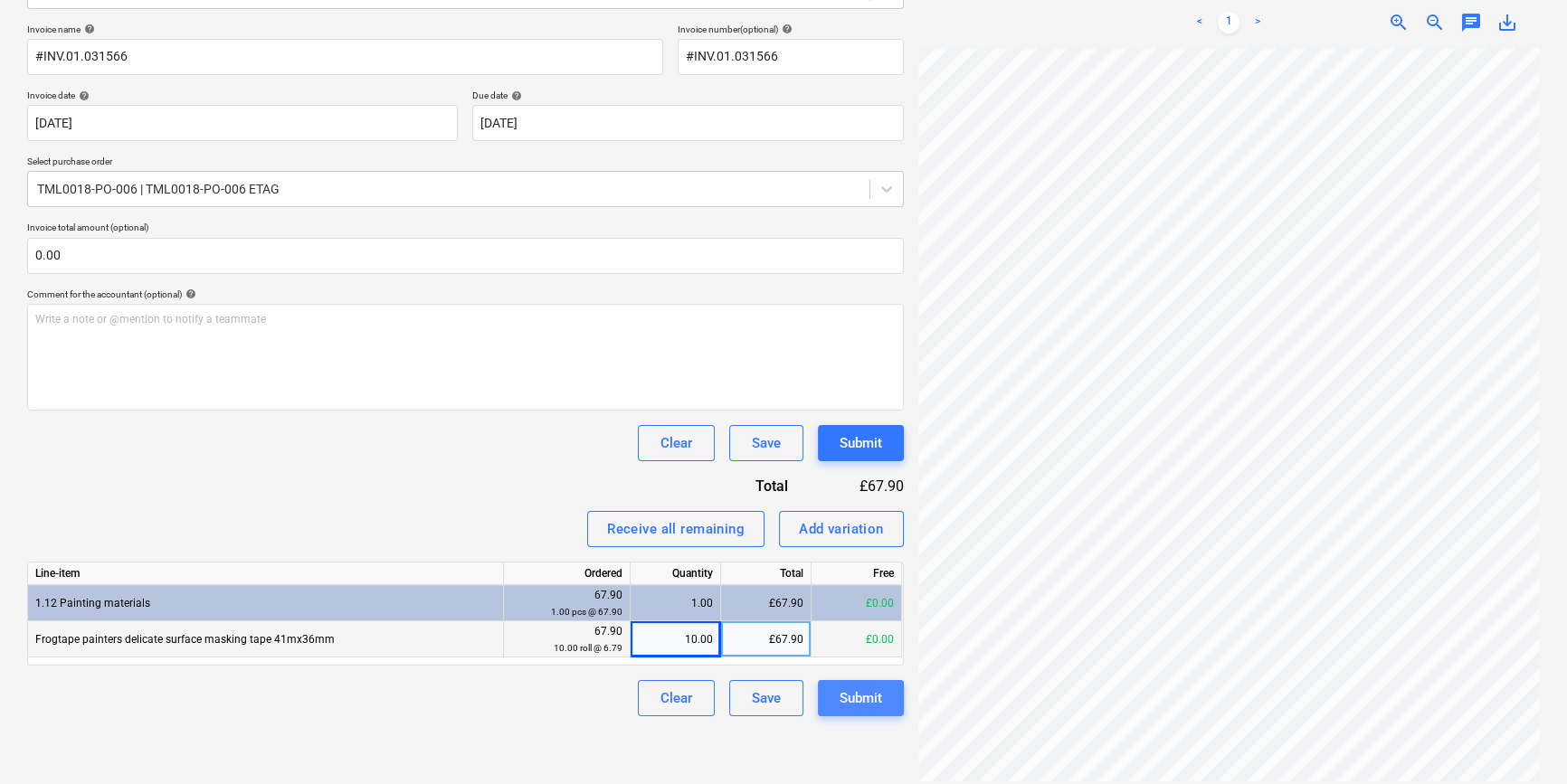 click on "Submit" at bounding box center (860, 698) 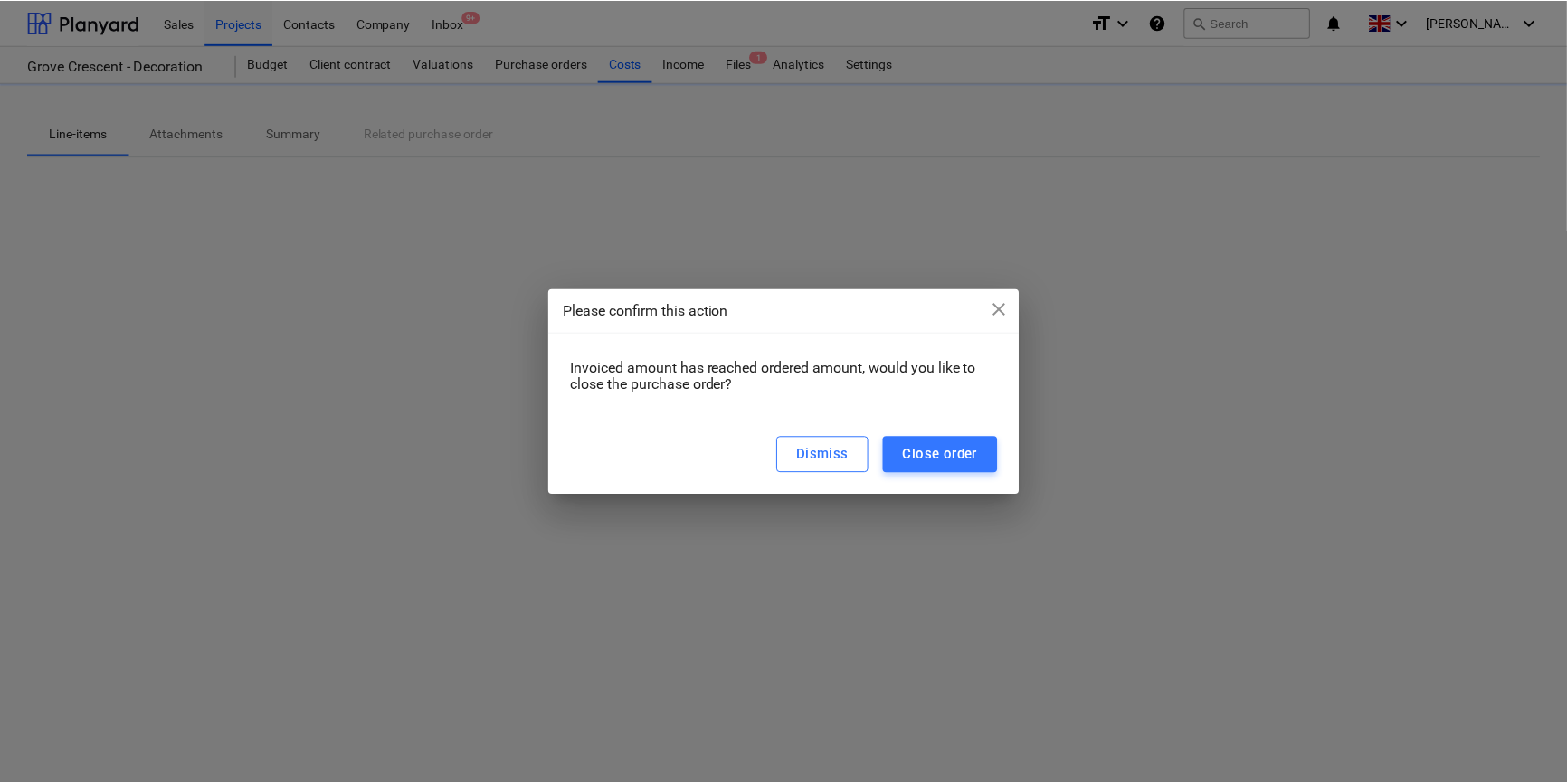 scroll, scrollTop: 0, scrollLeft: 0, axis: both 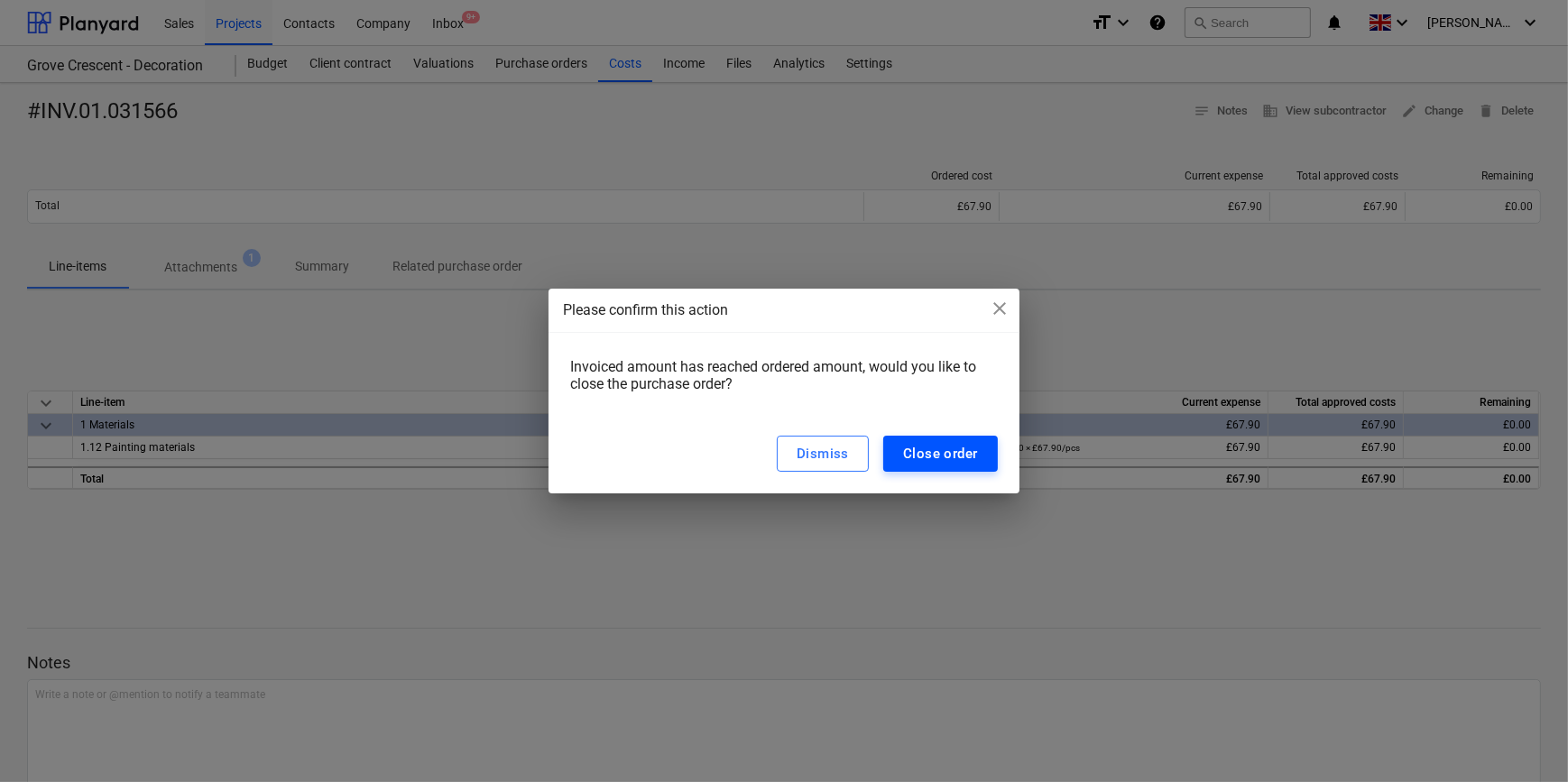 click on "Close order" at bounding box center (940, 454) 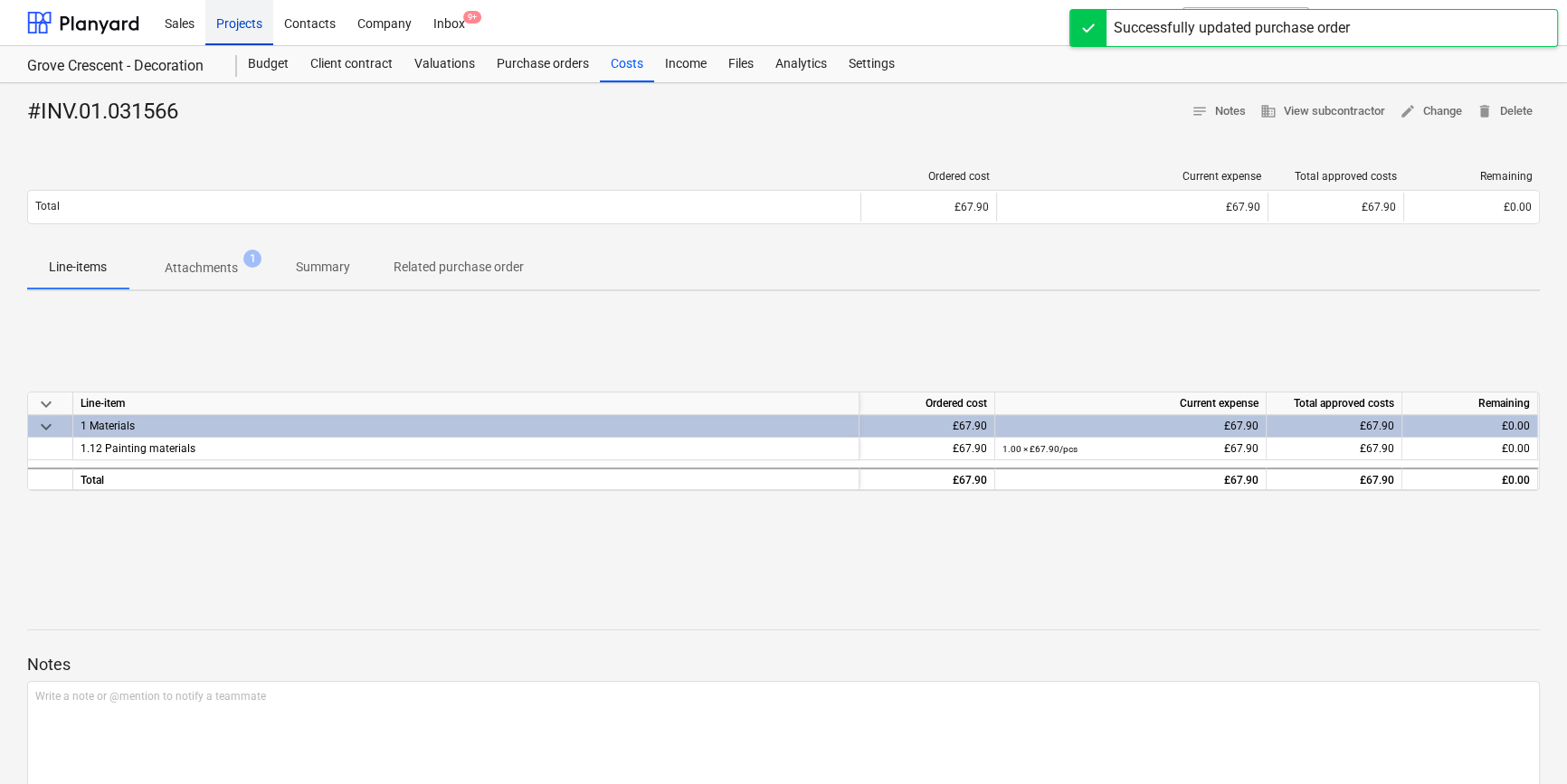 click on "Projects" at bounding box center [239, 22] 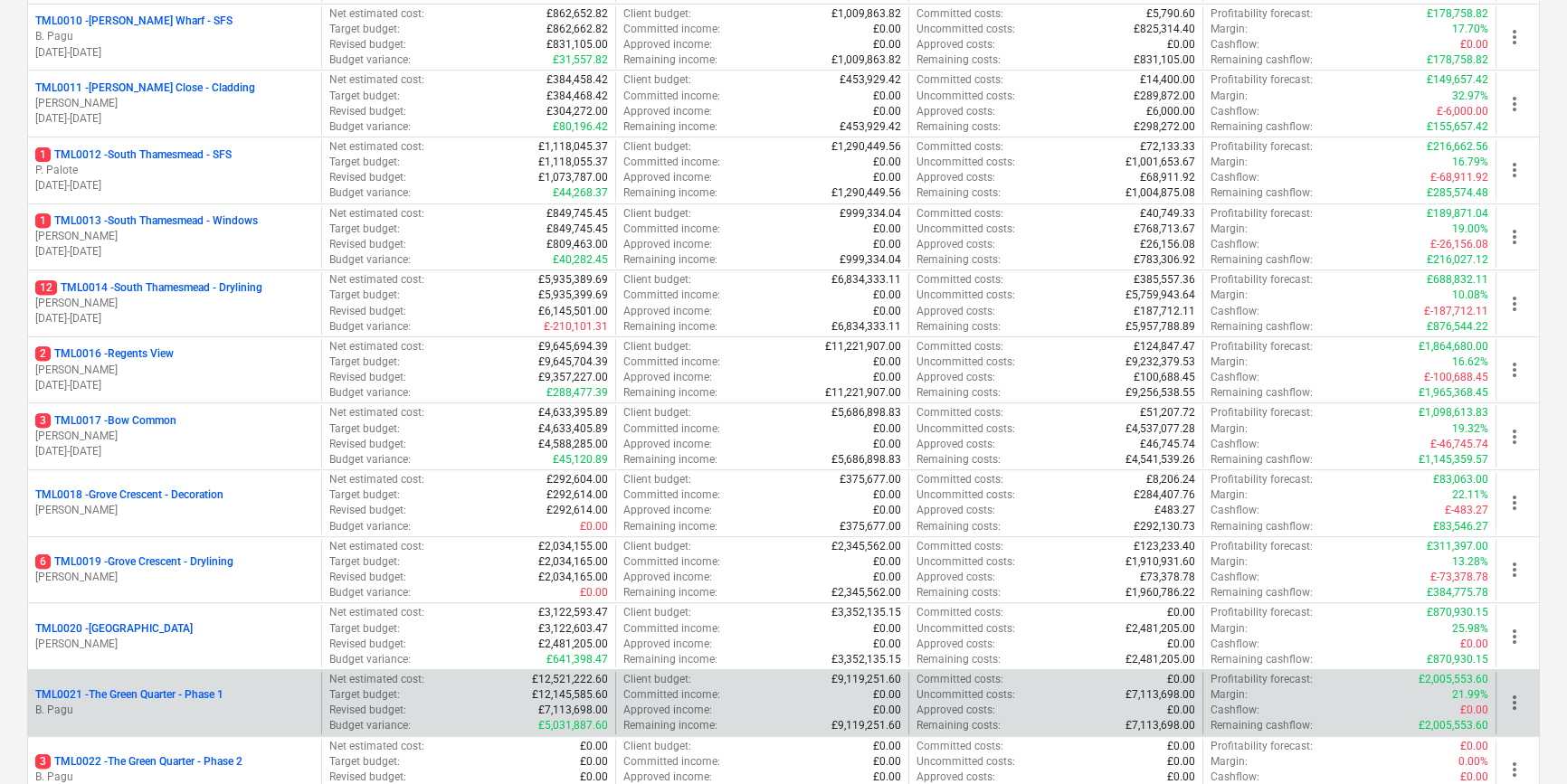 scroll, scrollTop: 904, scrollLeft: 0, axis: vertical 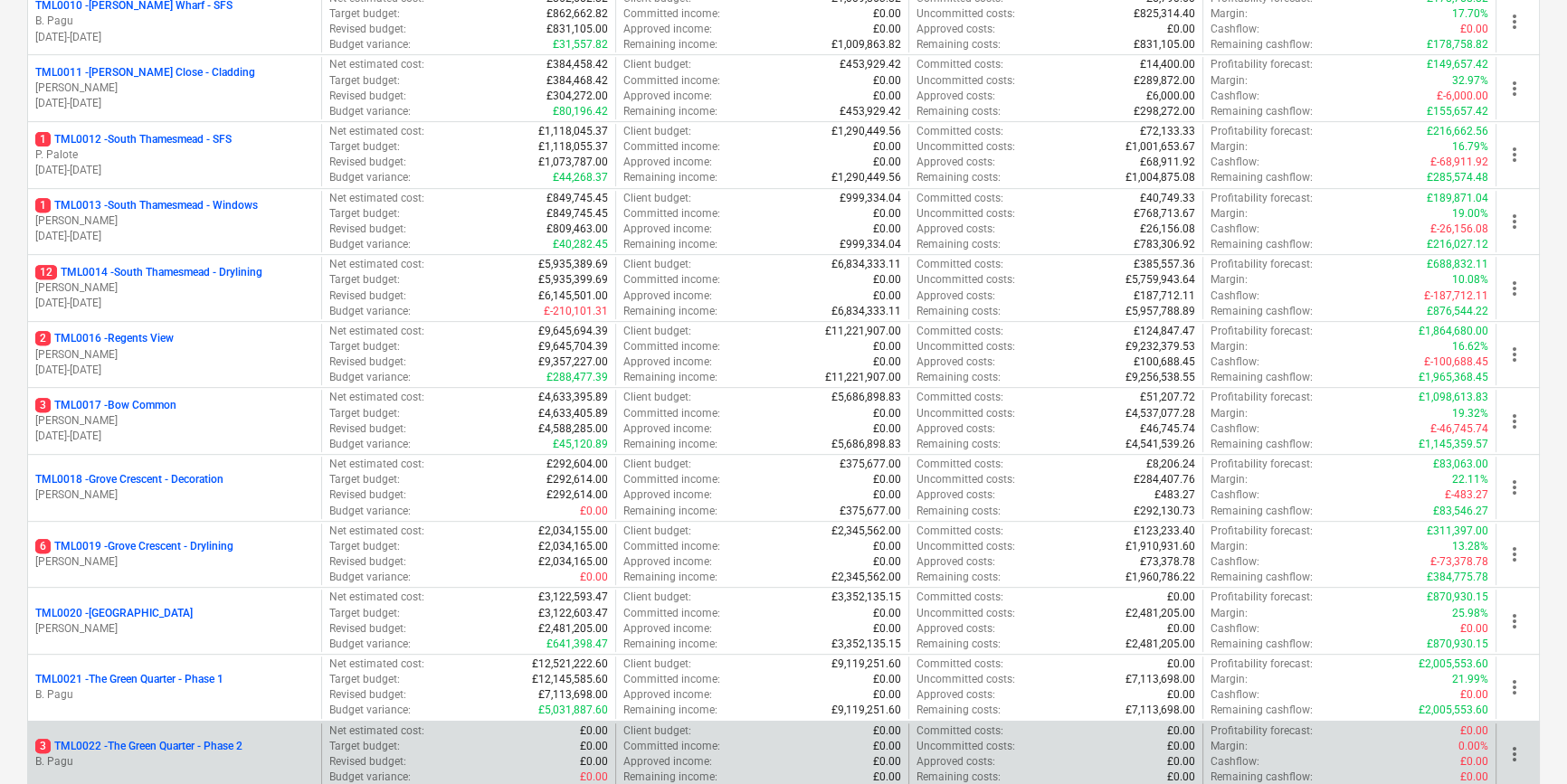 click on "3  TML0022 -  The Green Quarter - Phase 2" at bounding box center (138, 746) 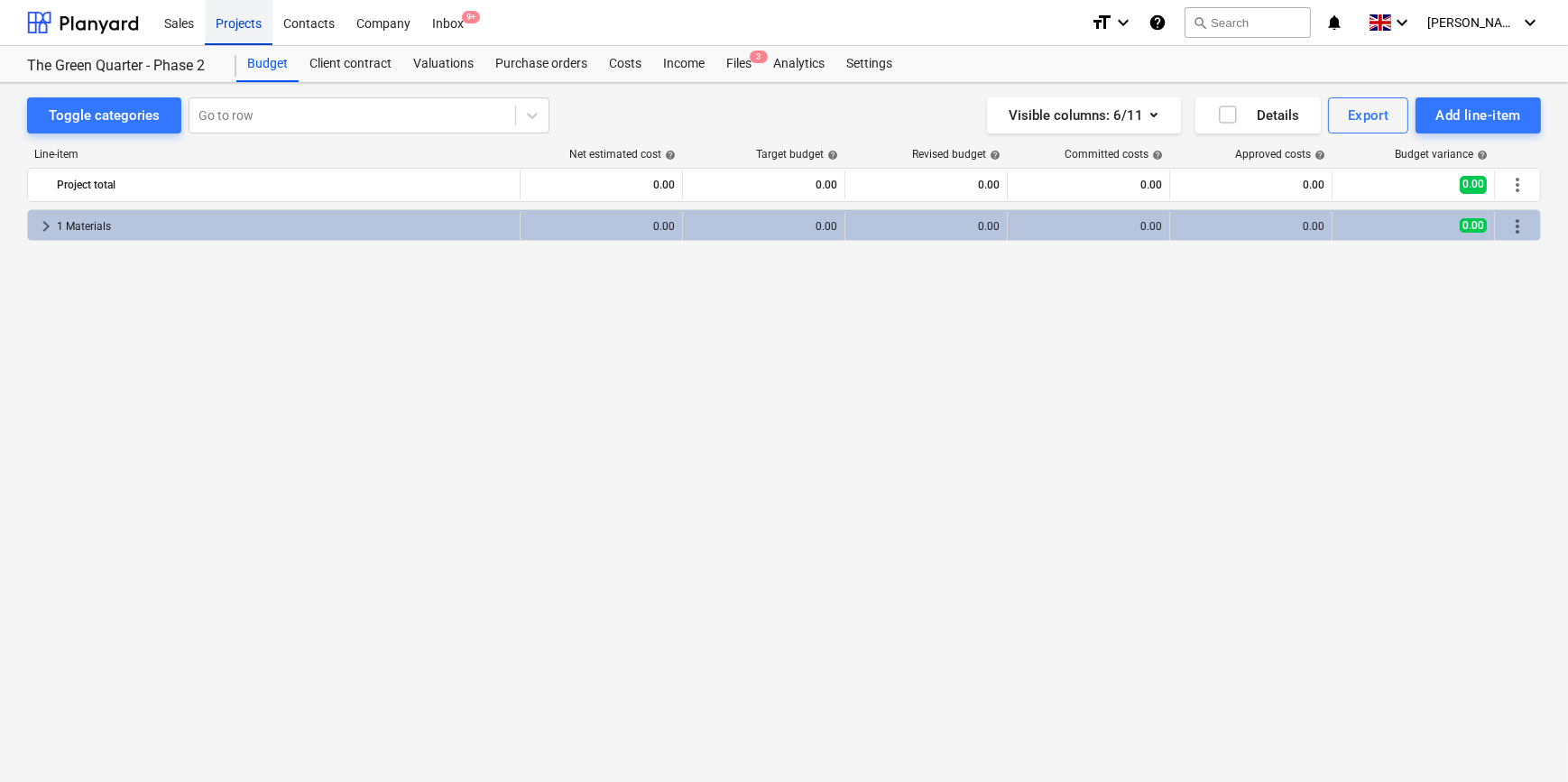 click on "Projects" at bounding box center [238, 22] 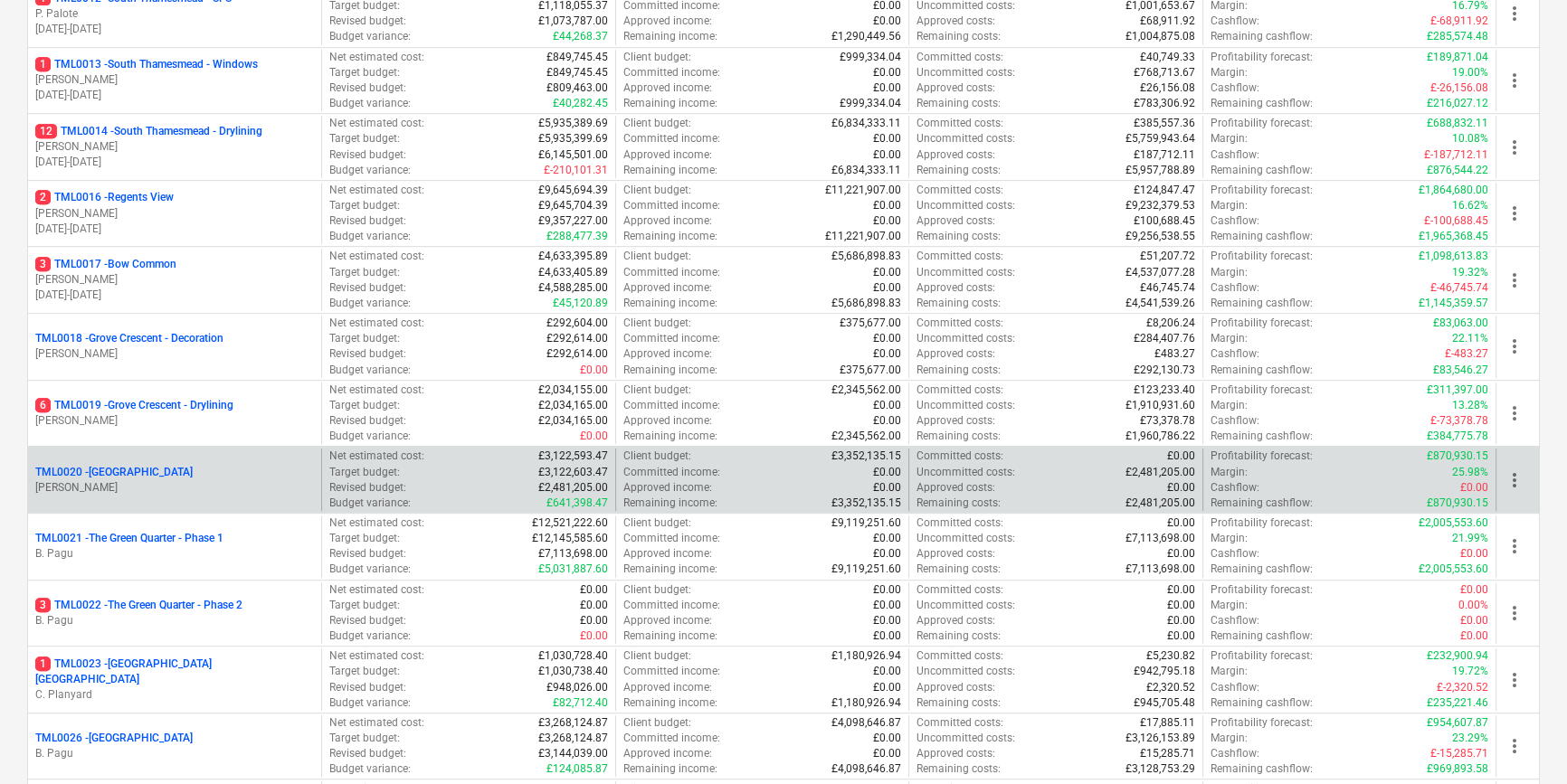 scroll, scrollTop: 1315, scrollLeft: 0, axis: vertical 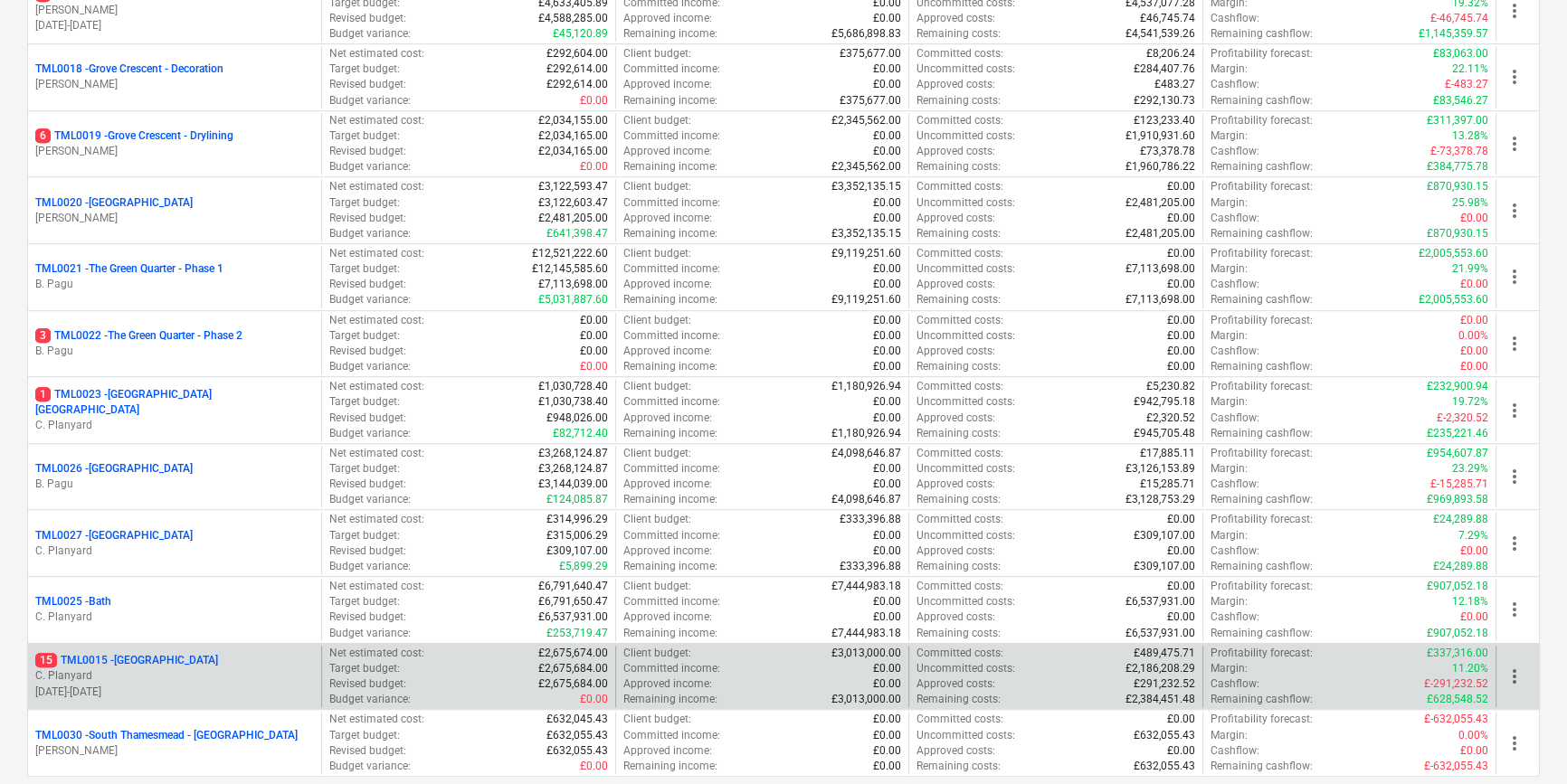 click on "C. Planyard" at bounding box center (175, 675) 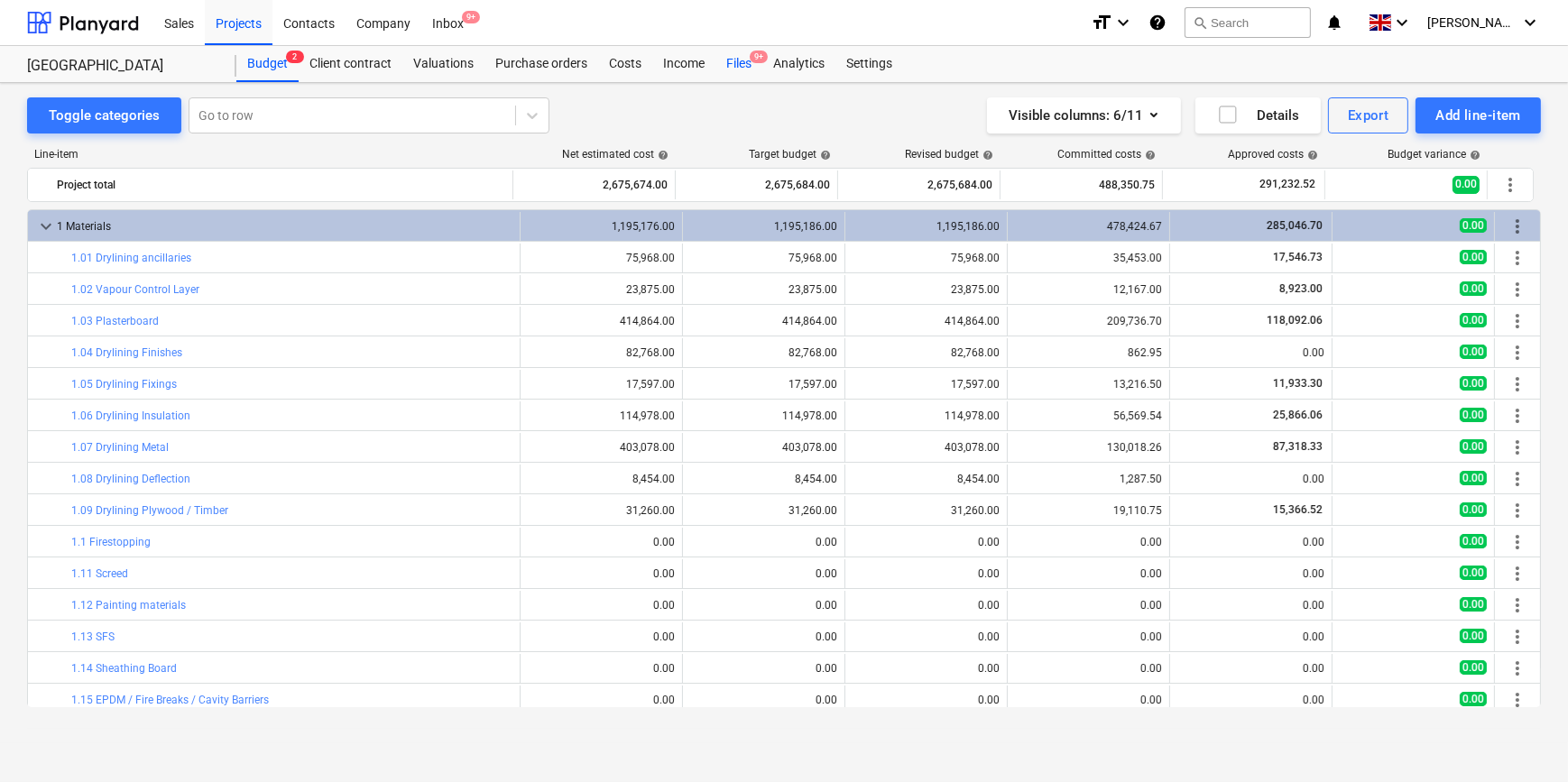 click on "Files 9+" at bounding box center [739, 64] 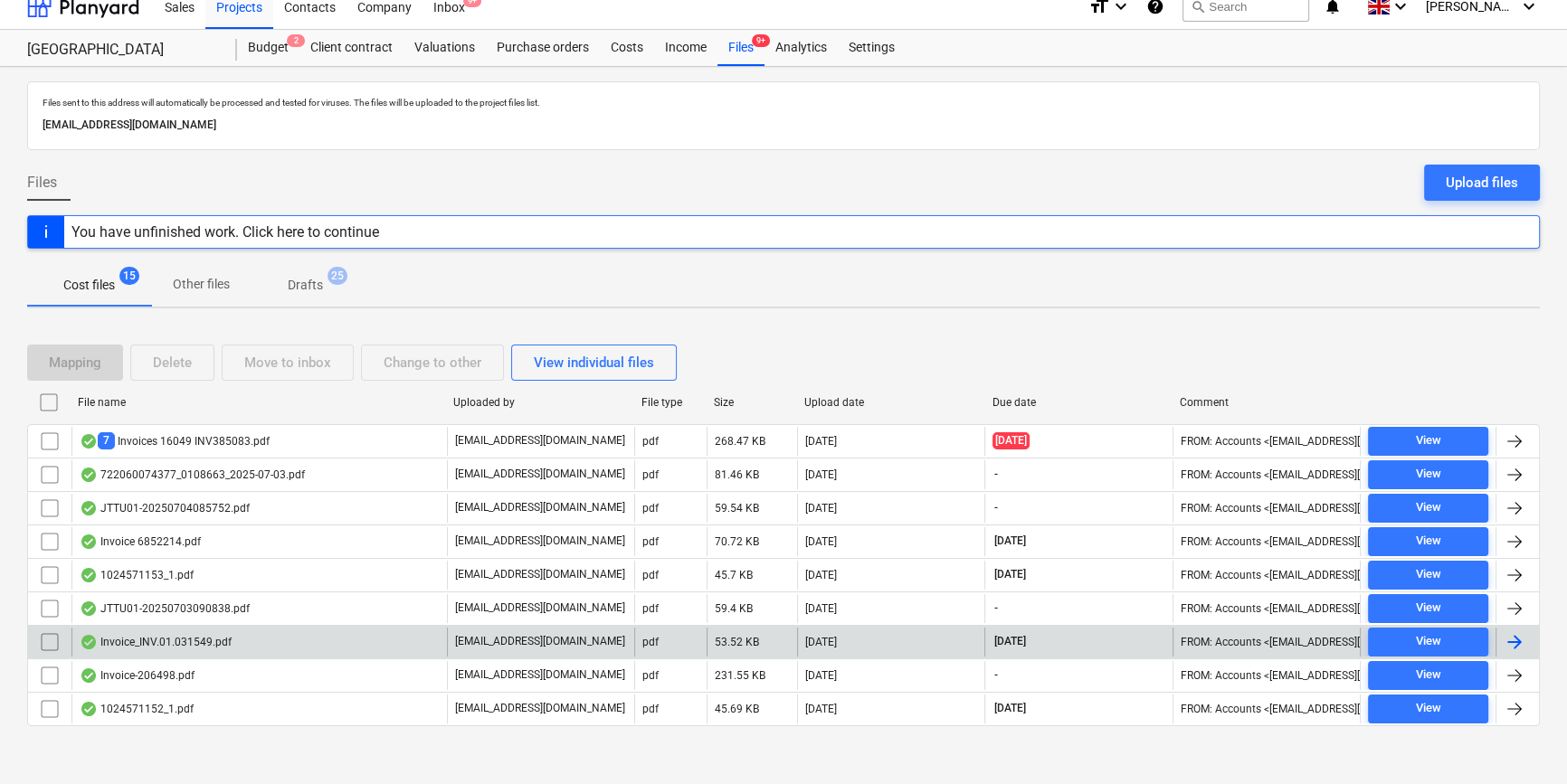 scroll, scrollTop: 21, scrollLeft: 0, axis: vertical 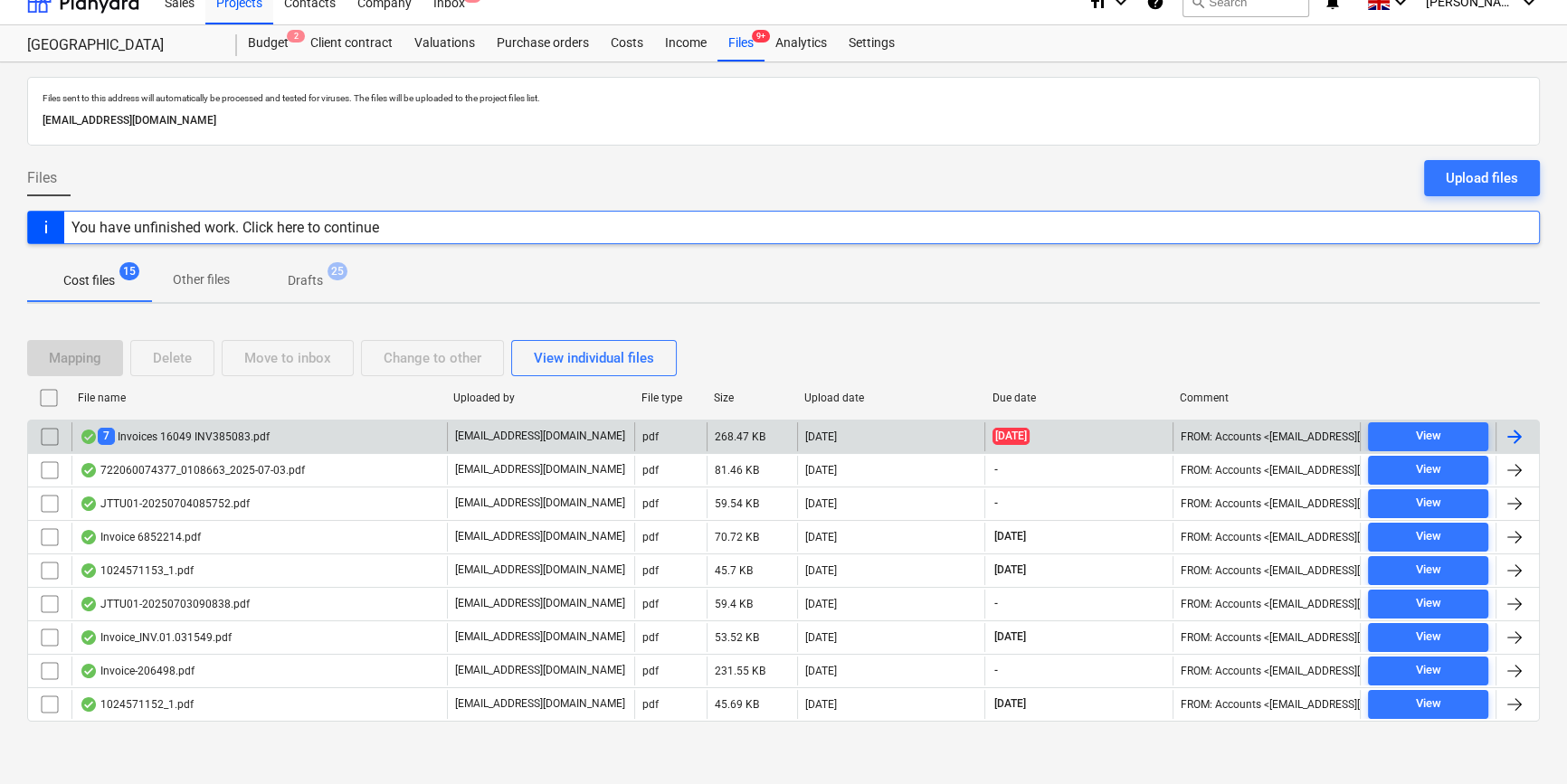 click at bounding box center (1515, 437) 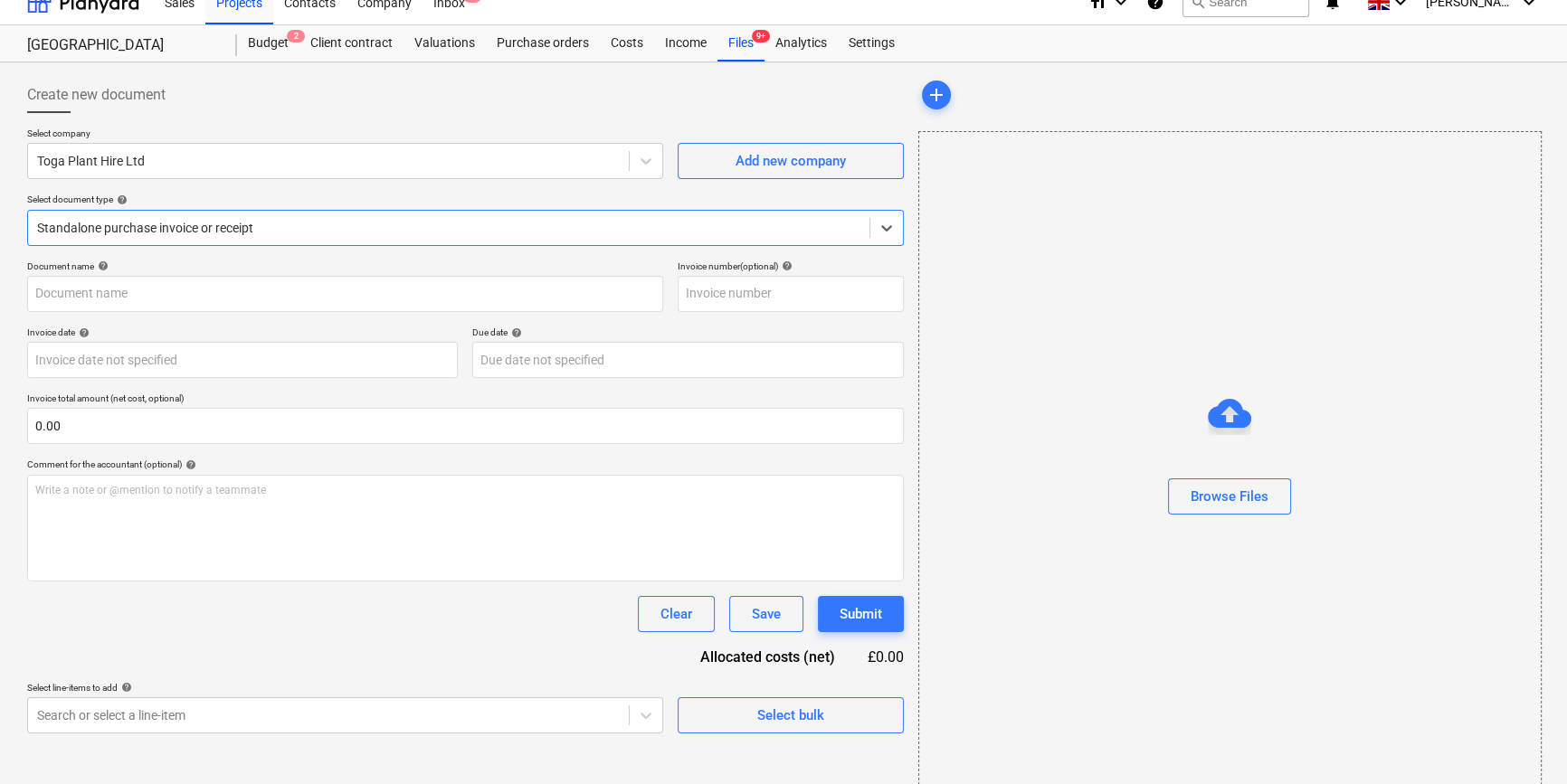 type on "INV385078" 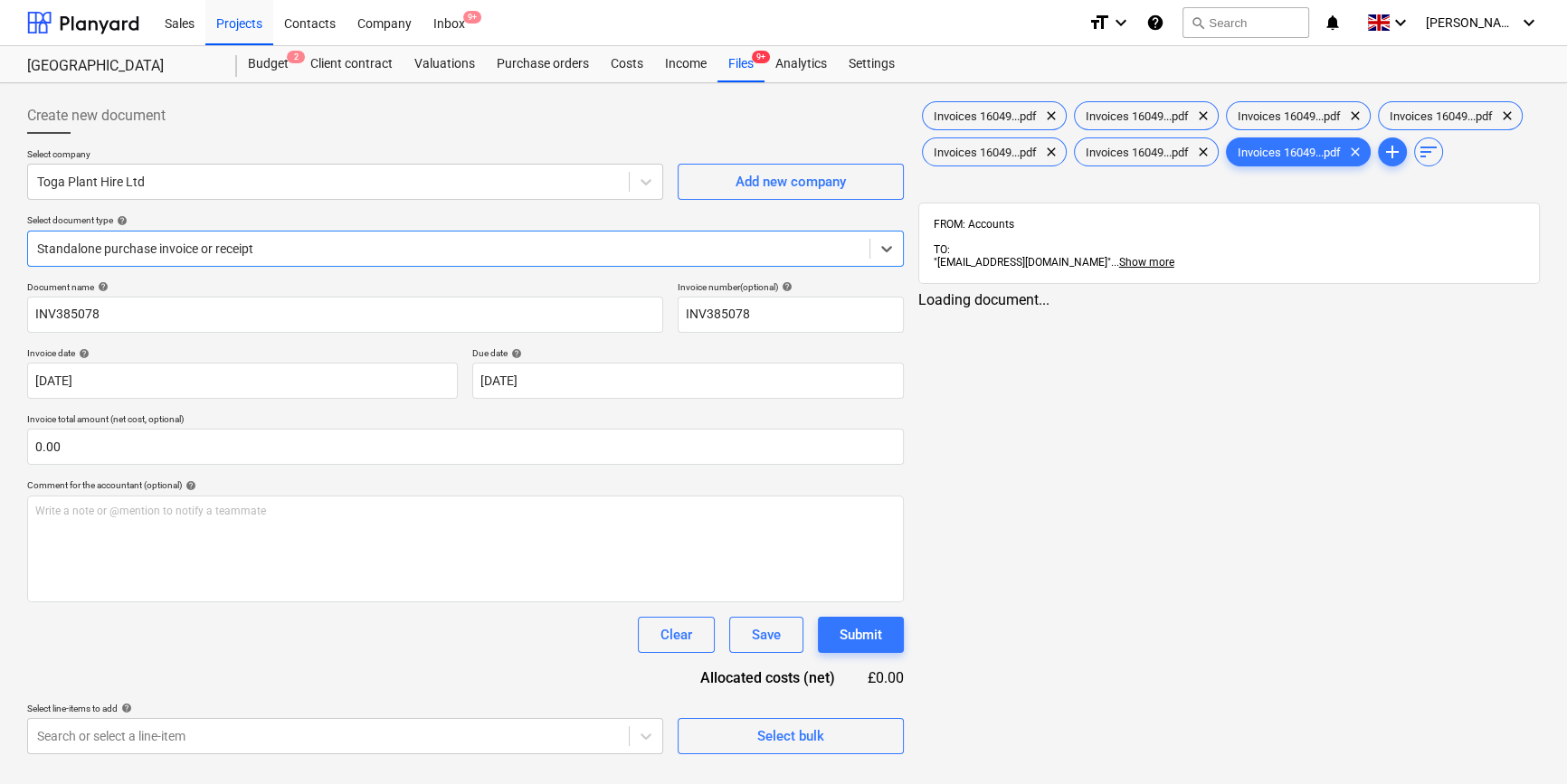 scroll, scrollTop: 0, scrollLeft: 0, axis: both 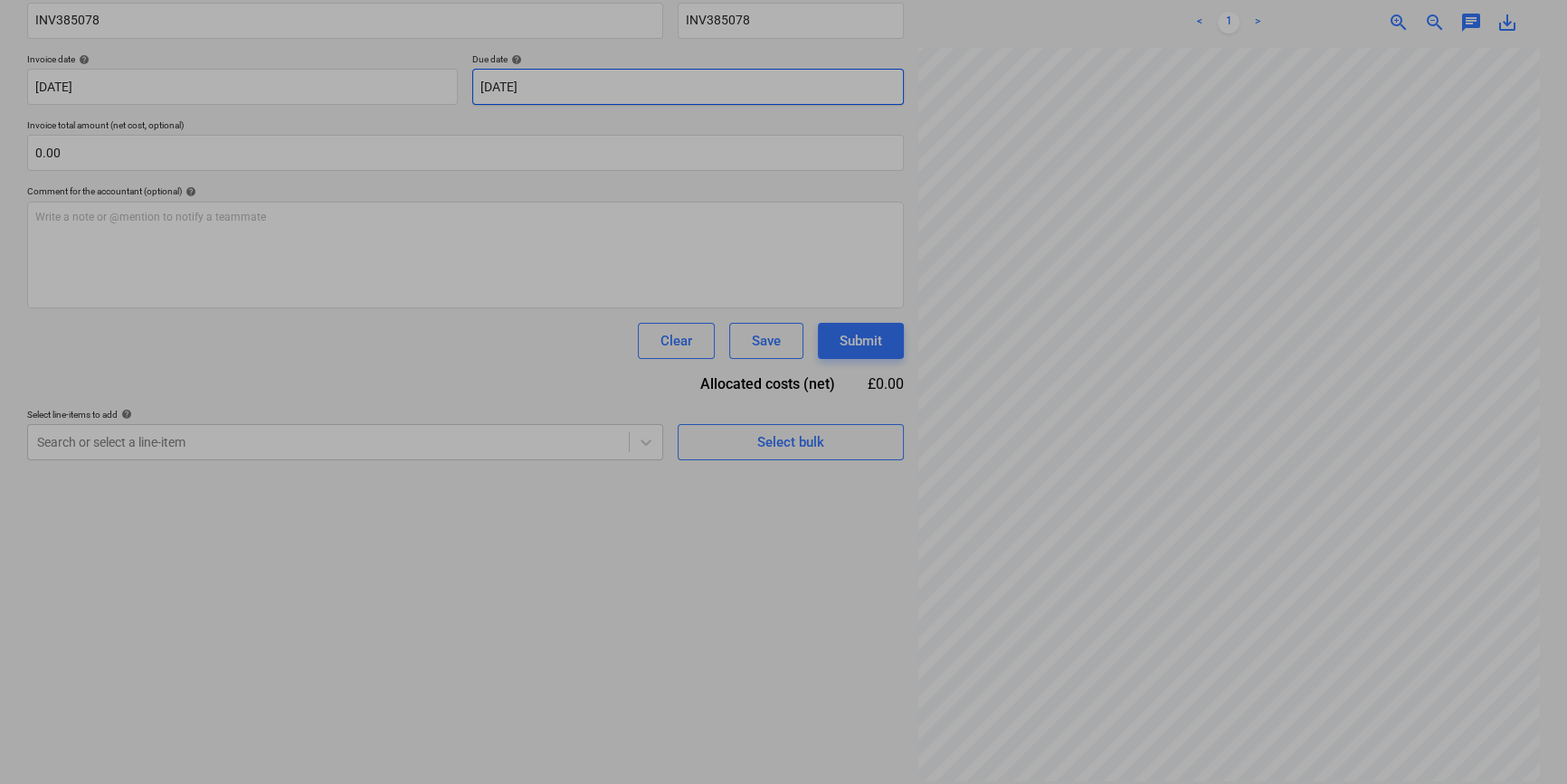 click on "Sales Projects Contacts Company Inbox 9+ format_size keyboard_arrow_down help search Search notifications 0 keyboard_arrow_down [PERSON_NAME] keyboard_arrow_down Camden Goods Yard Budget 2 Client contract Valuations Purchase orders Costs Income Files 9+ Analytics Settings Create new document Select company Toga Plant Hire Ltd   Add new company Select document type help Standalone purchase invoice or receipt Document name help INV385078 Invoice number  (optional) help INV385078 Invoice date help [DATE] [DATE] Press the down arrow key to interact with the calendar and
select a date. Press the question mark key to get the keyboard shortcuts for changing dates. Due date help [DATE] [DATE] Press the down arrow key to interact with the calendar and
select a date. Press the question mark key to get the keyboard shortcuts for changing dates. Invoice total amount (net cost, optional) 0.00 Comment for the accountant (optional) help Write a note or @mention to notify a teammate ﻿ Clear Save <" at bounding box center (784, 98) 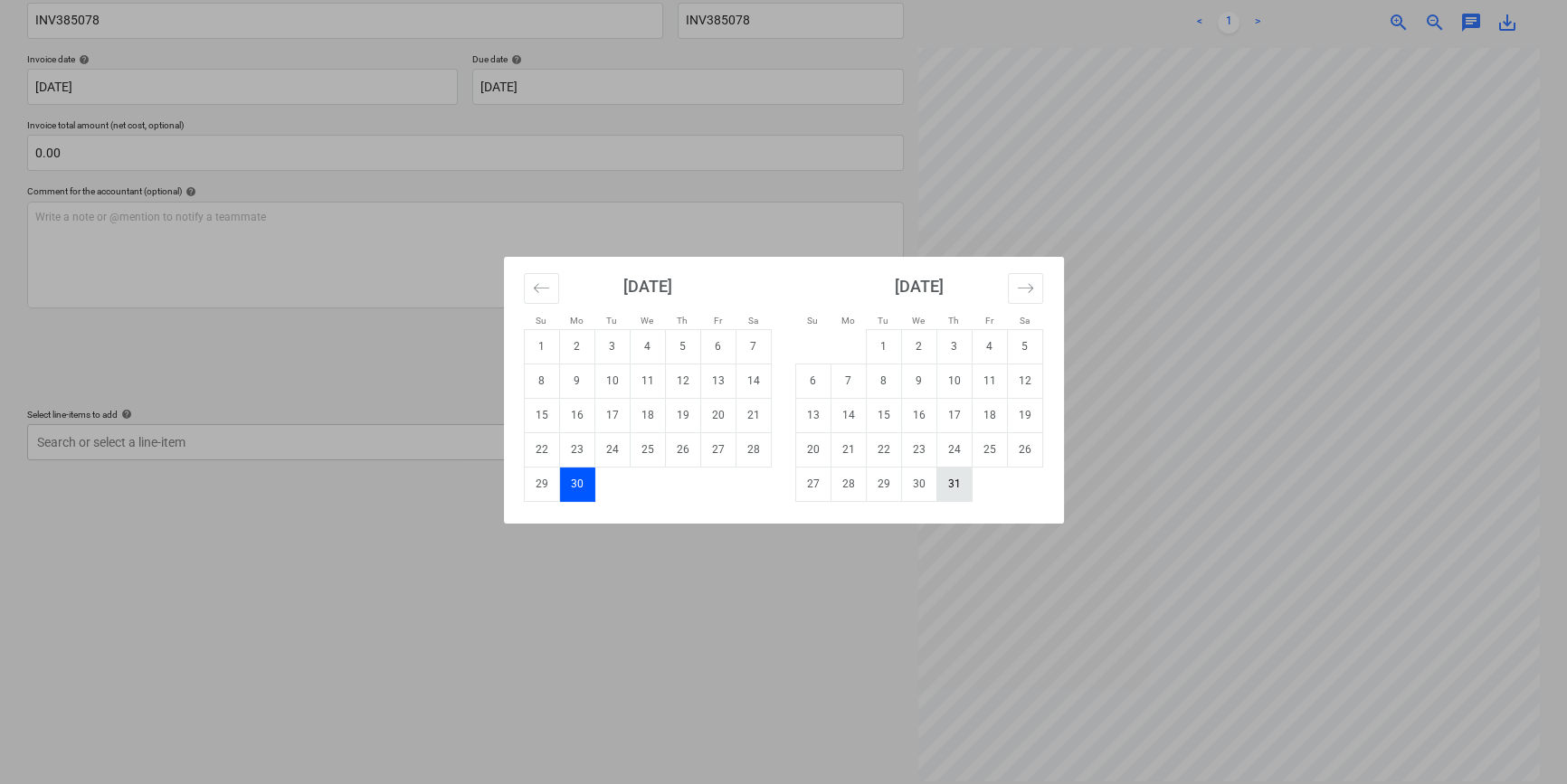 click on "31" at bounding box center (954, 484) 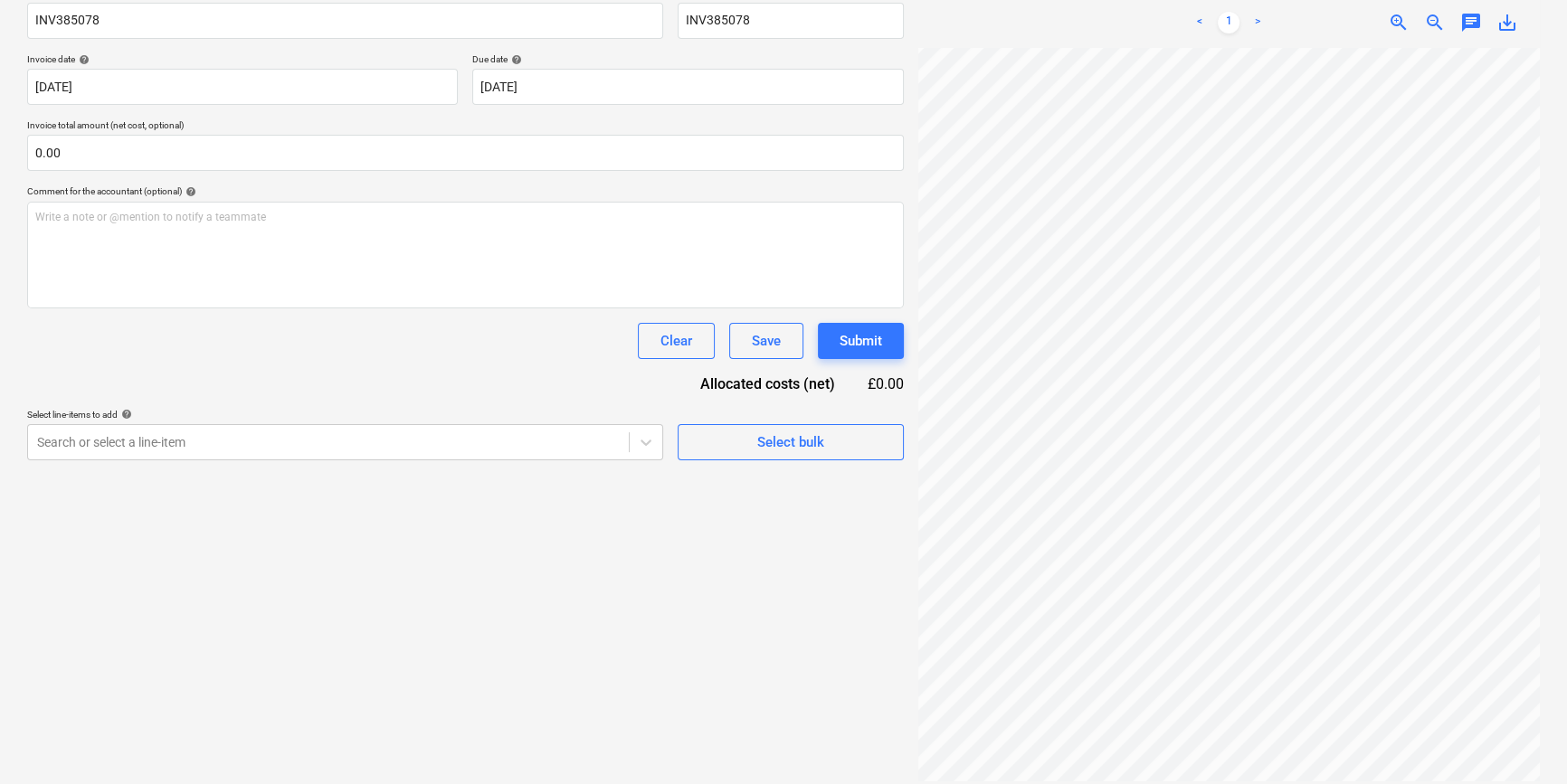 click on "Create new document Select company Toga Plant Hire Ltd   Add new company Select document type help Standalone purchase invoice or receipt Document name help INV385078 Invoice number  (optional) help INV385078 Invoice date help [DATE] [DATE] Press the down arrow key to interact with the calendar and
select a date. Press the question mark key to get the keyboard shortcuts for changing dates. Due date help [DATE] [DATE] Press the down arrow key to interact with the calendar and
select a date. Press the question mark key to get the keyboard shortcuts for changing dates. Invoice total amount (net cost, optional) 0.00 Comment for the accountant (optional) help Write a note or @mention to notify a teammate ﻿ Clear Save Submit Allocated costs (net) £0.00 Select line-items to add help Search or select a line-item Select bulk" at bounding box center [465, 287] 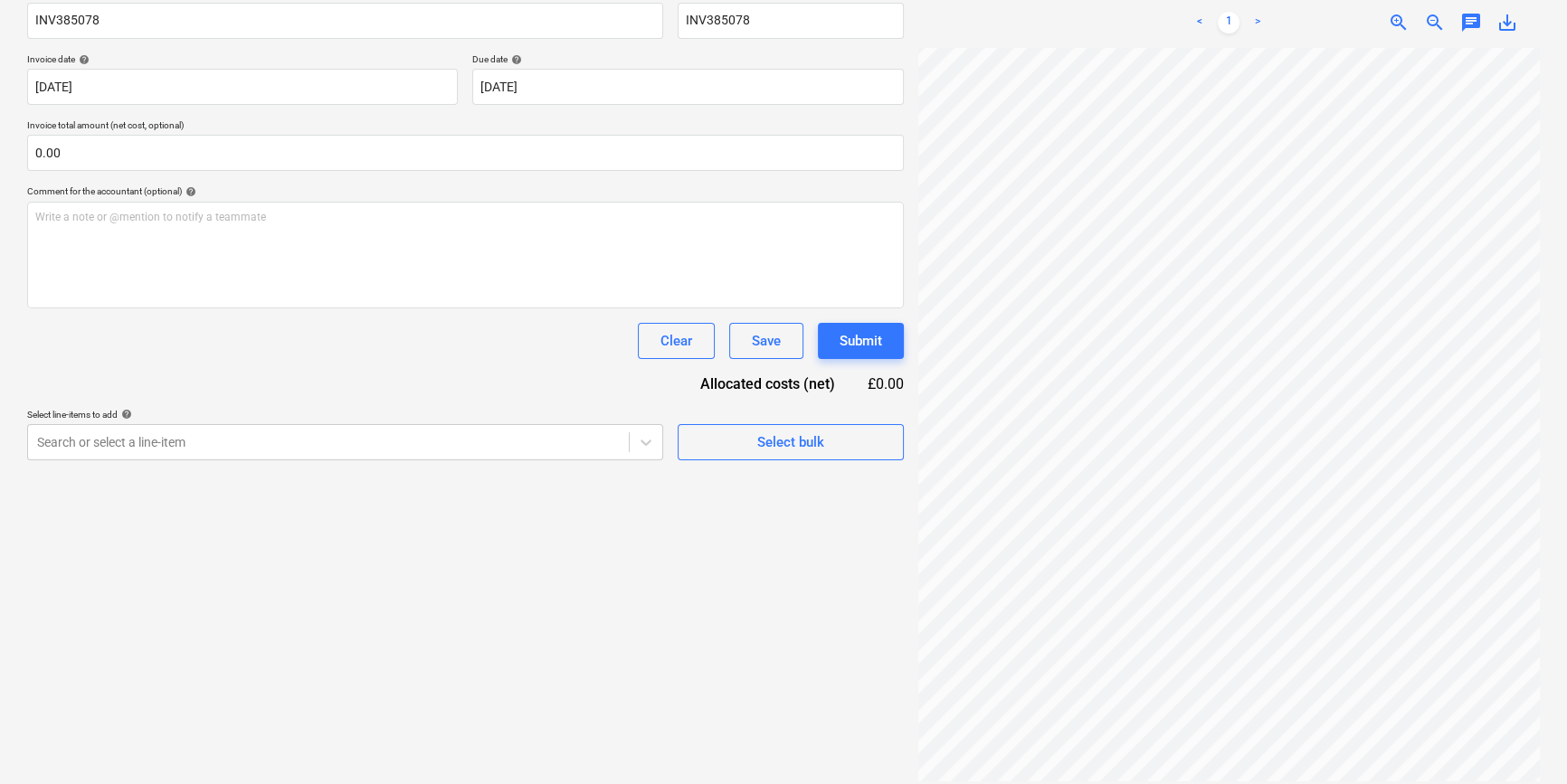 scroll, scrollTop: 24, scrollLeft: 218, axis: both 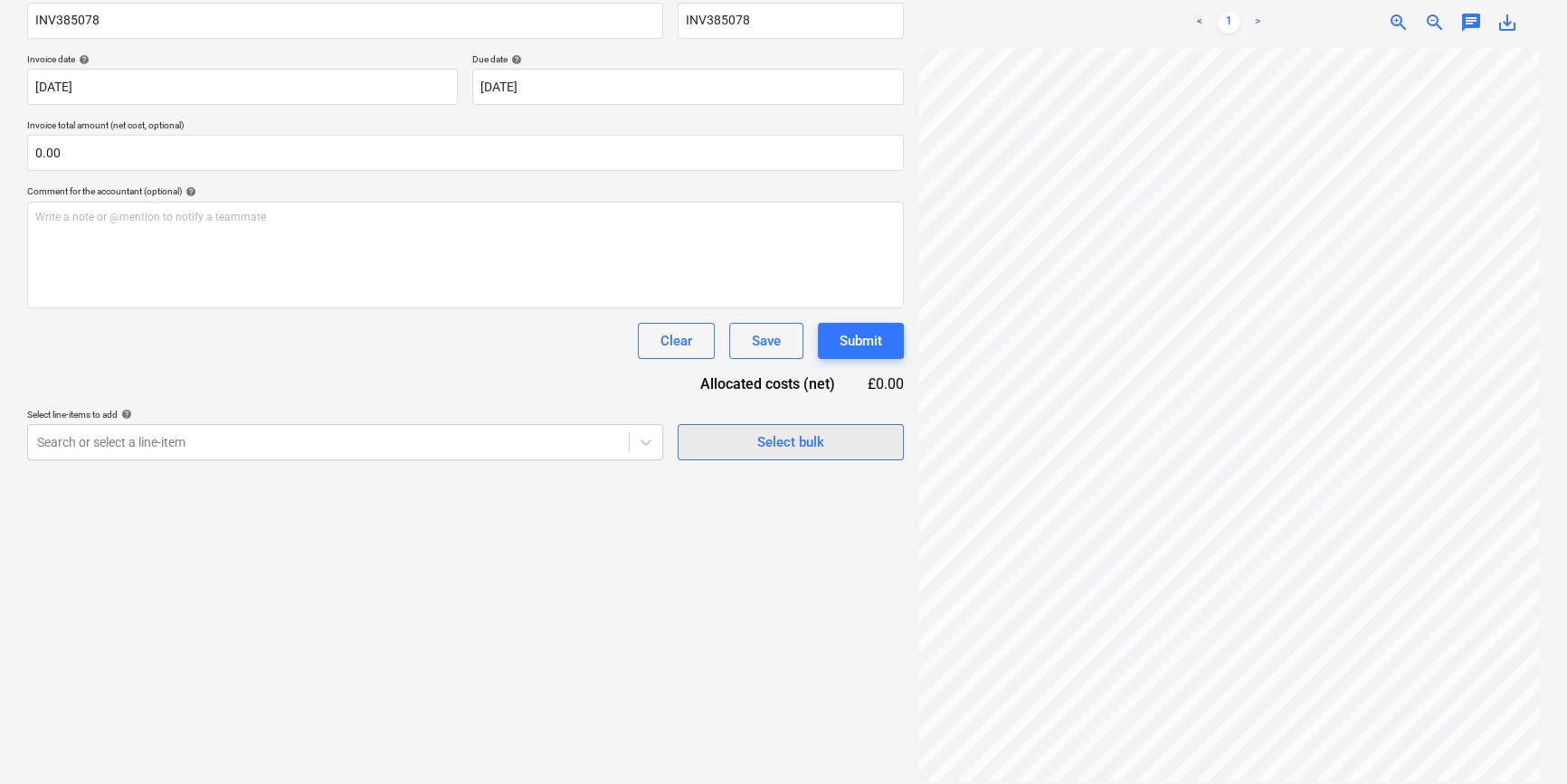 click on "Select bulk" at bounding box center (791, 442) 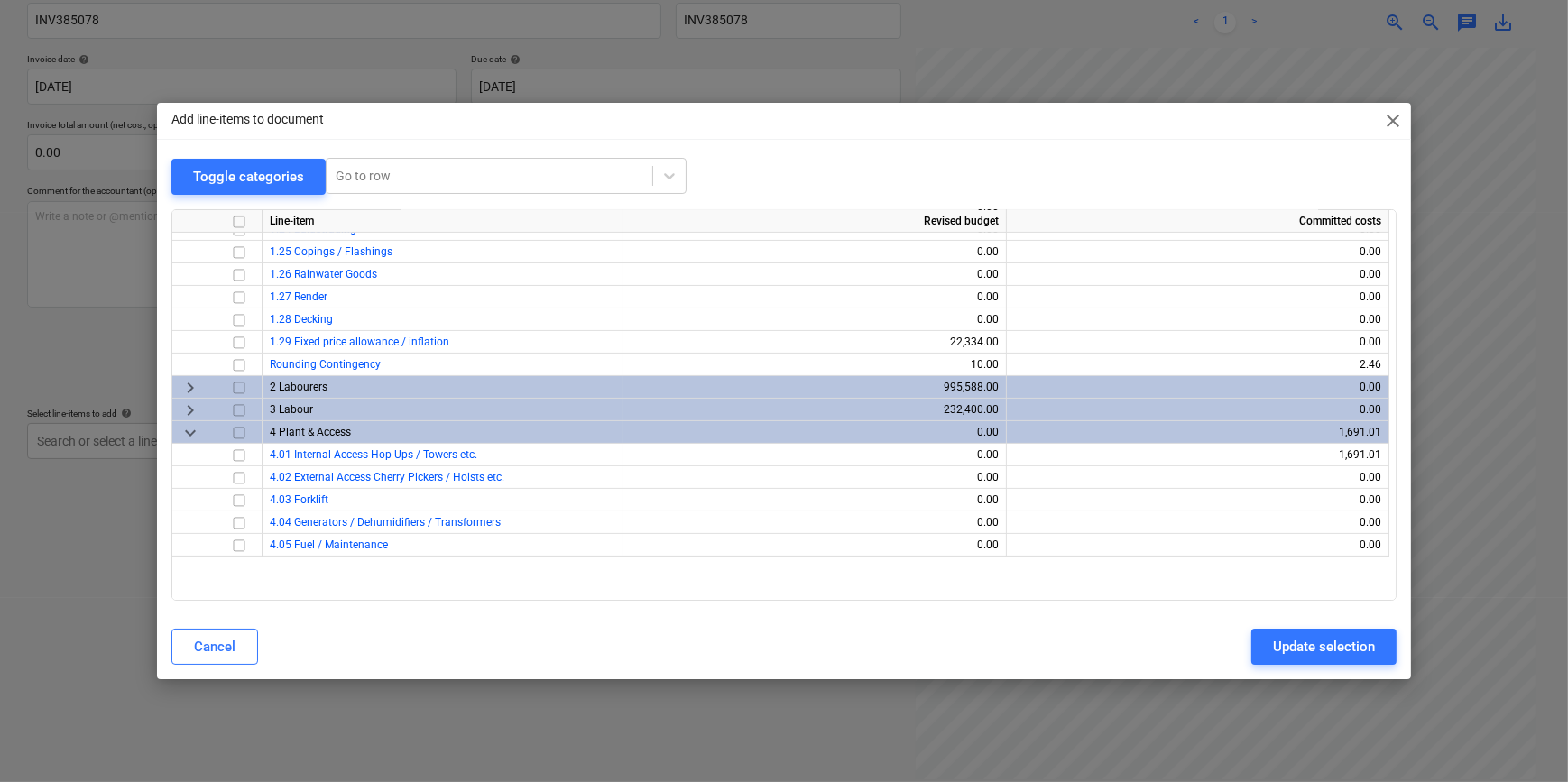 scroll, scrollTop: 574, scrollLeft: 0, axis: vertical 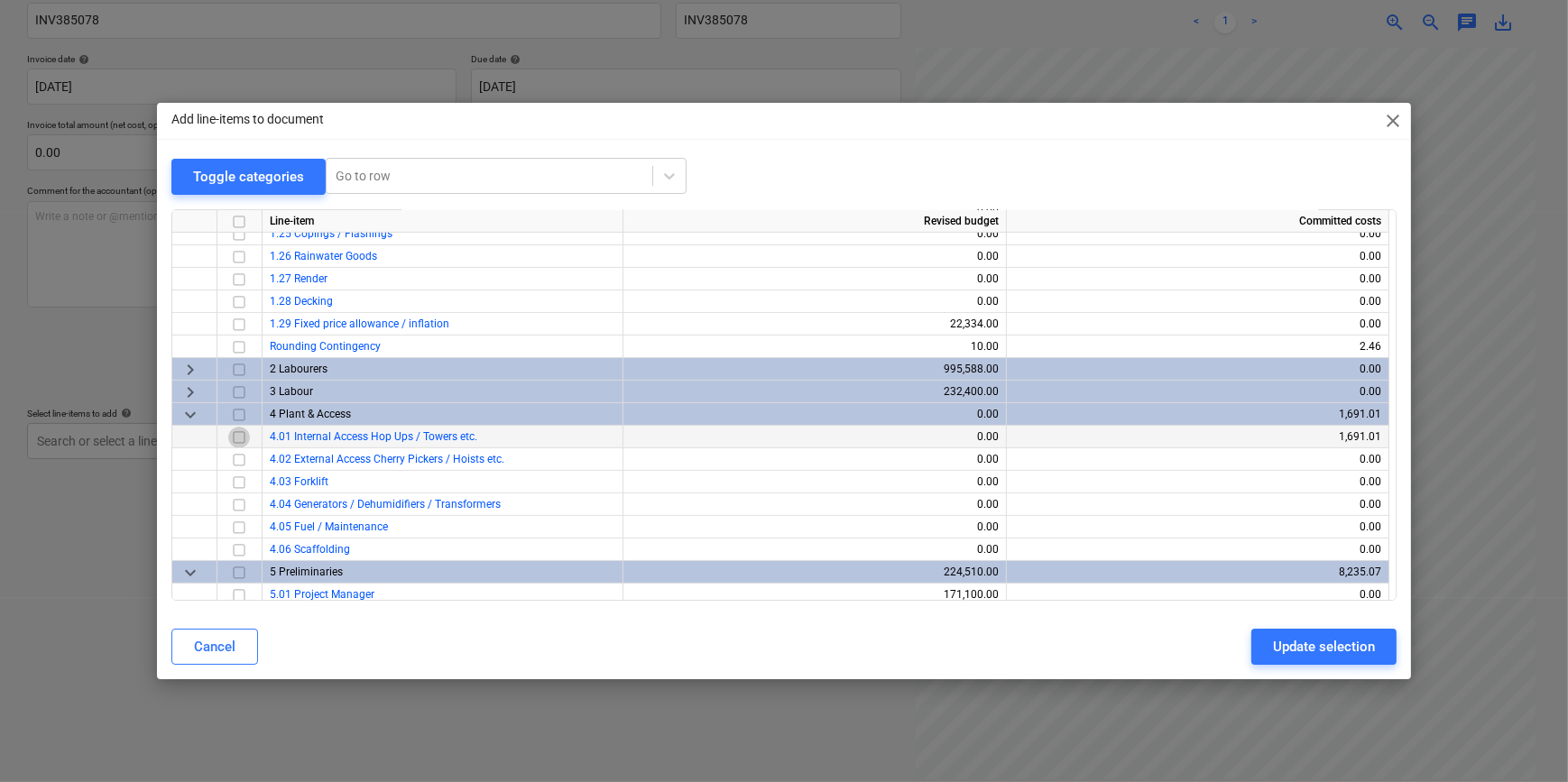 click at bounding box center (239, 437) 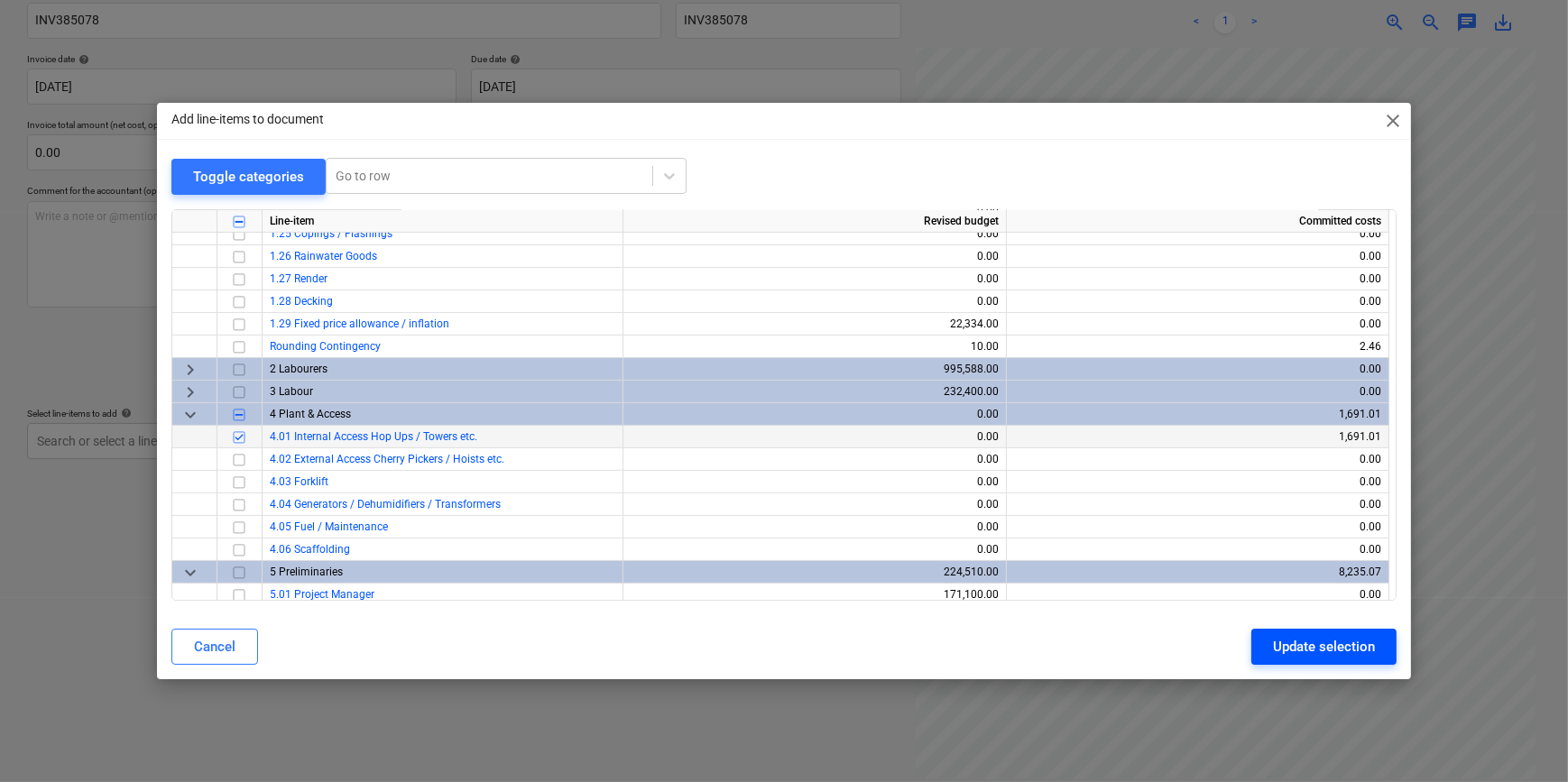 click on "Update selection" at bounding box center [1324, 647] 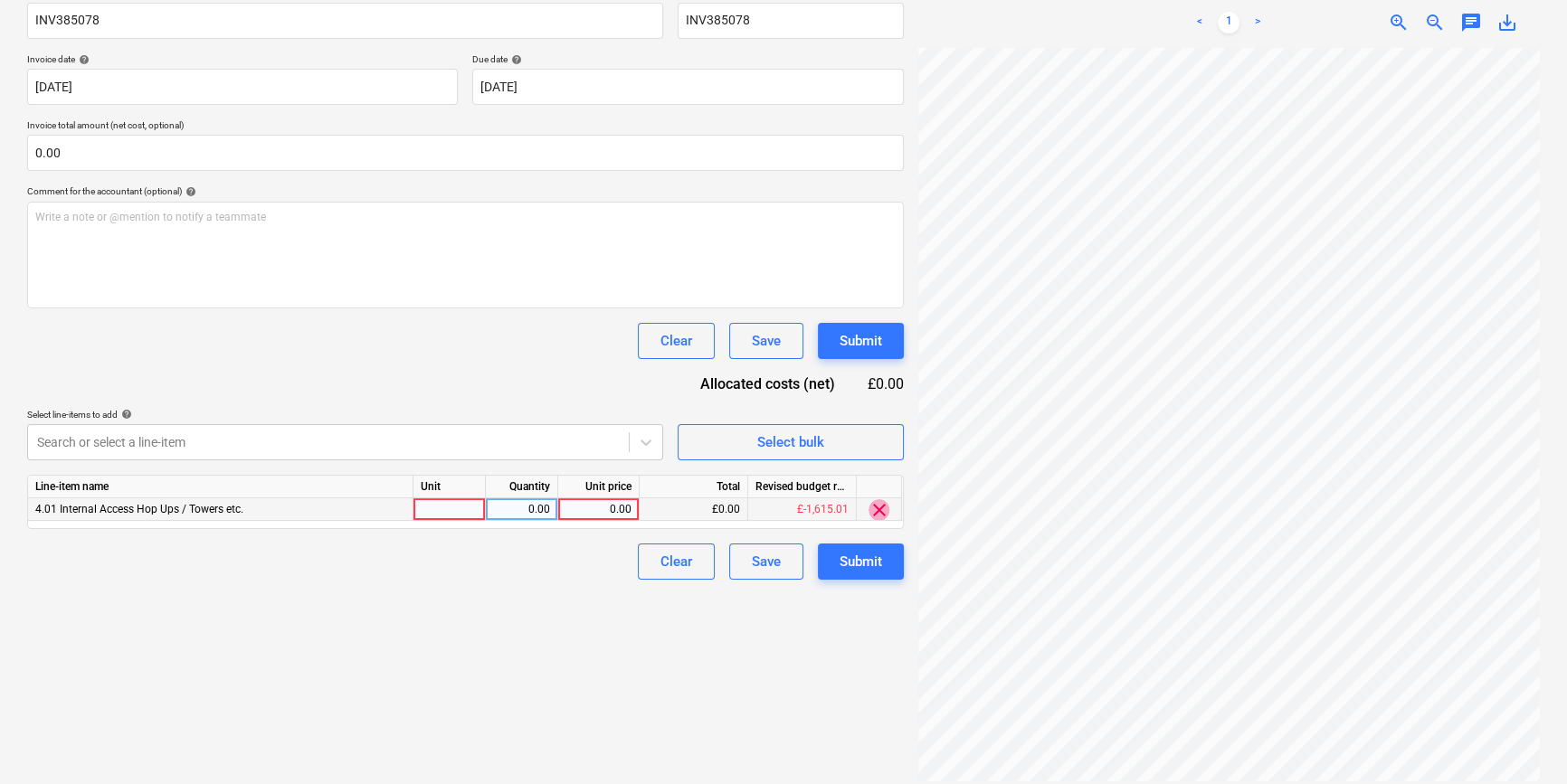 click on "clear" at bounding box center (879, 510) 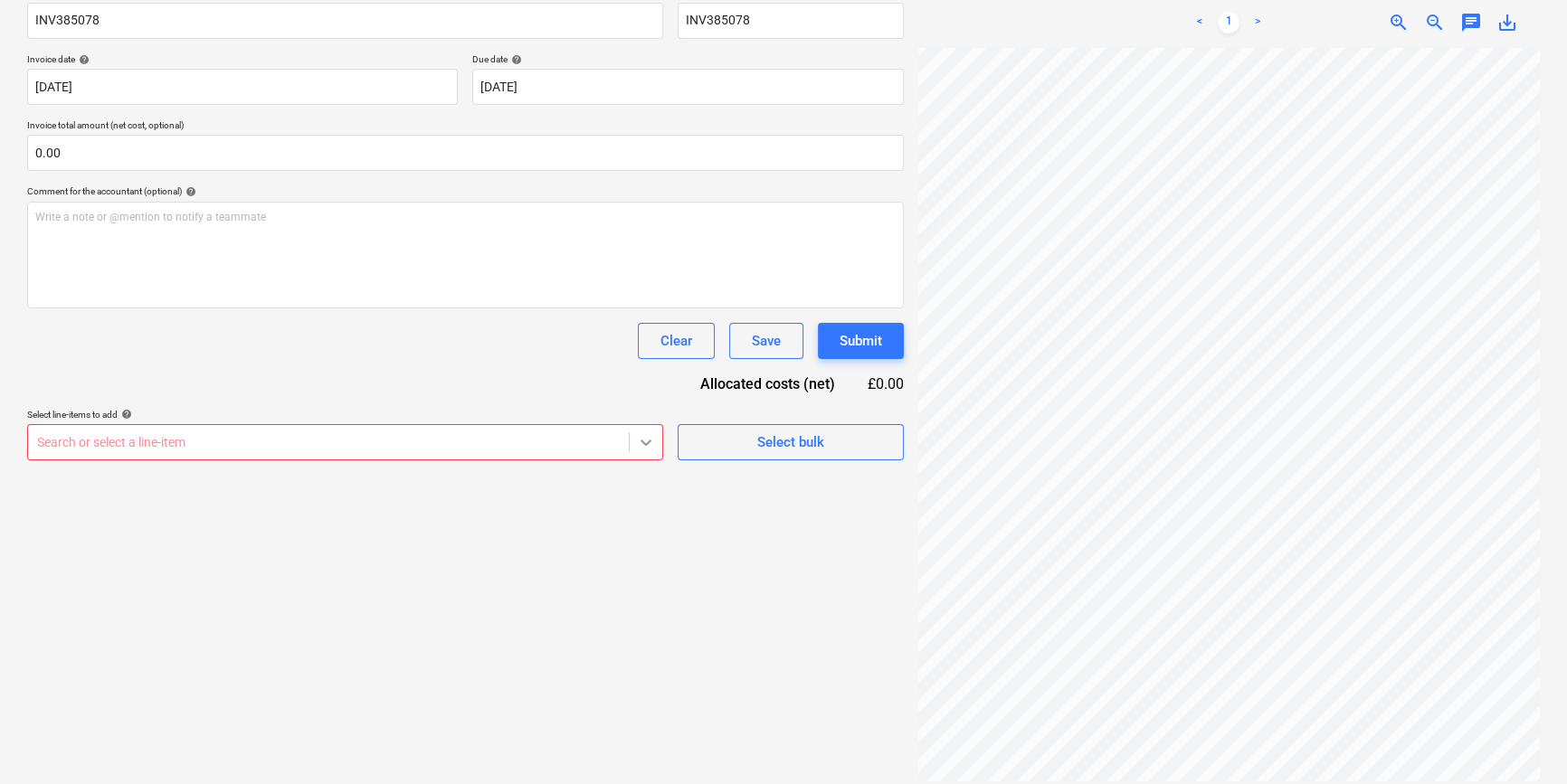 click 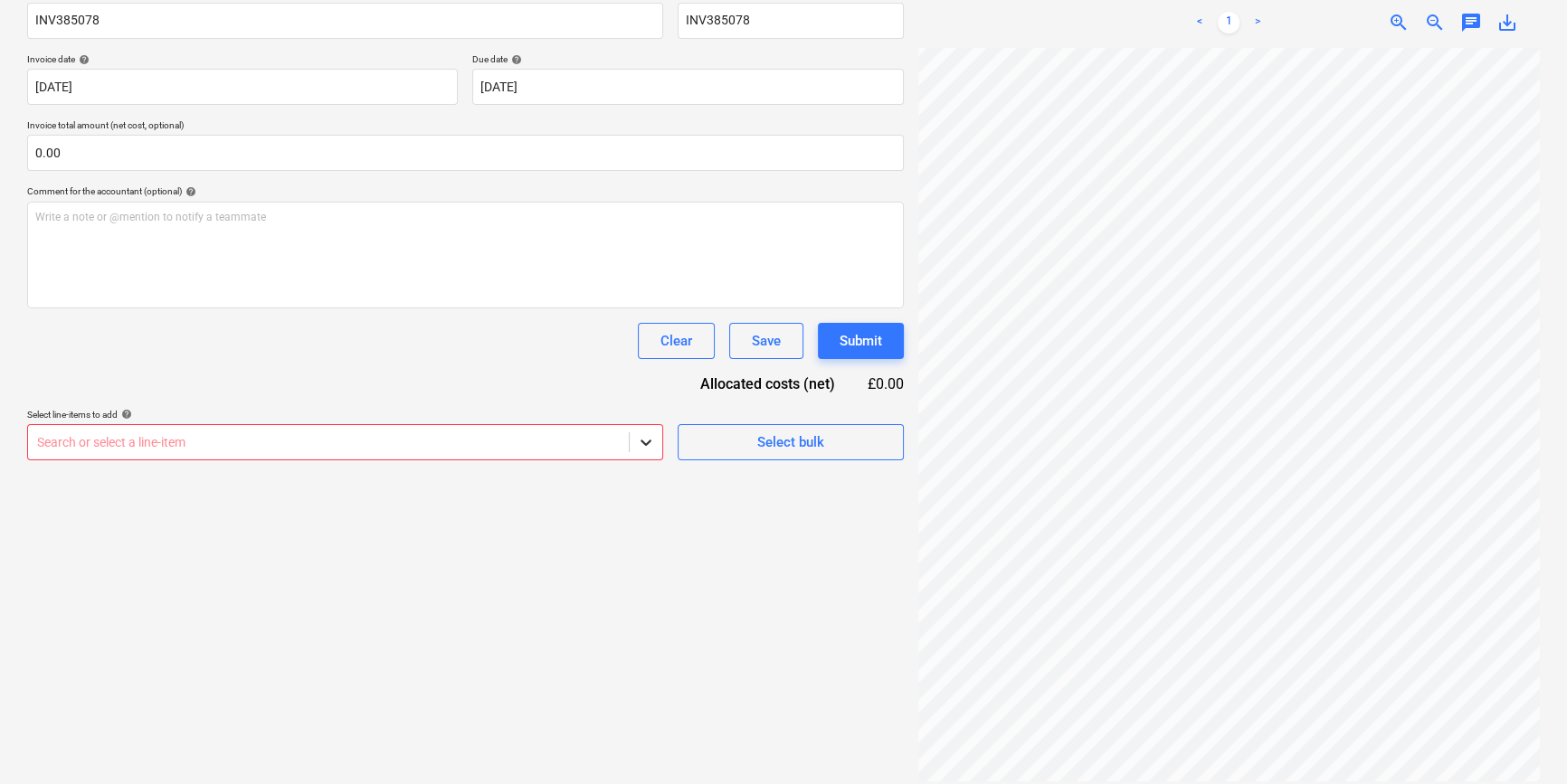 click 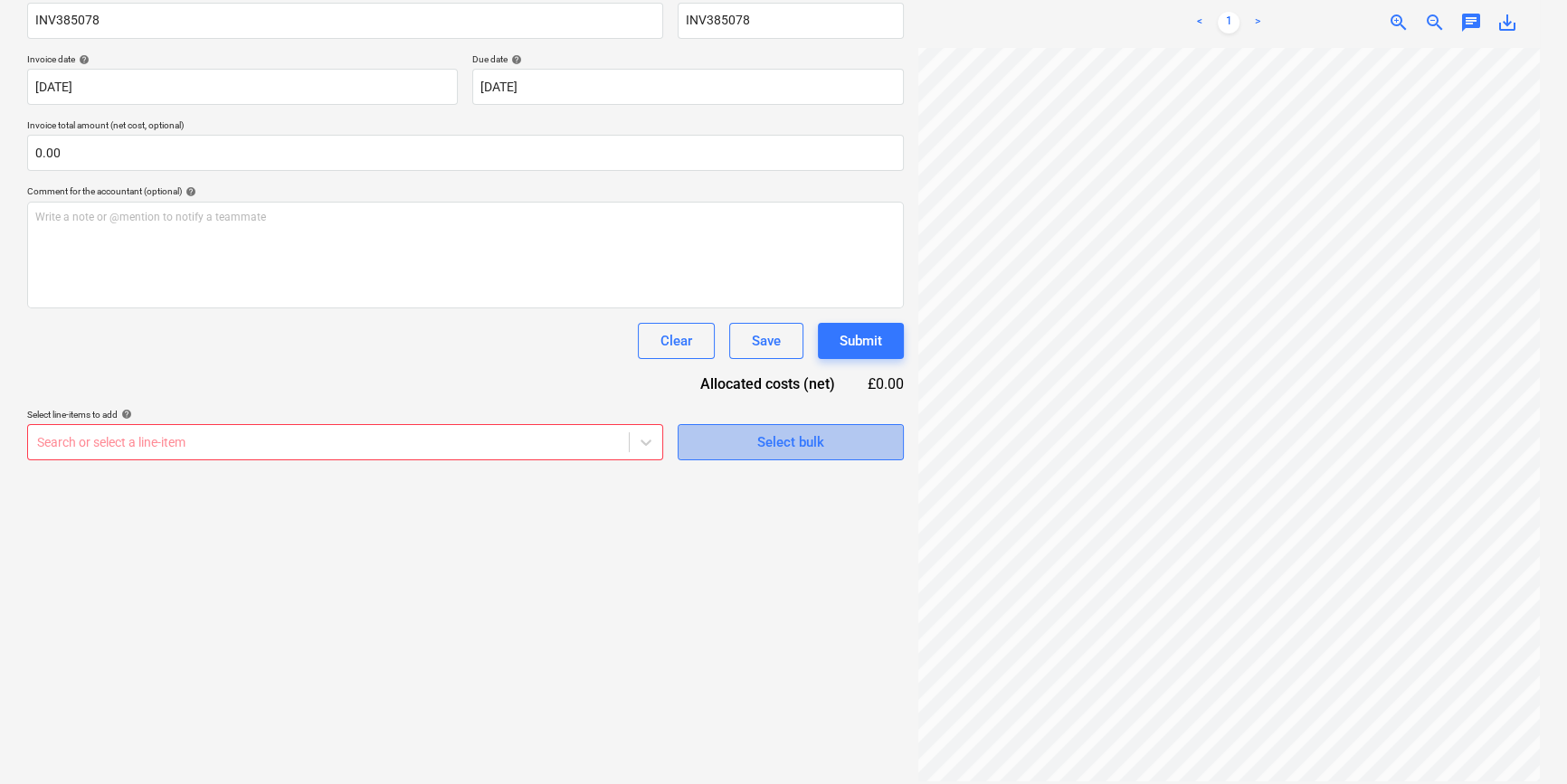 click on "Select bulk" at bounding box center (791, 442) 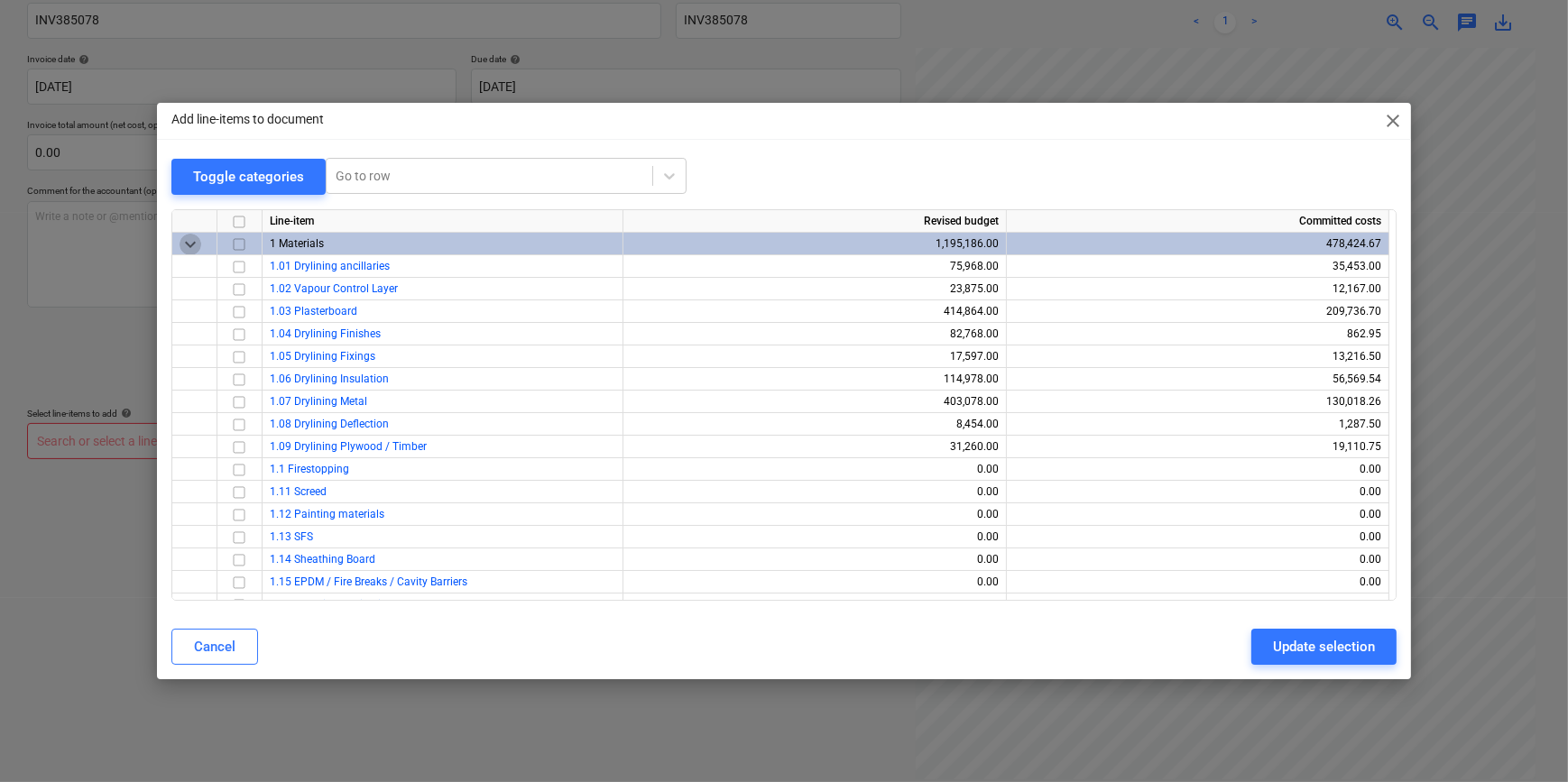 click on "keyboard_arrow_down" at bounding box center [190, 244] 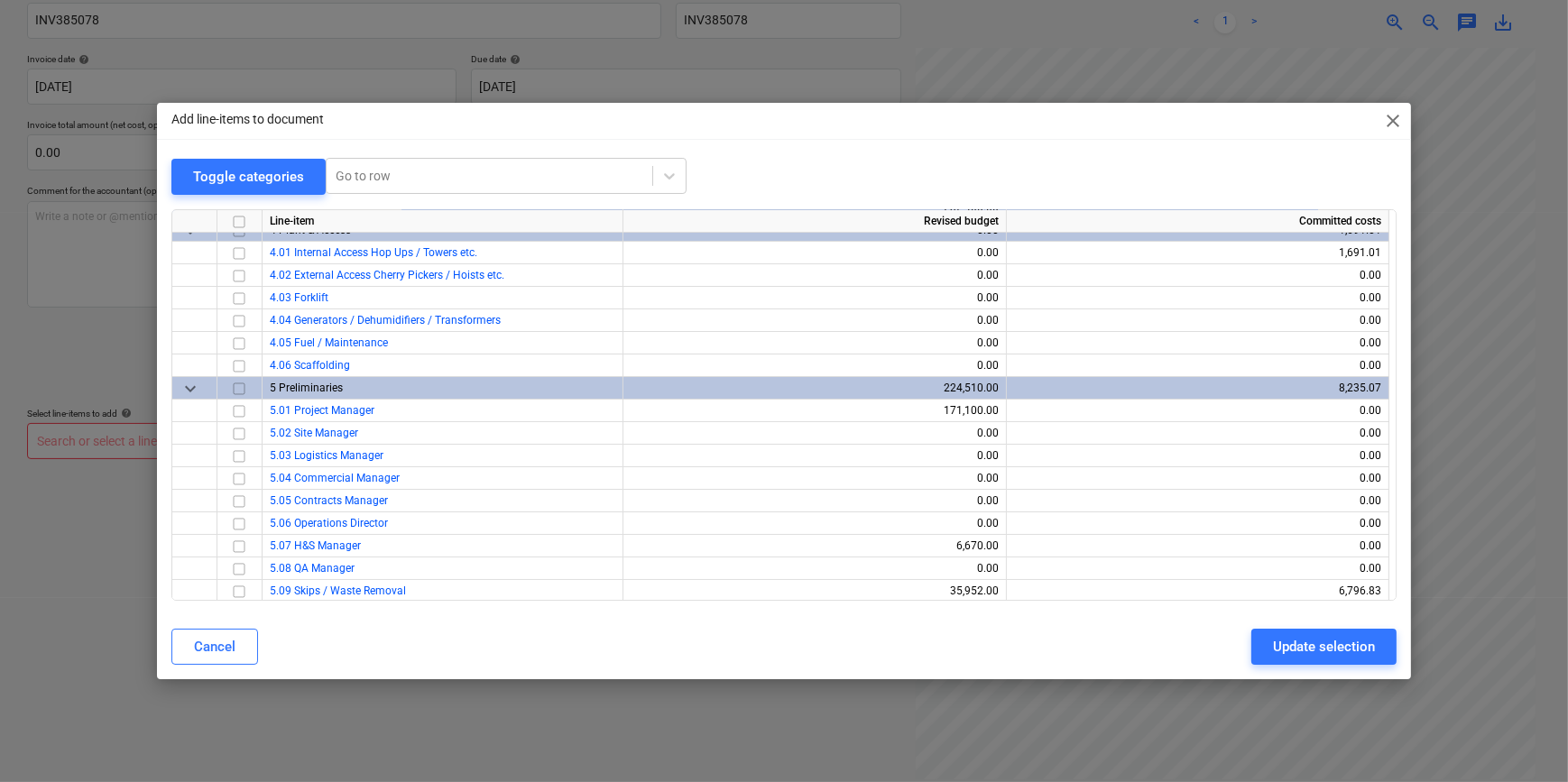 scroll, scrollTop: 163, scrollLeft: 0, axis: vertical 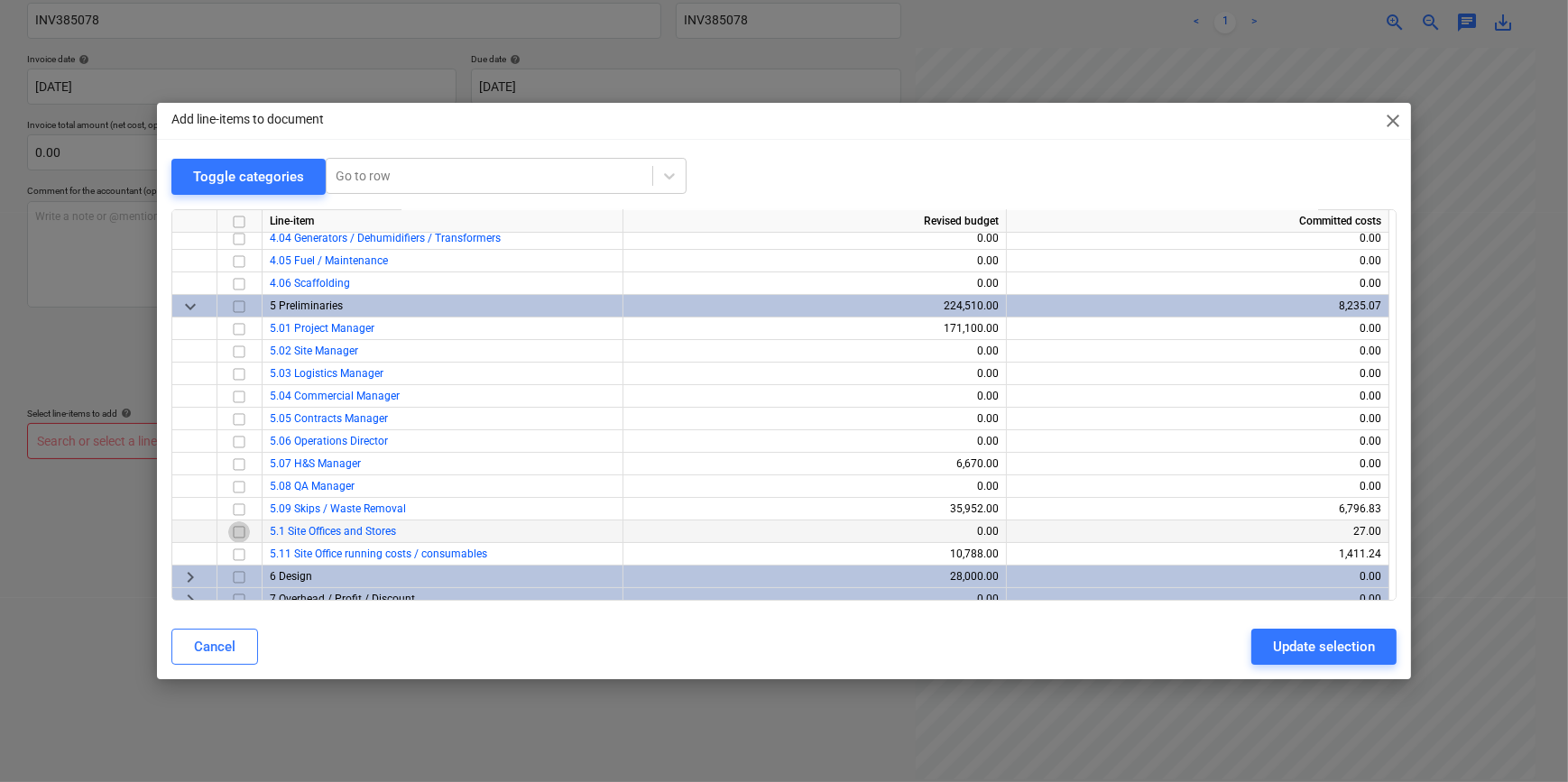 click at bounding box center (239, 531) 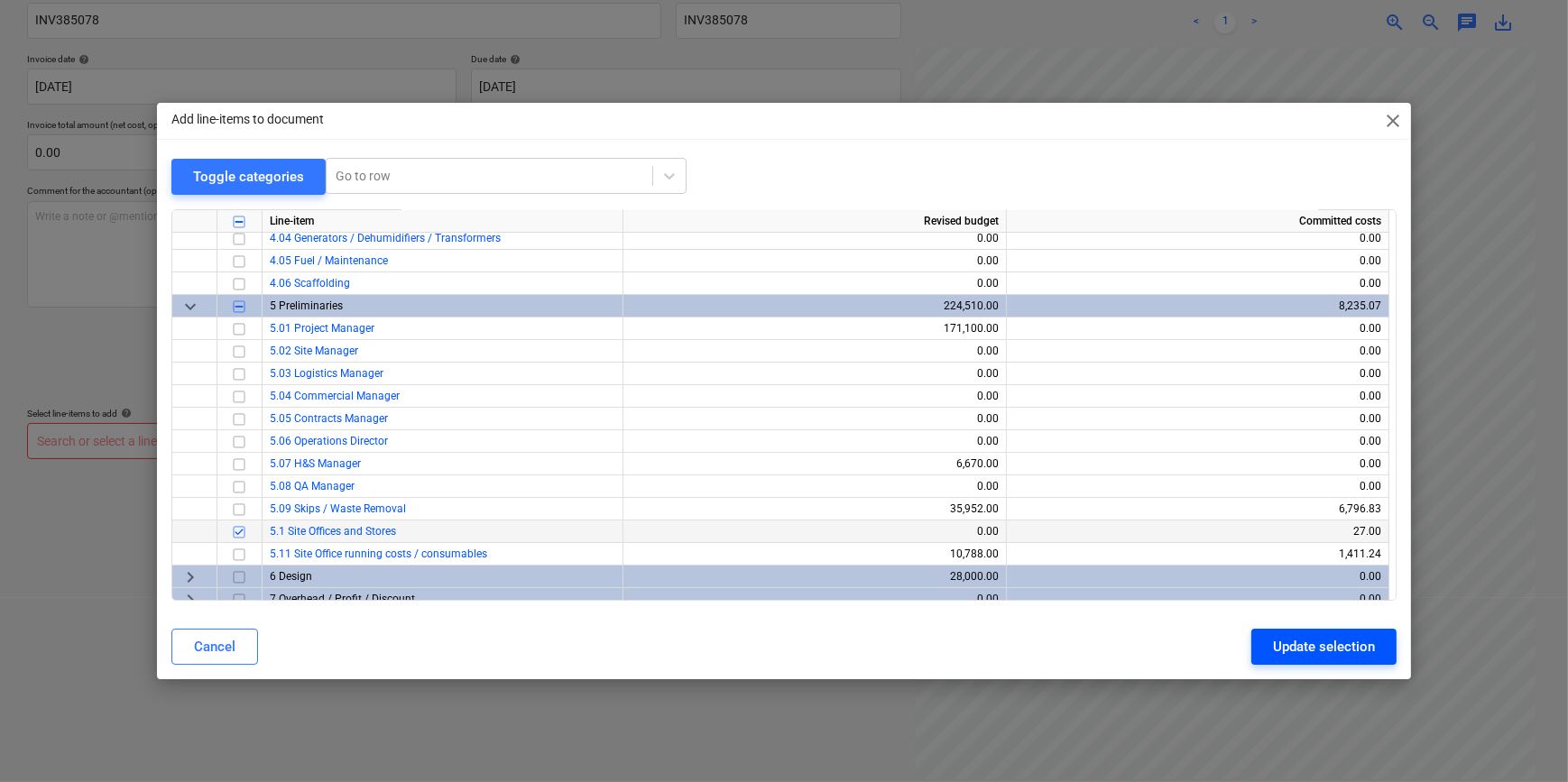 click on "Update selection" at bounding box center [1324, 647] 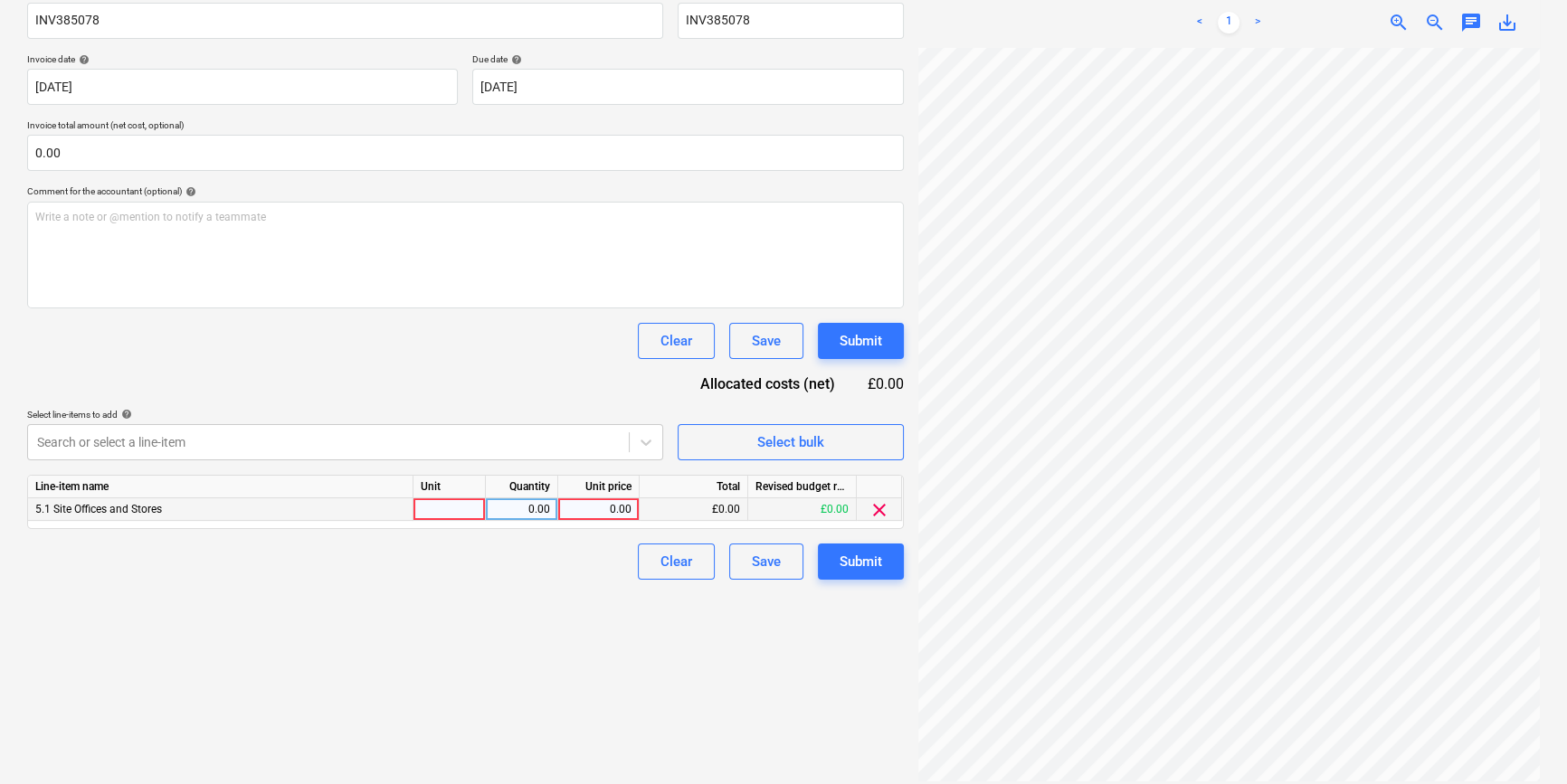 click at bounding box center [450, 509] 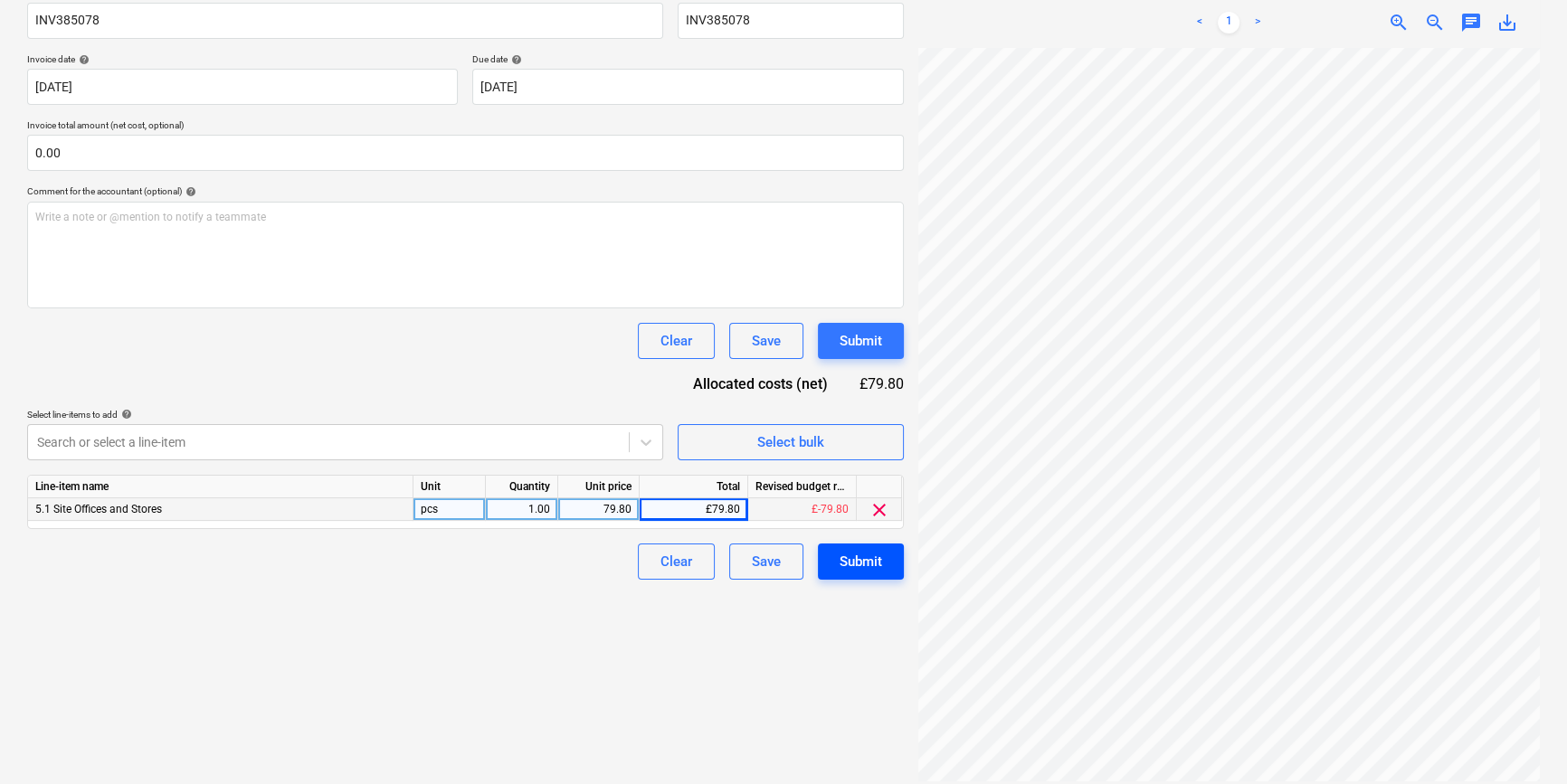 click on "Submit" at bounding box center [860, 562] 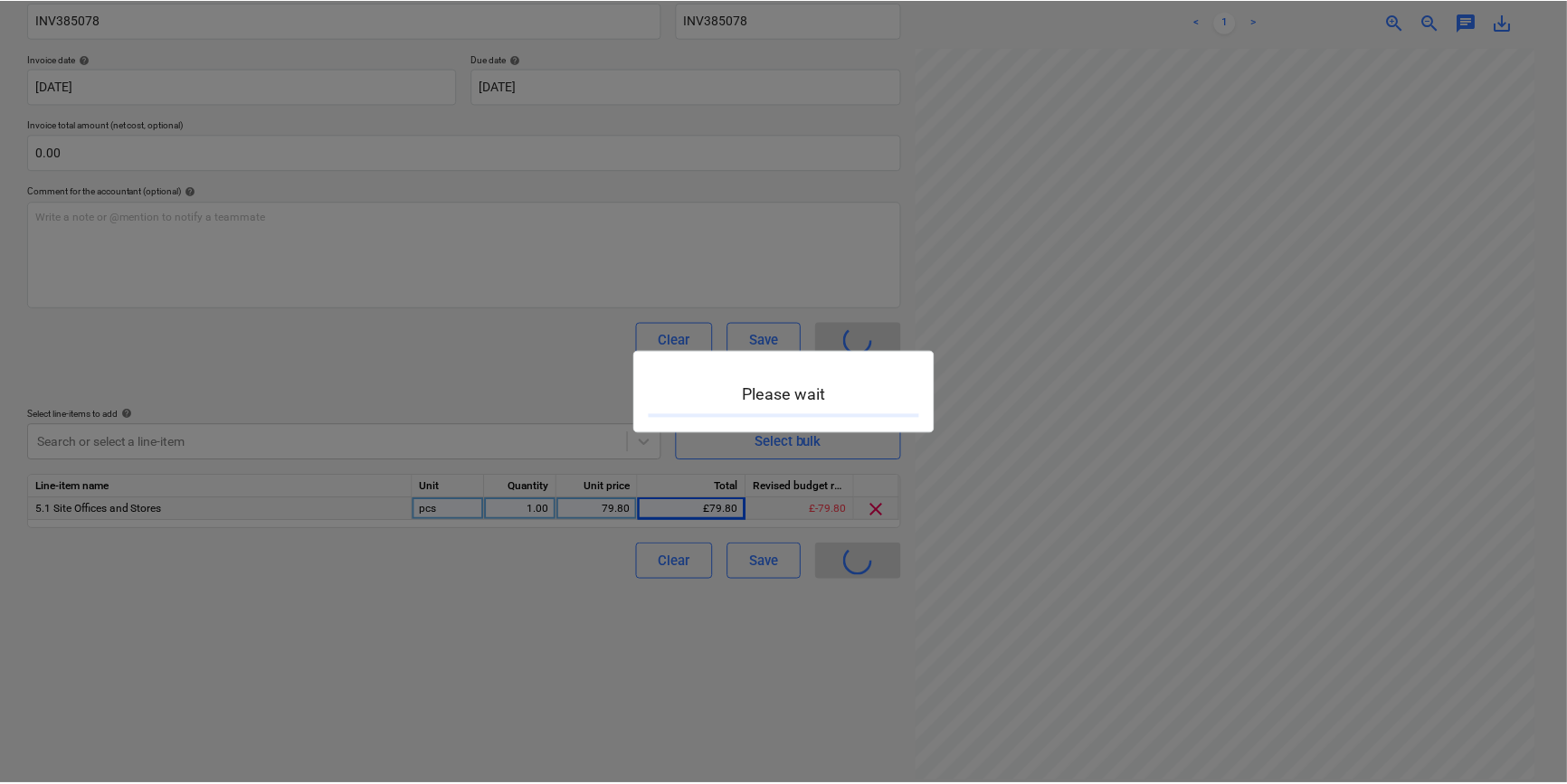 scroll, scrollTop: 0, scrollLeft: 0, axis: both 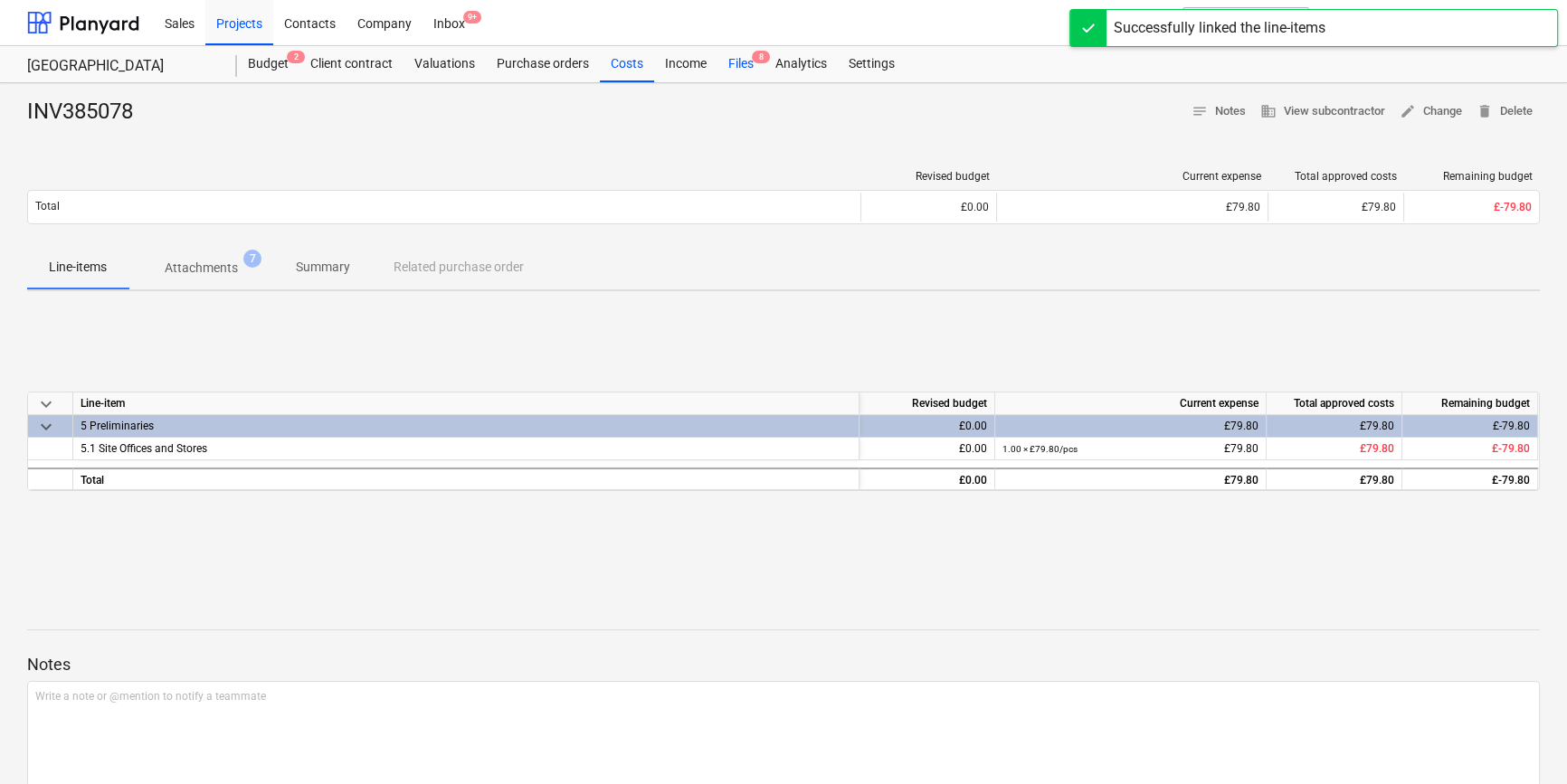 click on "Files 8" at bounding box center [741, 64] 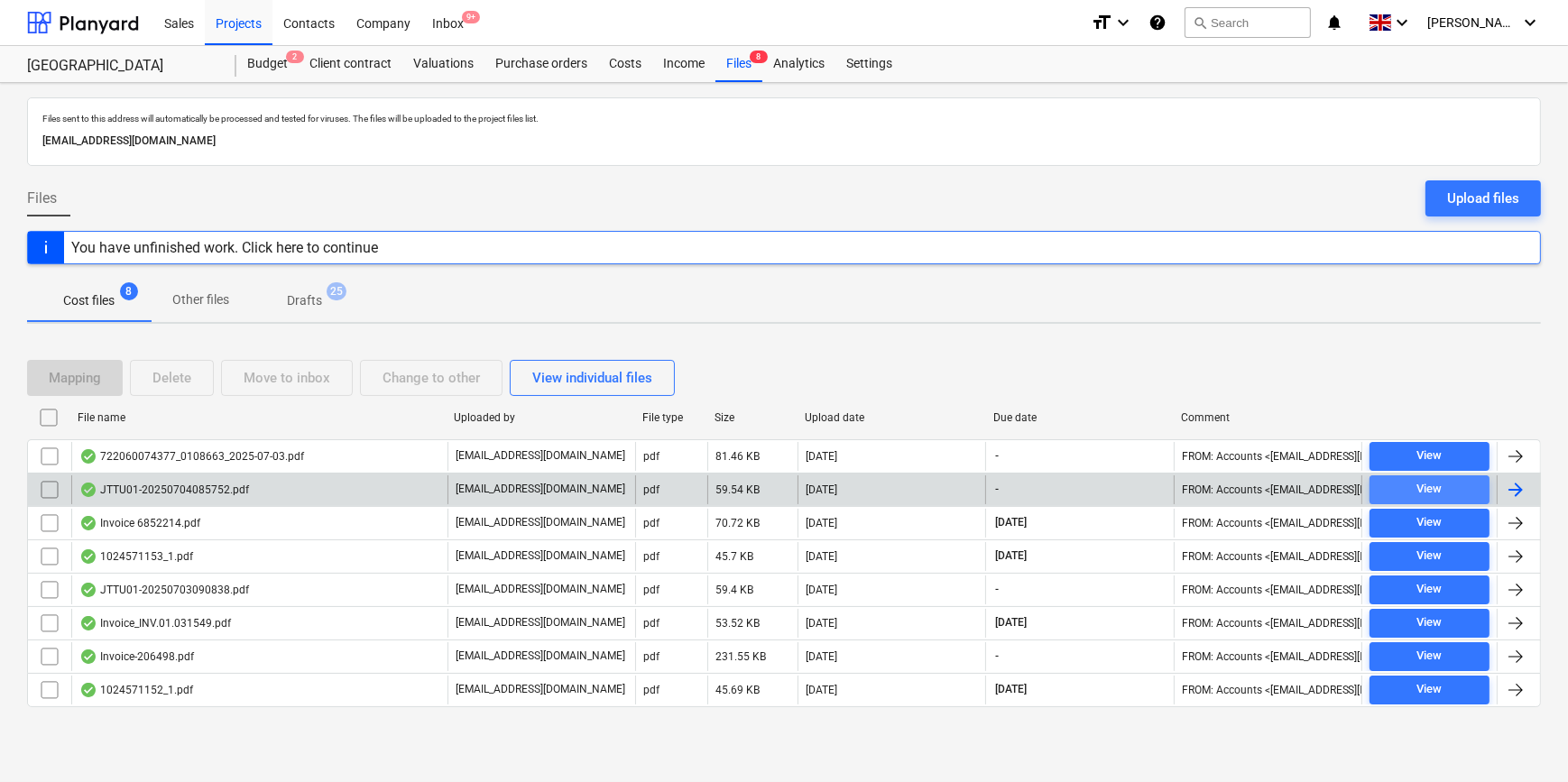 click on "View" at bounding box center (1429, 489) 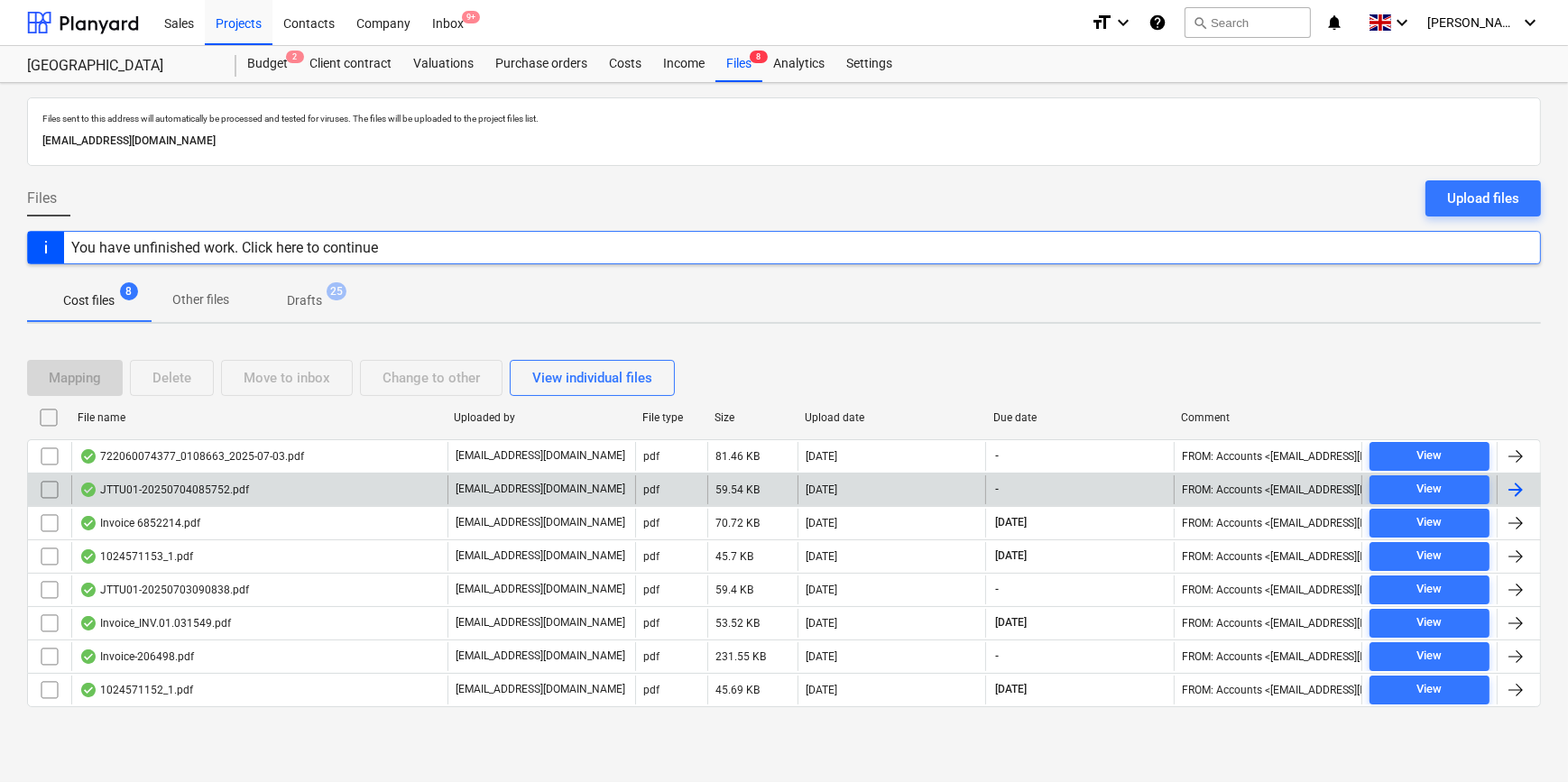 click at bounding box center [1516, 490] 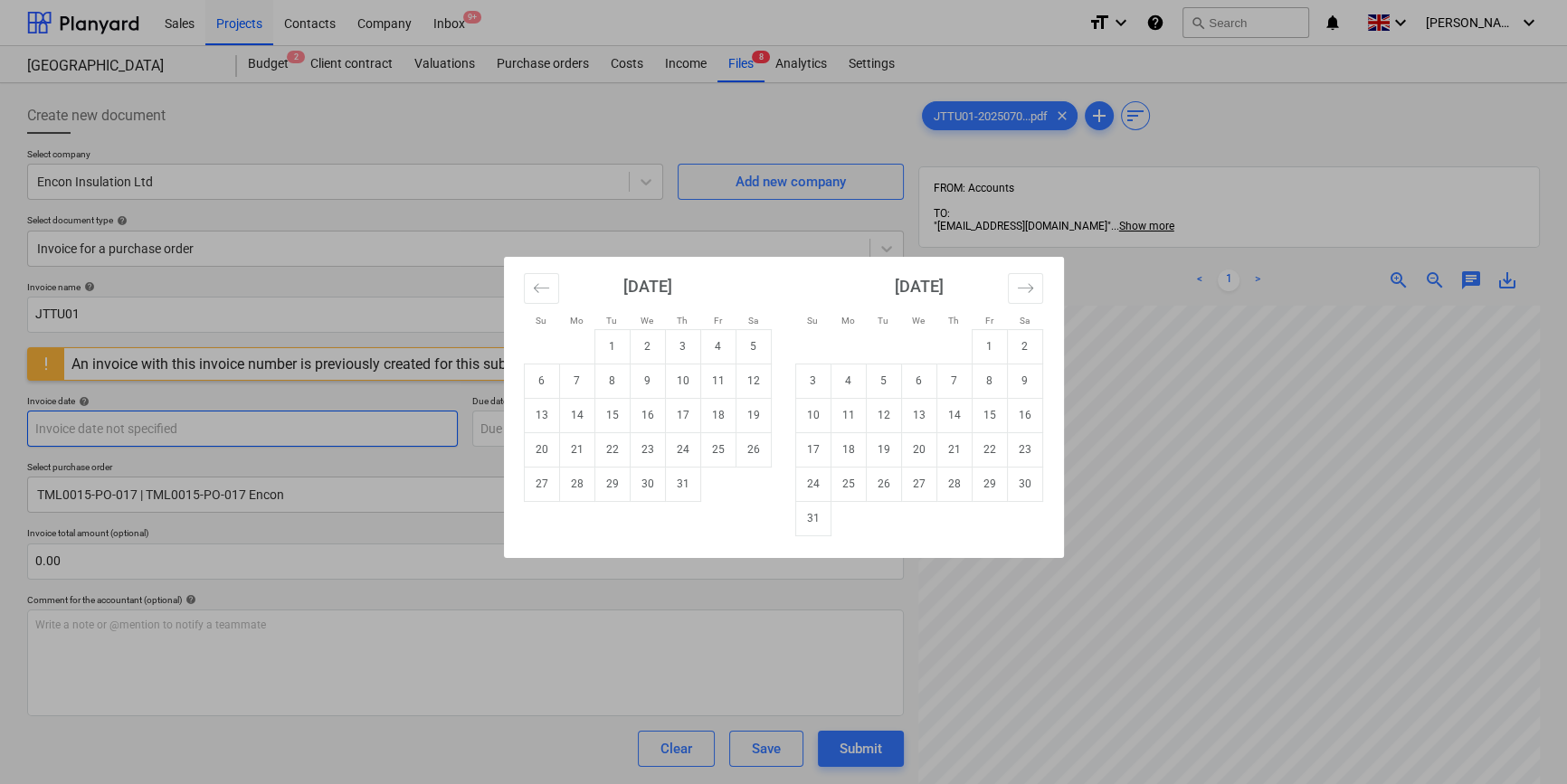 click on "Sales Projects Contacts Company Inbox 9+ format_size keyboard_arrow_down help search Search notifications 0 keyboard_arrow_down [PERSON_NAME] keyboard_arrow_down Camden Goods Yard Budget 2 Client contract Valuations Purchase orders Costs Income Files 8 Analytics Settings Create new document Select company Encon Insulation Ltd   Add new company Select document type help Invoice for a purchase order Invoice name help JTTU01 Invoice number  (optional) help JTTU01 An invoice with this invoice number is previously created for this subcontractor. Click to view. Invoice date help Press the down arrow key to interact with the calendar and
select a date. Press the question mark key to get the keyboard shortcuts for changing dates. Due date help Press the down arrow key to interact with the calendar and
select a date. Press the question mark key to get the keyboard shortcuts for changing dates. Select purchase order TML0015-PO-017 | TML0015-PO-017 Encon Invoice total amount (optional) 0.00 help ﻿ Clear Save <" at bounding box center [784, 392] 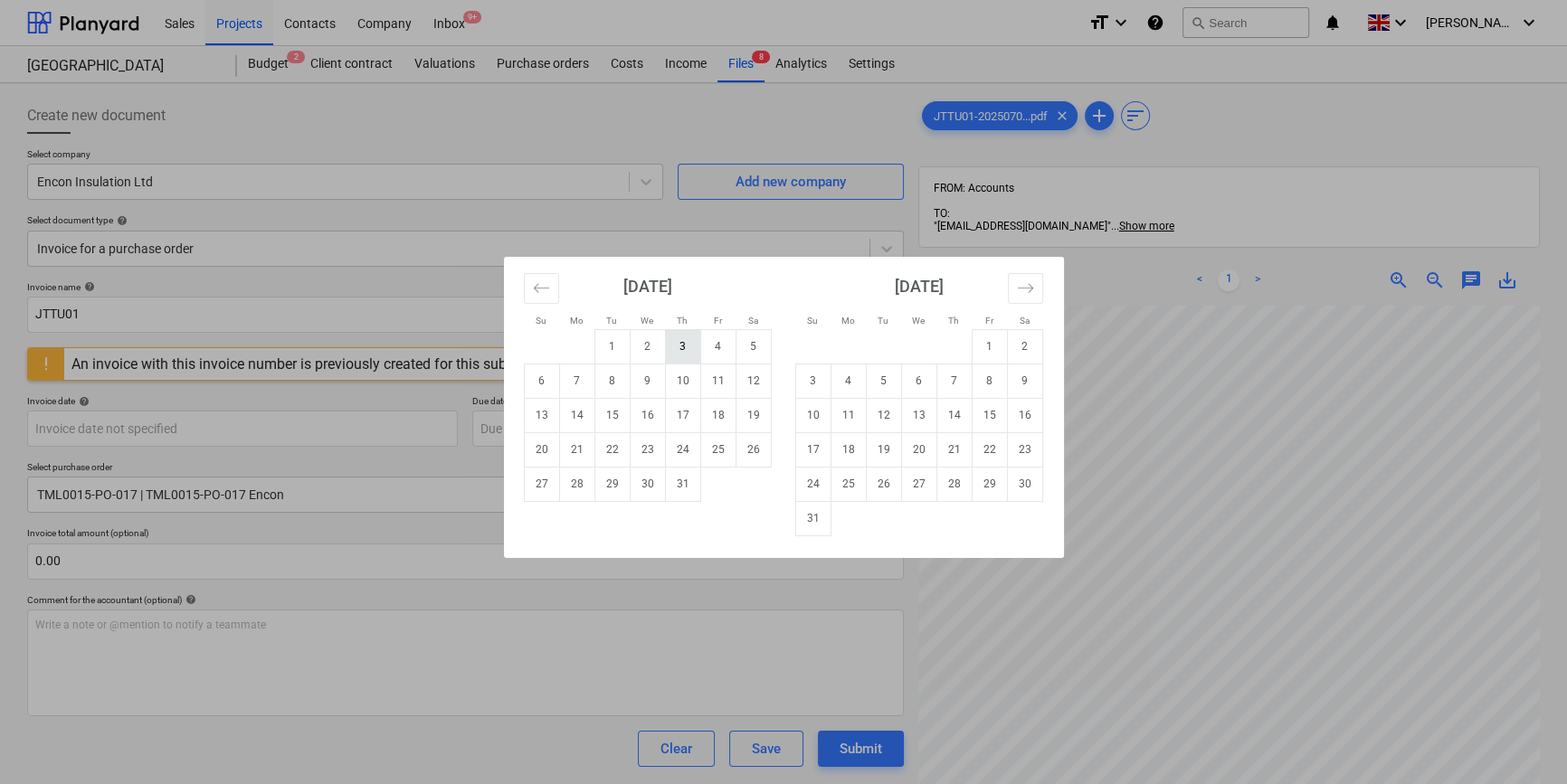 click on "3" at bounding box center [682, 346] 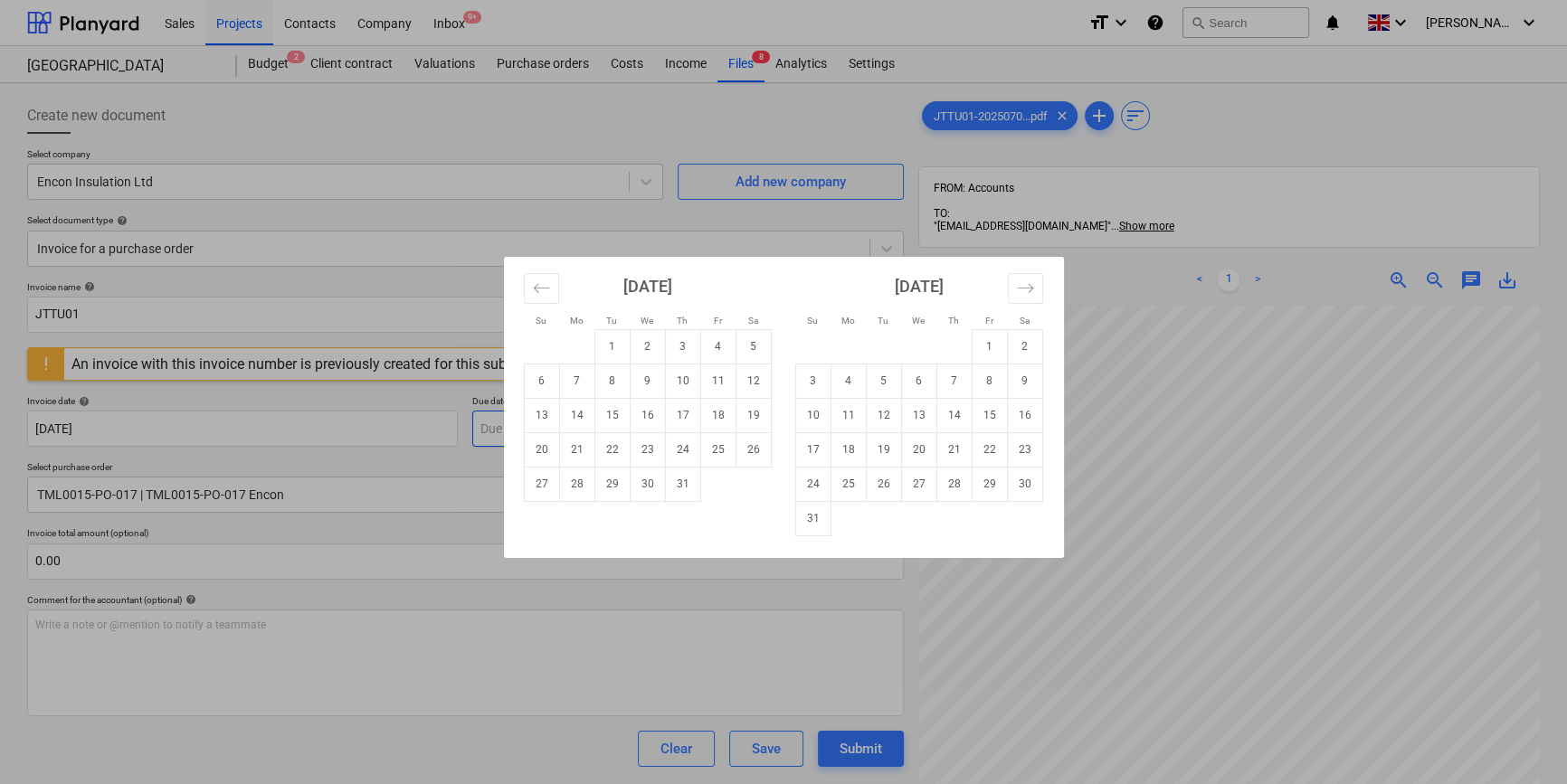 click on "Sales Projects Contacts Company Inbox 9+ format_size keyboard_arrow_down help search Search notifications 0 keyboard_arrow_down [PERSON_NAME] keyboard_arrow_down Camden Goods Yard Budget 2 Client contract Valuations Purchase orders Costs Income Files 8 Analytics Settings Create new document Select company Encon Insulation Ltd   Add new company Select document type help Invoice for a purchase order Invoice name help JTTU01 Invoice number  (optional) help JTTU01 An invoice with this invoice number is previously created for this subcontractor. Click to view. Invoice date help [DATE] 03.07.2025 Press the down arrow key to interact with the calendar and
select a date. Press the question mark key to get the keyboard shortcuts for changing dates. Due date help Press the down arrow key to interact with the calendar and
select a date. Press the question mark key to get the keyboard shortcuts for changing dates. Select purchase order TML0015-PO-017 | TML0015-PO-017 Encon Invoice total amount (optional) 0.00" at bounding box center [784, 392] 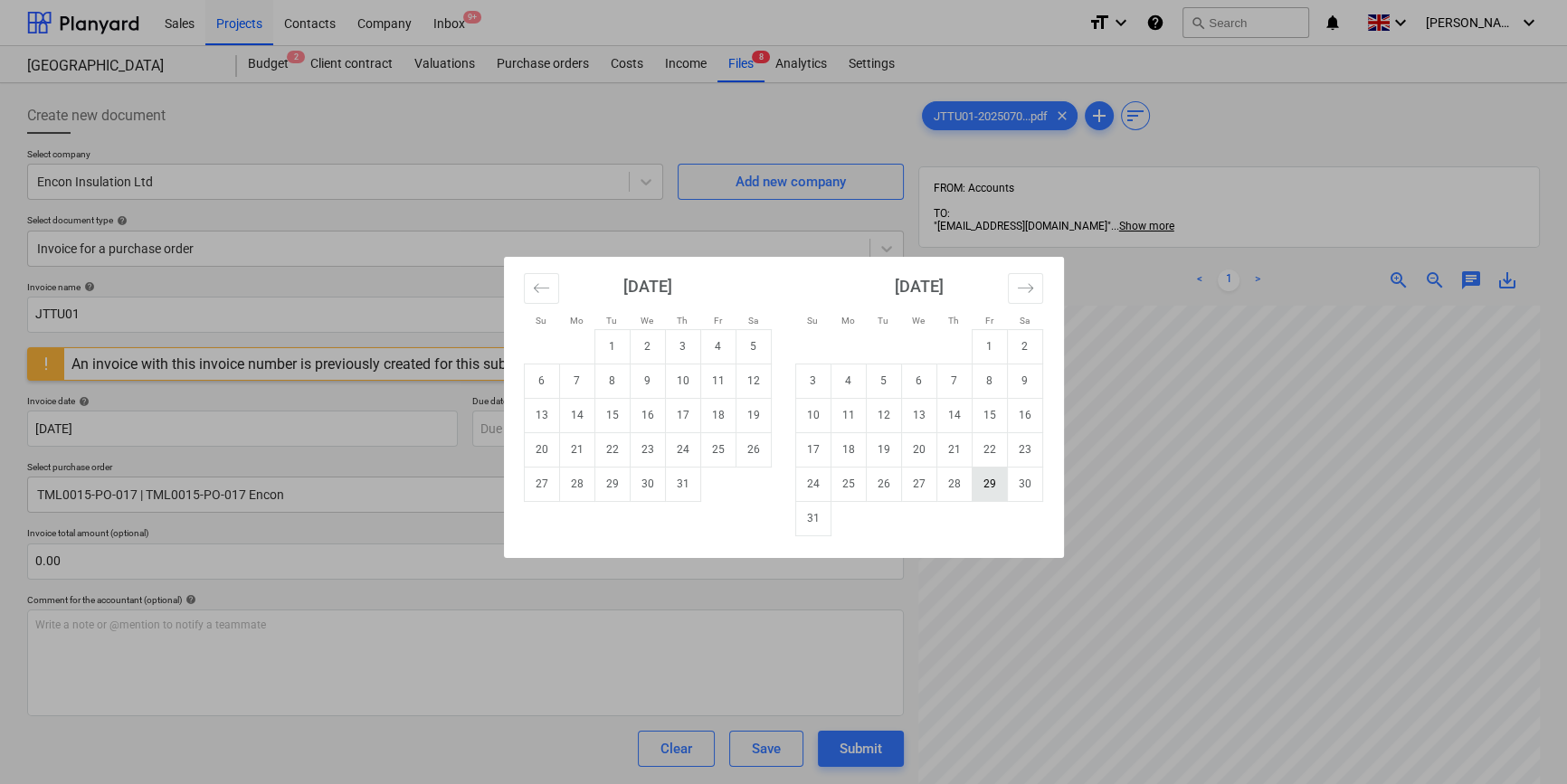click on "29" at bounding box center [989, 484] 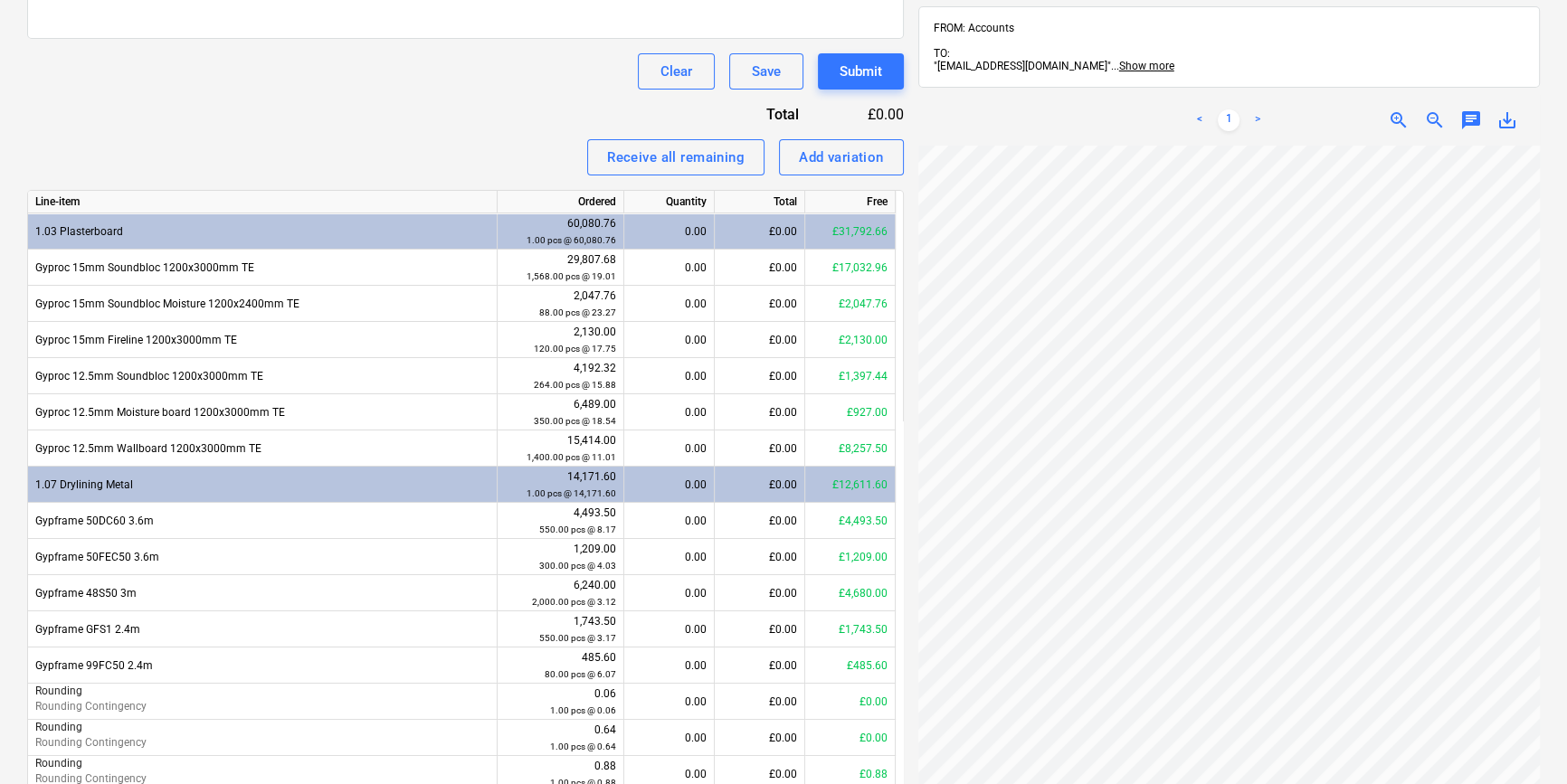 scroll, scrollTop: 775, scrollLeft: 0, axis: vertical 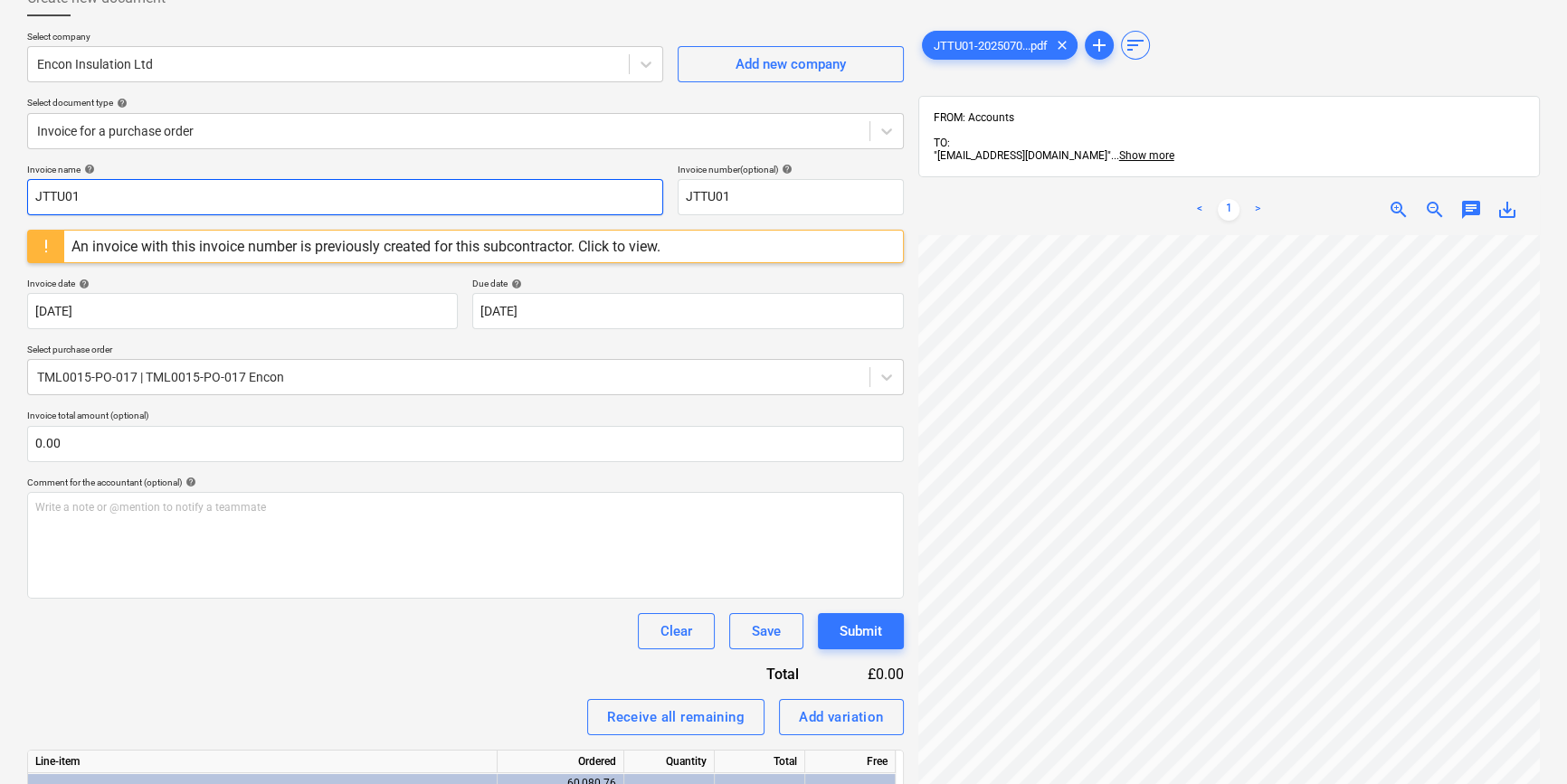 drag, startPoint x: 84, startPoint y: 197, endPoint x: 20, endPoint y: 194, distance: 64.07027 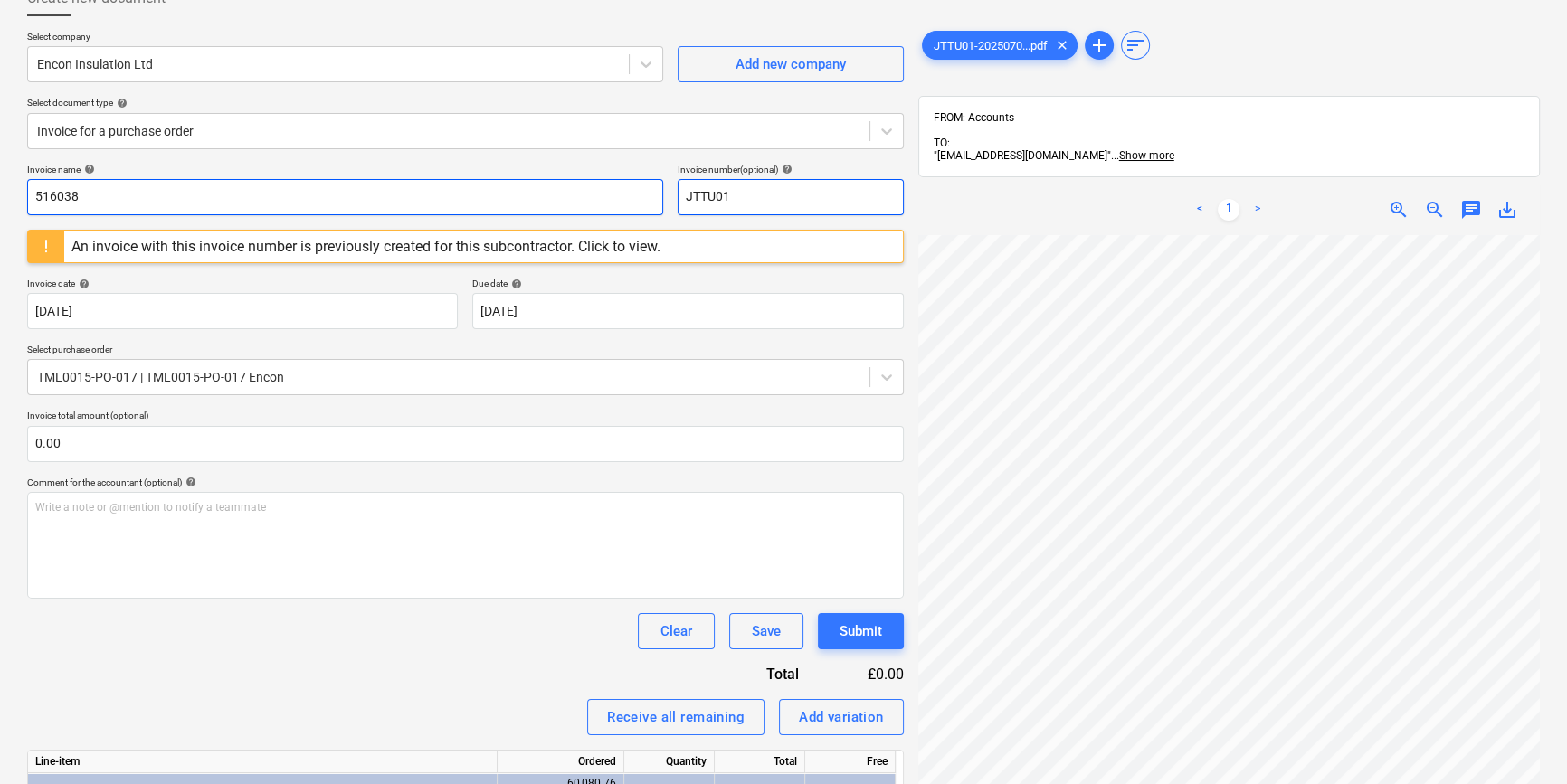 drag, startPoint x: 736, startPoint y: 194, endPoint x: 659, endPoint y: 194, distance: 77 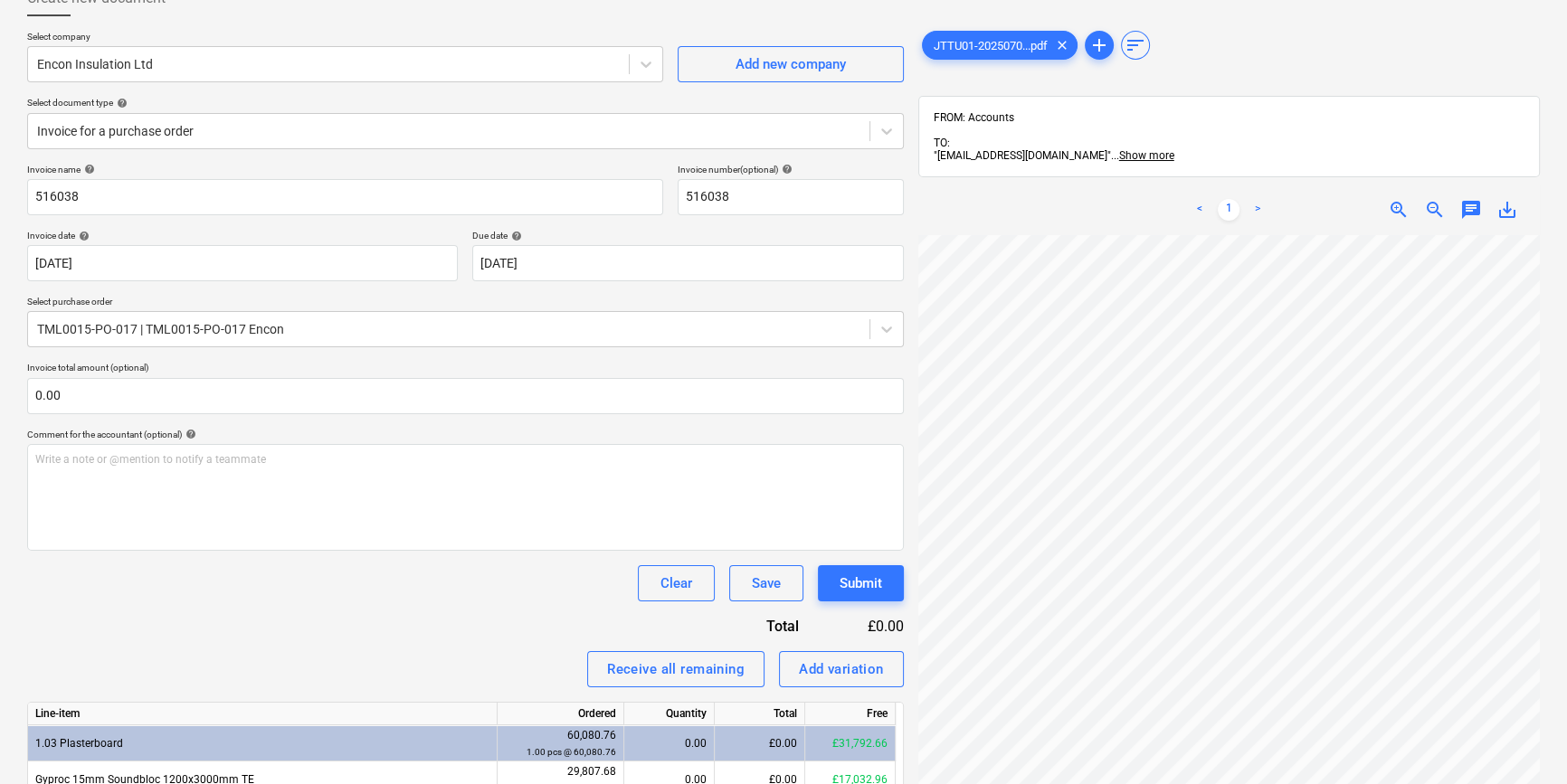 click on "Clear Save Submit" at bounding box center [465, 583] 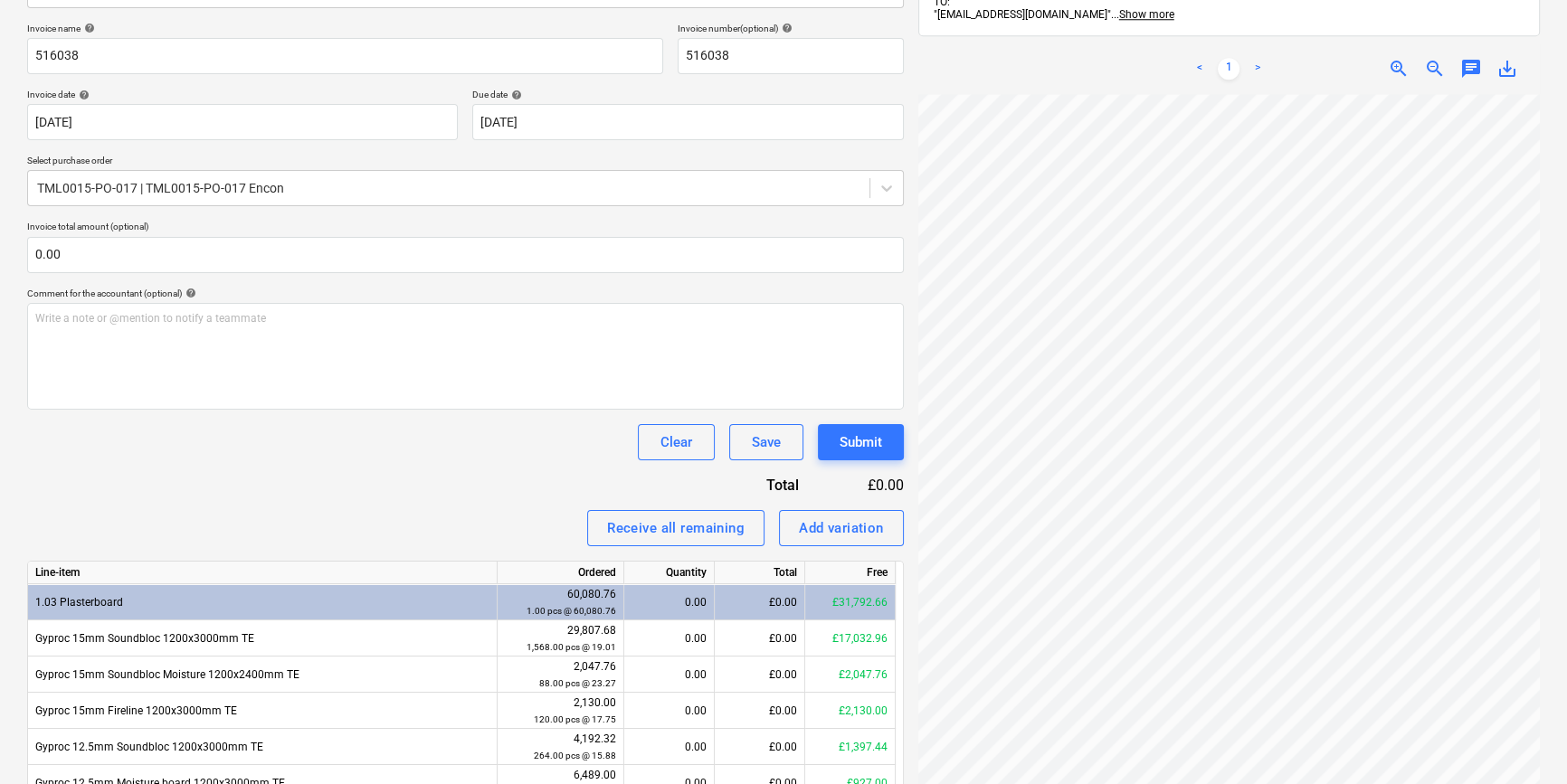 scroll, scrollTop: 281, scrollLeft: 0, axis: vertical 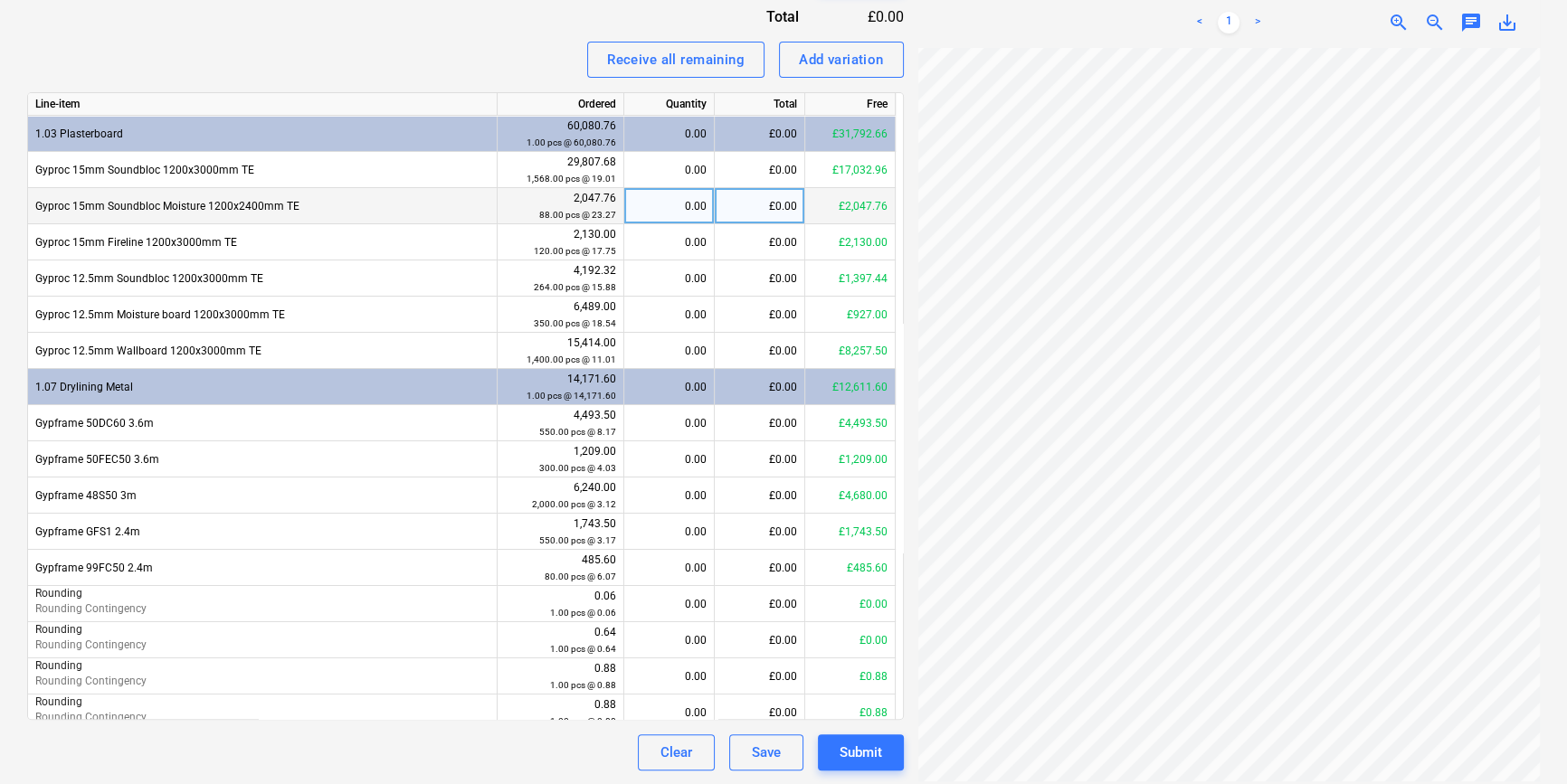 click on "0.00" at bounding box center (669, 206) 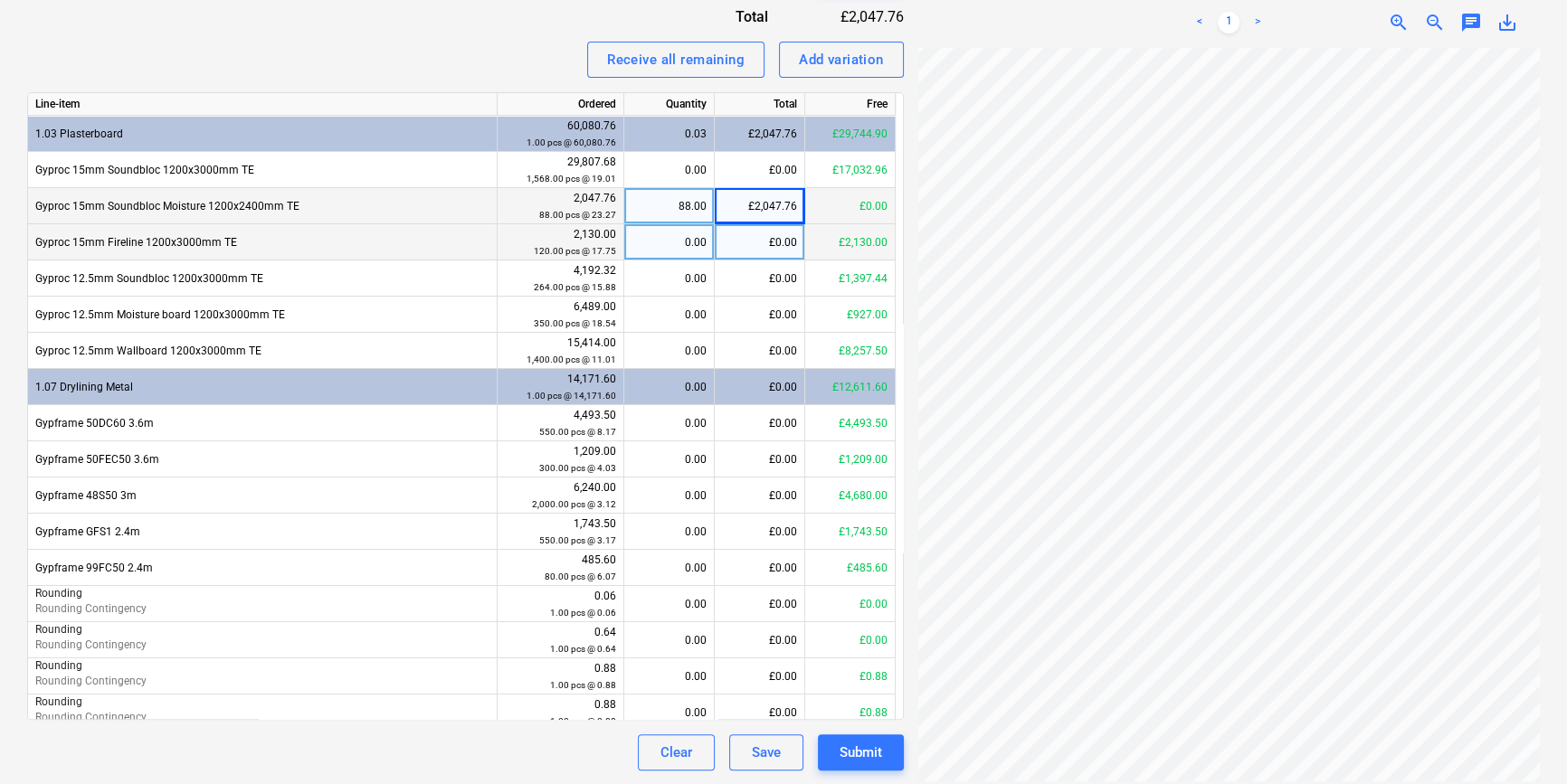 click on "0.00" at bounding box center [669, 242] 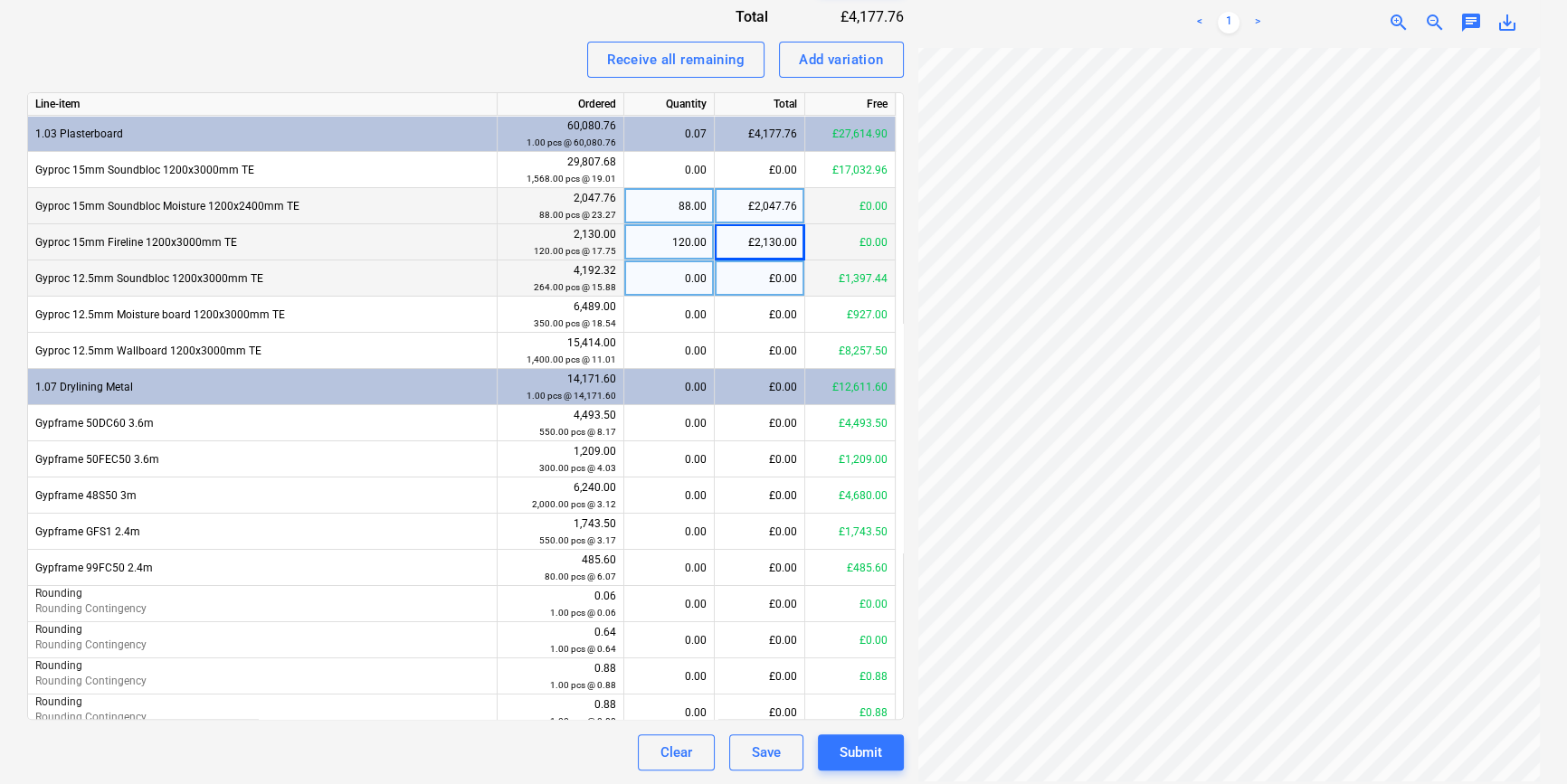 click on "0.00" at bounding box center (669, 279) 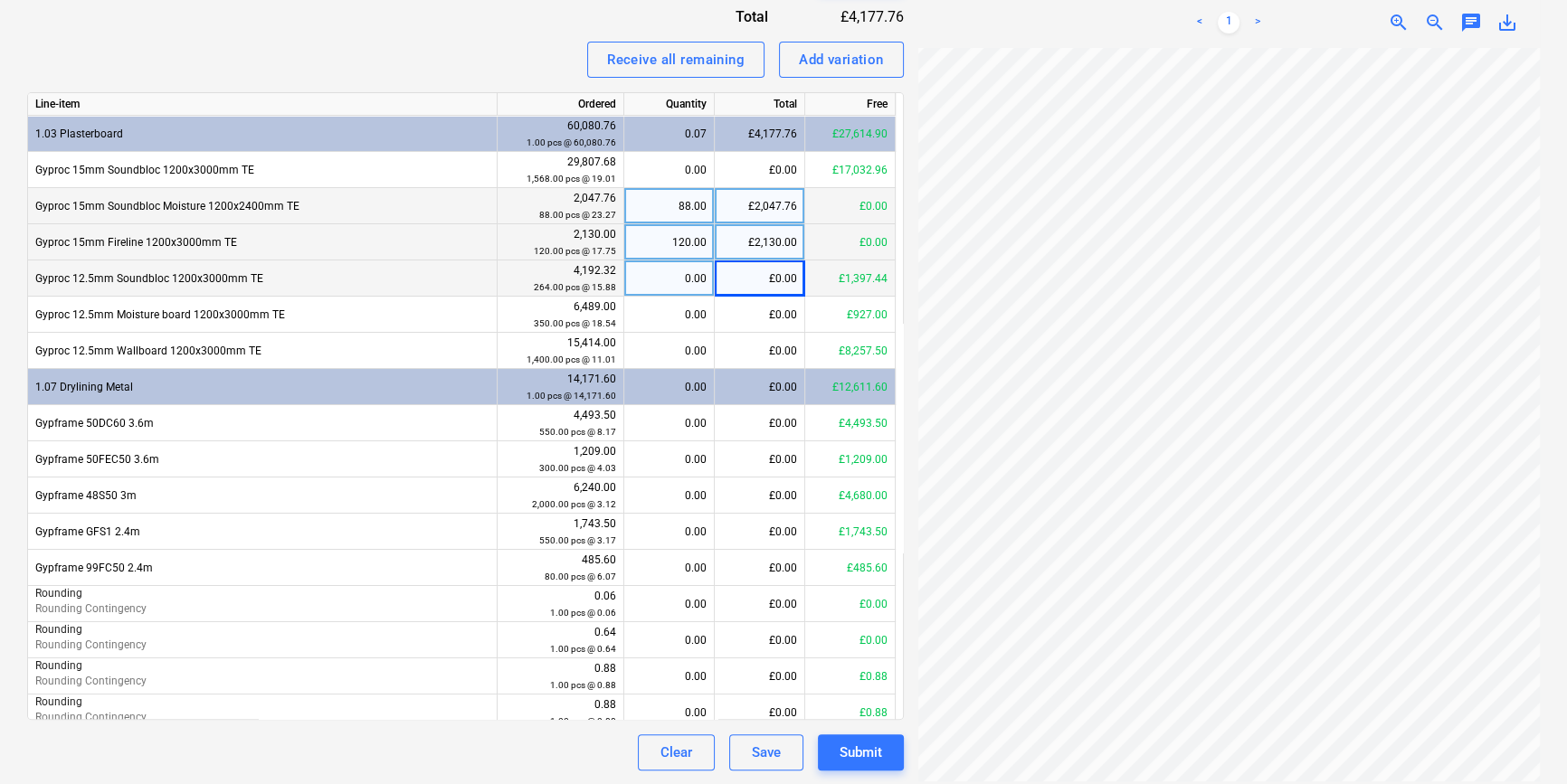 click on "0.00" at bounding box center (669, 279) 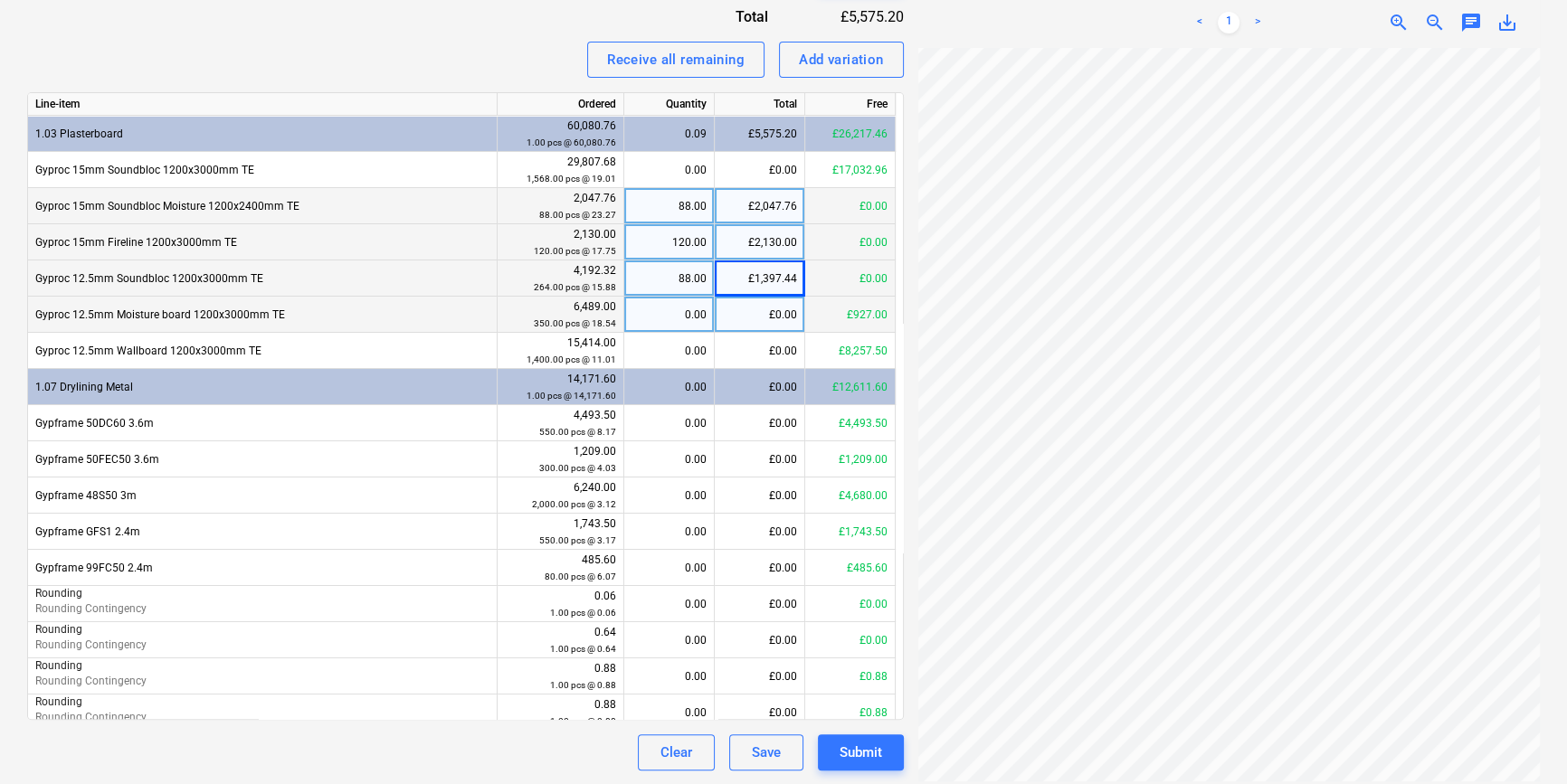 click on "0.00" at bounding box center (669, 315) 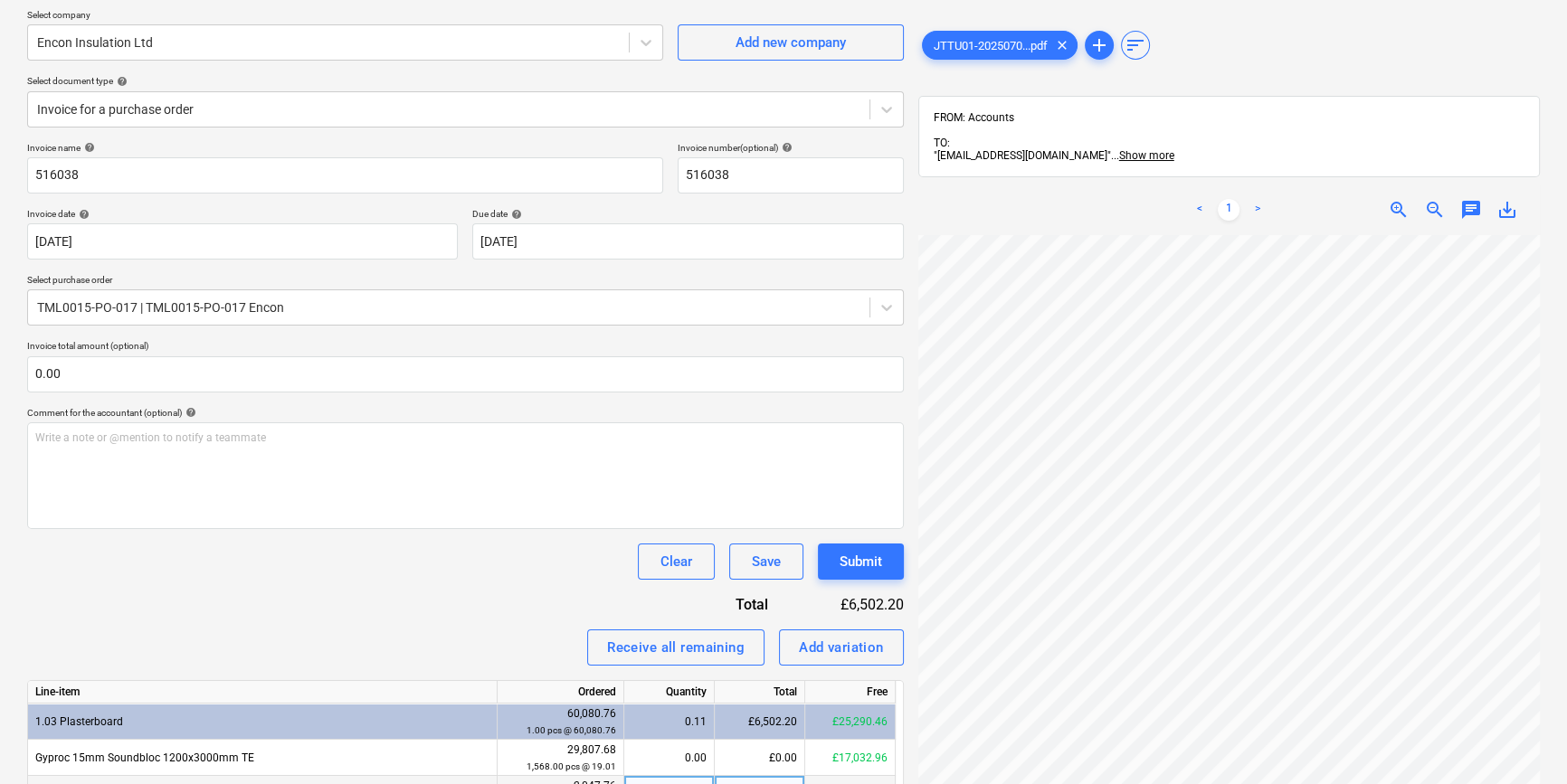 scroll, scrollTop: 0, scrollLeft: 0, axis: both 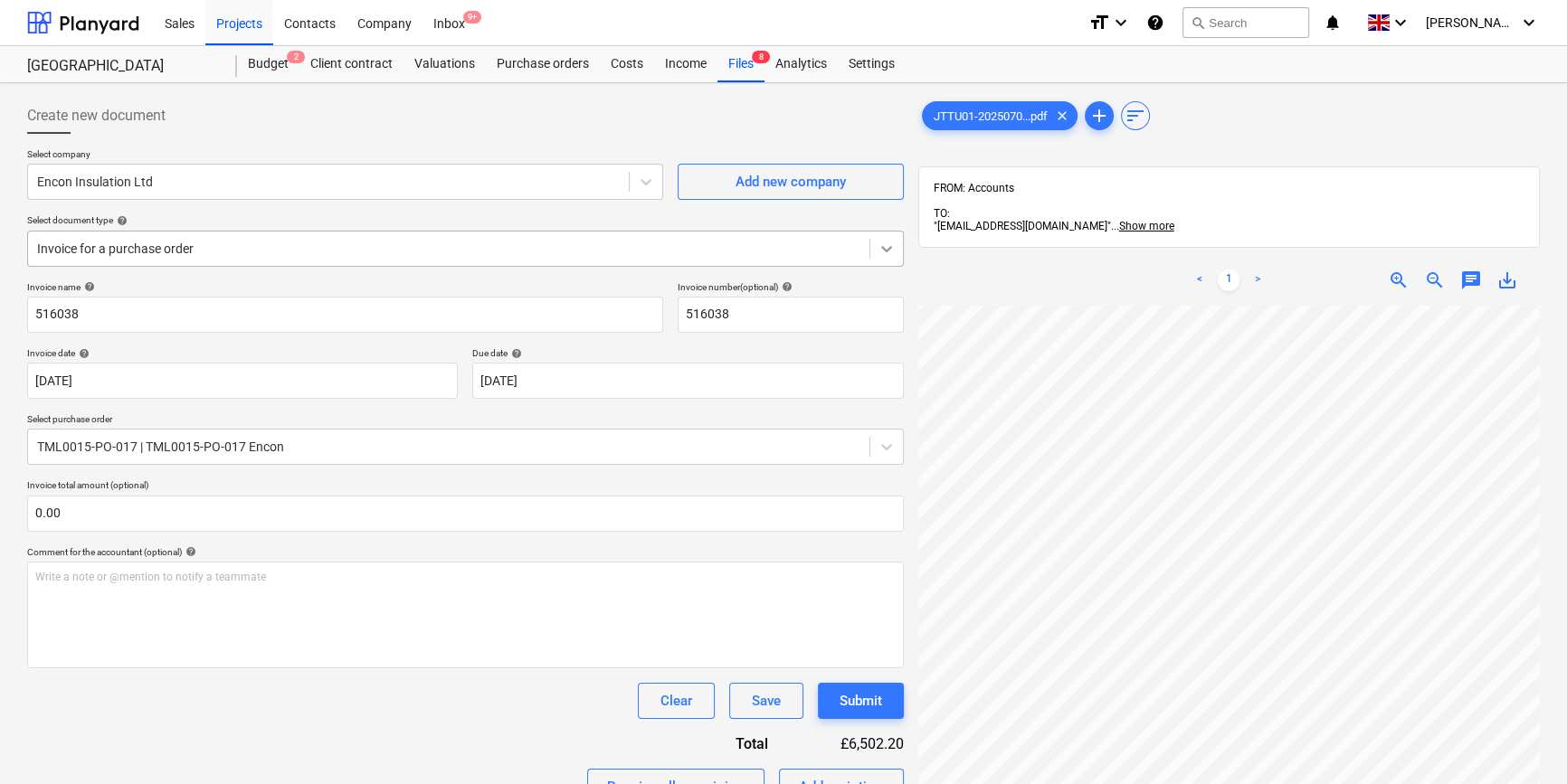 click 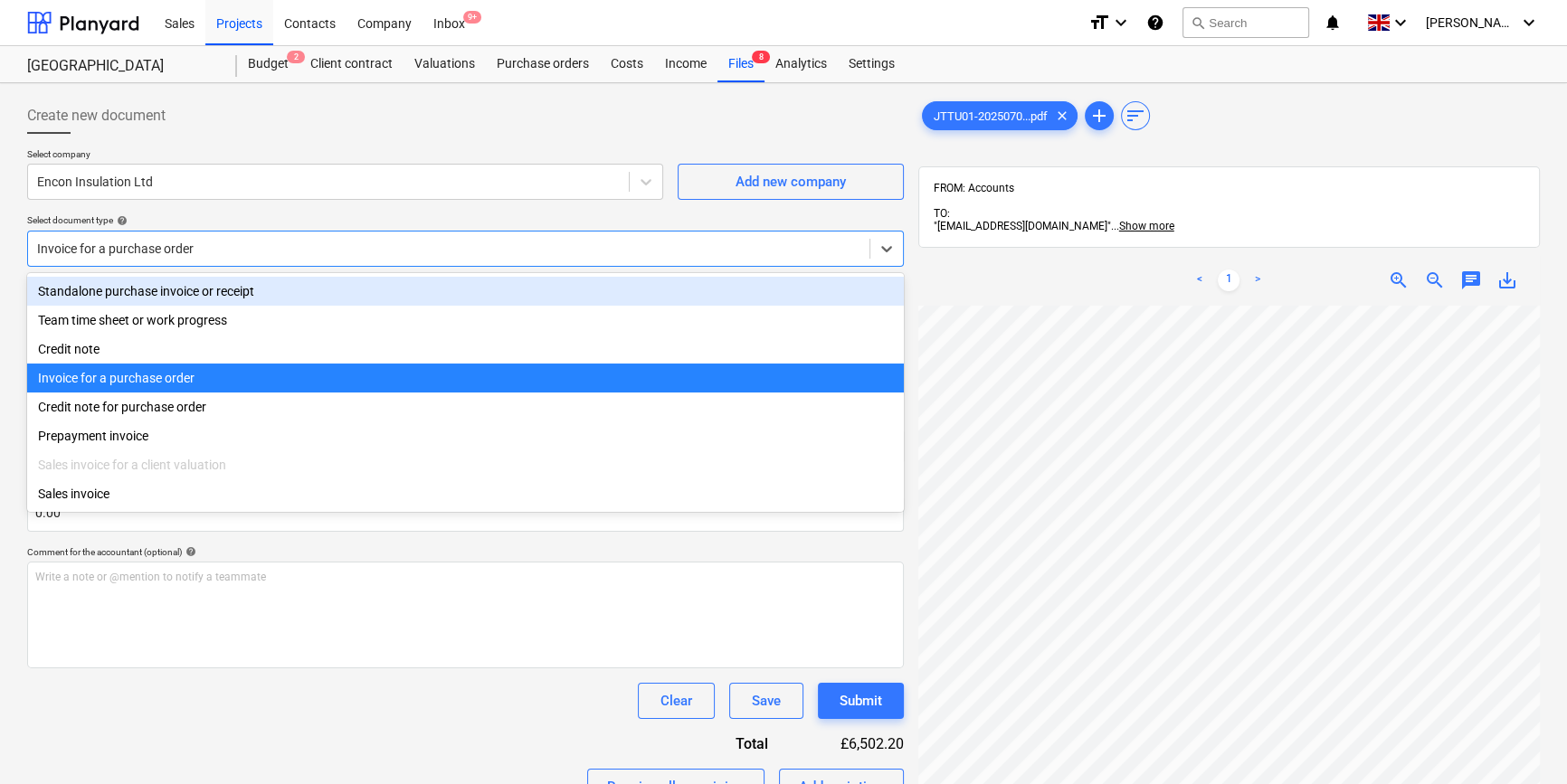 click on "Standalone purchase invoice or receipt" at bounding box center (465, 291) 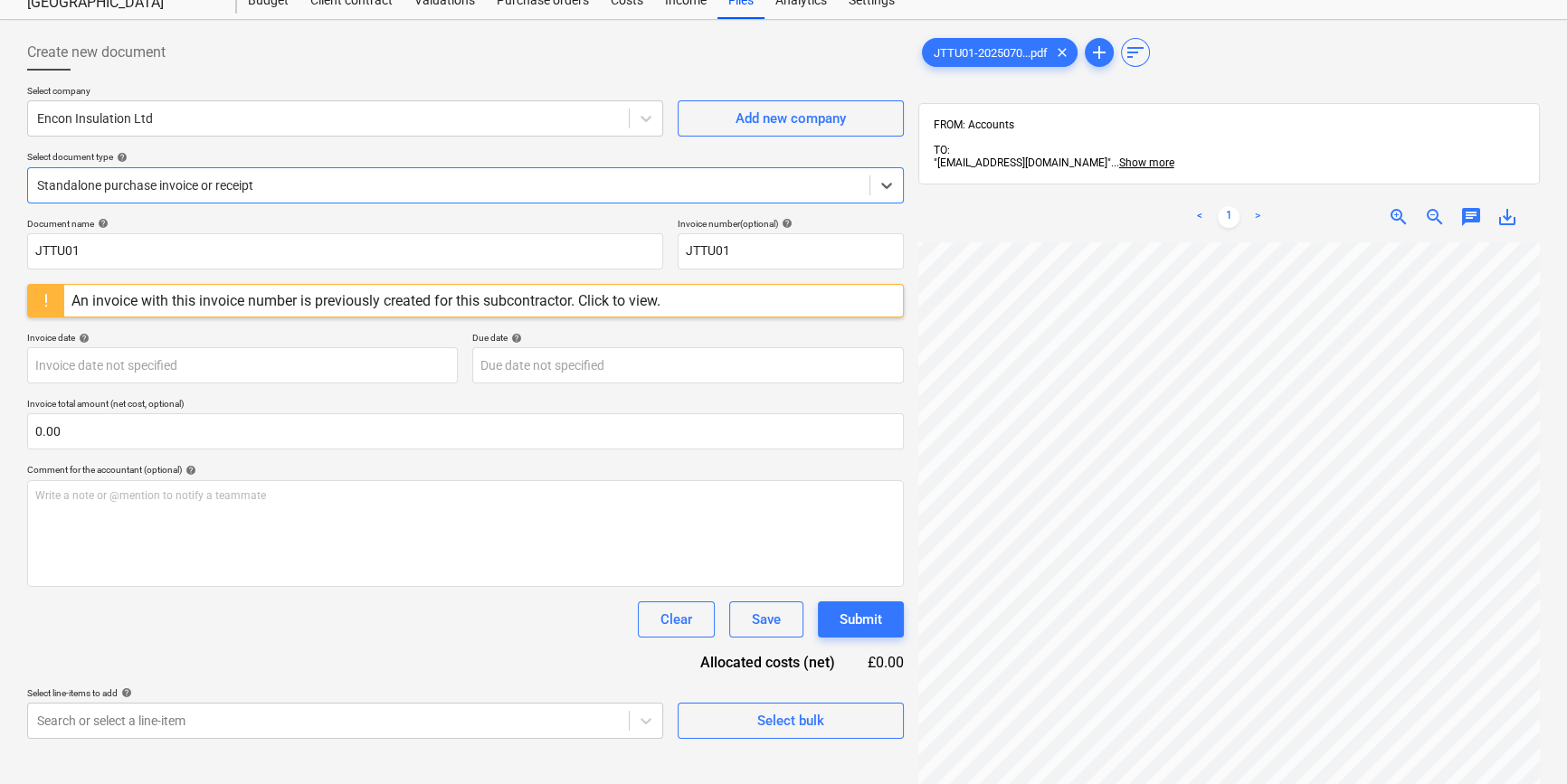 scroll, scrollTop: 258, scrollLeft: 0, axis: vertical 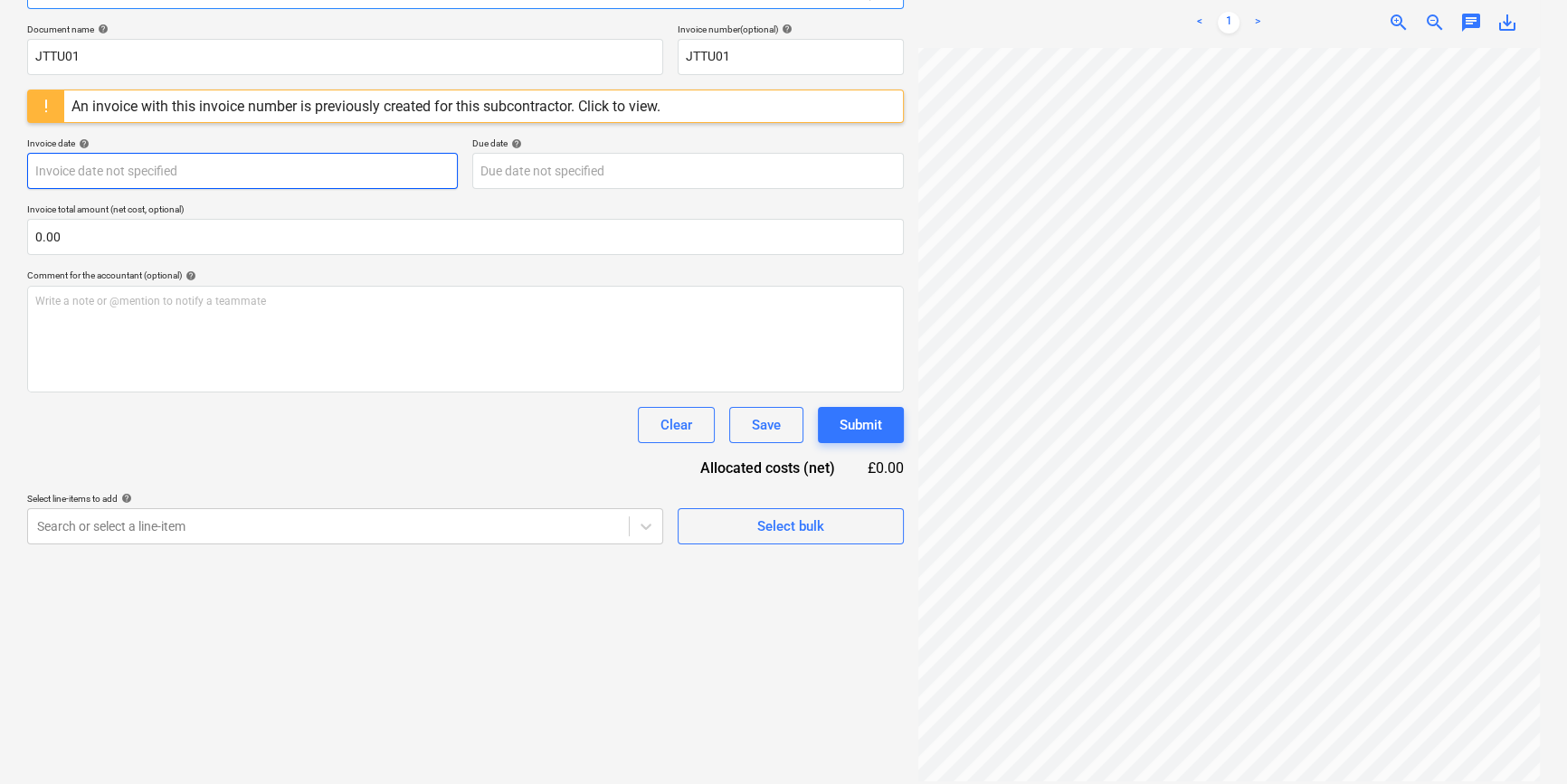 click on "Sales Projects Contacts Company Inbox 9+ format_size keyboard_arrow_down help search Search notifications 0 keyboard_arrow_down [PERSON_NAME] keyboard_arrow_down Camden Goods Yard Budget 2 Client contract Valuations Purchase orders Costs Income Files 8 Analytics Settings Create new document Select company Encon Insulation Ltd   Add new company Select document type help option Standalone purchase invoice or receipt, selected.   Select is focused ,type to refine list, press Down to open the menu,  Standalone purchase invoice or receipt Document name help JTTU01 Invoice number  (optional) help JTTU01 An invoice with this invoice number is previously created for this subcontractor. Click to view. Invoice date help Press the down arrow key to interact with the calendar and
select a date. Press the question mark key to get the keyboard shortcuts for changing dates. Due date help Invoice total amount (net cost, optional) 0.00 Comment for the accountant (optional) help ﻿ Clear Save Submit Allocated costs (net)" at bounding box center [784, 134] 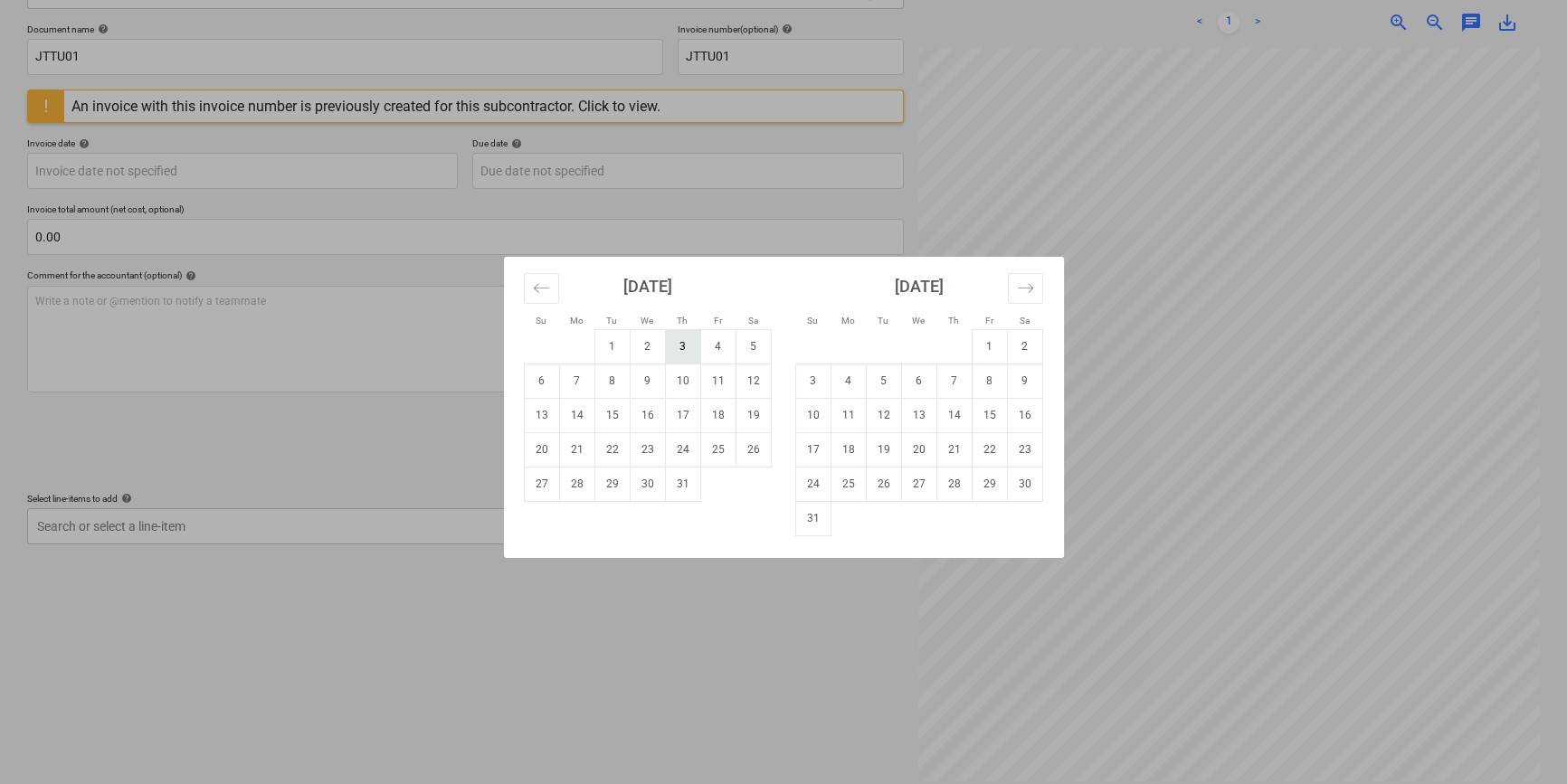 click on "3" at bounding box center (682, 346) 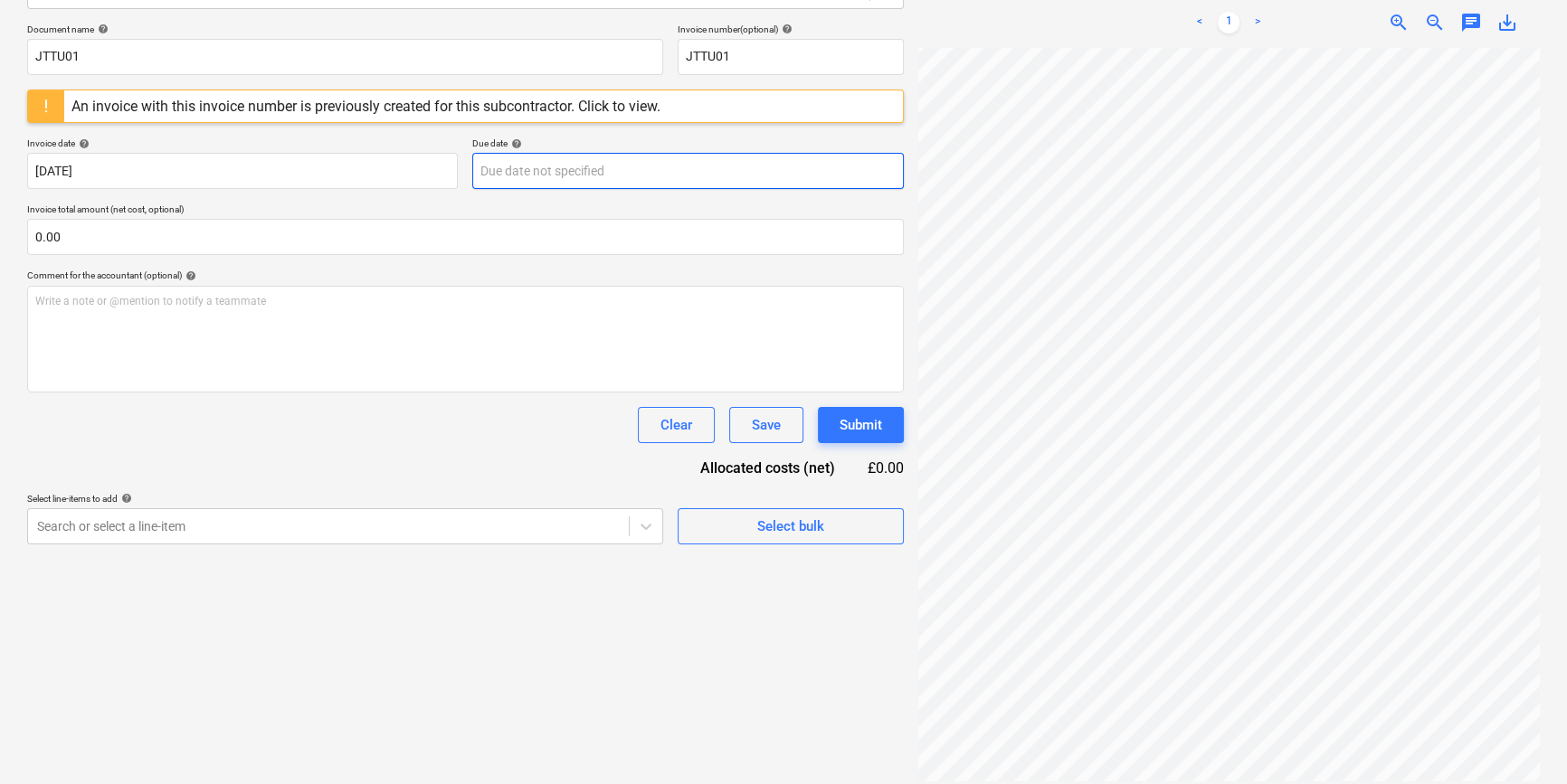 click on "Sales Projects Contacts Company Inbox 9+ format_size keyboard_arrow_down help search Search notifications 0 keyboard_arrow_down [PERSON_NAME] keyboard_arrow_down Camden Goods Yard Budget 2 Client contract Valuations Purchase orders Costs Income Files 8 Analytics Settings Create new document Select company Encon Insulation Ltd   Add new company Select document type help Standalone purchase invoice or receipt Document name help JTTU01 Invoice number  (optional) help JTTU01 An invoice with this invoice number is previously created for this subcontractor. Click to view. Invoice date help [DATE] 03.07.2025 Press the down arrow key to interact with the calendar and
select a date. Press the question mark key to get the keyboard shortcuts for changing dates. Due date help Press the down arrow key to interact with the calendar and
select a date. Press the question mark key to get the keyboard shortcuts for changing dates. Invoice total amount (net cost, optional) 0.00 Comment for the accountant (optional)" at bounding box center (784, 134) 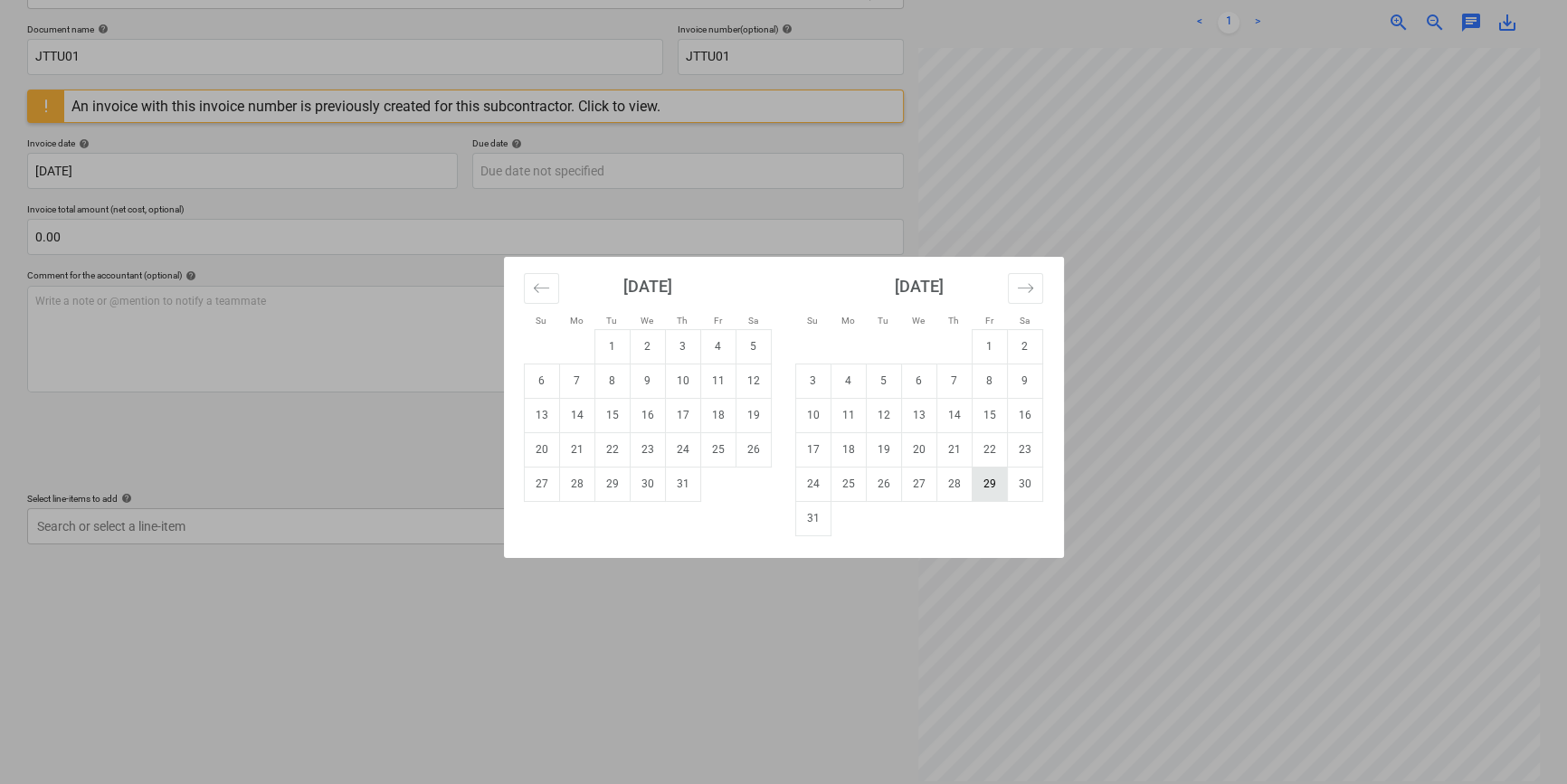 click on "29" at bounding box center [989, 484] 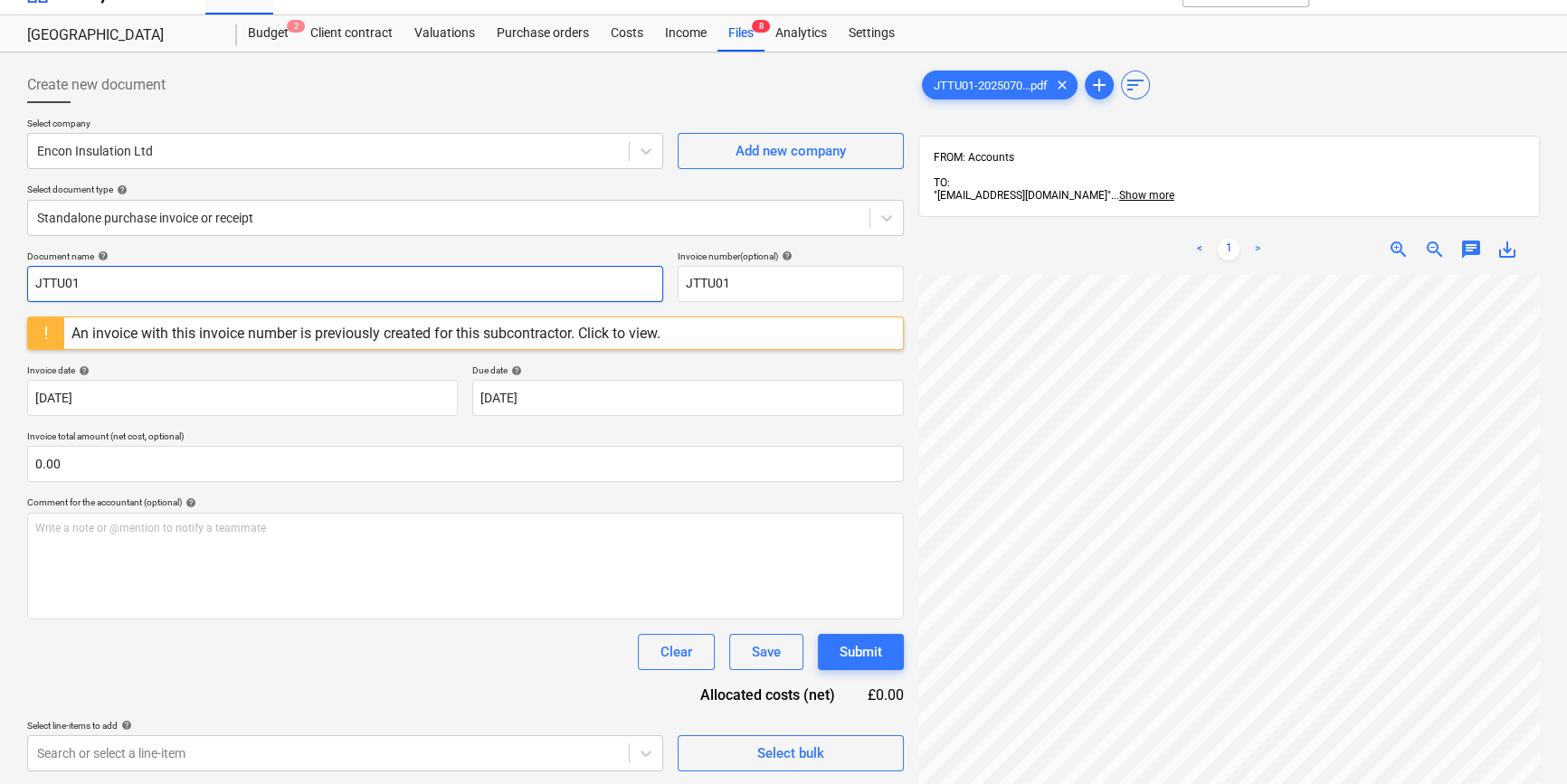 scroll, scrollTop: 11, scrollLeft: 0, axis: vertical 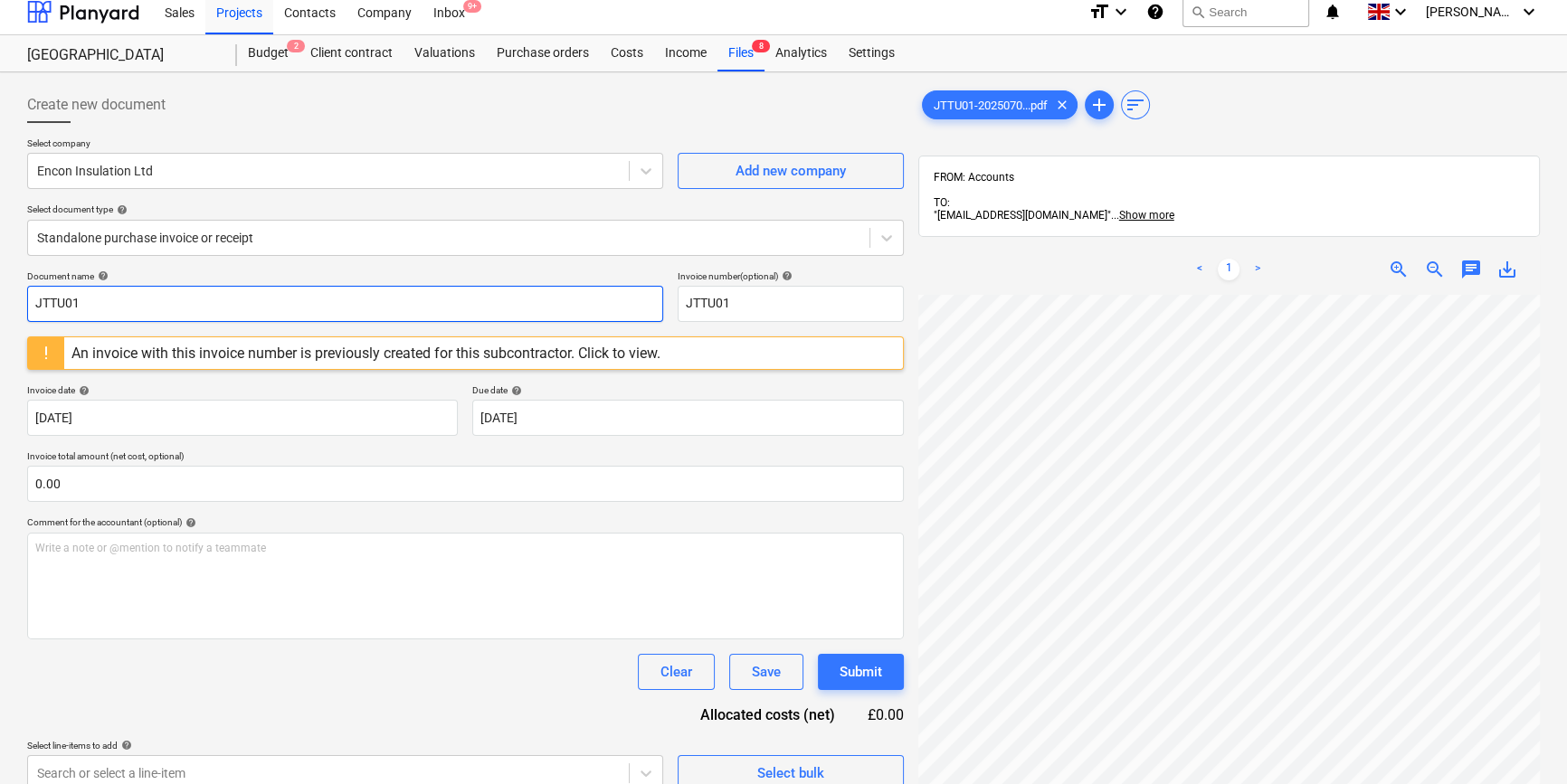 drag, startPoint x: 83, startPoint y: 301, endPoint x: 40, endPoint y: 299, distance: 43.04649 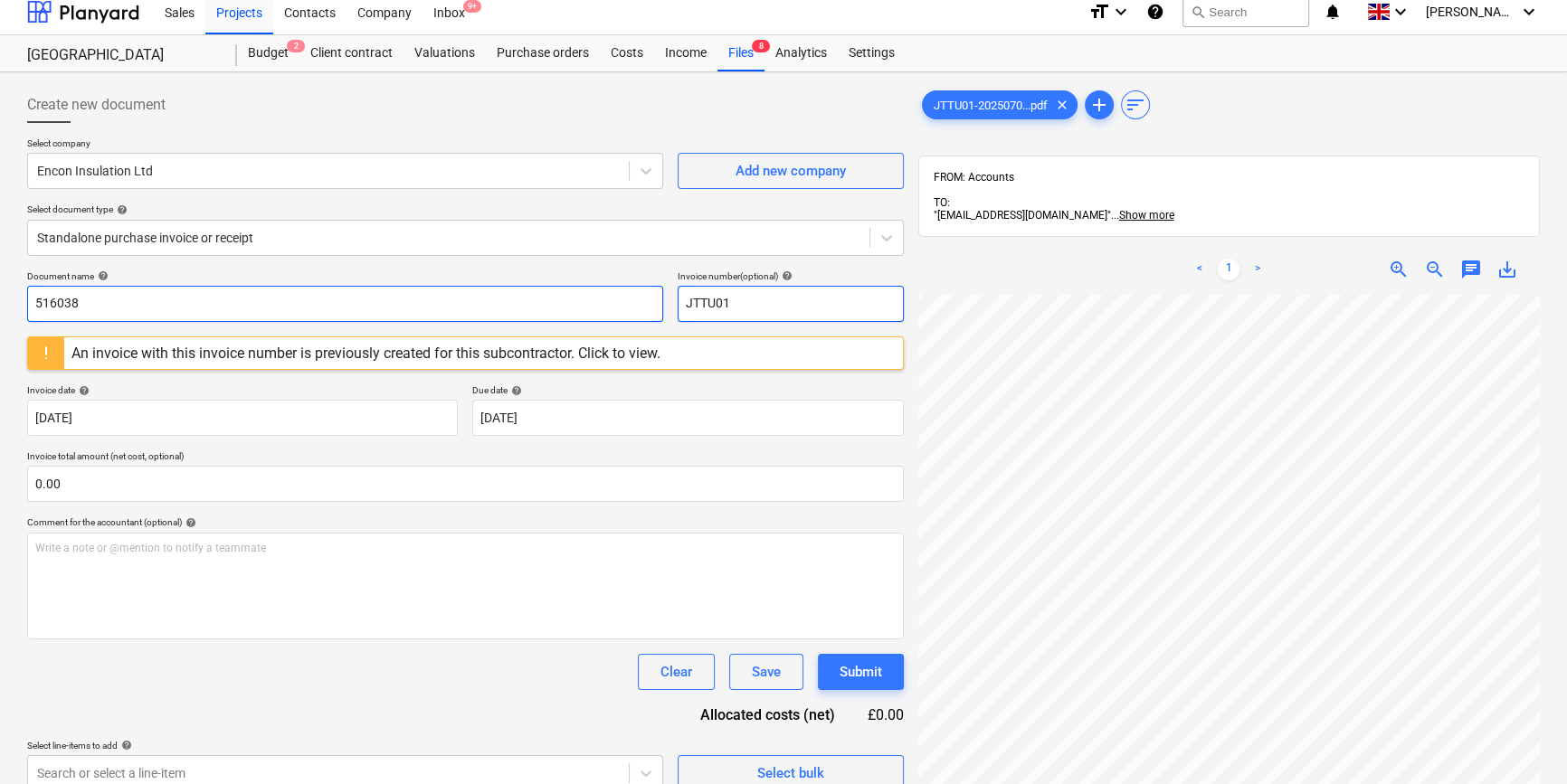 drag, startPoint x: 735, startPoint y: 298, endPoint x: 648, endPoint y: 300, distance: 87.02299 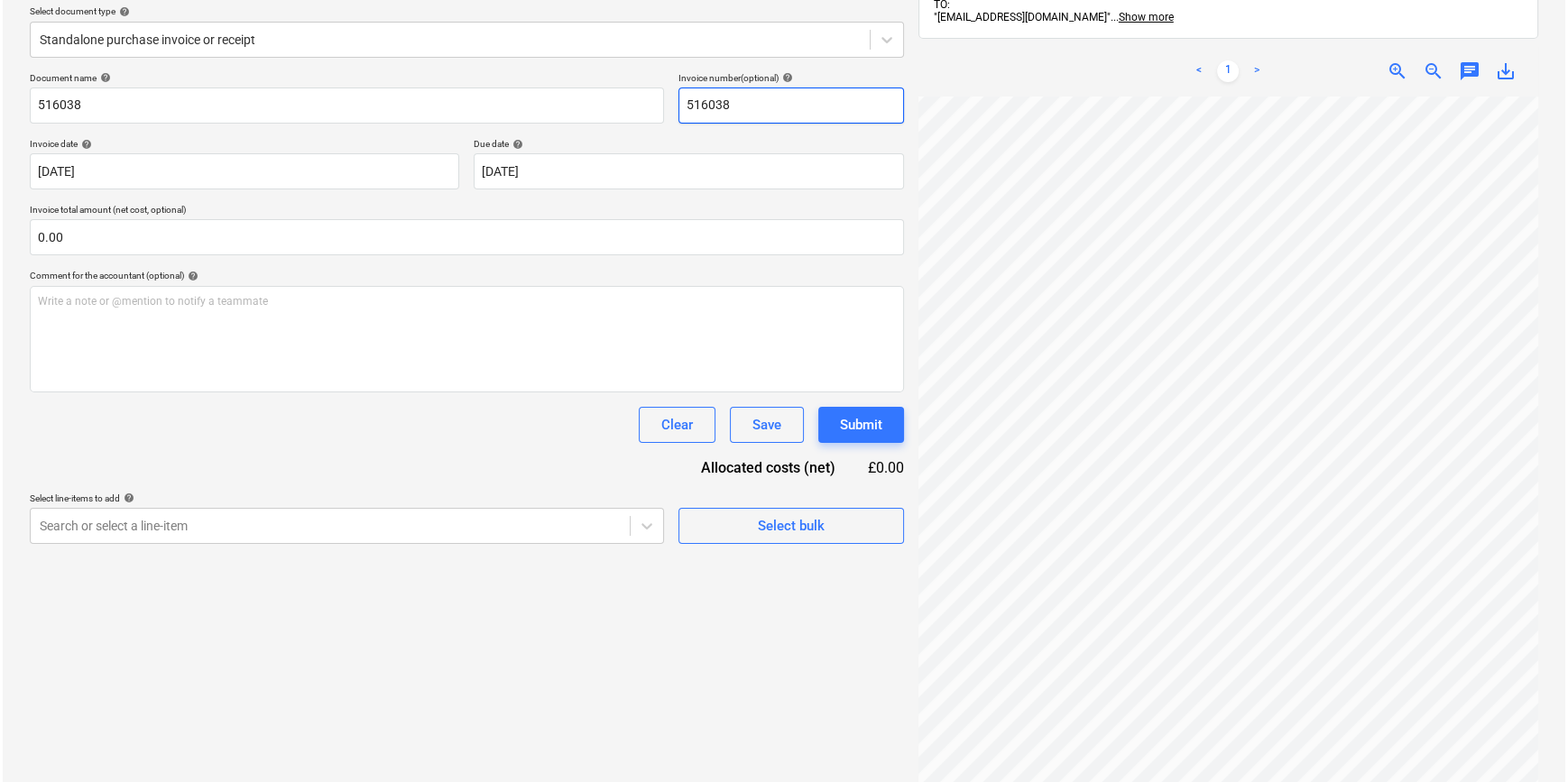 scroll, scrollTop: 257, scrollLeft: 0, axis: vertical 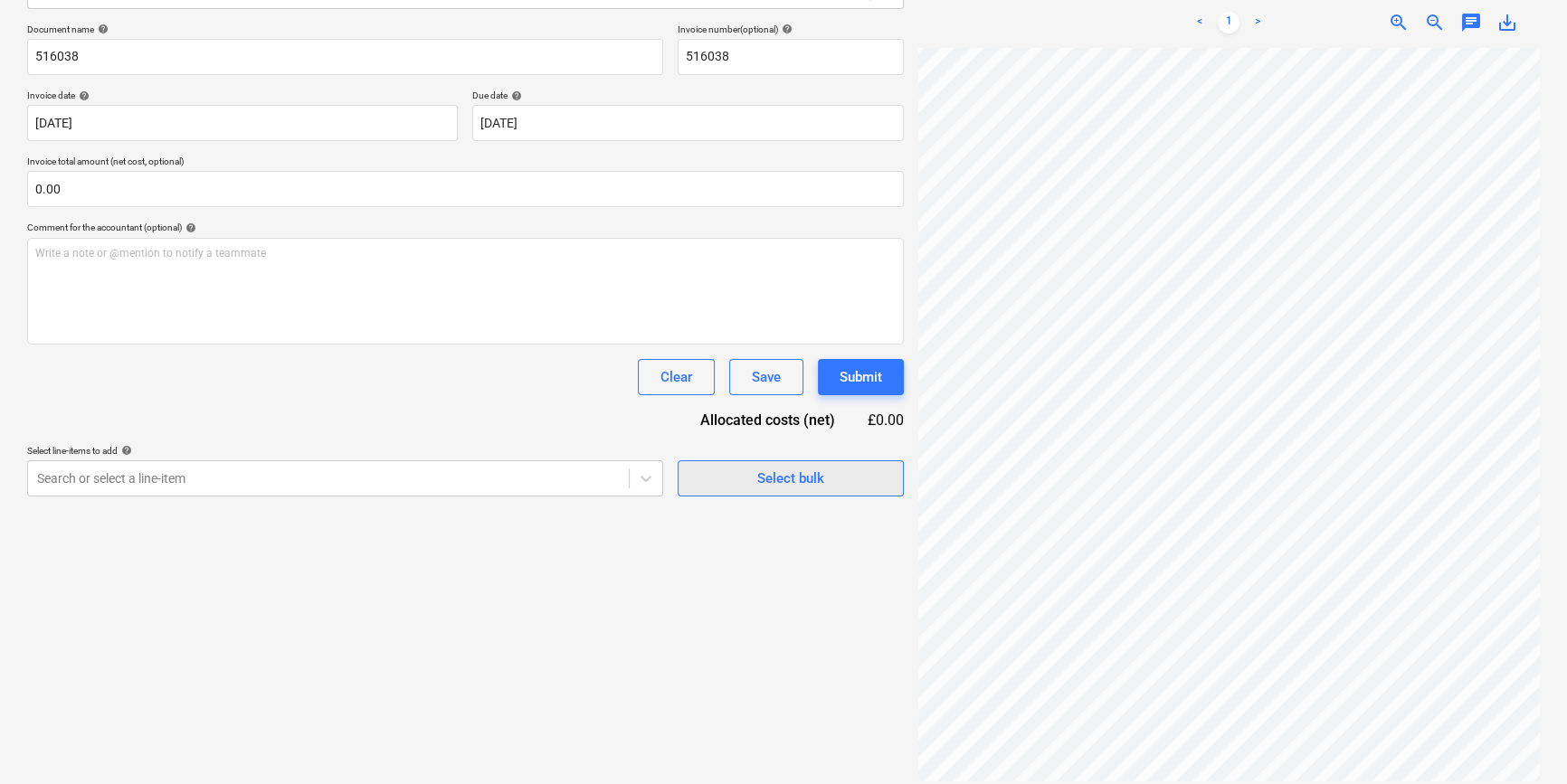 click on "Select bulk" at bounding box center [791, 478] 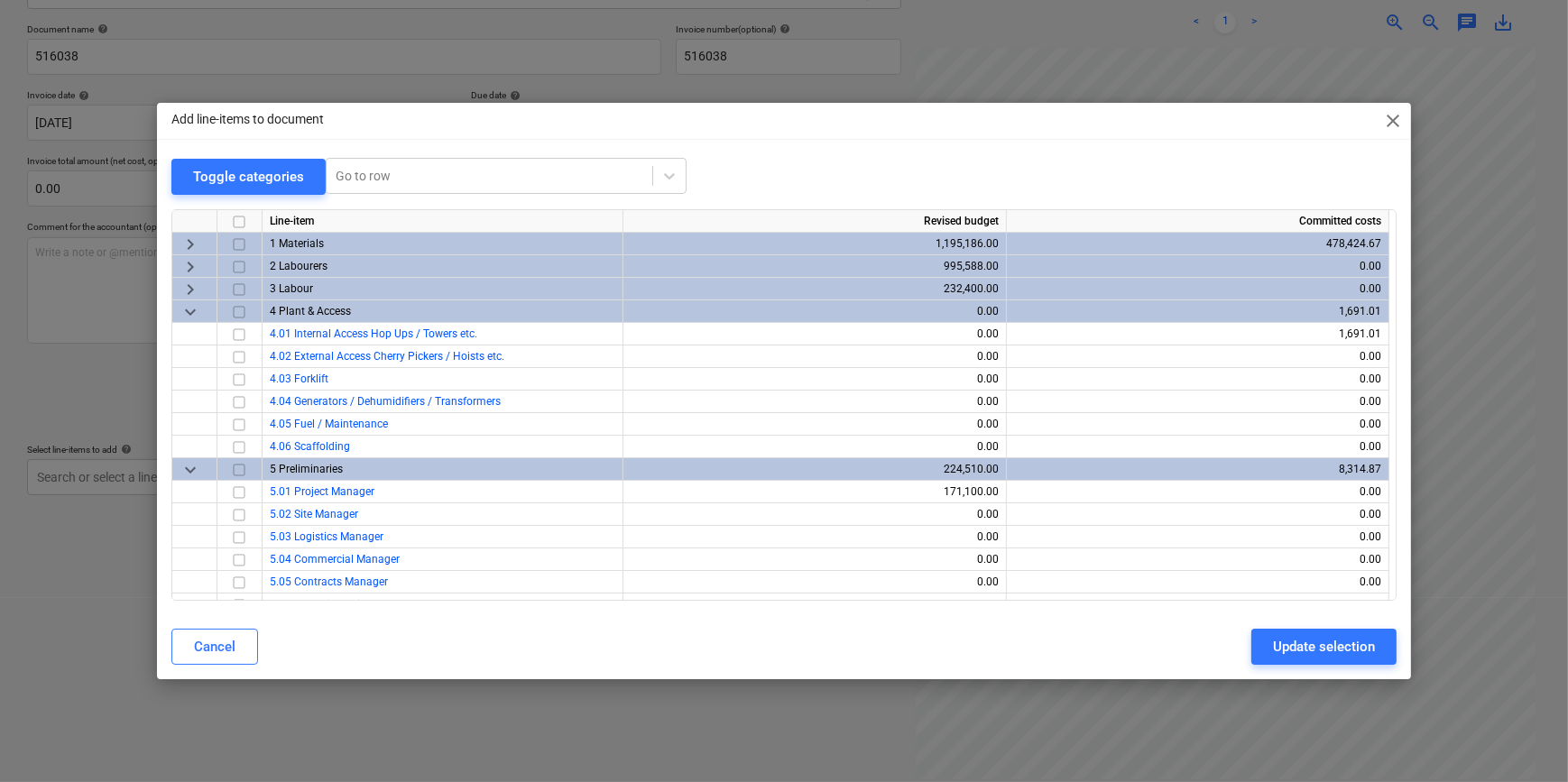 click at bounding box center (239, 244) 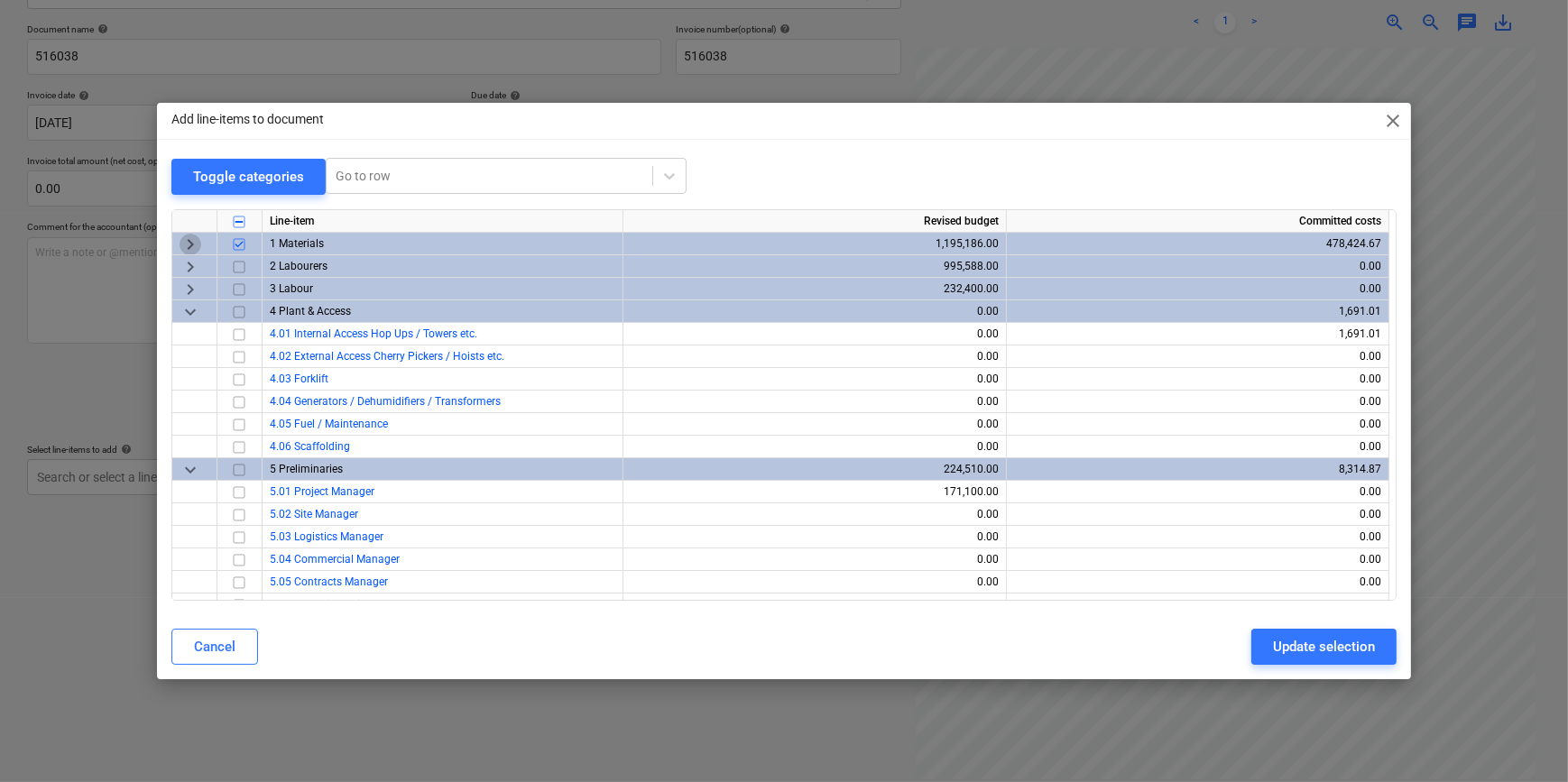 click on "keyboard_arrow_right" at bounding box center [190, 244] 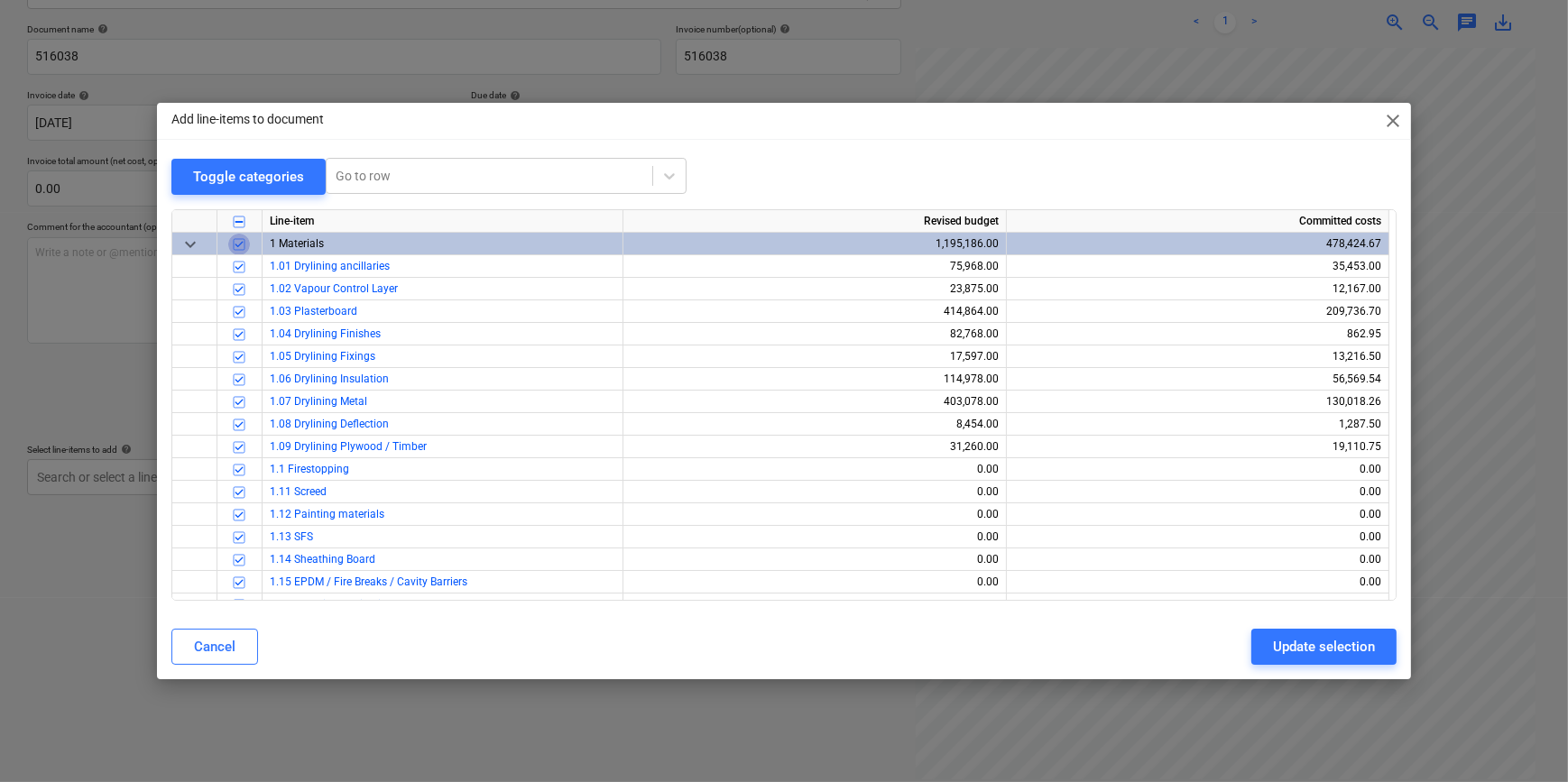 click at bounding box center (239, 244) 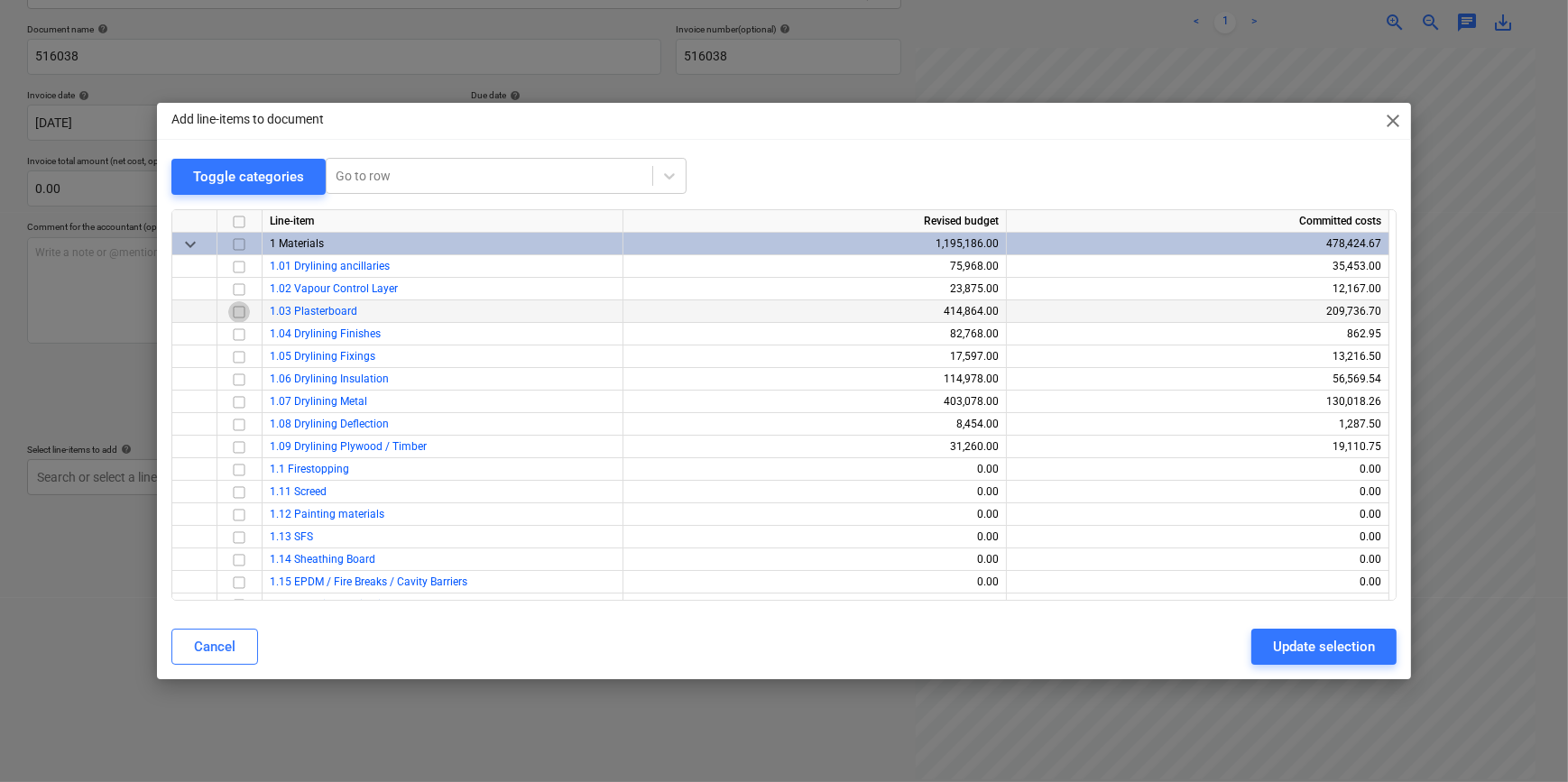 click at bounding box center [239, 311] 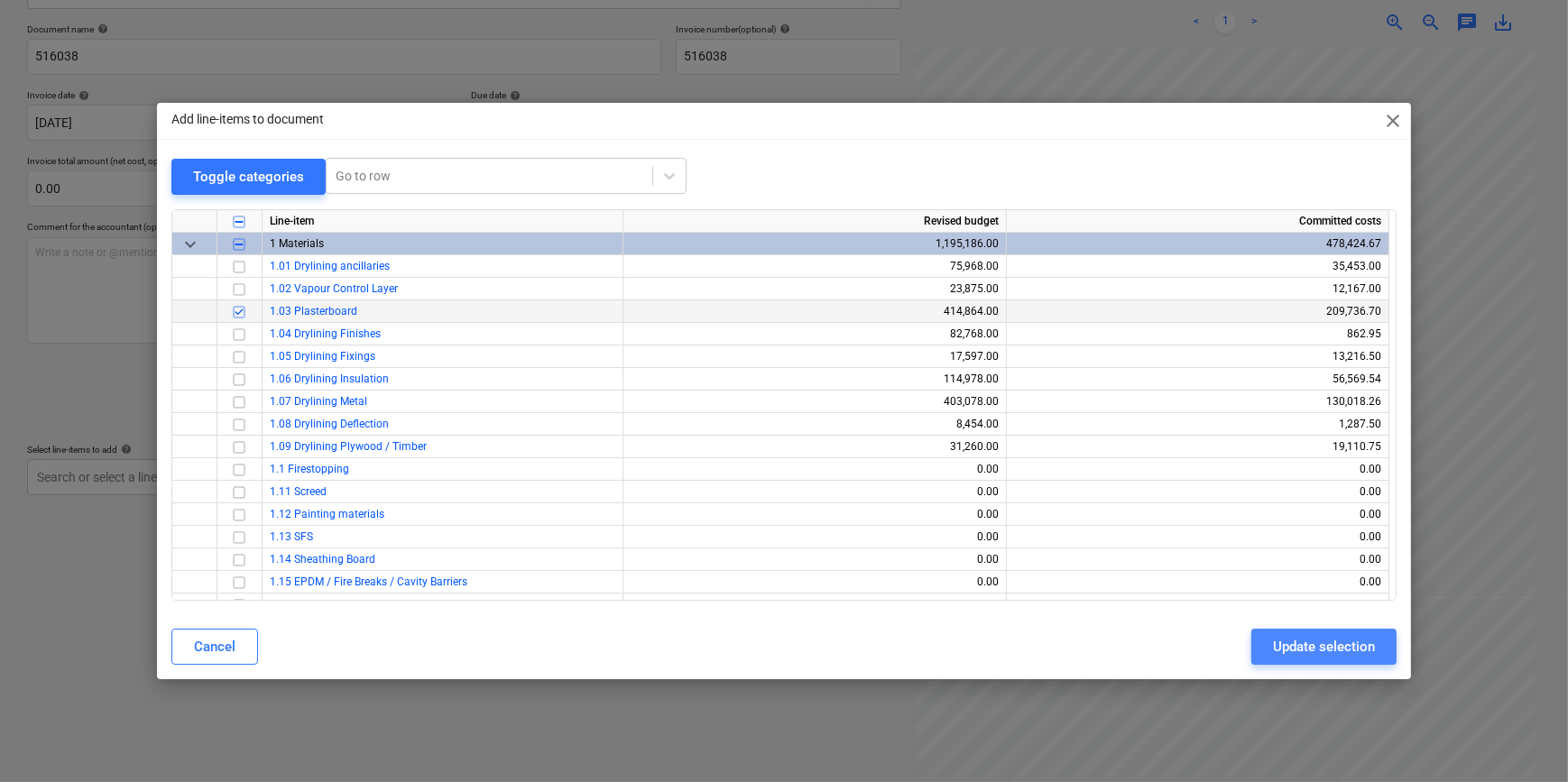 click on "Update selection" at bounding box center (1324, 647) 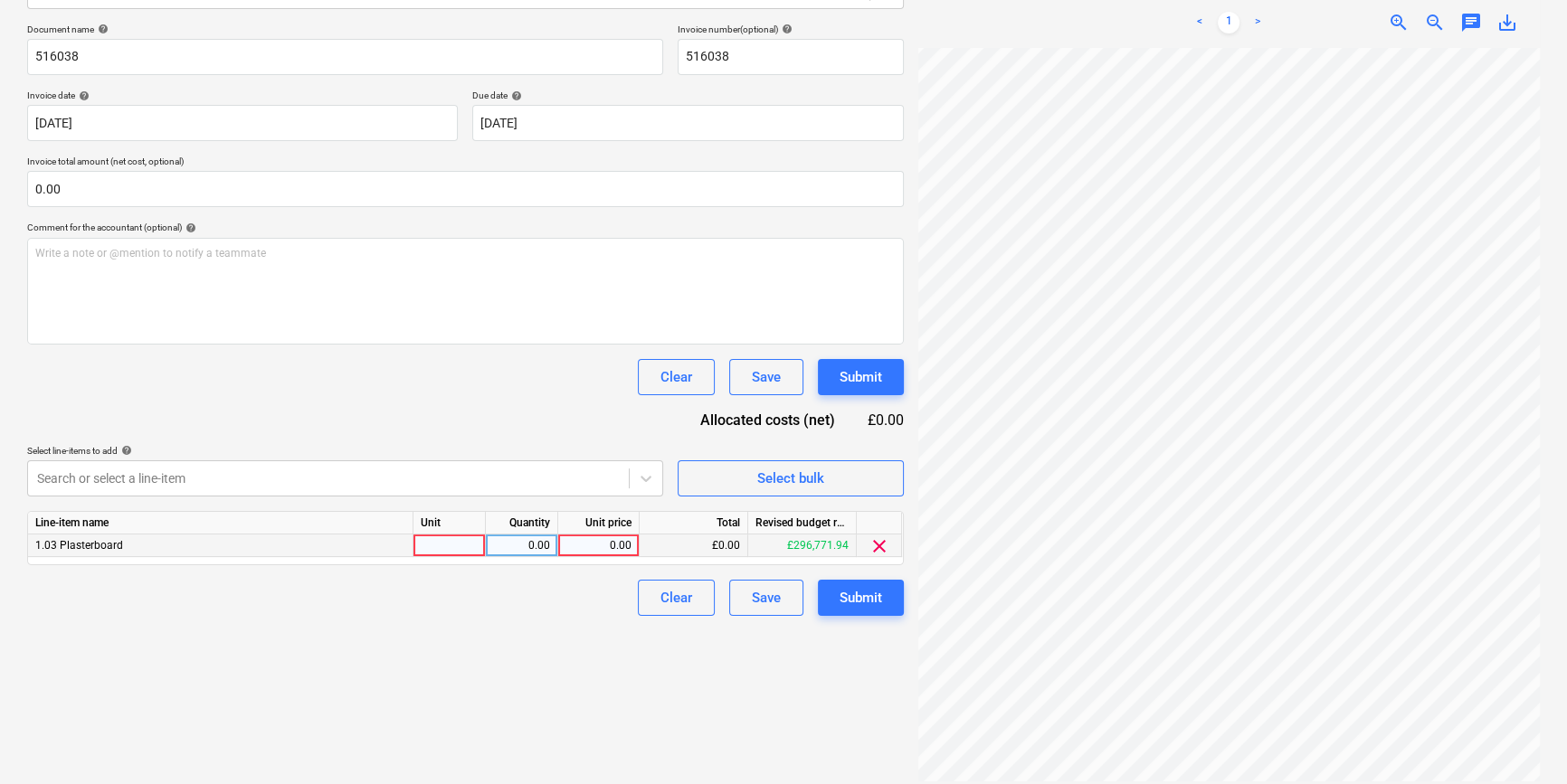 click at bounding box center [450, 545] 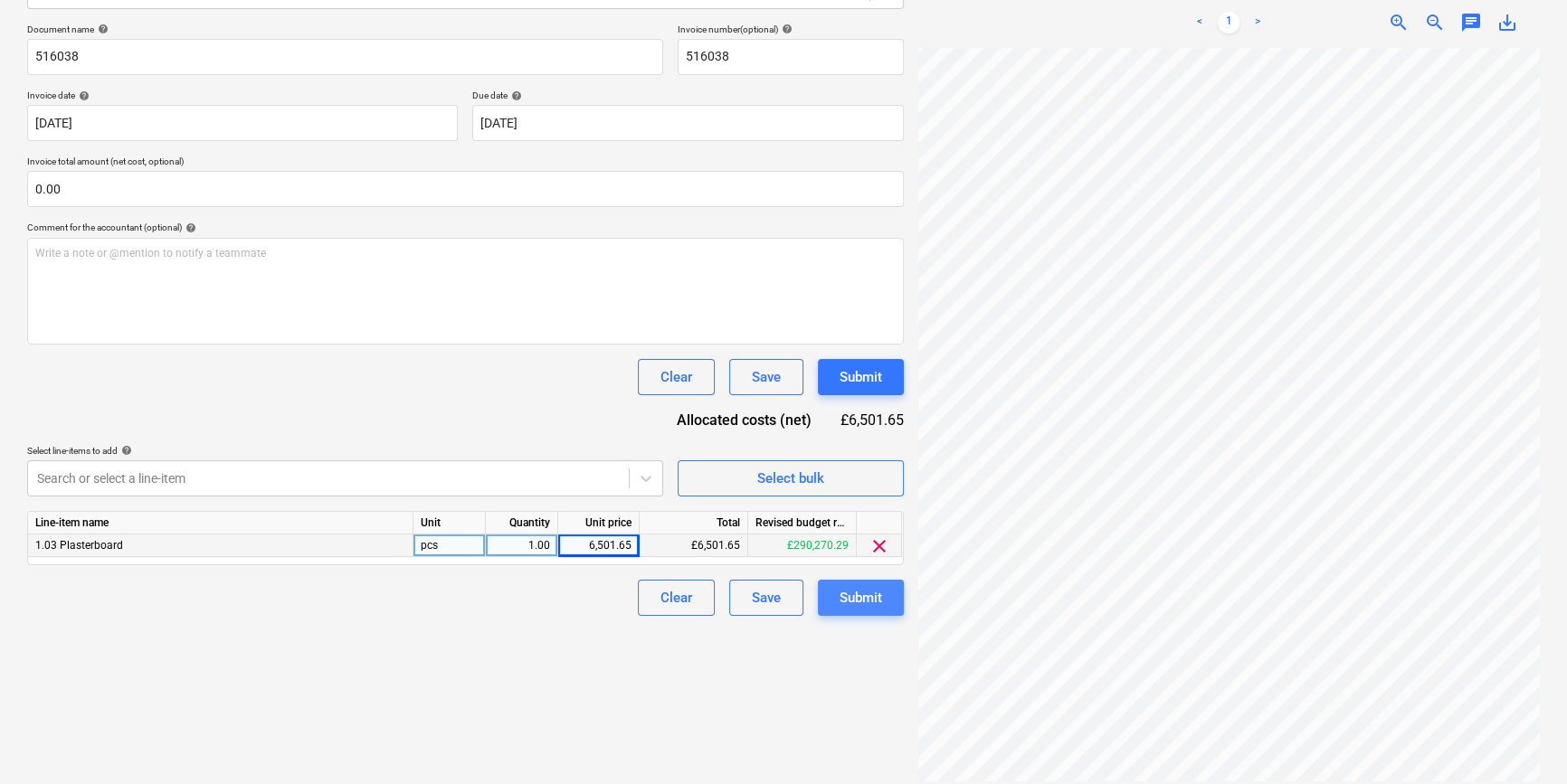 click on "Submit" at bounding box center [860, 598] 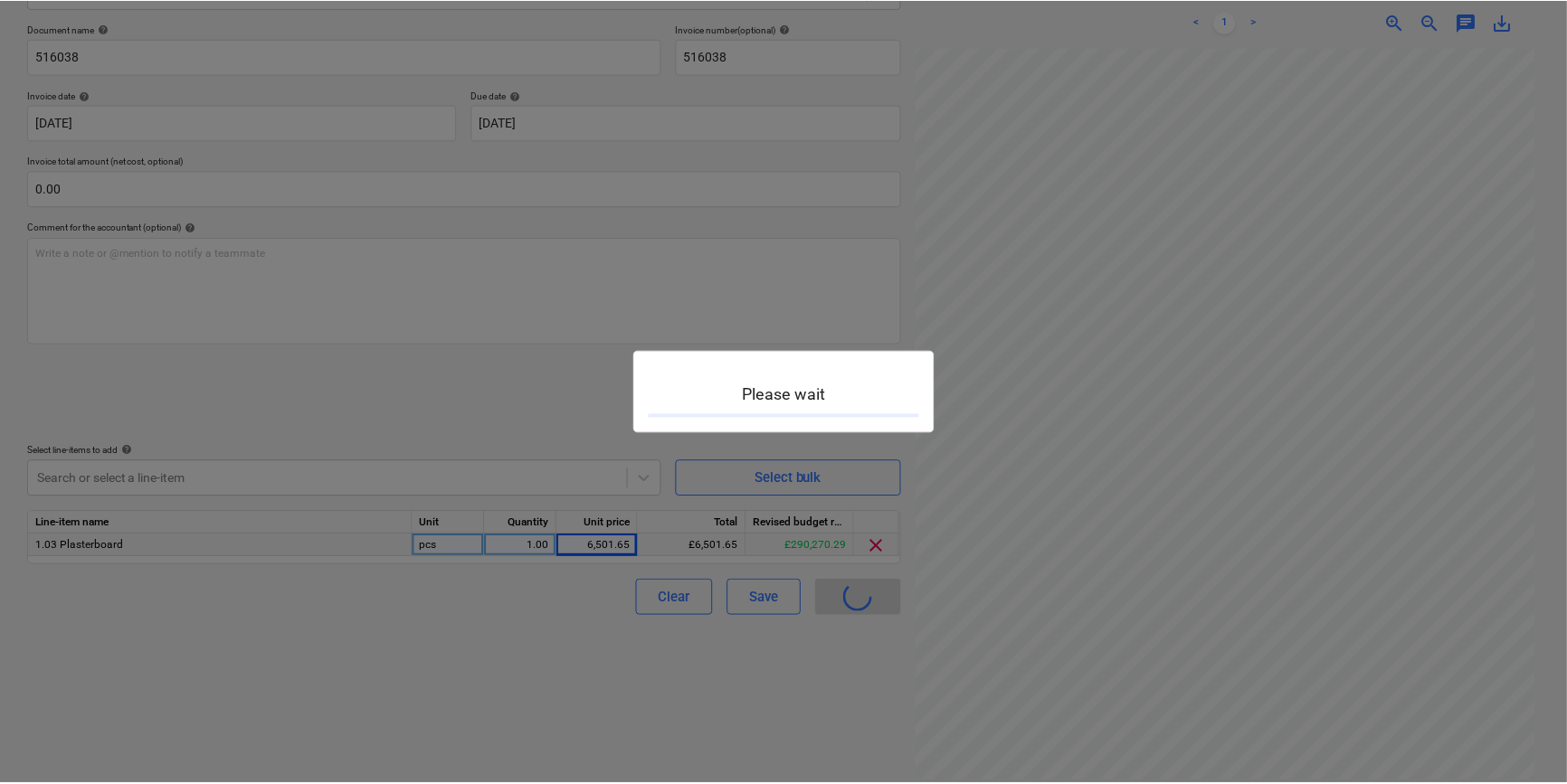scroll, scrollTop: 0, scrollLeft: 0, axis: both 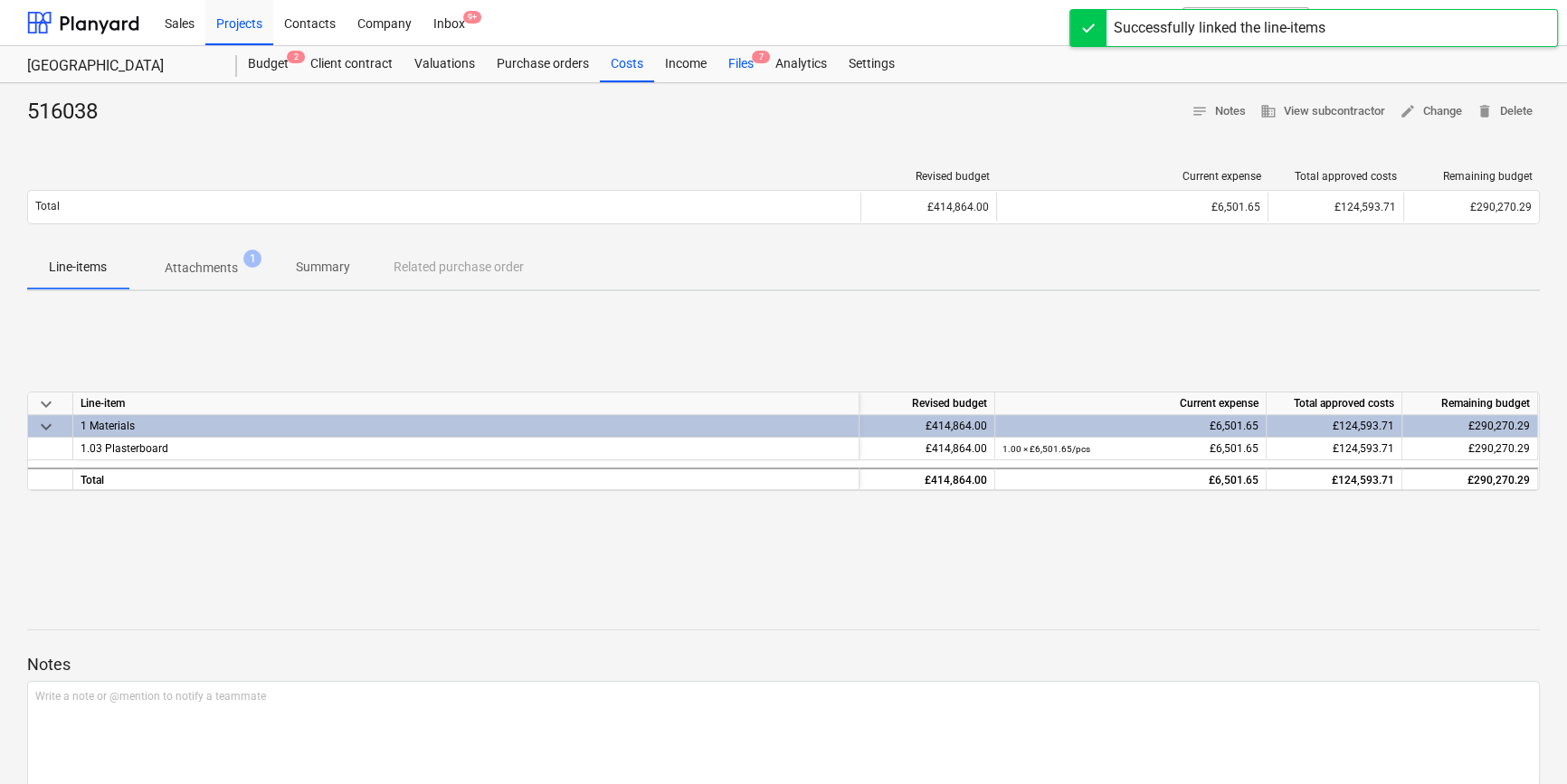 click on "Files 7" at bounding box center (741, 64) 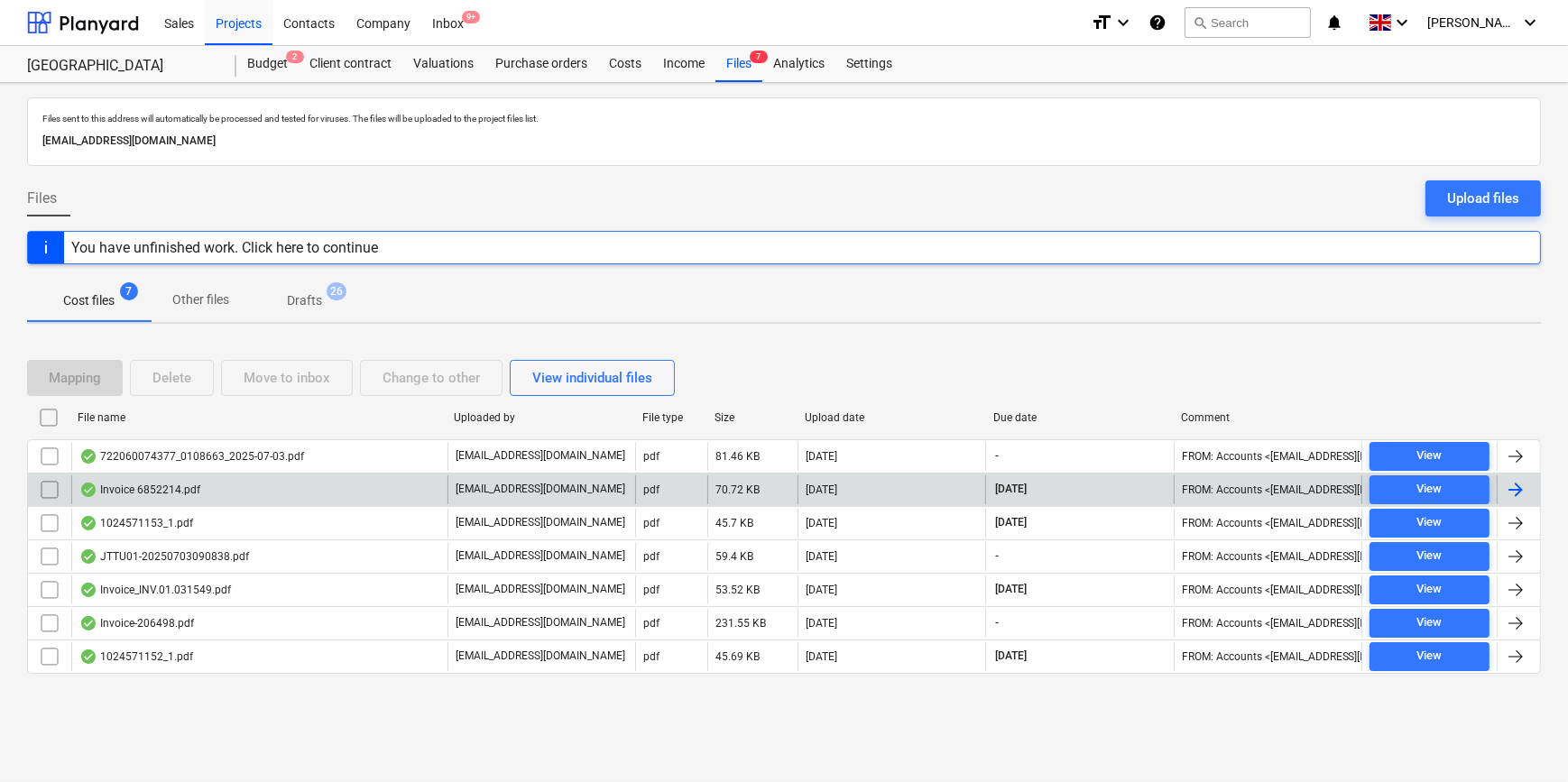 click at bounding box center [1516, 490] 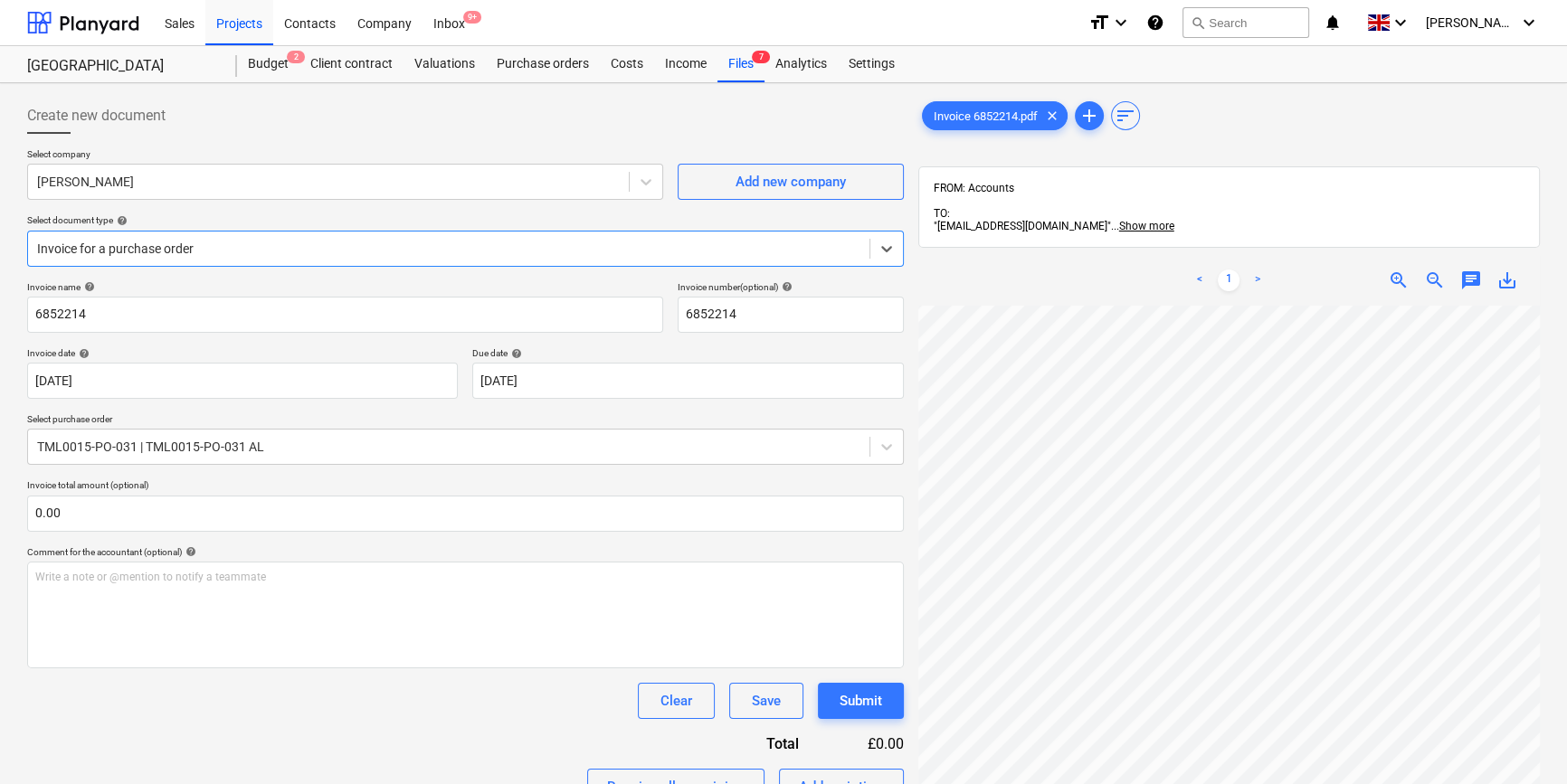 scroll, scrollTop: 164, scrollLeft: 0, axis: vertical 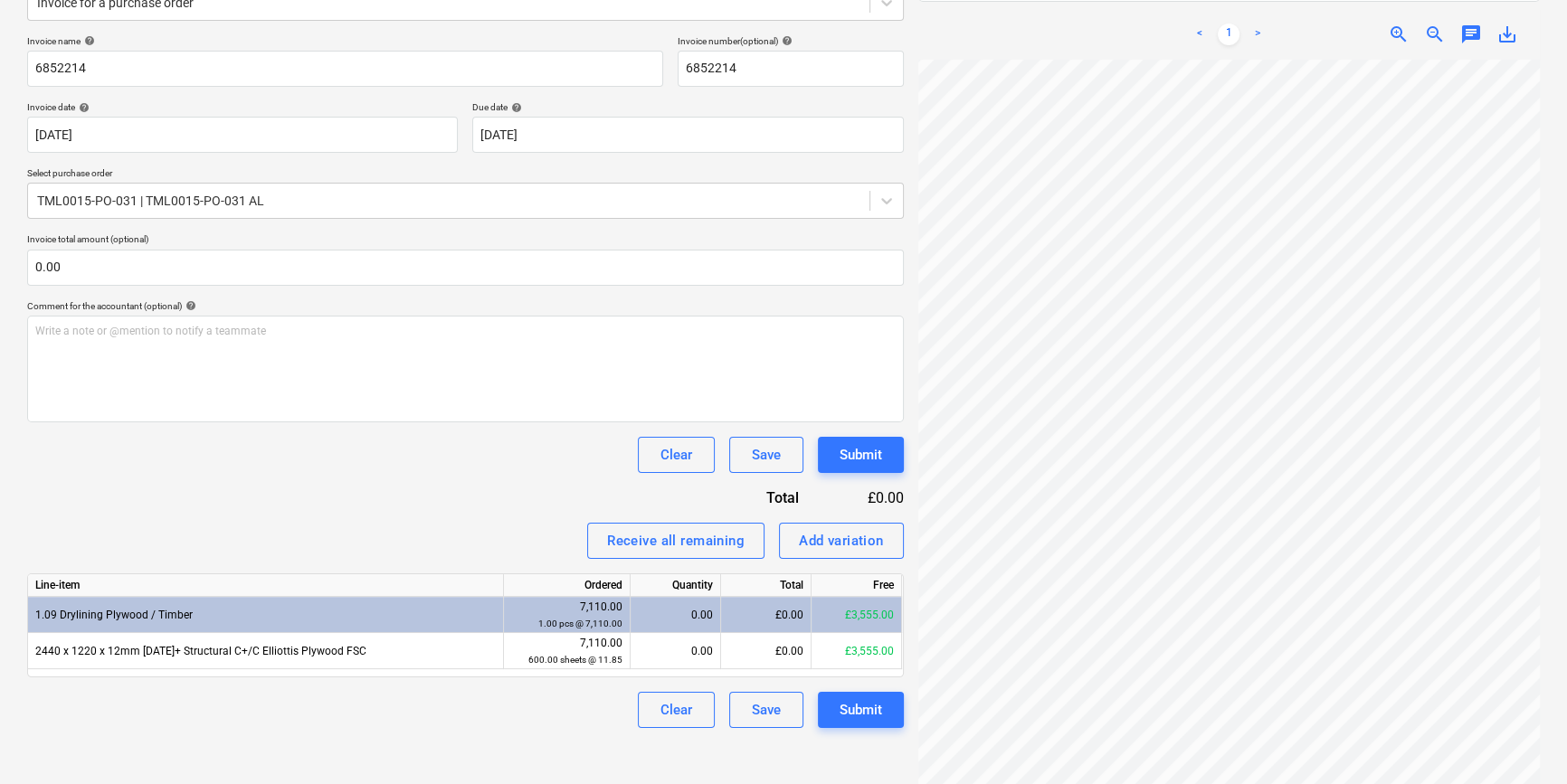 click on "Invoice 6852214.pdf clear add sort FROM: Accounts  TO: "[EMAIL_ADDRESS][DOMAIN_NAME]"	 ...  Show more ...  Show more < 1 > zoom_in zoom_out chat 0 save_alt" at bounding box center [1229, 316] 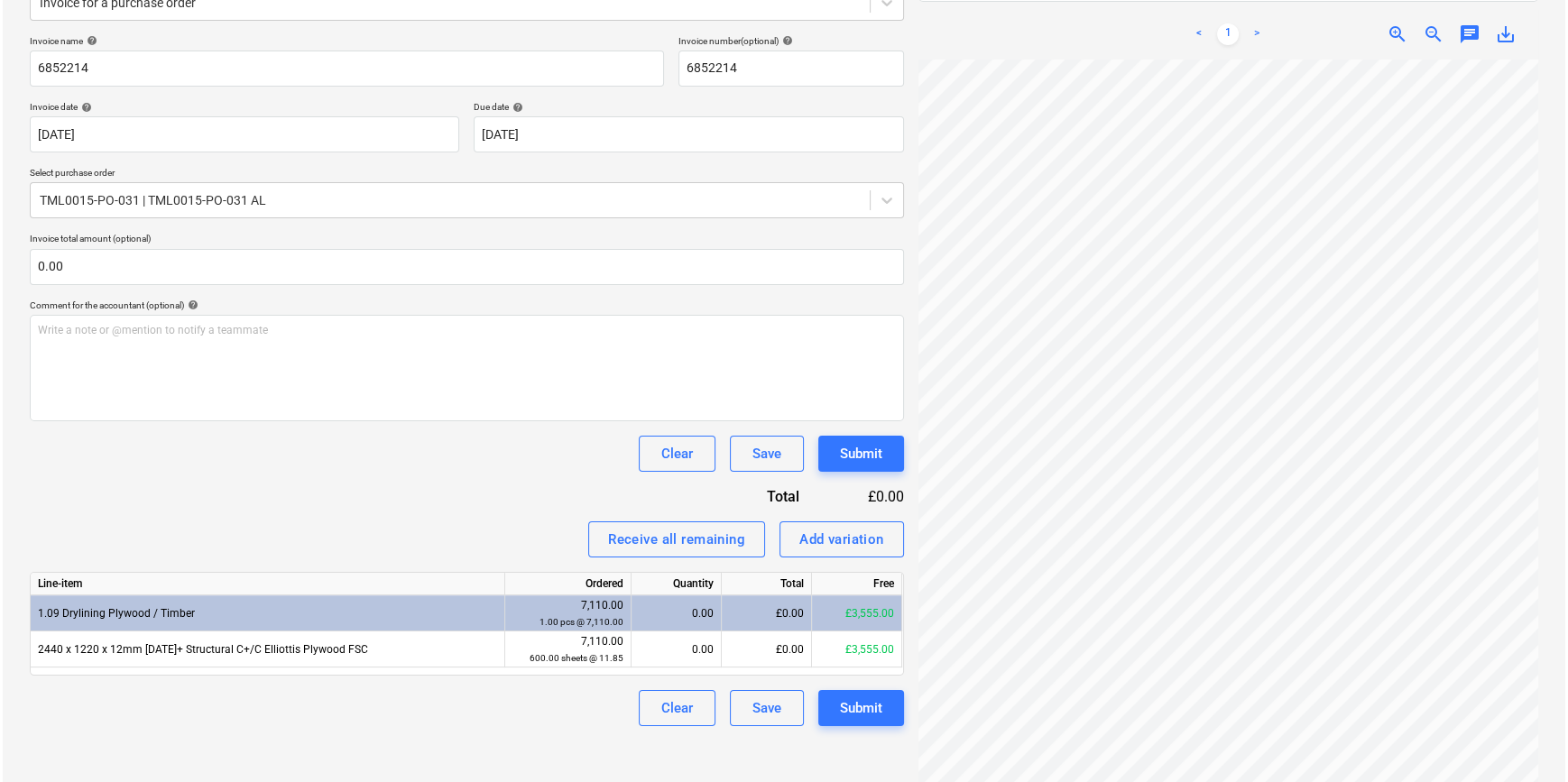 scroll, scrollTop: 163, scrollLeft: 195, axis: both 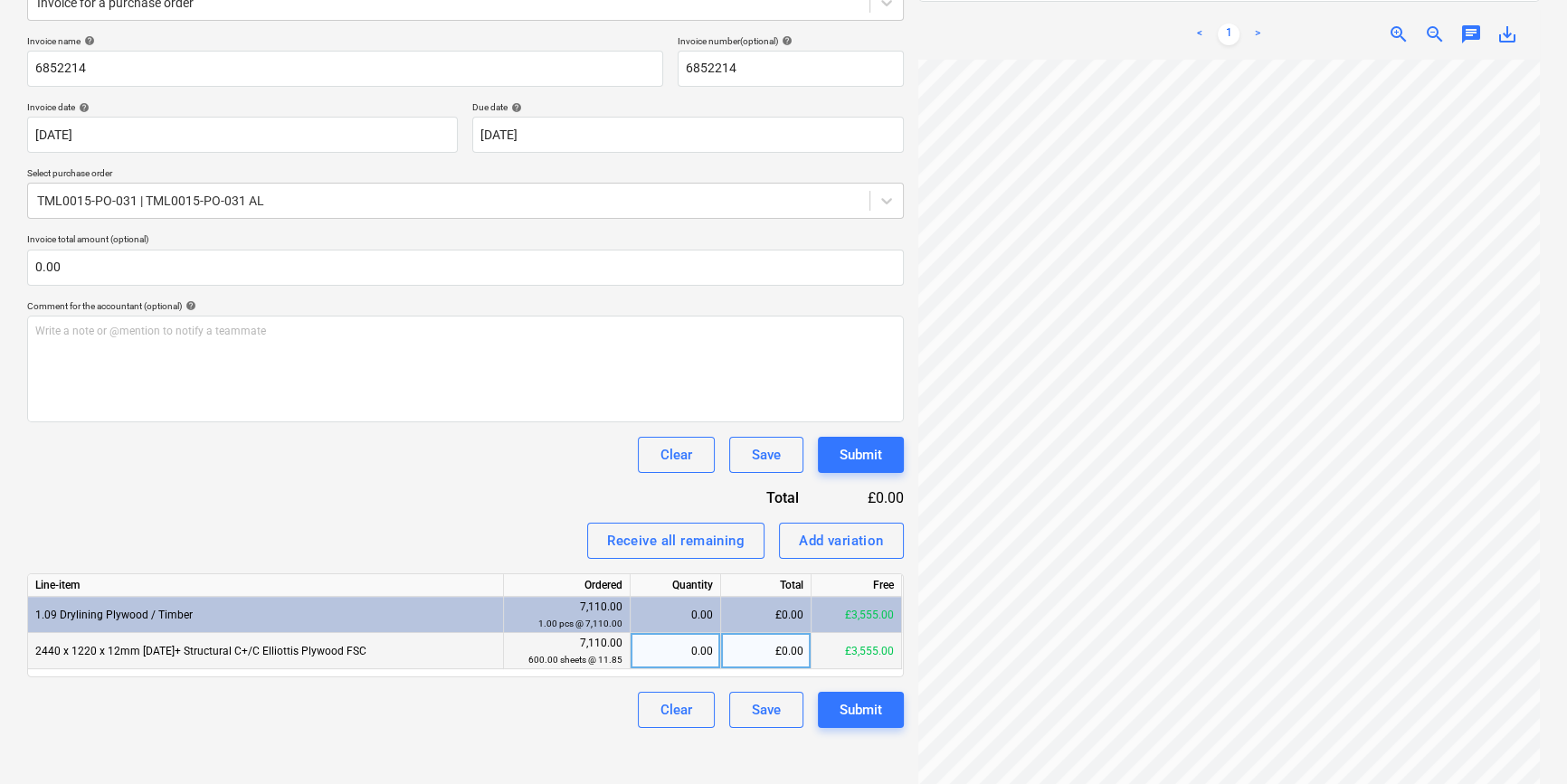click on "0.00" at bounding box center (675, 651) 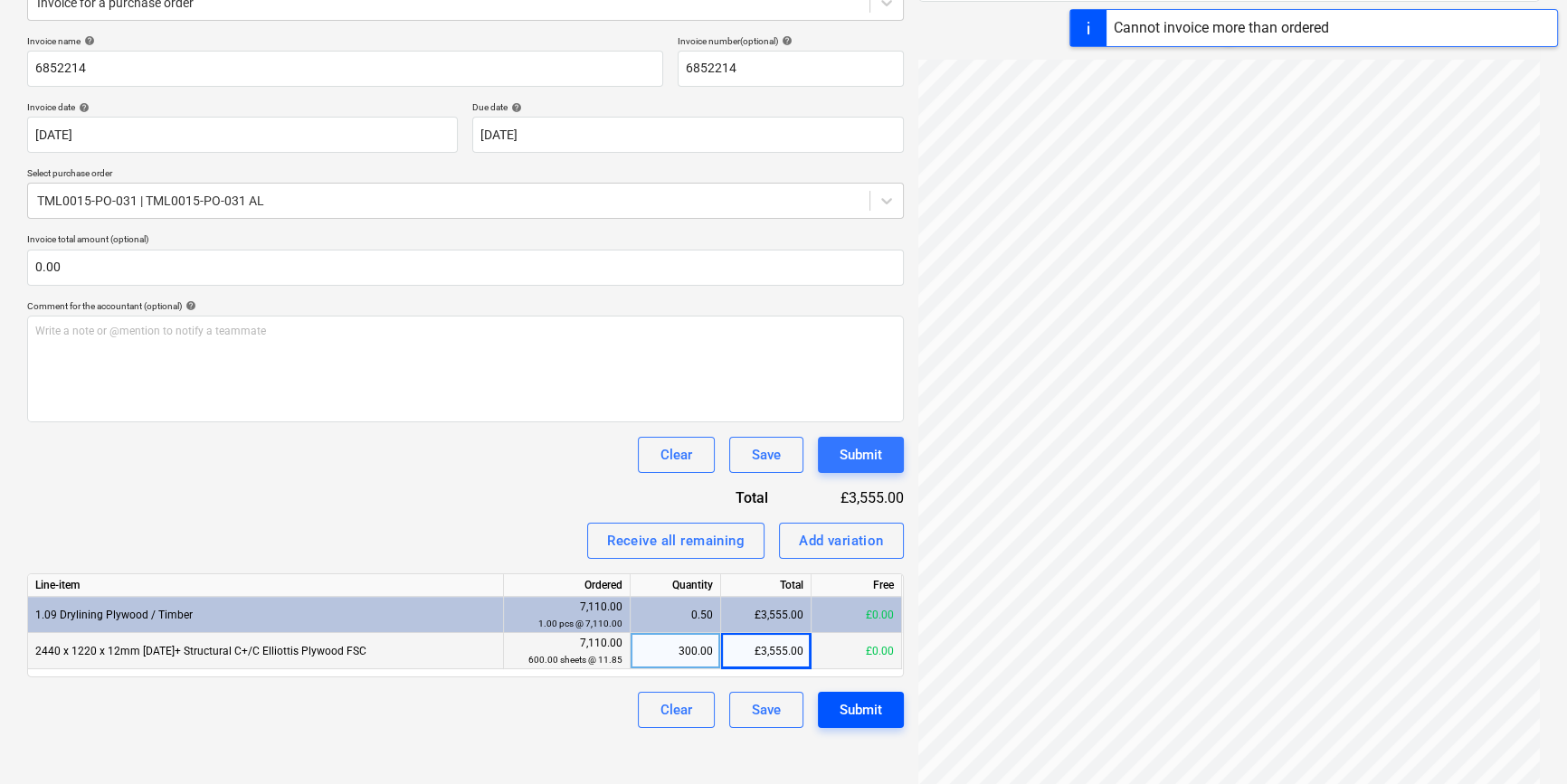 click on "Submit" at bounding box center (860, 710) 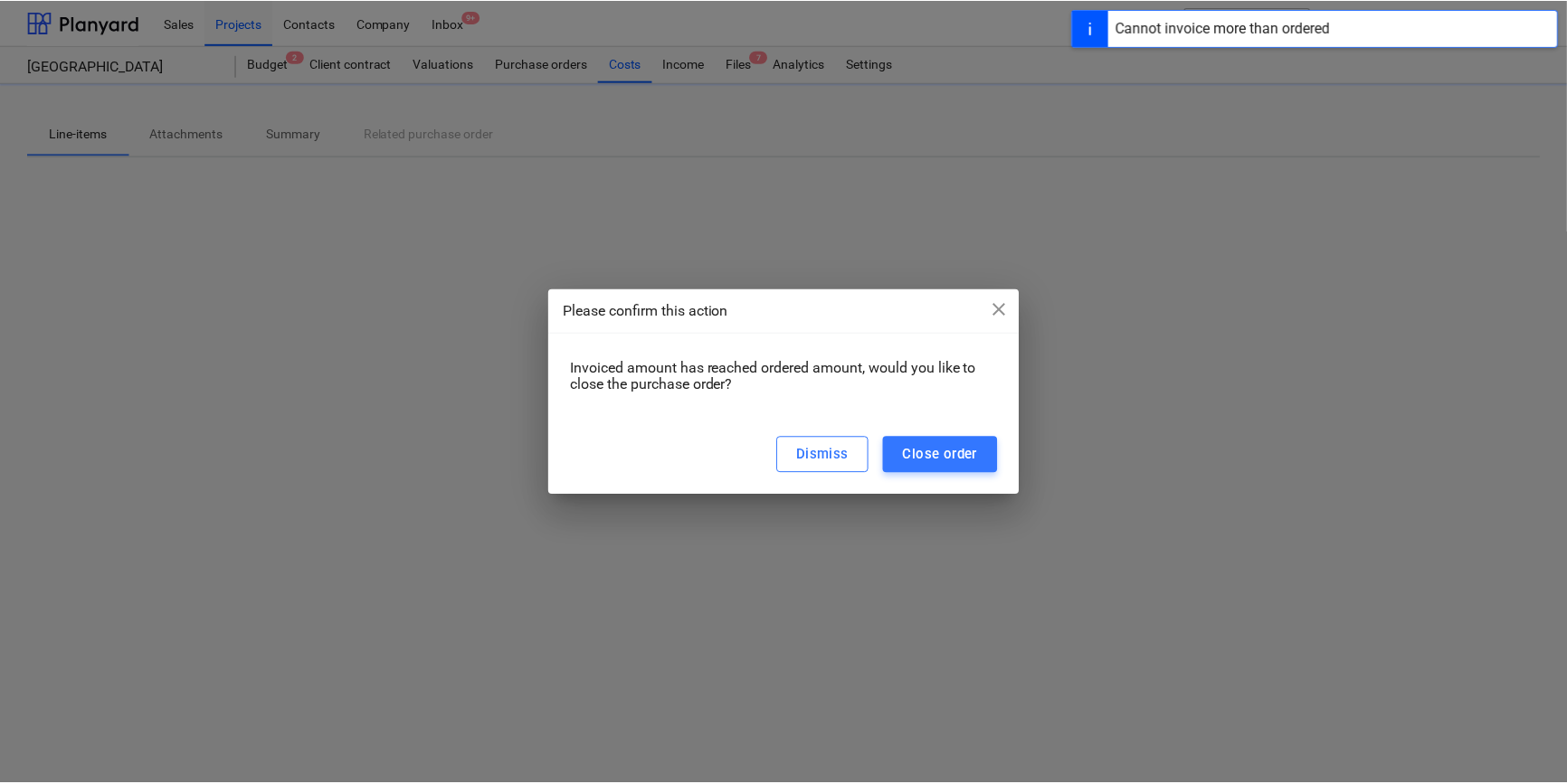 scroll, scrollTop: 0, scrollLeft: 0, axis: both 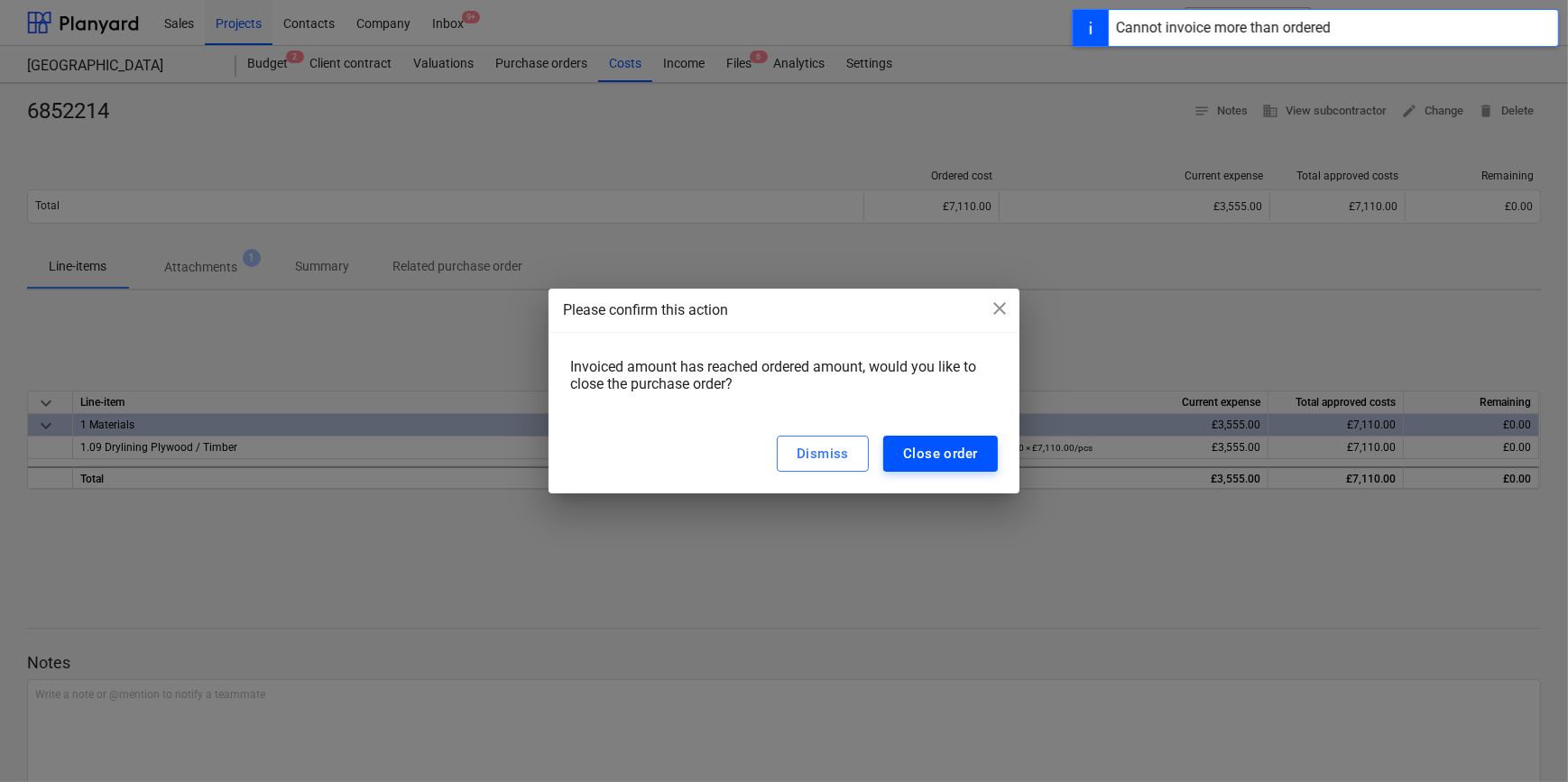 click on "Close order" at bounding box center (940, 454) 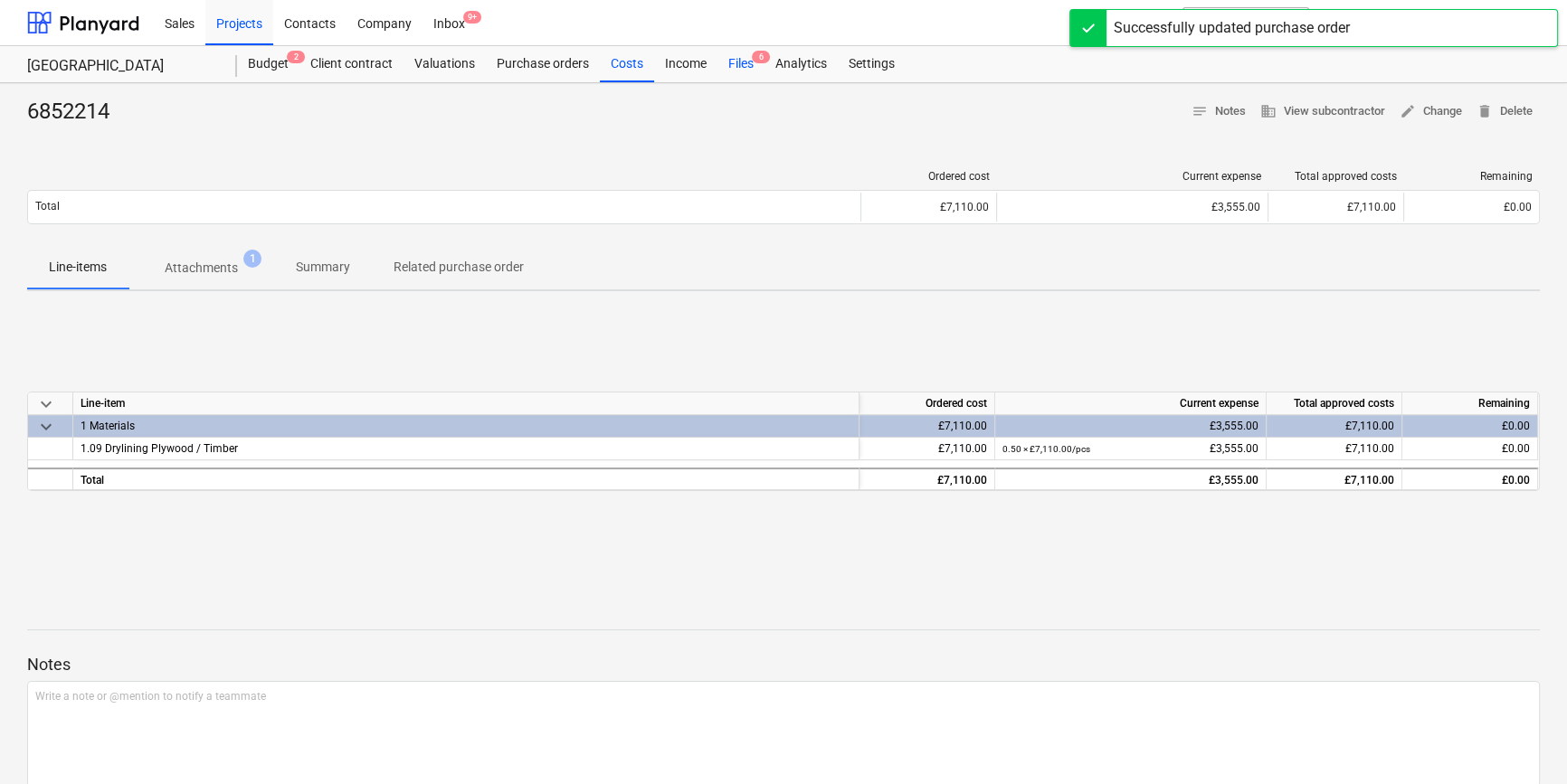 click on "Files 6" at bounding box center [741, 64] 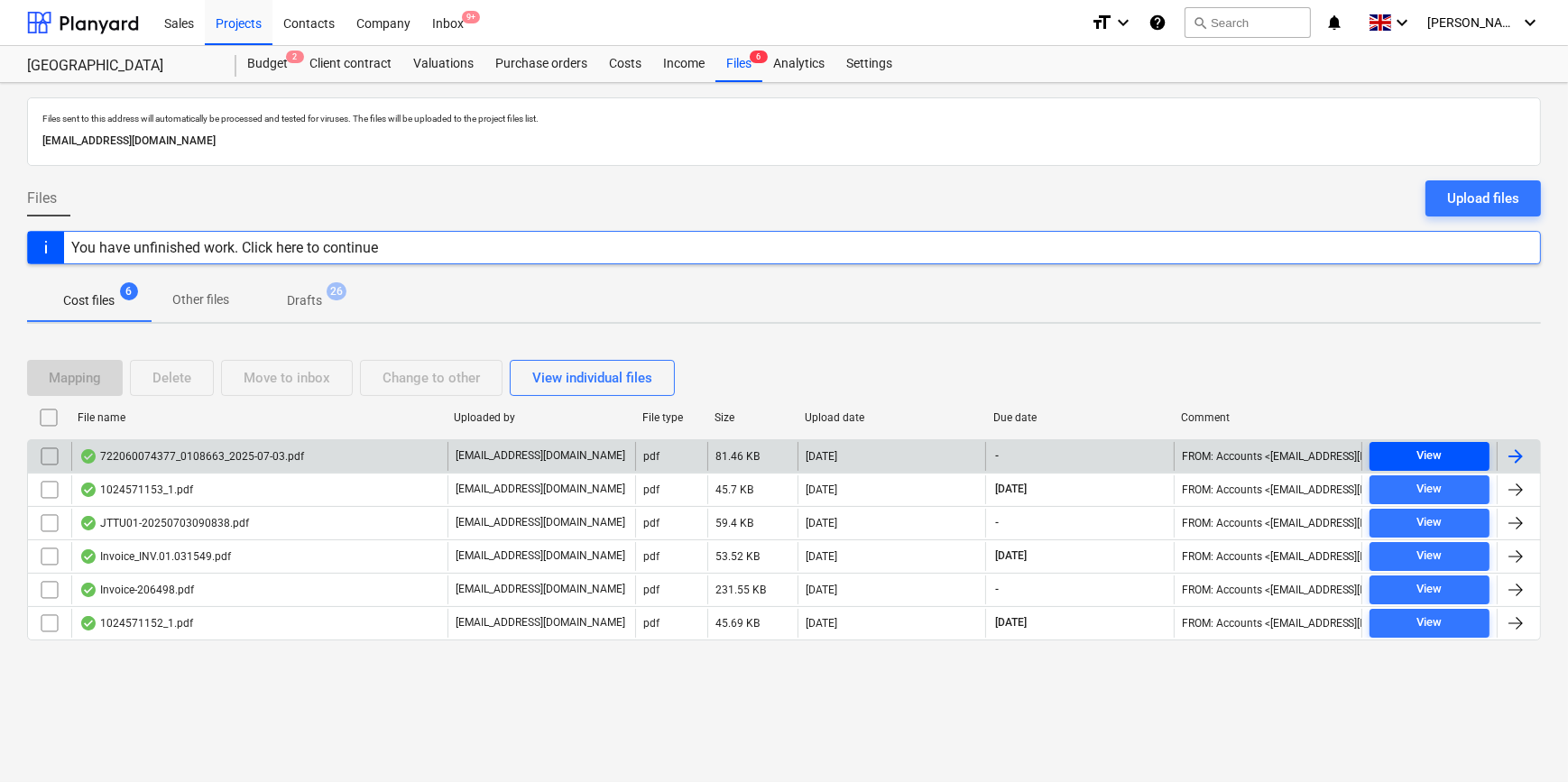 click on "View" at bounding box center [1429, 455] 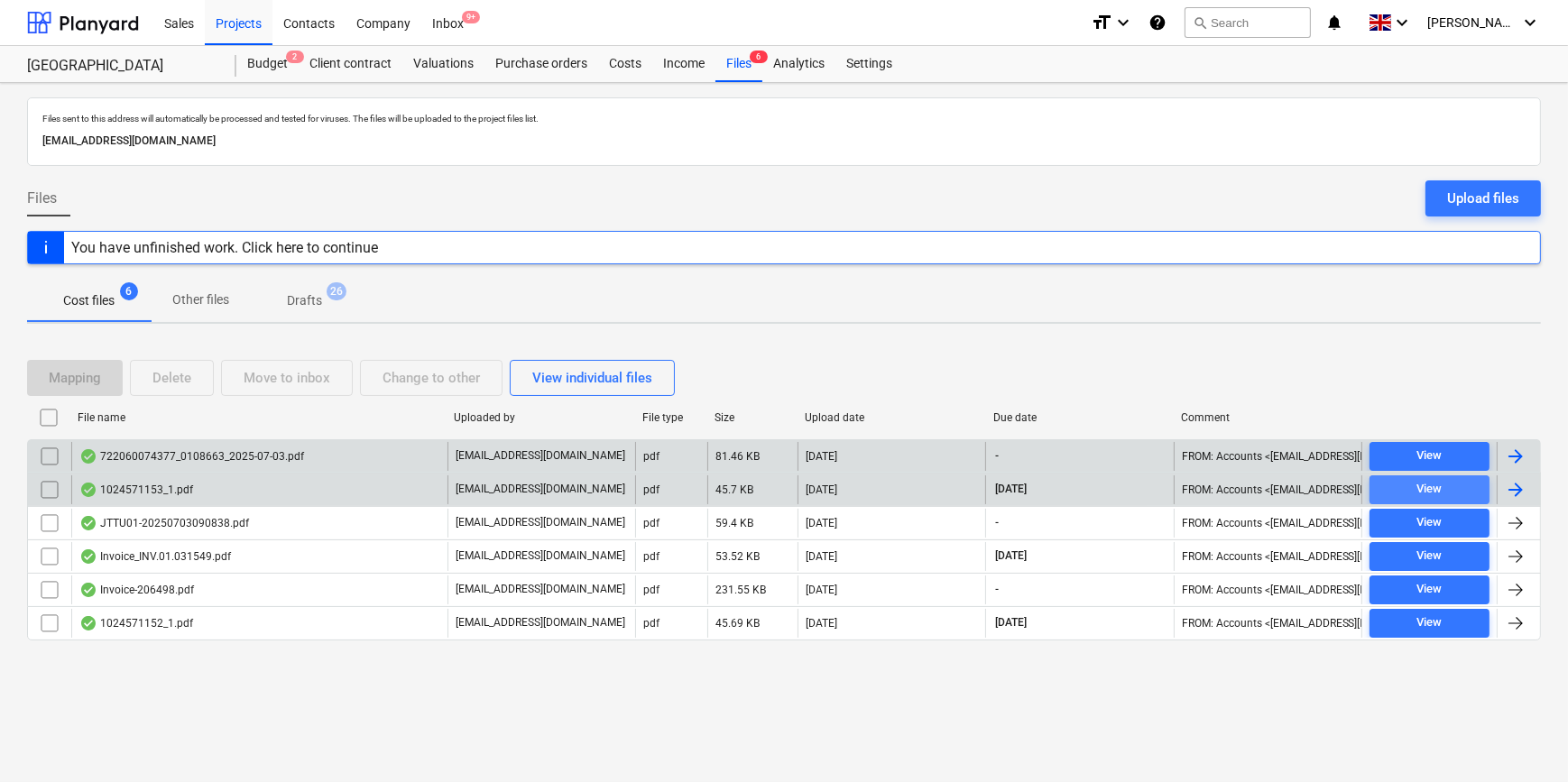 click on "View" at bounding box center (1429, 489) 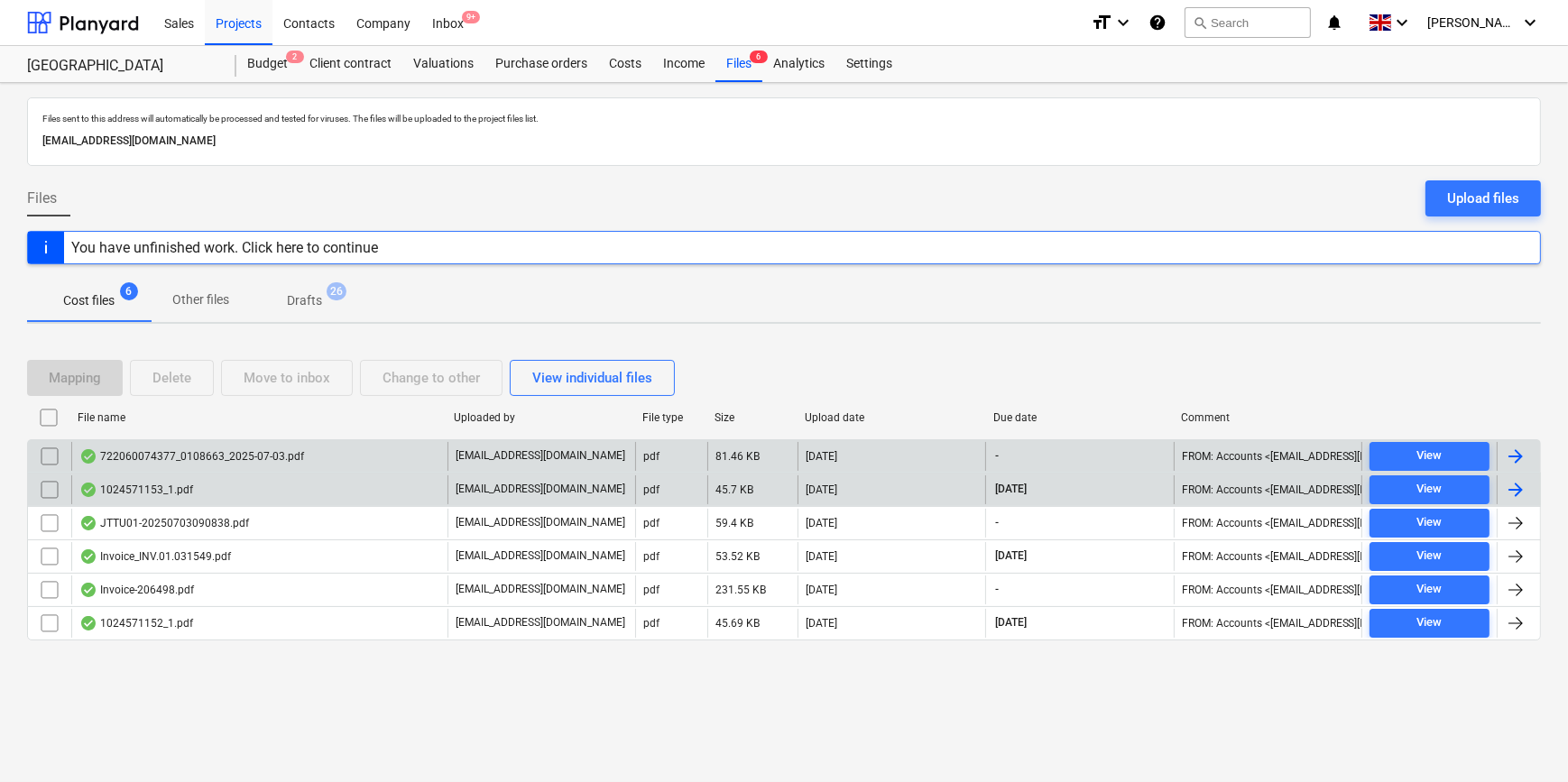 click at bounding box center [1516, 490] 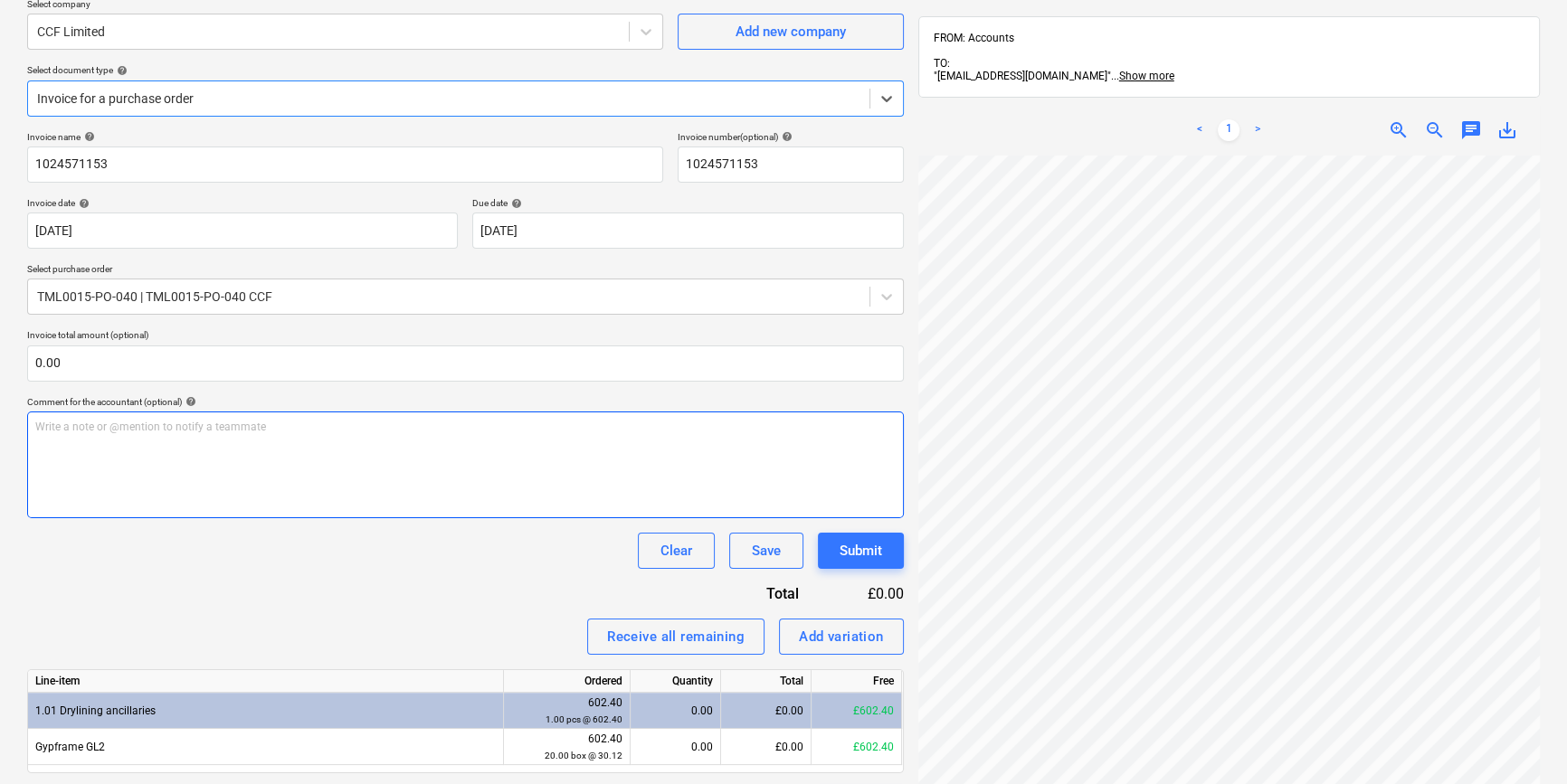 scroll, scrollTop: 164, scrollLeft: 0, axis: vertical 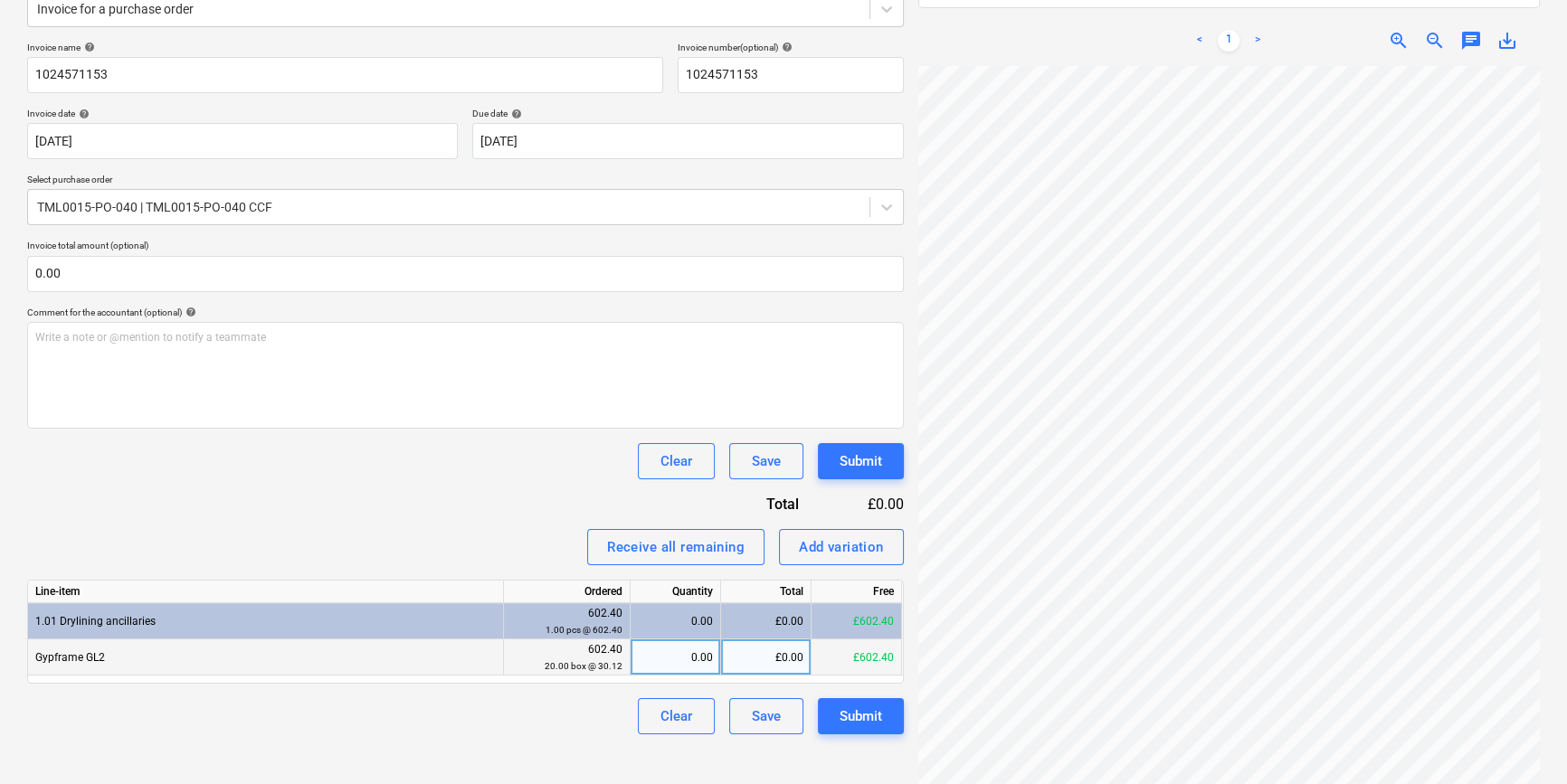 click on "0.00" at bounding box center (675, 657) 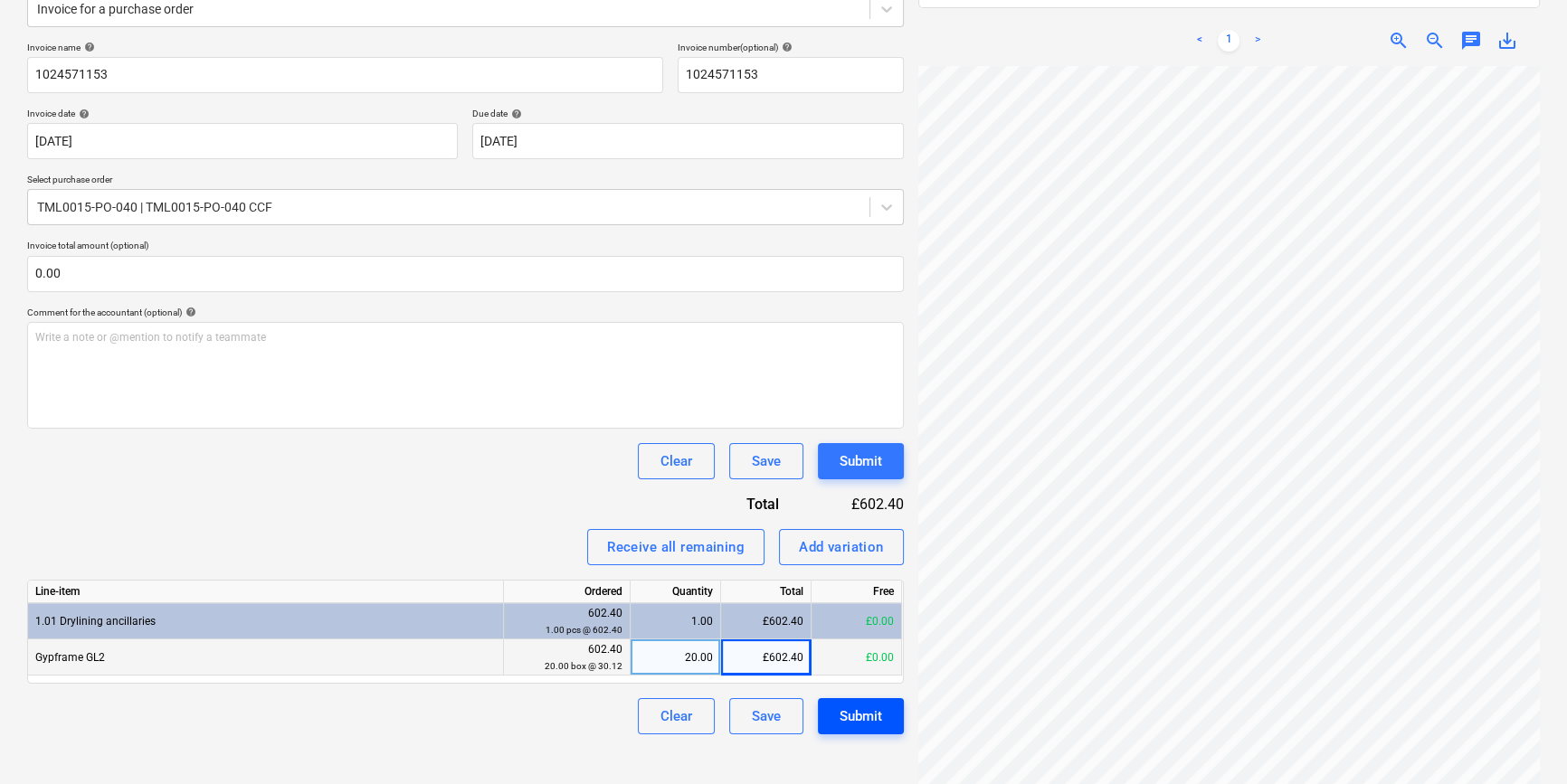 click on "Submit" at bounding box center (860, 716) 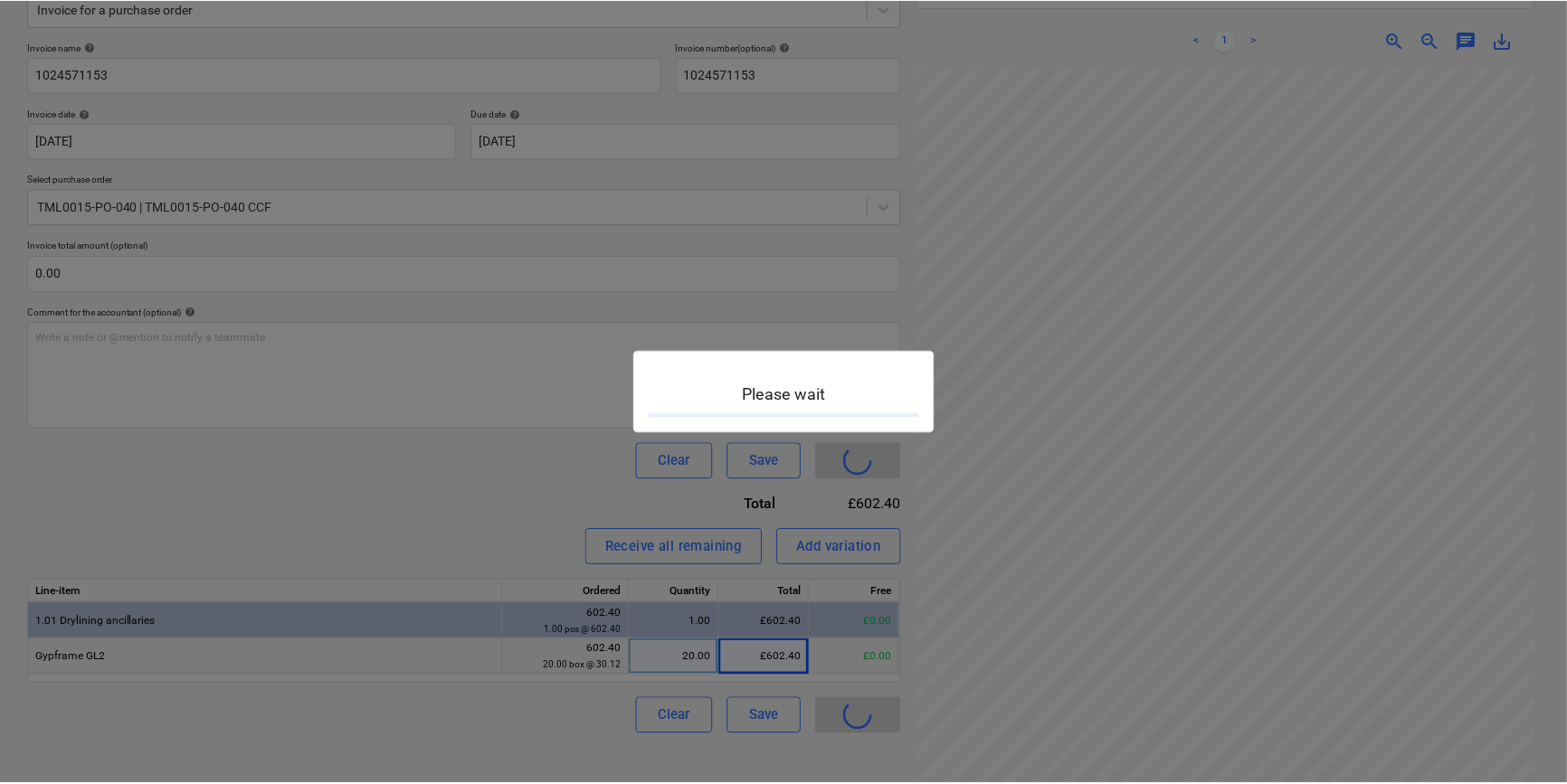 scroll, scrollTop: 0, scrollLeft: 0, axis: both 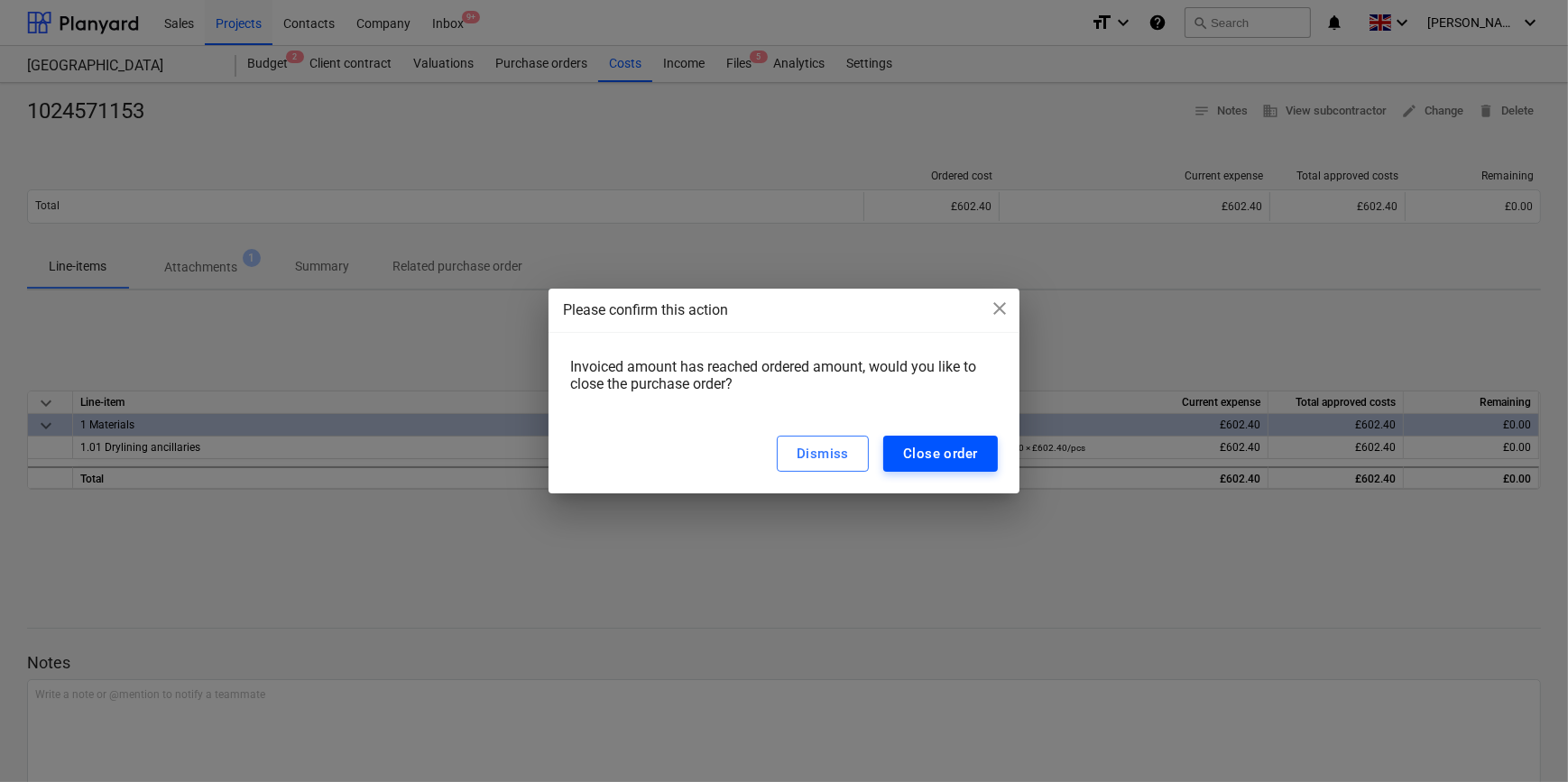 click on "Close order" at bounding box center (940, 454) 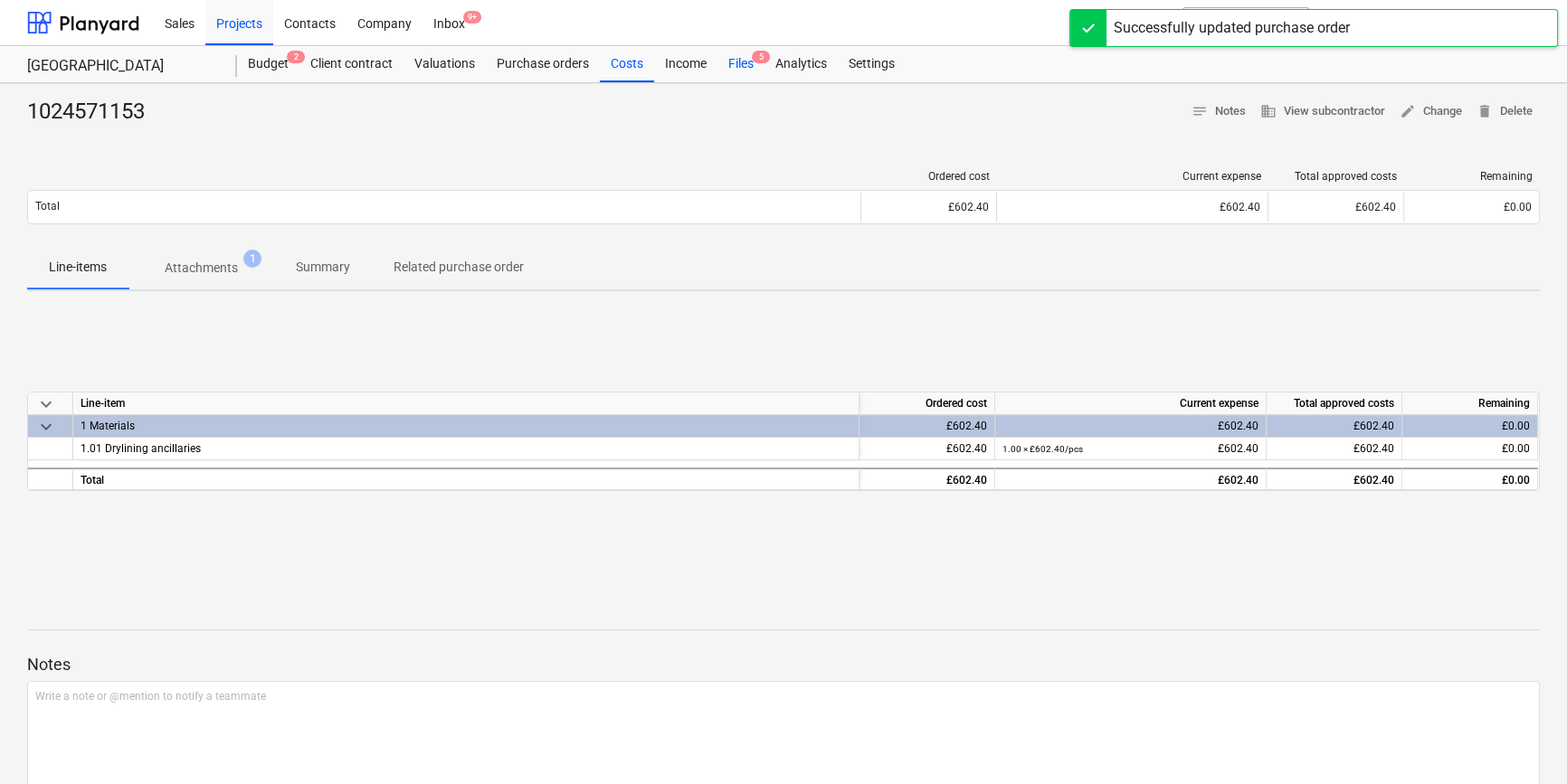 click on "Files 5" at bounding box center (741, 64) 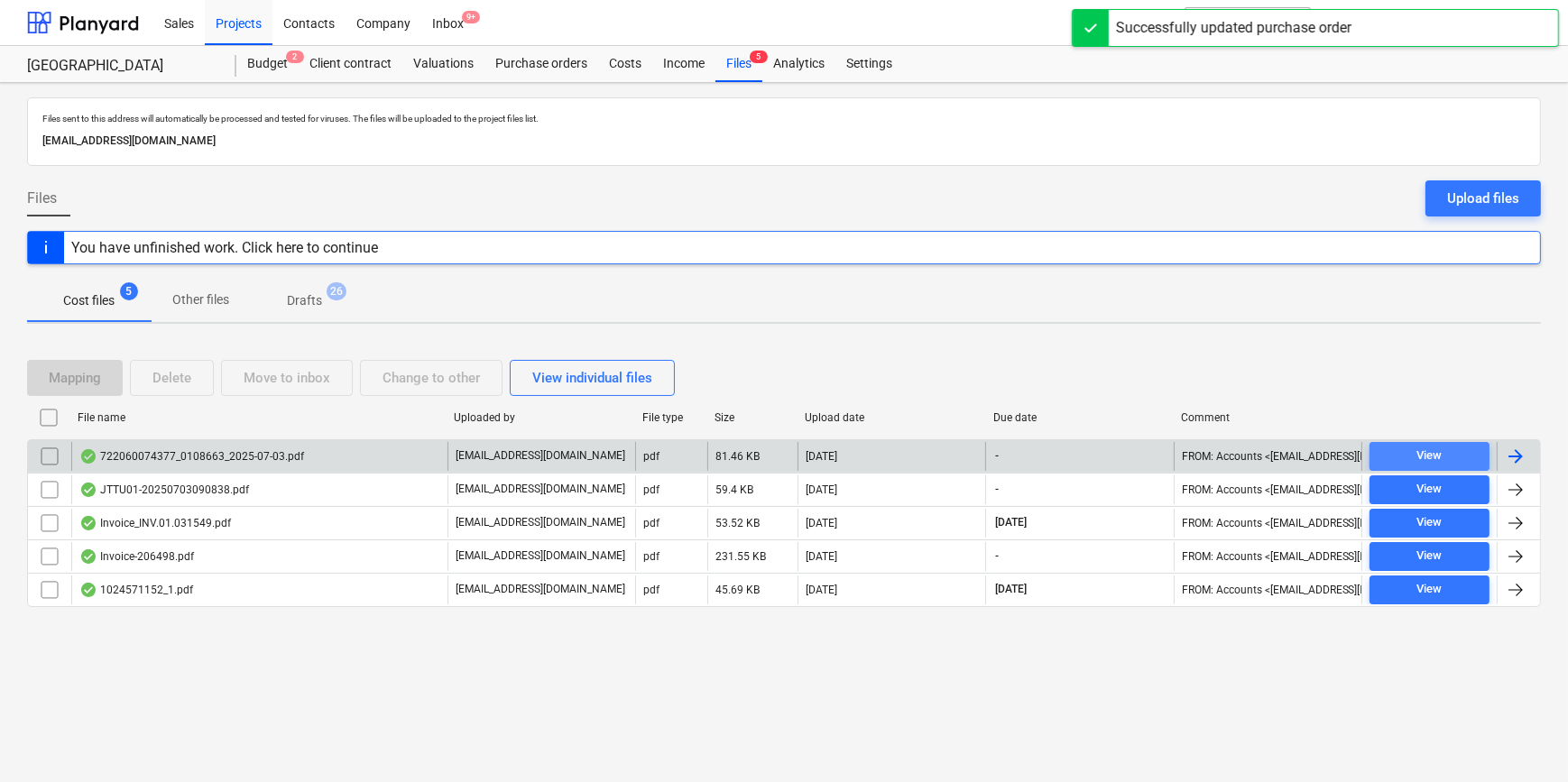 click on "View" at bounding box center [1429, 455] 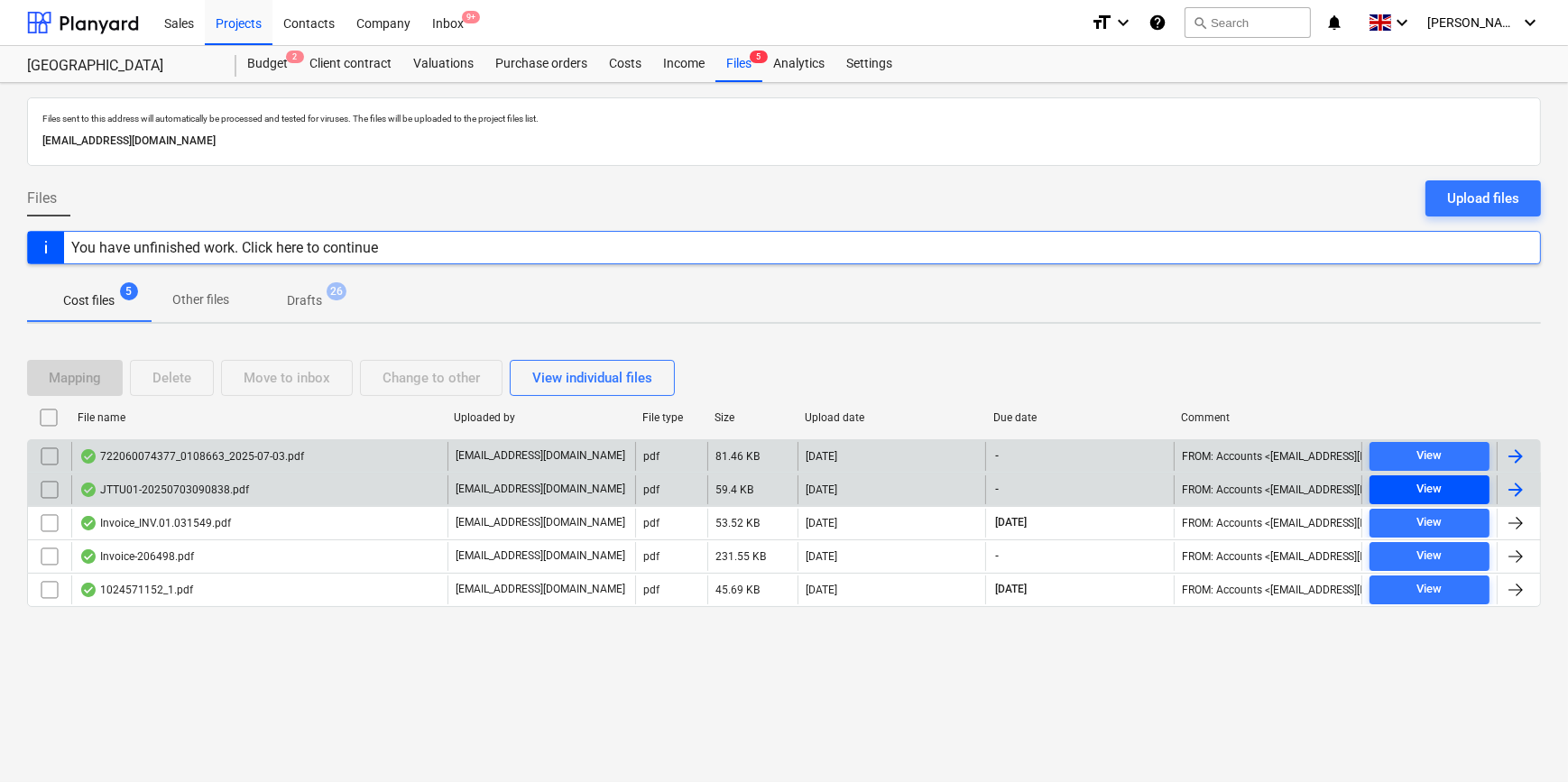 click on "View" at bounding box center [1429, 489] 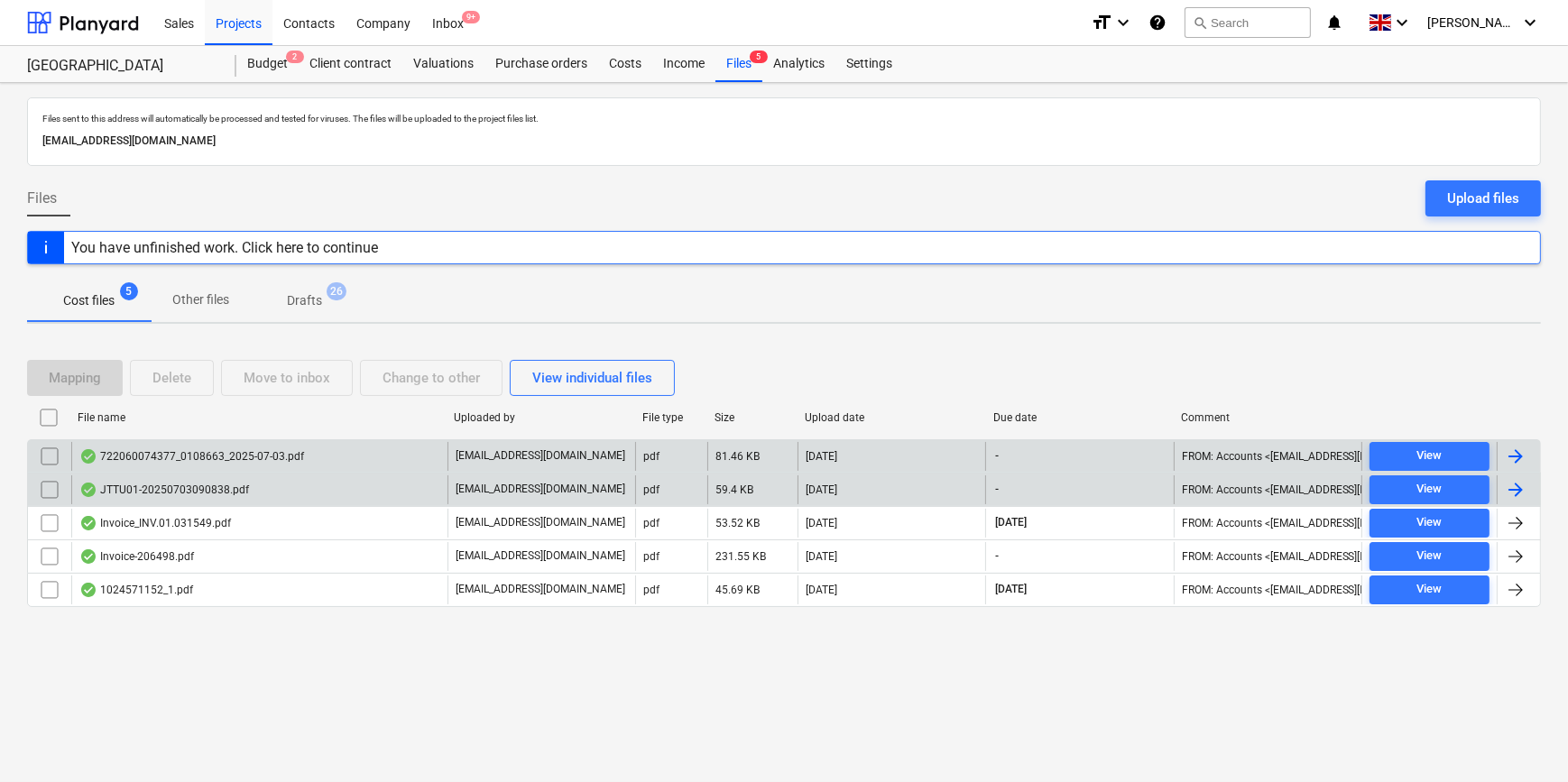 click at bounding box center [1516, 490] 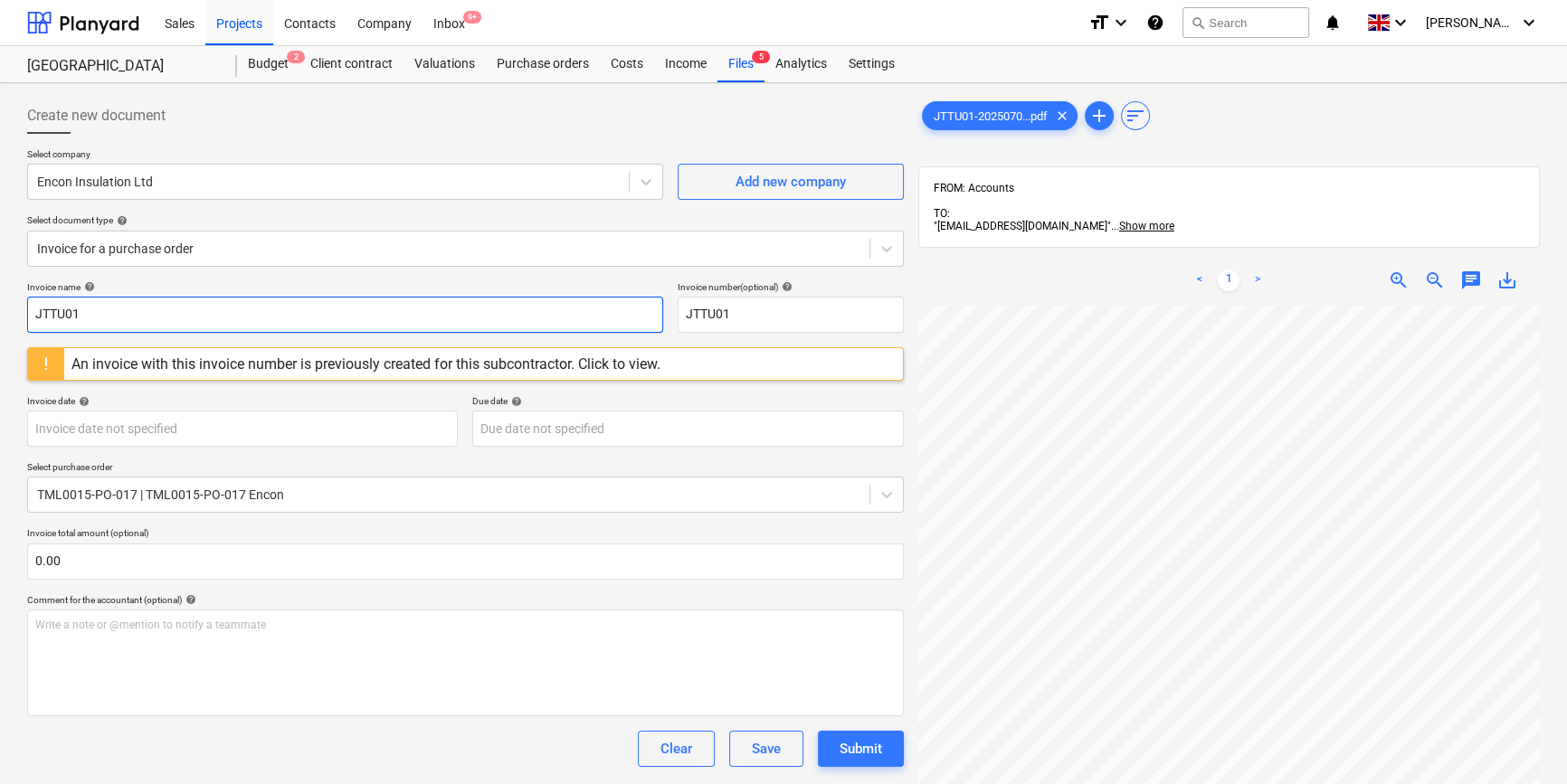 drag, startPoint x: 86, startPoint y: 313, endPoint x: -5, endPoint y: 316, distance: 91.04944 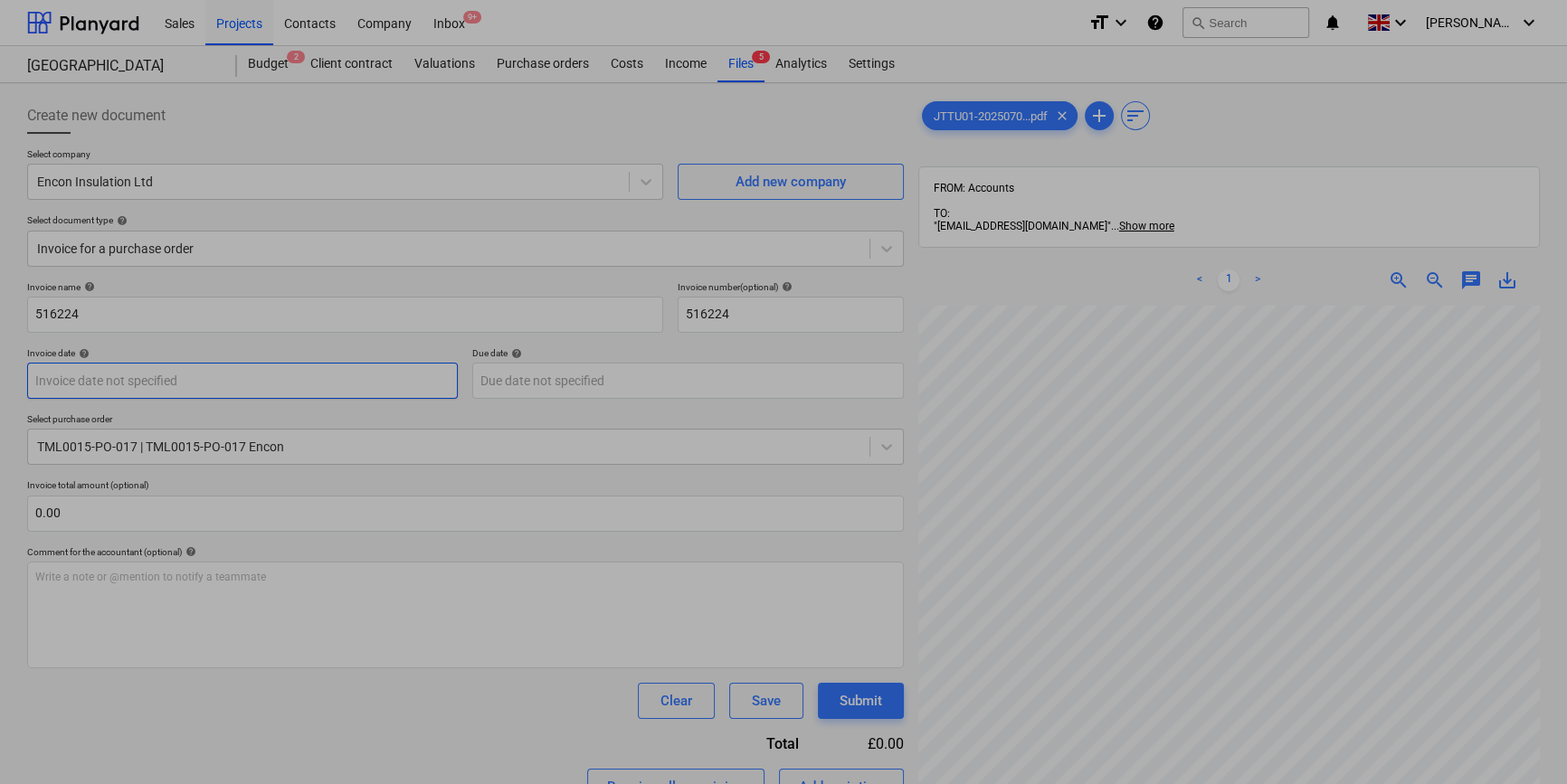 click on "Sales Projects Contacts Company Inbox 9+ format_size keyboard_arrow_down help search Search notifications 0 keyboard_arrow_down [PERSON_NAME] keyboard_arrow_down Camden Goods Yard Budget 2 Client contract Valuations Purchase orders Costs Income Files 5 Analytics Settings Create new document Select company Encon Insulation Ltd   Add new company Select document type help Invoice for a purchase order Invoice name help 516224 Invoice number  (optional) help 516224 Invoice date help Press the down arrow key to interact with the calendar and
select a date. Press the question mark key to get the keyboard shortcuts for changing dates. Due date help Press the down arrow key to interact with the calendar and
select a date. Press the question mark key to get the keyboard shortcuts for changing dates. Select purchase order TML0015-PO-017 | TML0015-PO-017 Encon Invoice total amount (optional) 0.00 Comment for the accountant (optional) help Write a note or @mention to notify a teammate ﻿ Clear Save Submit Total <" at bounding box center [784, 392] 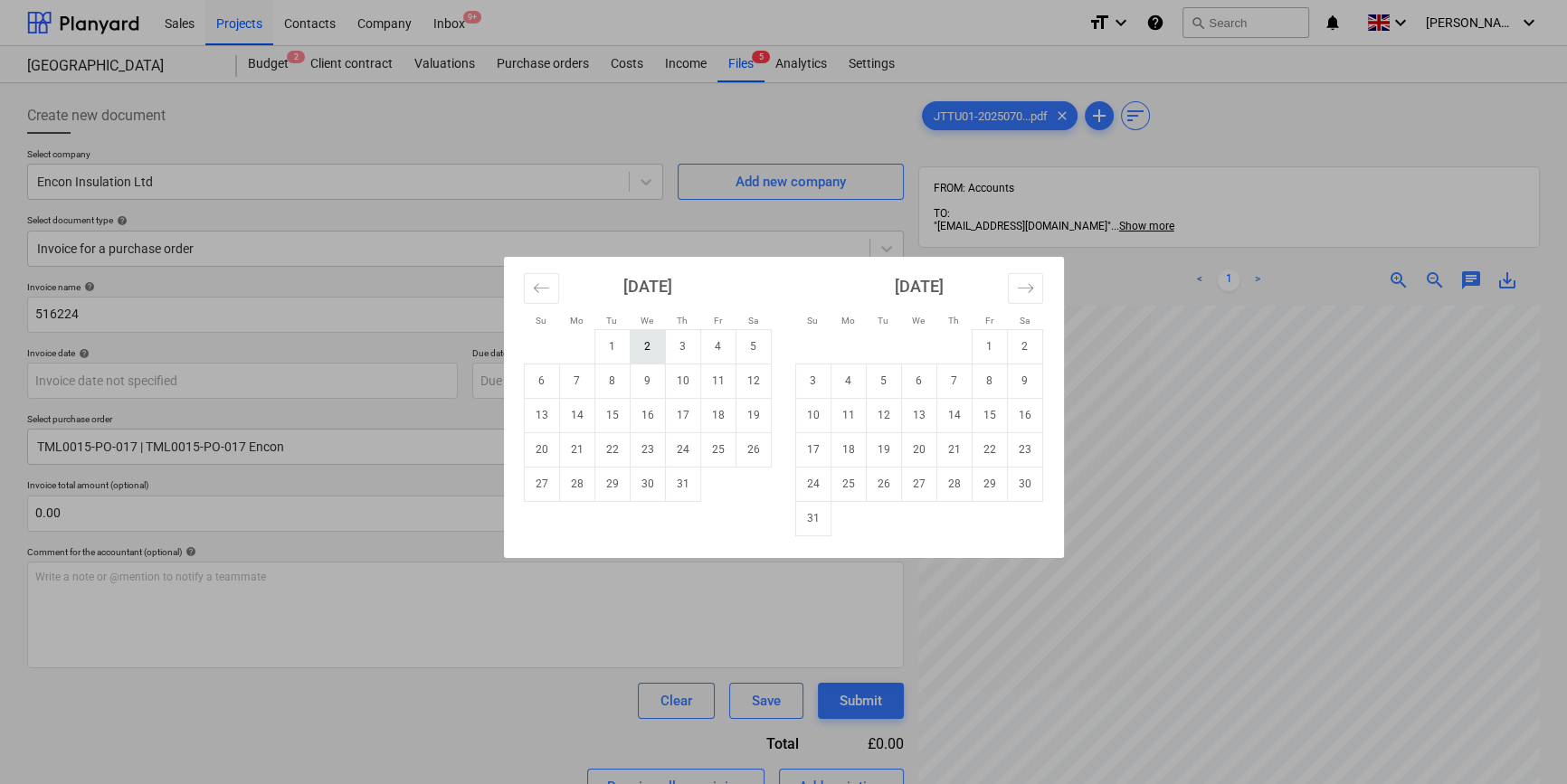 click on "2" at bounding box center (647, 346) 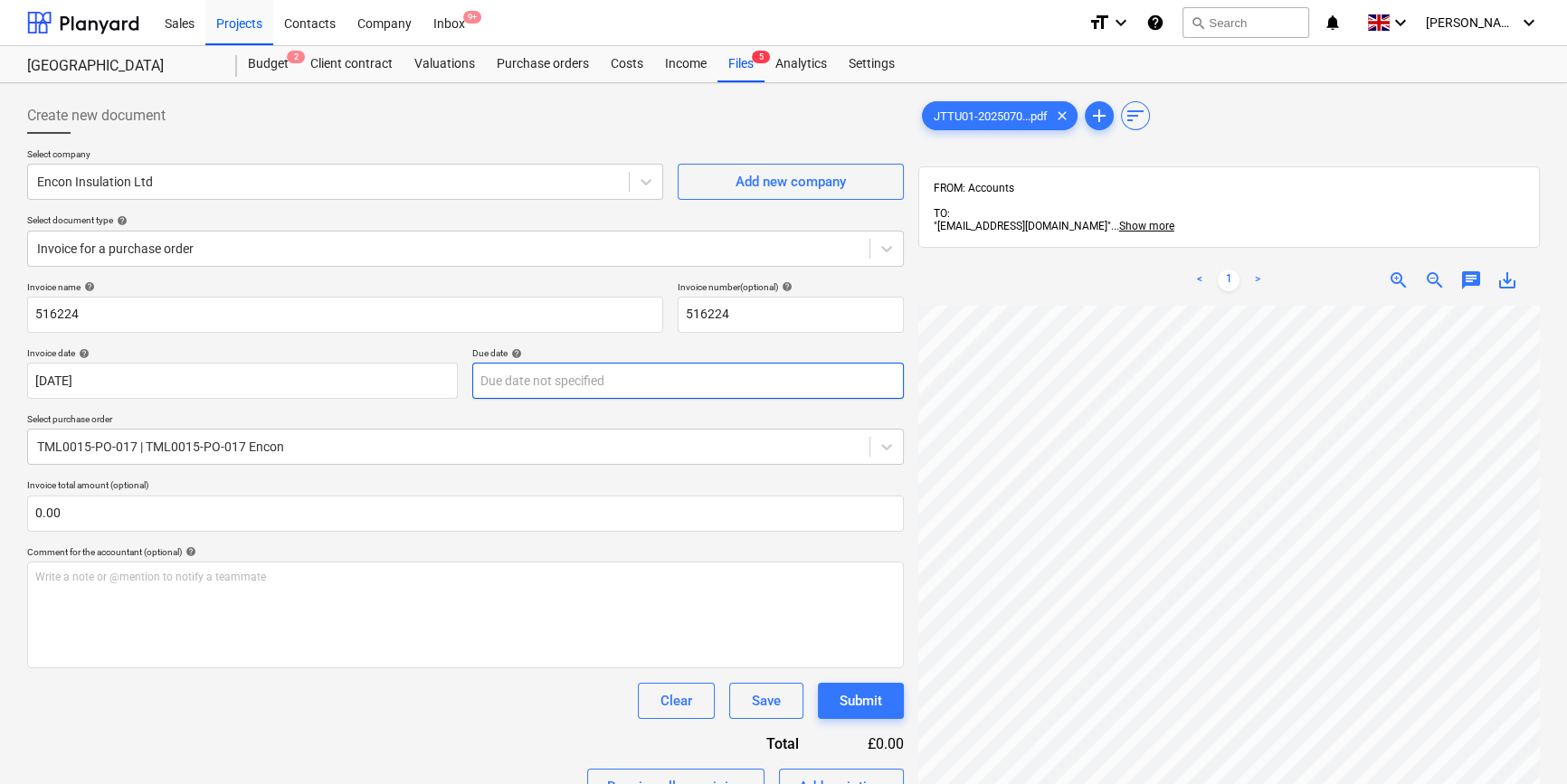 click on "Sales Projects Contacts Company Inbox 9+ format_size keyboard_arrow_down help search Search notifications 0 keyboard_arrow_down [PERSON_NAME] keyboard_arrow_down Camden Goods Yard Budget 2 Client contract Valuations Purchase orders Costs Income Files 5 Analytics Settings Create new document Select company Encon Insulation Ltd   Add new company Select document type help Invoice for a purchase order Invoice name help 516224 Invoice number  (optional) help 516224 Invoice date help [DATE] 02.07.2025 Press the down arrow key to interact with the calendar and
select a date. Press the question mark key to get the keyboard shortcuts for changing dates. Due date help Press the down arrow key to interact with the calendar and
select a date. Press the question mark key to get the keyboard shortcuts for changing dates. Select purchase order TML0015-PO-017 | TML0015-PO-017 Encon Invoice total amount (optional) 0.00 Comment for the accountant (optional) help Write a note or @mention to notify a teammate ﻿ add" at bounding box center (784, 392) 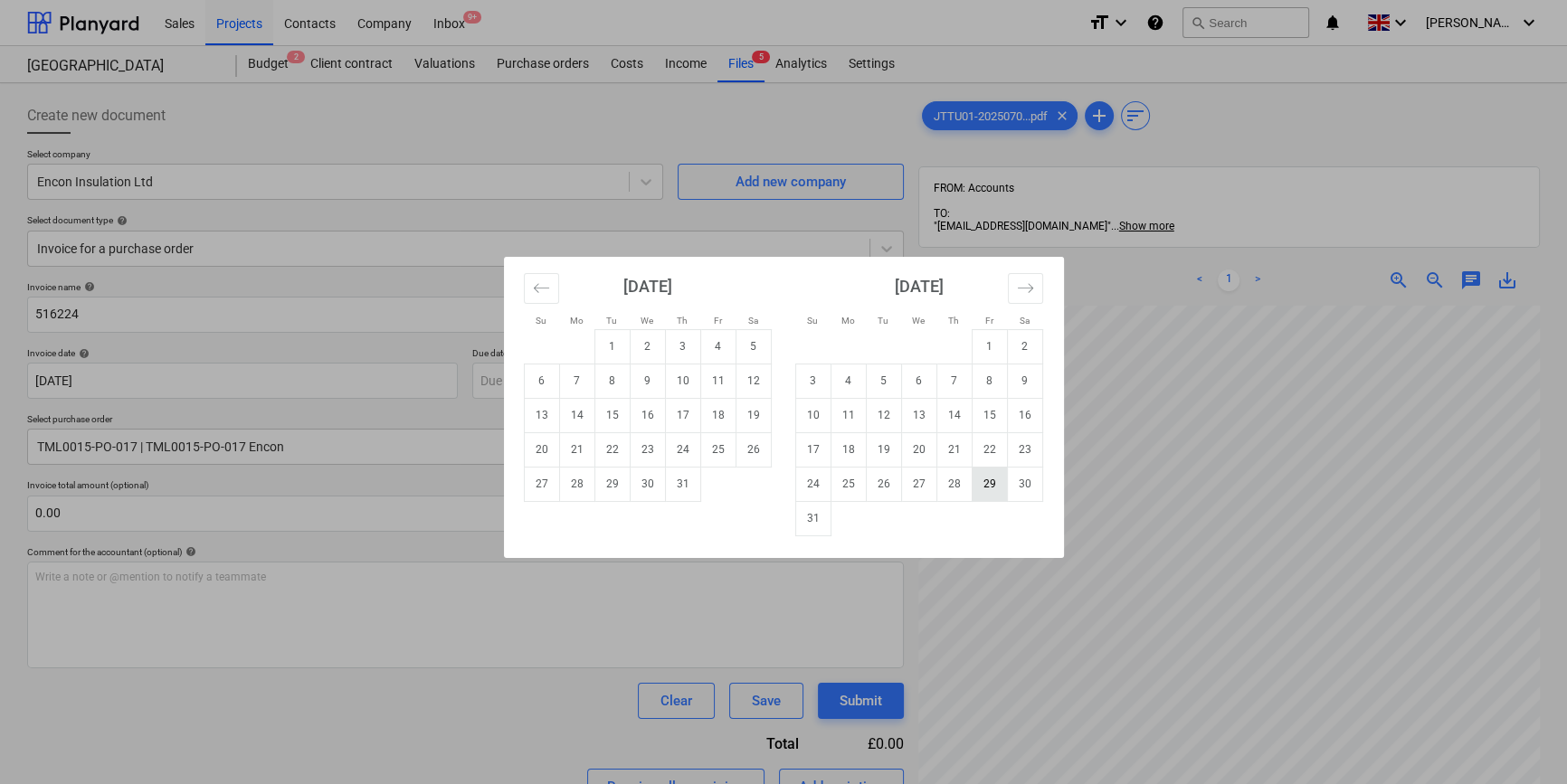 click on "29" at bounding box center (989, 484) 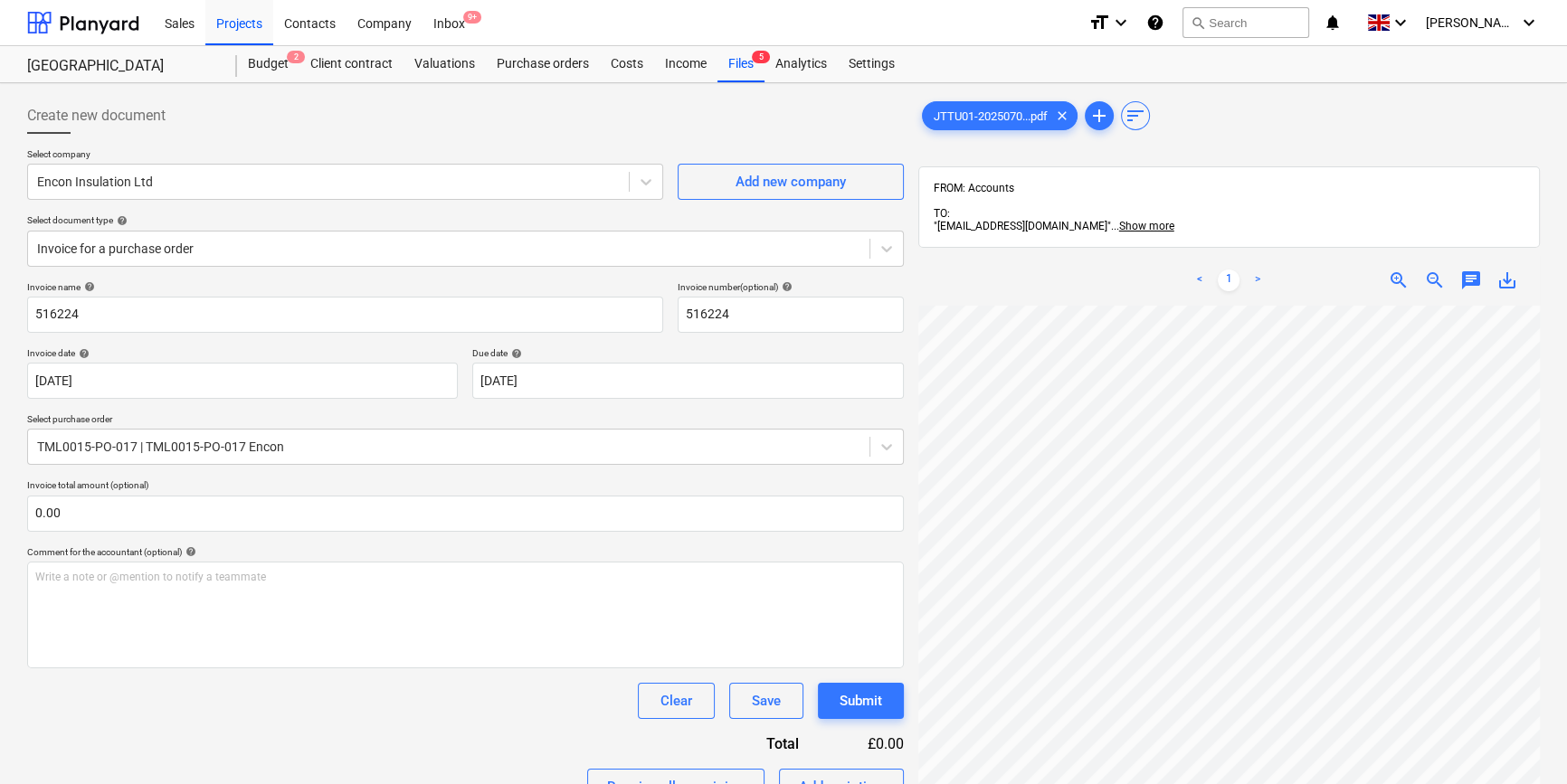 click on "Clear Save Submit" at bounding box center [465, 701] 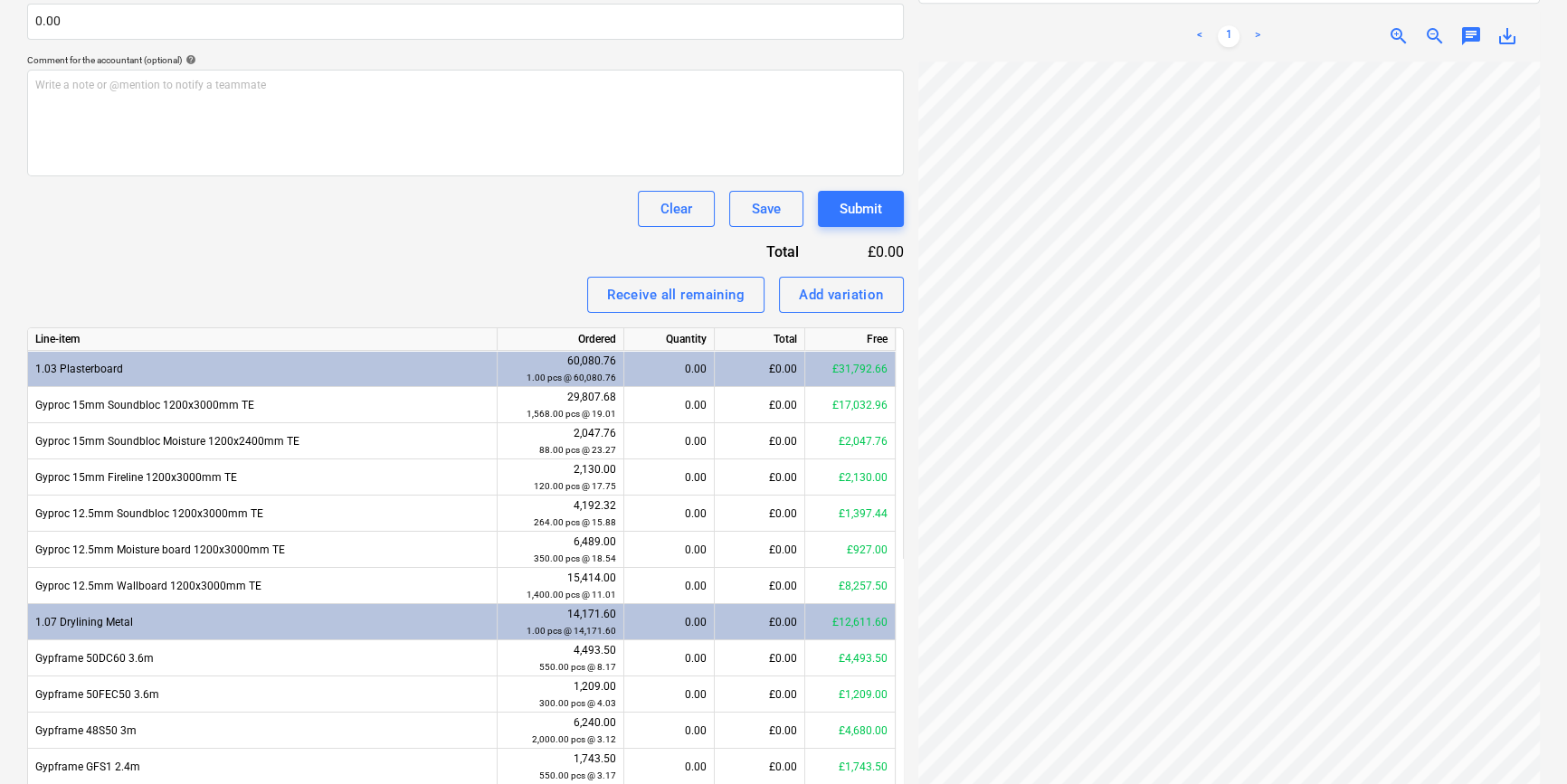 scroll, scrollTop: 575, scrollLeft: 0, axis: vertical 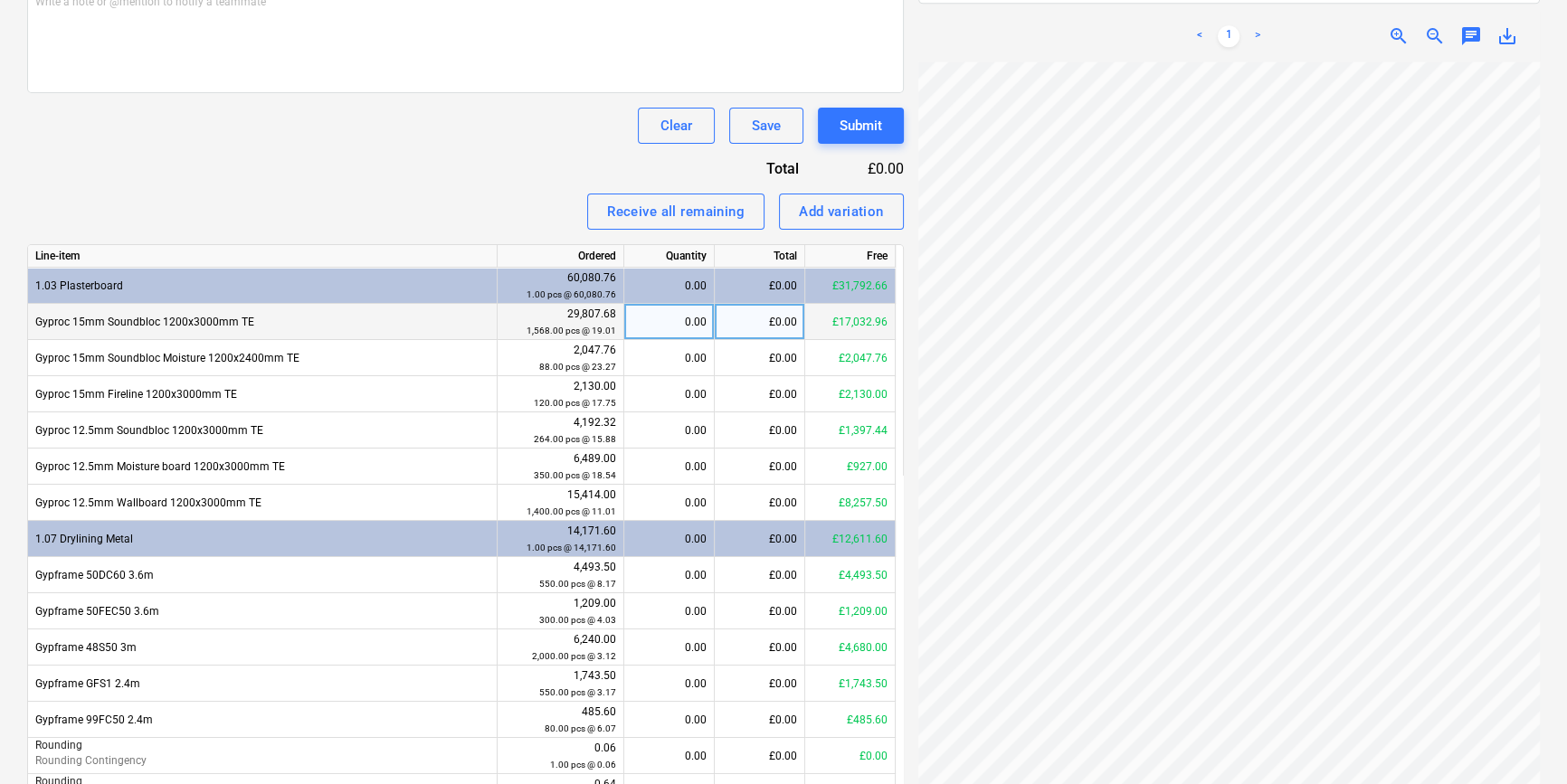 click on "0.00" at bounding box center (669, 322) 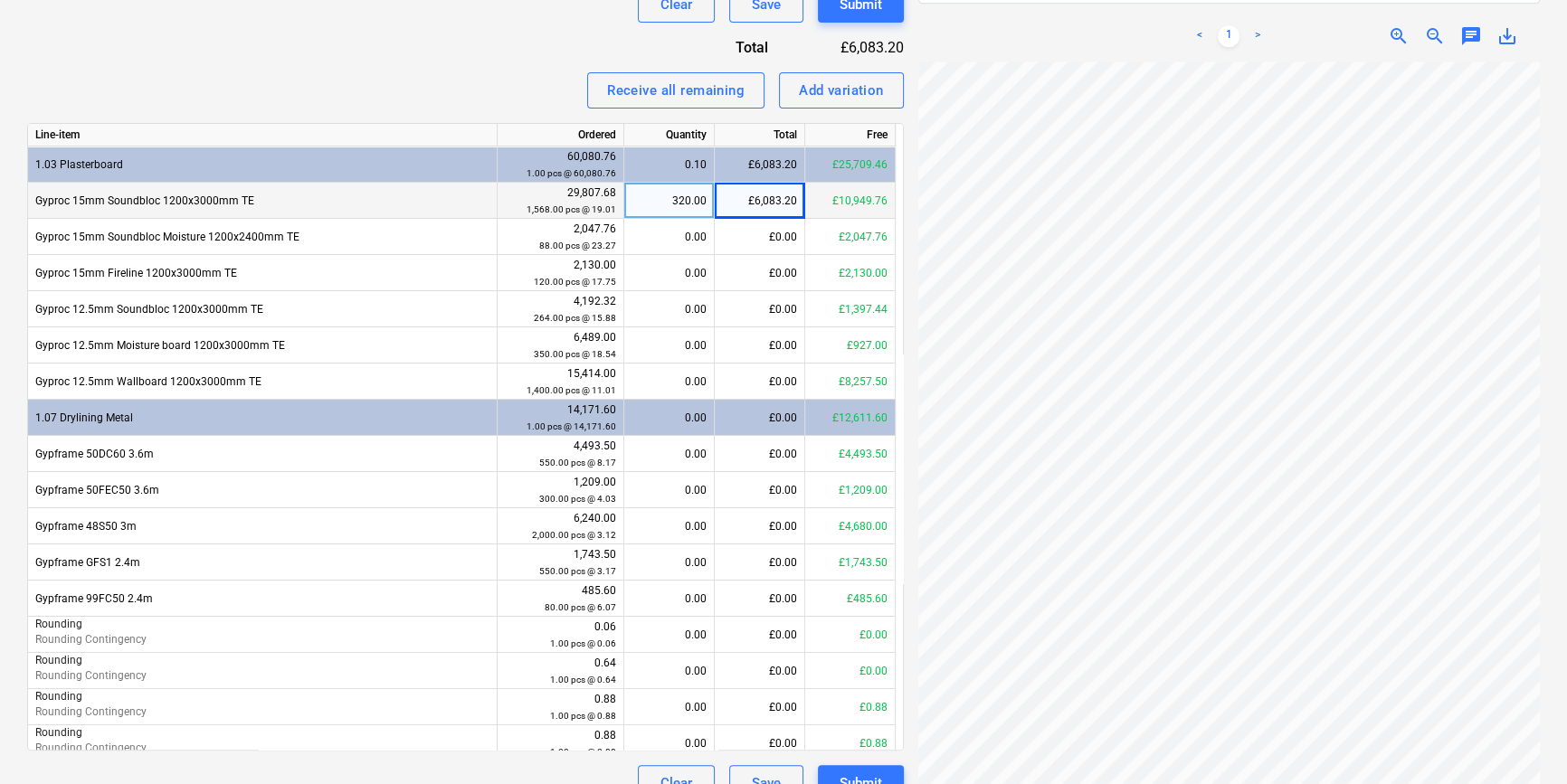 scroll, scrollTop: 727, scrollLeft: 0, axis: vertical 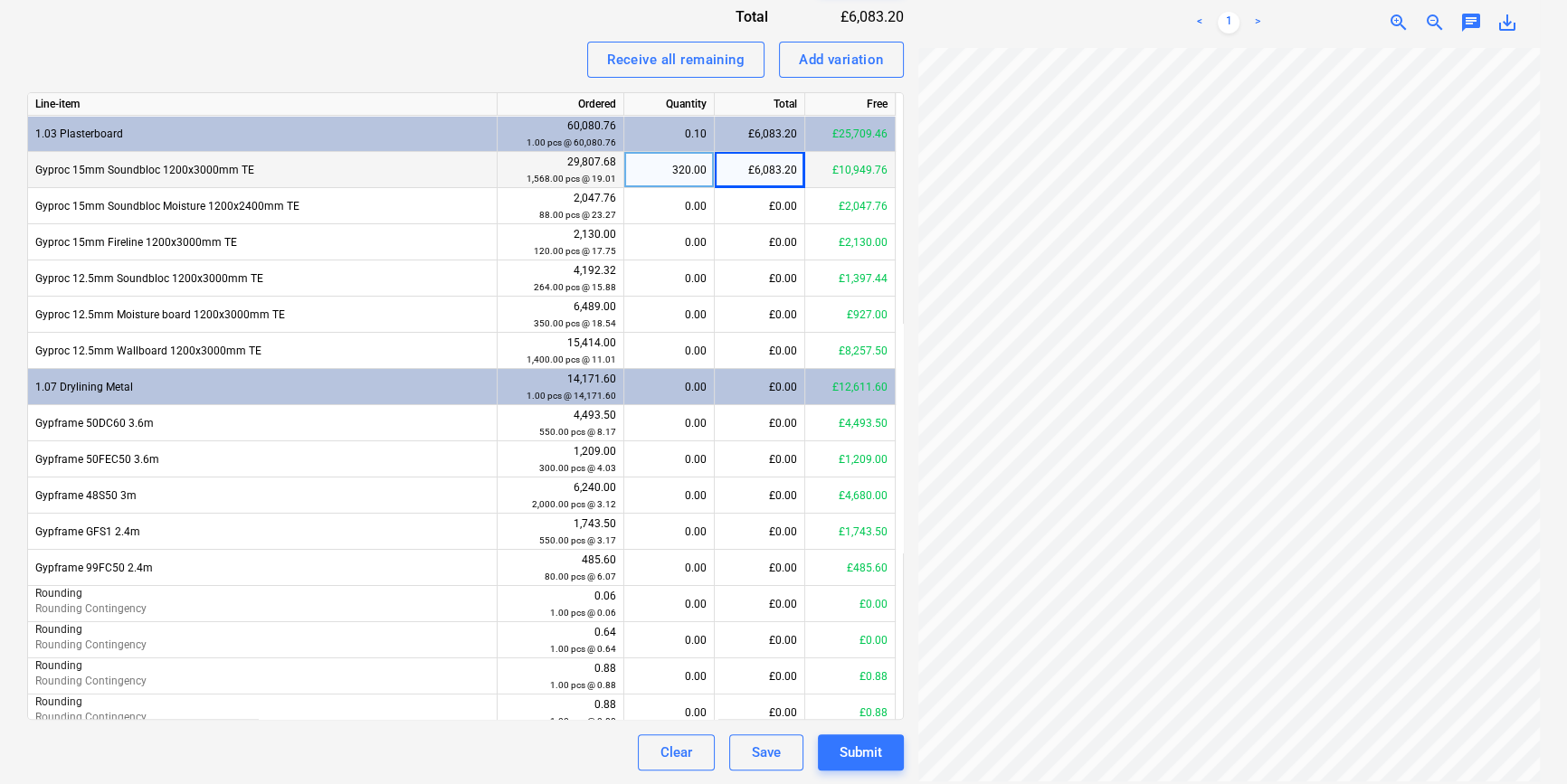 drag, startPoint x: 1329, startPoint y: 783, endPoint x: 1455, endPoint y: 784, distance: 126.004 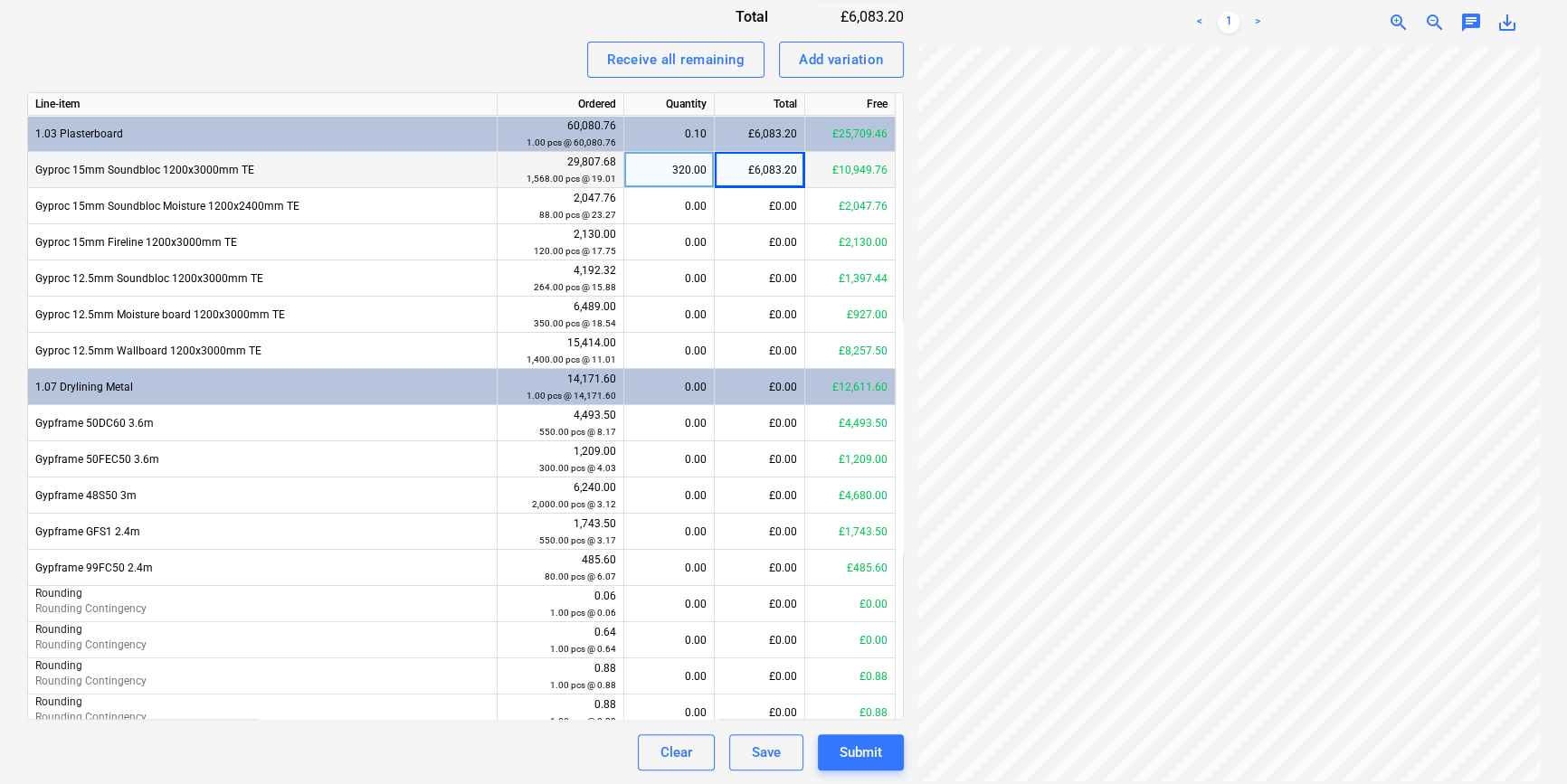 scroll, scrollTop: 0, scrollLeft: 90, axis: horizontal 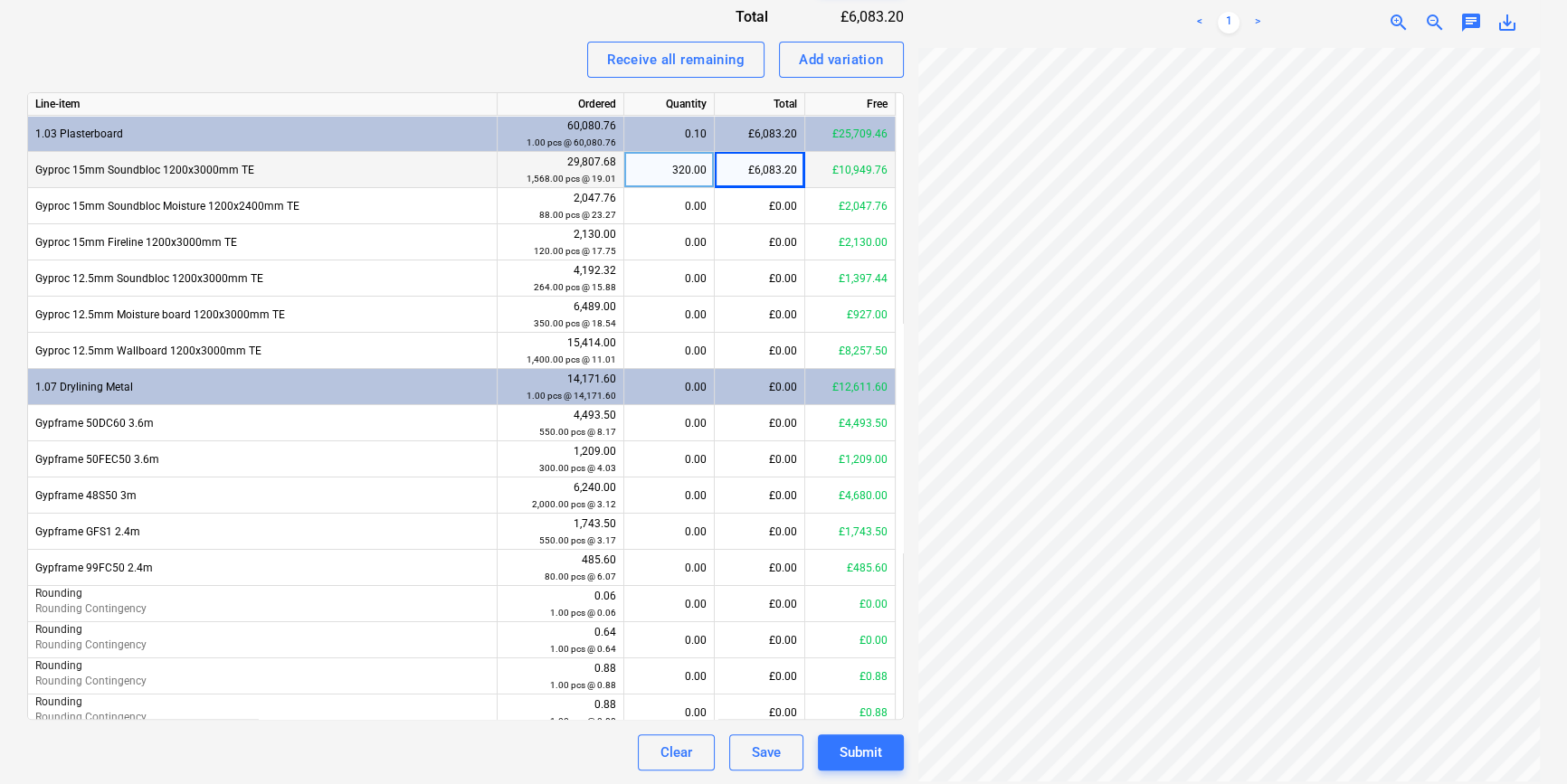 click on "320.00" at bounding box center (669, 170) 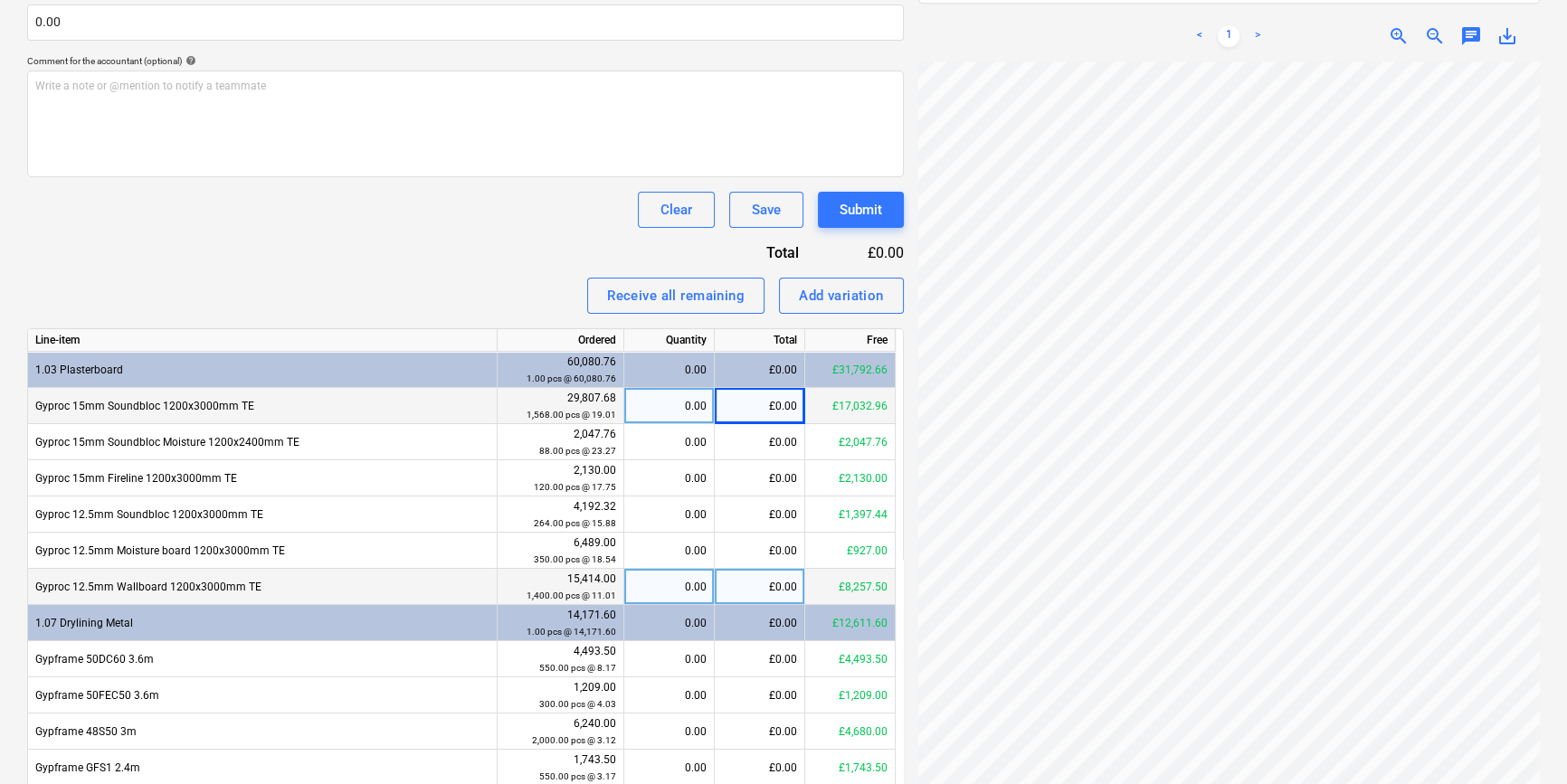 scroll, scrollTop: 493, scrollLeft: 0, axis: vertical 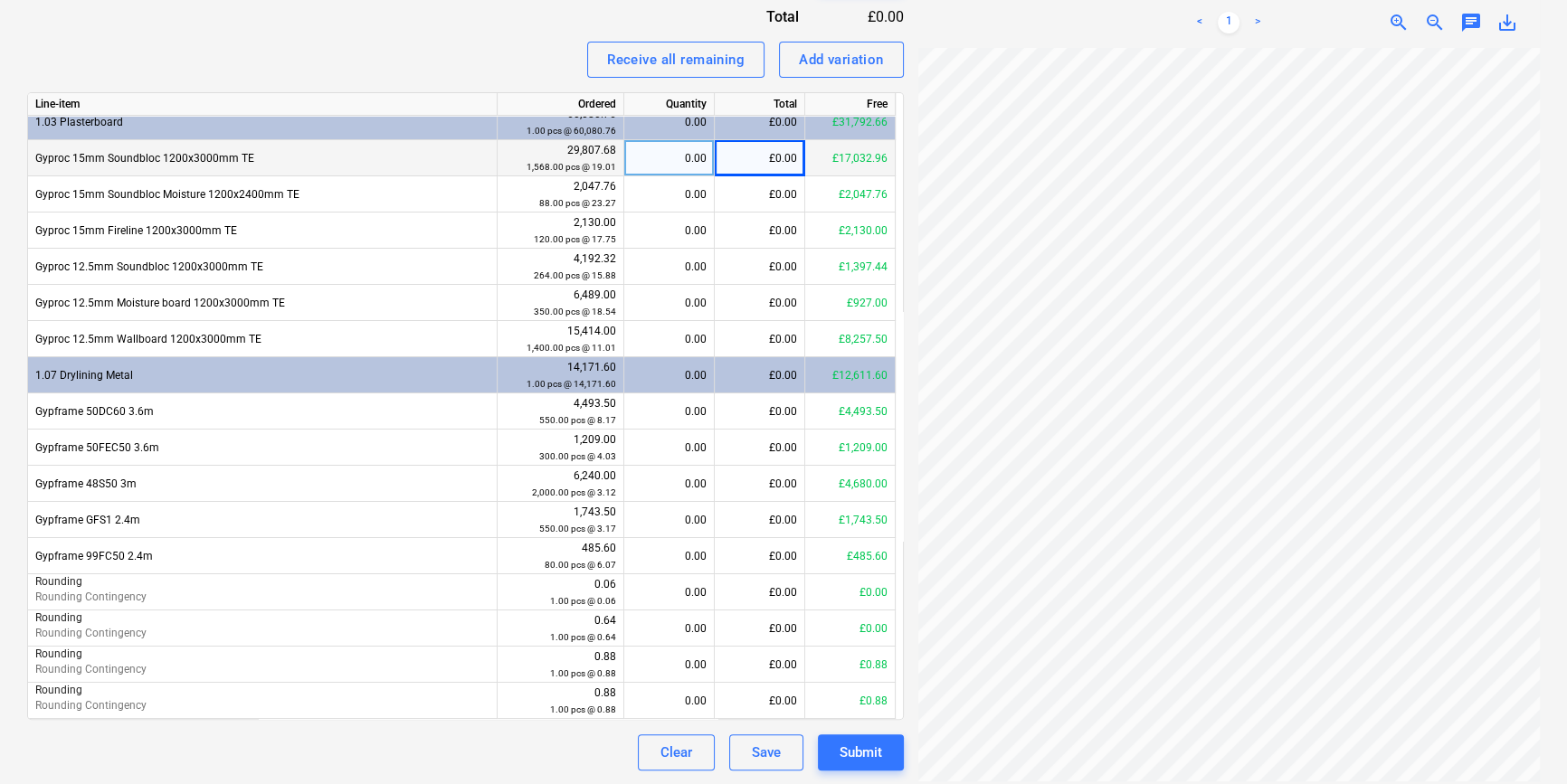 drag, startPoint x: 1202, startPoint y: 769, endPoint x: 1212, endPoint y: 770, distance: 10.049876 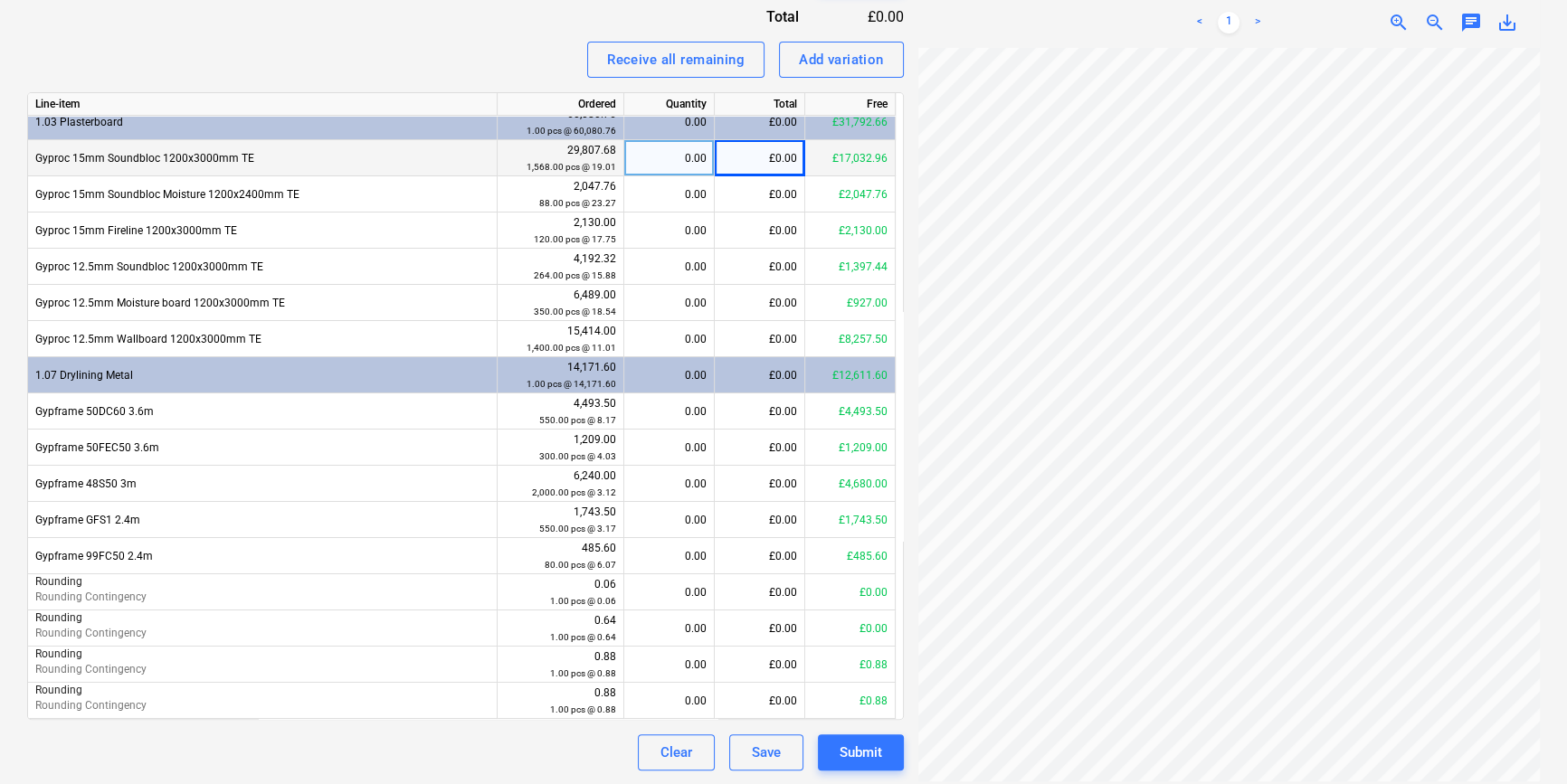 scroll, scrollTop: 0, scrollLeft: 110, axis: horizontal 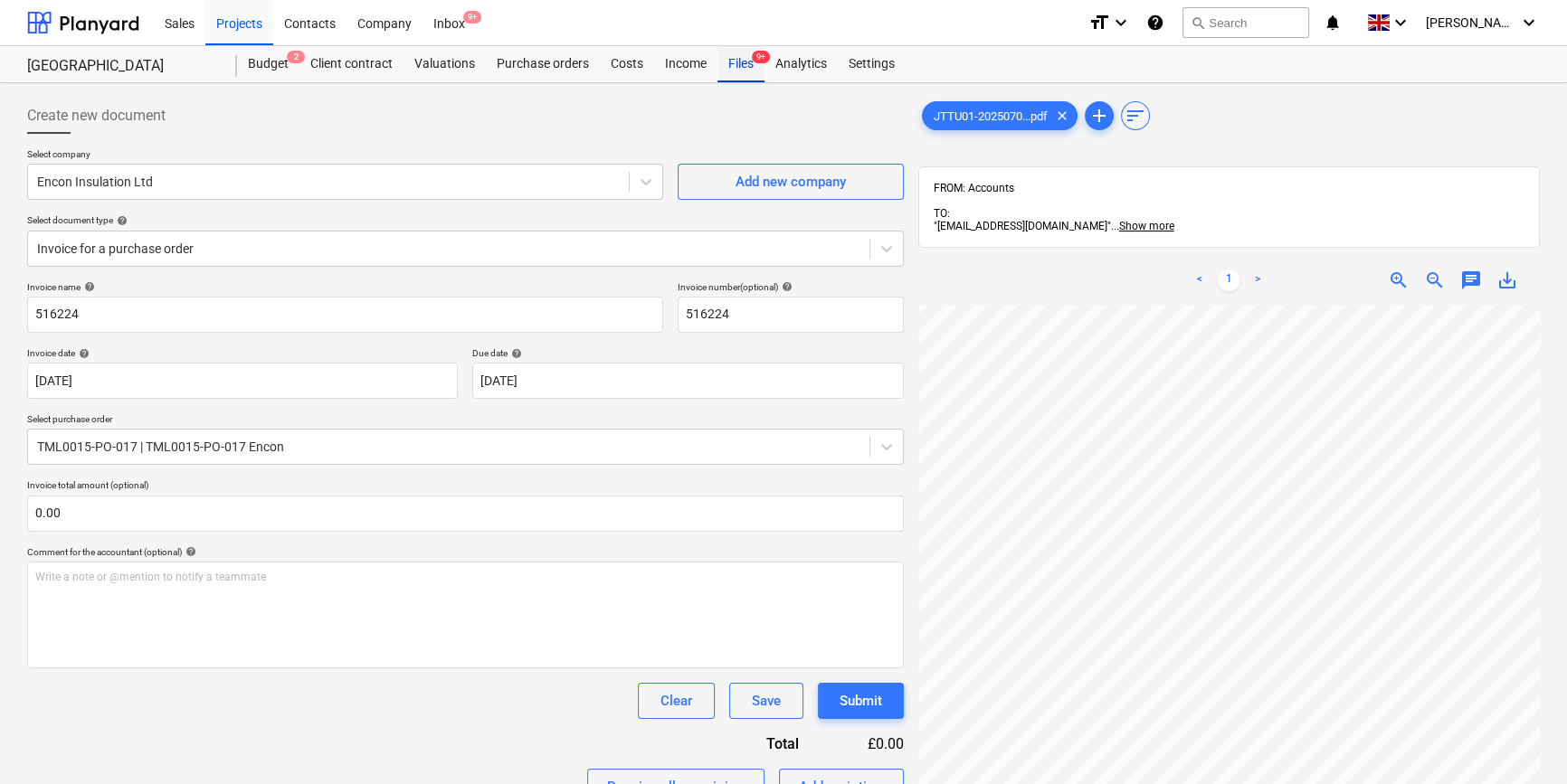 click on "Files 9+" at bounding box center [741, 64] 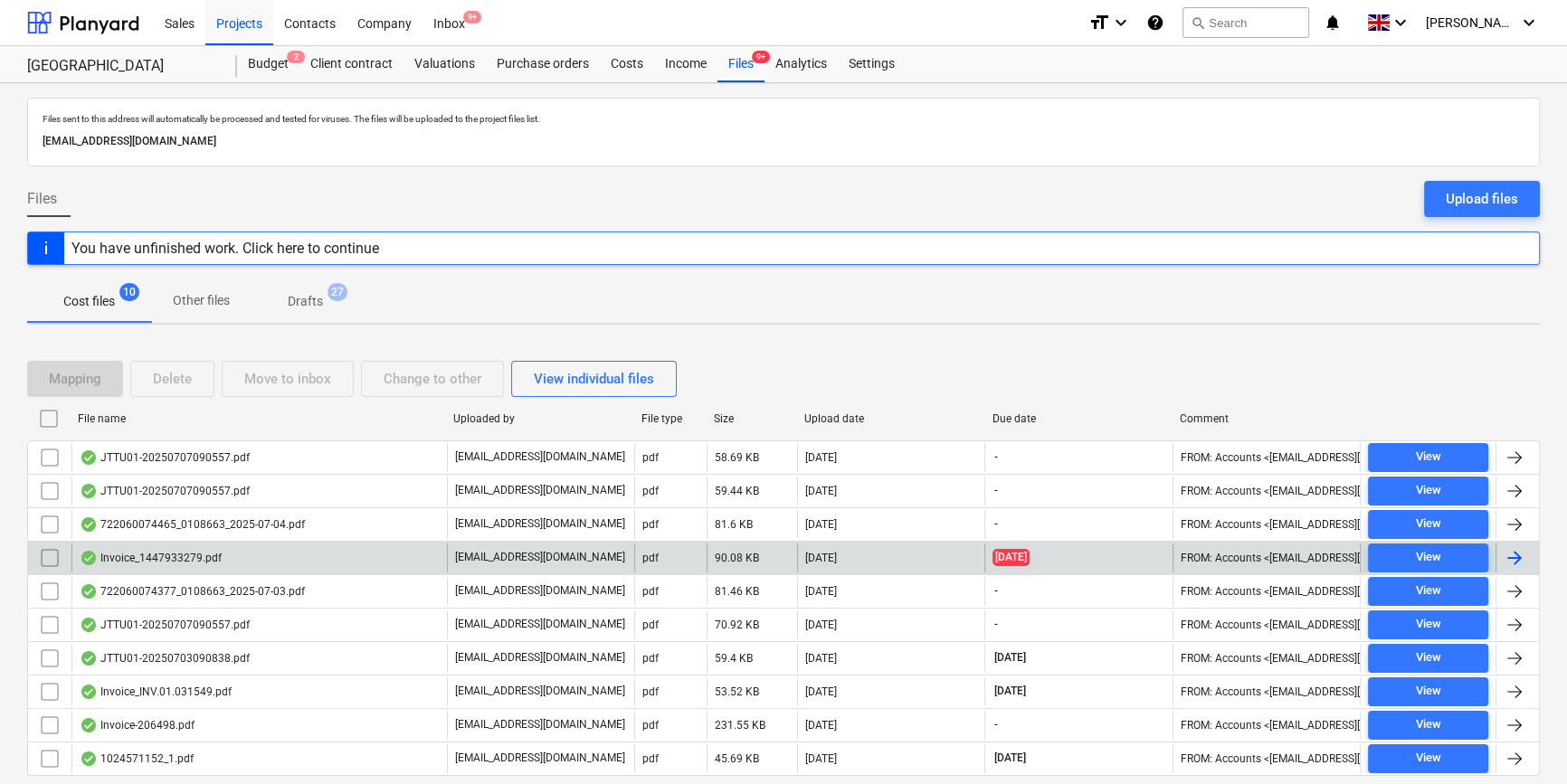 click at bounding box center (1515, 558) 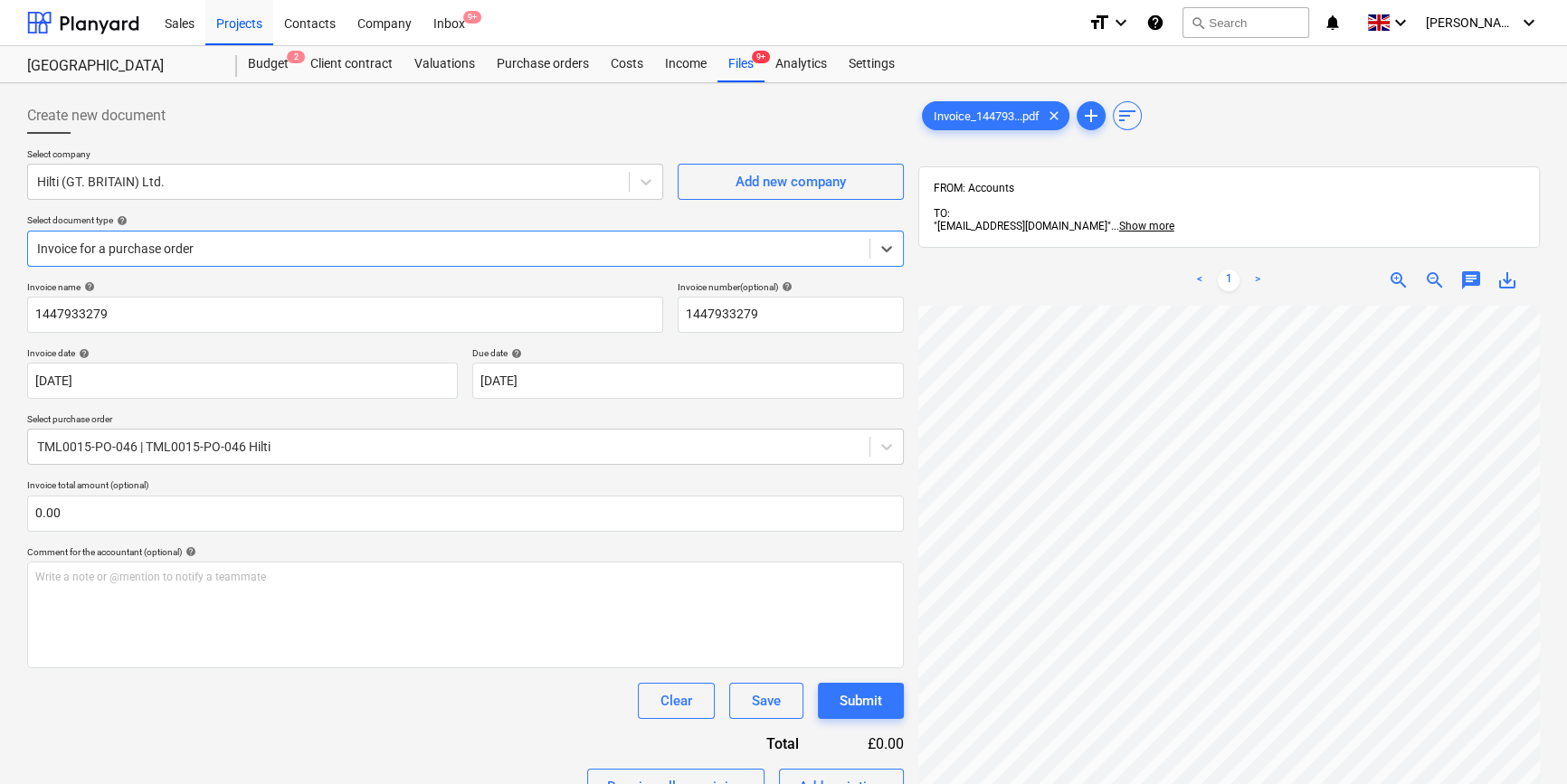 scroll, scrollTop: 246, scrollLeft: 0, axis: vertical 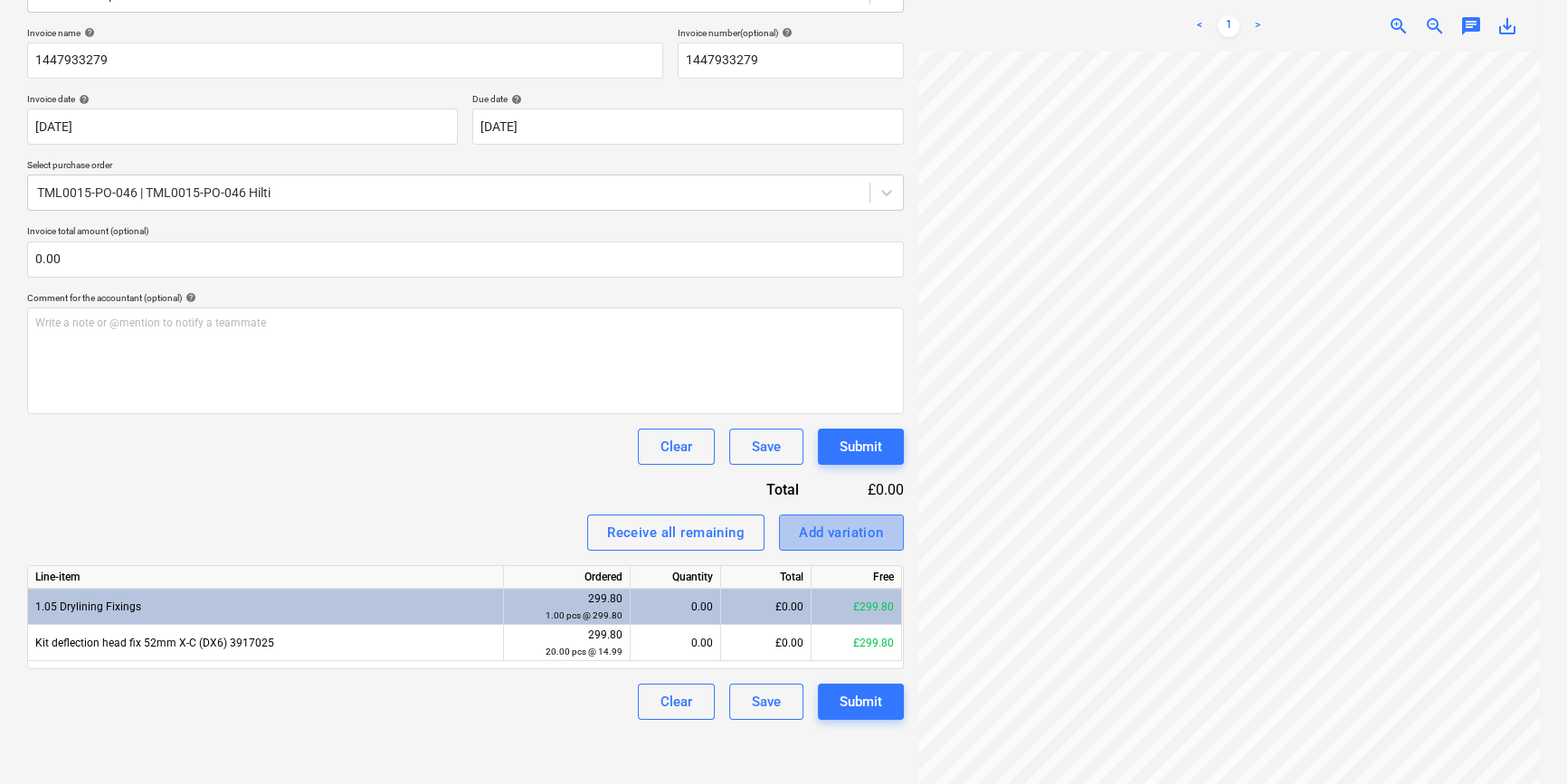click on "Add variation" at bounding box center (841, 533) 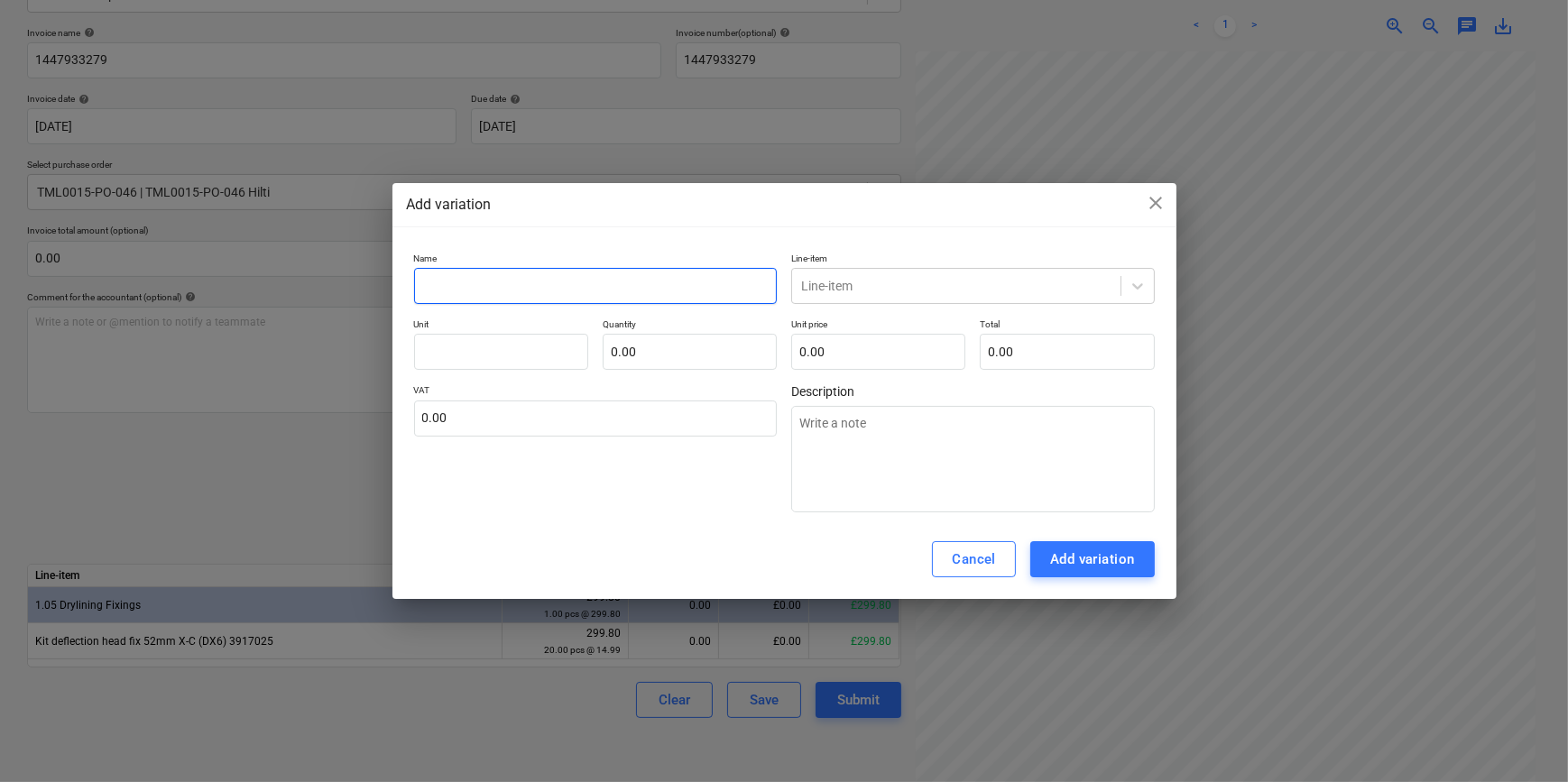 click at bounding box center (595, 286) 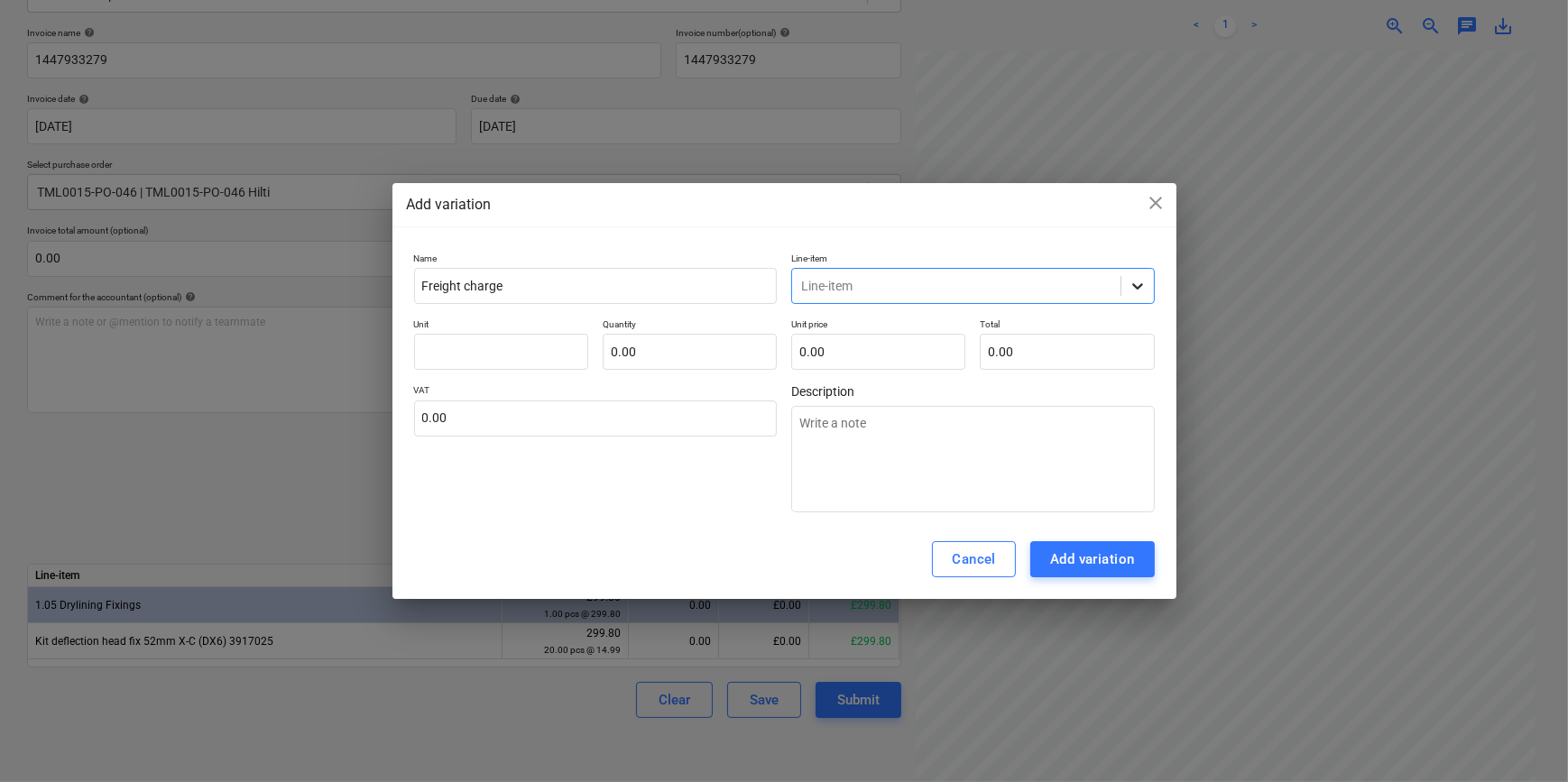 click 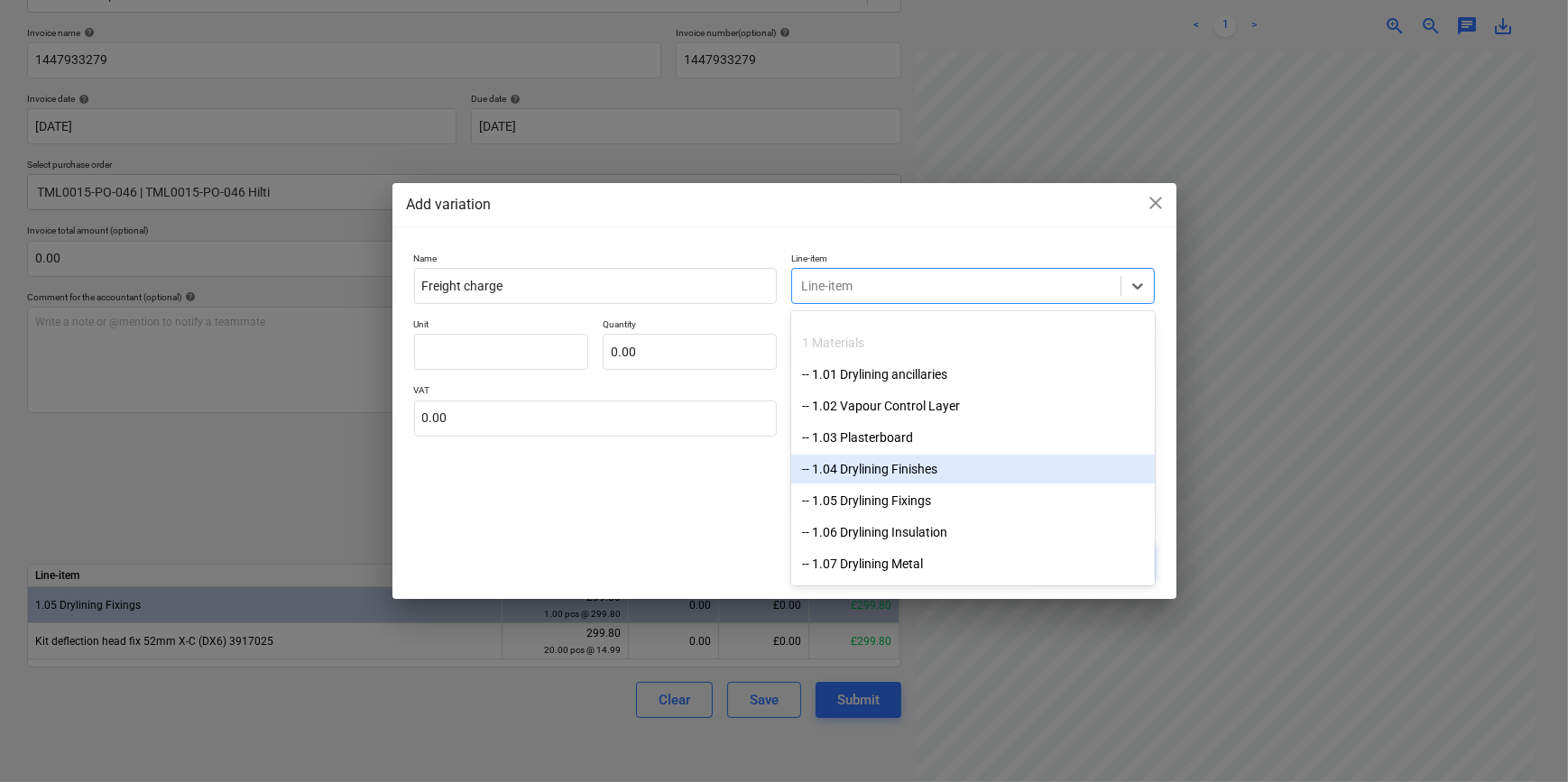 scroll, scrollTop: 81, scrollLeft: 0, axis: vertical 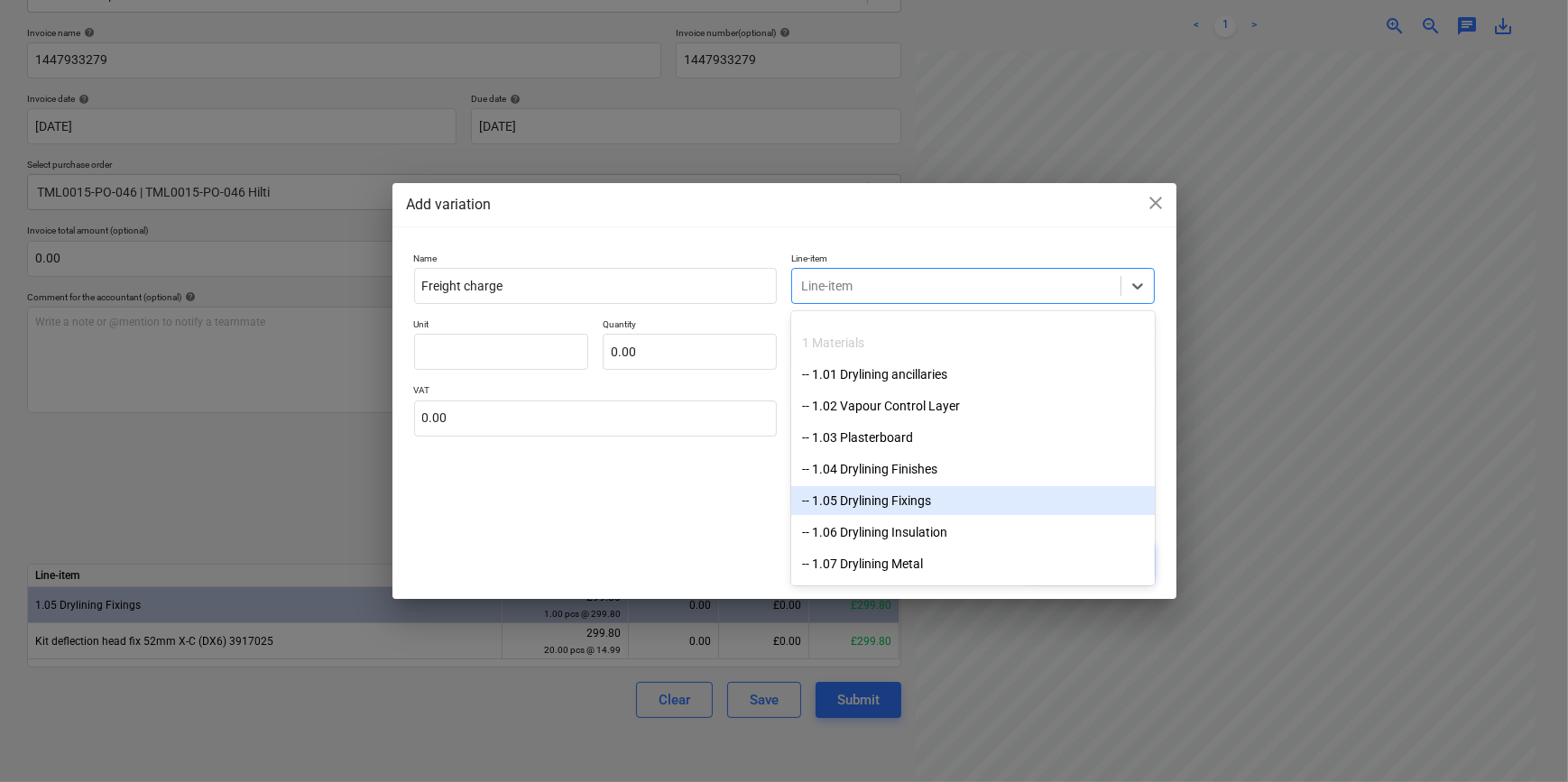 click on "--  1.05 Drylining Fixings" at bounding box center (973, 501) 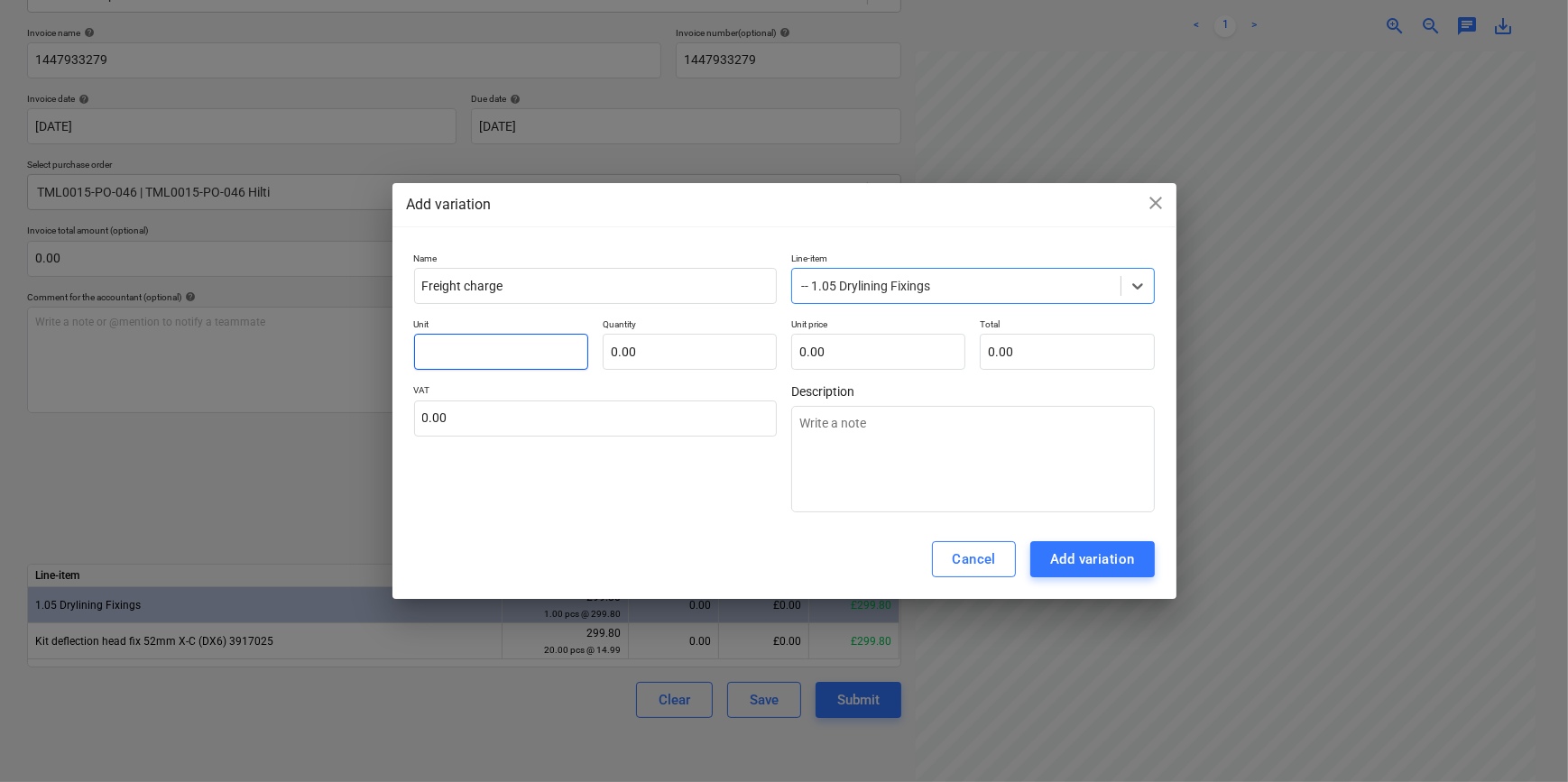 click at bounding box center [501, 352] 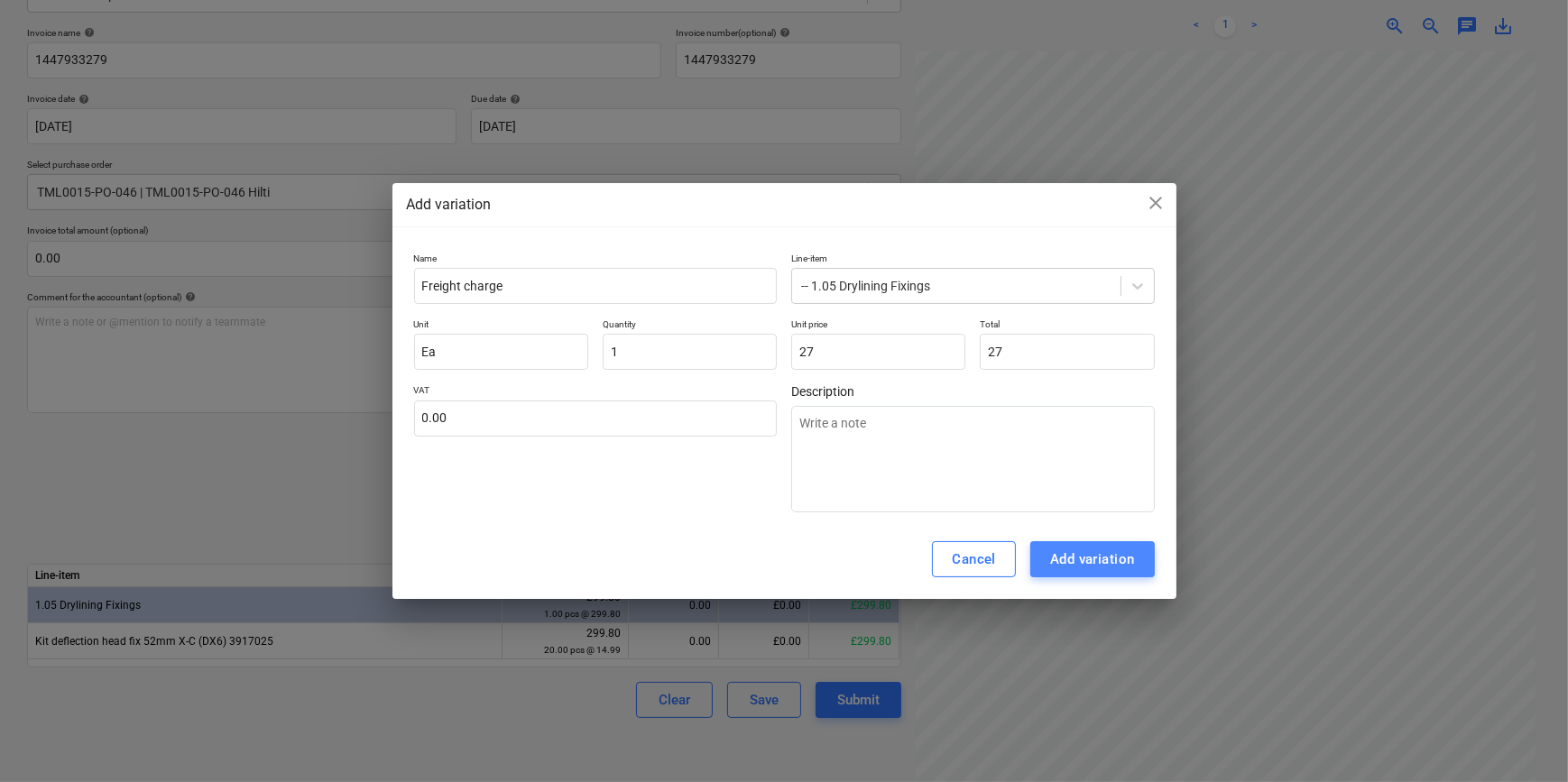 click on "Add variation" at bounding box center [1093, 559] 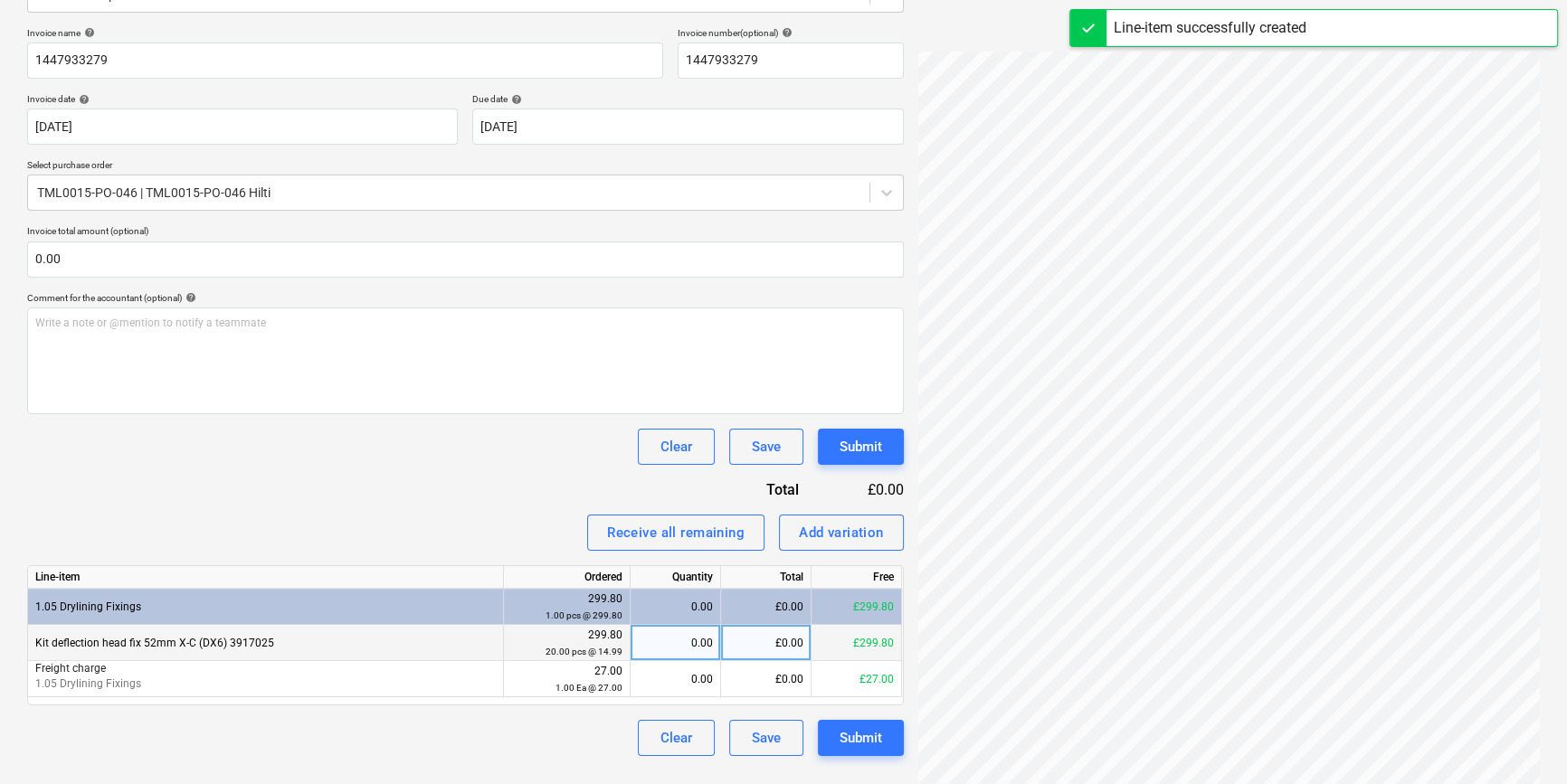 click on "0.00" at bounding box center [675, 643] 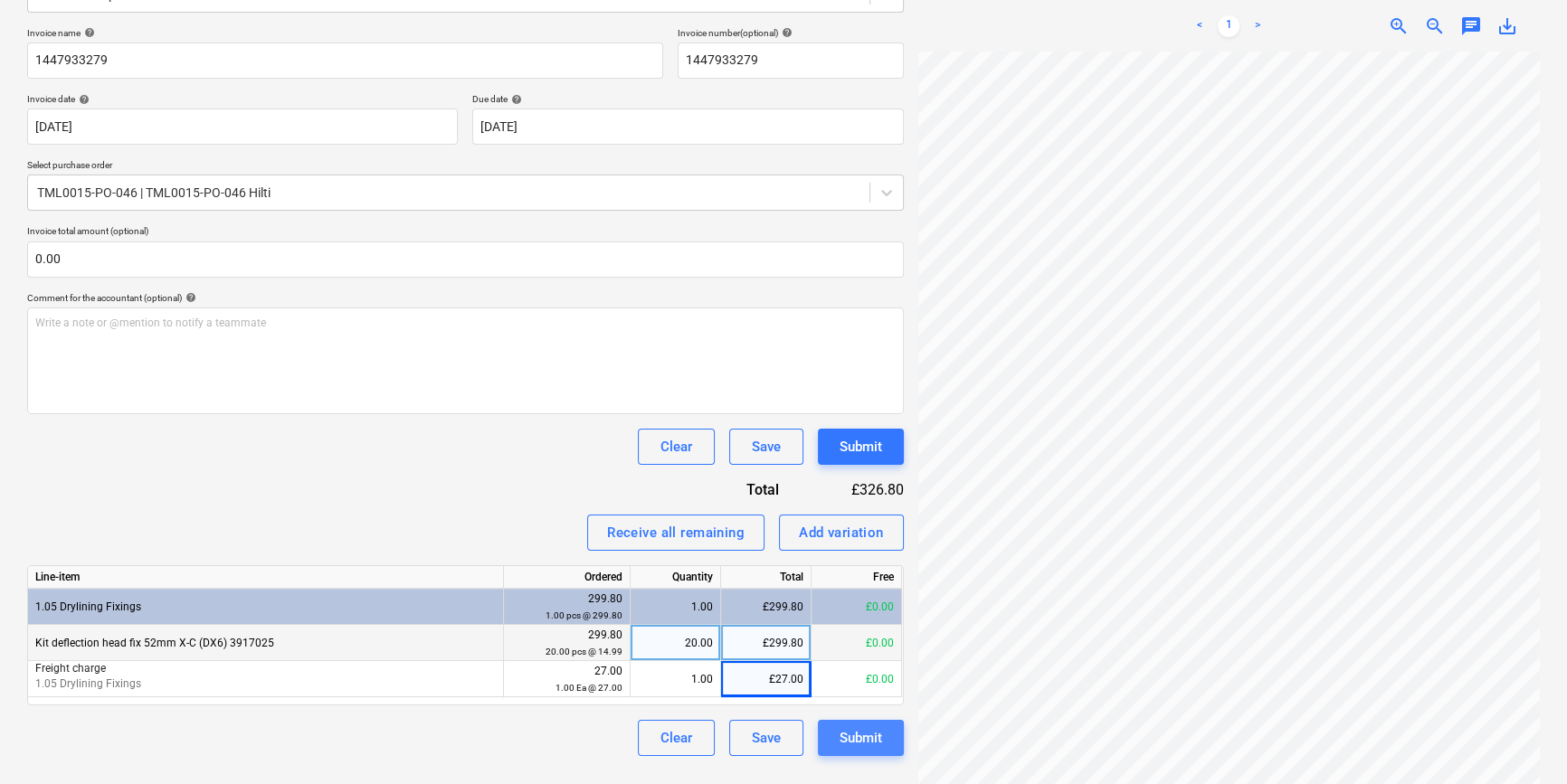 click on "Submit" at bounding box center [860, 738] 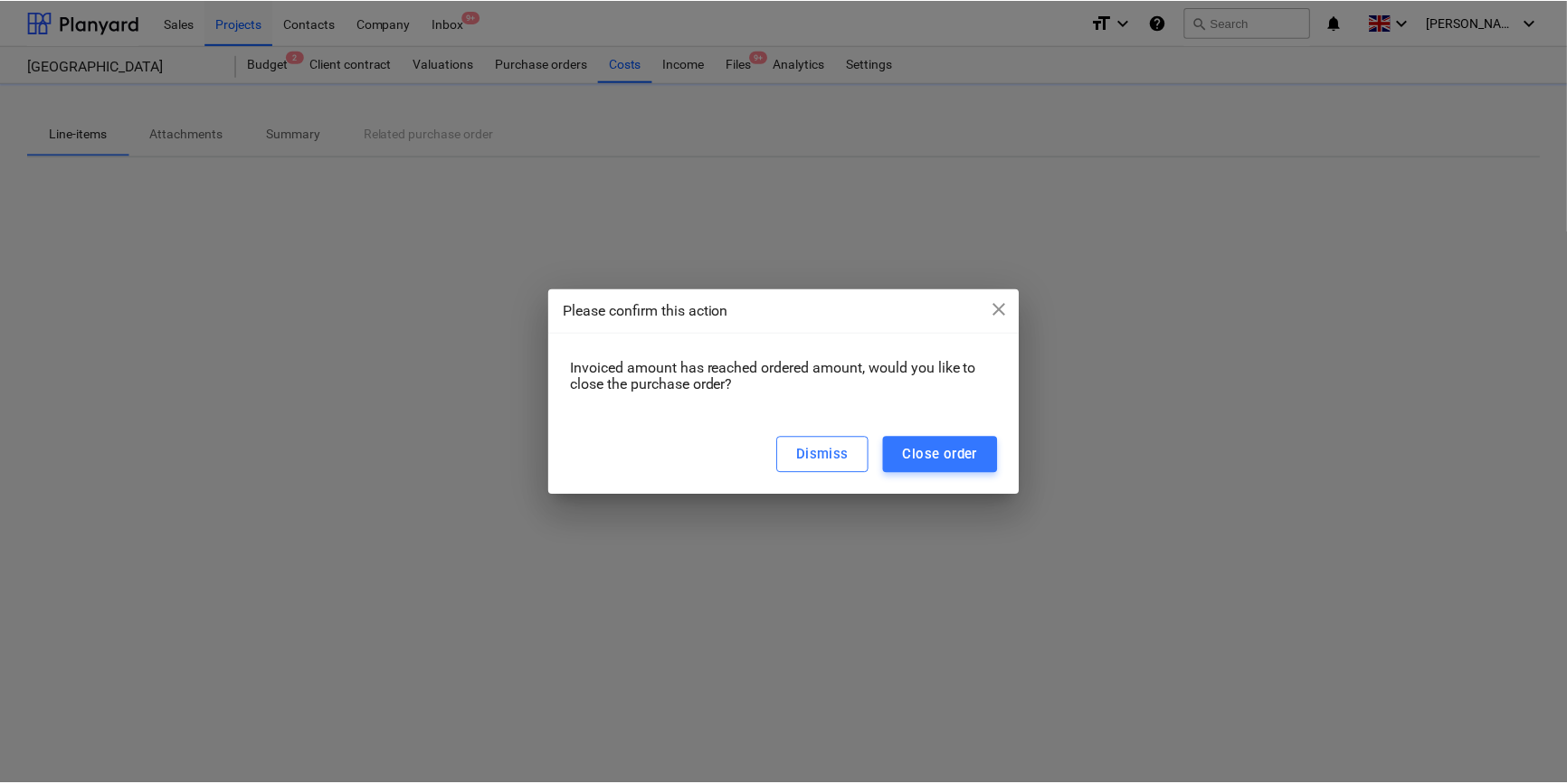 scroll, scrollTop: 0, scrollLeft: 0, axis: both 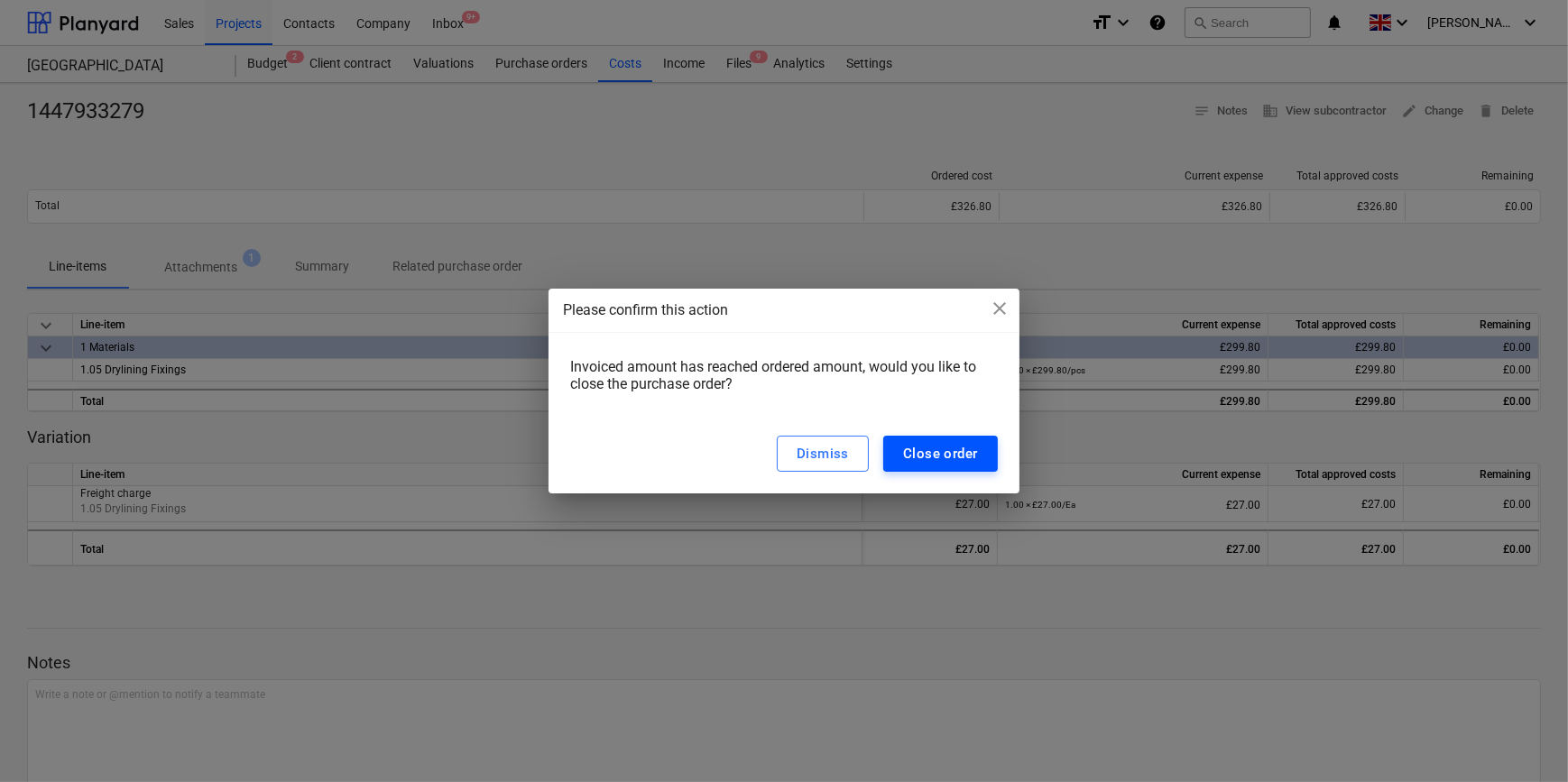 click on "Close order" at bounding box center (940, 454) 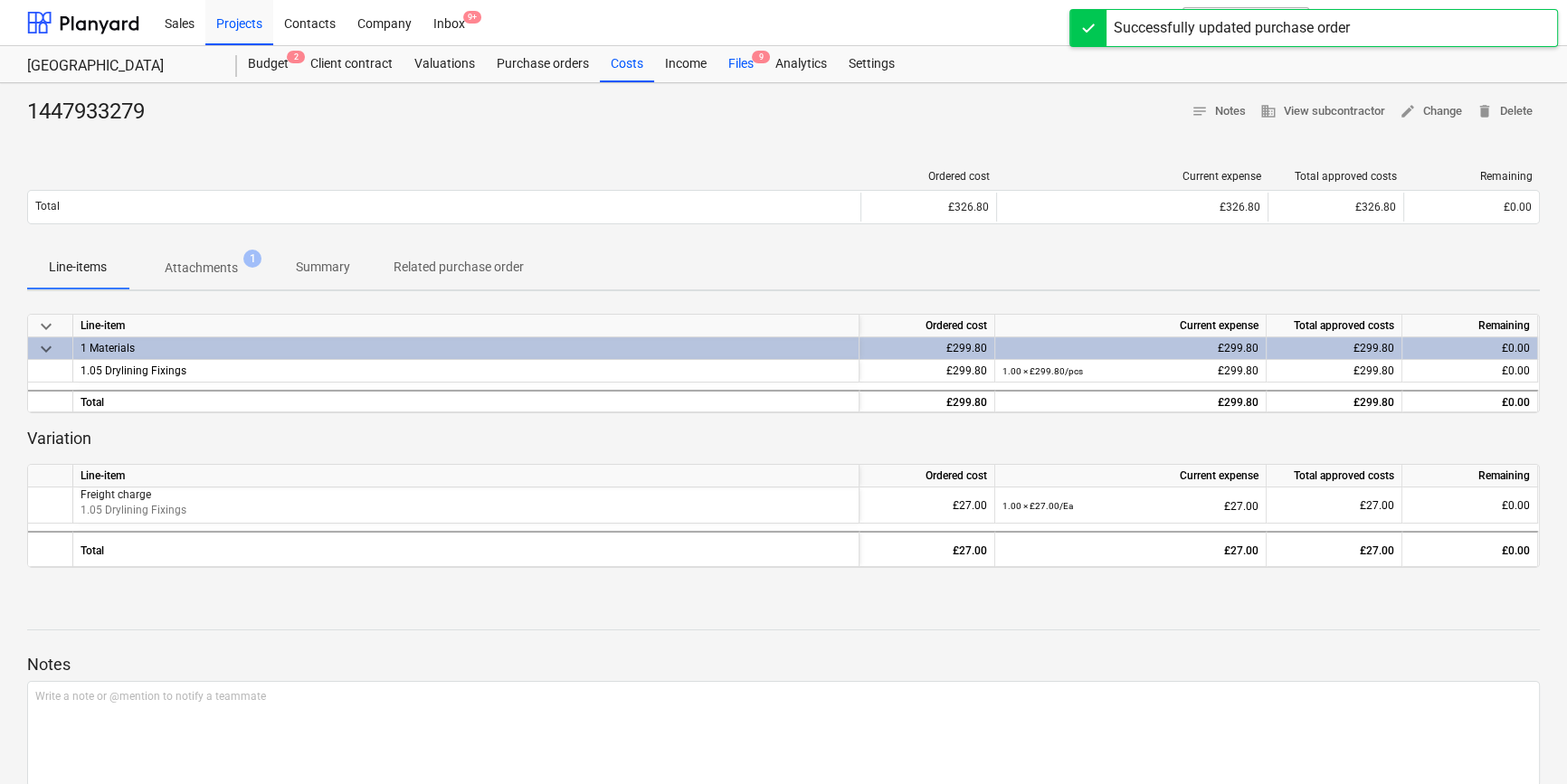 click on "Files 9" at bounding box center (741, 64) 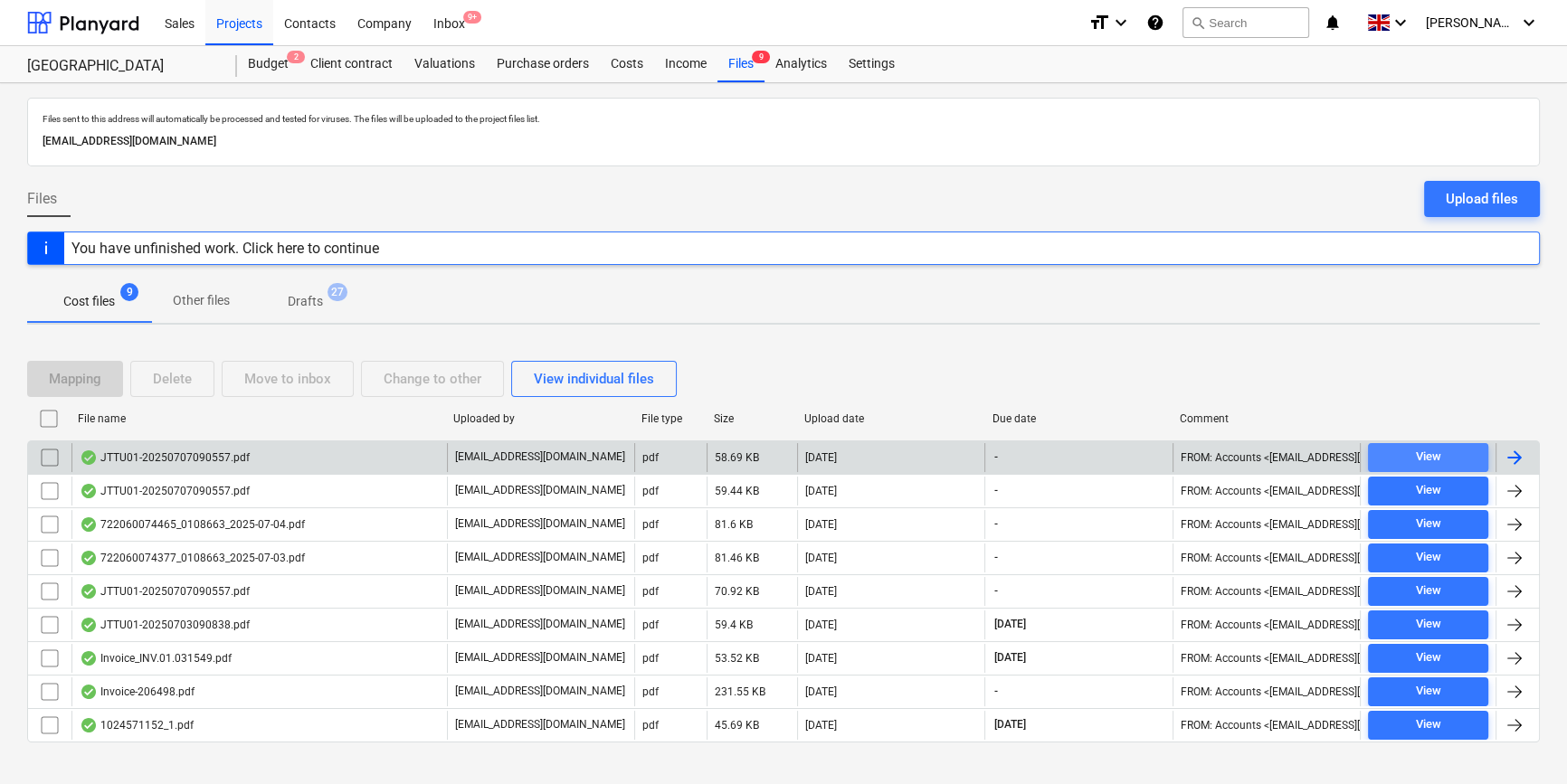 click on "View" at bounding box center [1428, 457] 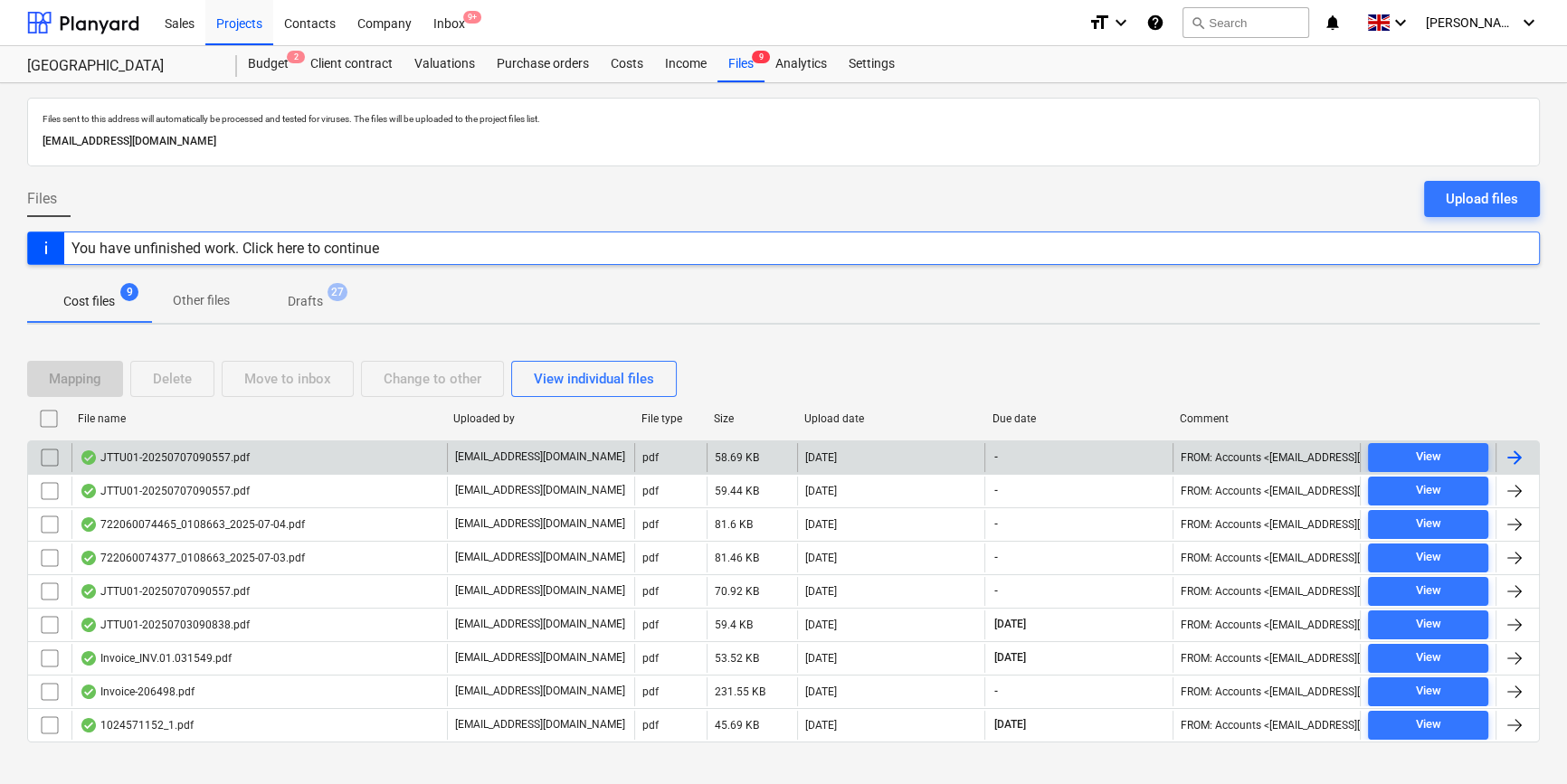 click at bounding box center [1515, 458] 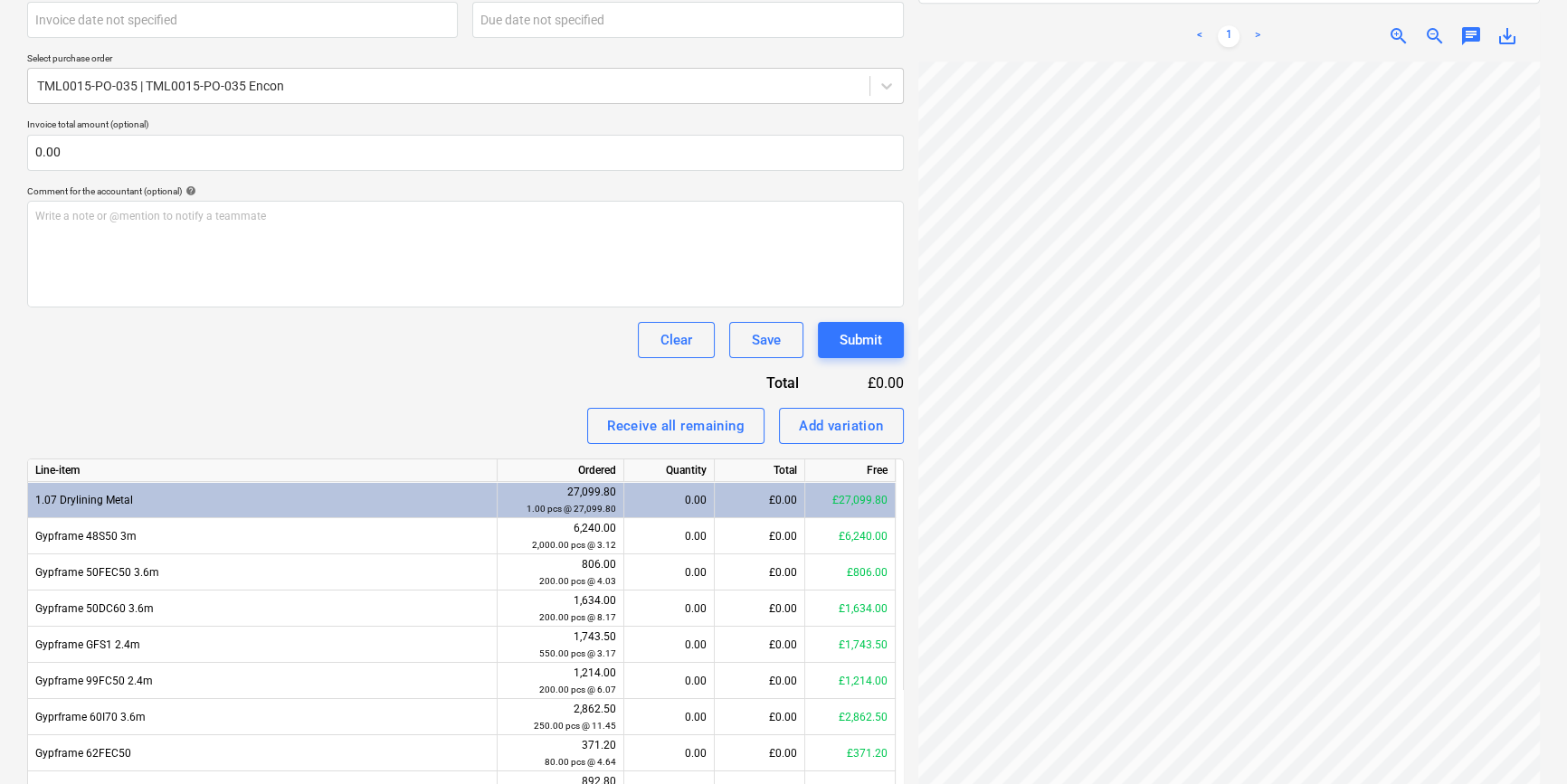 scroll, scrollTop: 411, scrollLeft: 0, axis: vertical 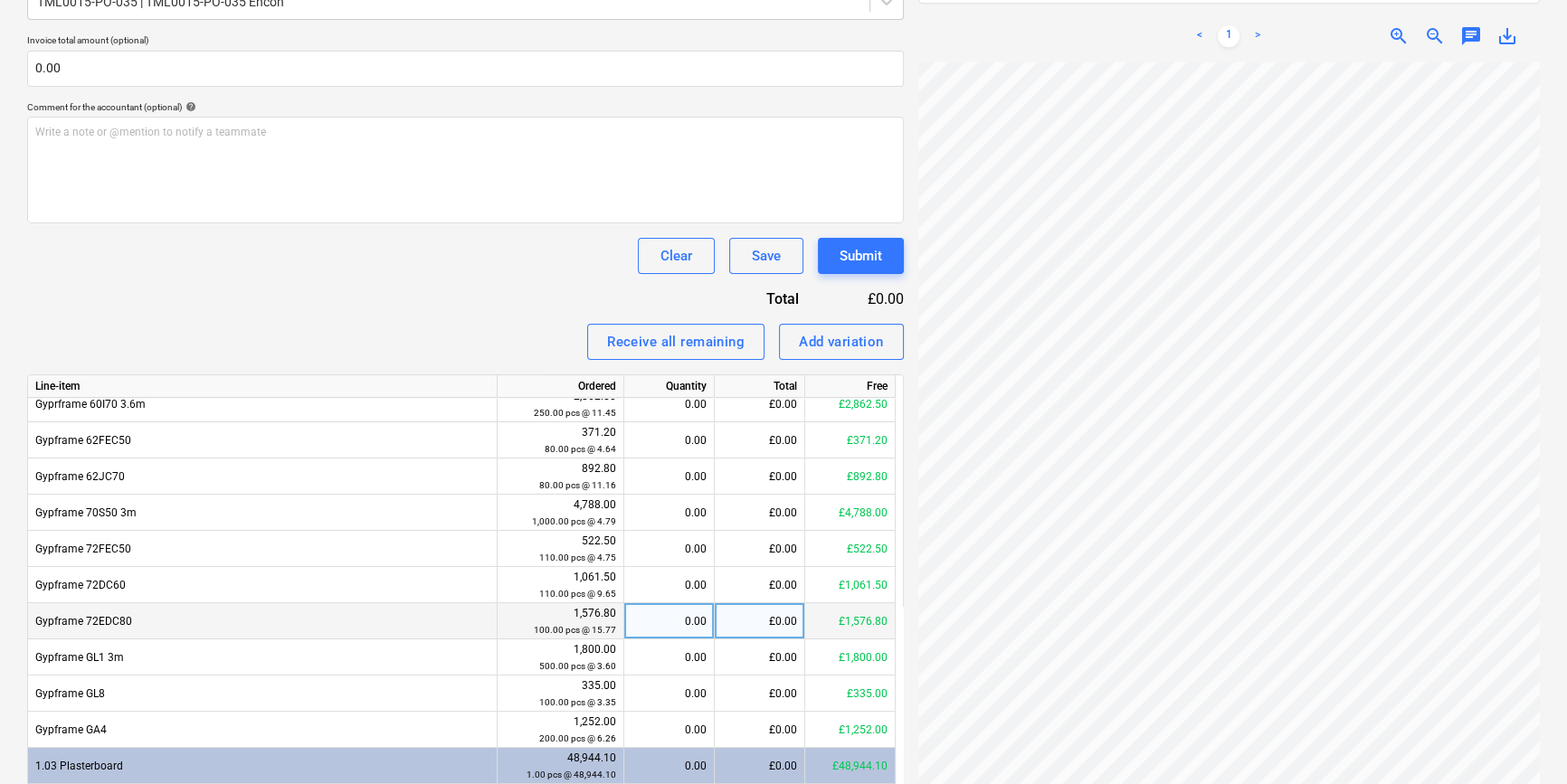 click on "0.00" at bounding box center (669, 621) 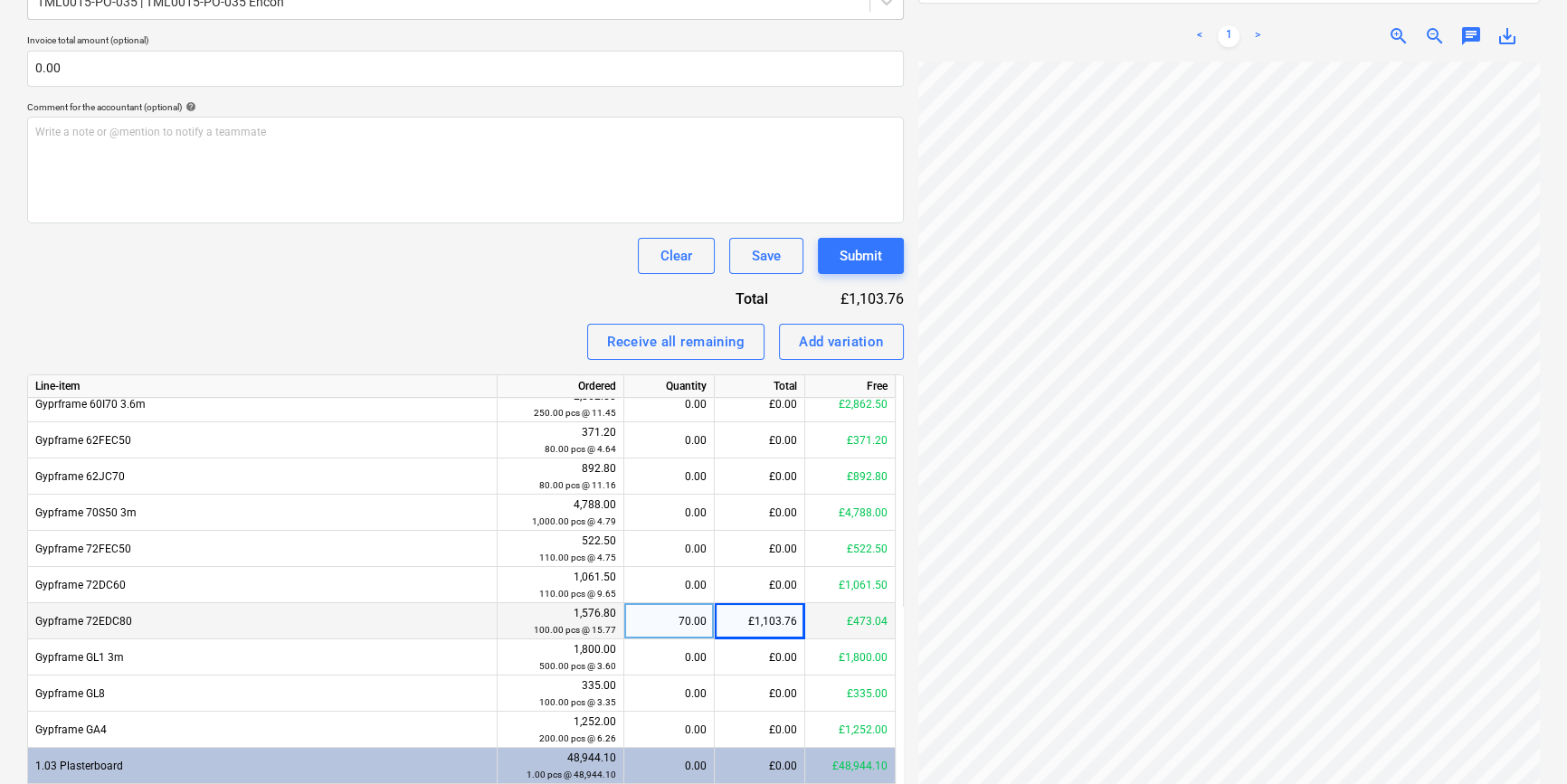 scroll, scrollTop: 0, scrollLeft: 166, axis: horizontal 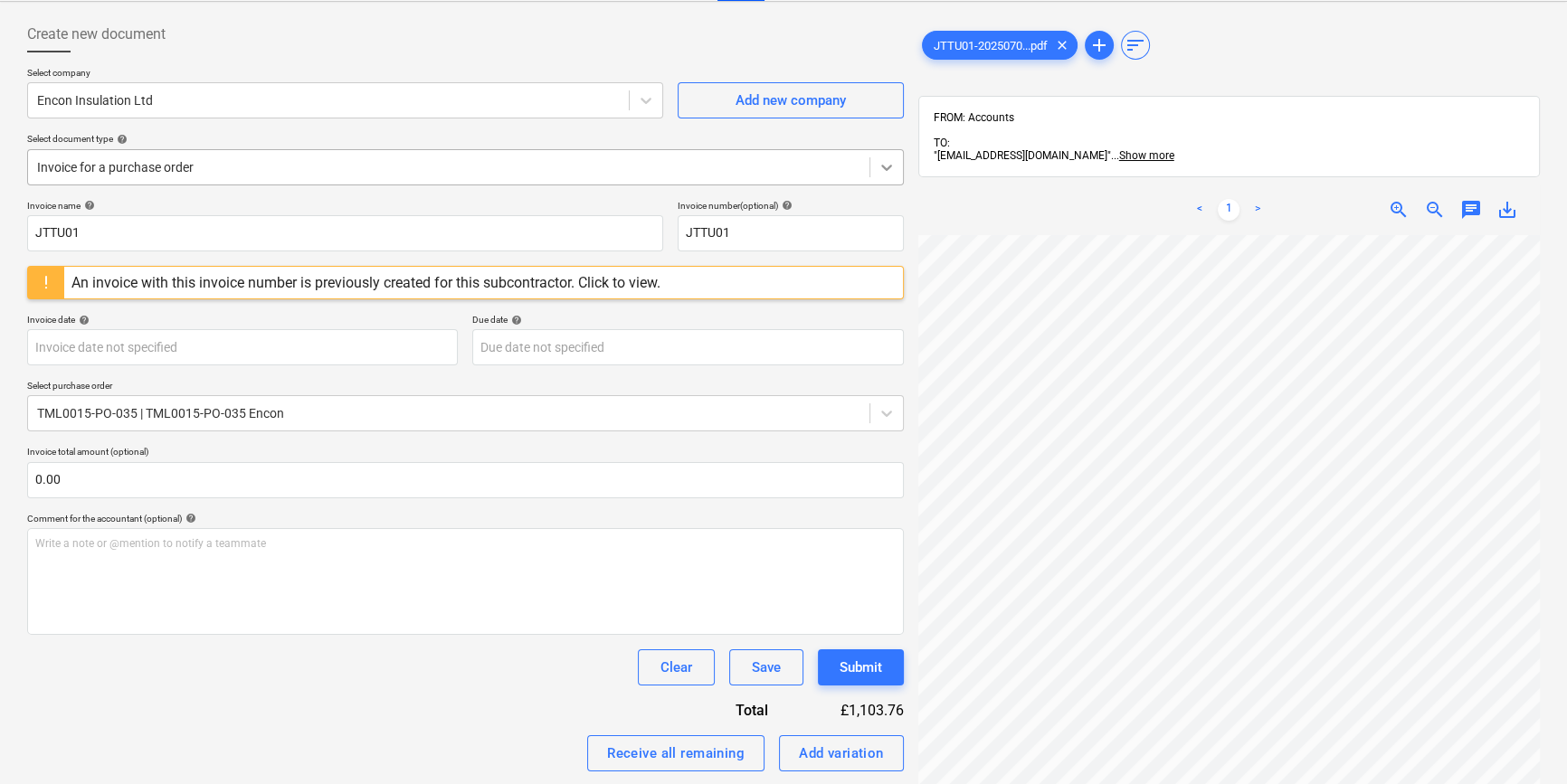 click 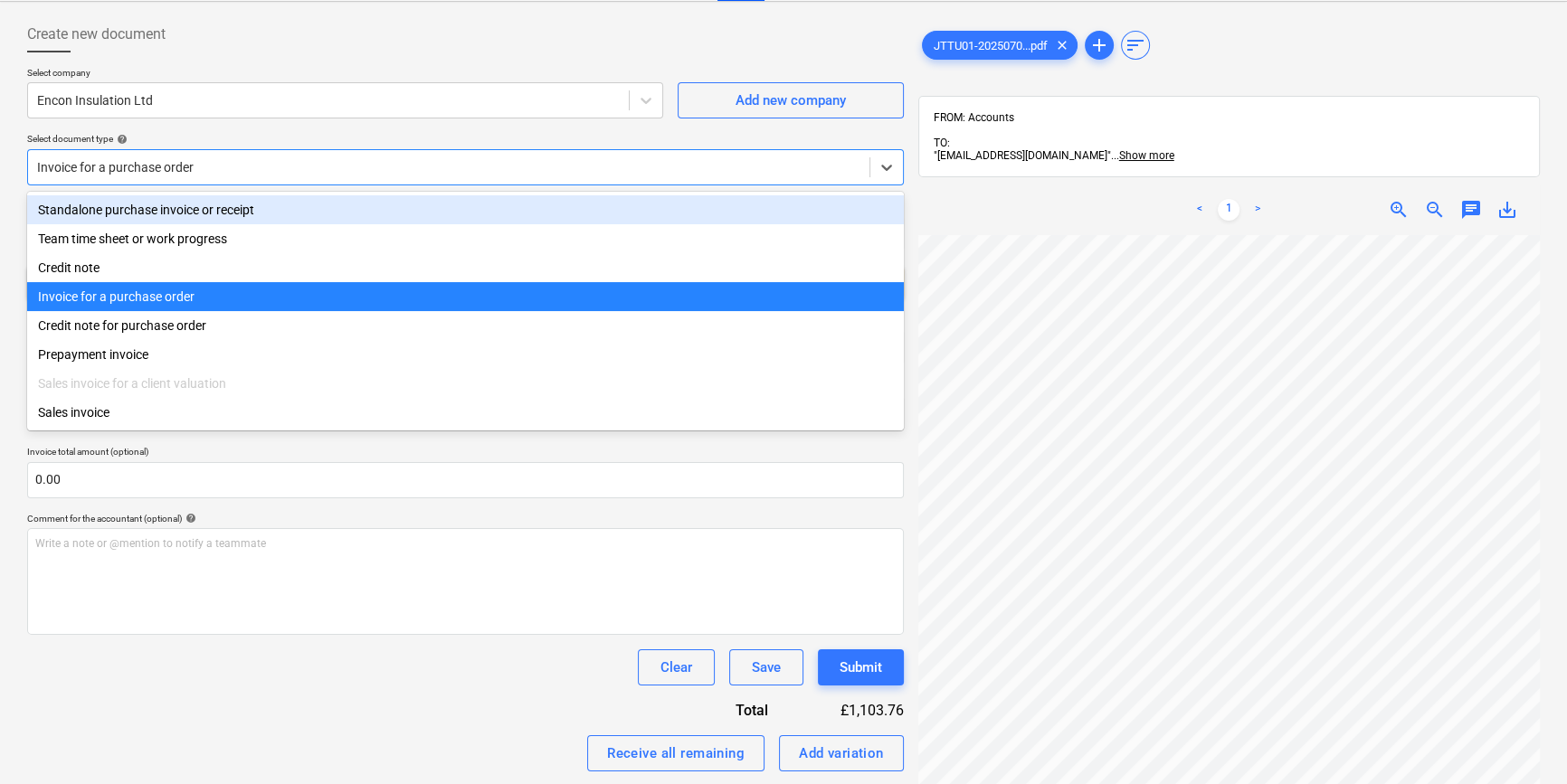 click on "Standalone purchase invoice or receipt" at bounding box center (465, 210) 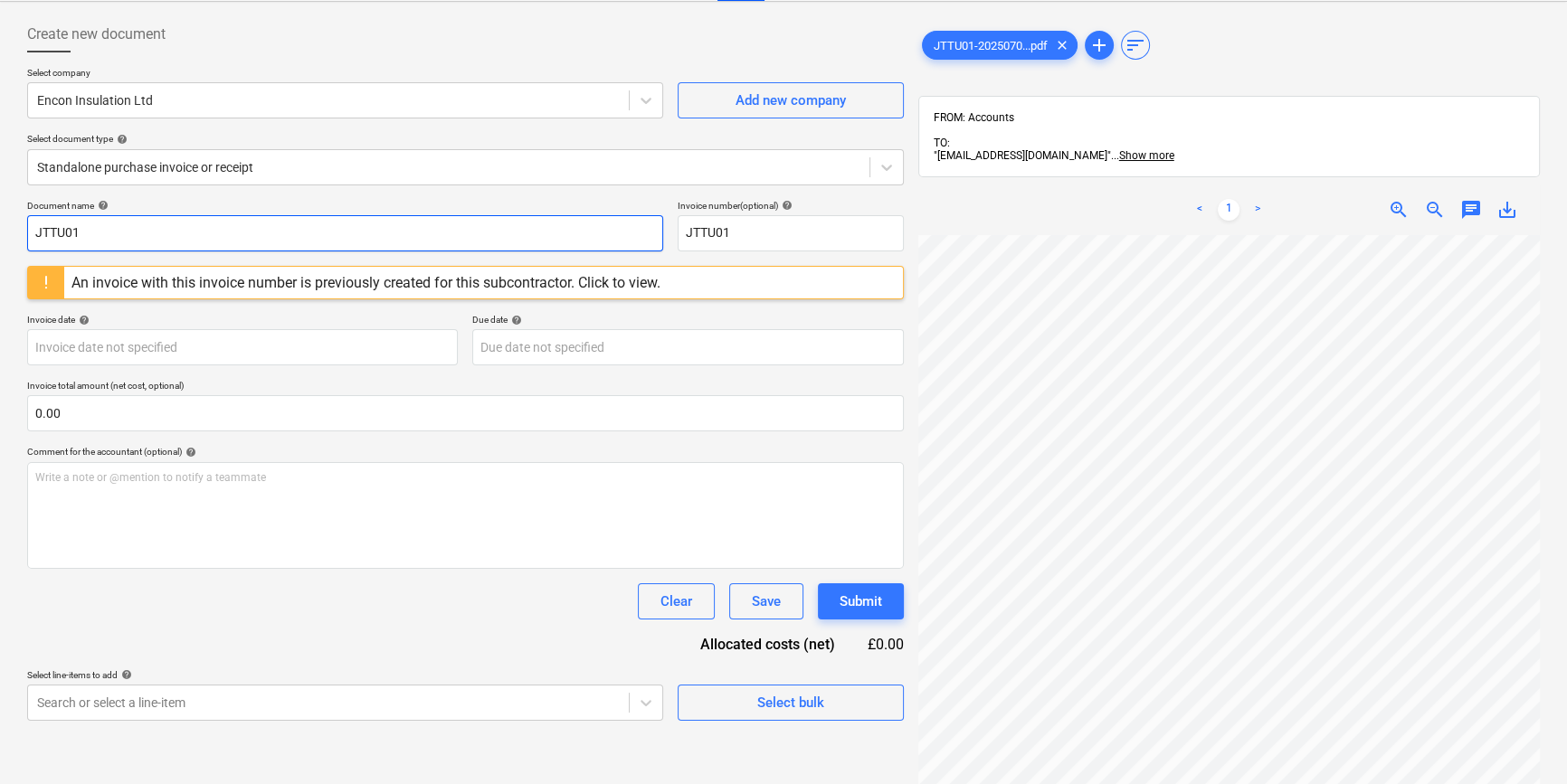 drag, startPoint x: 101, startPoint y: 232, endPoint x: -39, endPoint y: 237, distance: 140.08926 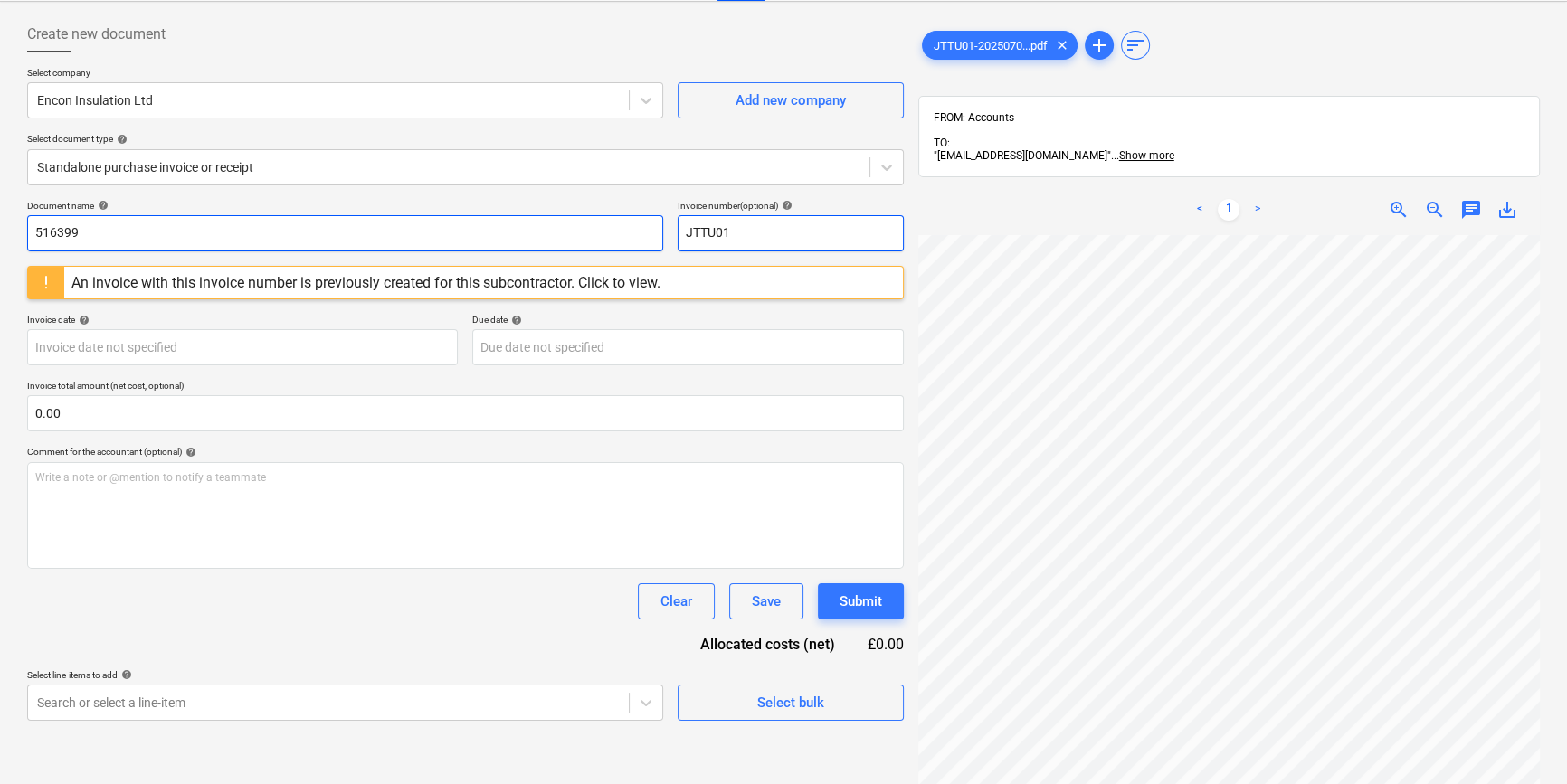 drag, startPoint x: 743, startPoint y: 229, endPoint x: 650, endPoint y: 230, distance: 93.00538 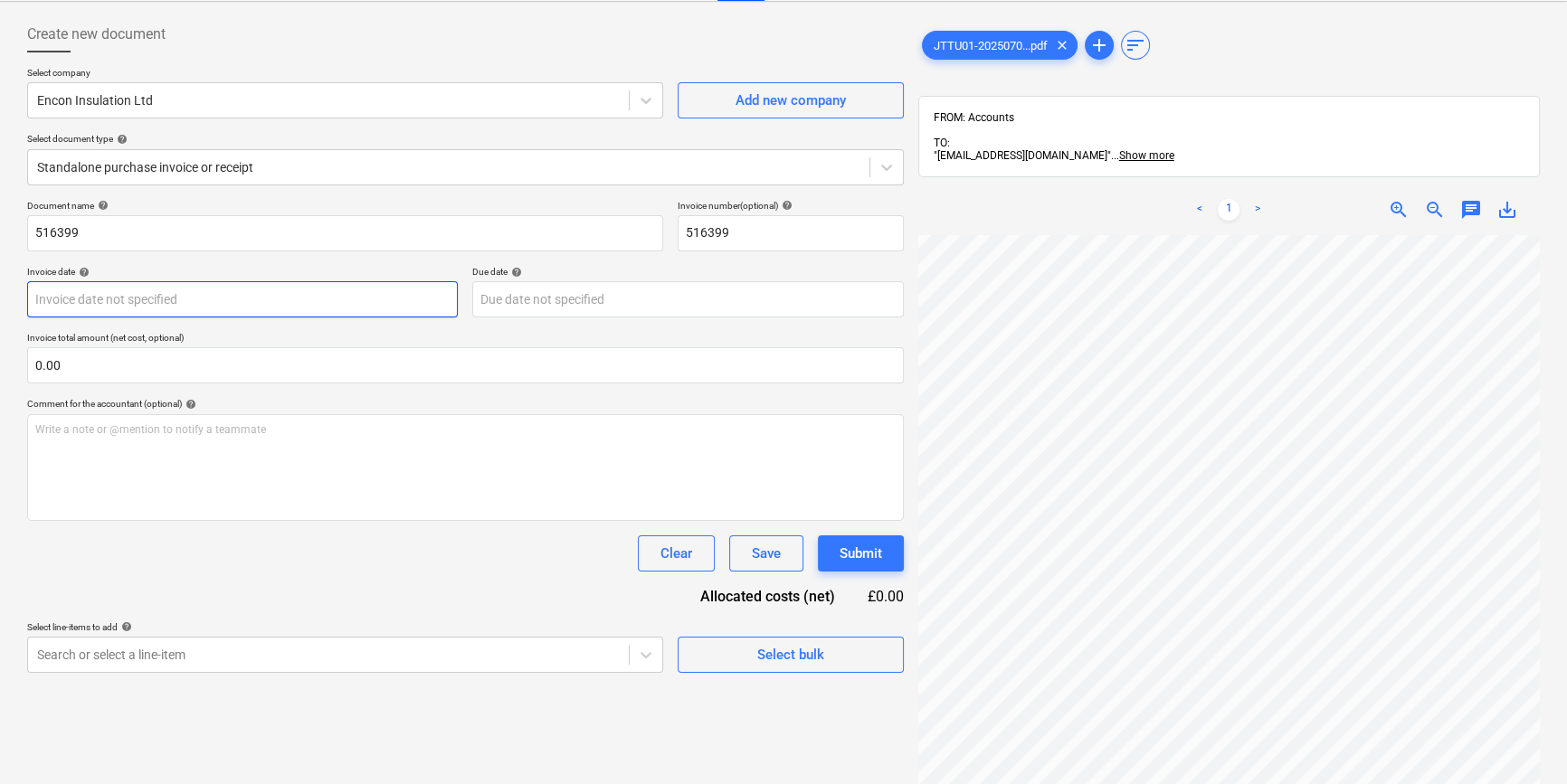 click on "Sales Projects Contacts Company Inbox 9+ format_size keyboard_arrow_down help search Search notifications 0 keyboard_arrow_down [PERSON_NAME] keyboard_arrow_down Camden Goods Yard Budget 2 Client contract Valuations Purchase orders Costs Income Files 9 Analytics Settings Create new document Select company Encon Insulation Ltd   Add new company Select document type help Standalone purchase invoice or receipt Document name help 516399 Invoice number  (optional) help 516399 Invoice date help Press the down arrow key to interact with the calendar and
select a date. Press the question mark key to get the keyboard shortcuts for changing dates. Due date help Press the down arrow key to interact with the calendar and
select a date. Press the question mark key to get the keyboard shortcuts for changing dates. Invoice total amount (net cost, optional) 0.00 Comment for the accountant (optional) help Write a note or @mention to notify a teammate ﻿ Clear Save Submit Allocated costs (net) £0.00 help Select bulk <" at bounding box center [784, 310] 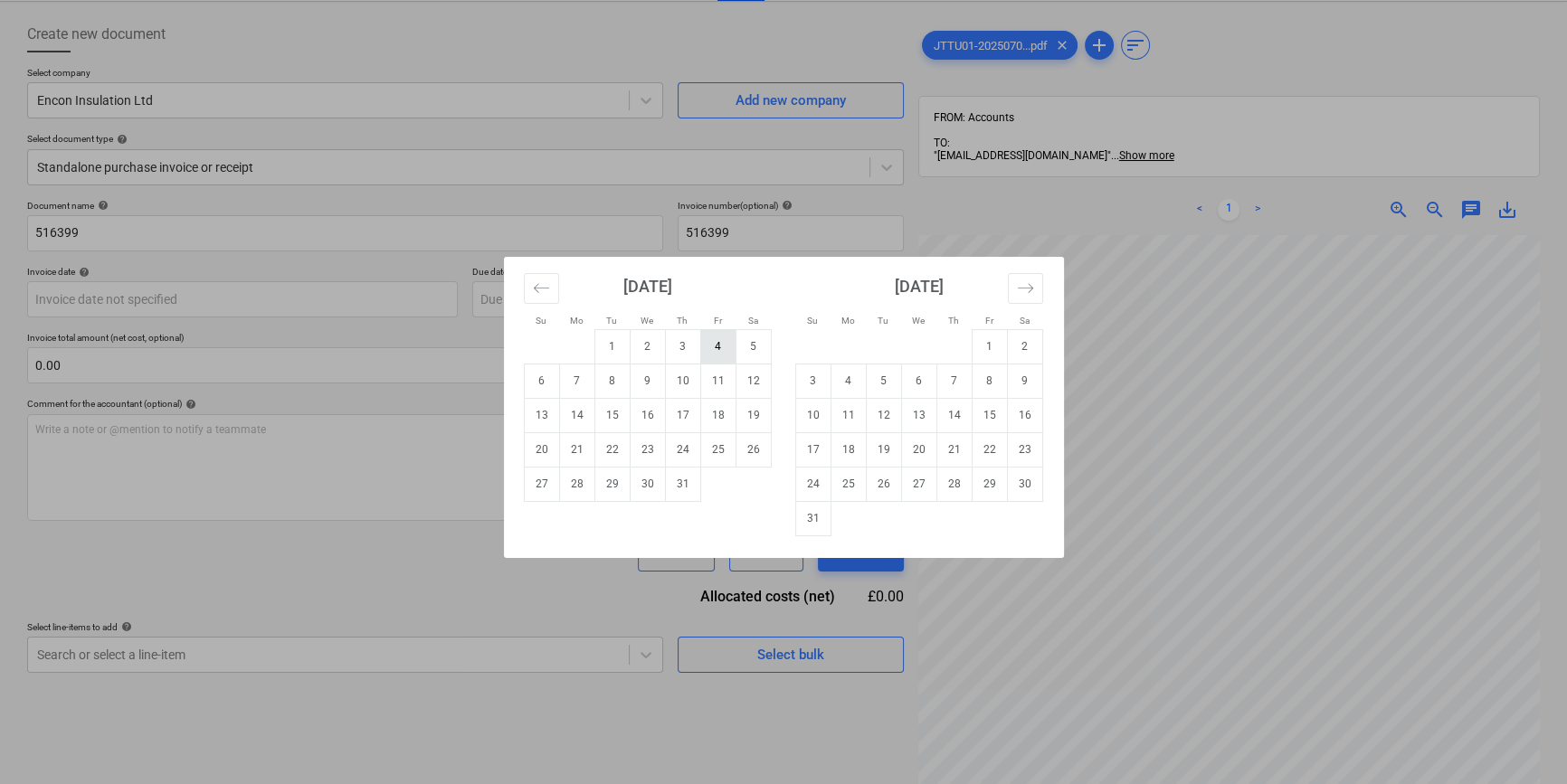 click on "4" at bounding box center (717, 346) 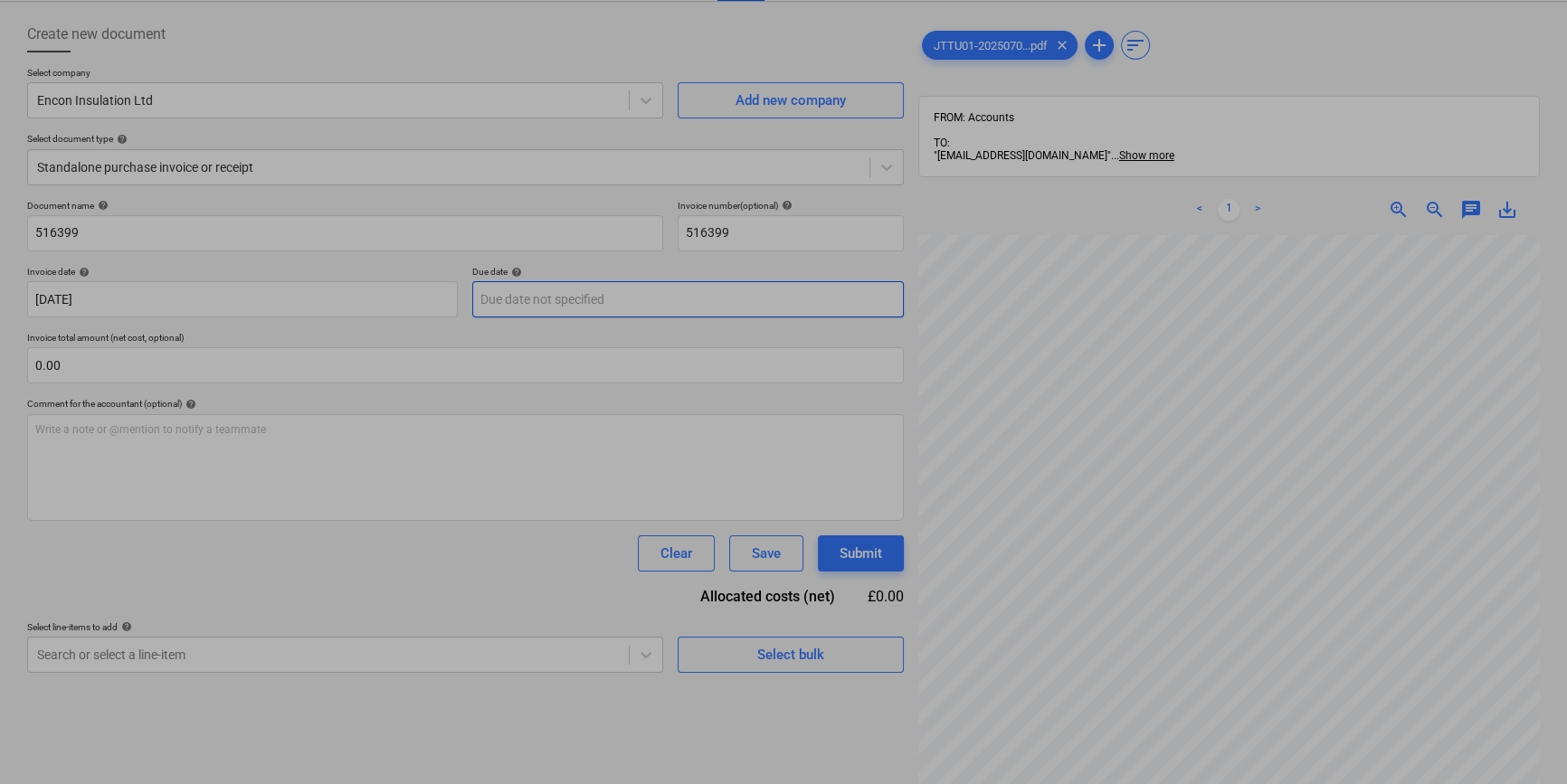 click on "Sales Projects Contacts Company Inbox 9+ format_size keyboard_arrow_down help search Search notifications 0 keyboard_arrow_down [PERSON_NAME] keyboard_arrow_down Camden Goods Yard Budget 2 Client contract Valuations Purchase orders Costs Income Files 9 Analytics Settings Create new document Select company Encon Insulation Ltd   Add new company Select document type help Standalone purchase invoice or receipt Document name help 516399 Invoice number  (optional) help 516399 Invoice date help [DATE] 04.07.2025 Press the down arrow key to interact with the calendar and
select a date. Press the question mark key to get the keyboard shortcuts for changing dates. Due date help Press the down arrow key to interact with the calendar and
select a date. Press the question mark key to get the keyboard shortcuts for changing dates. Invoice total amount (net cost, optional) 0.00 Comment for the accountant (optional) help Write a note or @mention to notify a teammate ﻿ Clear Save Submit Allocated costs (net) <" at bounding box center (784, 310) 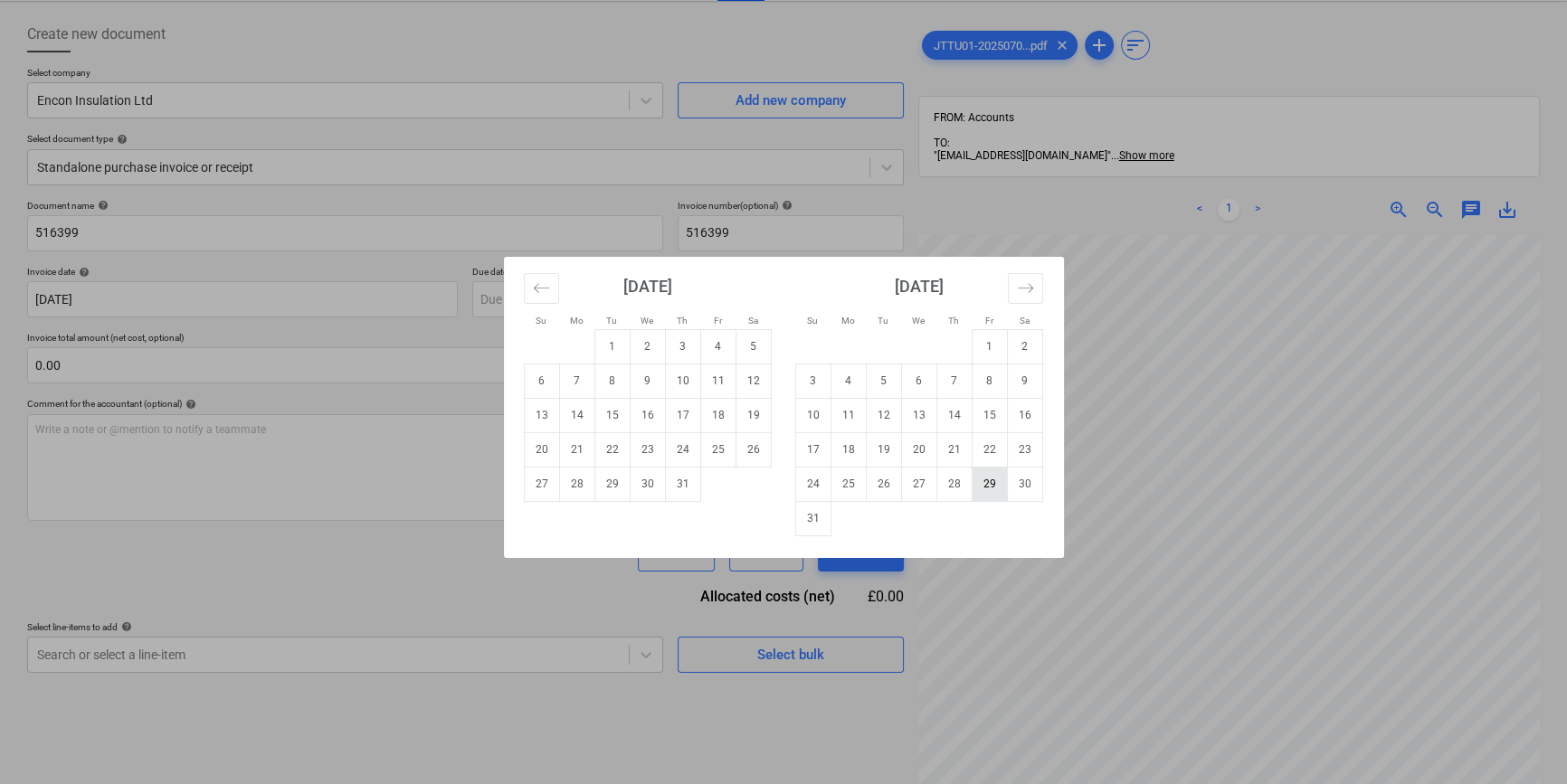 click on "29" at bounding box center [989, 484] 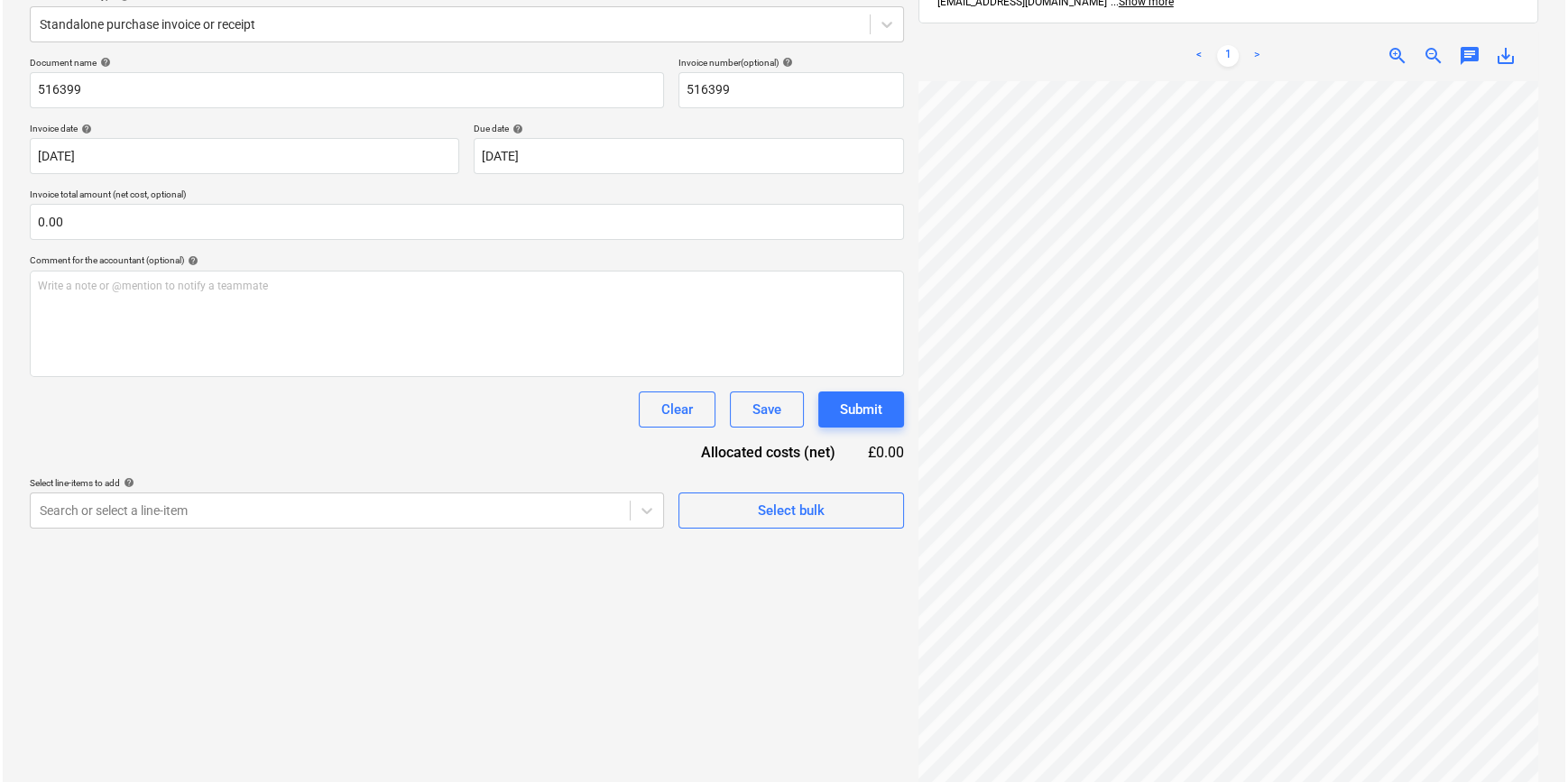 scroll, scrollTop: 245, scrollLeft: 0, axis: vertical 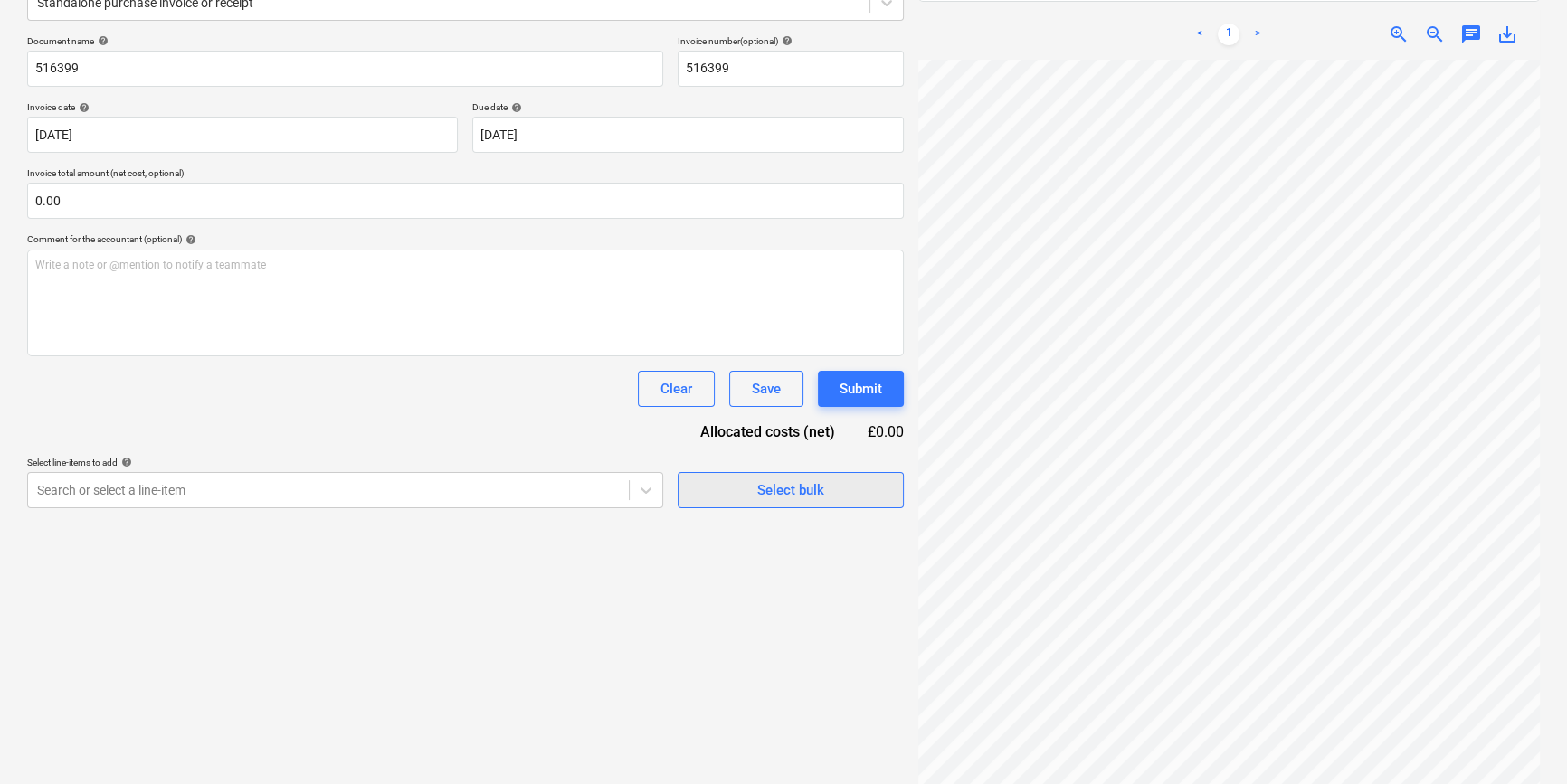 click on "Select bulk" at bounding box center (791, 490) 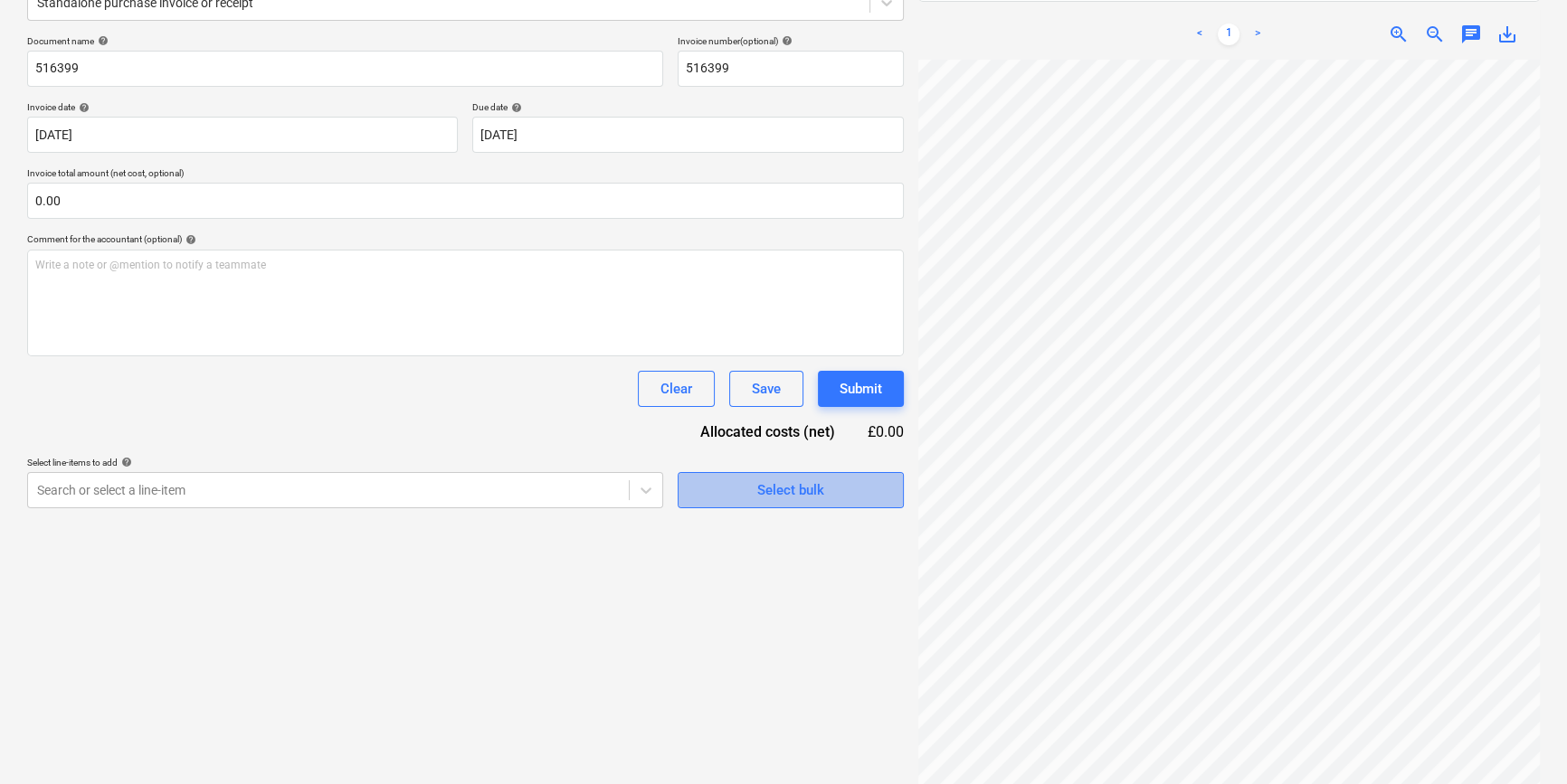 click on "Select bulk" at bounding box center (791, 490) 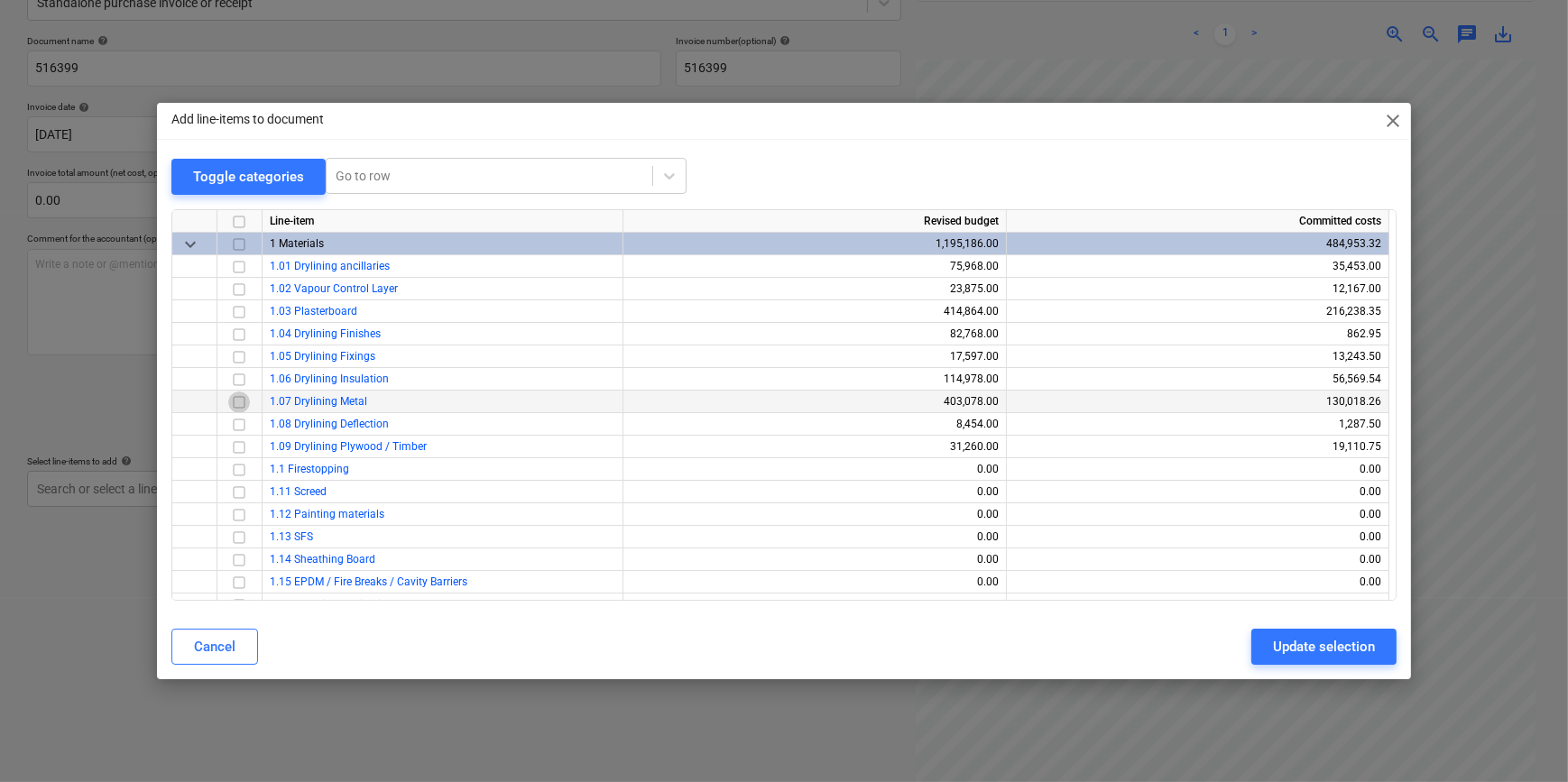 click at bounding box center [239, 401] 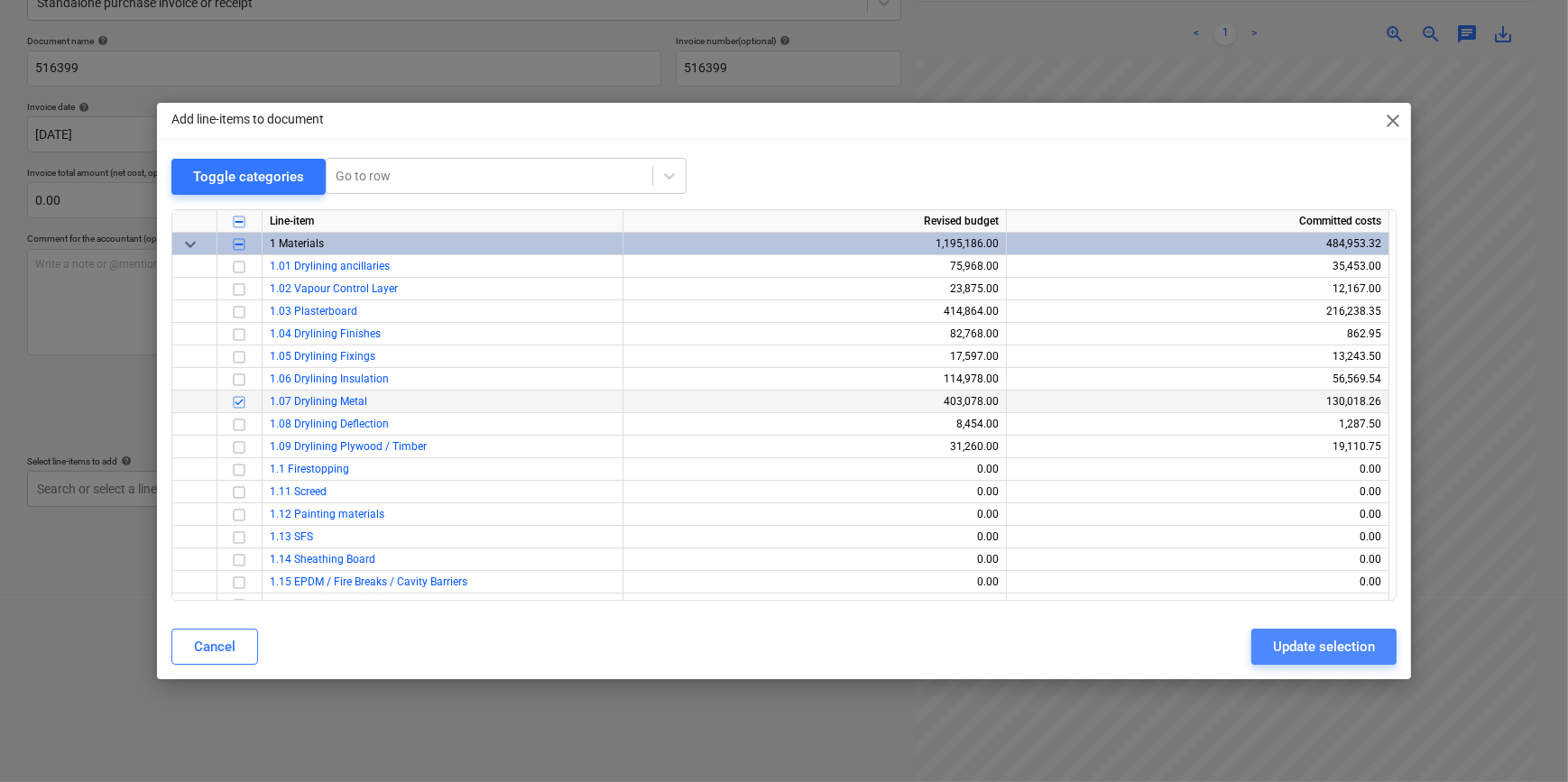 click on "Update selection" at bounding box center [1324, 647] 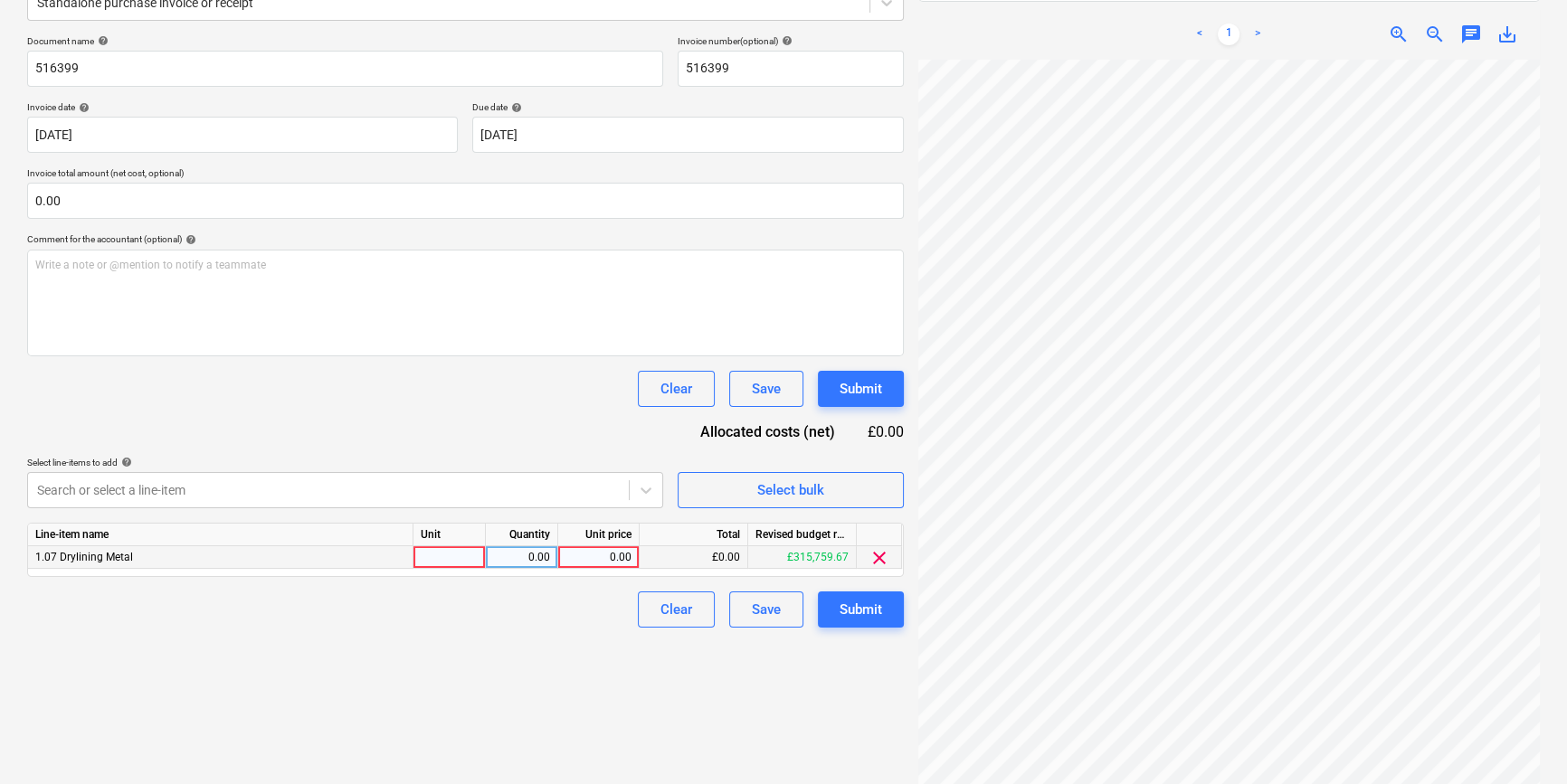 click at bounding box center (450, 557) 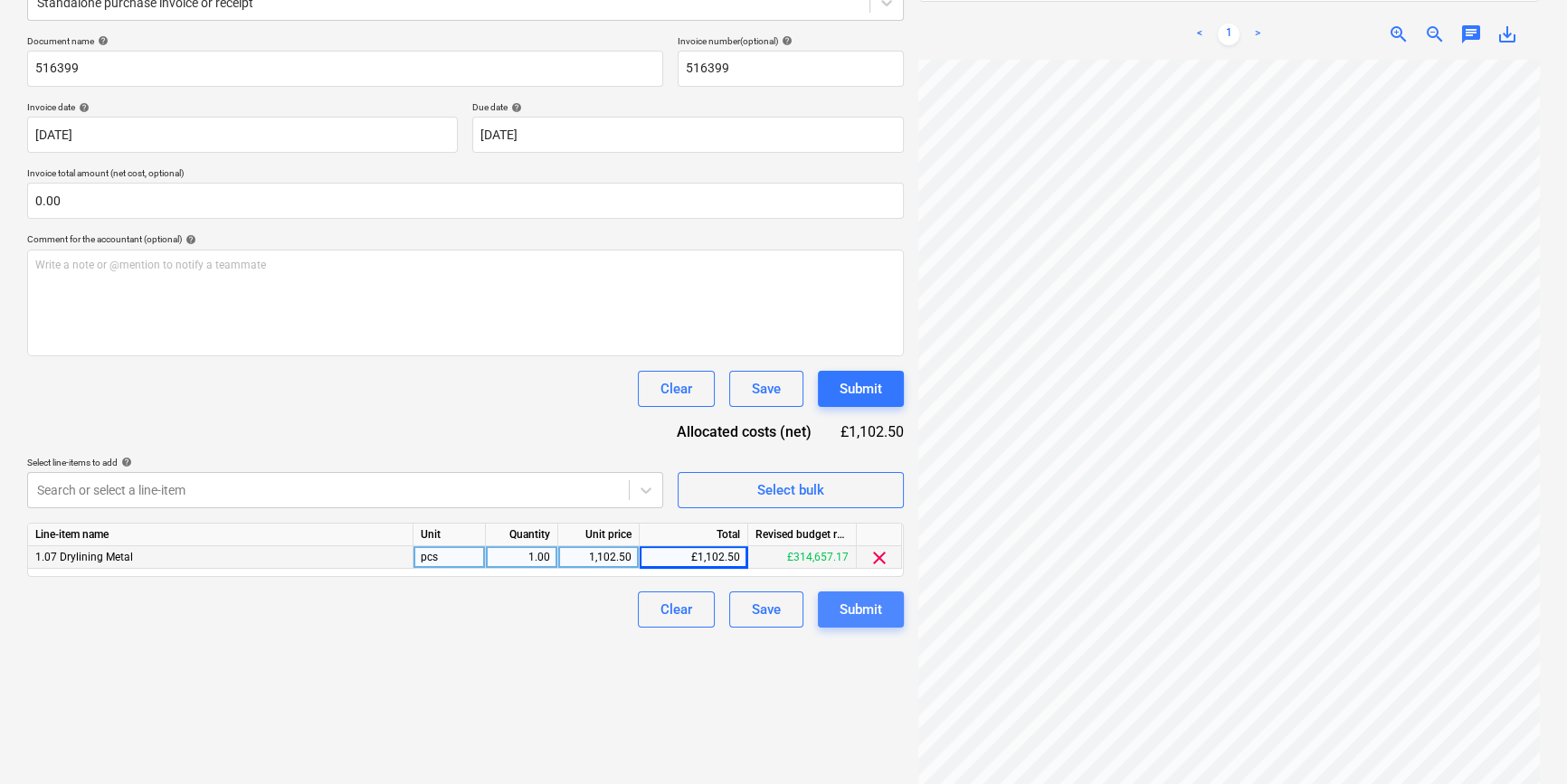 click on "Submit" at bounding box center (860, 609) 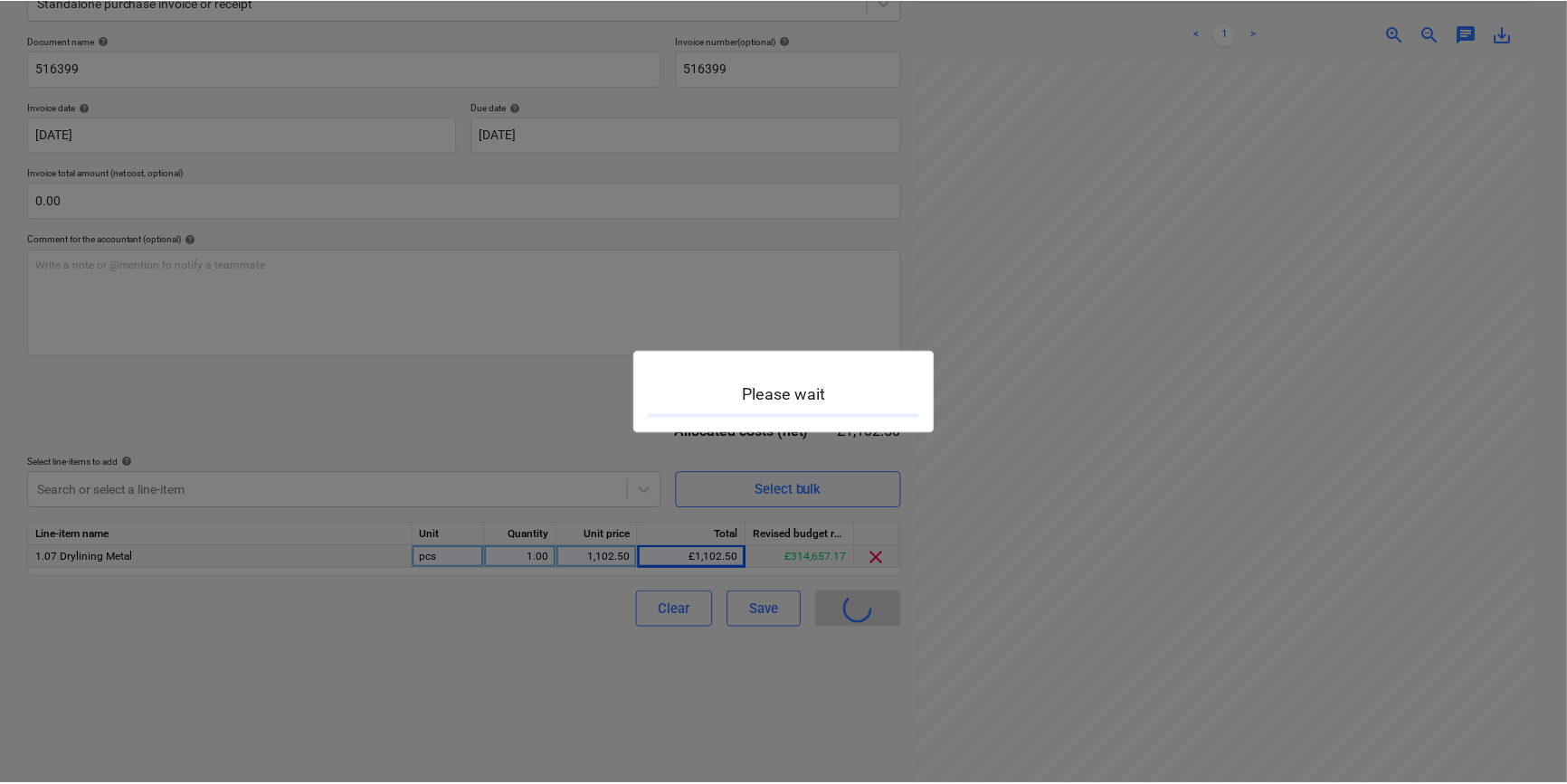 scroll, scrollTop: 0, scrollLeft: 0, axis: both 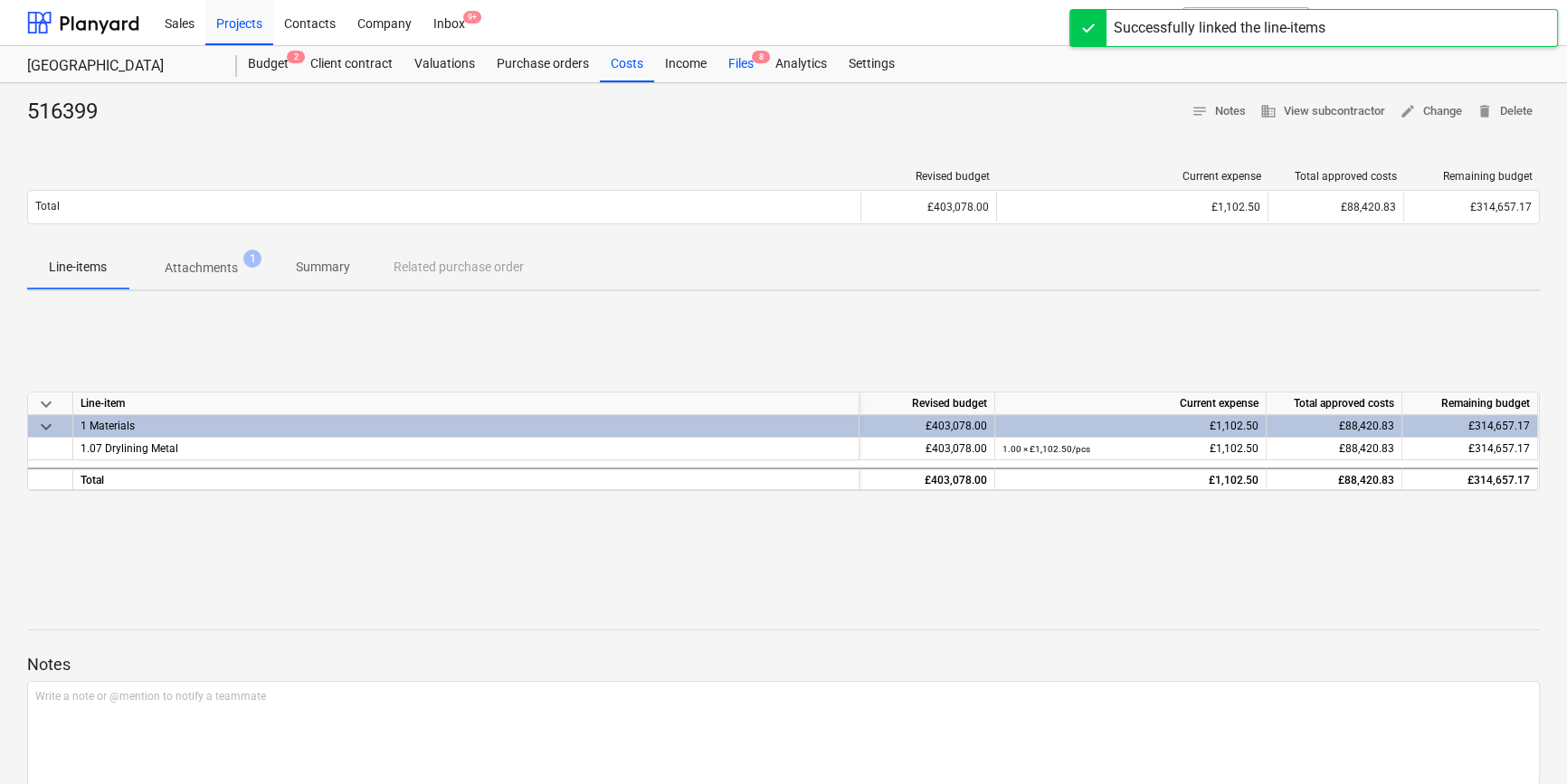 click on "Files 8" at bounding box center [741, 64] 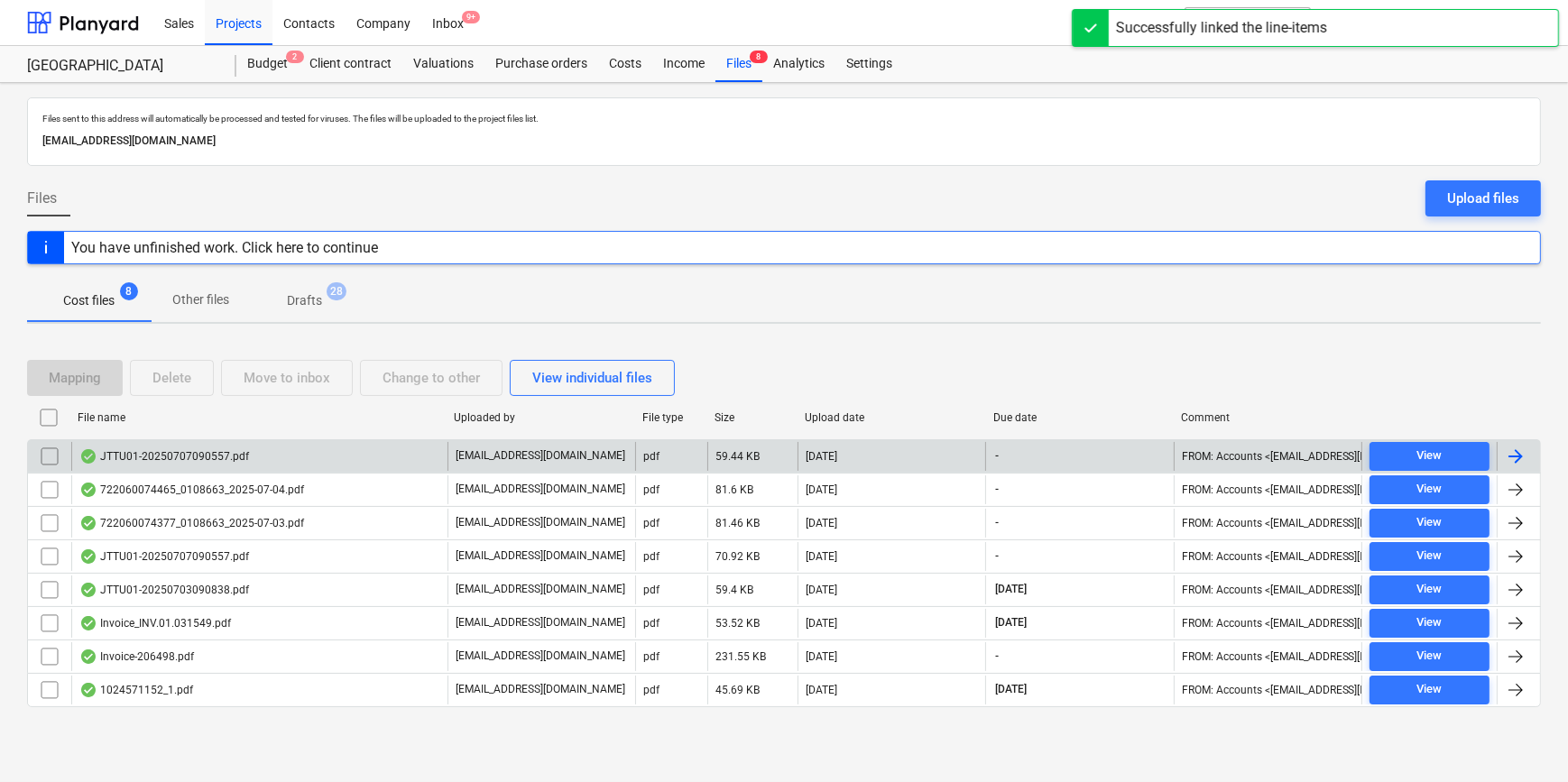 click at bounding box center (1516, 456) 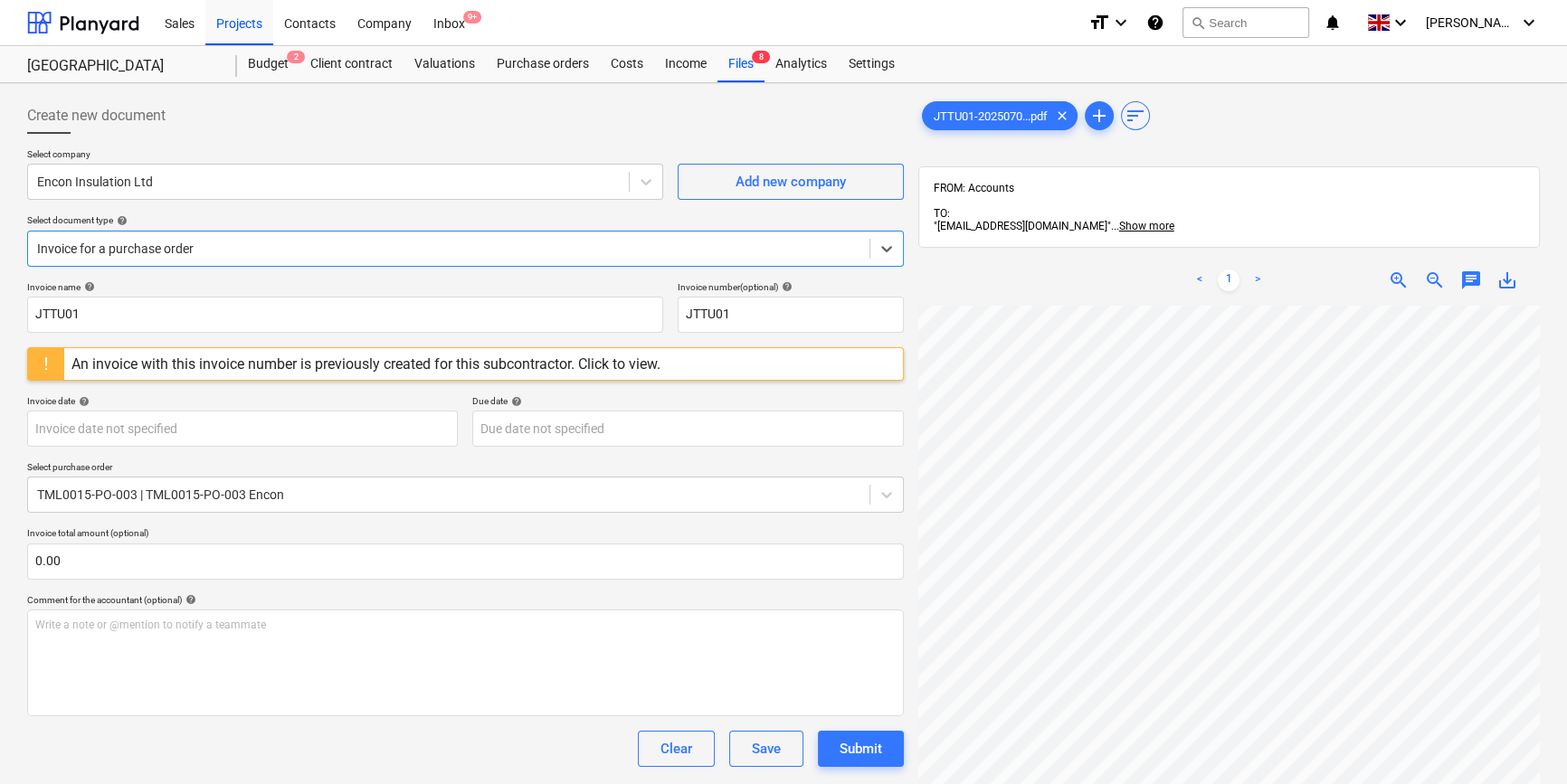 scroll, scrollTop: 164, scrollLeft: 0, axis: vertical 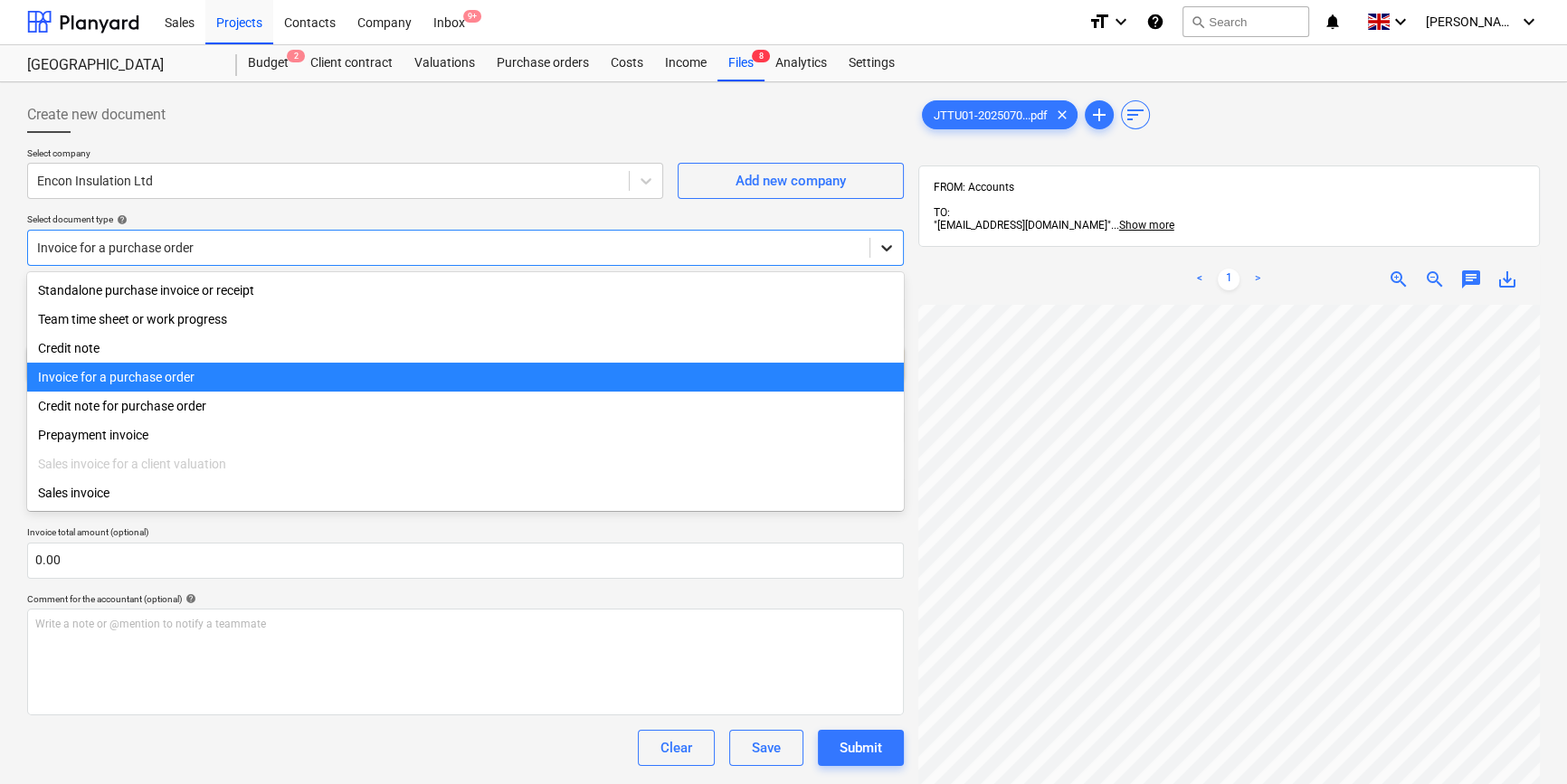click 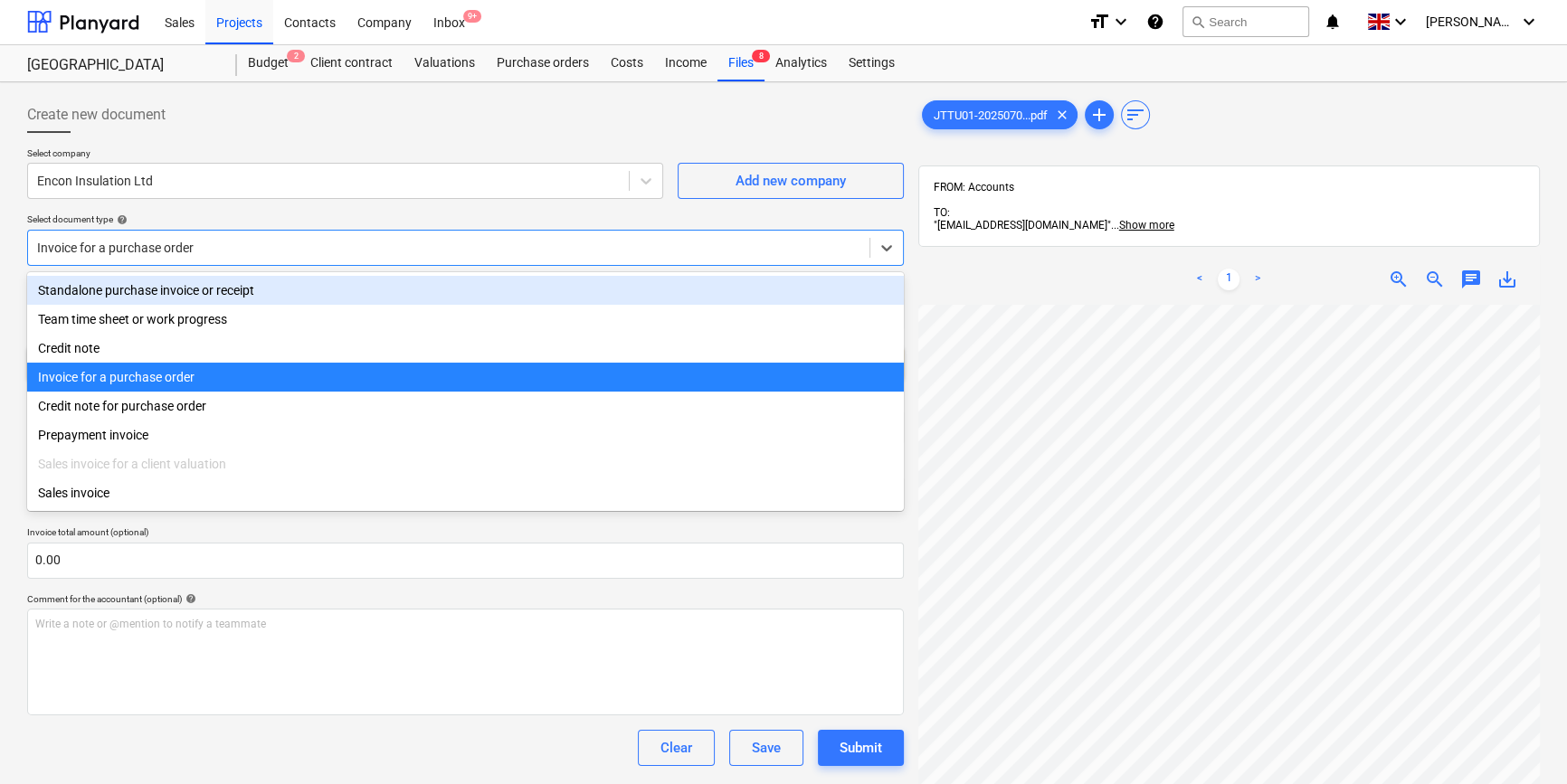 click on "Standalone purchase invoice or receipt" at bounding box center [465, 290] 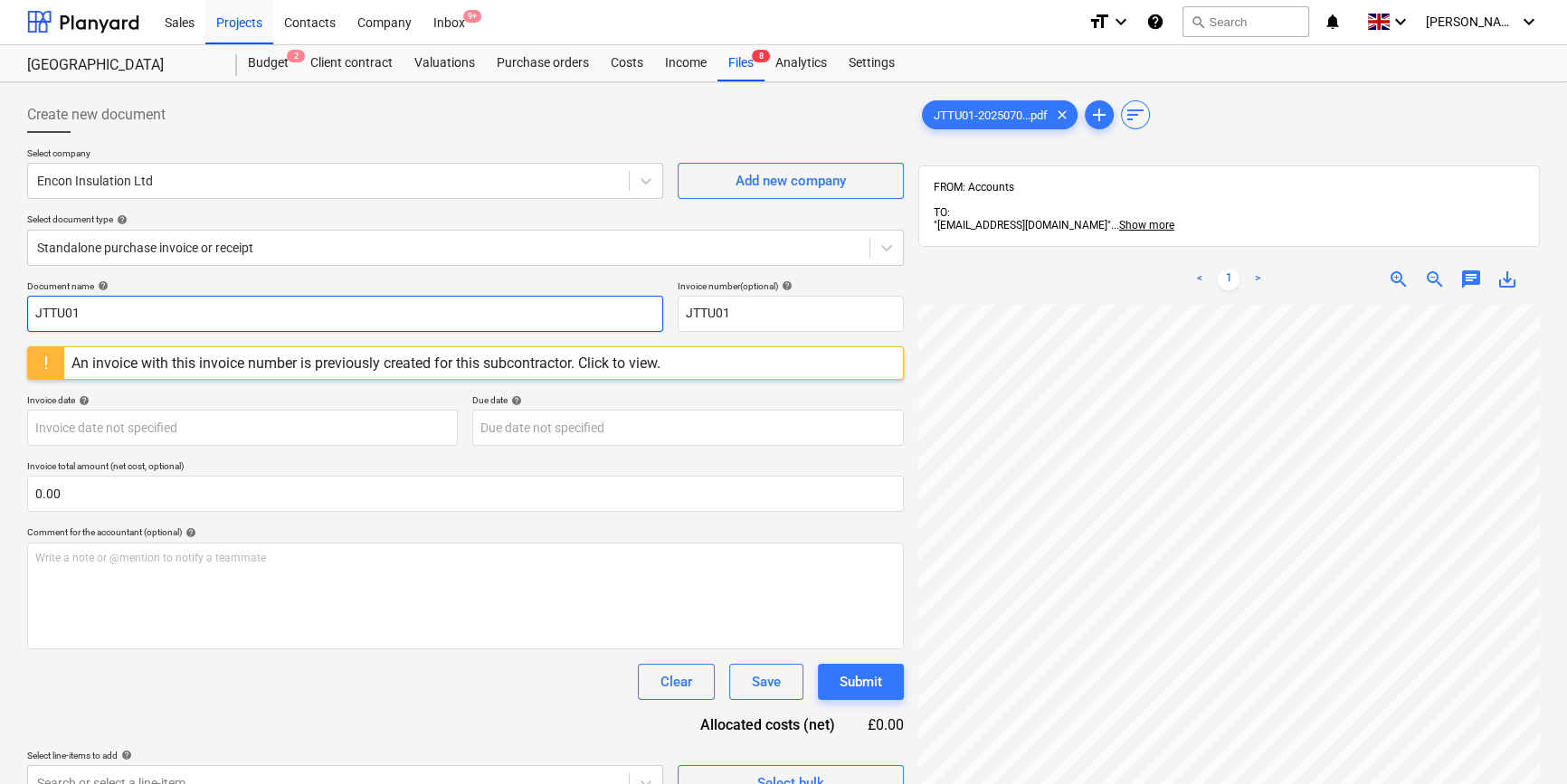 drag, startPoint x: 103, startPoint y: 307, endPoint x: 8, endPoint y: 314, distance: 95.25755 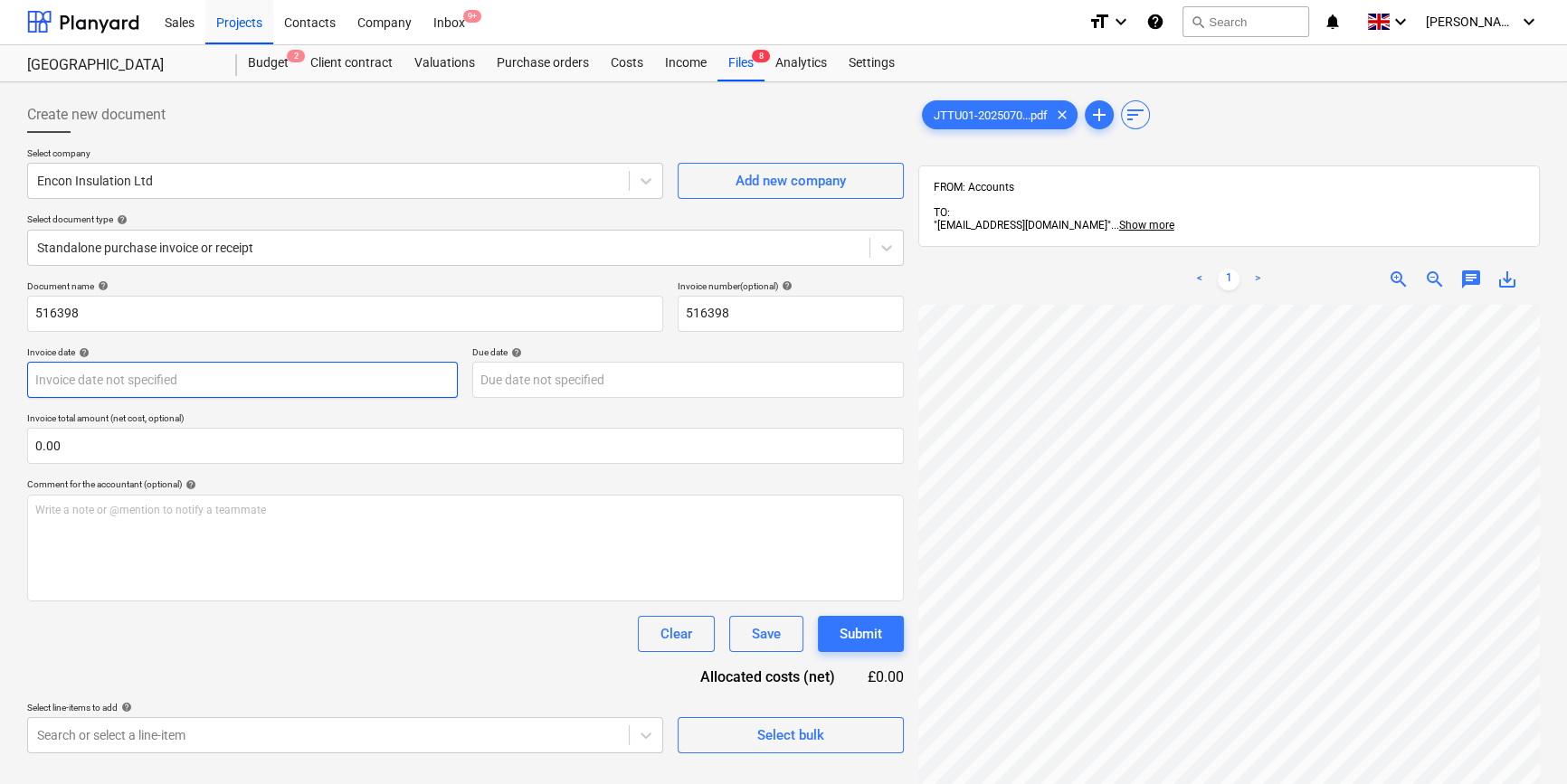 click on "Sales Projects Contacts Company Inbox 9+ format_size keyboard_arrow_down help search Search notifications 0 keyboard_arrow_down [PERSON_NAME] keyboard_arrow_down Camden Goods Yard Budget 2 Client contract Valuations Purchase orders Costs Income Files 8 Analytics Settings Create new document Select company Encon Insulation Ltd   Add new company Select document type help Standalone purchase invoice or receipt Document name help 516398 Invoice number  (optional) help 516398 Invoice date help Press the down arrow key to interact with the calendar and
select a date. Press the question mark key to get the keyboard shortcuts for changing dates. Due date help Press the down arrow key to interact with the calendar and
select a date. Press the question mark key to get the keyboard shortcuts for changing dates. Invoice total amount (net cost, optional) 0.00 Comment for the accountant (optional) help Write a note or @mention to notify a teammate ﻿ Clear Save Submit Allocated costs (net) £0.00 help Select bulk <" at bounding box center (784, 391) 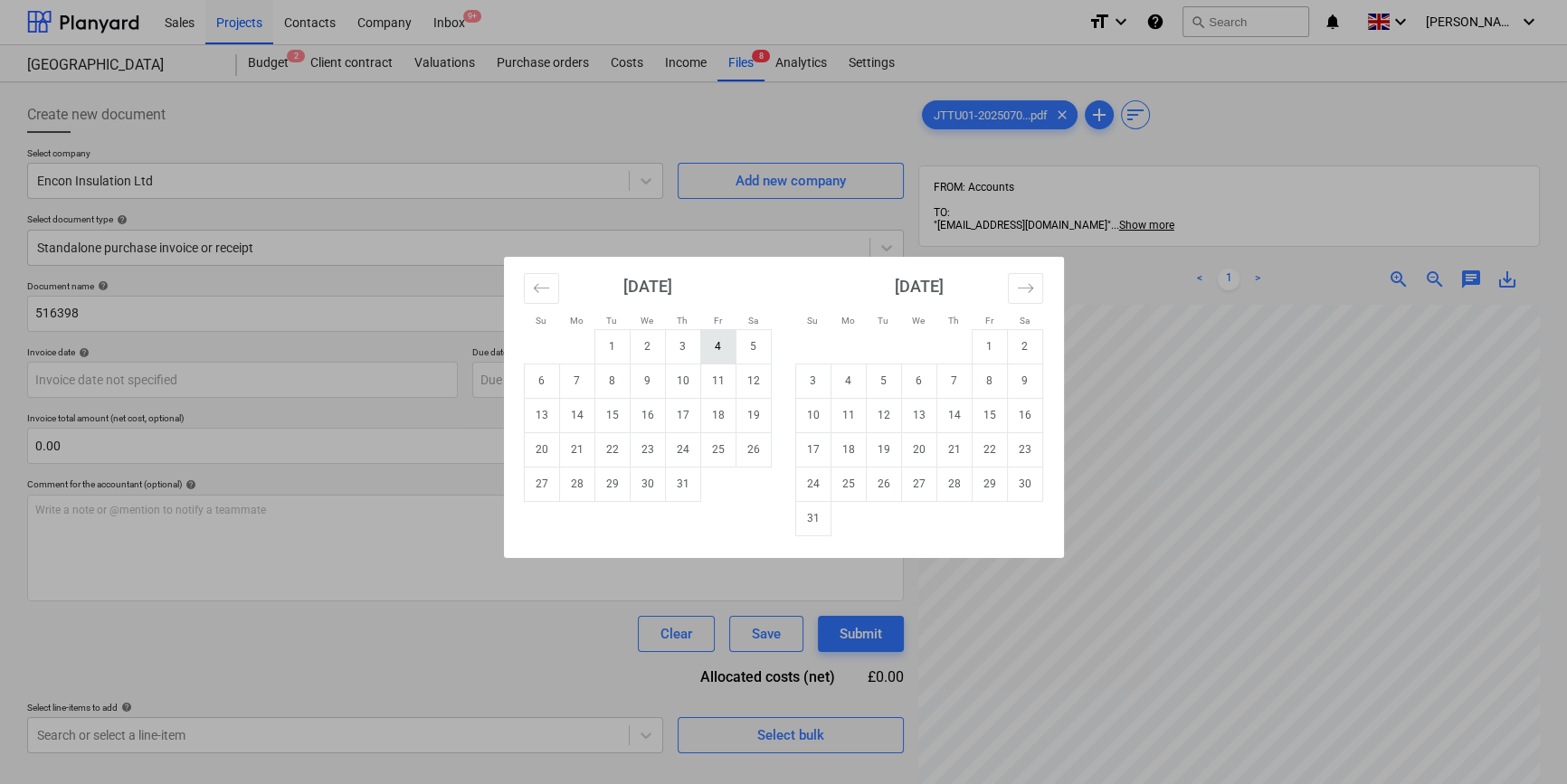 click on "4" at bounding box center (717, 346) 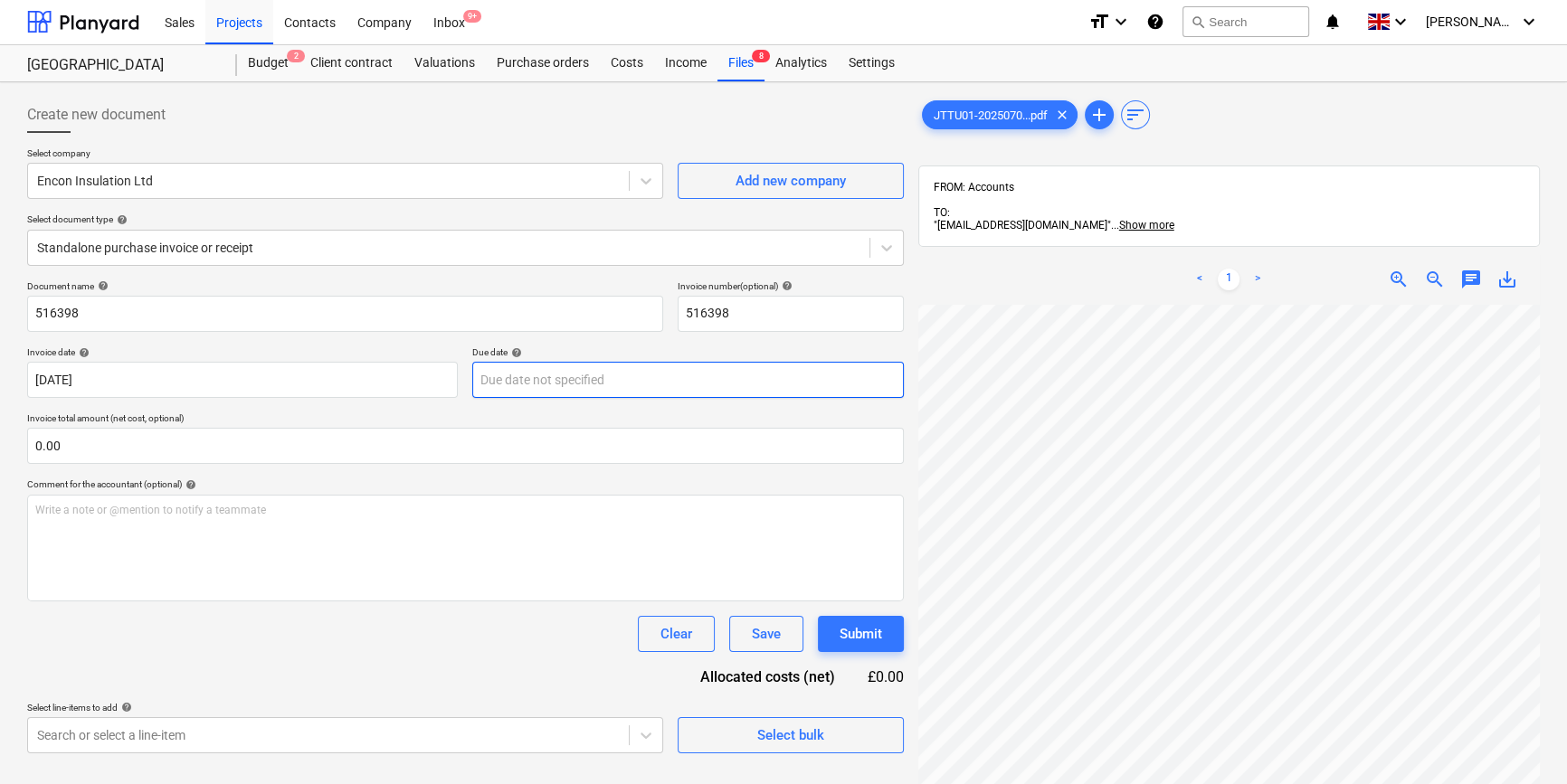 click on "Sales Projects Contacts Company Inbox 9+ format_size keyboard_arrow_down help search Search notifications 0 keyboard_arrow_down [PERSON_NAME] keyboard_arrow_down Camden Goods Yard Budget 2 Client contract Valuations Purchase orders Costs Income Files 8 Analytics Settings Create new document Select company Encon Insulation Ltd   Add new company Select document type help Standalone purchase invoice or receipt Document name help 516398 Invoice number  (optional) help 516398 Invoice date help [DATE] 04.07.2025 Press the down arrow key to interact with the calendar and
select a date. Press the question mark key to get the keyboard shortcuts for changing dates. Due date help Press the down arrow key to interact with the calendar and
select a date. Press the question mark key to get the keyboard shortcuts for changing dates. Invoice total amount (net cost, optional) 0.00 Comment for the accountant (optional) help Write a note or @mention to notify a teammate ﻿ Clear Save Submit Allocated costs (net) <" at bounding box center [784, 391] 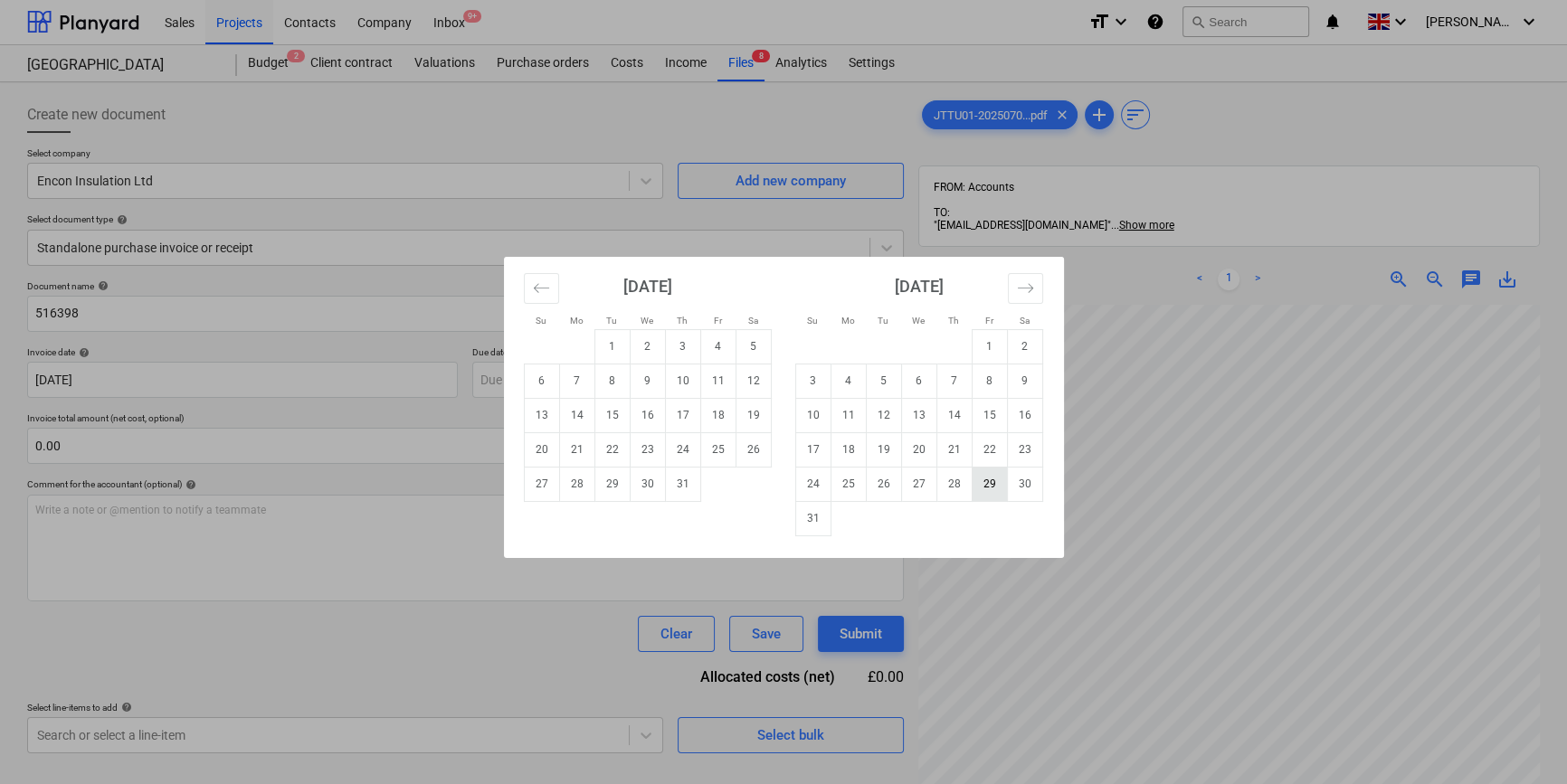 click on "29" at bounding box center (989, 484) 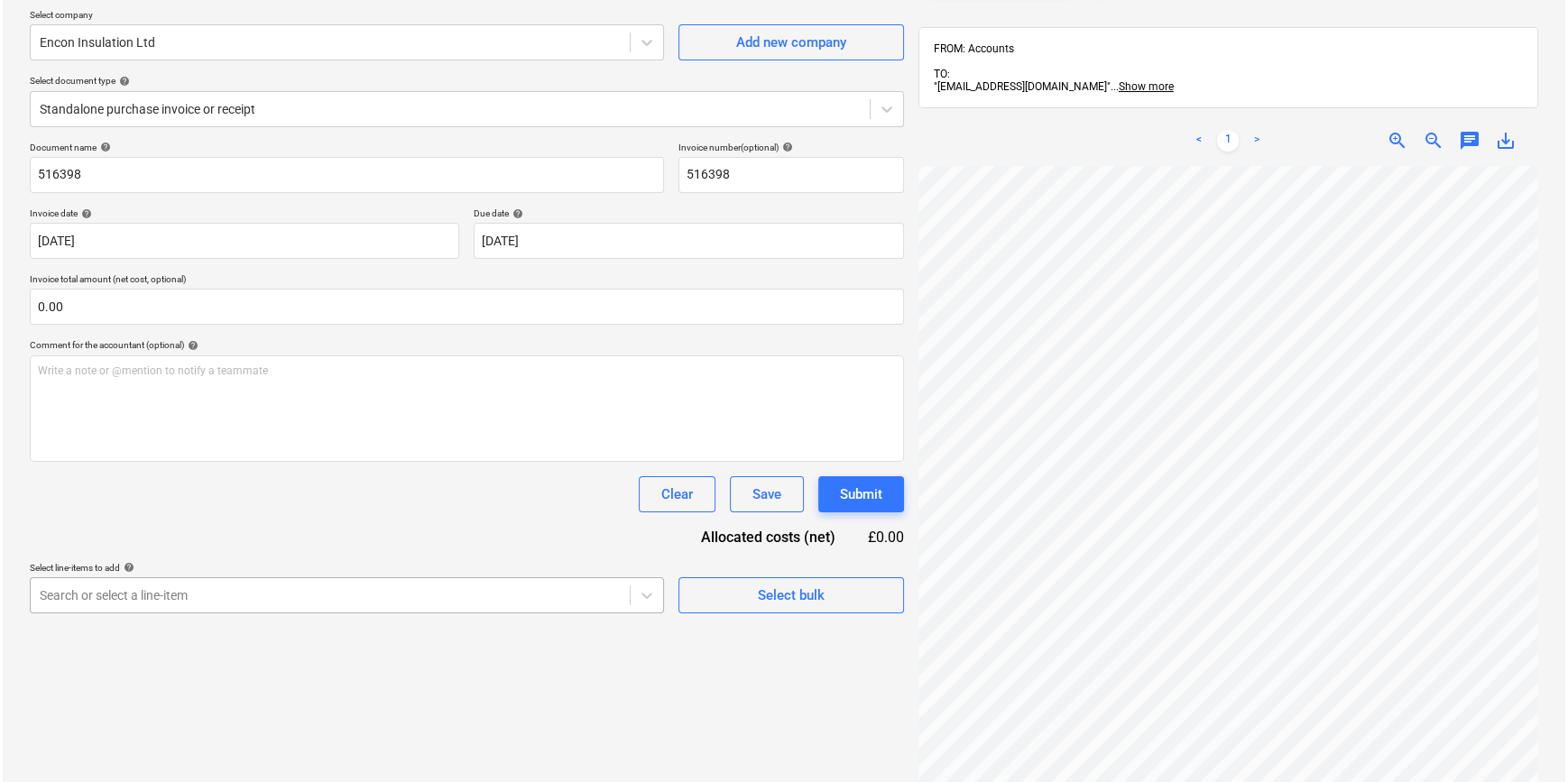 scroll, scrollTop: 165, scrollLeft: 0, axis: vertical 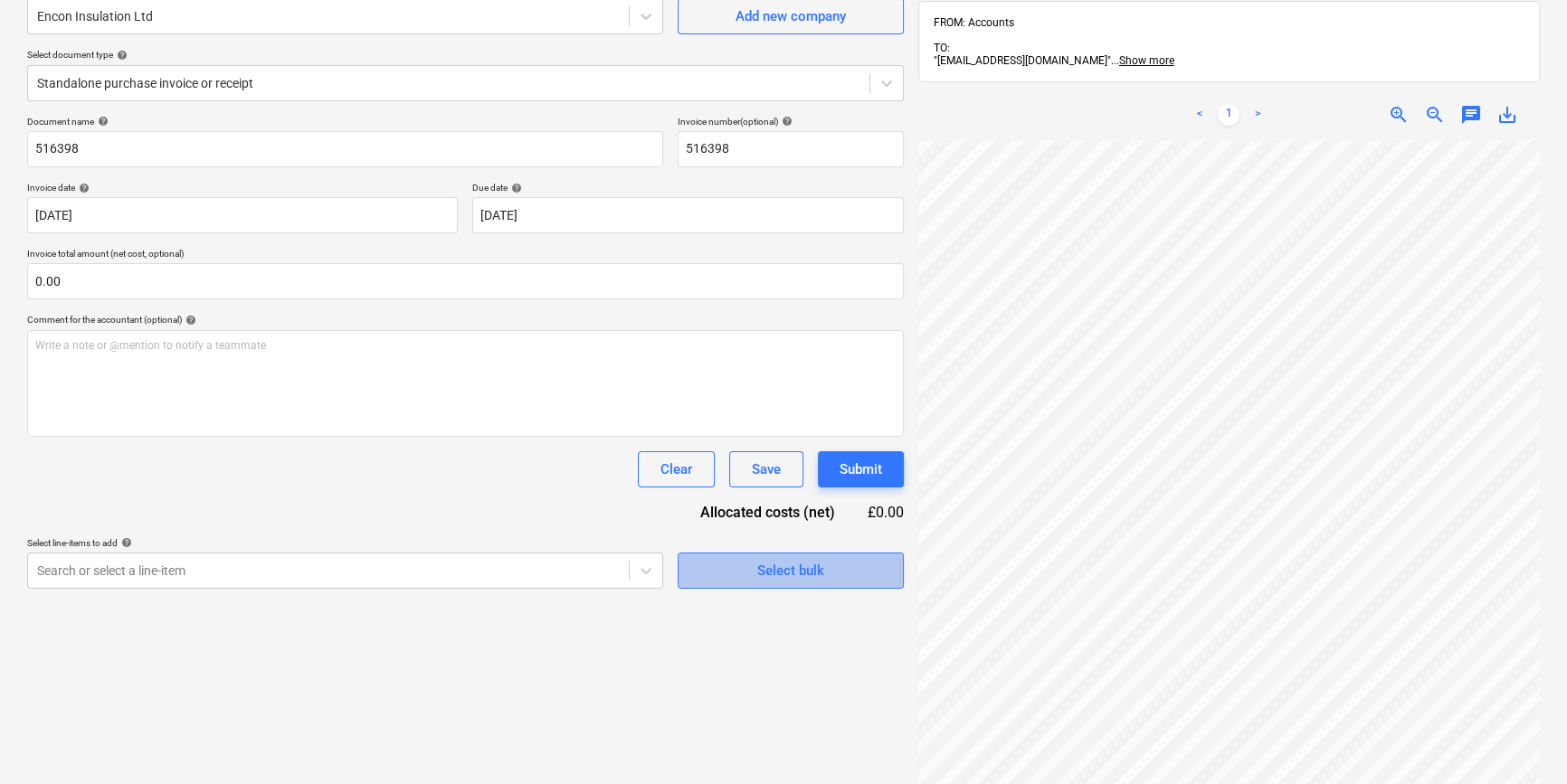 click on "Select bulk" at bounding box center [791, 571] 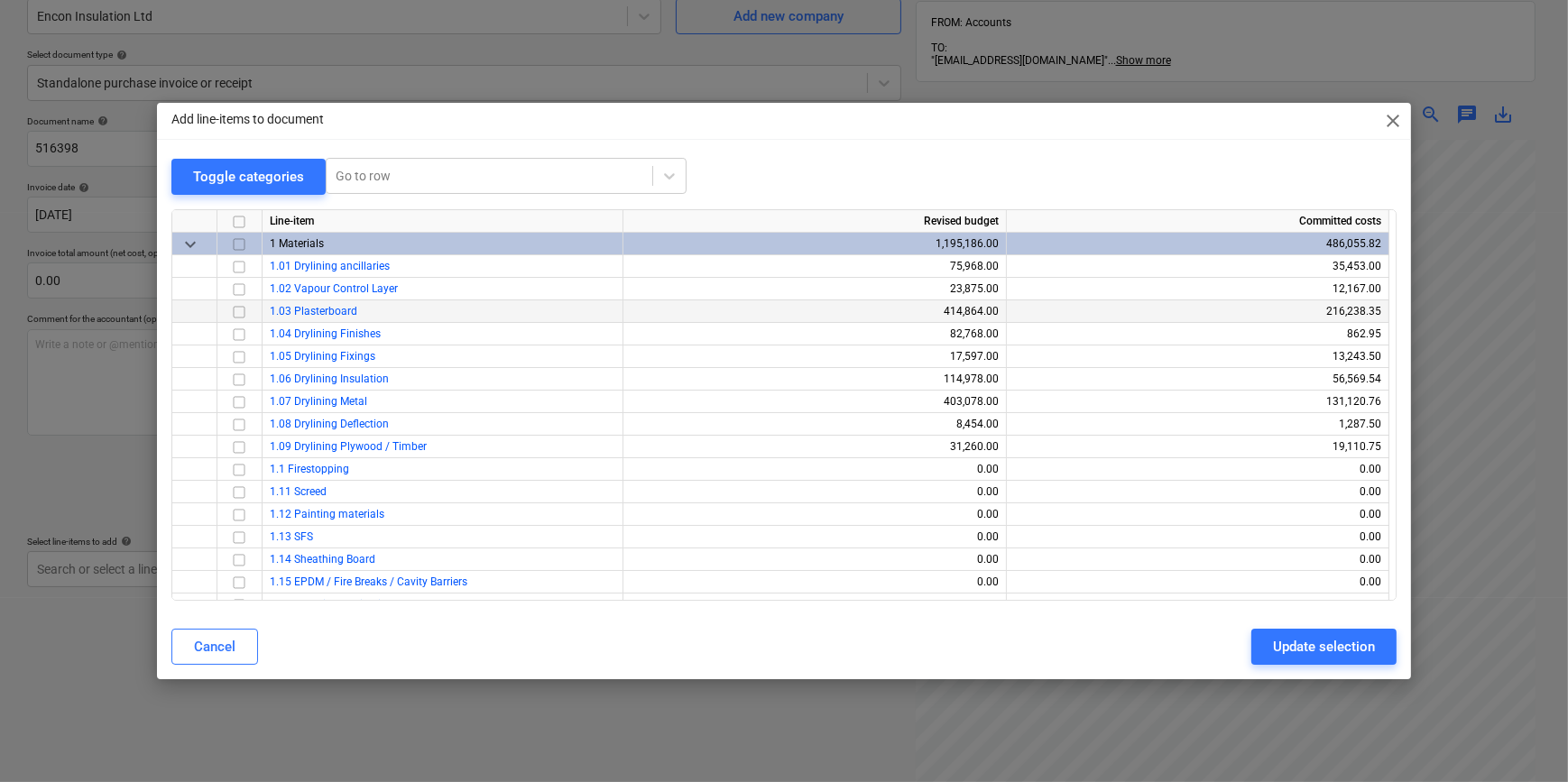 click at bounding box center [239, 311] 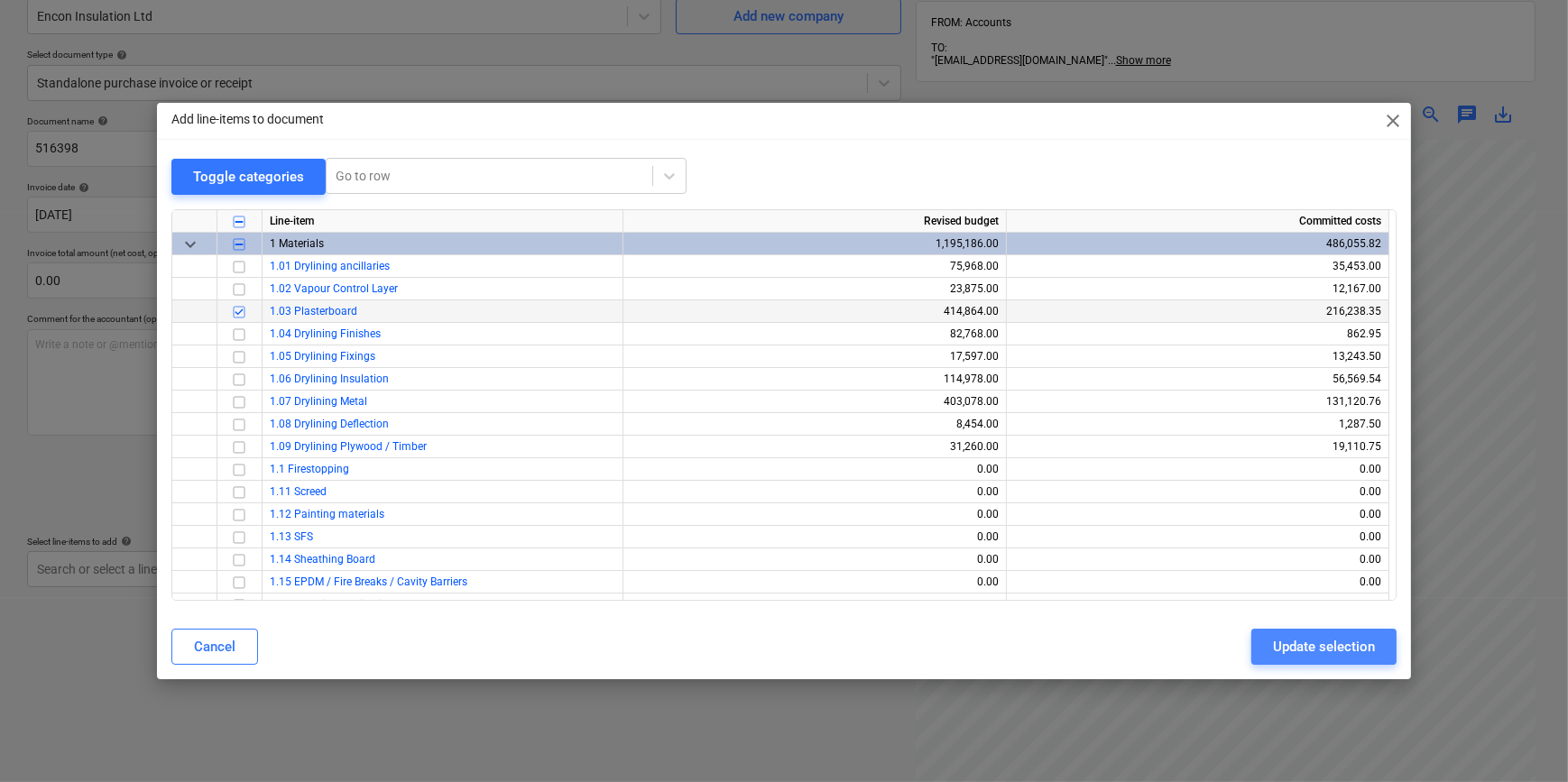 click on "Update selection" at bounding box center [1324, 647] 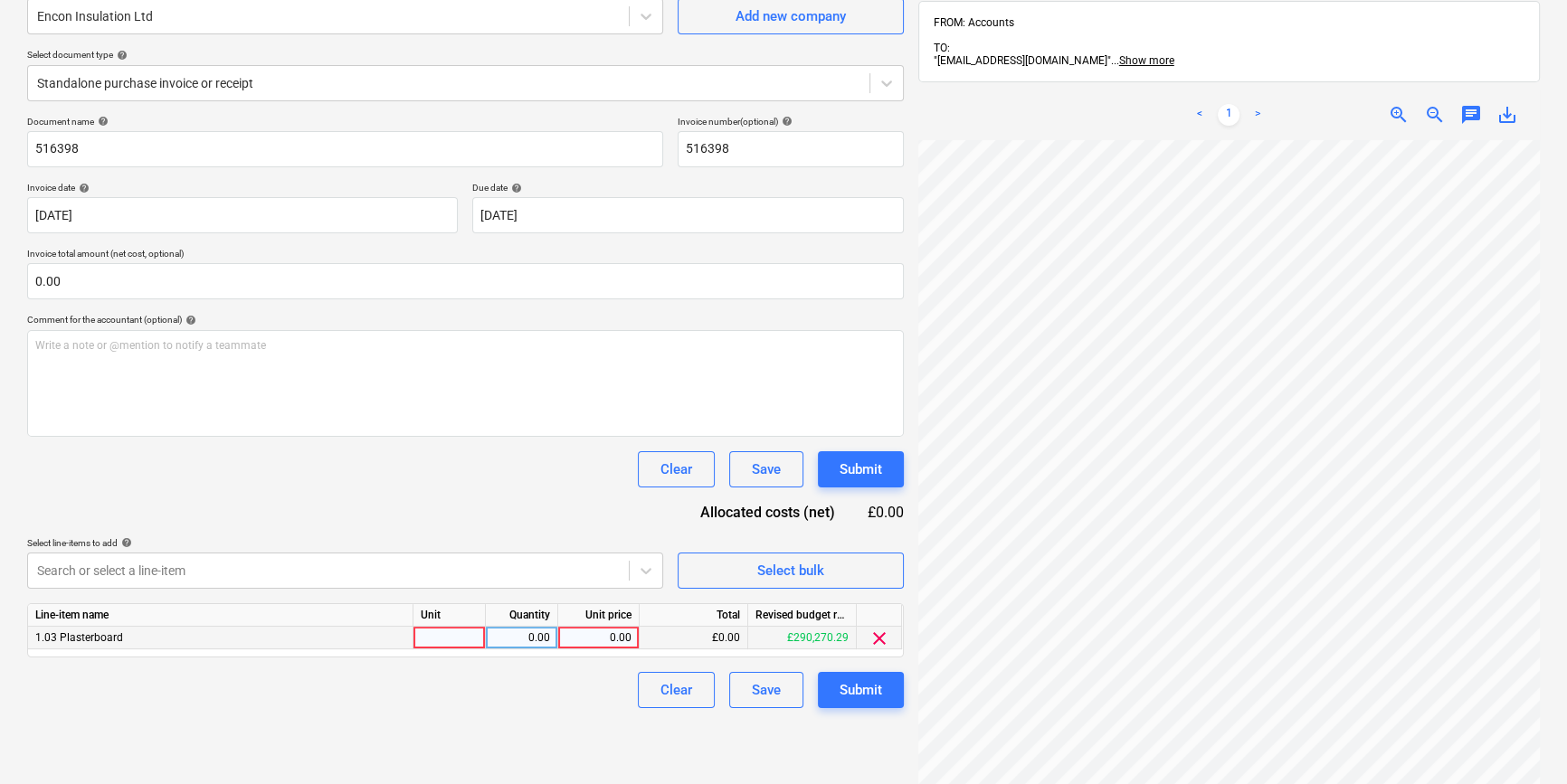 click at bounding box center (450, 638) 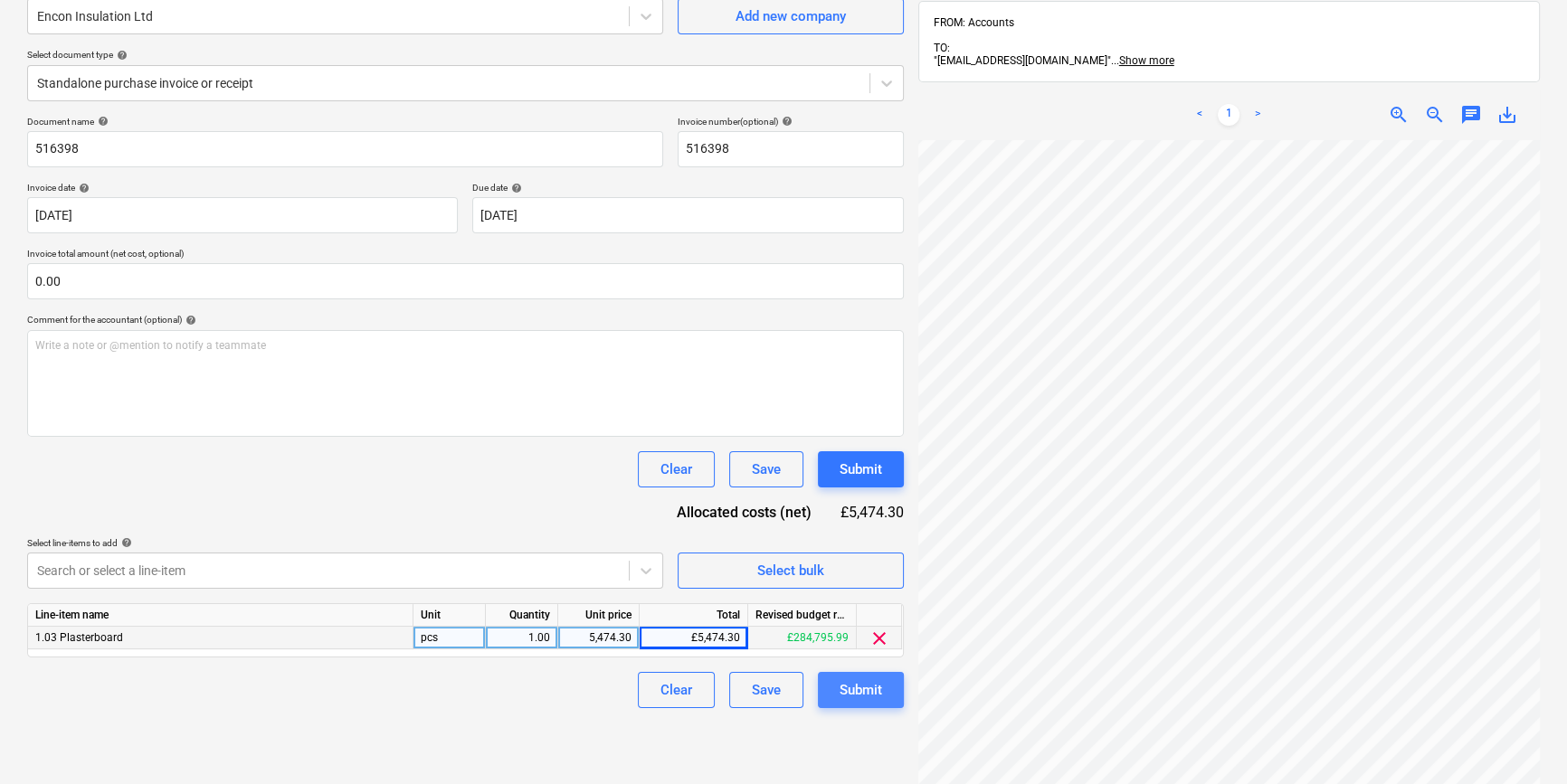click on "Submit" at bounding box center [860, 690] 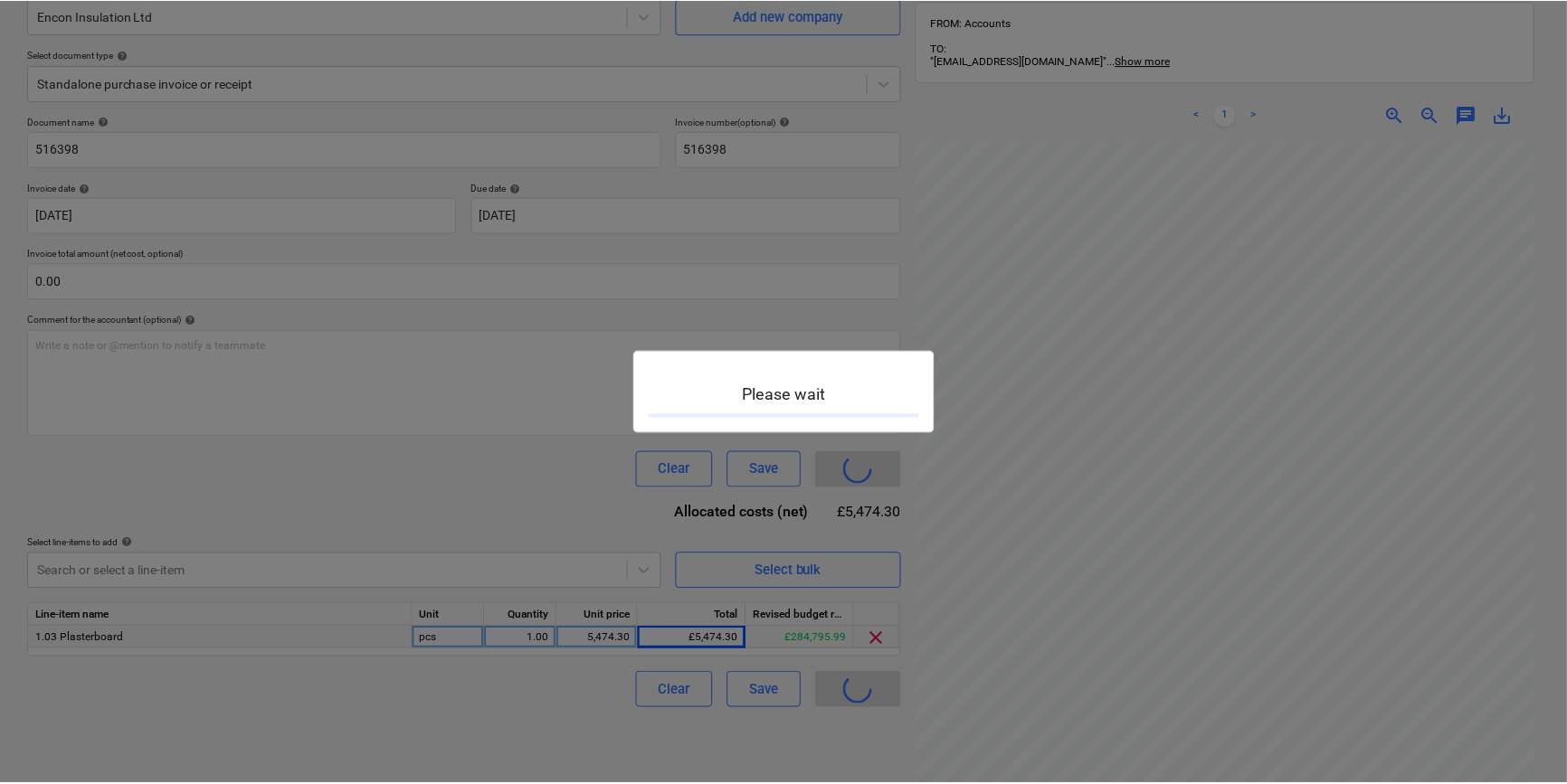 scroll, scrollTop: 0, scrollLeft: 0, axis: both 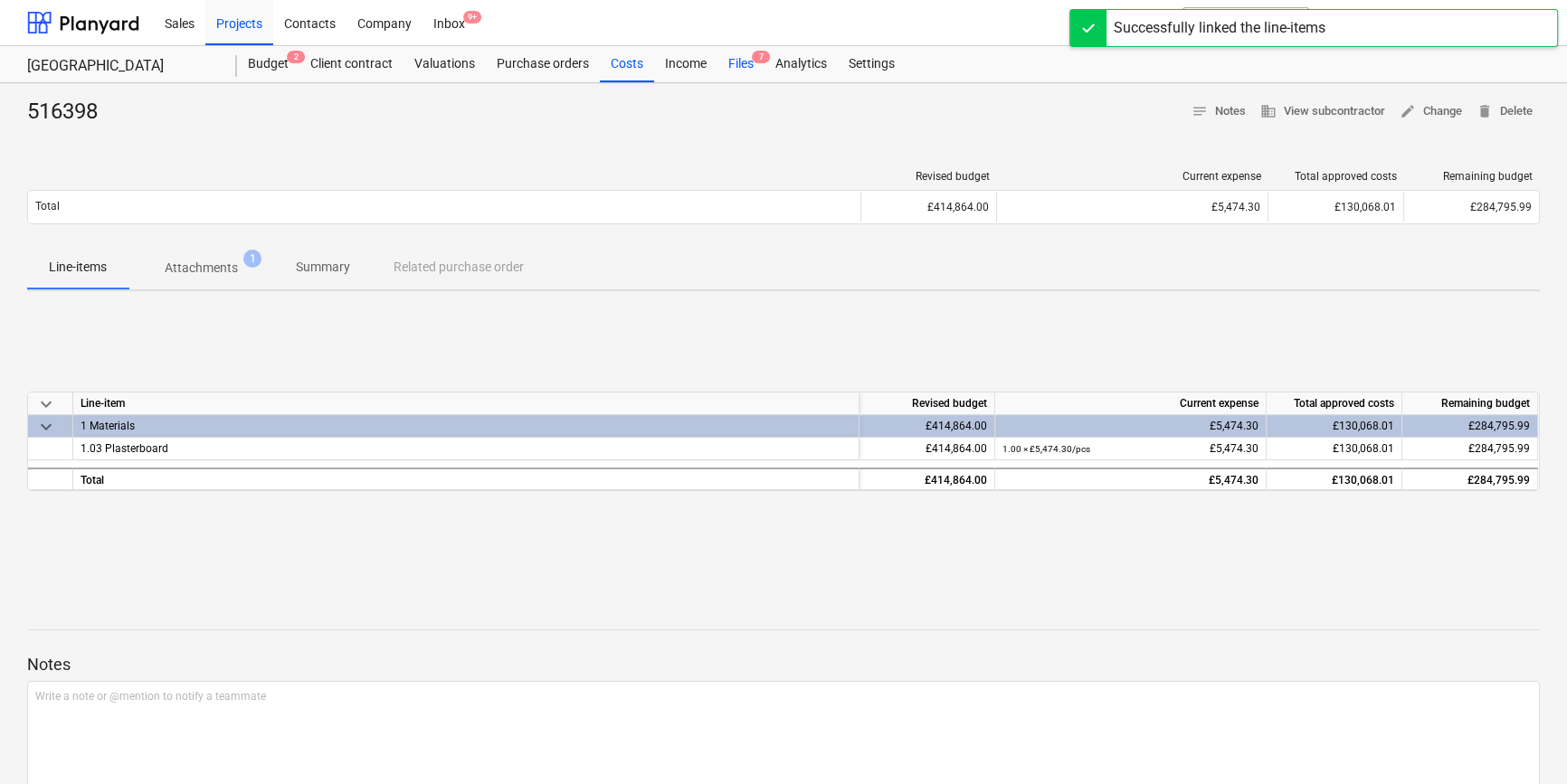 click on "Files 7" at bounding box center [741, 64] 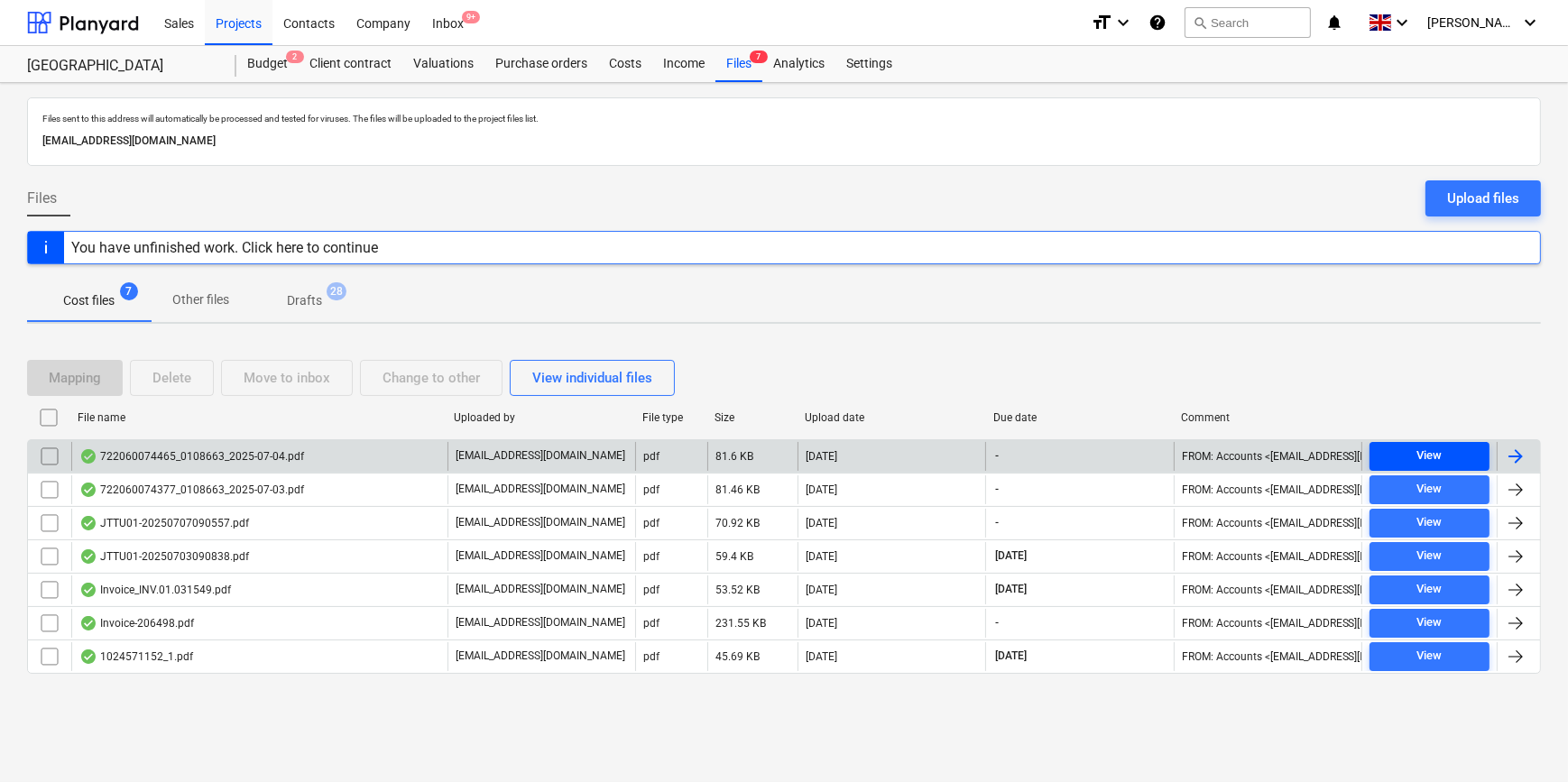 click on "View" at bounding box center [1429, 455] 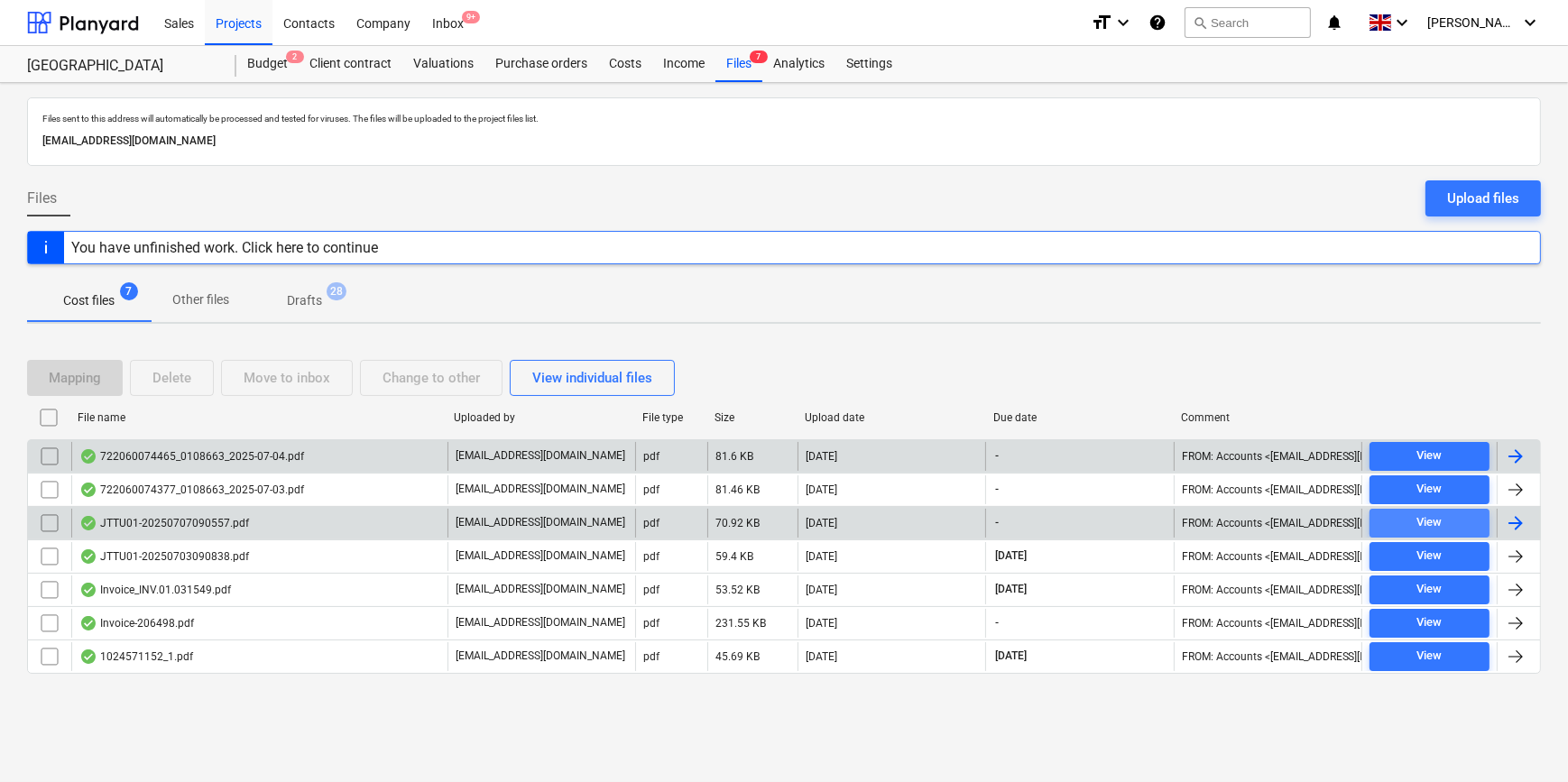 click on "View" at bounding box center [1429, 522] 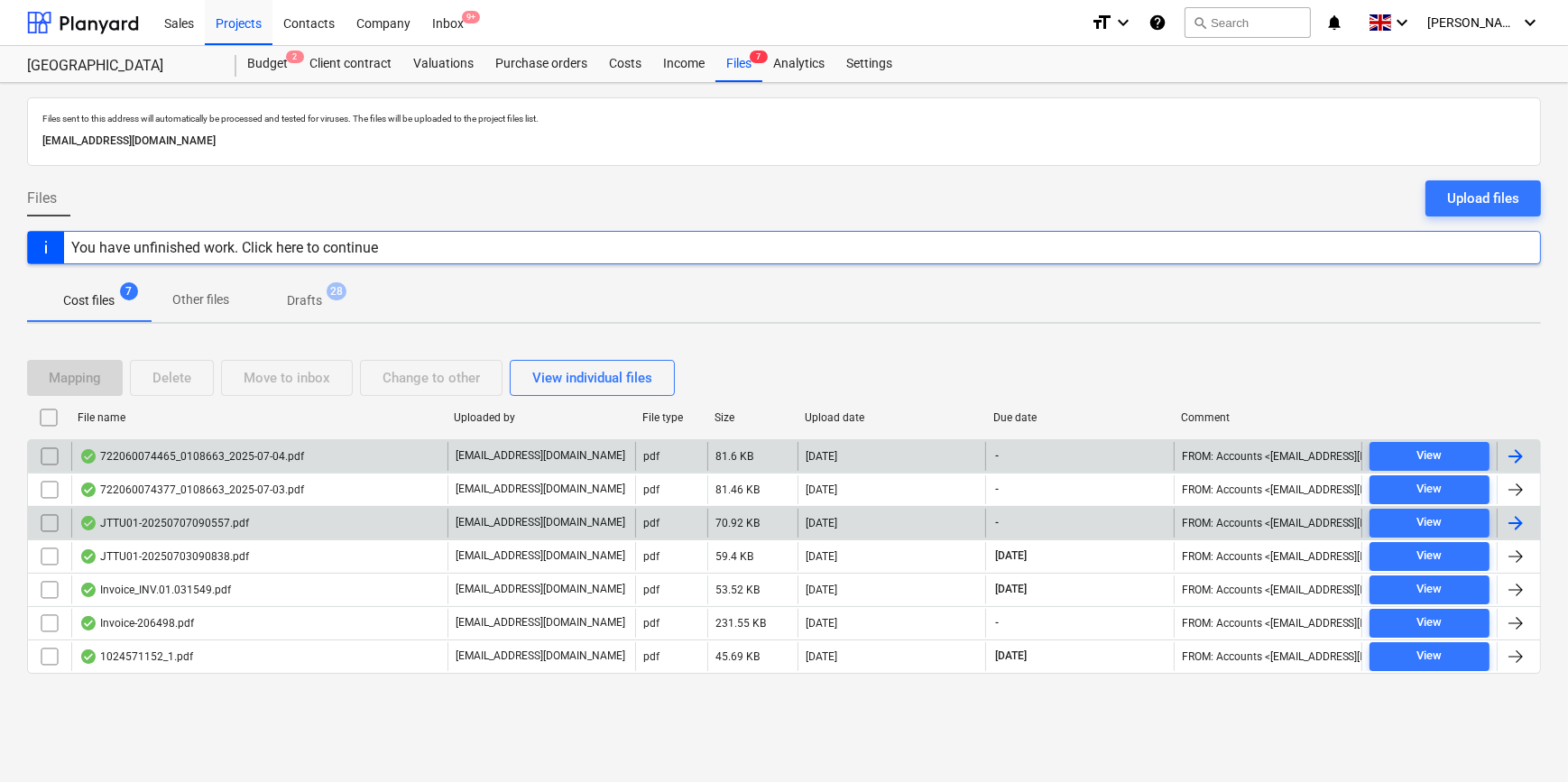 click at bounding box center (1516, 523) 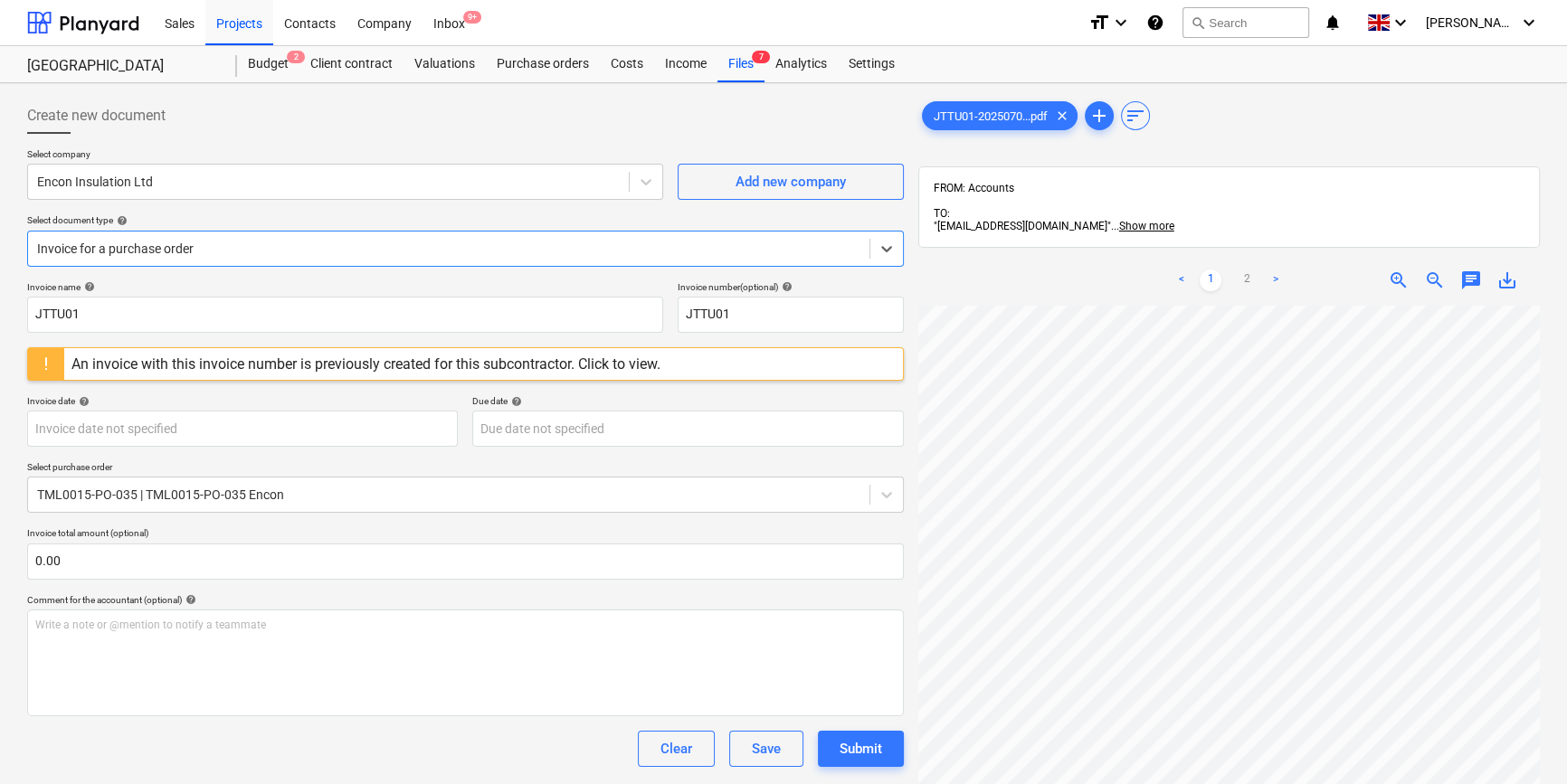 scroll, scrollTop: 81, scrollLeft: 0, axis: vertical 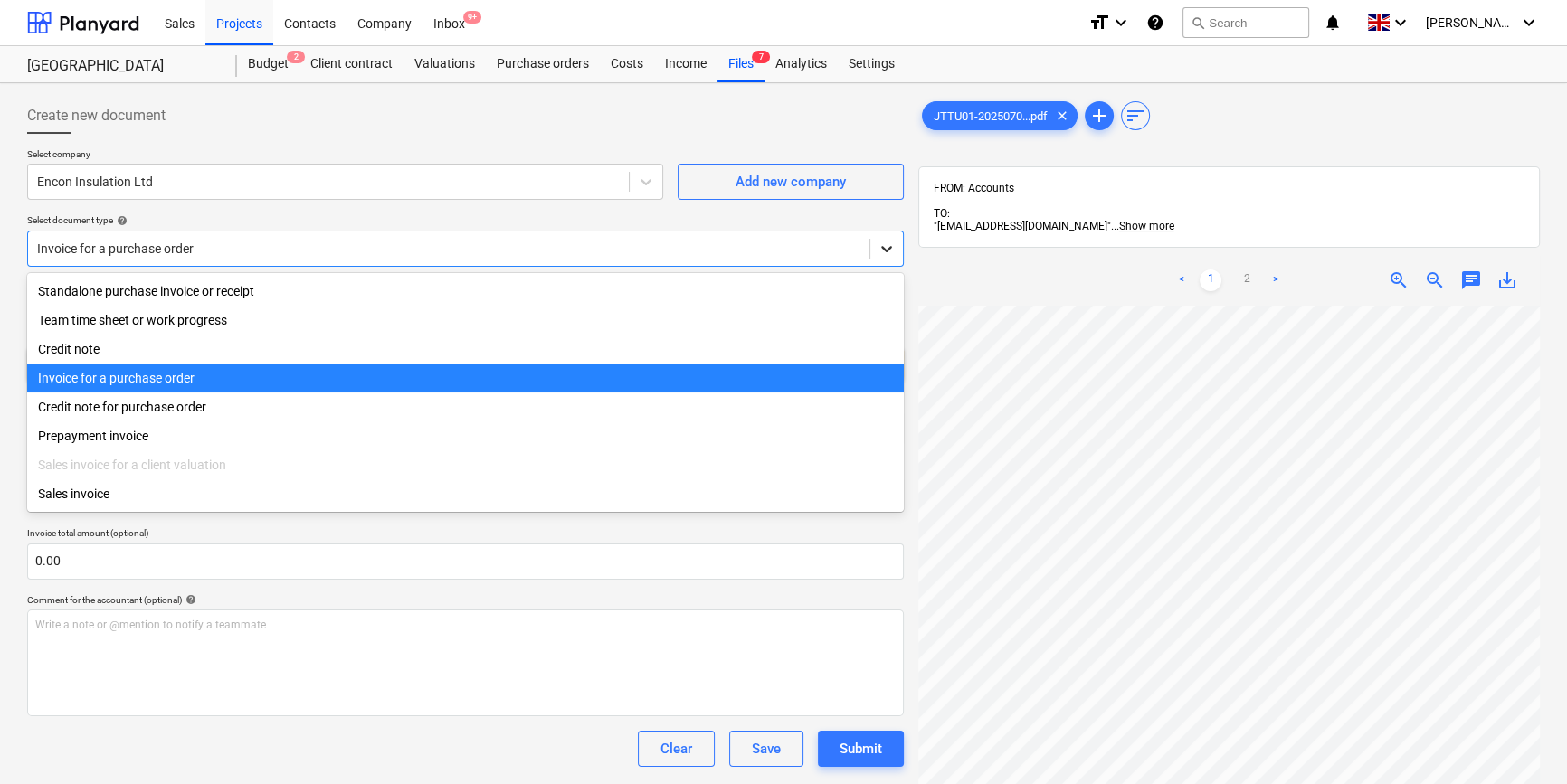click at bounding box center [887, 249] 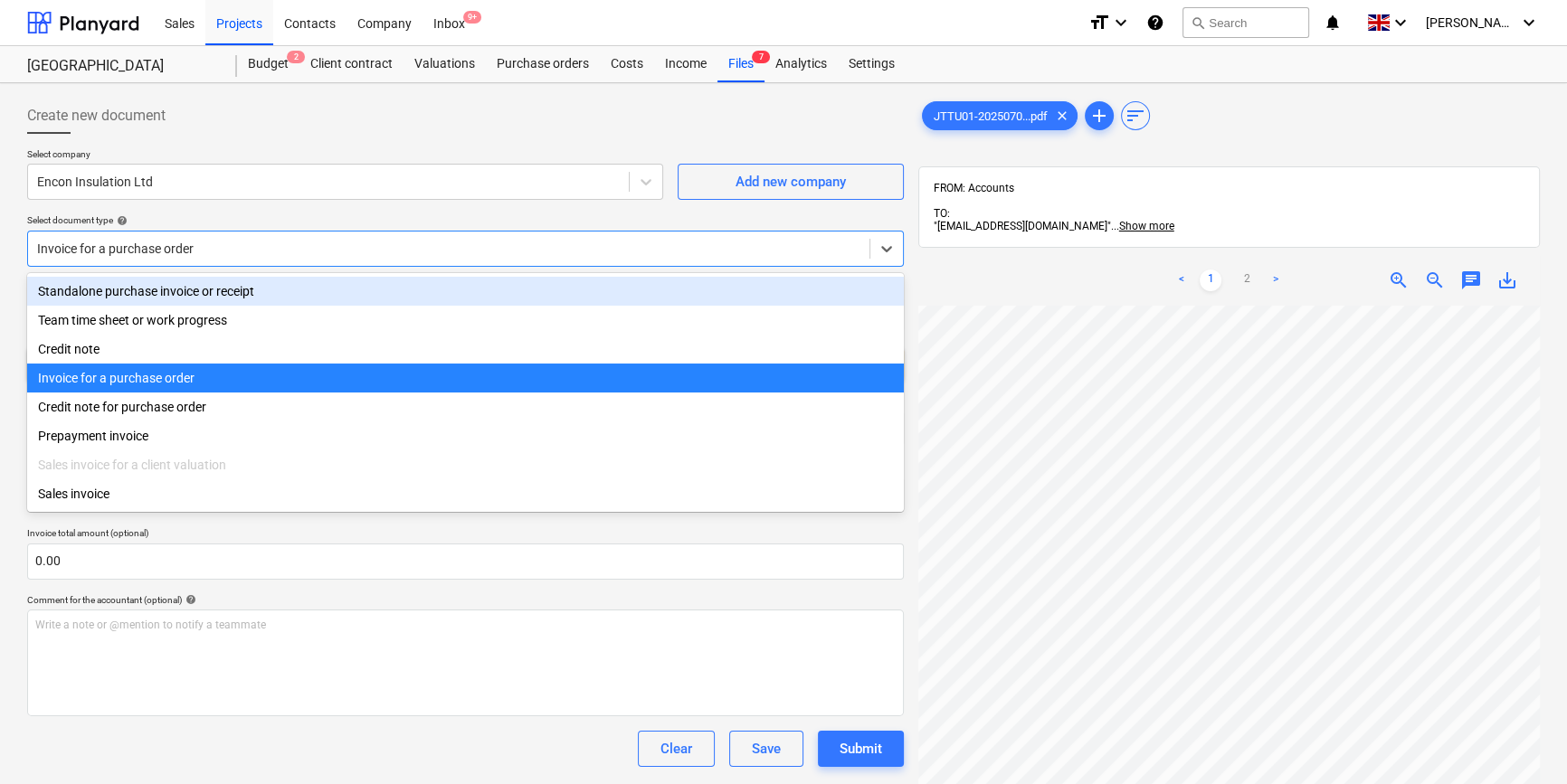 click on "Standalone purchase invoice or receipt" at bounding box center (465, 291) 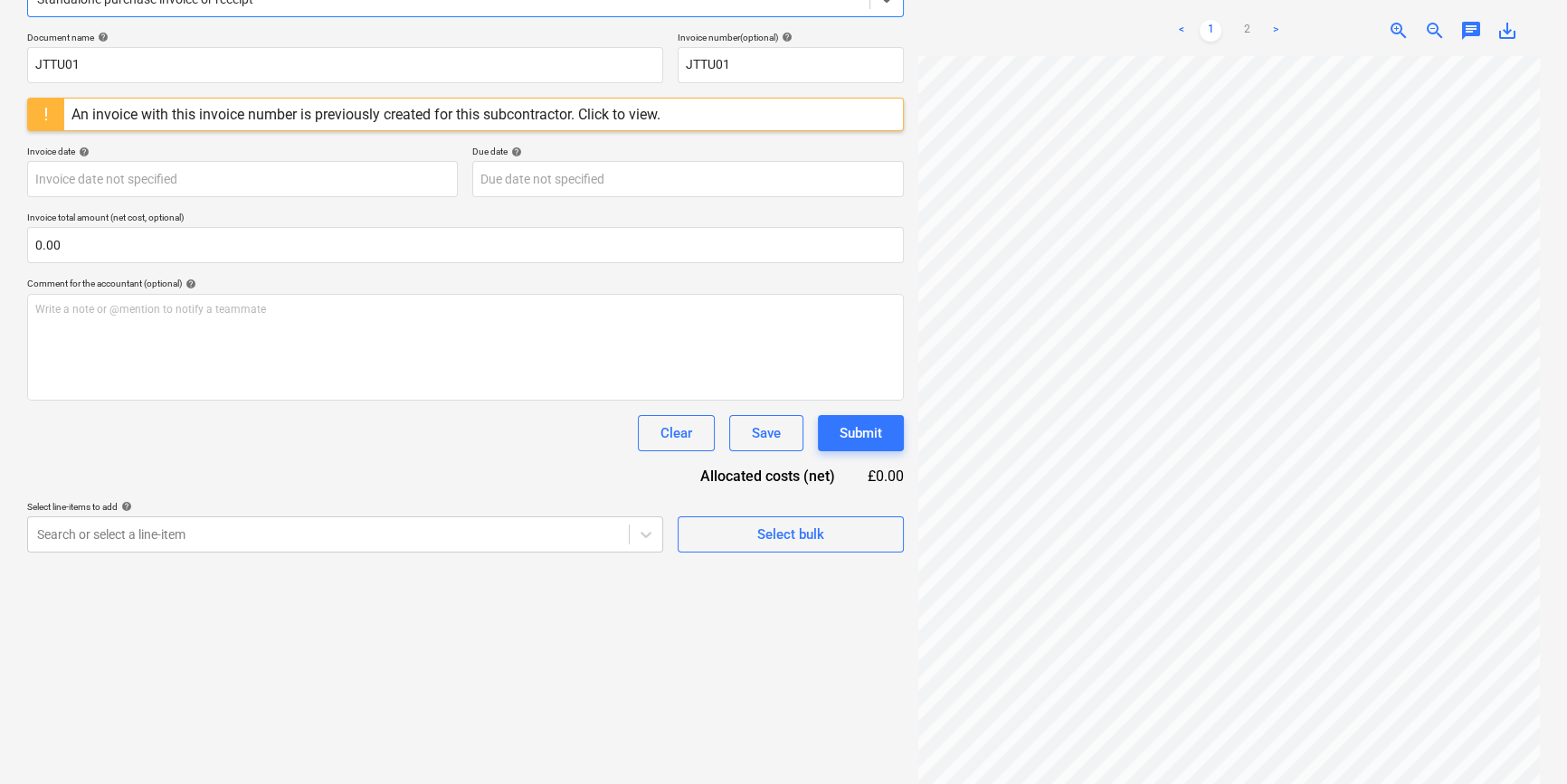 scroll, scrollTop: 258, scrollLeft: 0, axis: vertical 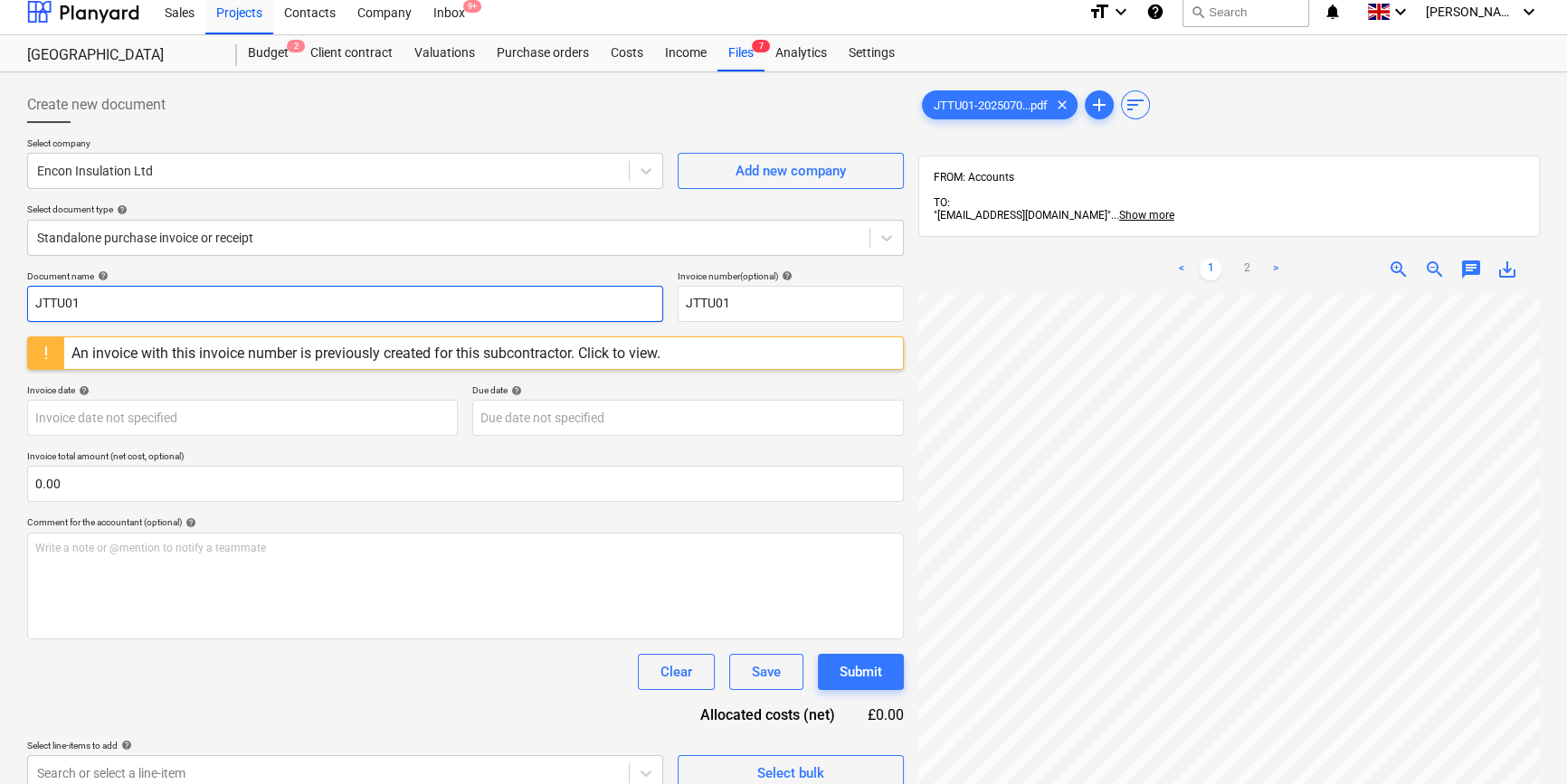 drag, startPoint x: 100, startPoint y: 309, endPoint x: 10, endPoint y: 318, distance: 90.44888 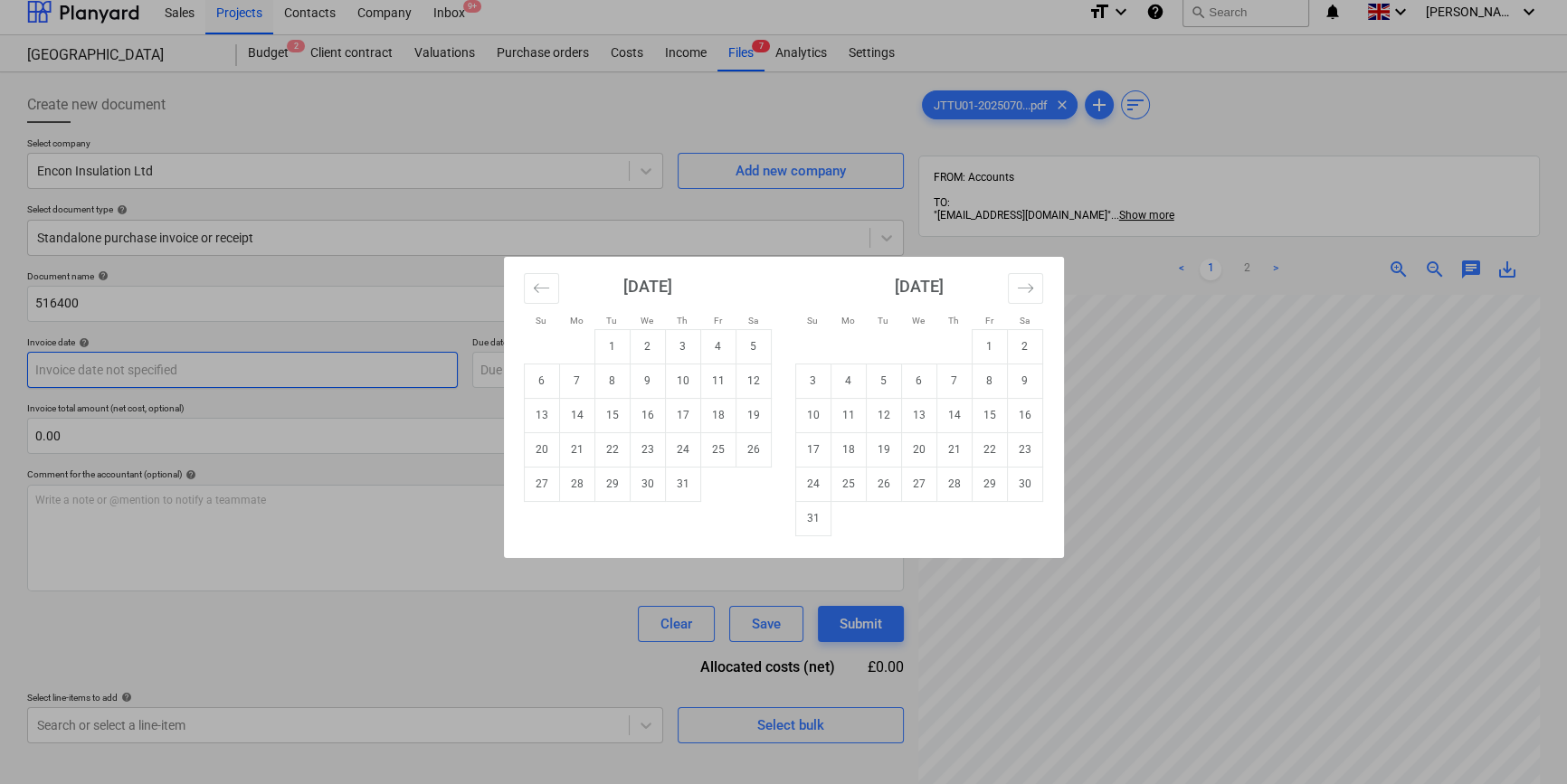 click on "Sales Projects Contacts Company Inbox 9+ format_size keyboard_arrow_down help search Search notifications 0 keyboard_arrow_down [PERSON_NAME] keyboard_arrow_down Camden Goods Yard Budget 2 Client contract Valuations Purchase orders Costs Income Files 7 Analytics Settings Create new document Select company Encon Insulation Ltd   Add new company Select document type help Standalone purchase invoice or receipt Document name help 516400 Invoice number  (optional) help 516400 Invoice date help Press the down arrow key to interact with the calendar and
select a date. Press the question mark key to get the keyboard shortcuts for changing dates. Due date help Press the down arrow key to interact with the calendar and
select a date. Press the question mark key to get the keyboard shortcuts for changing dates. Invoice total amount (net cost, optional) 0.00 Comment for the accountant (optional) help Write a note or @mention to notify a teammate ﻿ Clear Save Submit Allocated costs (net) £0.00 help Select bulk <" at bounding box center [784, 381] 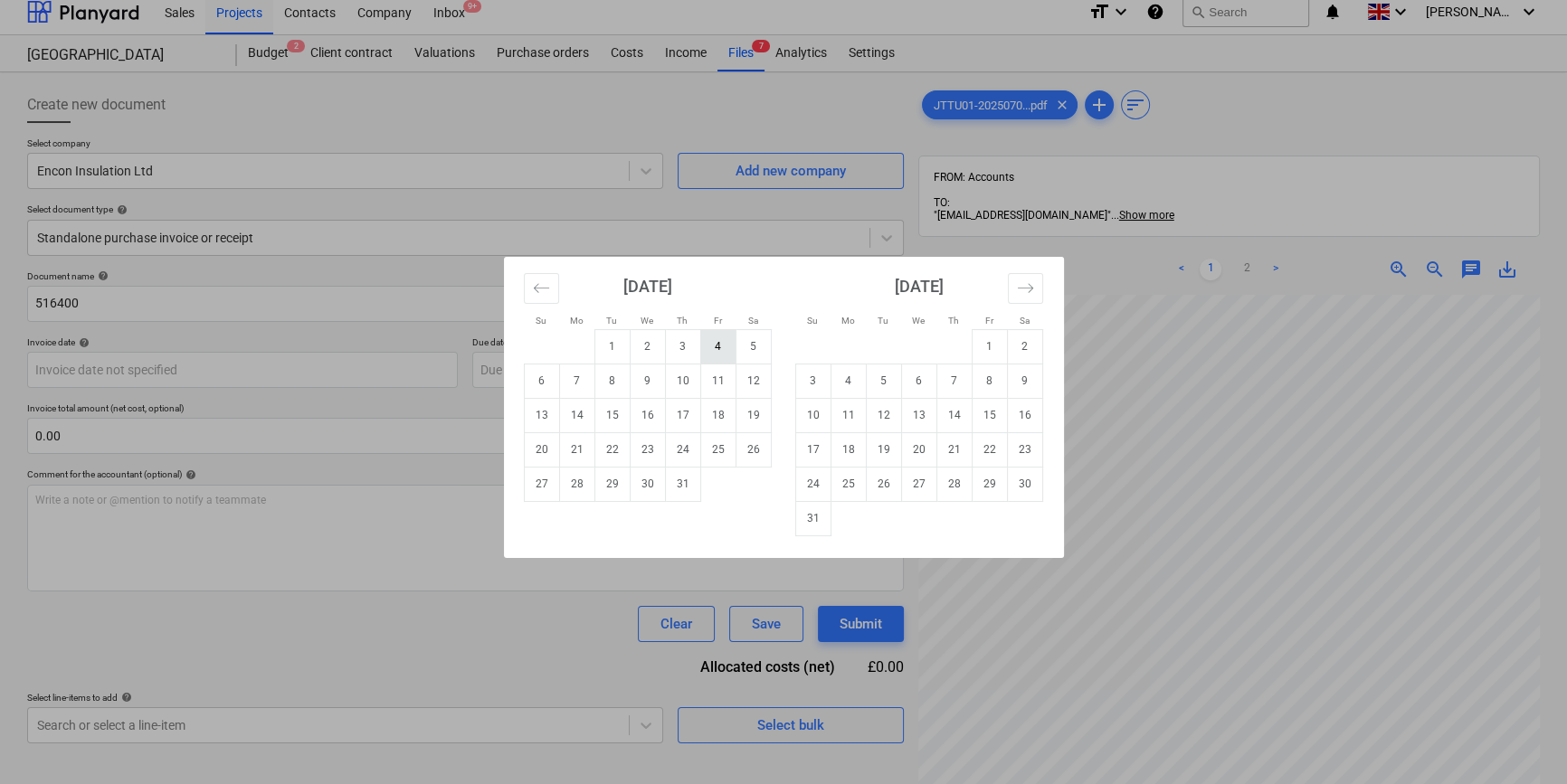 click on "4" at bounding box center (717, 346) 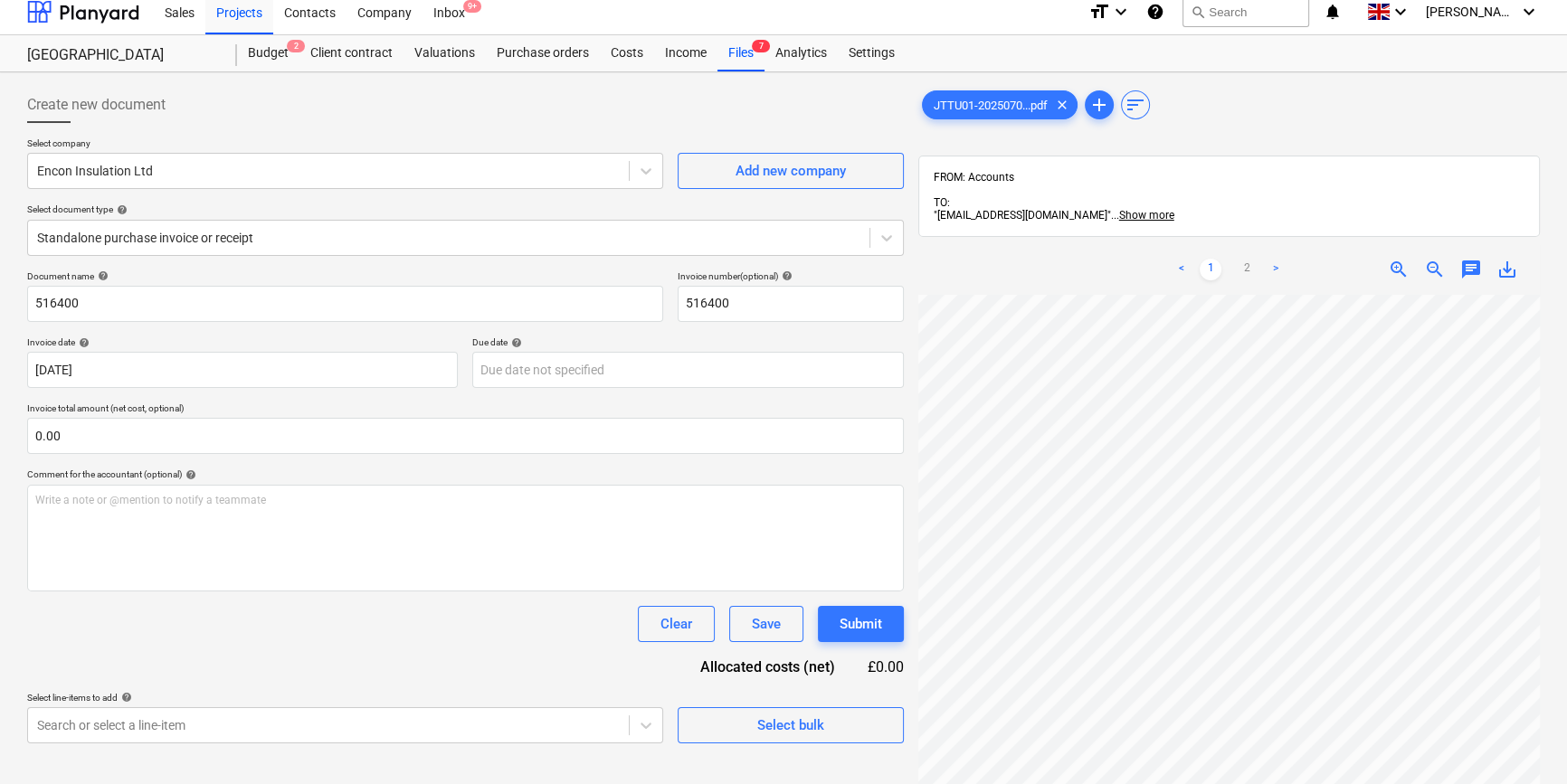 click on "Due date help" at bounding box center (688, 342) 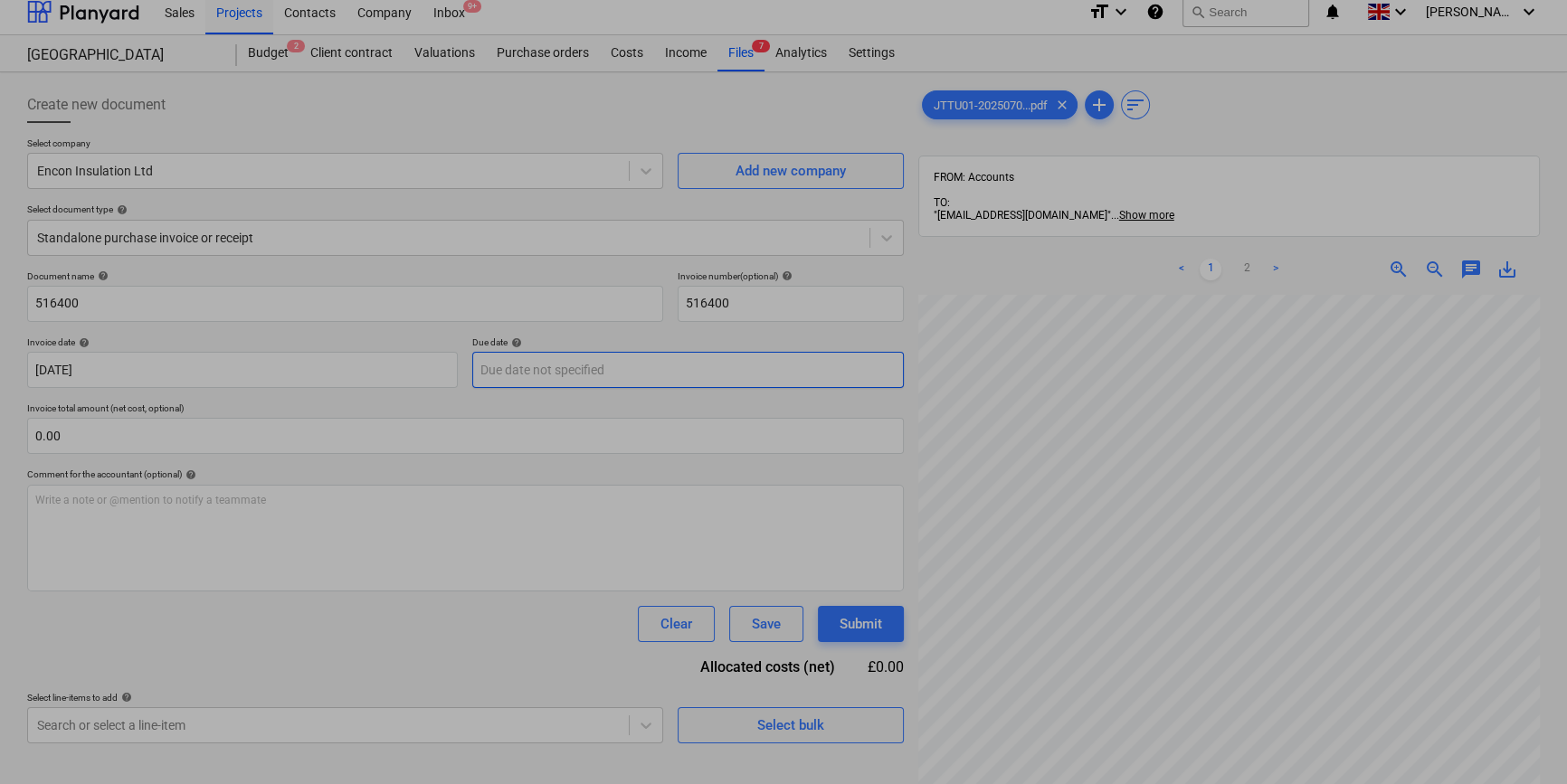 click on "Sales Projects Contacts Company Inbox 9+ format_size keyboard_arrow_down help search Search notifications 0 keyboard_arrow_down [PERSON_NAME] keyboard_arrow_down Camden Goods Yard Budget 2 Client contract Valuations Purchase orders Costs Income Files 7 Analytics Settings Create new document Select company Encon Insulation Ltd   Add new company Select document type help Standalone purchase invoice or receipt Document name help 516400 Invoice number  (optional) help 516400 Invoice date help [DATE] 04.07.2025 Press the down arrow key to interact with the calendar and
select a date. Press the question mark key to get the keyboard shortcuts for changing dates. Due date help Press the down arrow key to interact with the calendar and
select a date. Press the question mark key to get the keyboard shortcuts for changing dates. Invoice total amount (net cost, optional) 0.00 Comment for the accountant (optional) help Write a note or @mention to notify a teammate ﻿ Clear Save Submit Allocated costs (net) <" at bounding box center (784, 381) 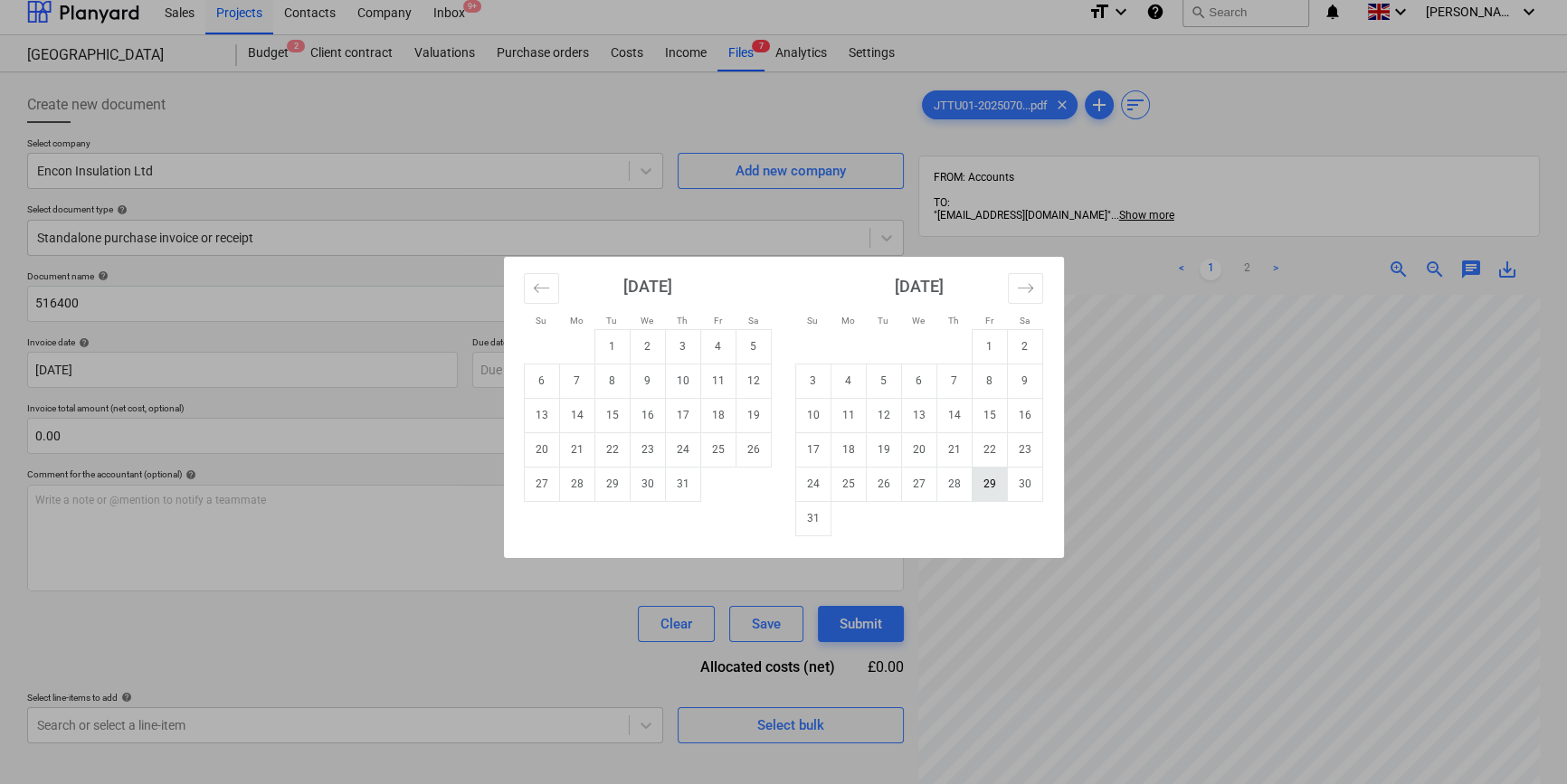 click on "29" at bounding box center (989, 484) 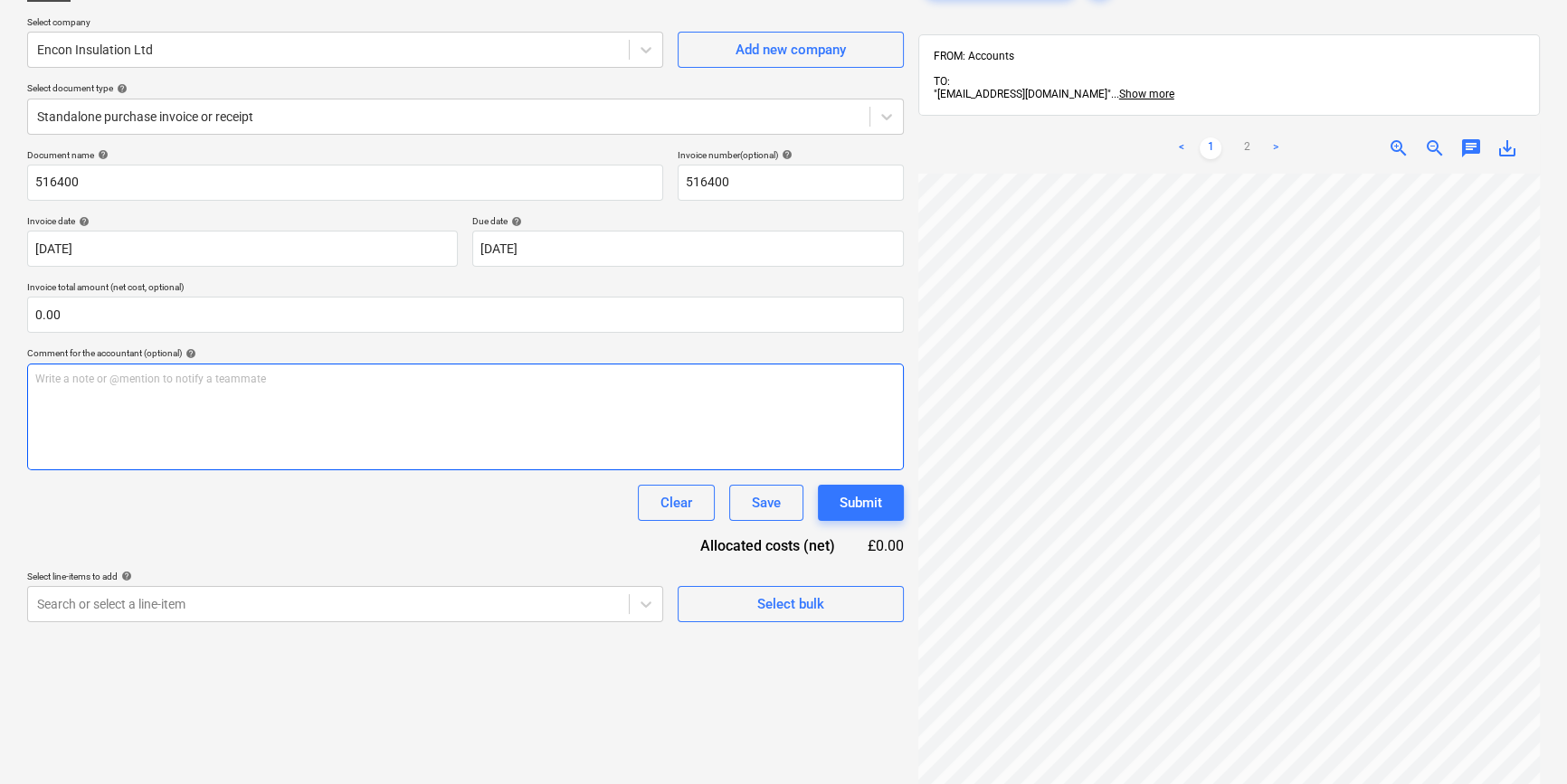 scroll, scrollTop: 175, scrollLeft: 0, axis: vertical 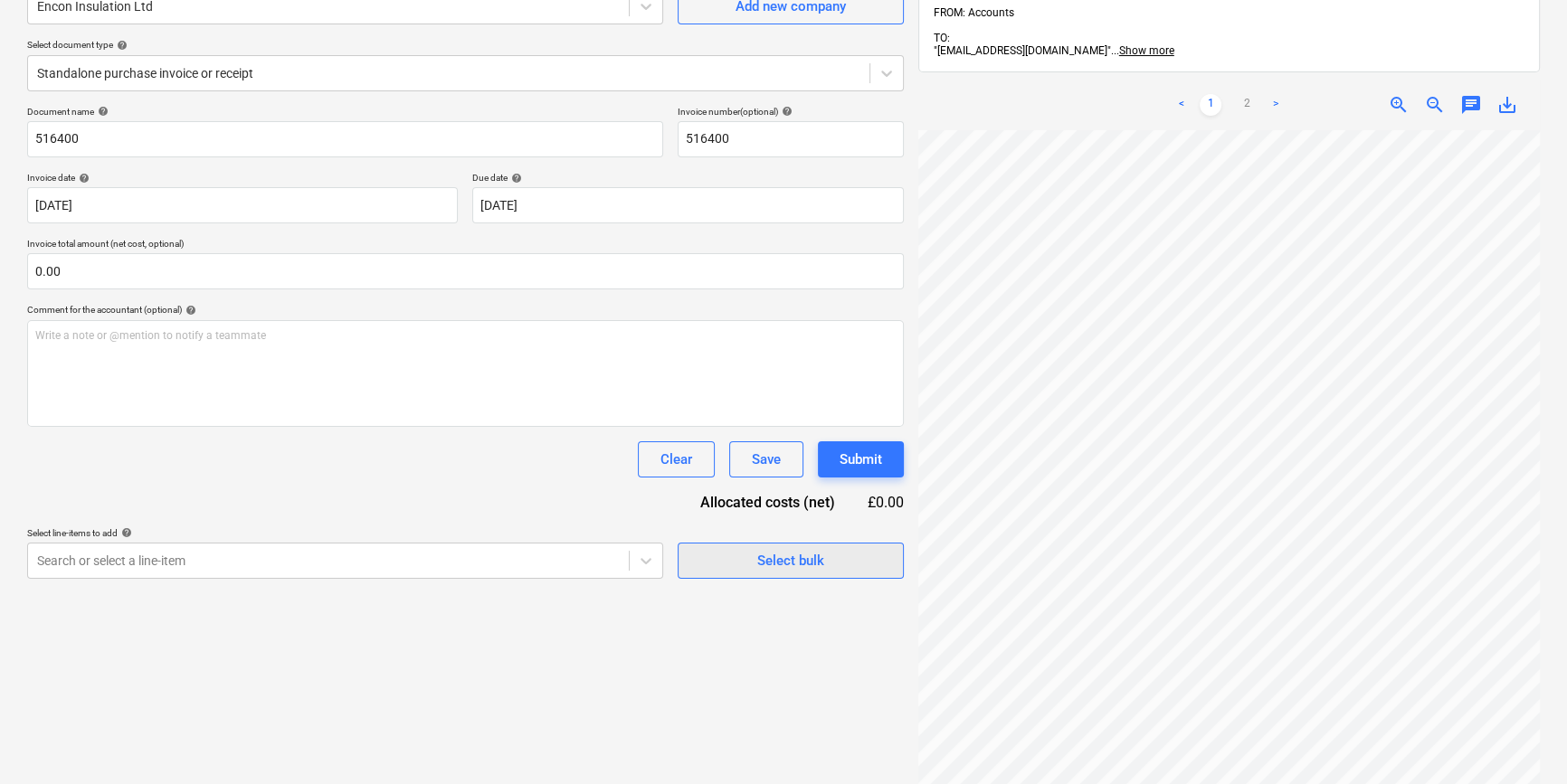 click on "Select bulk" at bounding box center (791, 561) 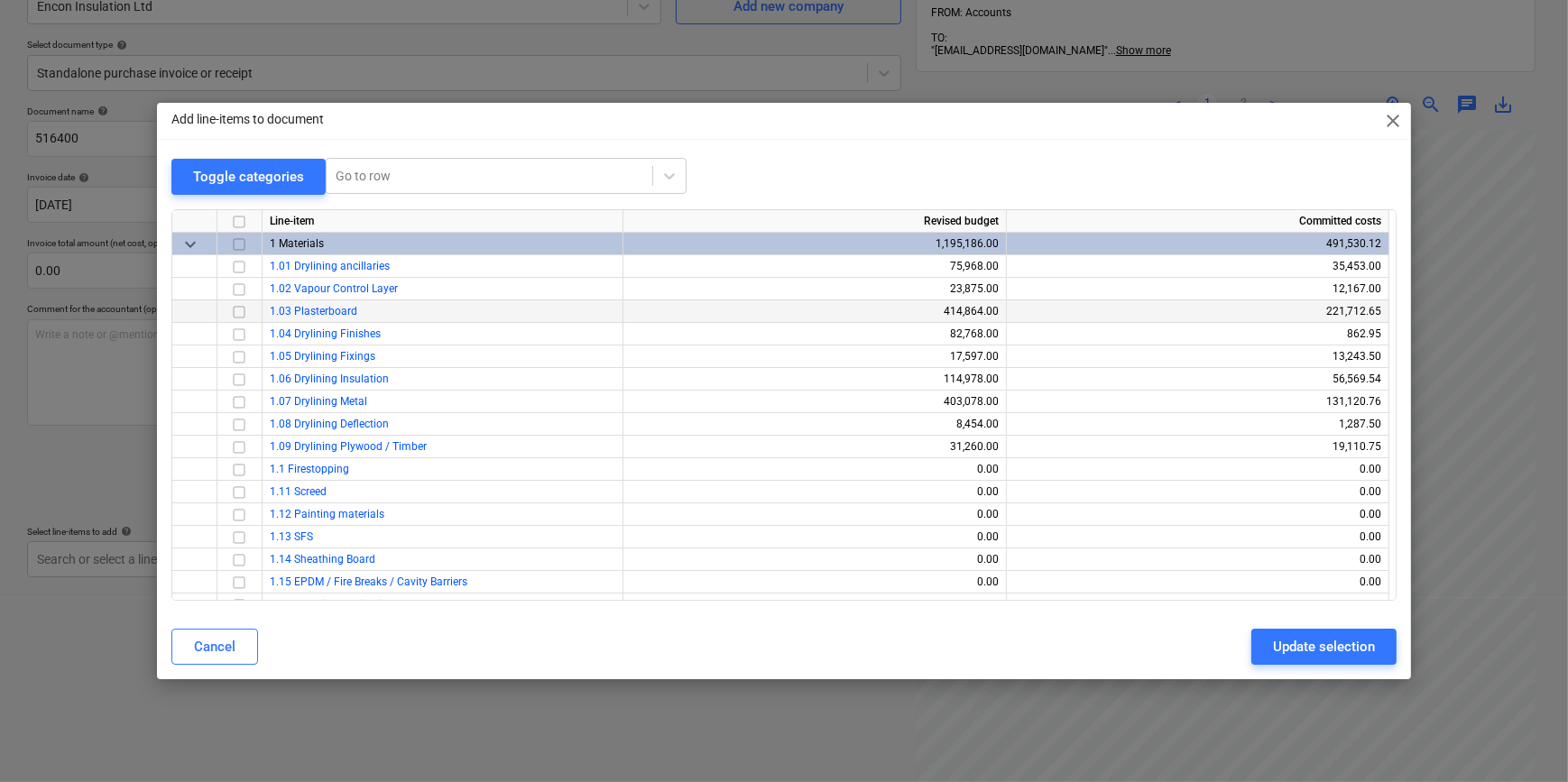 click at bounding box center (239, 311) 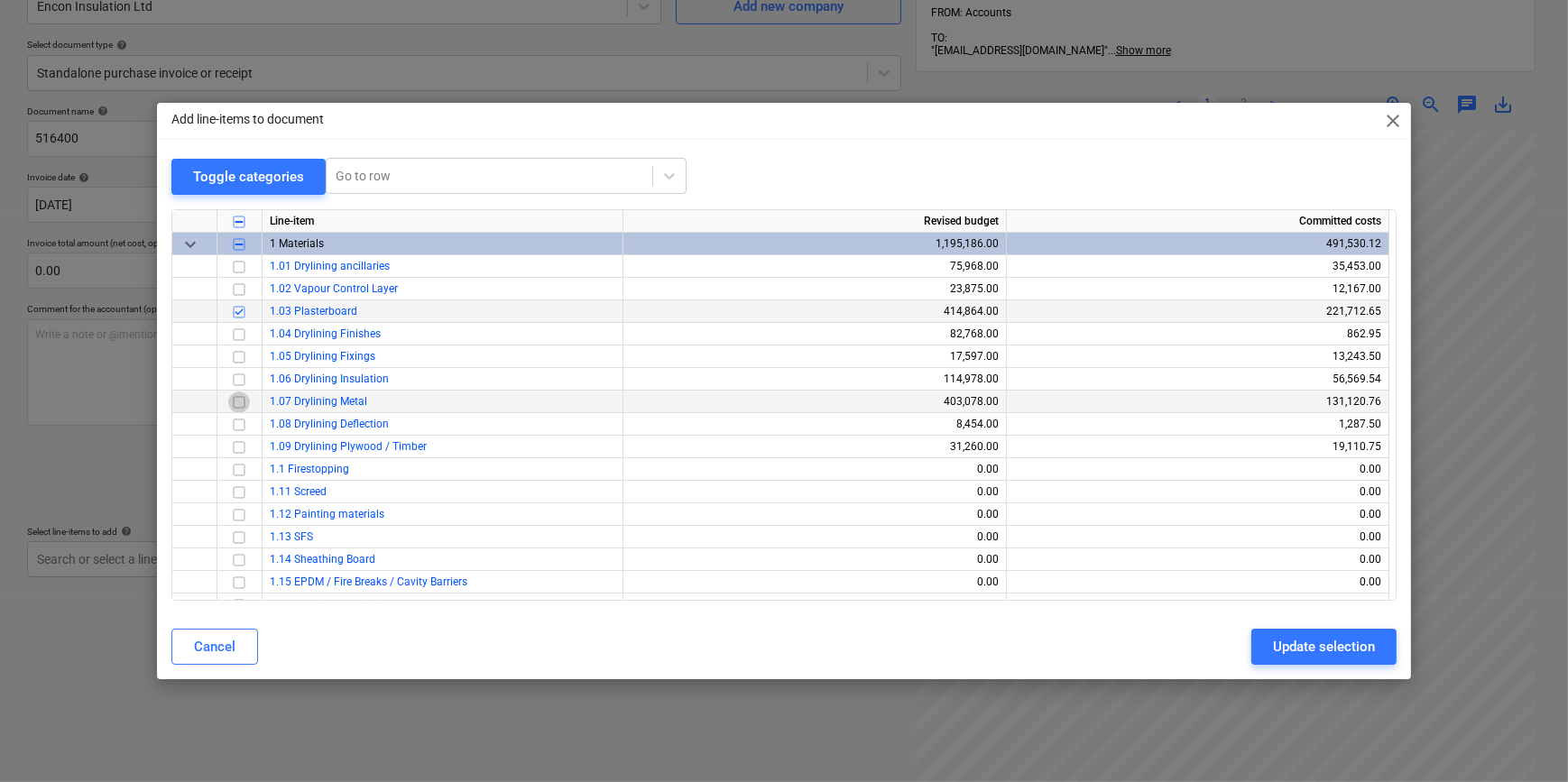 click at bounding box center (239, 401) 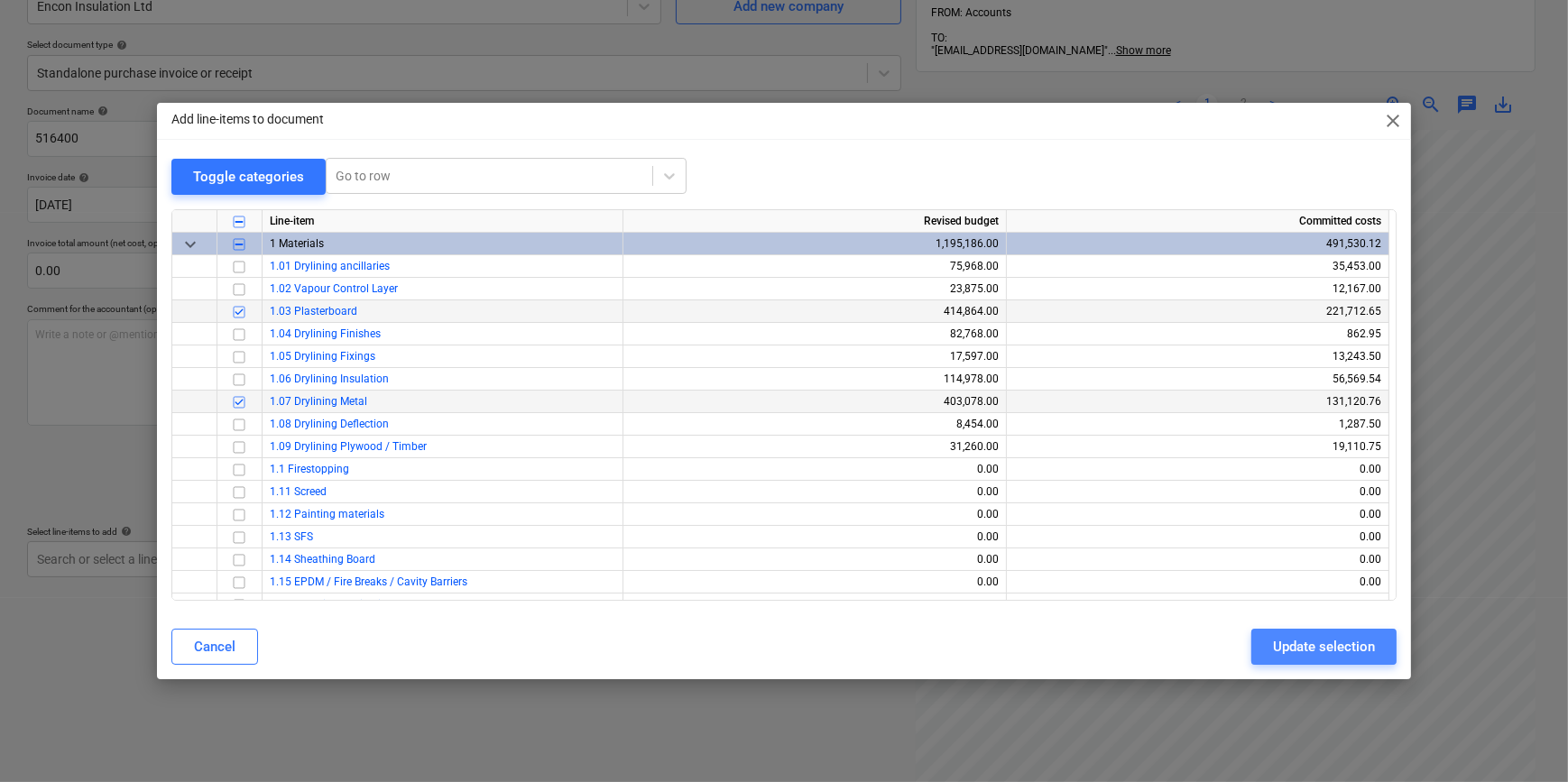 click on "Update selection" at bounding box center (1324, 647) 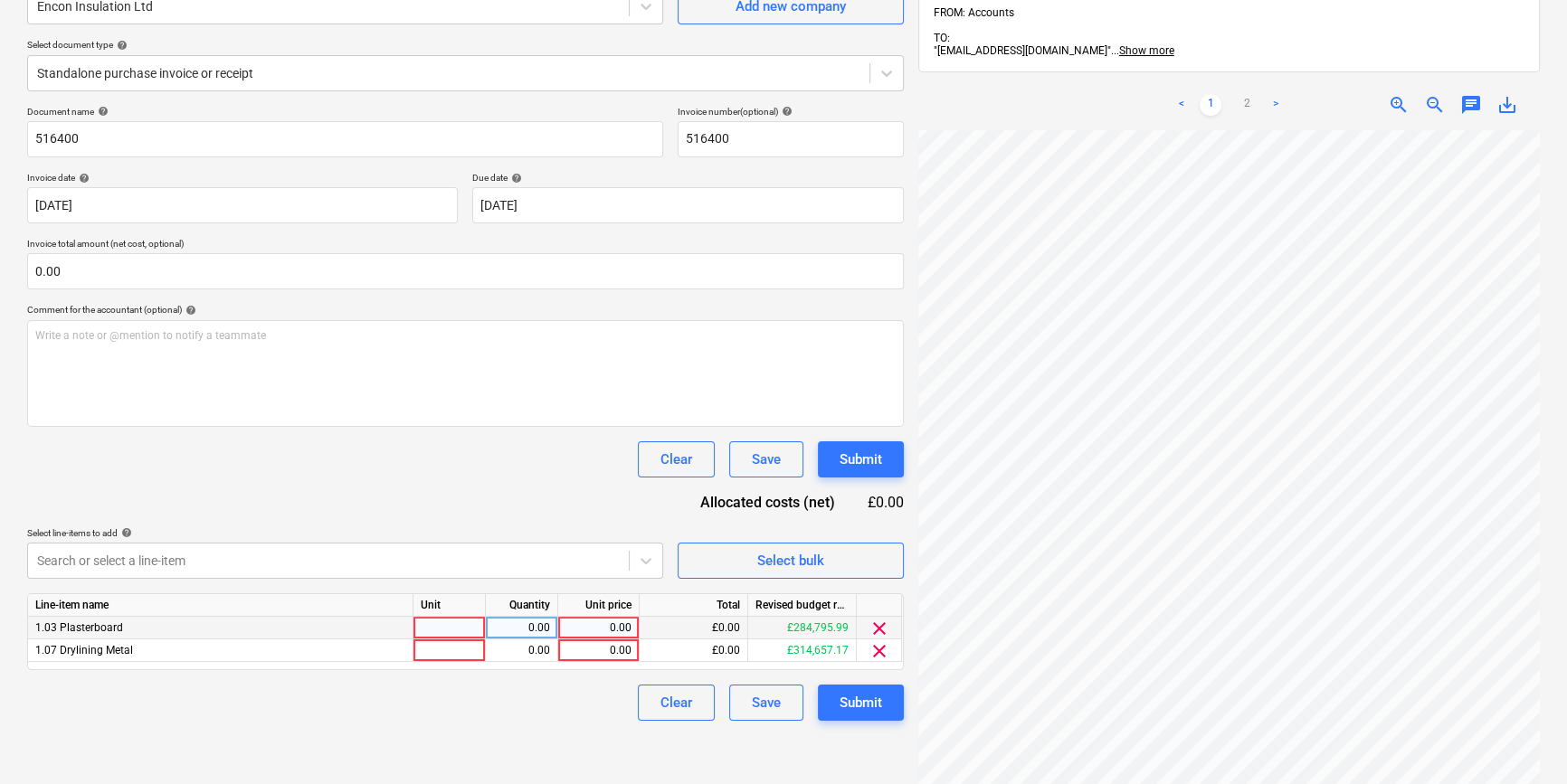 click at bounding box center [450, 628] 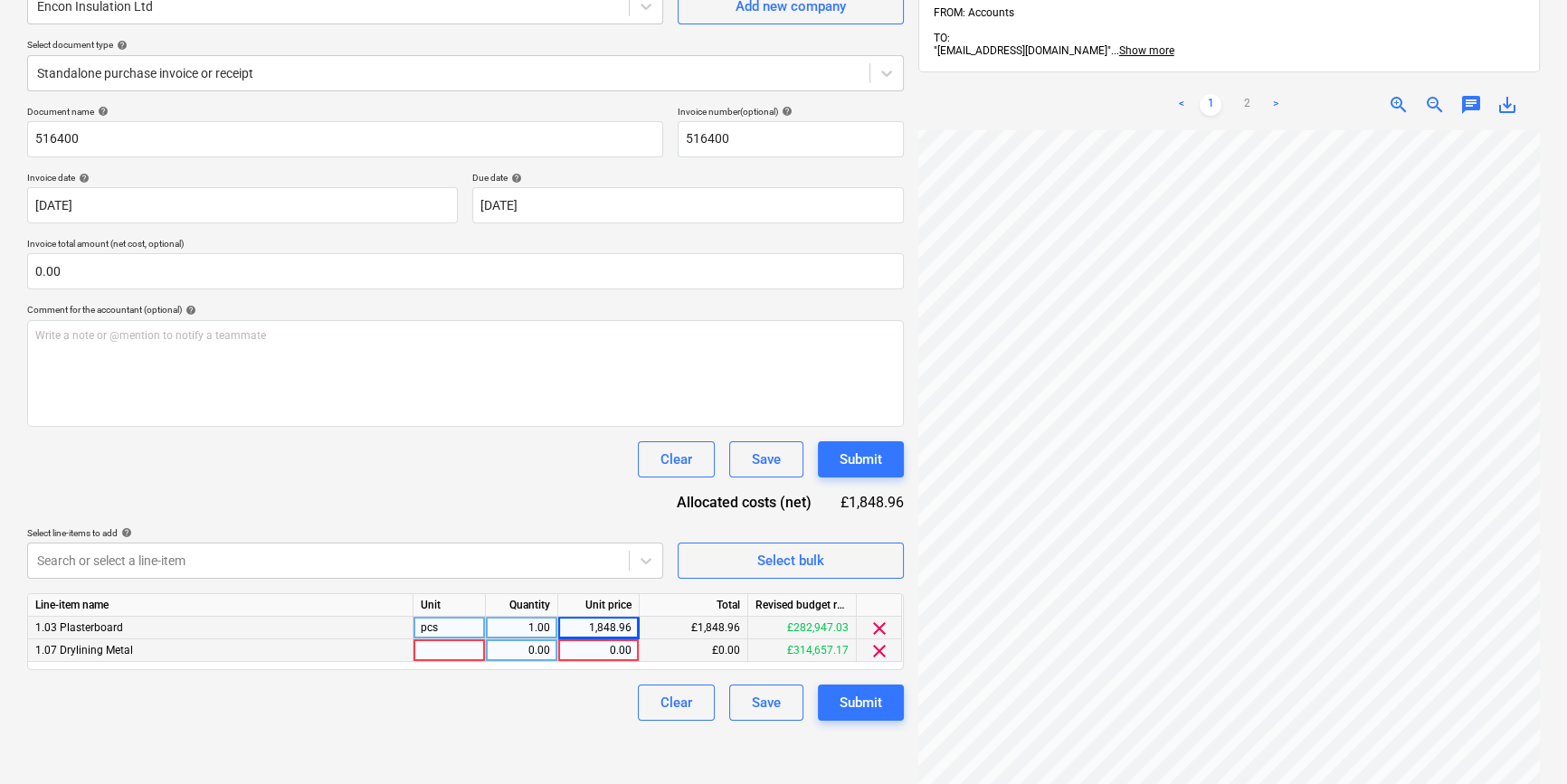 click at bounding box center (450, 650) 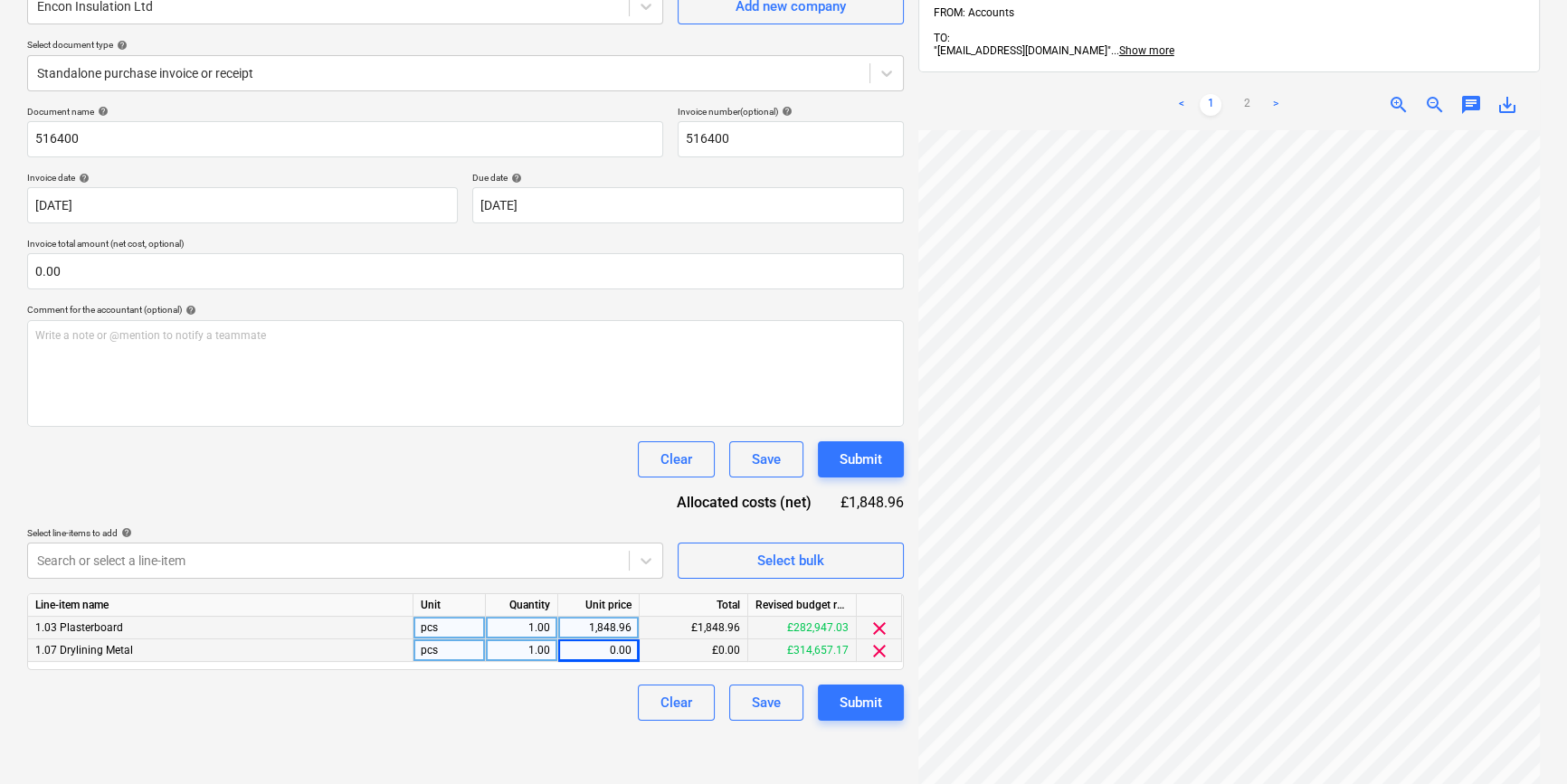 scroll, scrollTop: 0, scrollLeft: 148, axis: horizontal 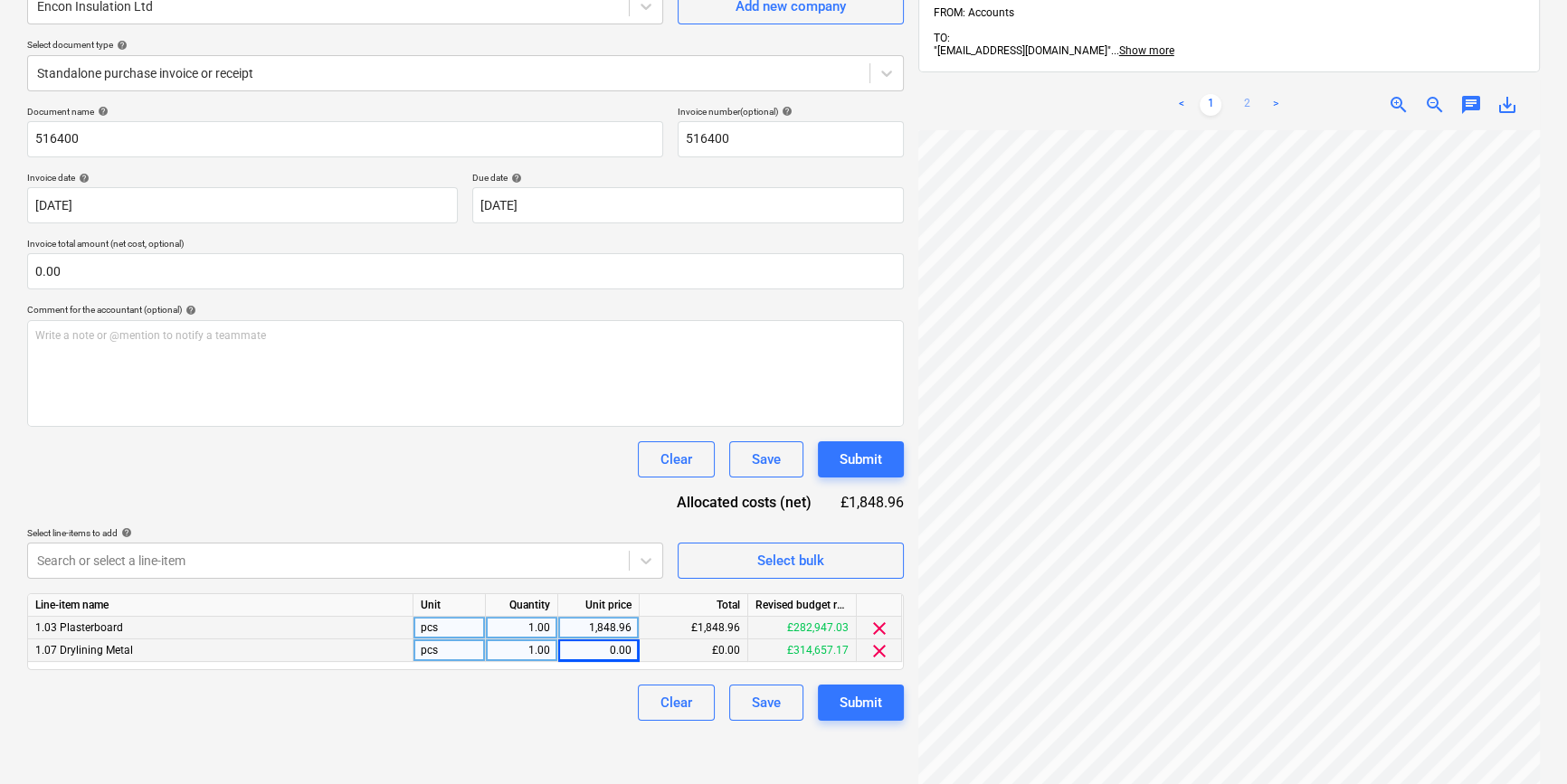 click on "2" at bounding box center (1247, 105) 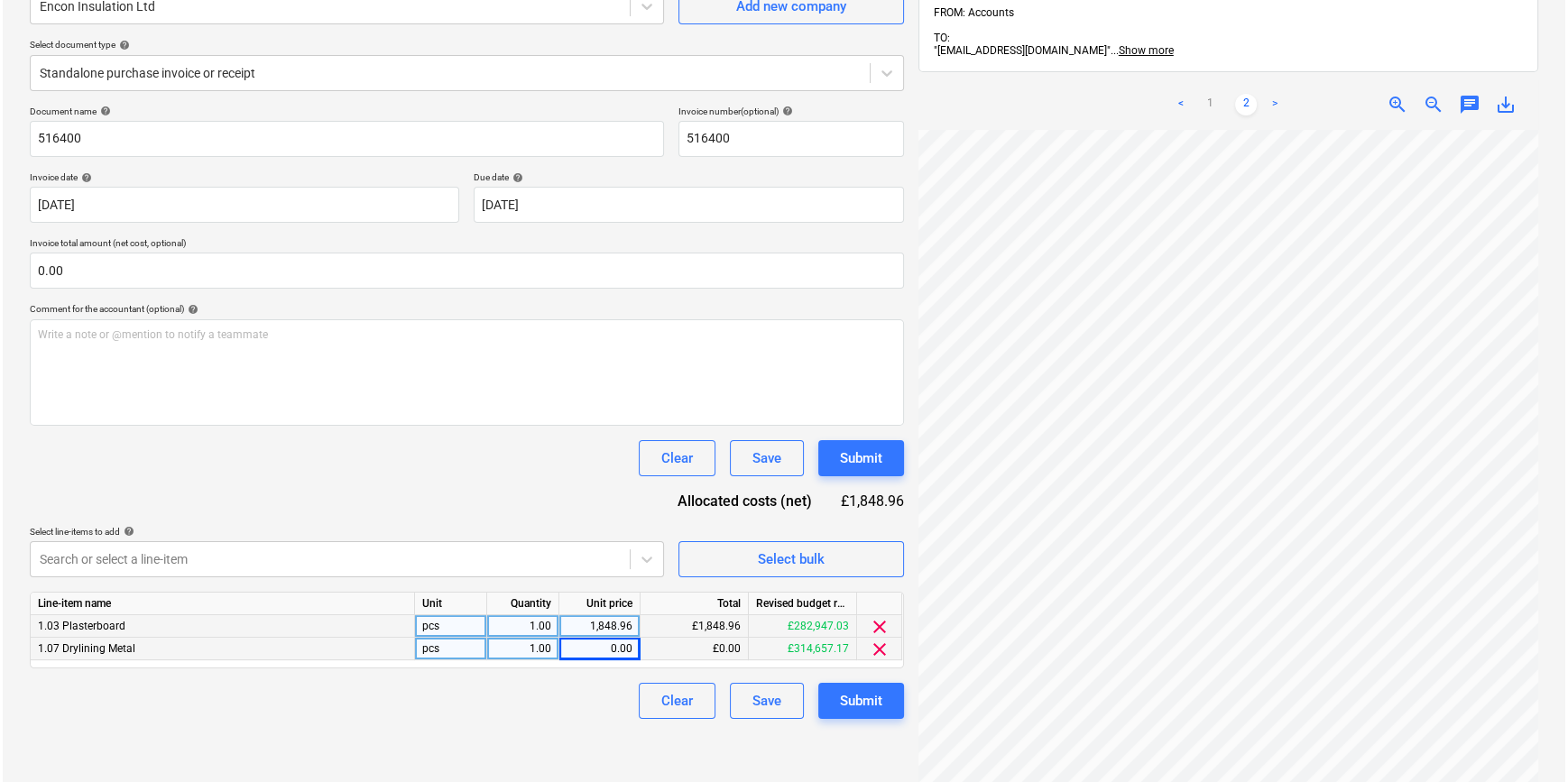scroll, scrollTop: 408, scrollLeft: 148, axis: both 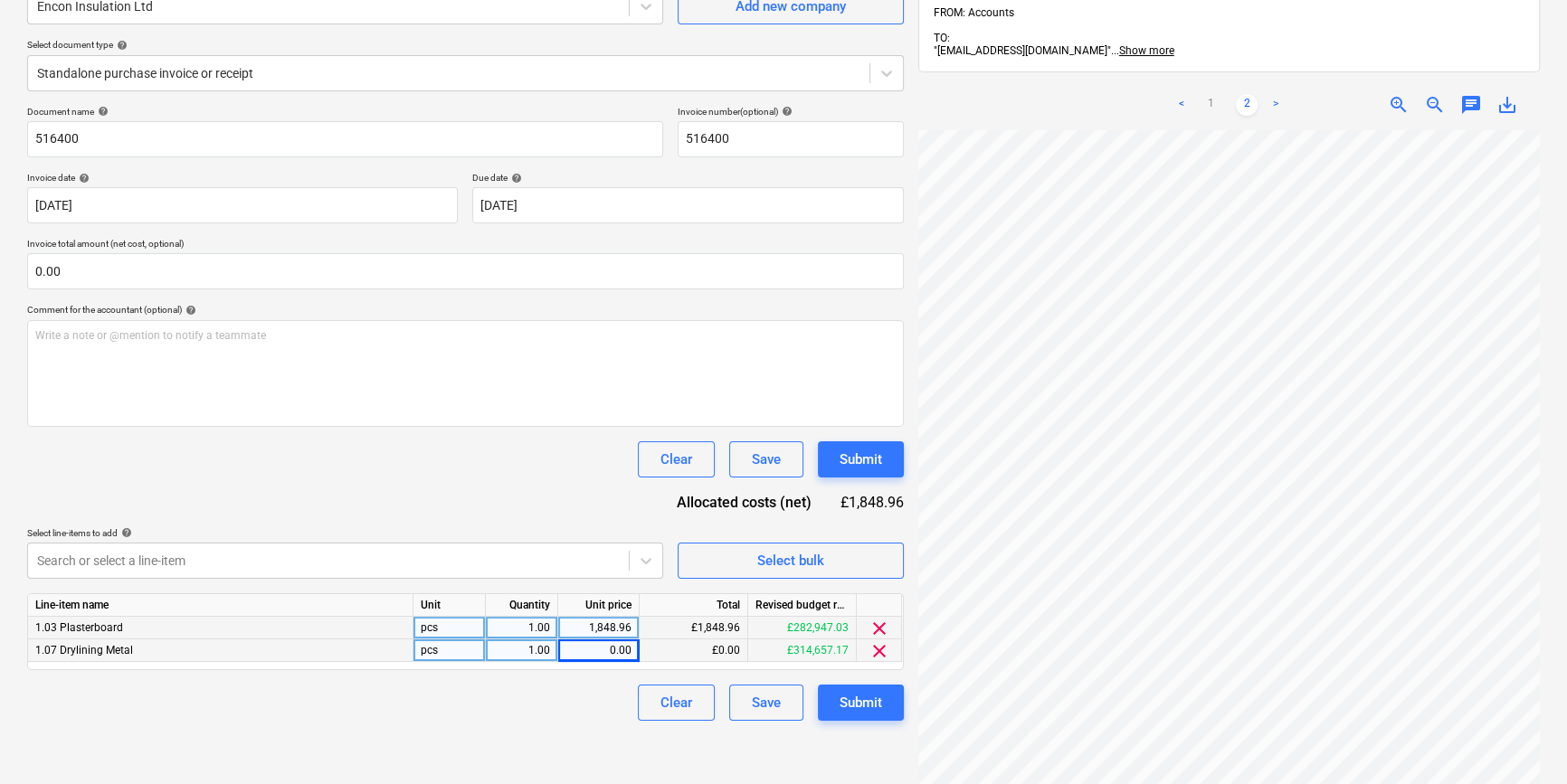 click on "0.00" at bounding box center (598, 650) 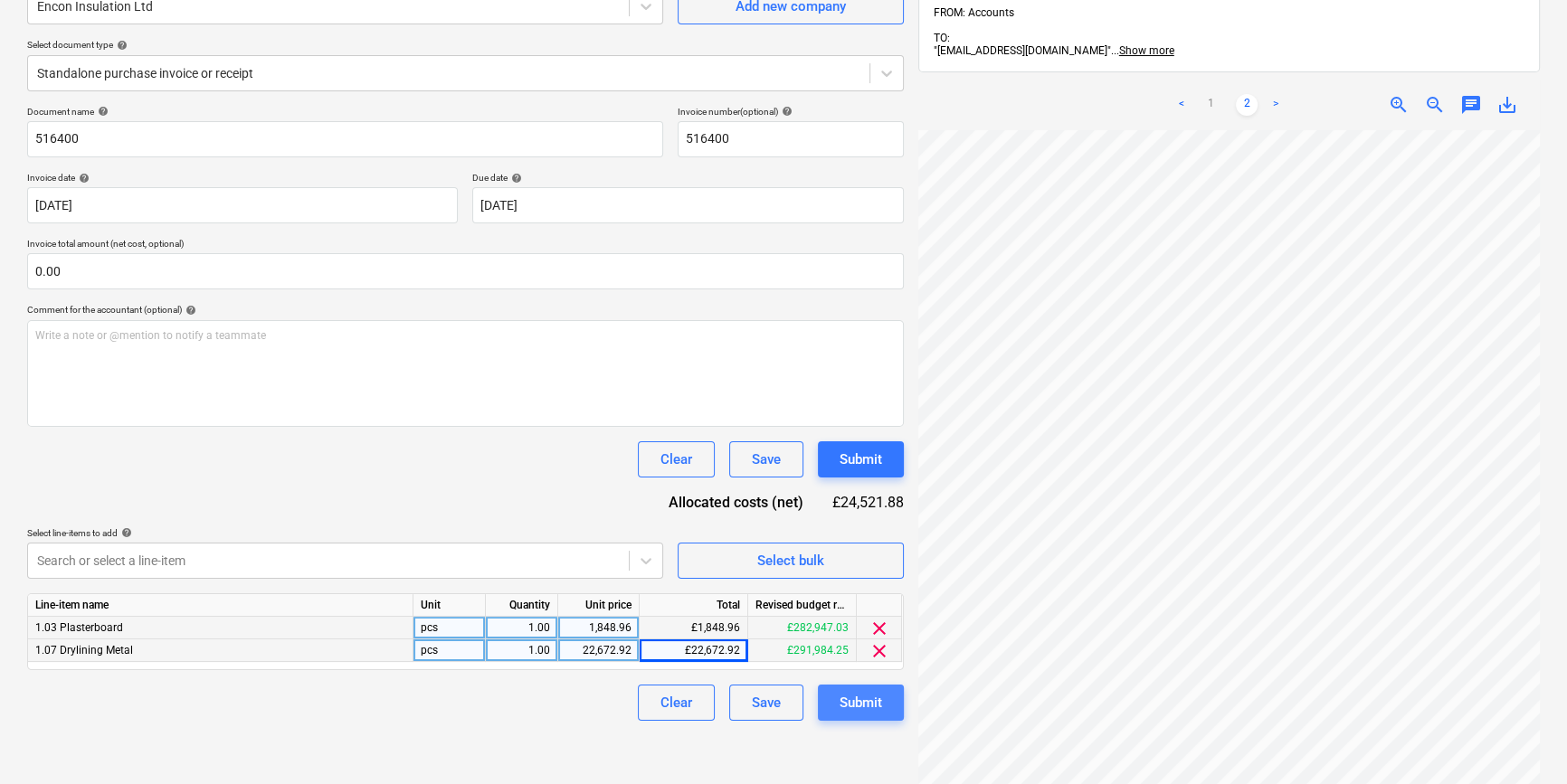 click on "Submit" at bounding box center [860, 703] 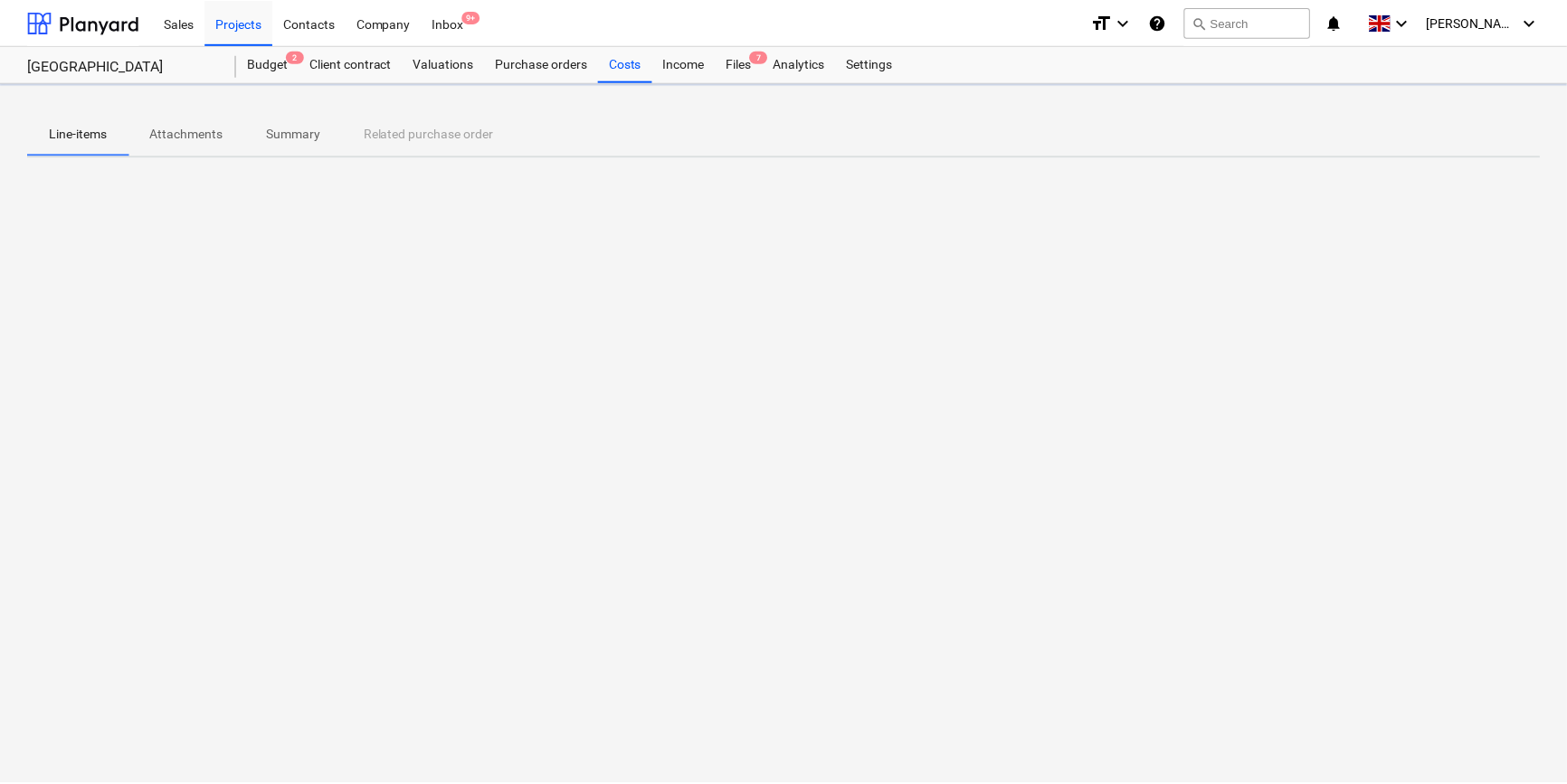 scroll, scrollTop: 0, scrollLeft: 0, axis: both 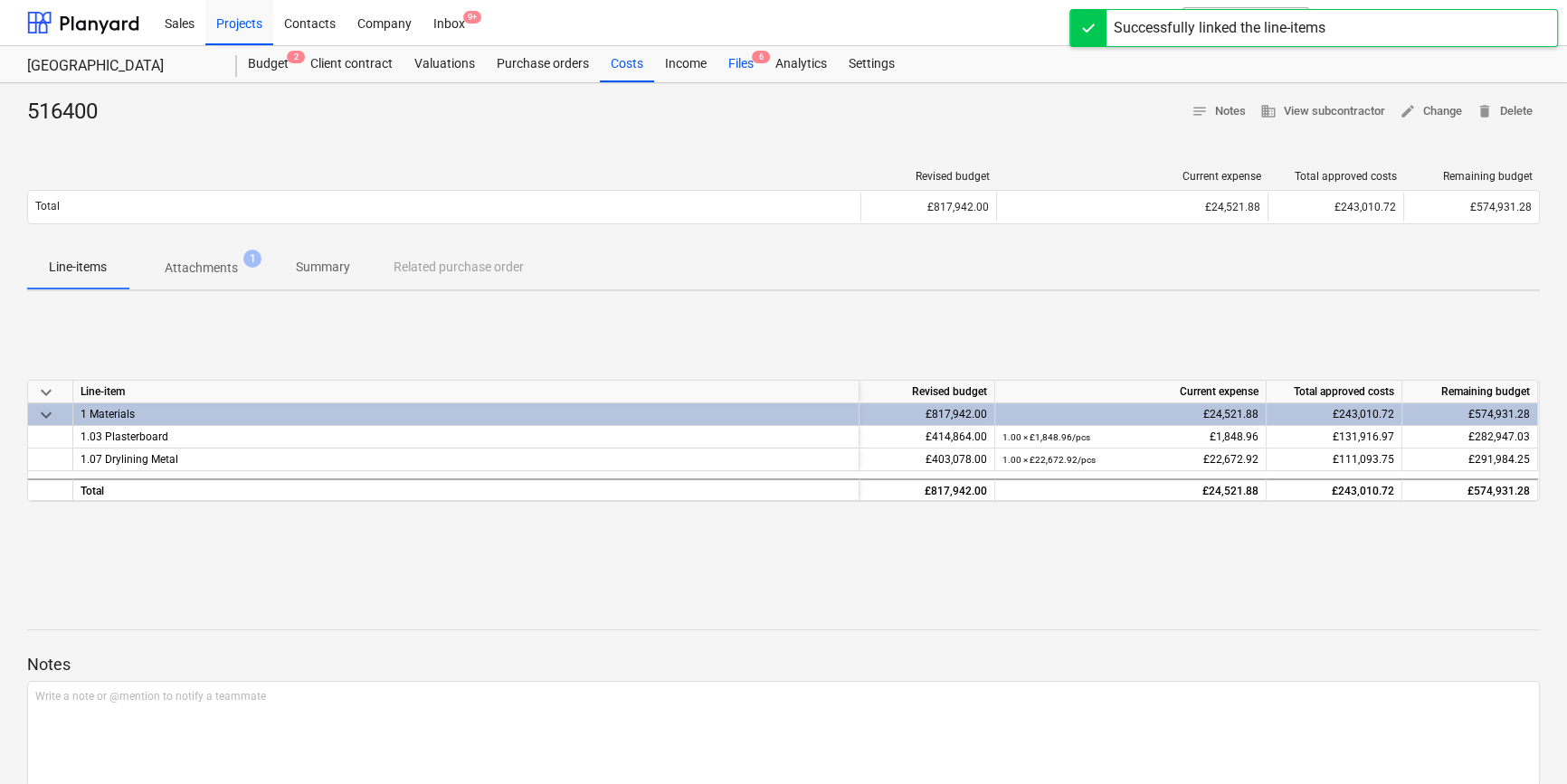 click on "Files 6" at bounding box center [741, 64] 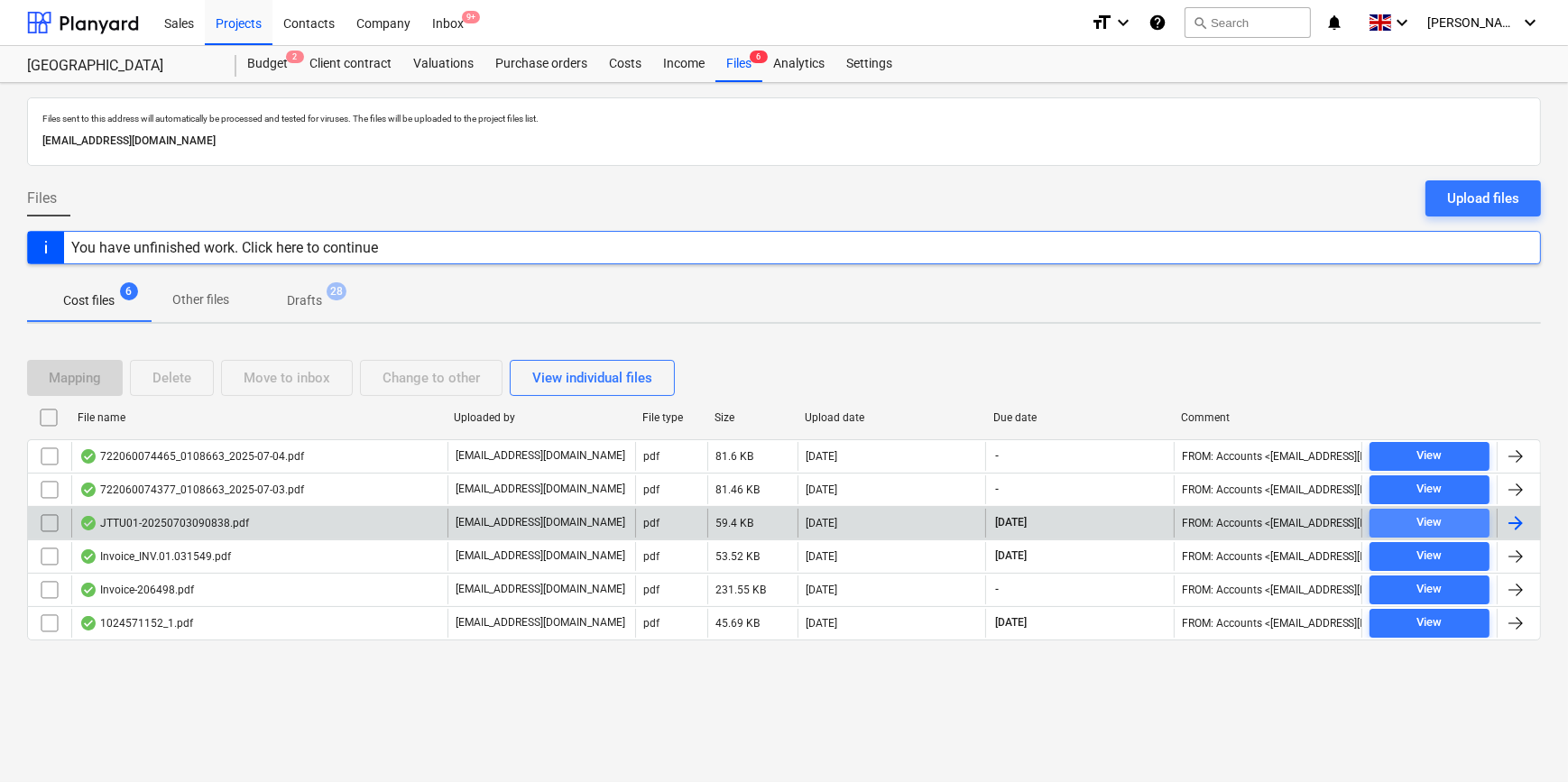 click on "View" at bounding box center [1429, 522] 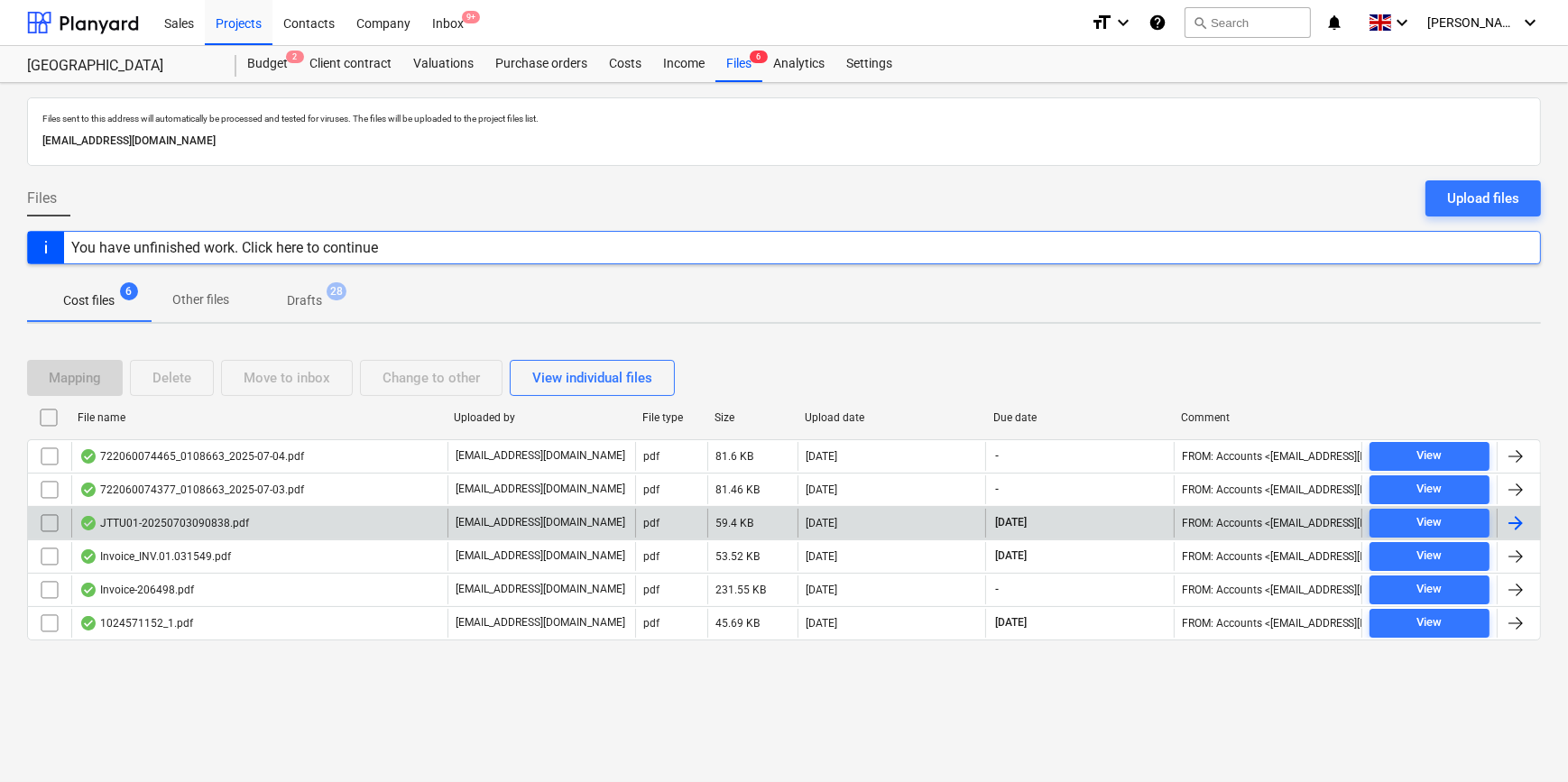 click at bounding box center (1516, 523) 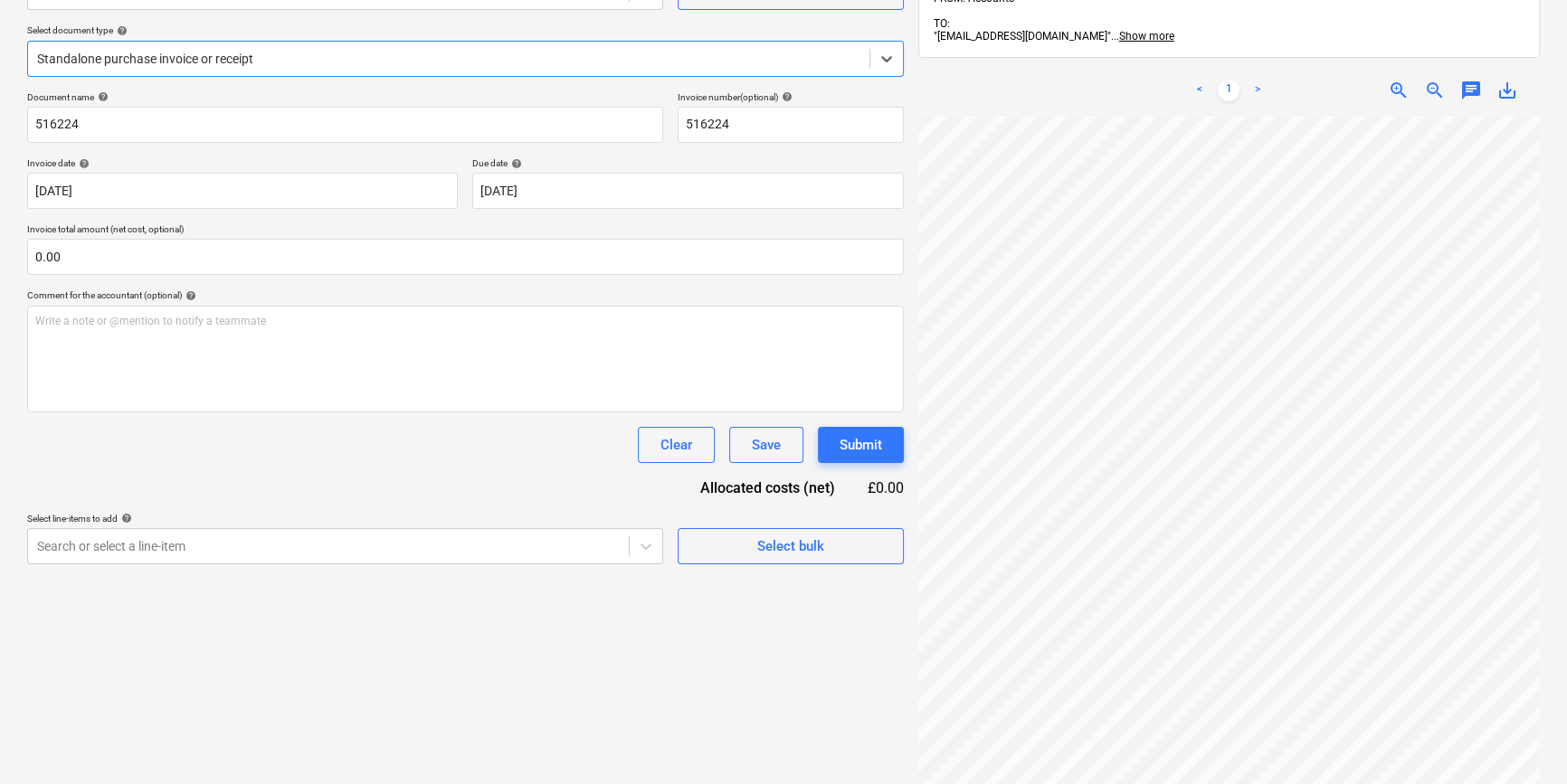 scroll, scrollTop: 258, scrollLeft: 0, axis: vertical 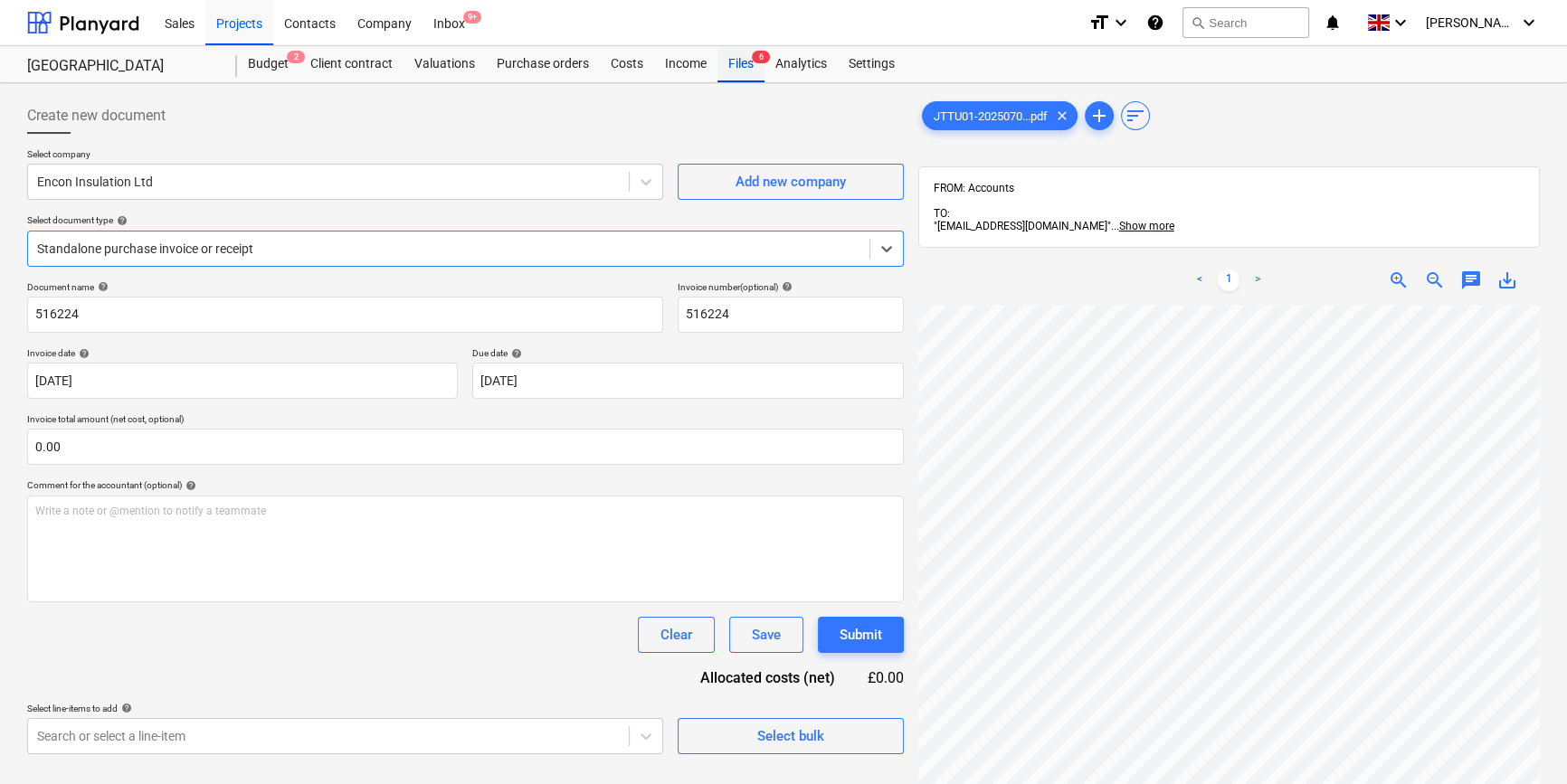 click on "Files 6" at bounding box center [741, 64] 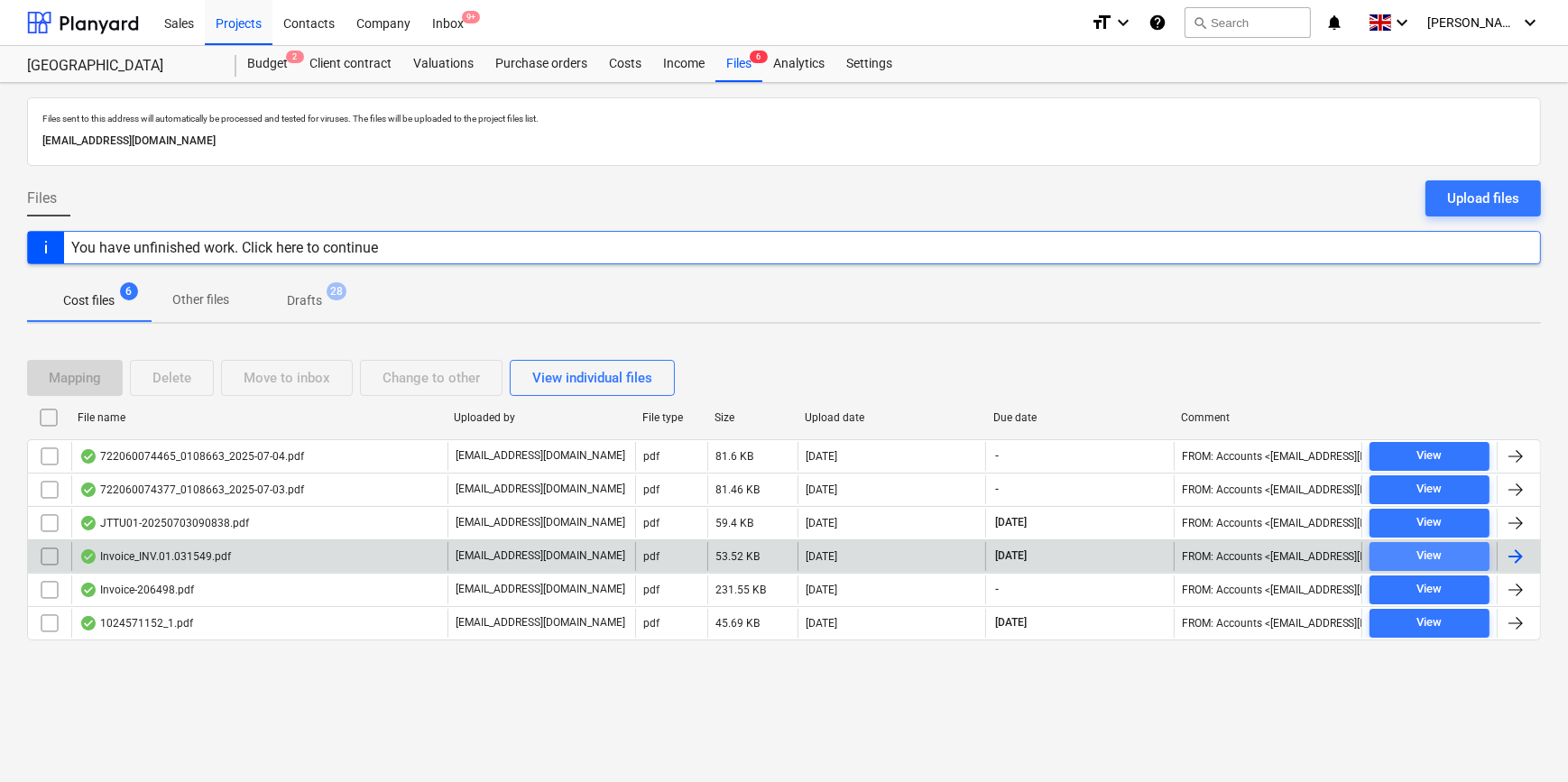 click on "View" at bounding box center [1429, 556] 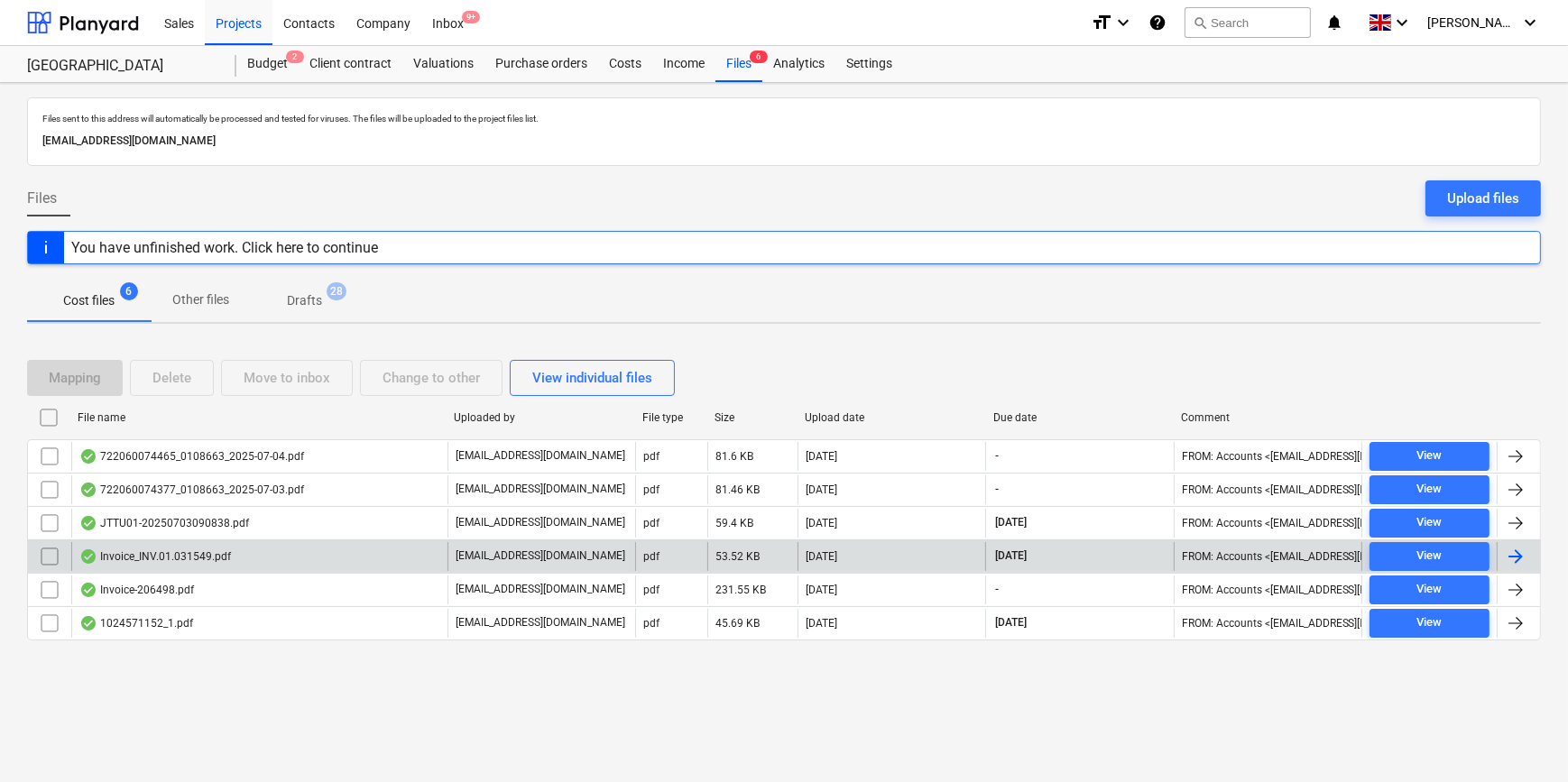 click at bounding box center (1516, 557) 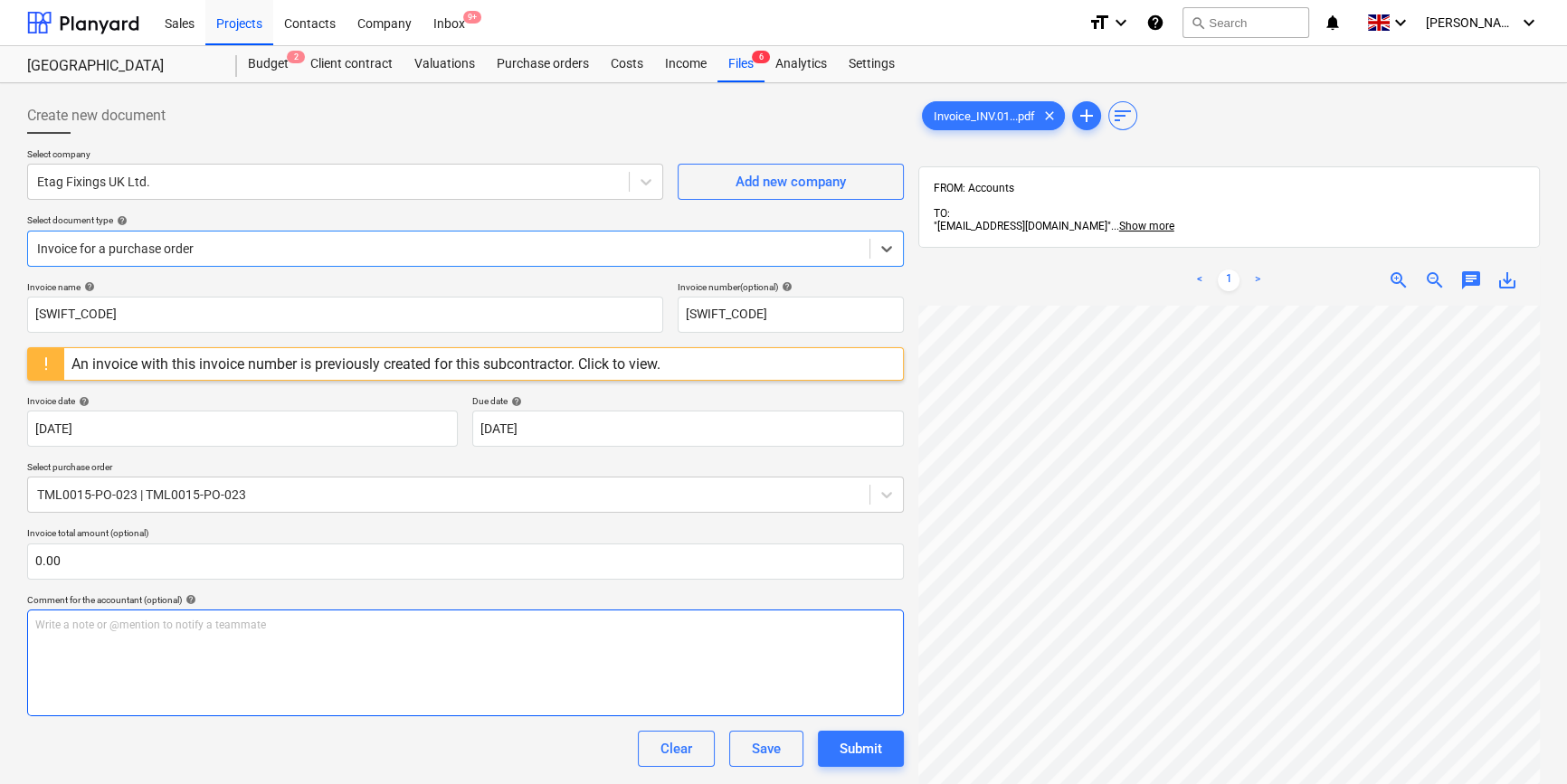 scroll, scrollTop: 0, scrollLeft: 0, axis: both 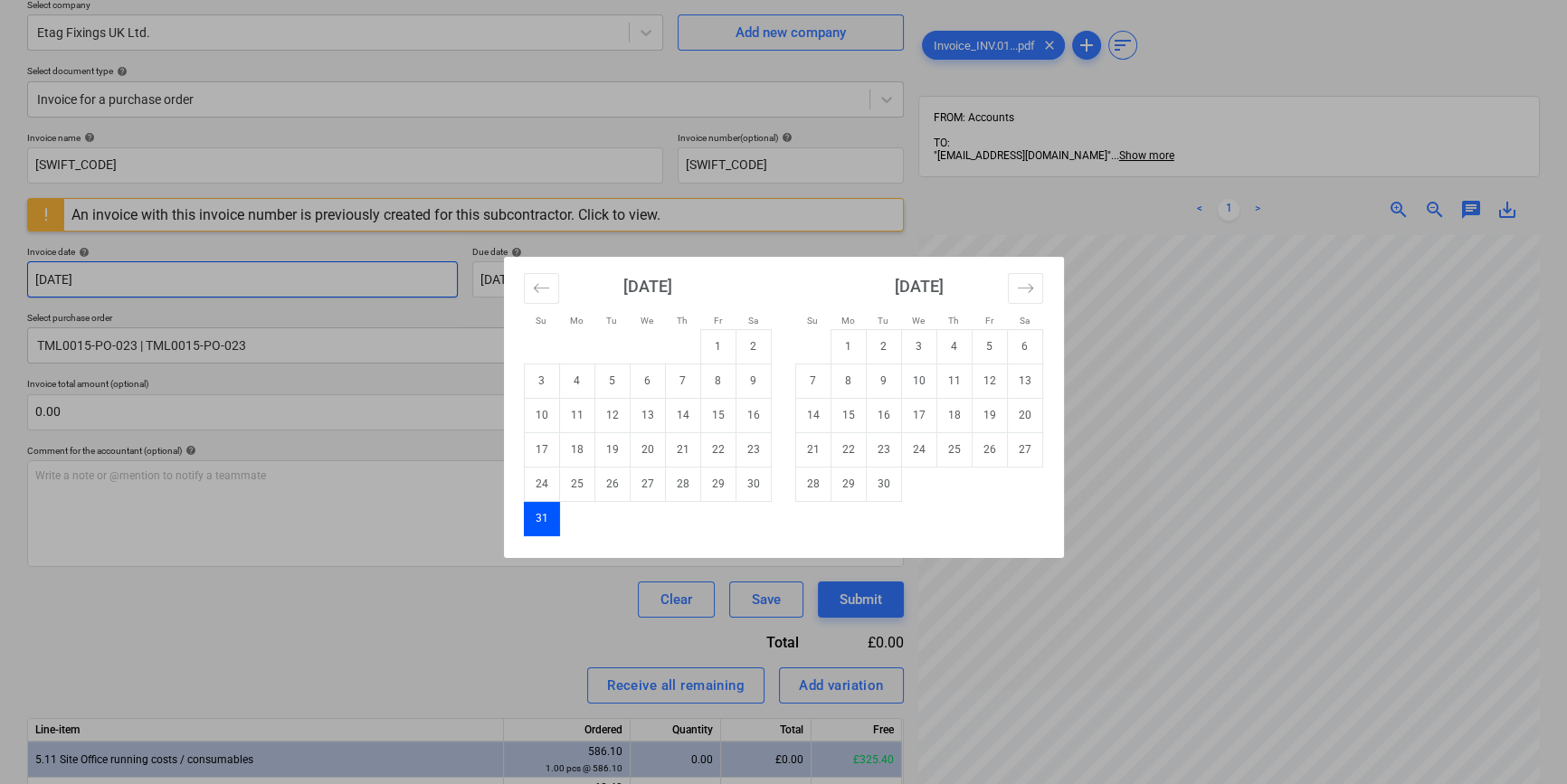 click on "Sales Projects Contacts Company Inbox 9+ format_size keyboard_arrow_down help search Search notifications 0 keyboard_arrow_down [PERSON_NAME] keyboard_arrow_down Camden Goods Yard Budget 2 Client contract Valuations Purchase orders Costs Income Files 6 Analytics Settings Create new document Select company Etag Fixings UK Ltd.   Add new company Select document type help Invoice for a purchase order Invoice name help [SWIFT_CODE] Invoice number  (optional) help [SWIFT_CODE] An invoice with this invoice number is previously created for this subcontractor. Click to view. Invoice date help [DATE] [DATE] Press the down arrow key to interact with the calendar and
select a date. Press the question mark key to get the keyboard shortcuts for changing dates. Due date help [DATE] [DATE] Press the down arrow key to interact with the calendar and
select a date. Press the question mark key to get the keyboard shortcuts for changing dates. Select purchase order TML0015-PO-023 | TML0015-PO-023  0.00 ﻿" at bounding box center (784, 242) 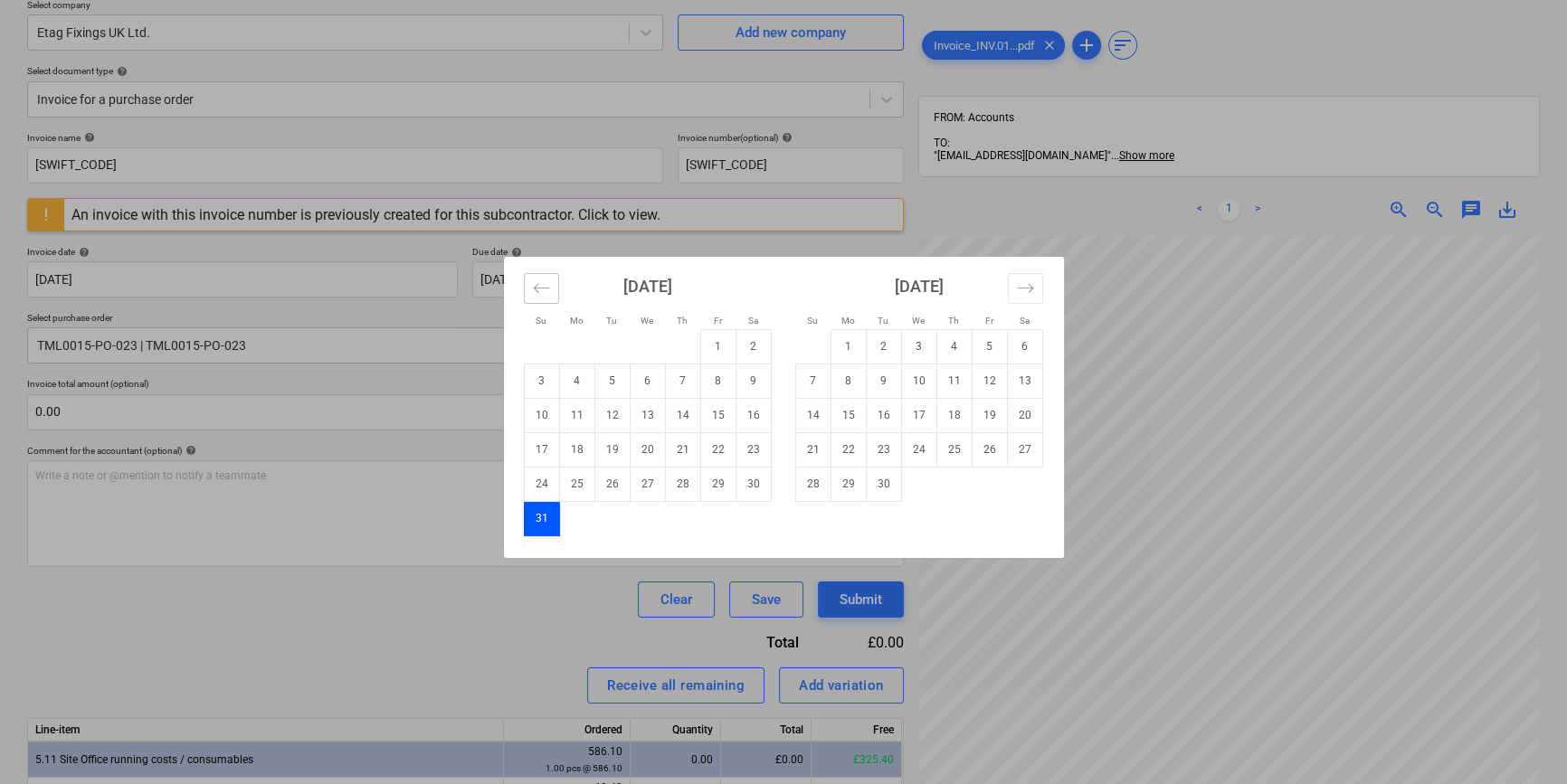click at bounding box center (541, 288) 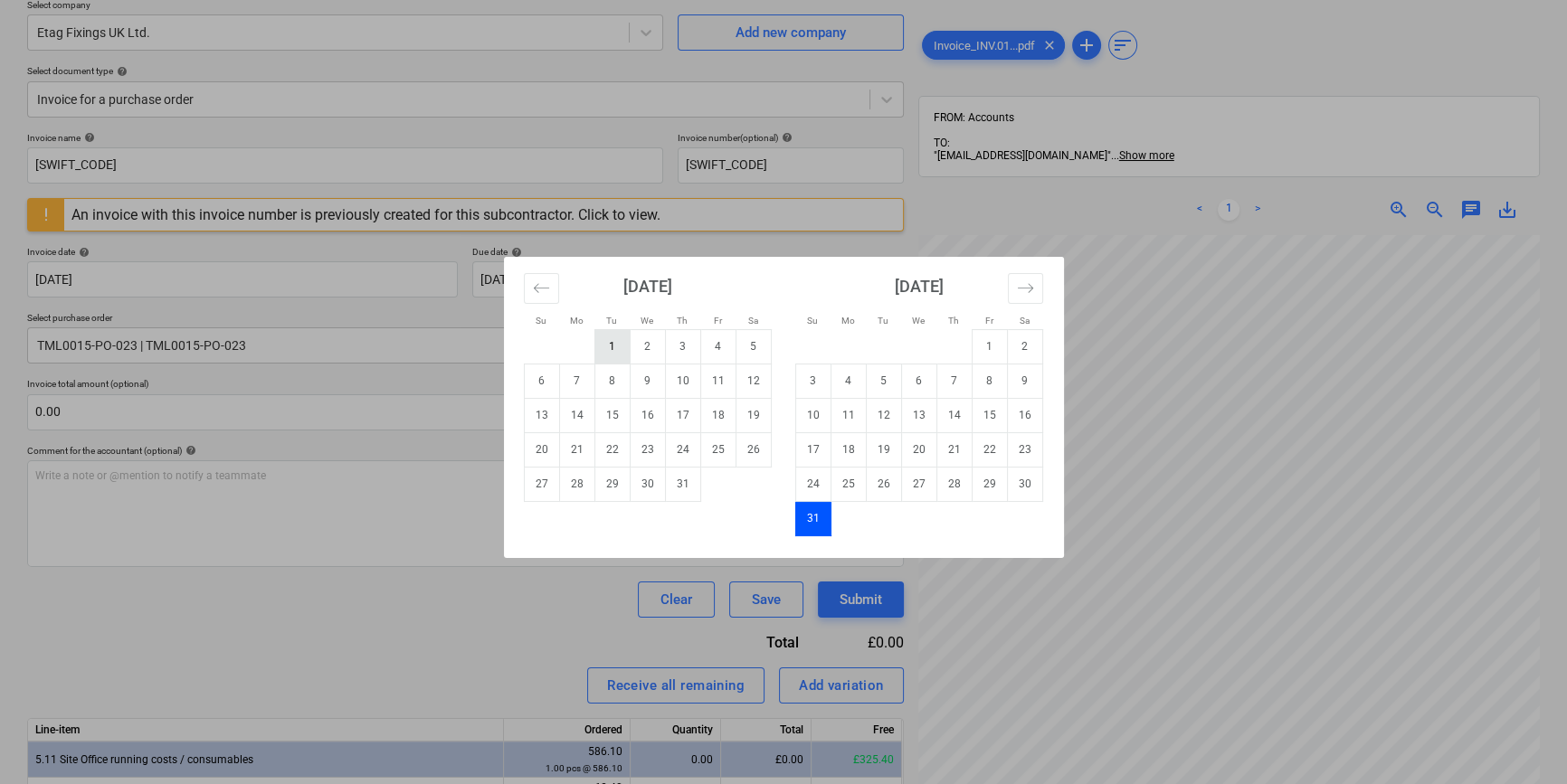 click on "1" at bounding box center [612, 346] 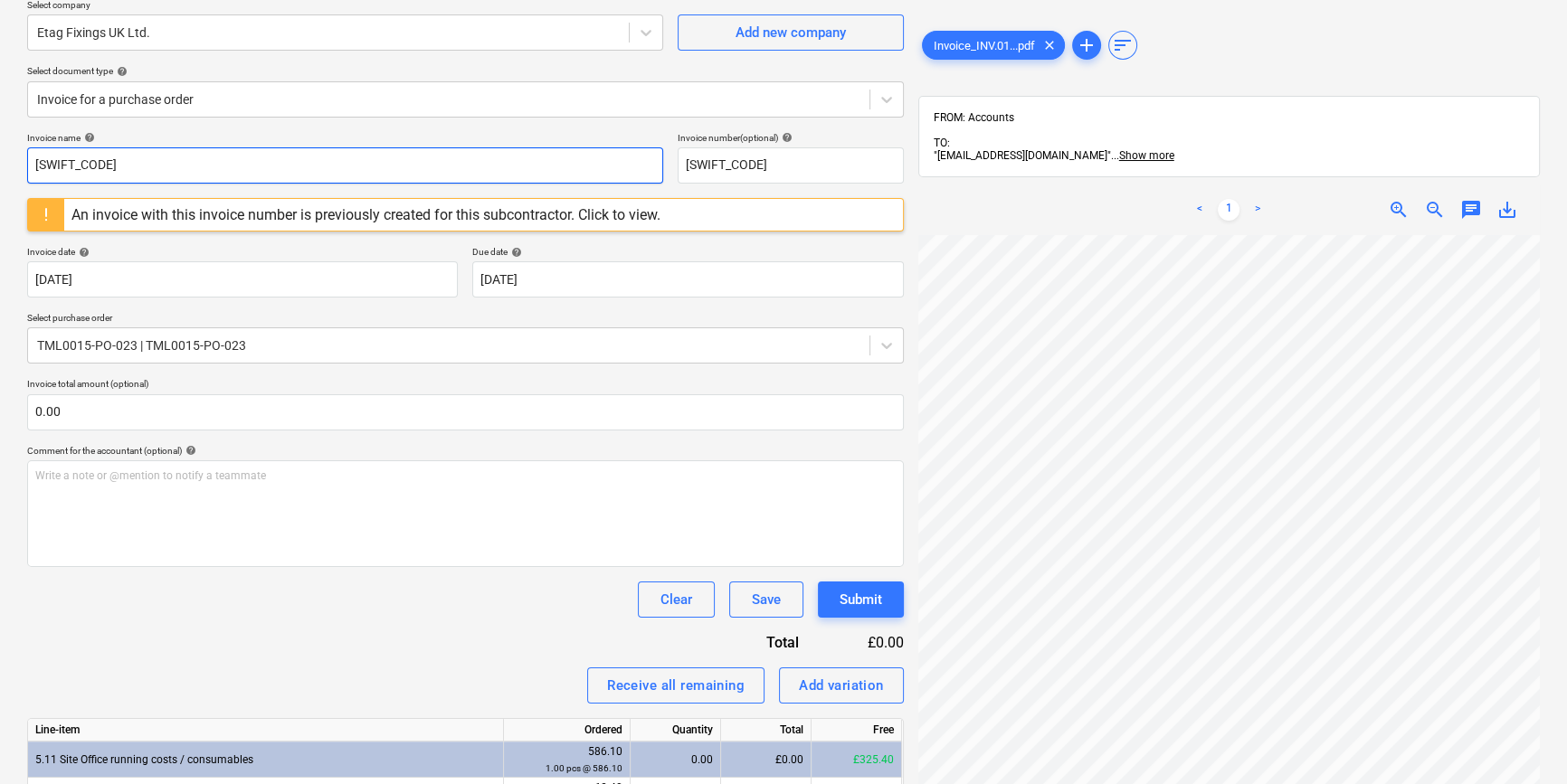 drag, startPoint x: 131, startPoint y: 167, endPoint x: 22, endPoint y: 172, distance: 109.114619 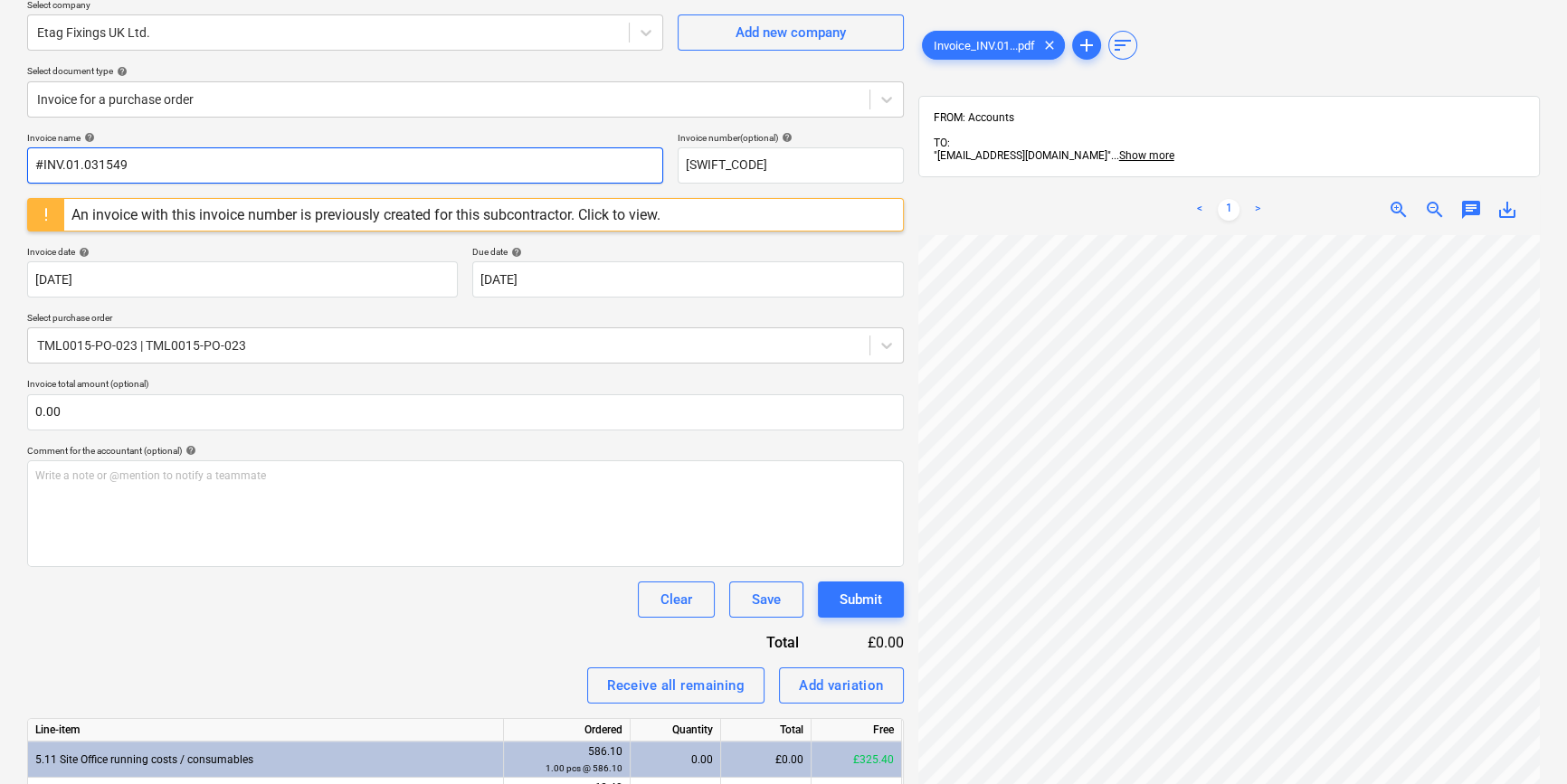 drag, startPoint x: 128, startPoint y: 165, endPoint x: 26, endPoint y: 167, distance: 102.01961 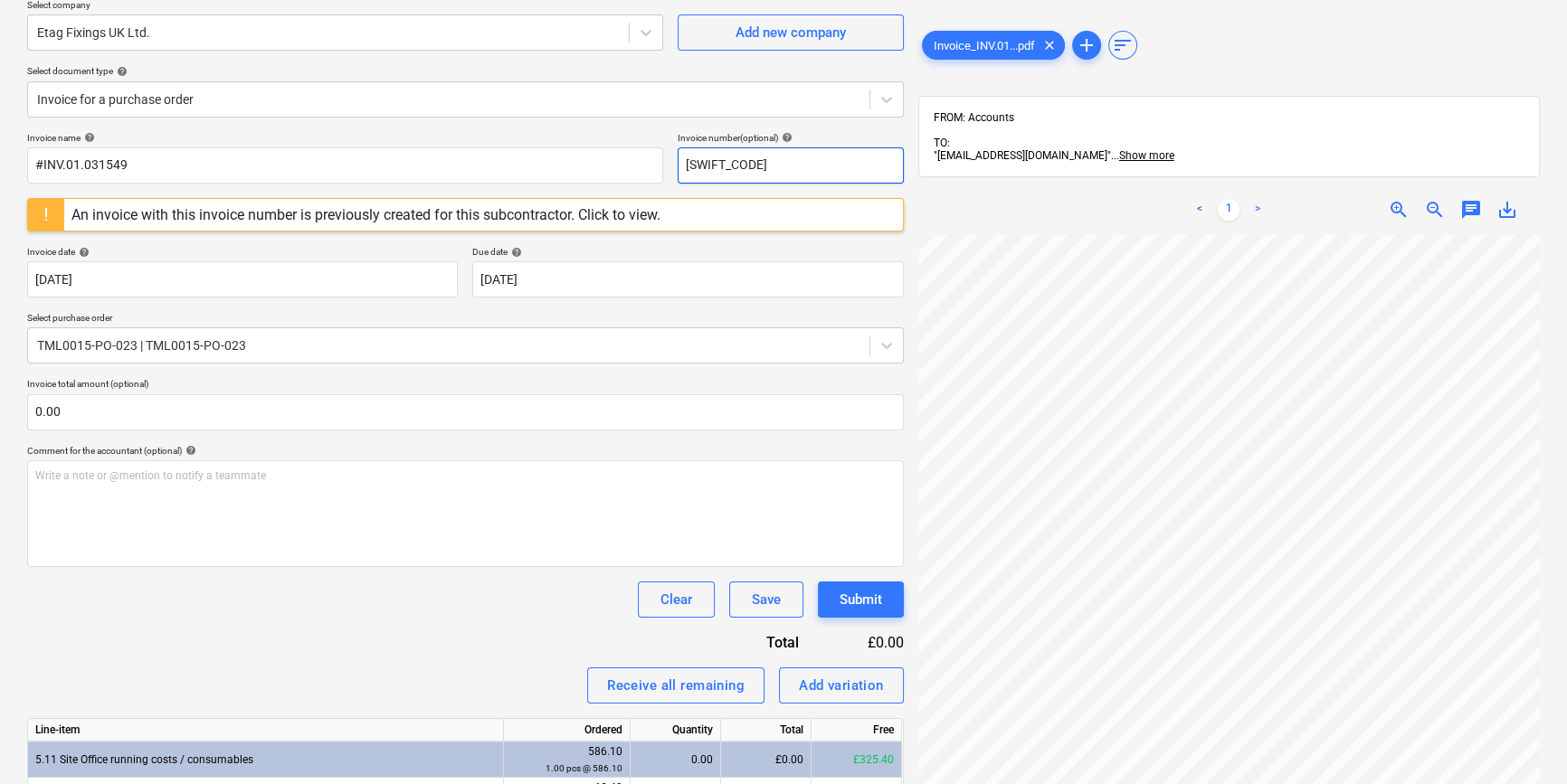 paste on "#INV.01.031549" 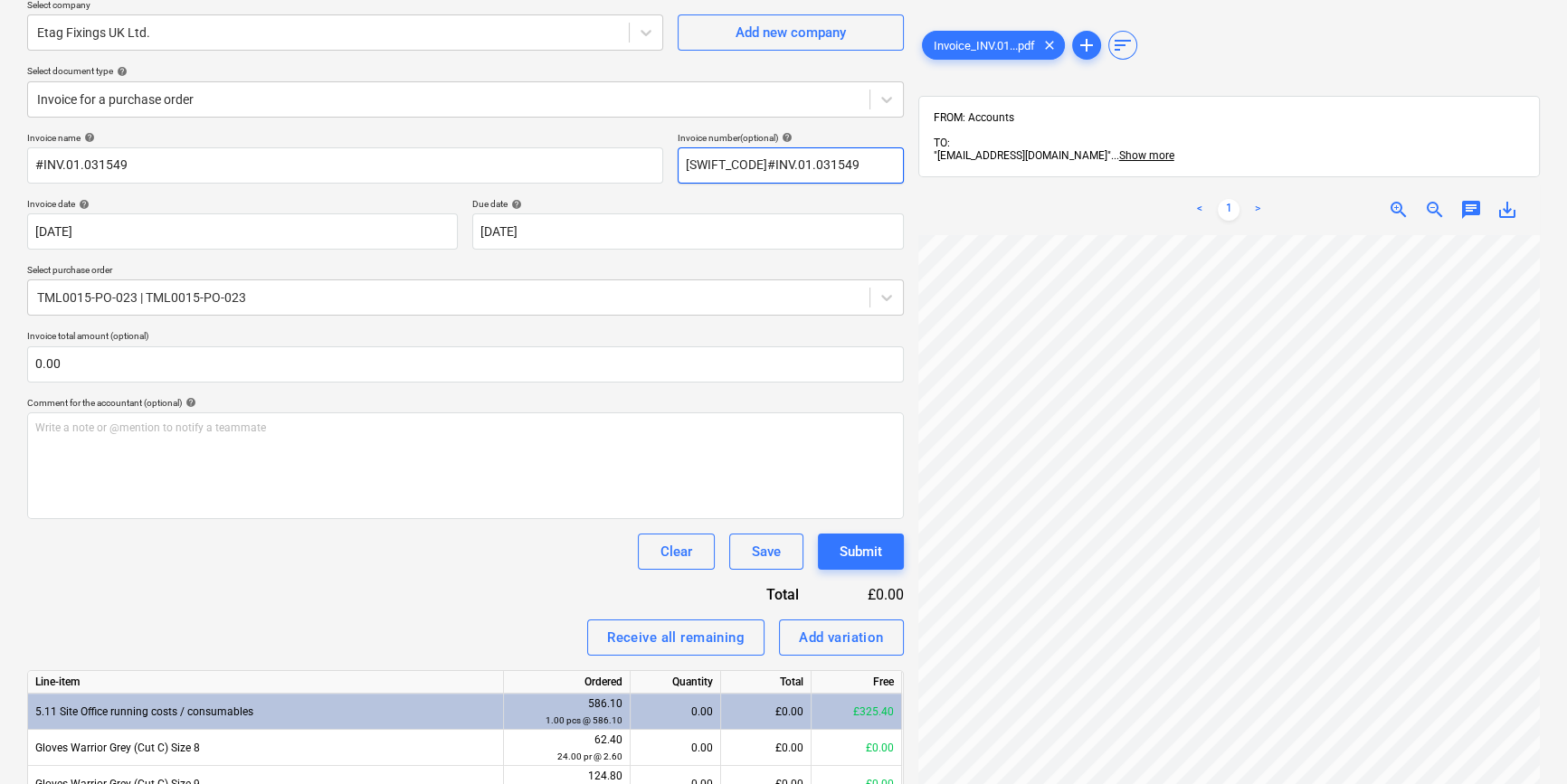 click on "[SWIFT_CODE]#INV.01.031549" at bounding box center [791, 165] 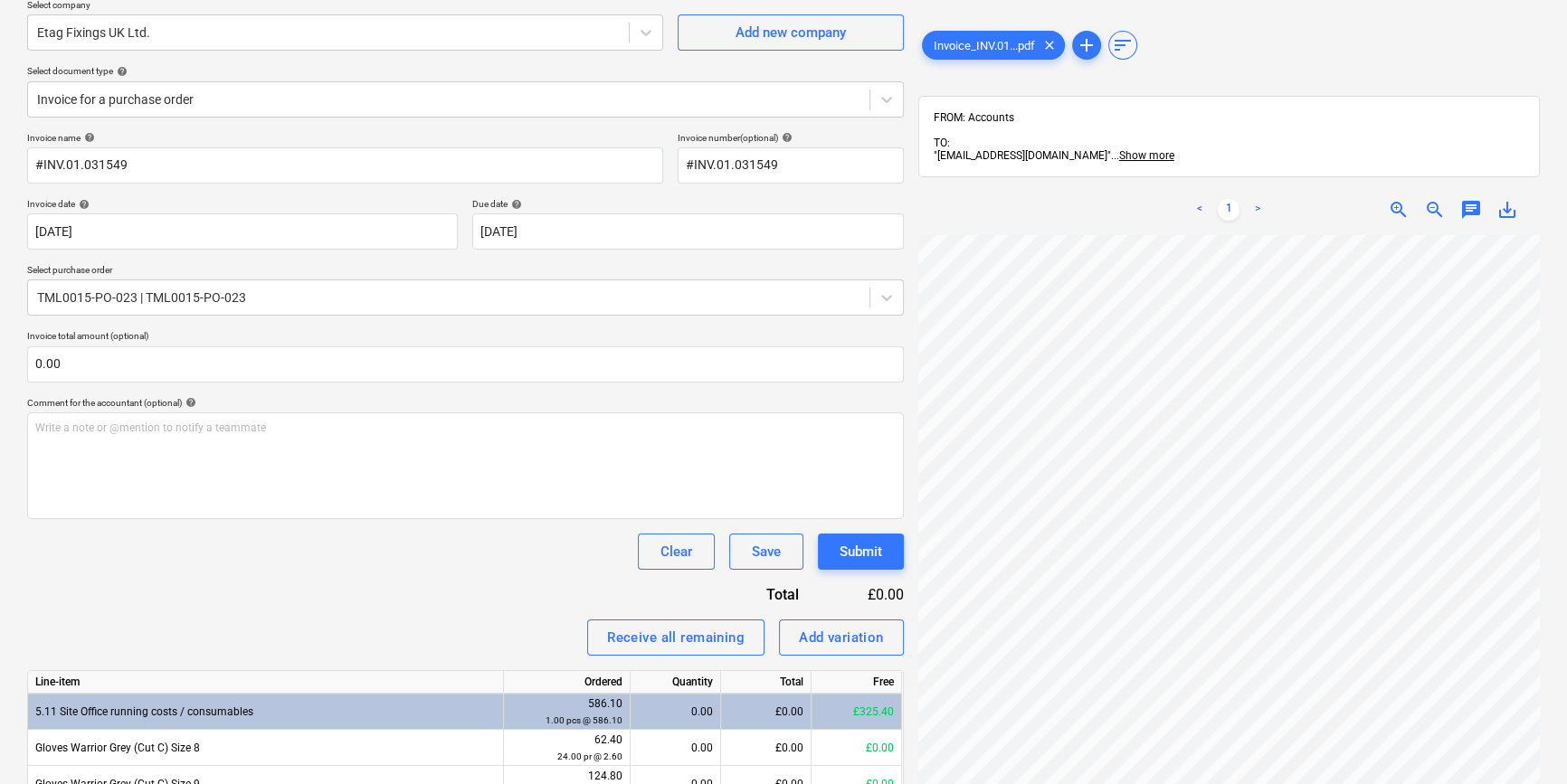 click on "Invoice name help #INV.01.031549 Invoice number  (optional) help #INV.01.031549 Invoice date help [DATE] 01.07.2025 Press the down arrow key to interact with the calendar and
select a date. Press the question mark key to get the keyboard shortcuts for changing dates. Due date help [DATE] [DATE] Press the down arrow key to interact with the calendar and
select a date. Press the question mark key to get the keyboard shortcuts for changing dates. Select purchase order TML0015-PO-023 | TML0015-PO-023  Invoice total amount (optional) 0.00 Comment for the accountant (optional) help Write a note or @mention to notify a teammate ﻿ Clear Save Submit Total £0.00 Receive all remaining Add variation Line-item Ordered Quantity Total Free 5.11 Site Office running costs / consumables 586.10 1.00 pcs @ 586.10 0.00 £0.00 £325.40 Gloves Warrior Grey (Cut C) Size 8 62.40 24.00 pr @ 2.60 0.00 £0.00 £0.00 Gloves Warrior Grey (Cut C) Size 9 124.80 48.00 pr @ 2.60 0.00 £0.00 £0.00 124.80 48.00 pr @ 2.60" at bounding box center [465, 551] 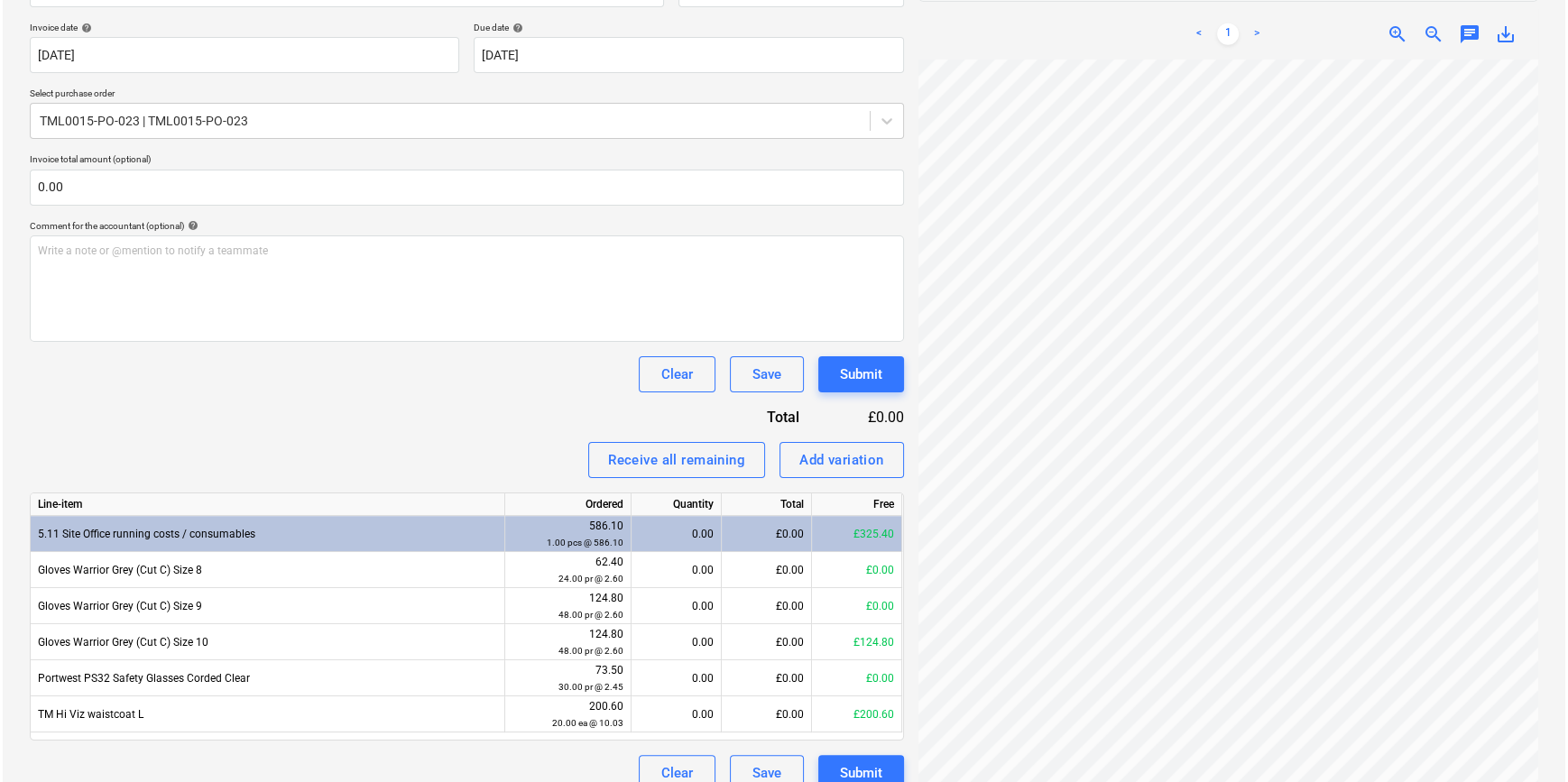 scroll, scrollTop: 347, scrollLeft: 0, axis: vertical 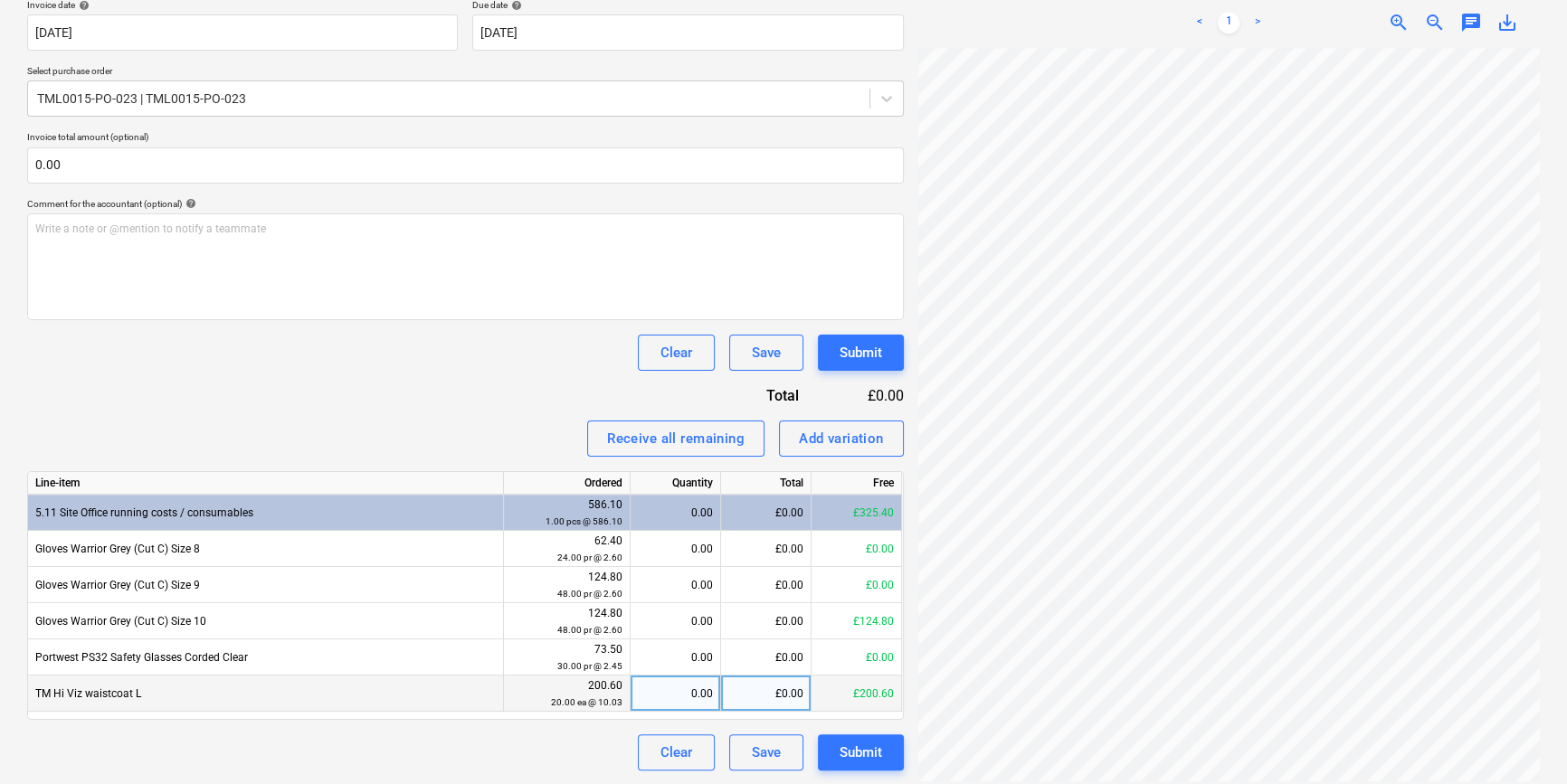 click on "0.00" at bounding box center [675, 694] 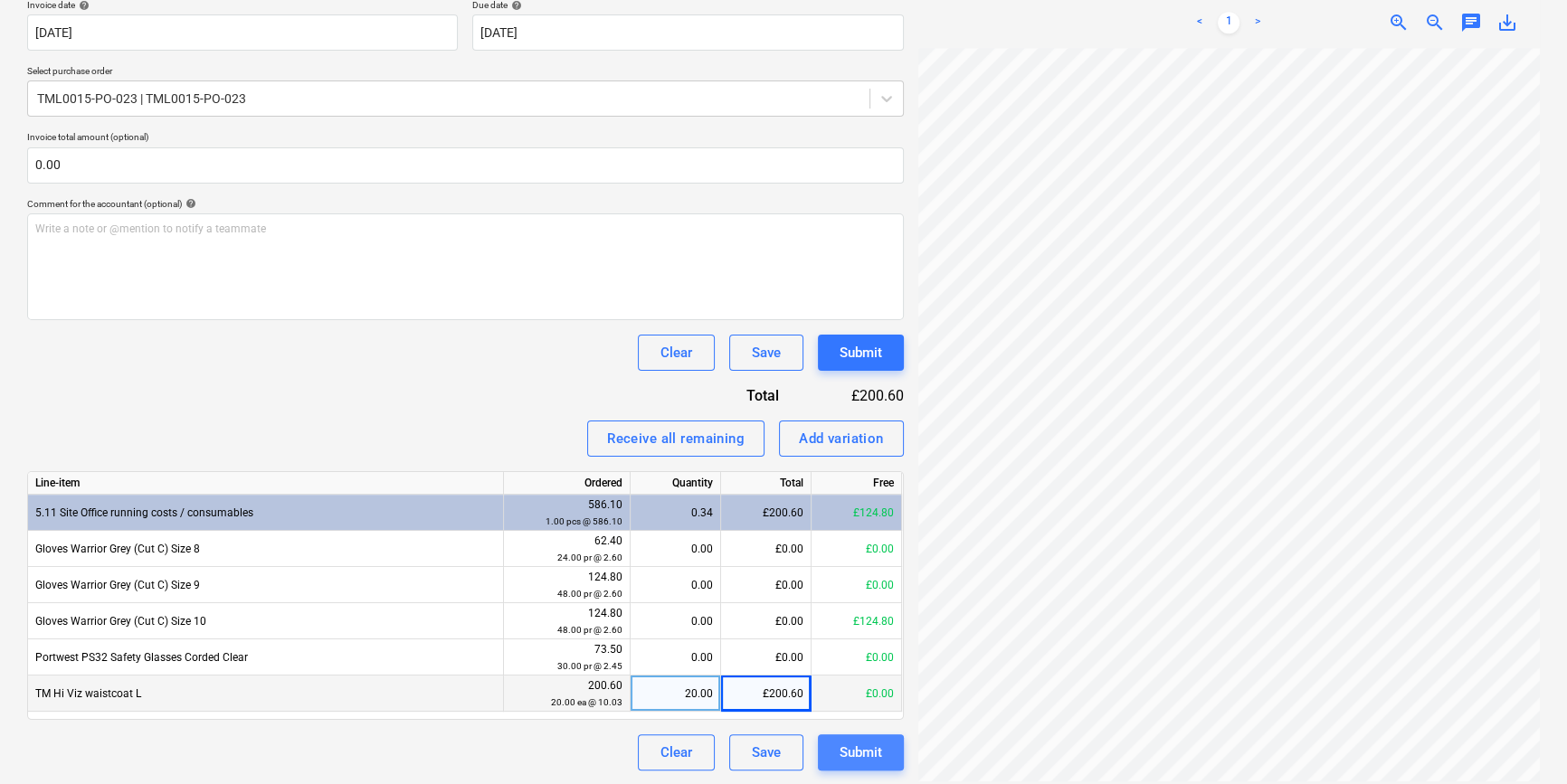 click on "Submit" at bounding box center (860, 752) 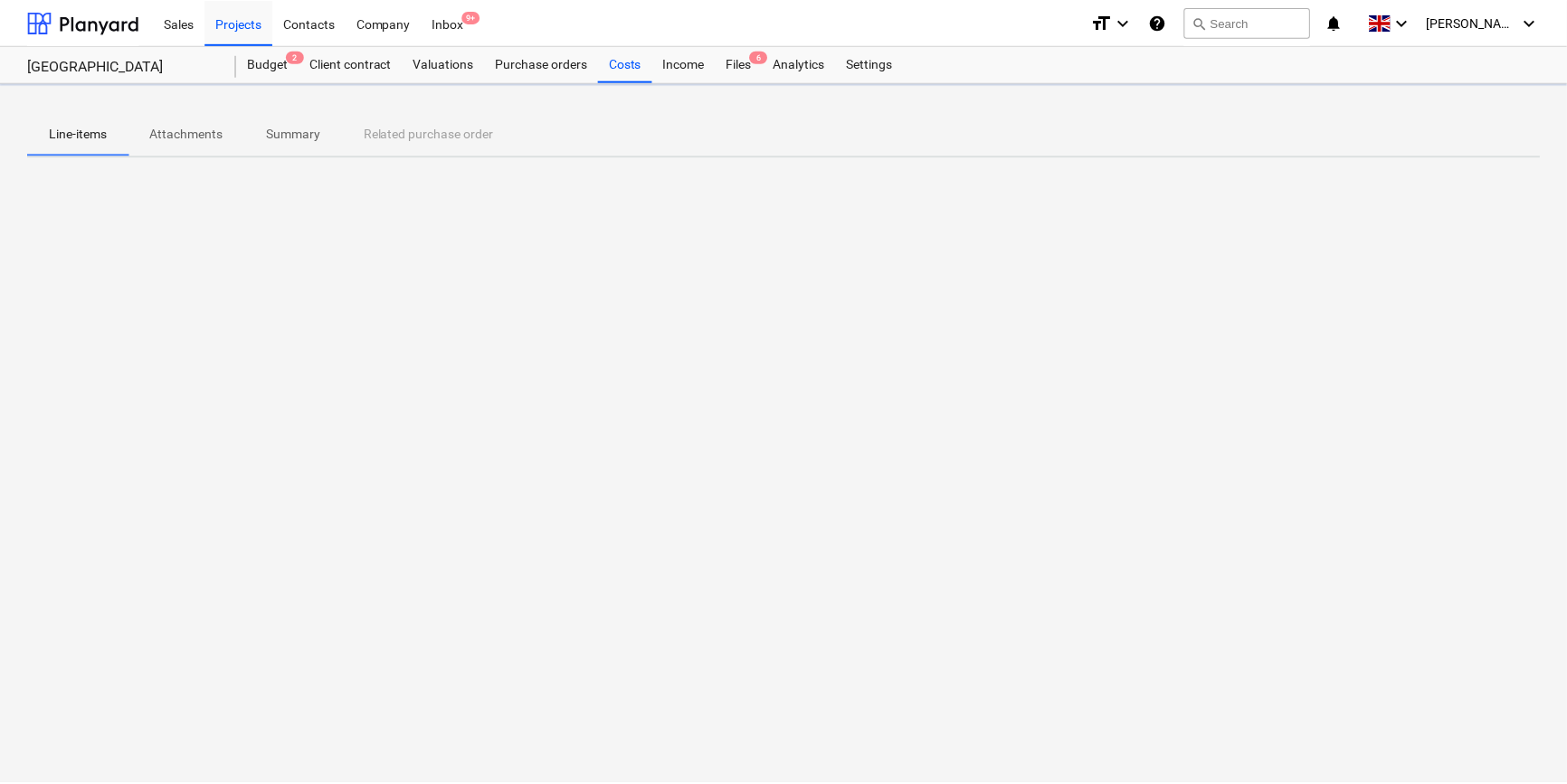 scroll, scrollTop: 0, scrollLeft: 0, axis: both 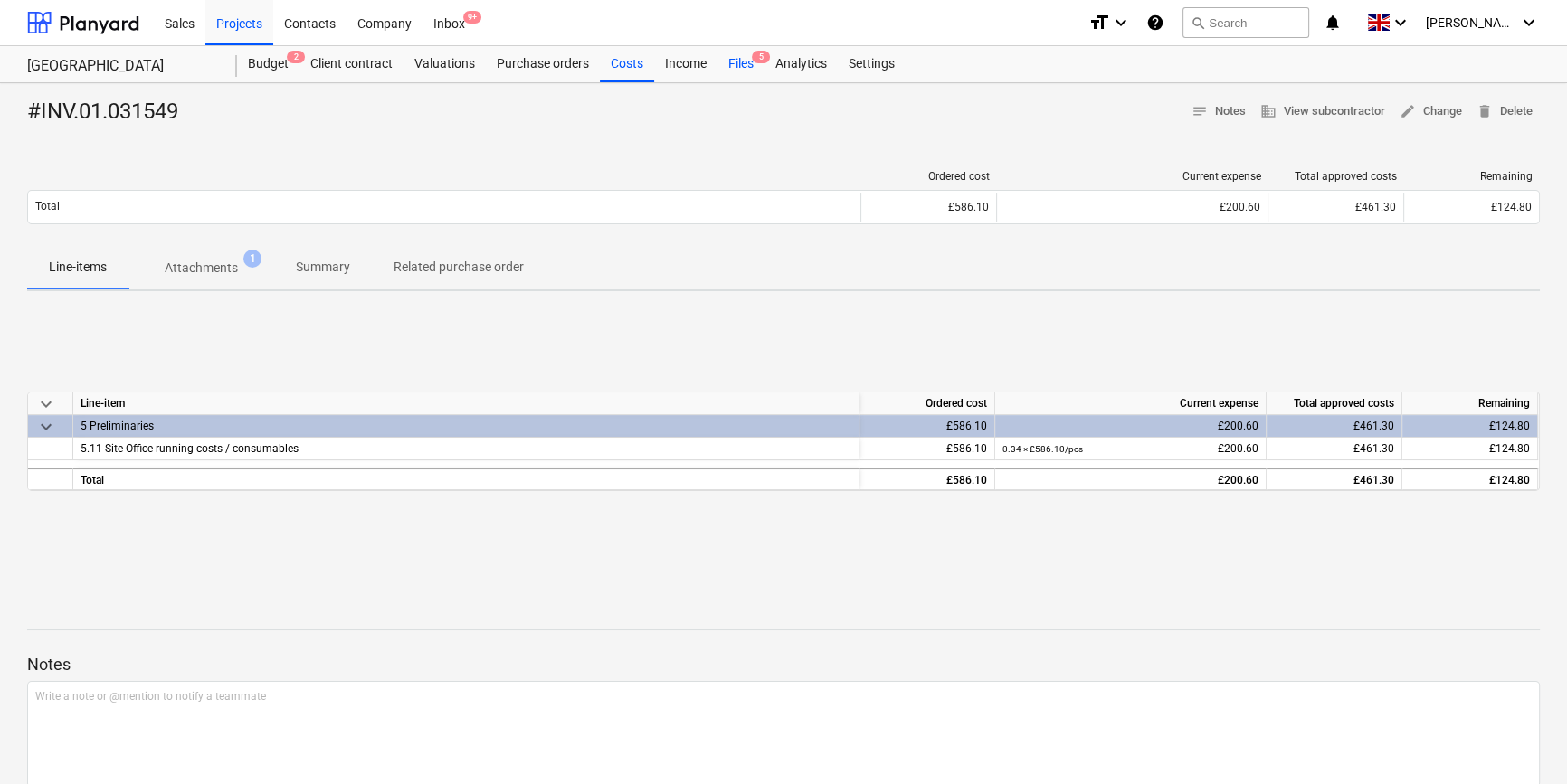 click on "Files 5" at bounding box center [741, 64] 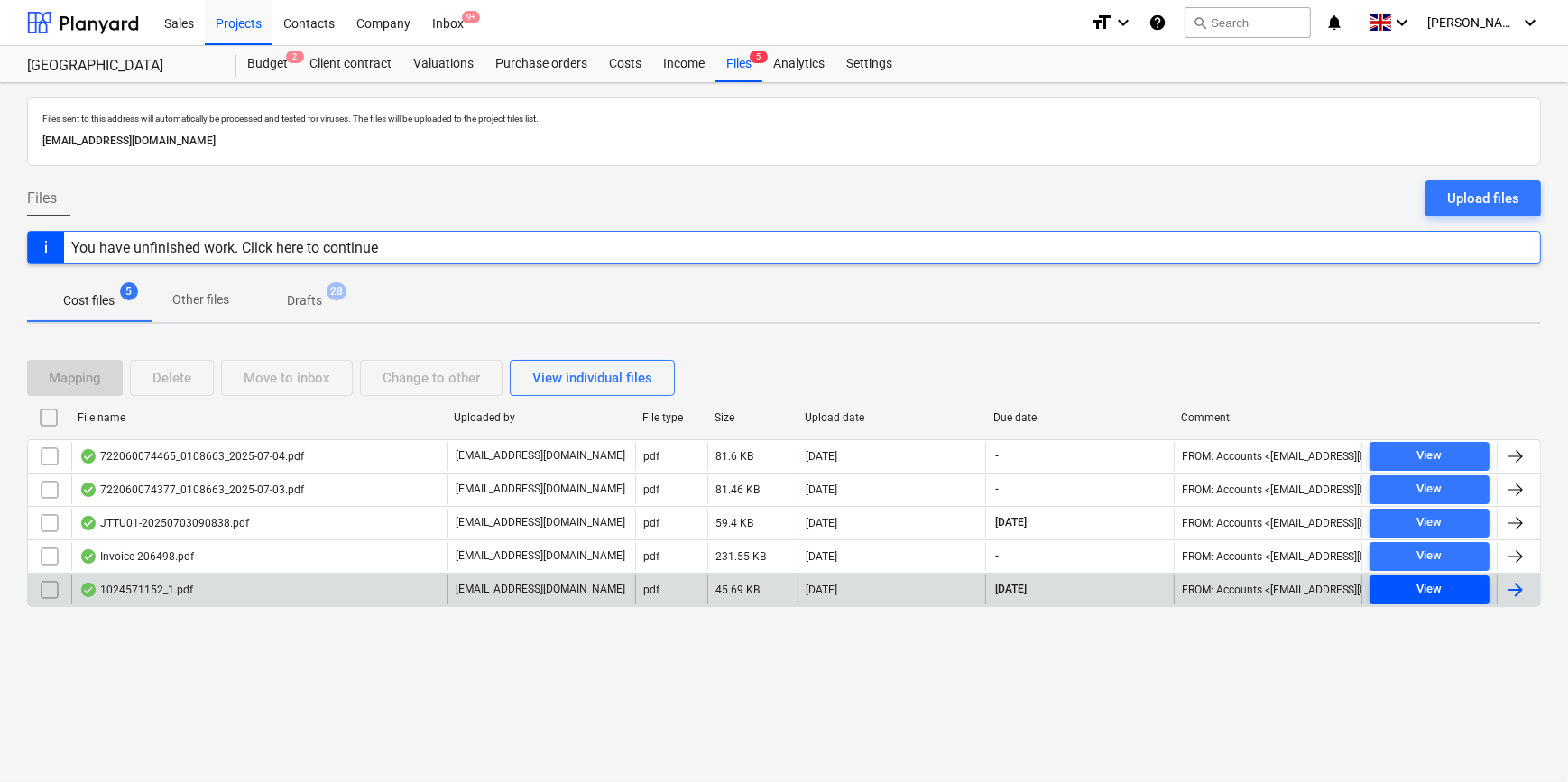 click on "View" at bounding box center [1429, 589] 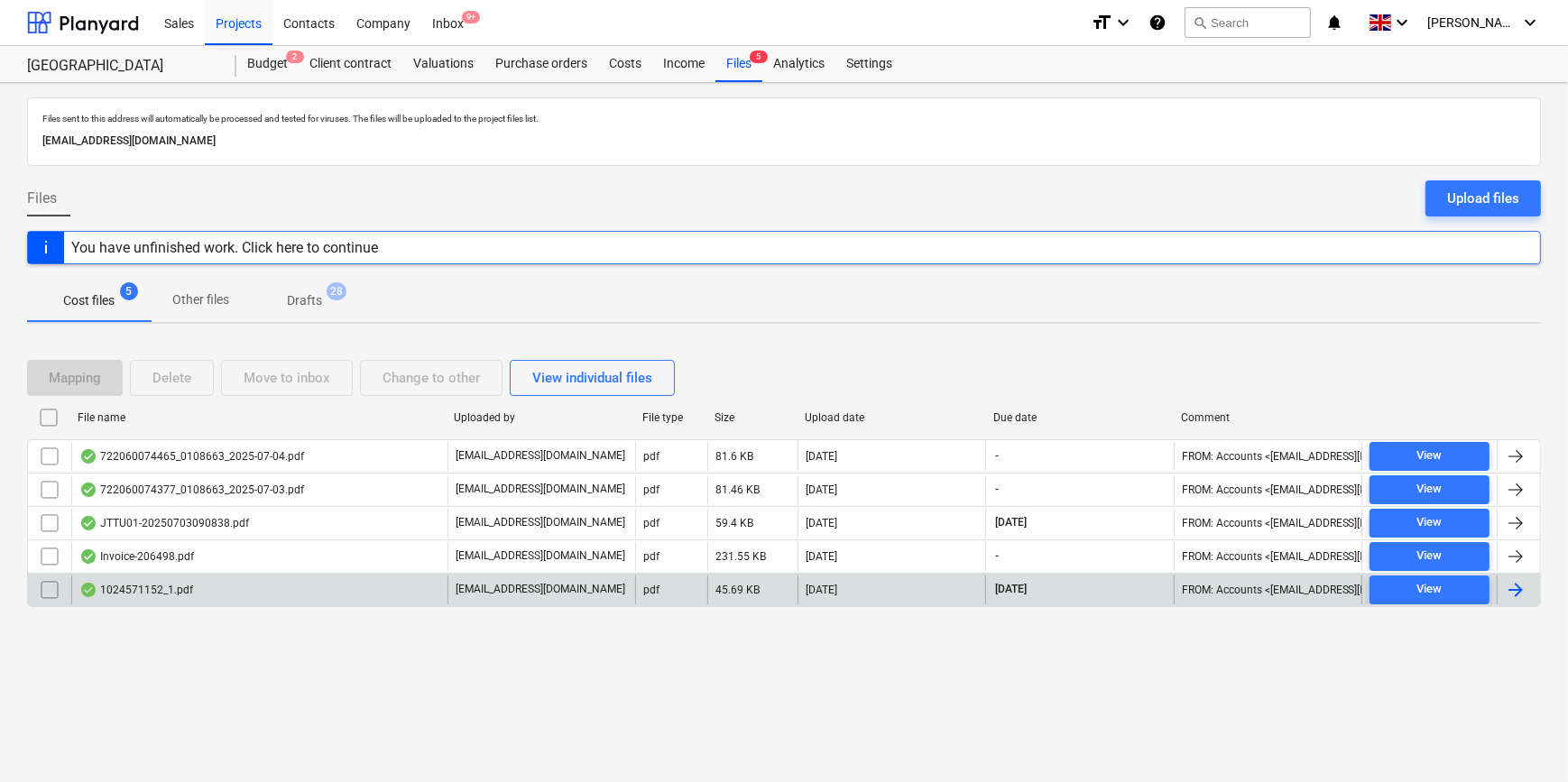click at bounding box center (1516, 590) 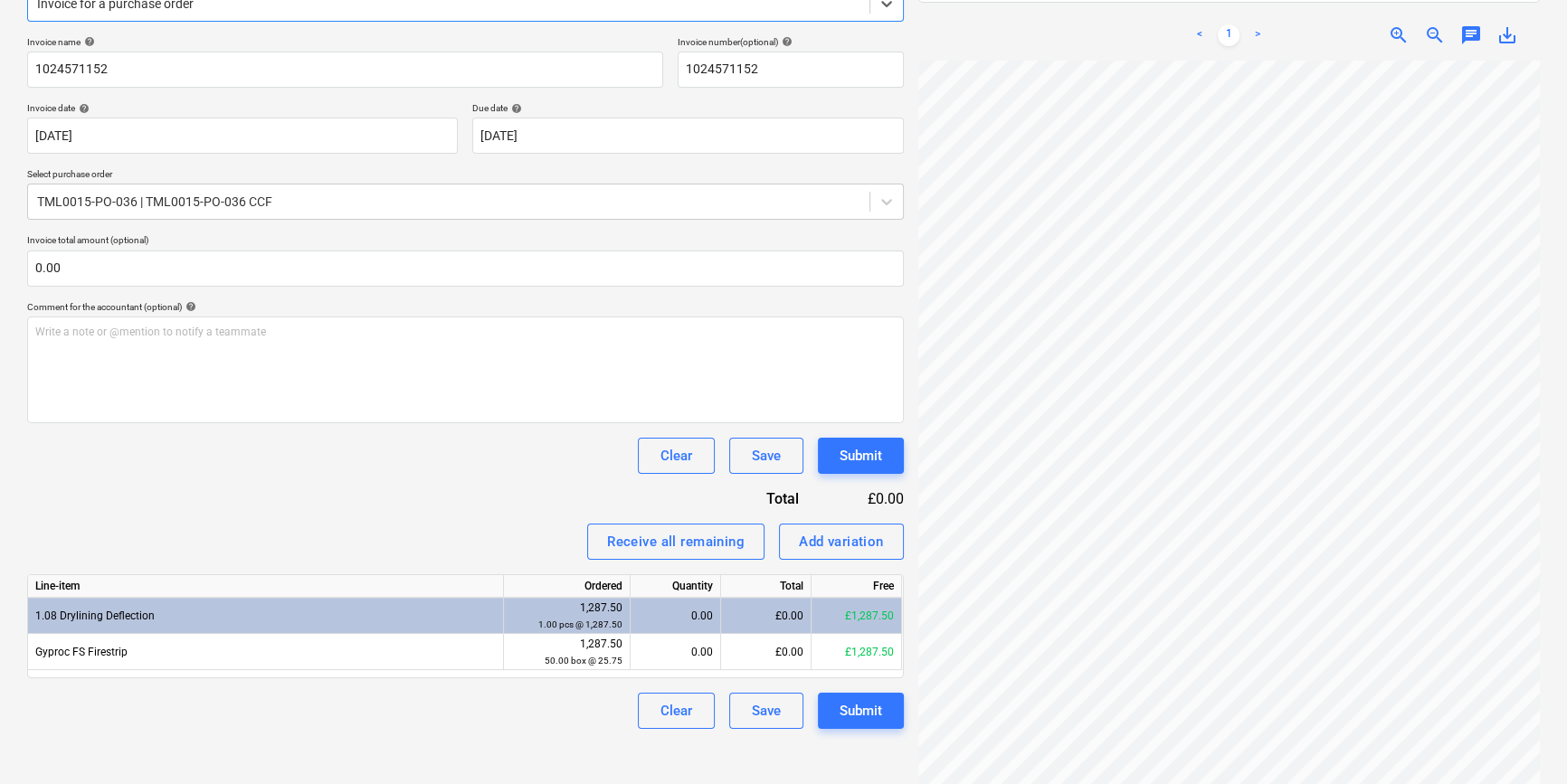 scroll, scrollTop: 246, scrollLeft: 0, axis: vertical 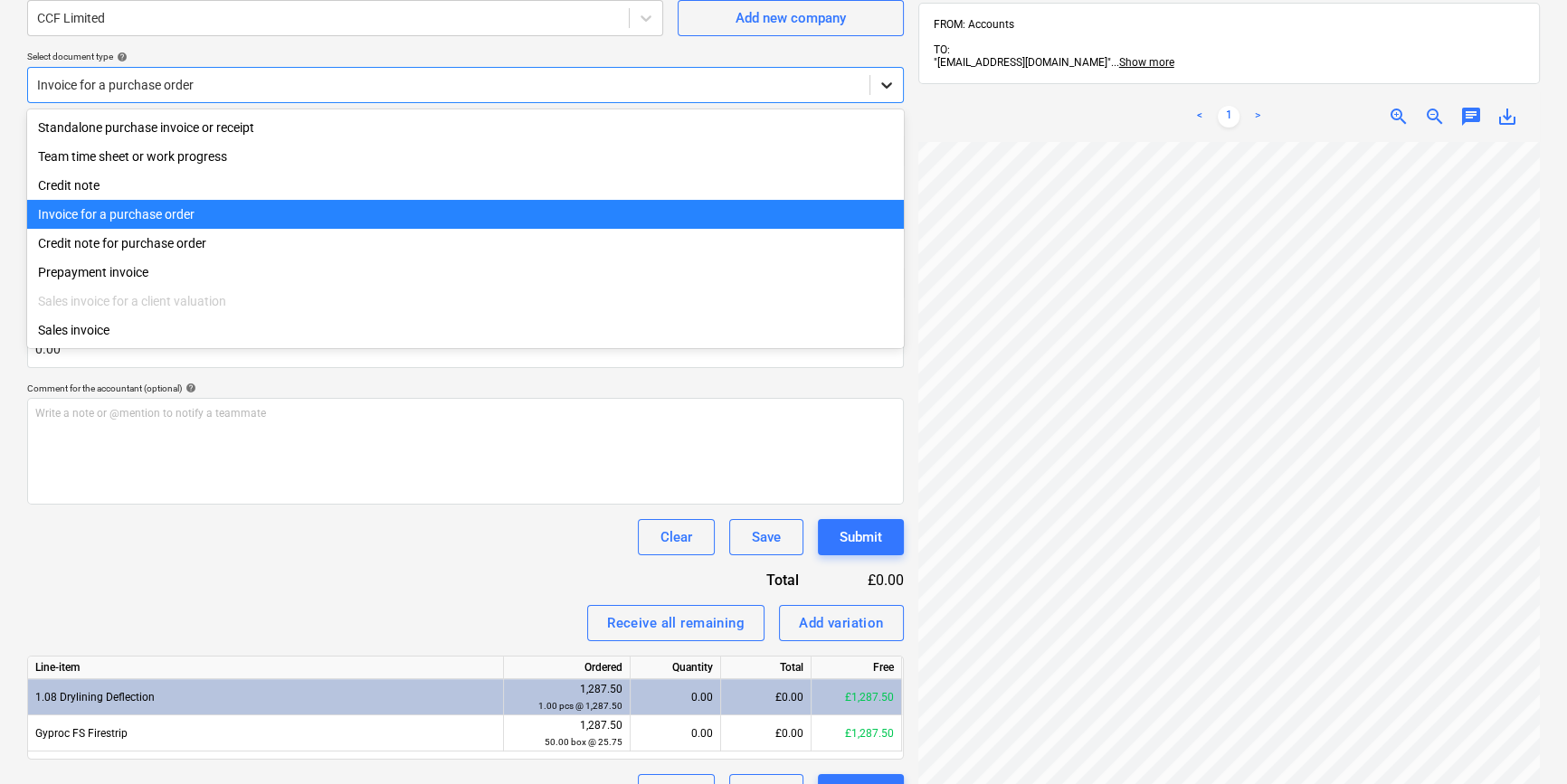 click at bounding box center [887, 85] 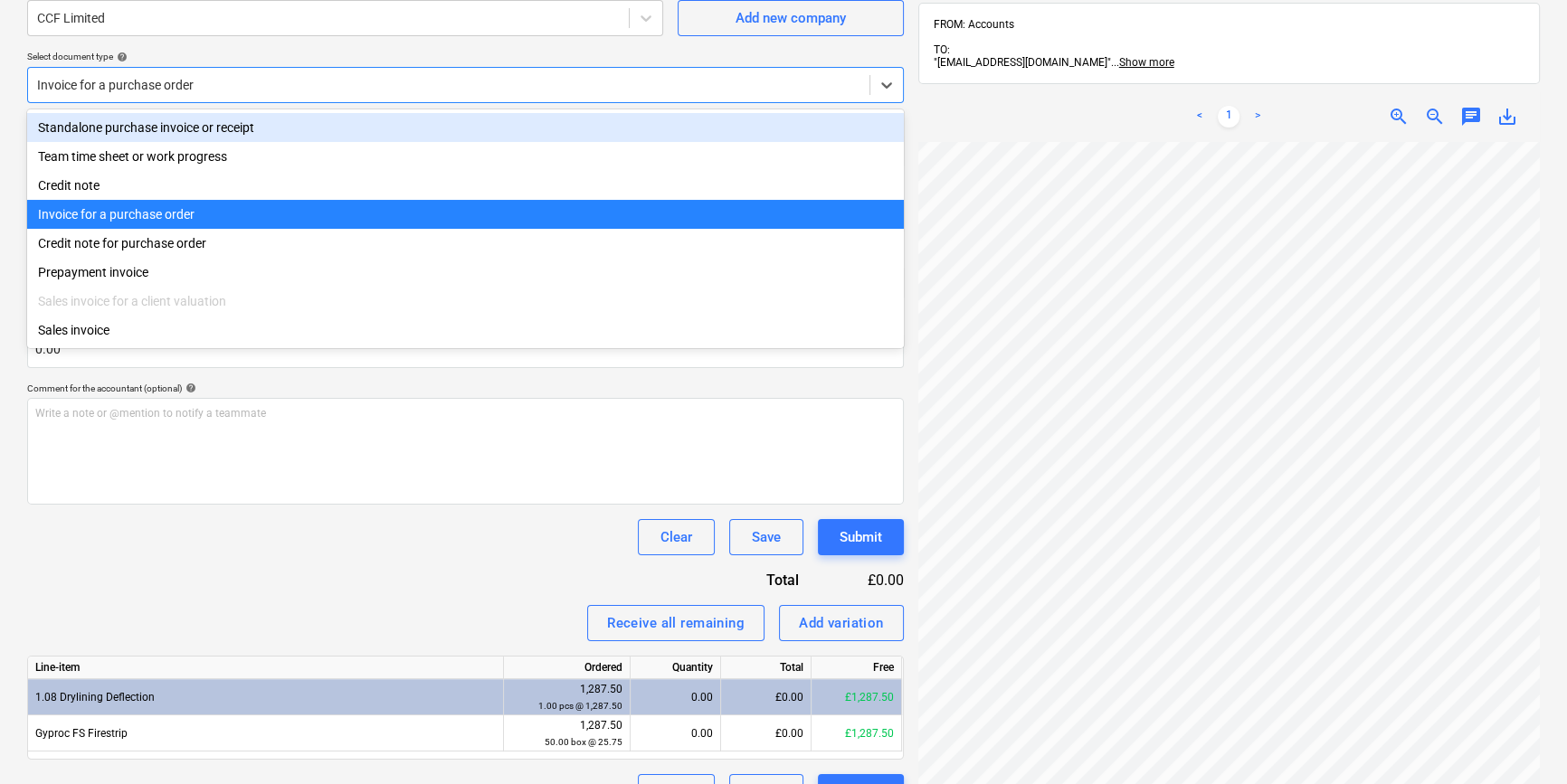 click on "Standalone purchase invoice or receipt" at bounding box center (465, 128) 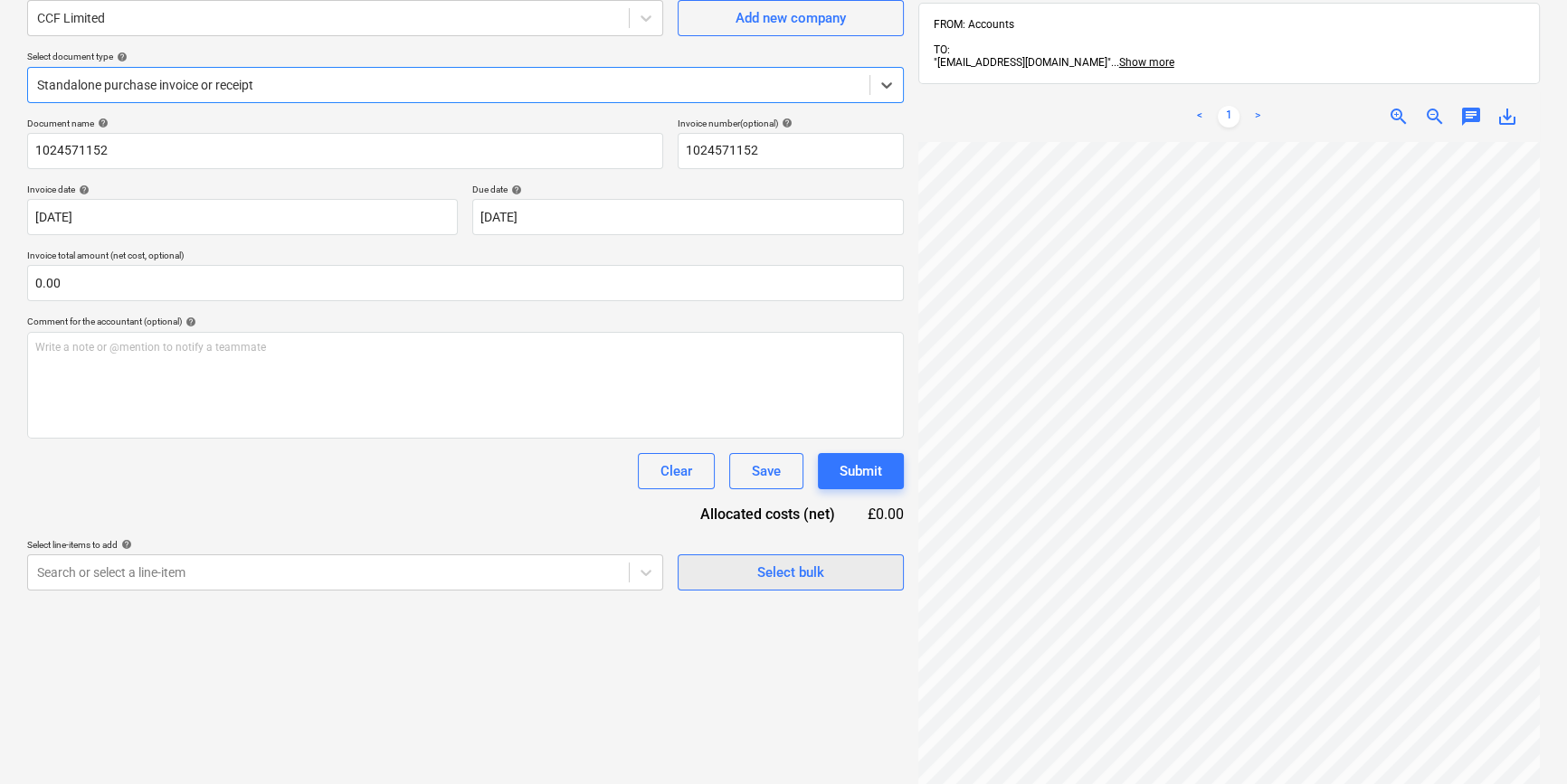 click on "Select bulk" at bounding box center [791, 572] 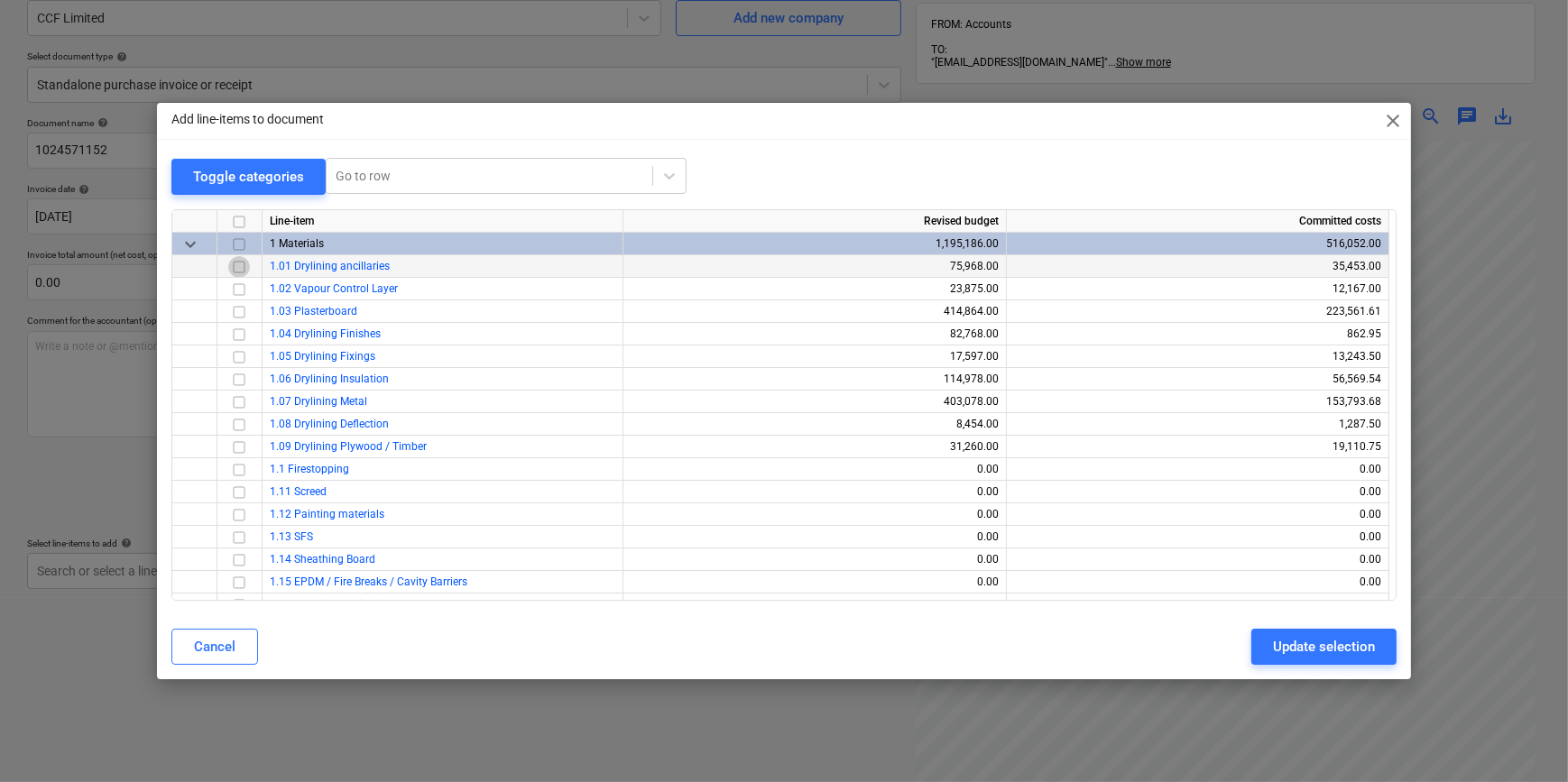 click at bounding box center [239, 266] 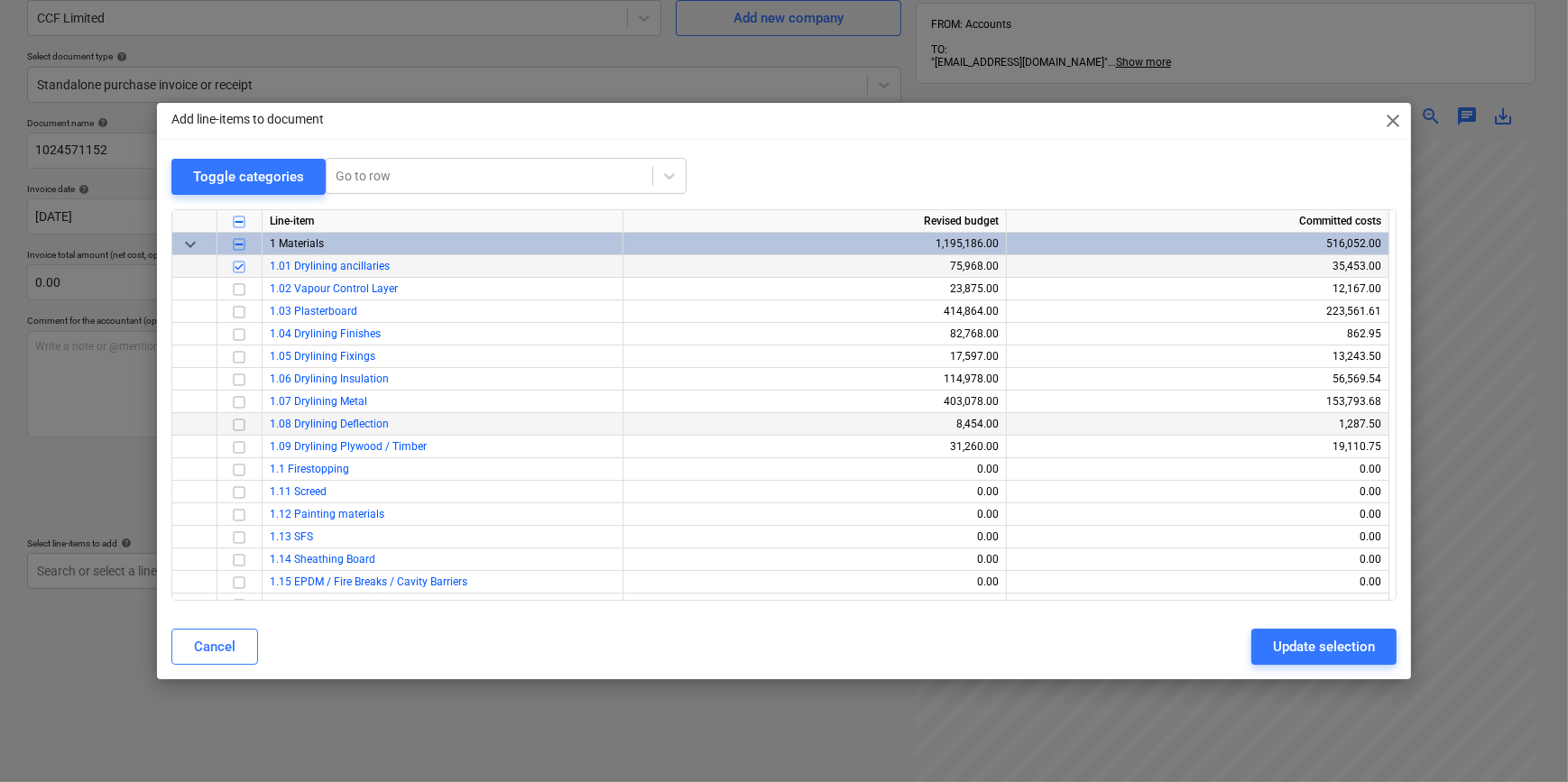 click at bounding box center [239, 424] 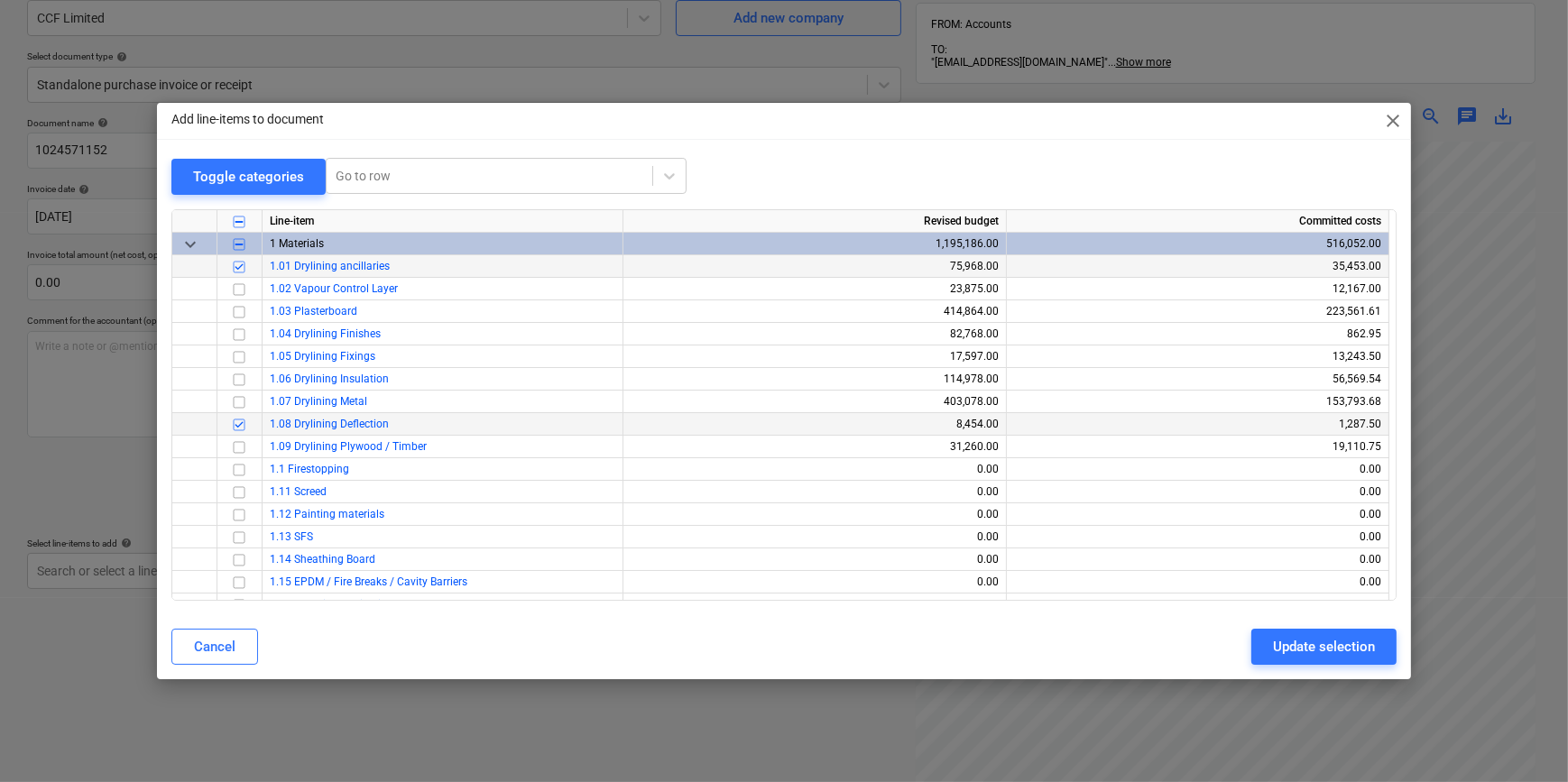 click at bounding box center [239, 266] 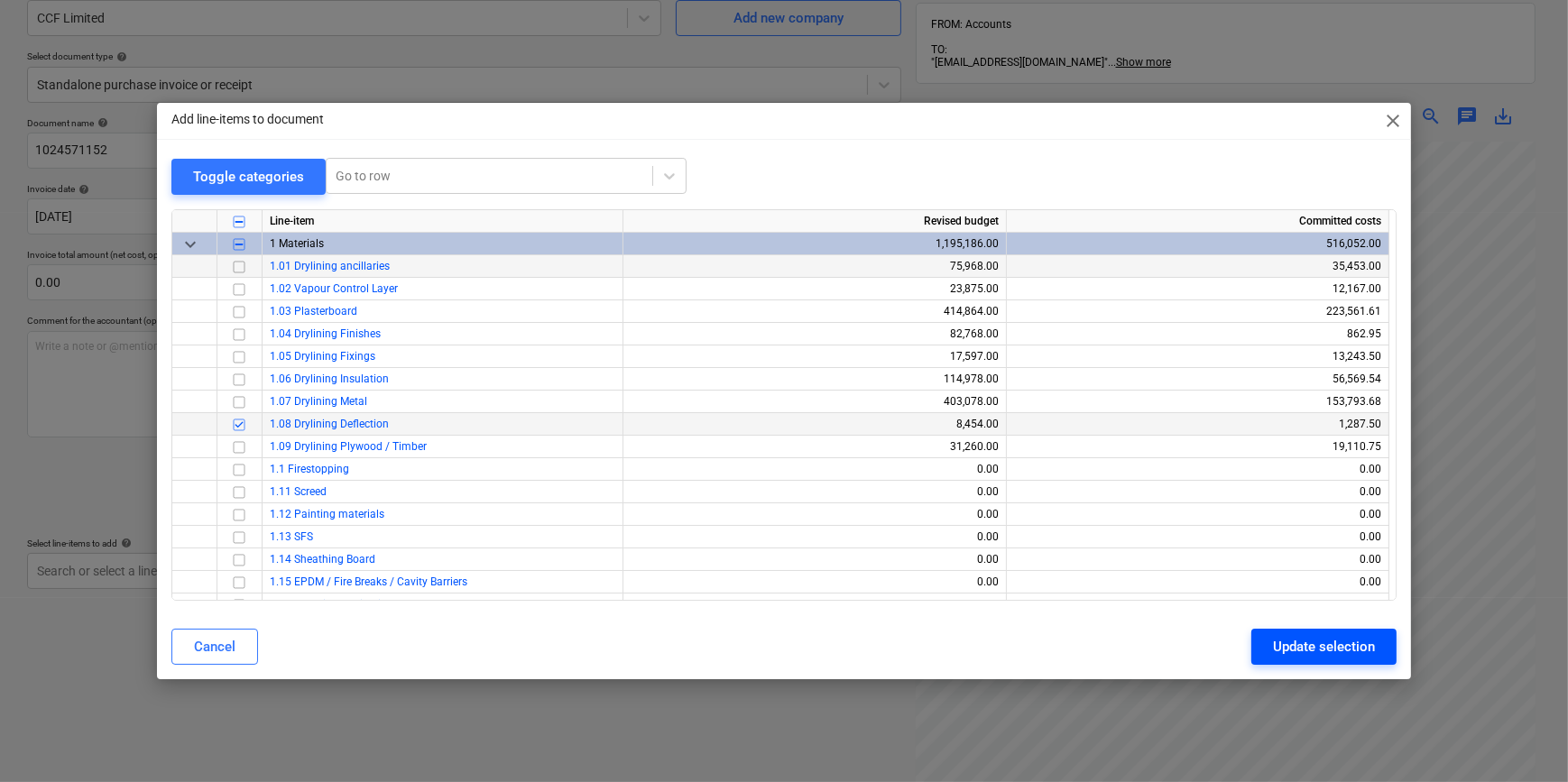 click on "Update selection" at bounding box center (1324, 647) 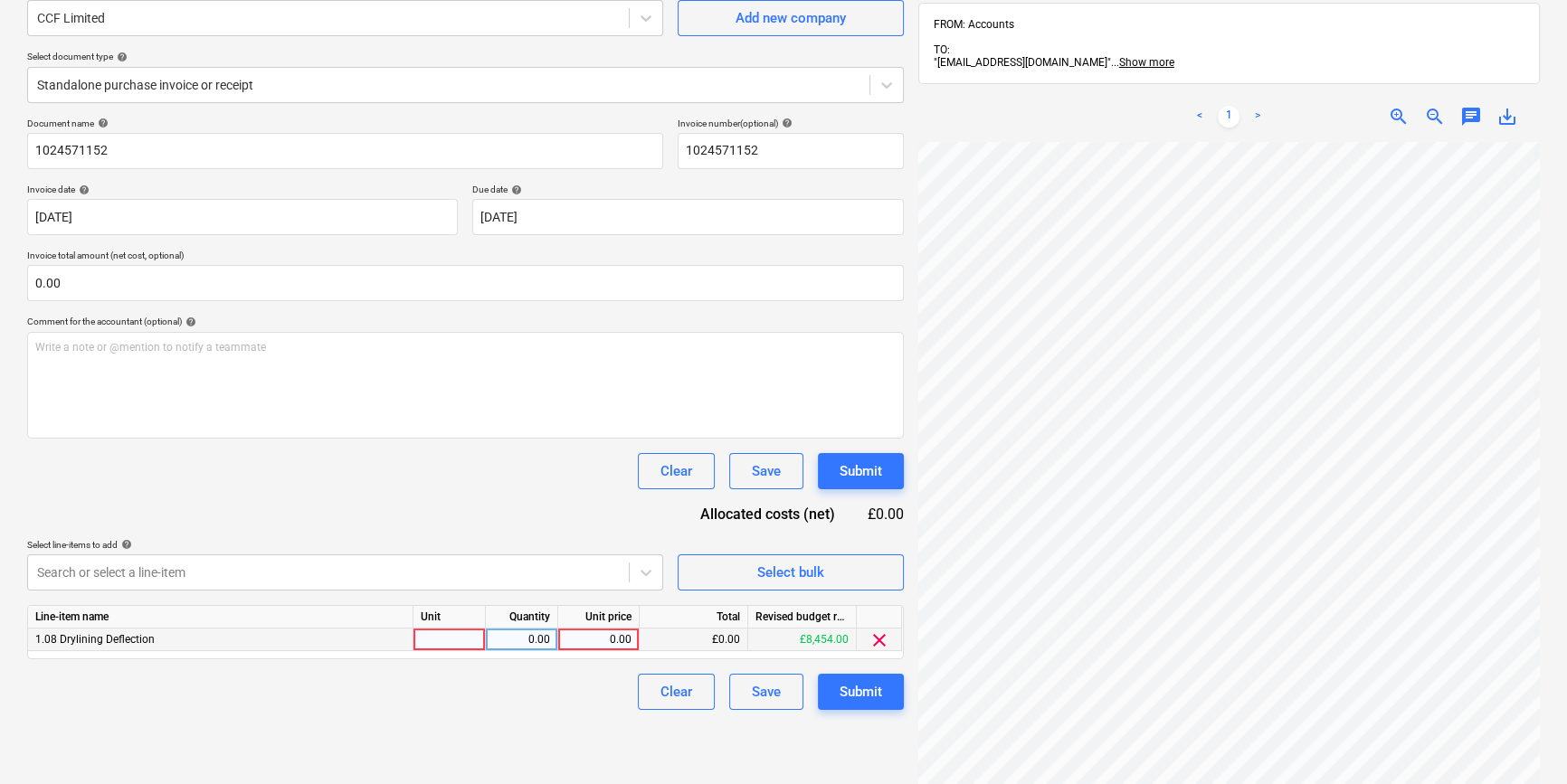 click at bounding box center [450, 639] 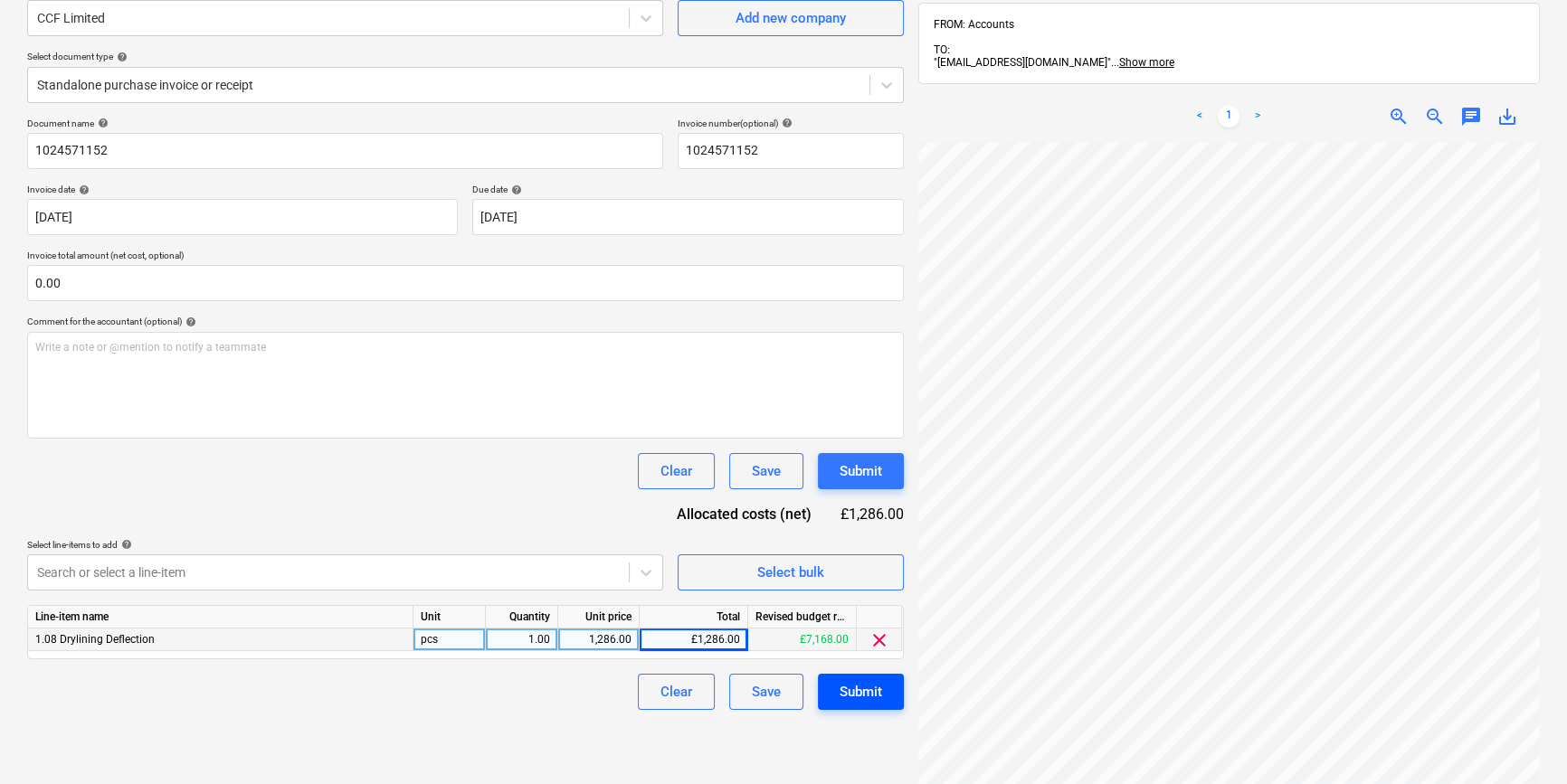 click on "Submit" at bounding box center (860, 692) 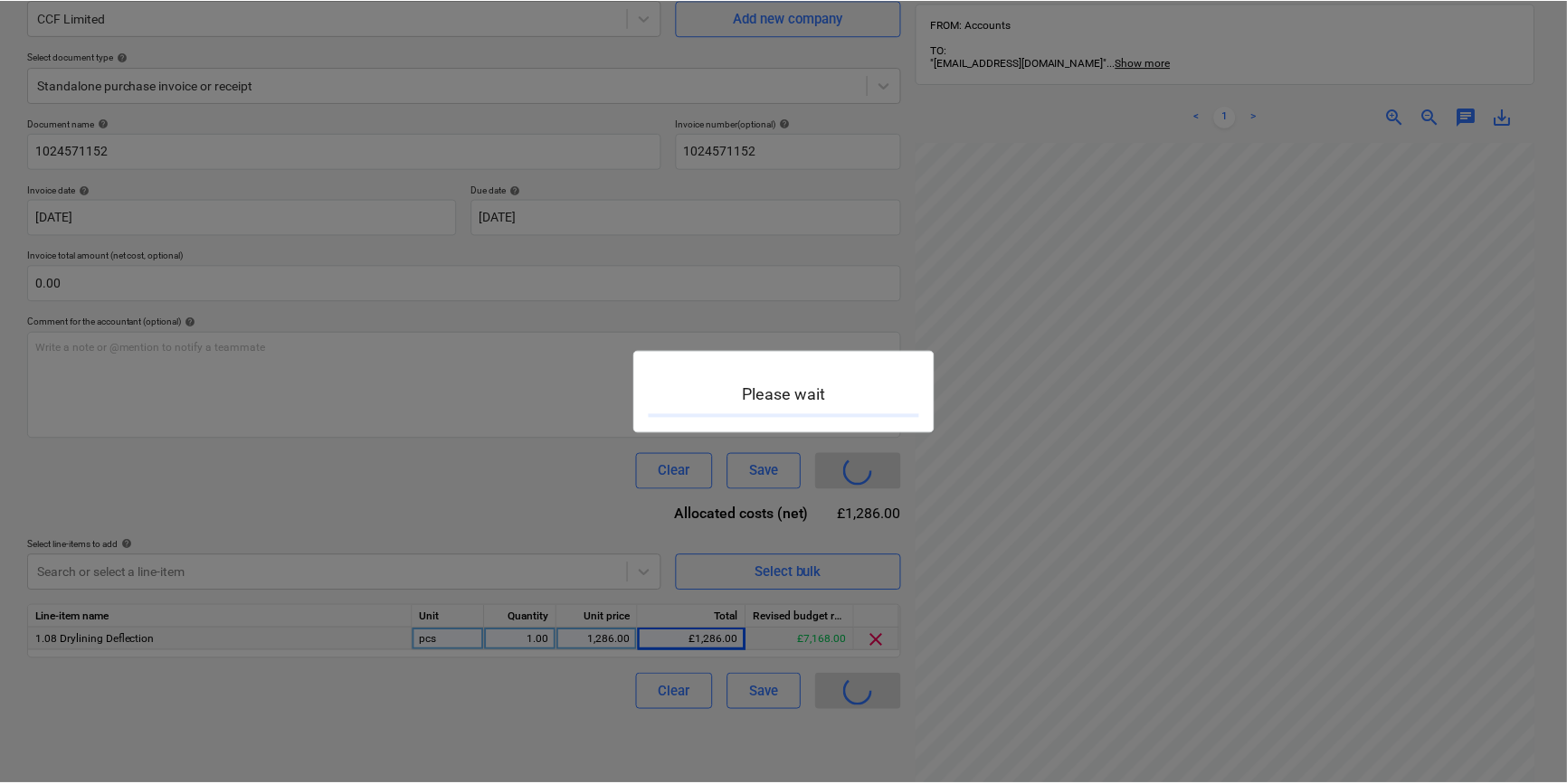 scroll, scrollTop: 0, scrollLeft: 0, axis: both 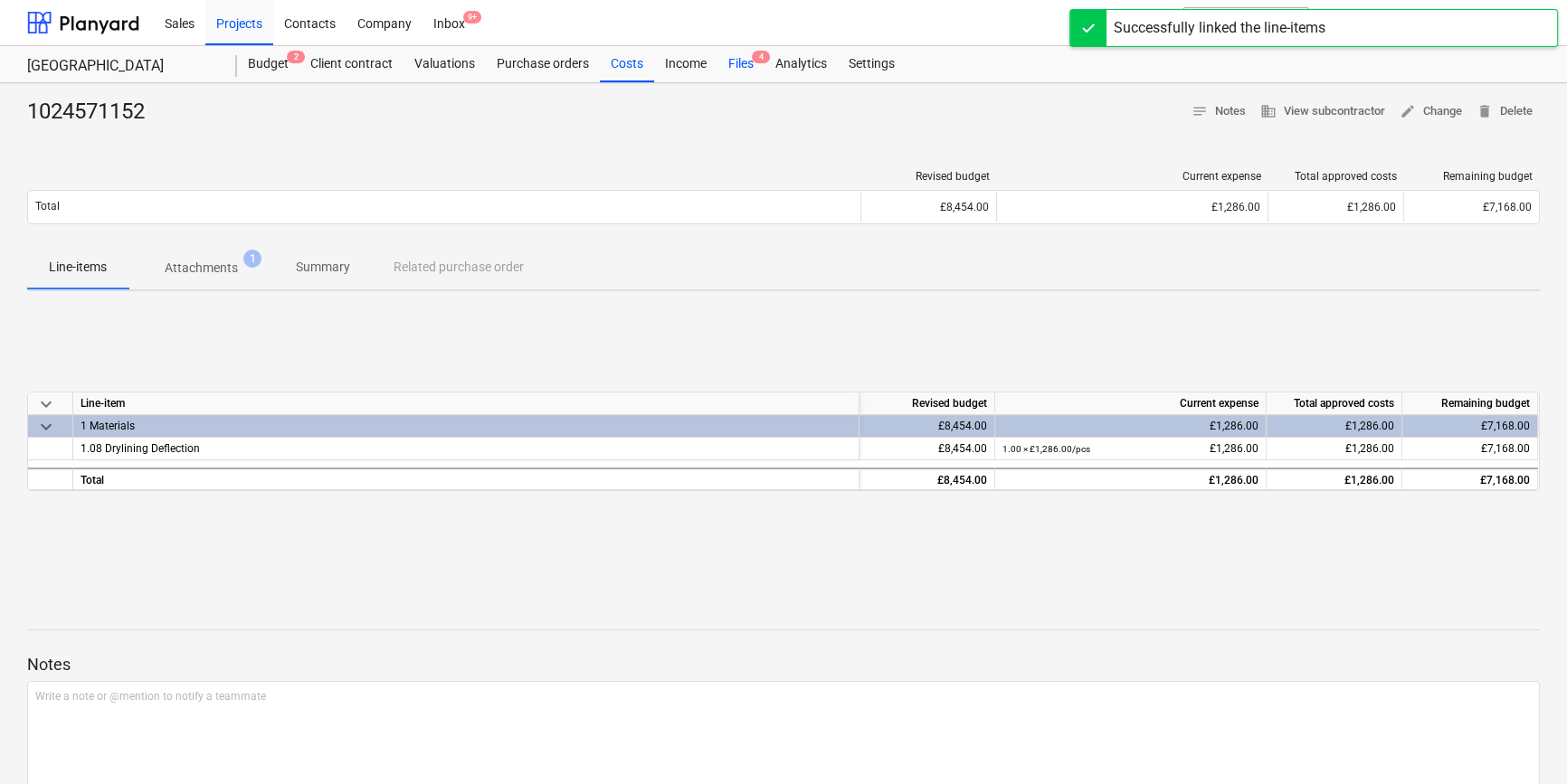 click on "Files 4" at bounding box center [741, 64] 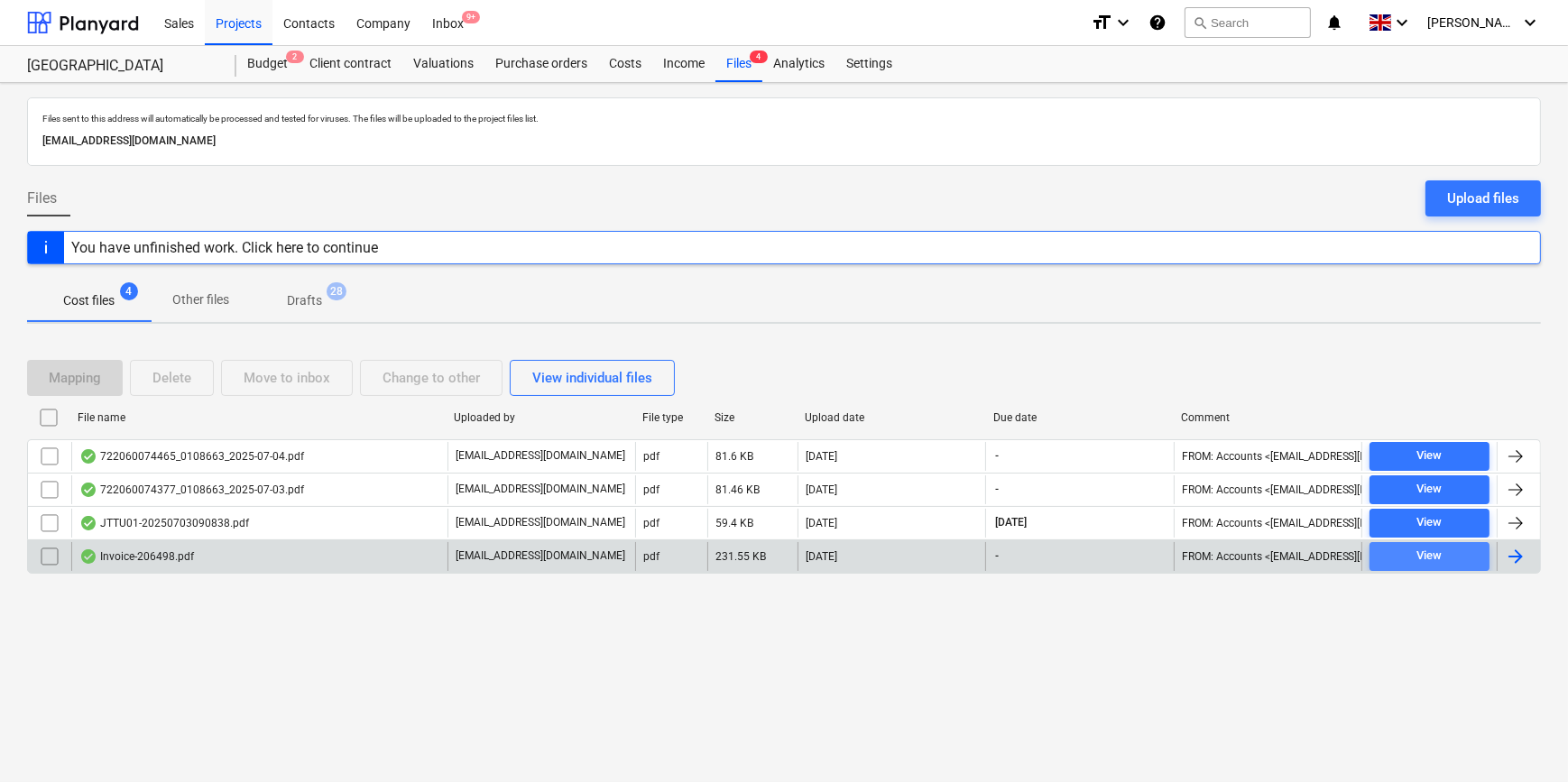 click on "View" at bounding box center [1429, 556] 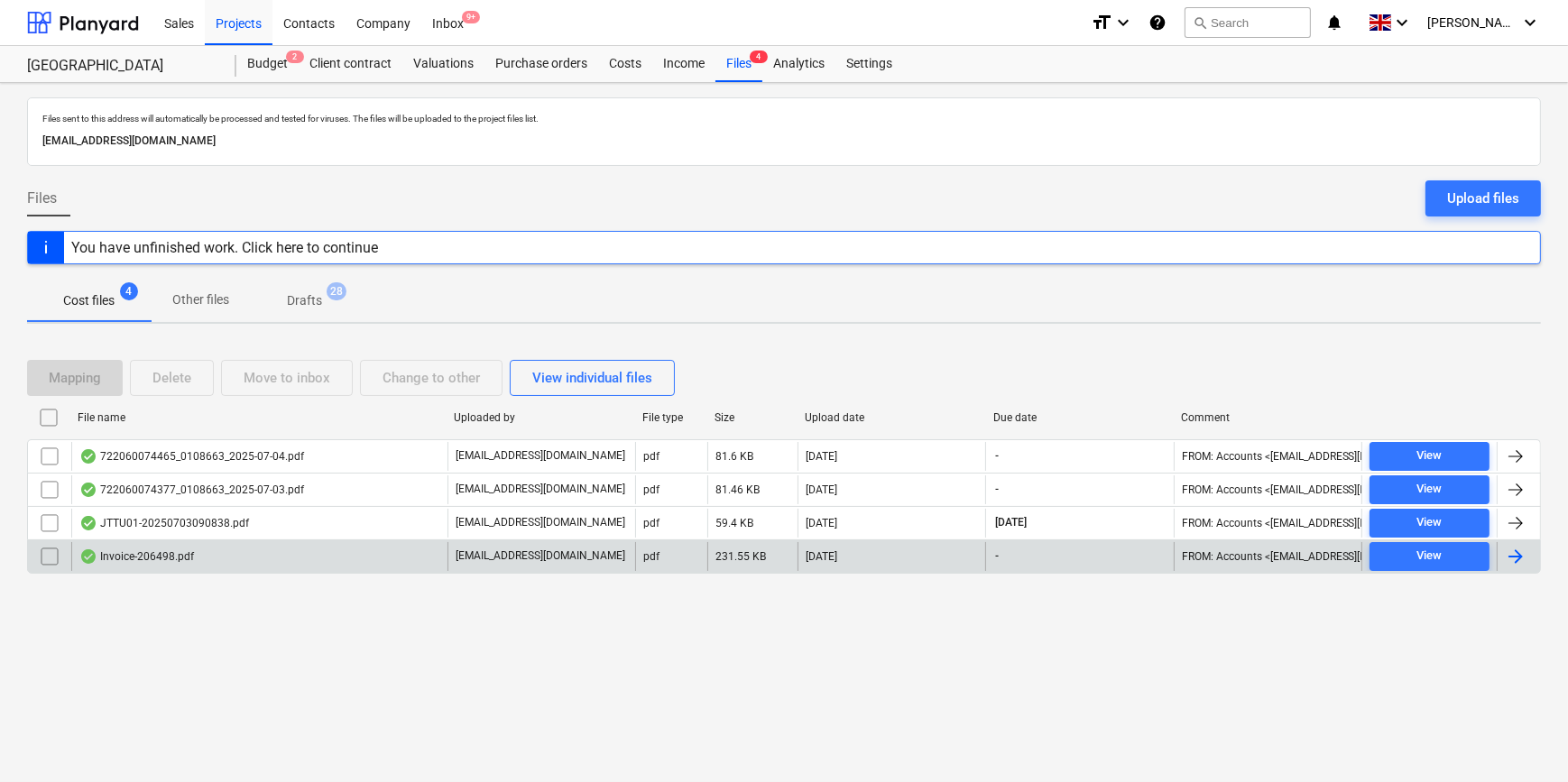 click at bounding box center [1516, 557] 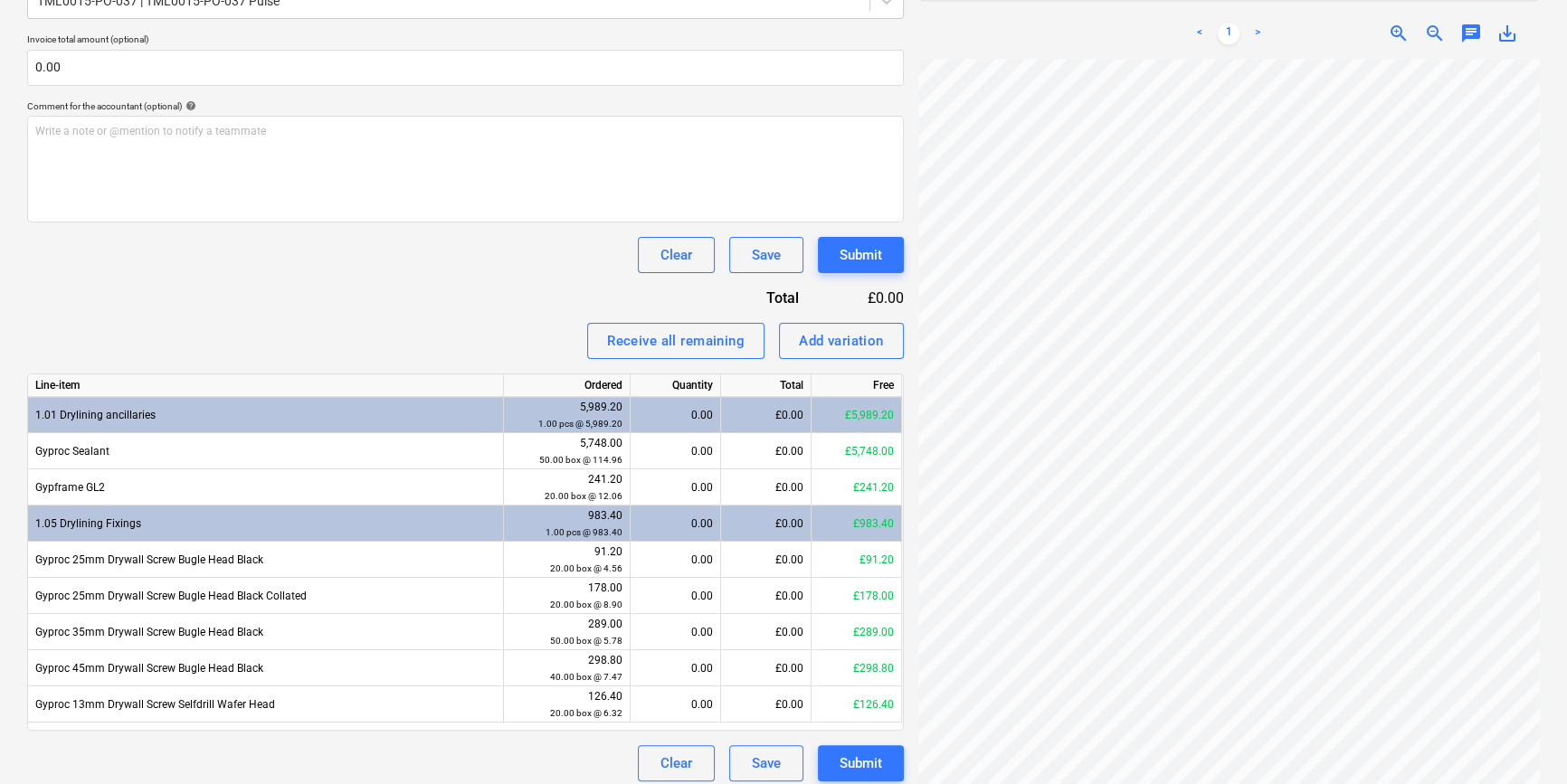 scroll, scrollTop: 448, scrollLeft: 0, axis: vertical 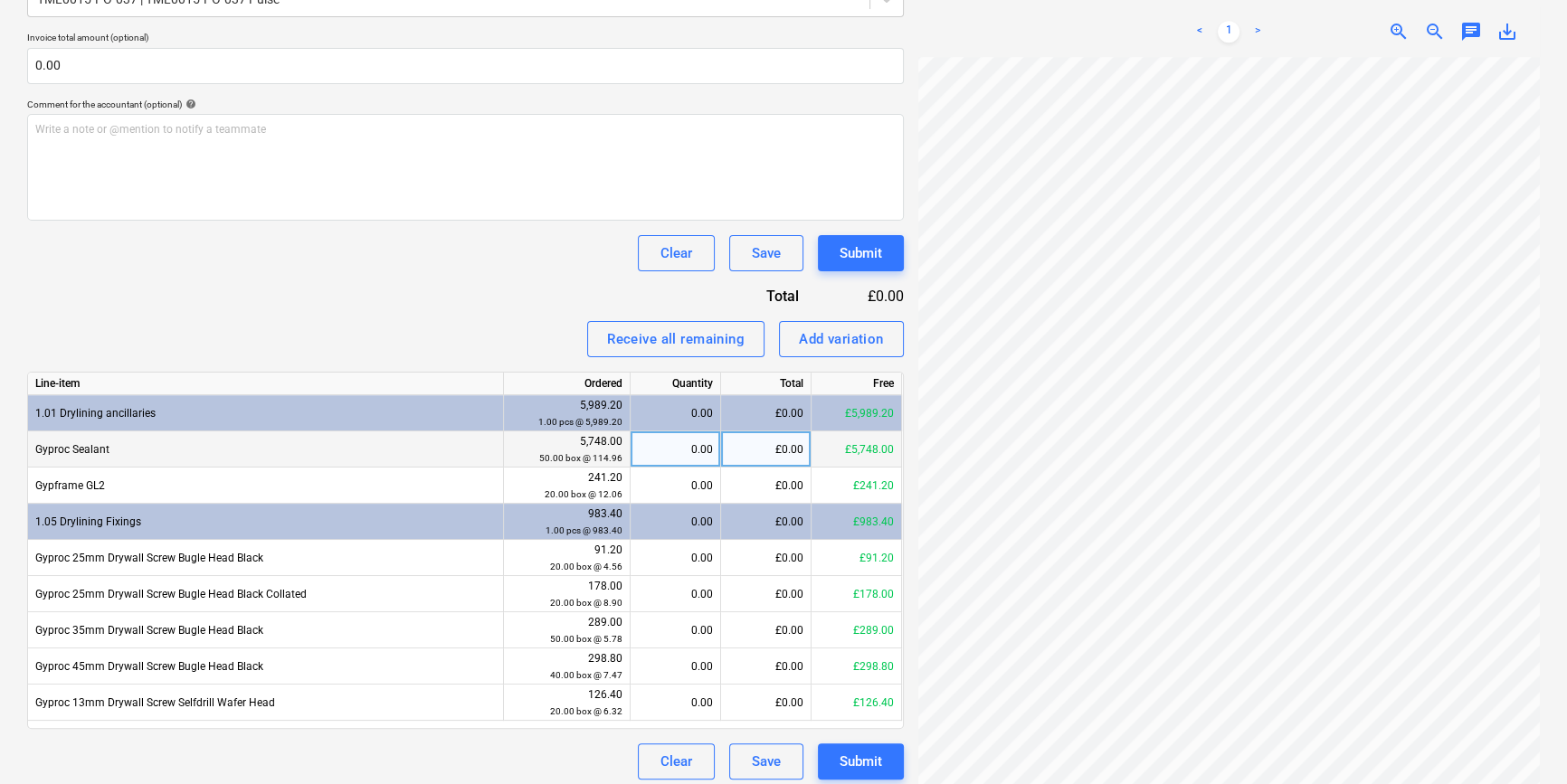 click on "0.00" at bounding box center [675, 449] 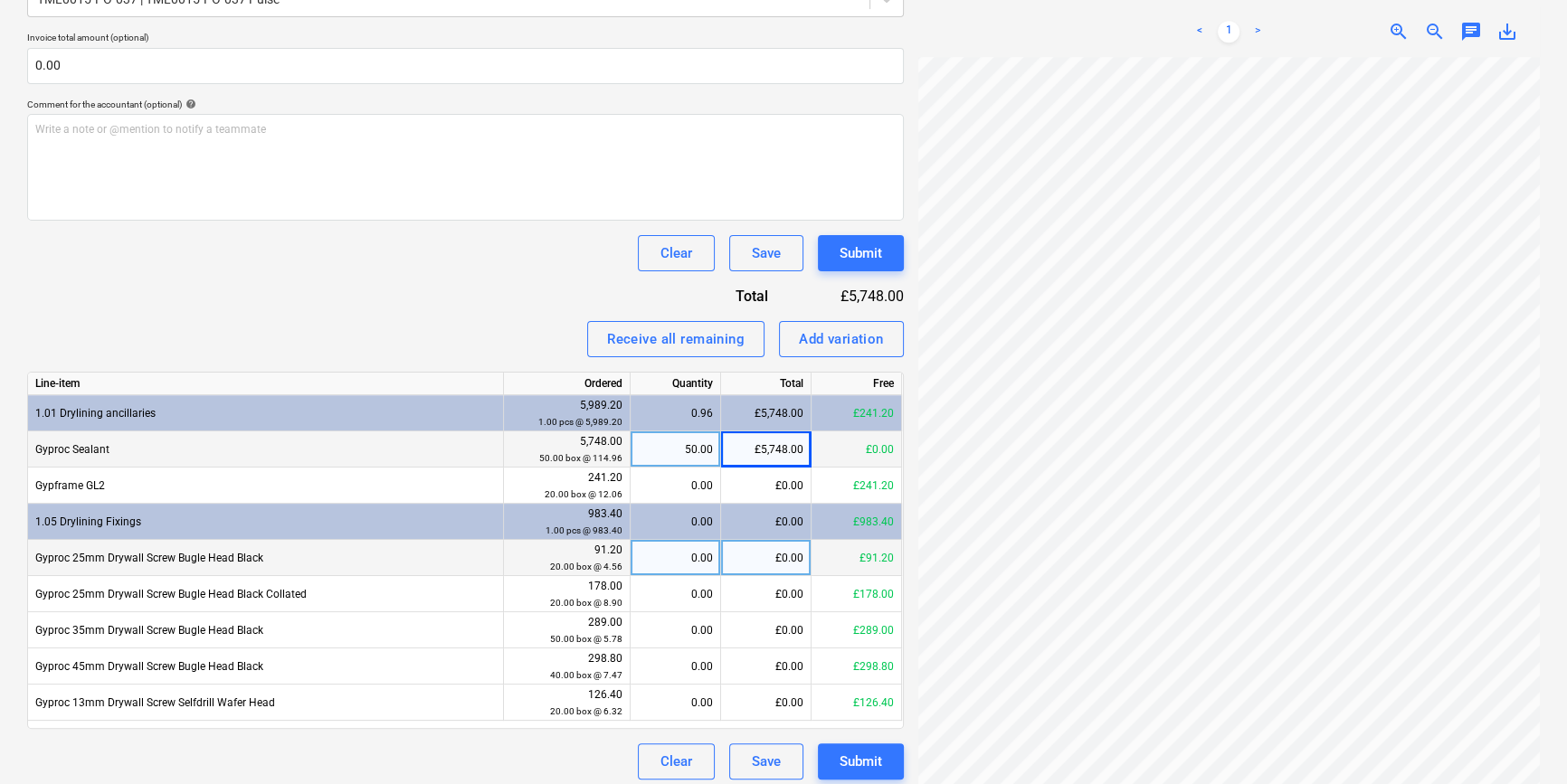 click on "0.00" at bounding box center [675, 558] 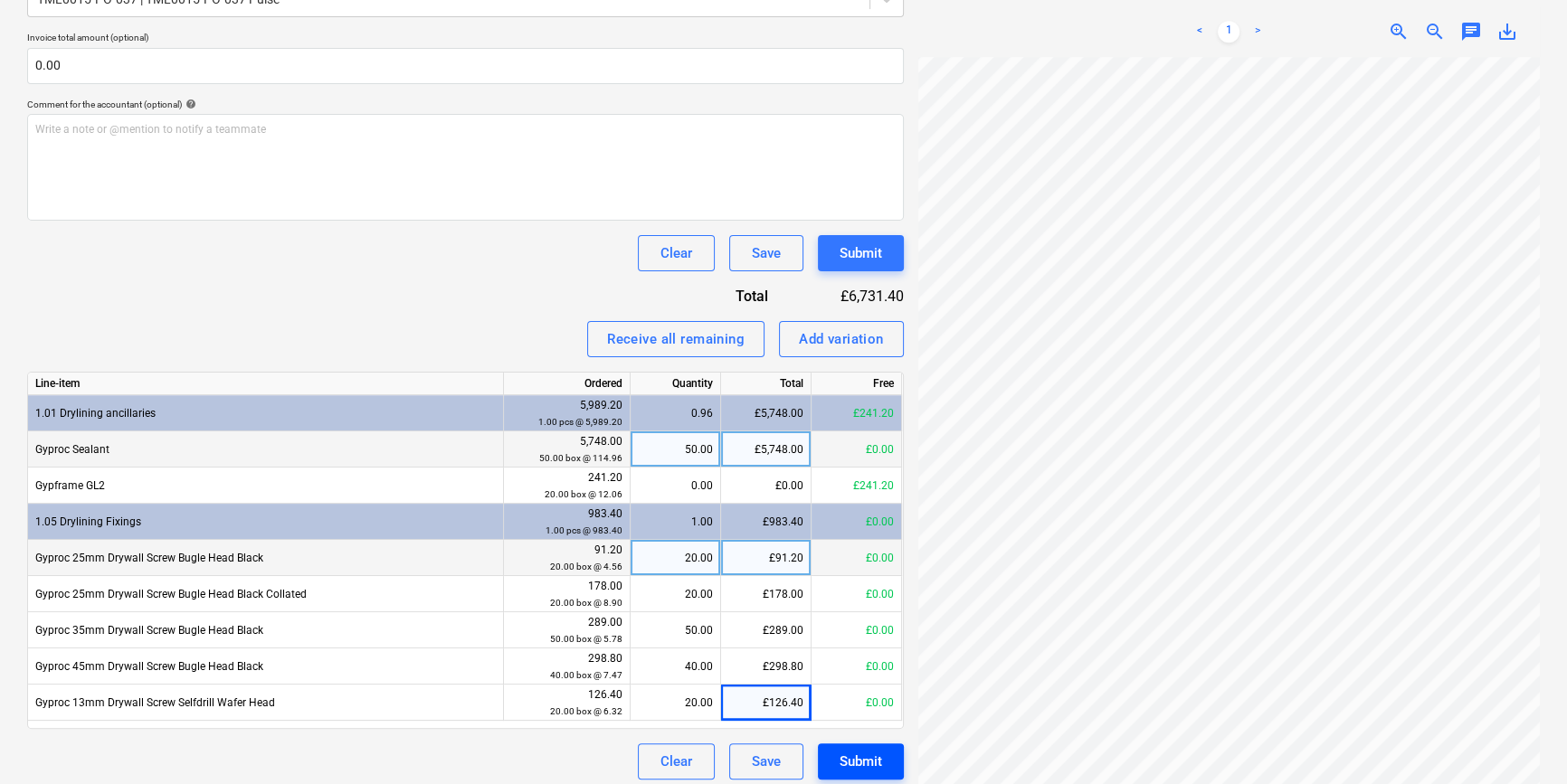 click on "Submit" at bounding box center (860, 761) 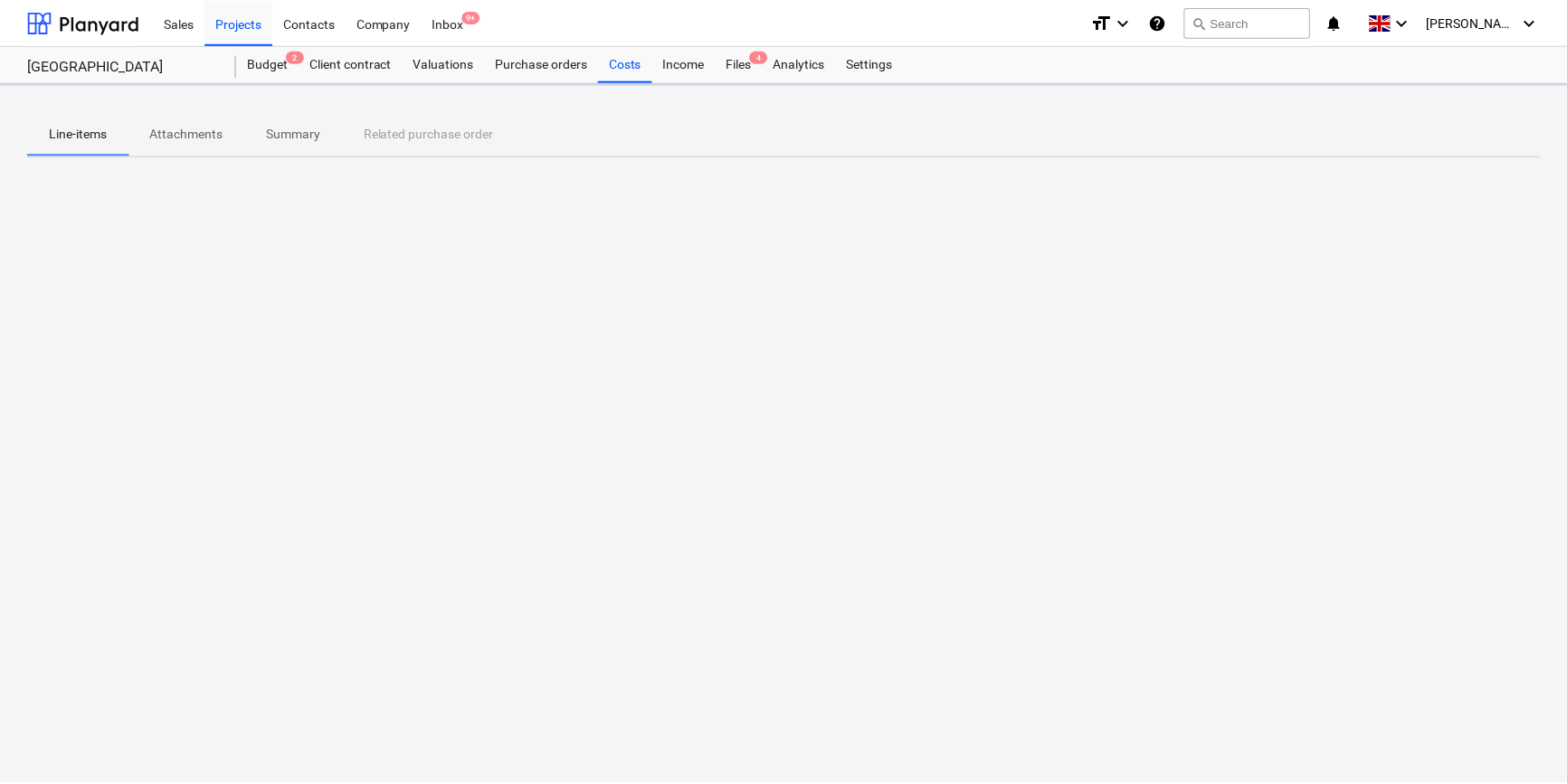 scroll, scrollTop: 0, scrollLeft: 0, axis: both 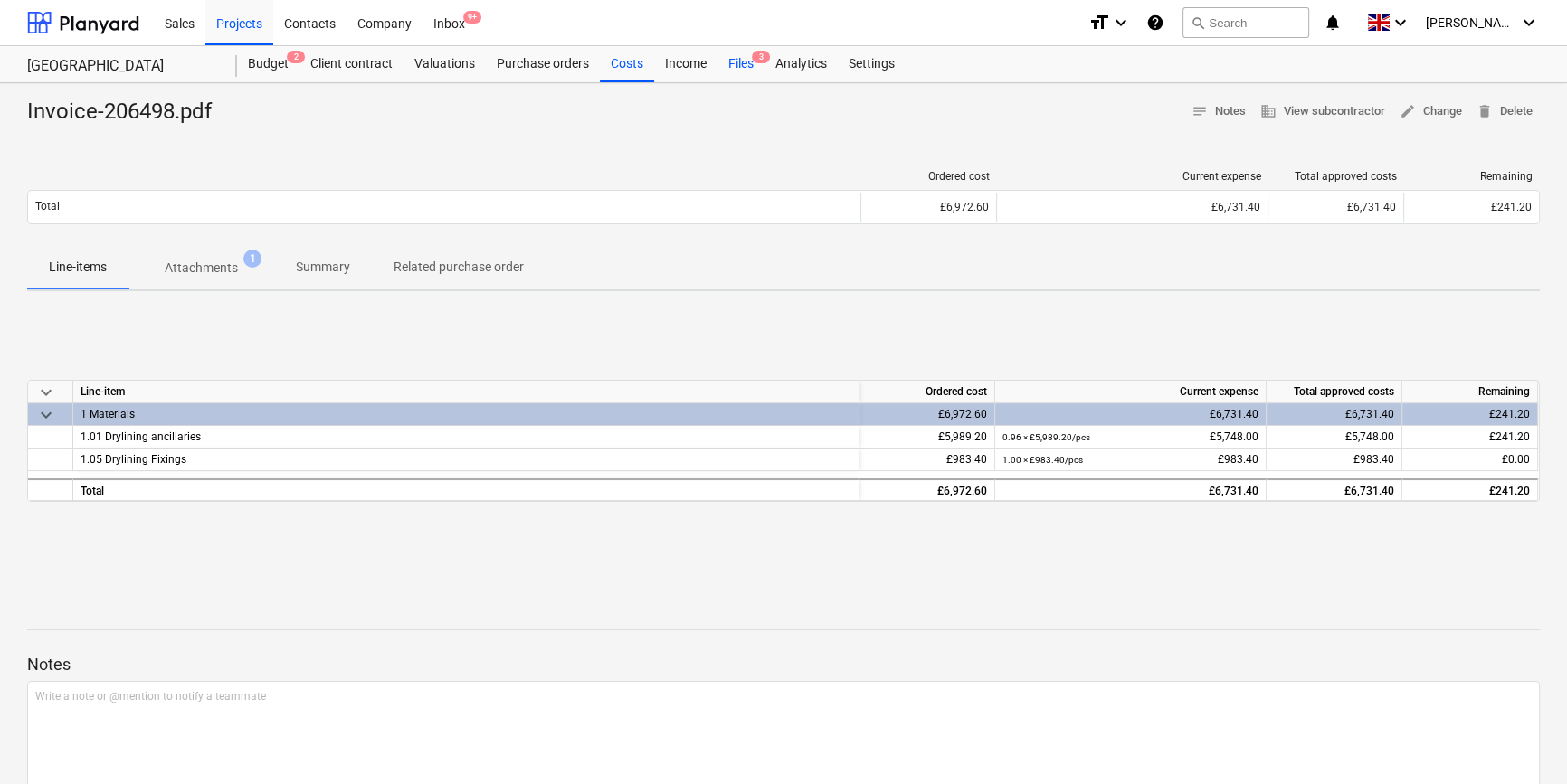 click on "Files 3" at bounding box center (741, 64) 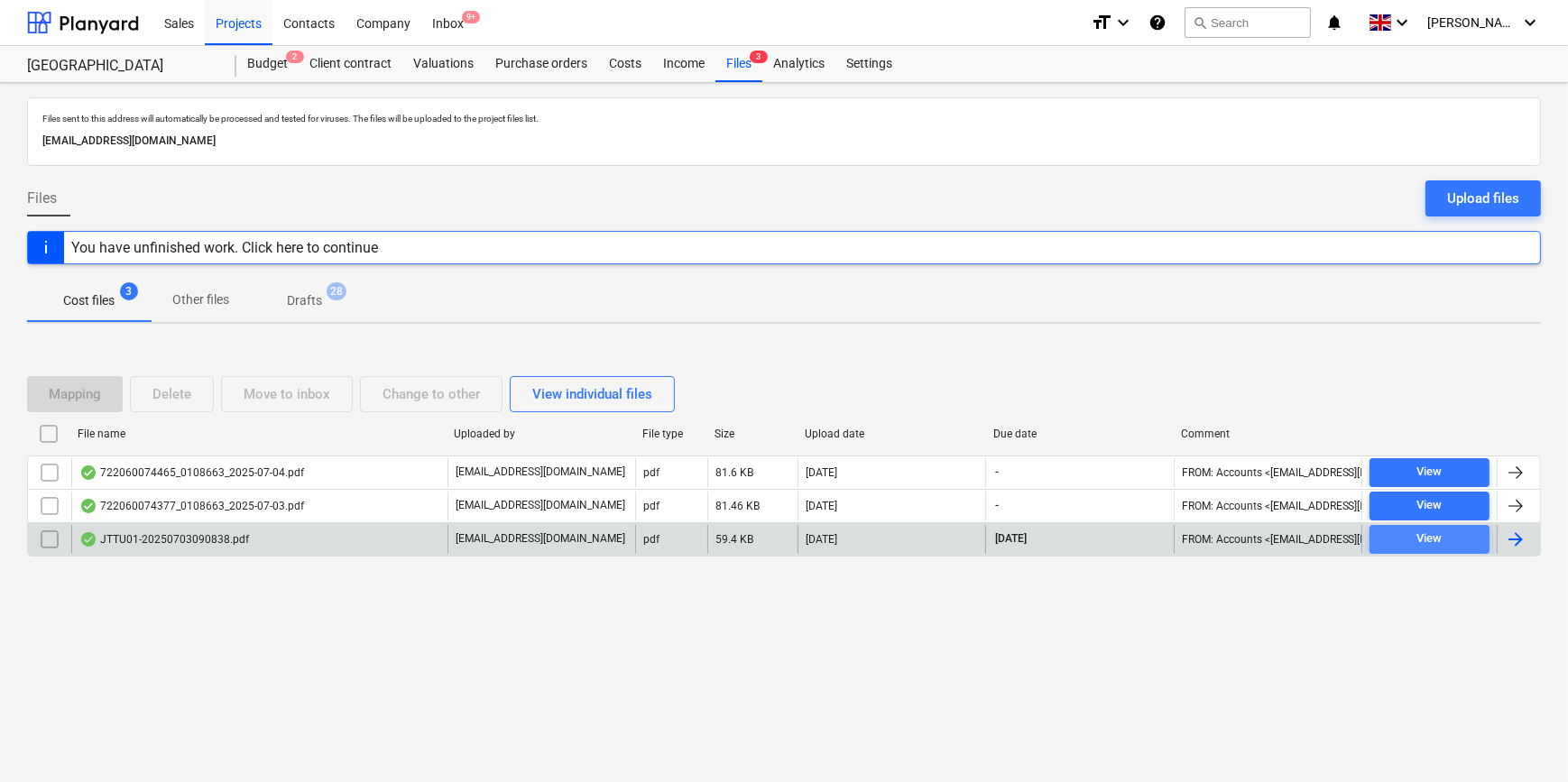 click on "View" at bounding box center [1429, 538] 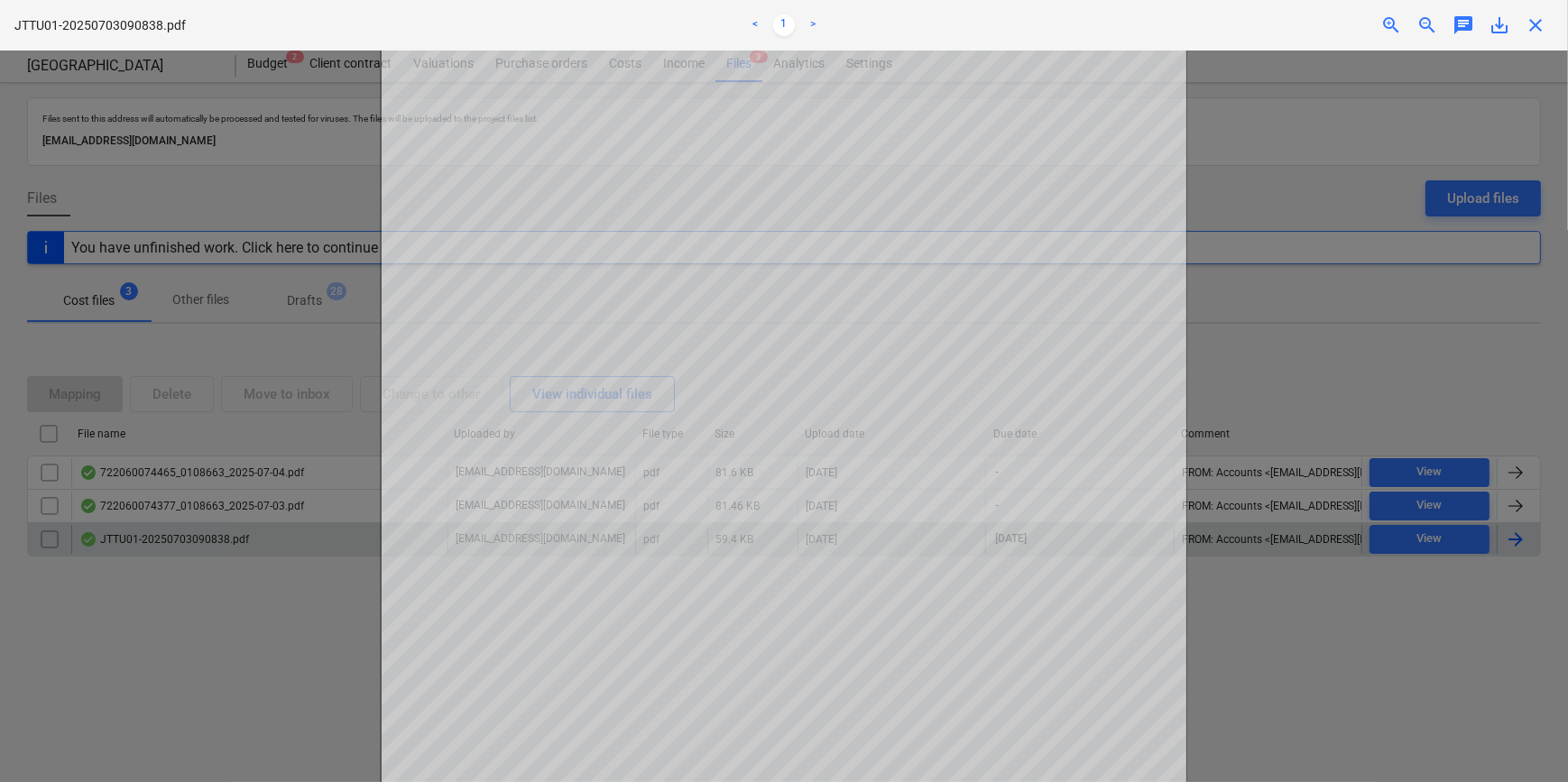 click at bounding box center [784, 416] 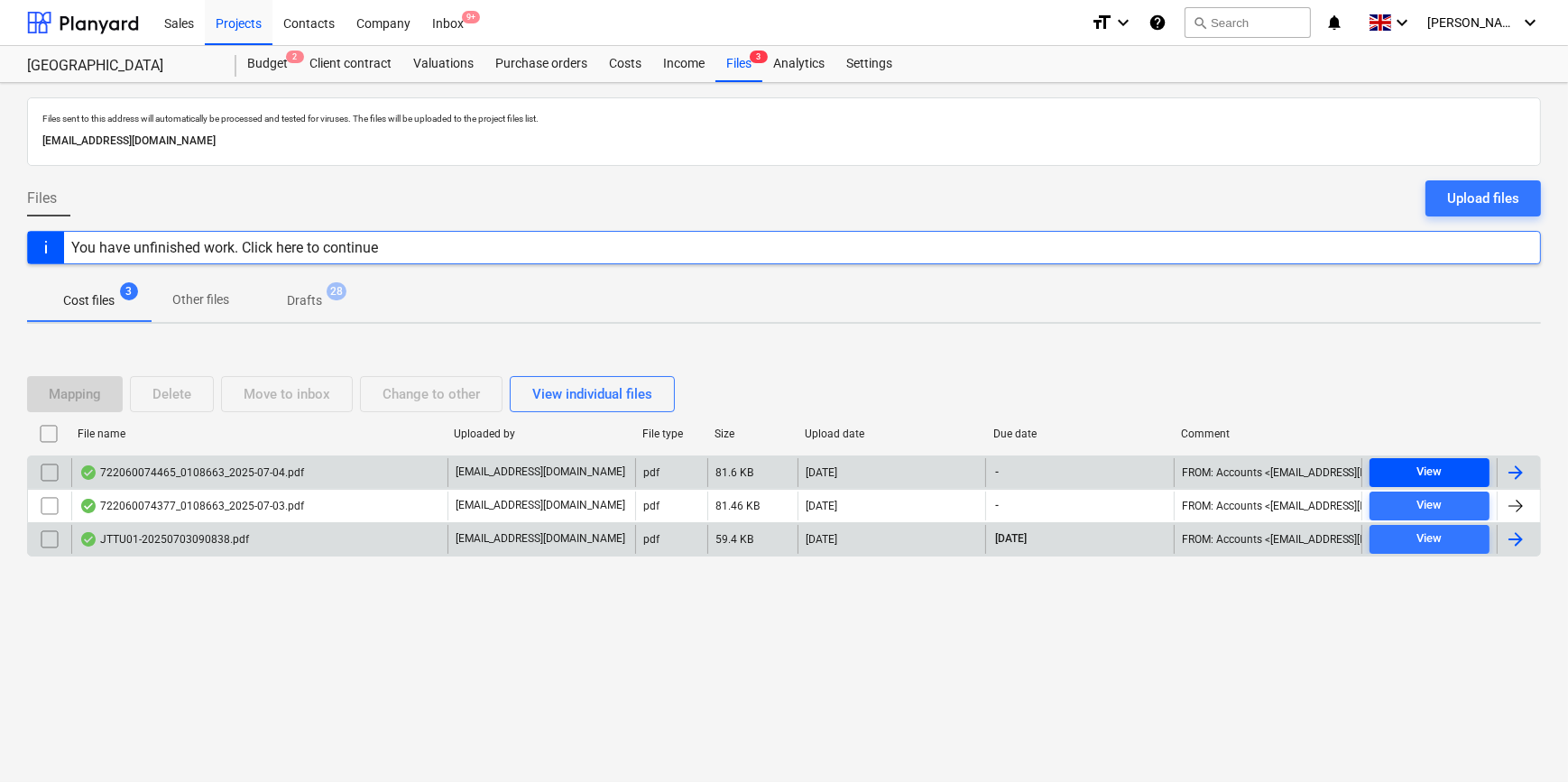 click on "View" at bounding box center (1429, 472) 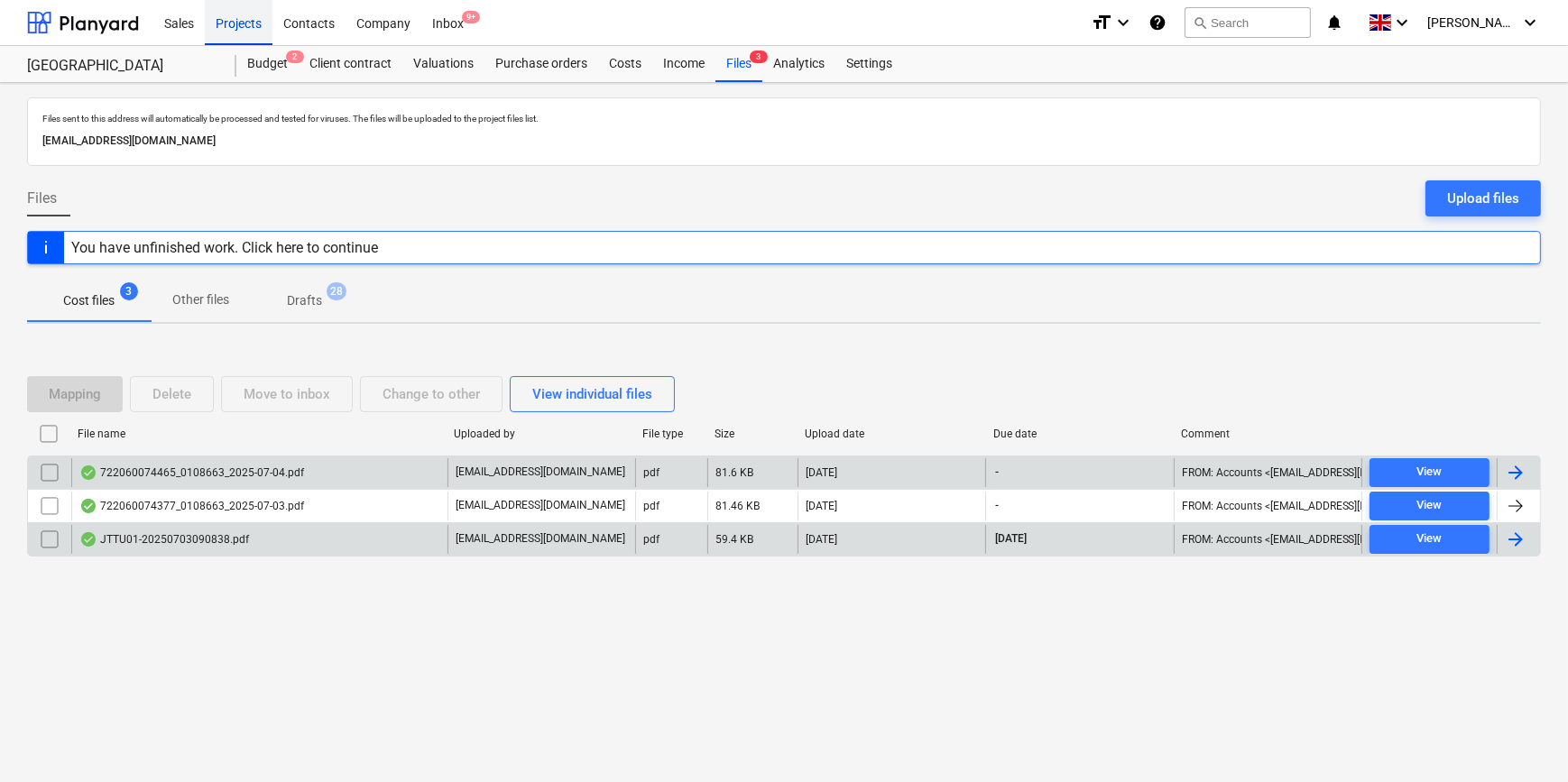 click on "Projects" at bounding box center (238, 22) 